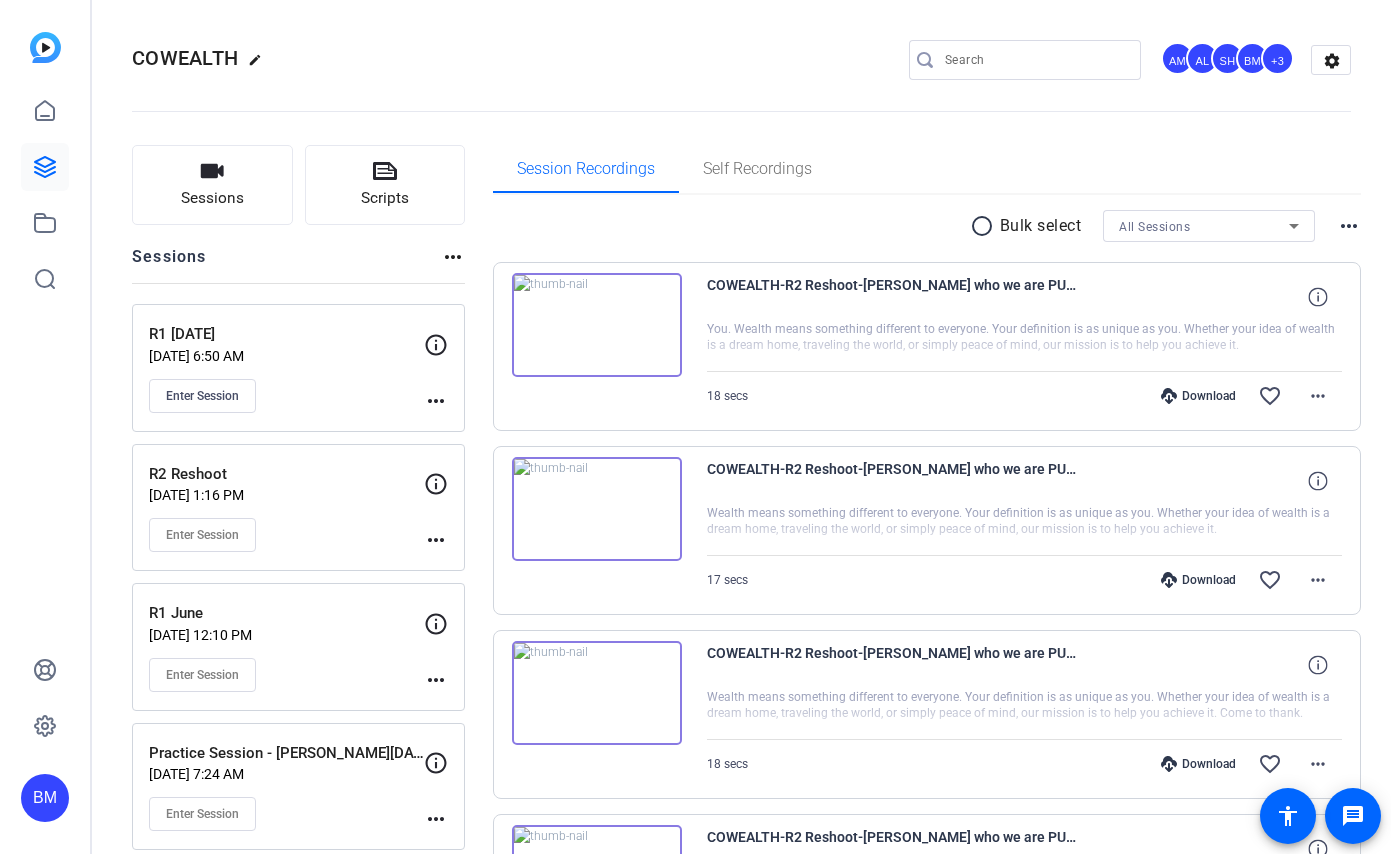 scroll, scrollTop: 0, scrollLeft: 0, axis: both 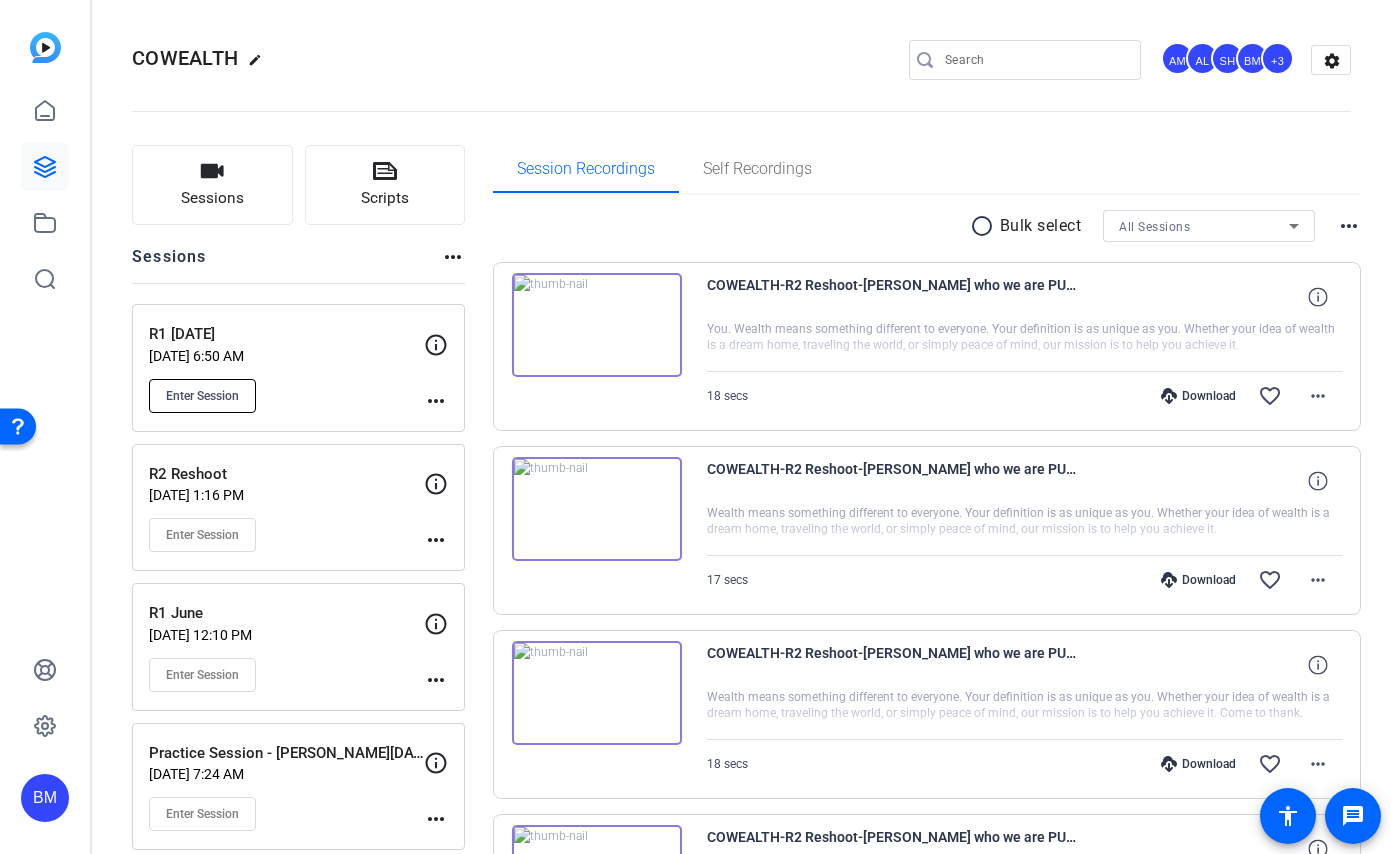 click on "Enter Session" 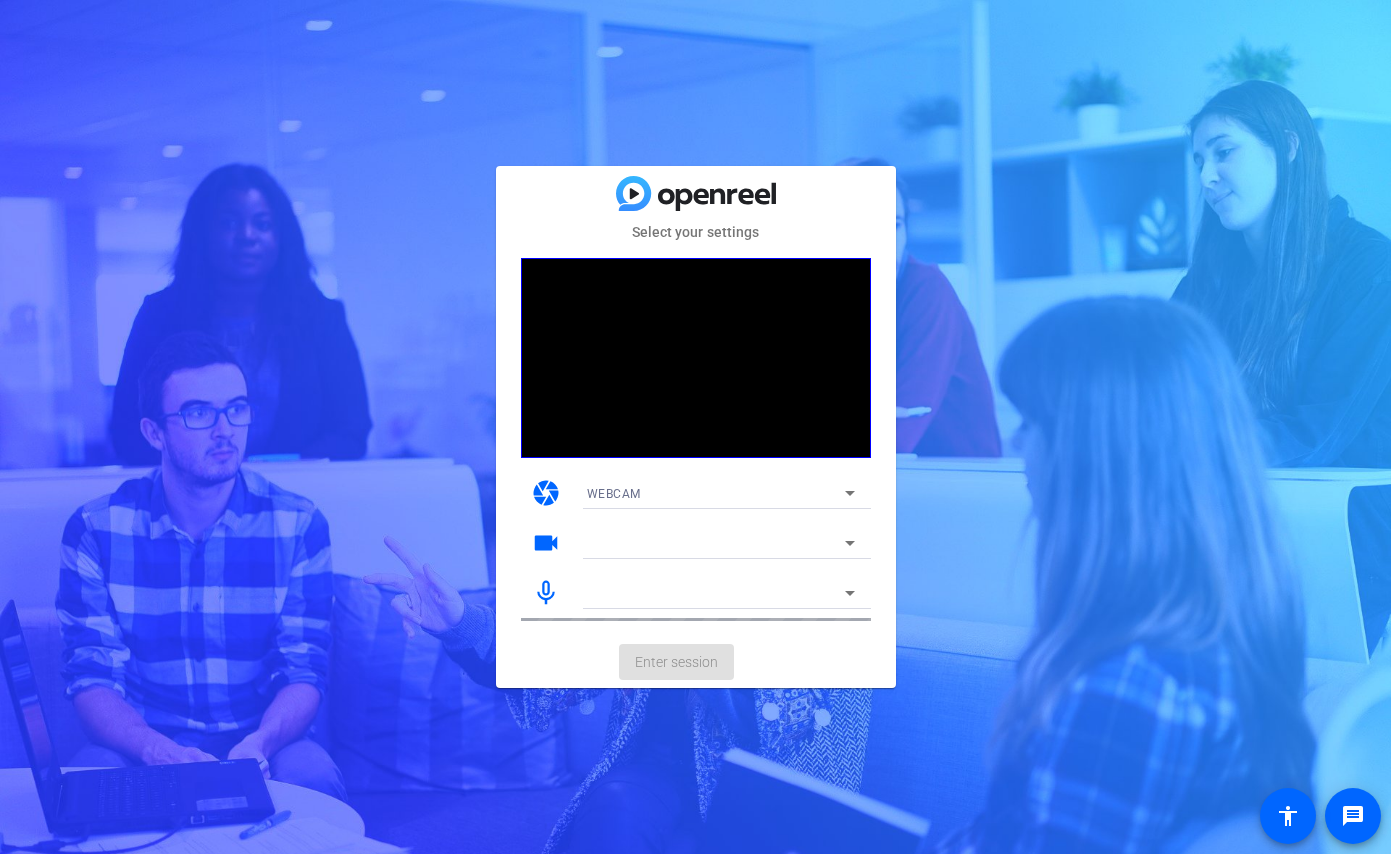scroll, scrollTop: 0, scrollLeft: 0, axis: both 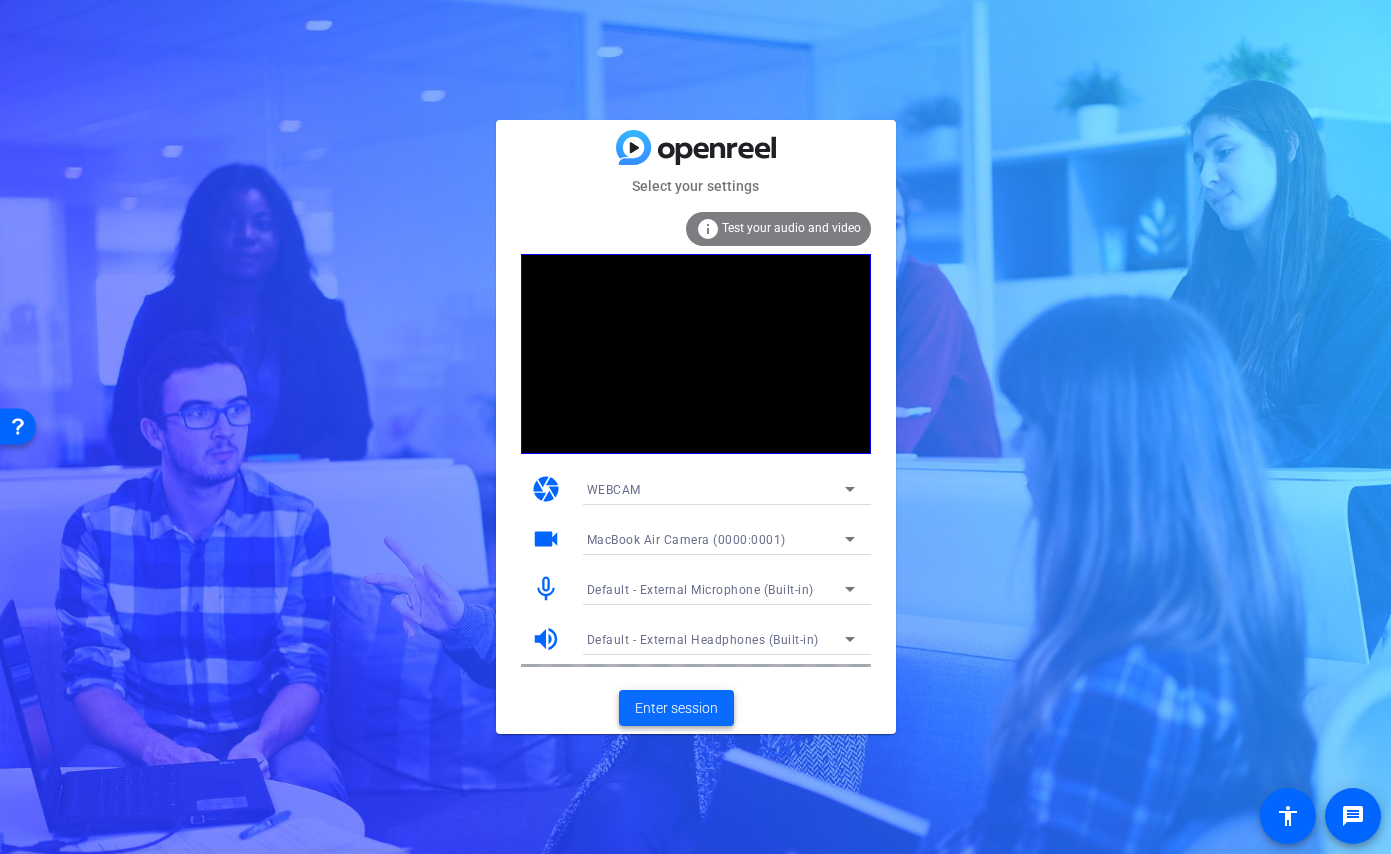 click on "Enter session" 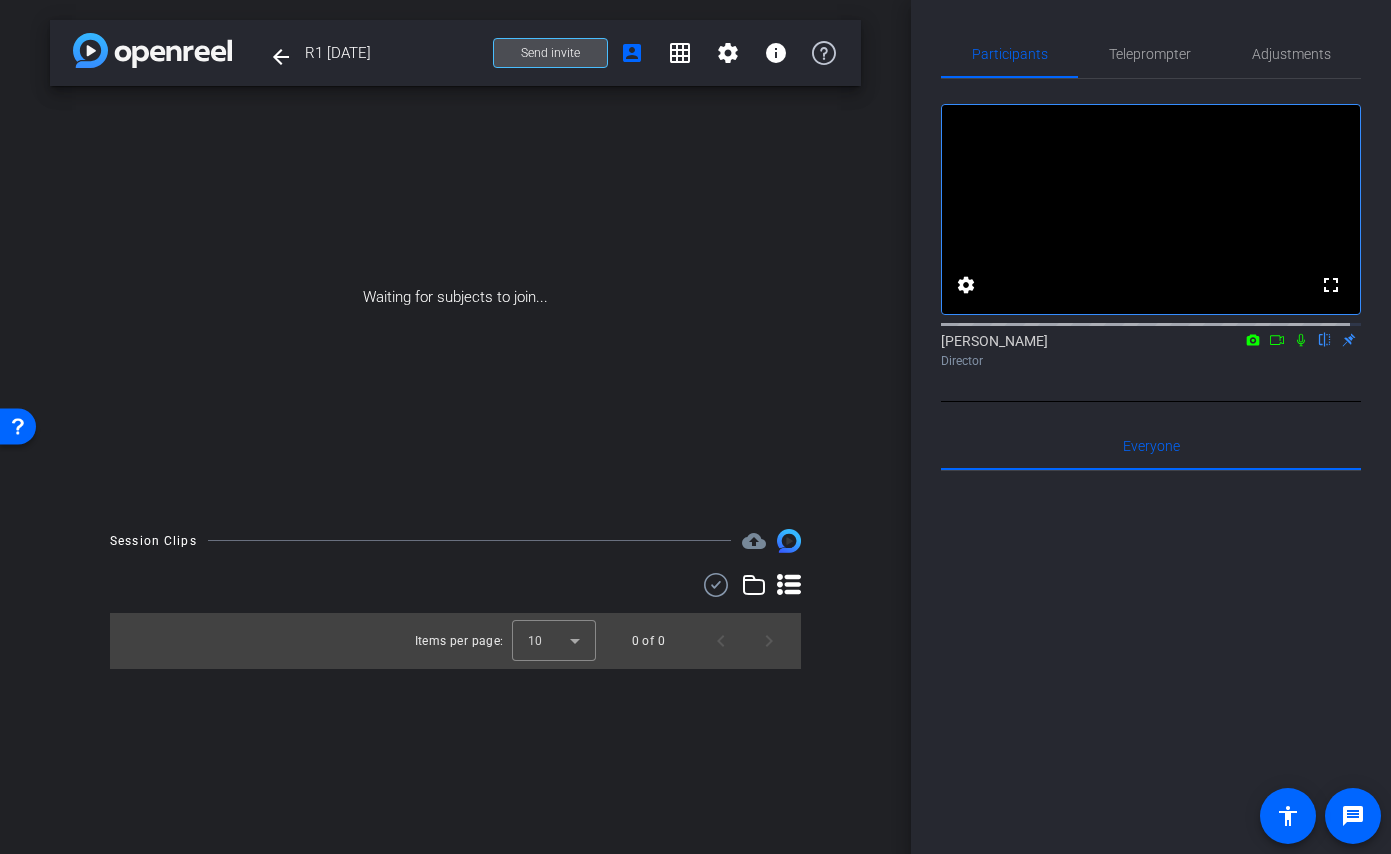 click on "Send invite" at bounding box center (550, 53) 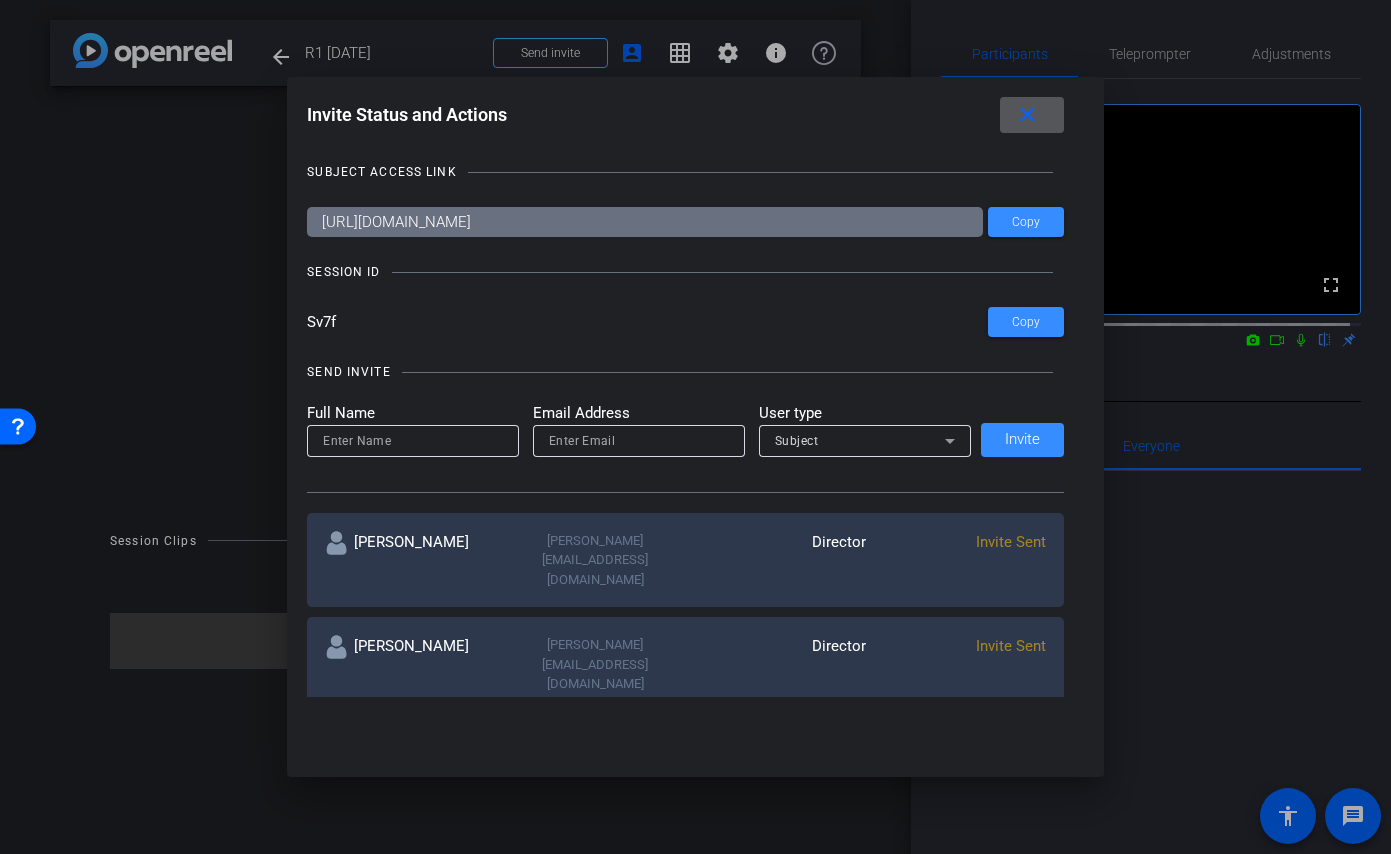 click at bounding box center [1032, 115] 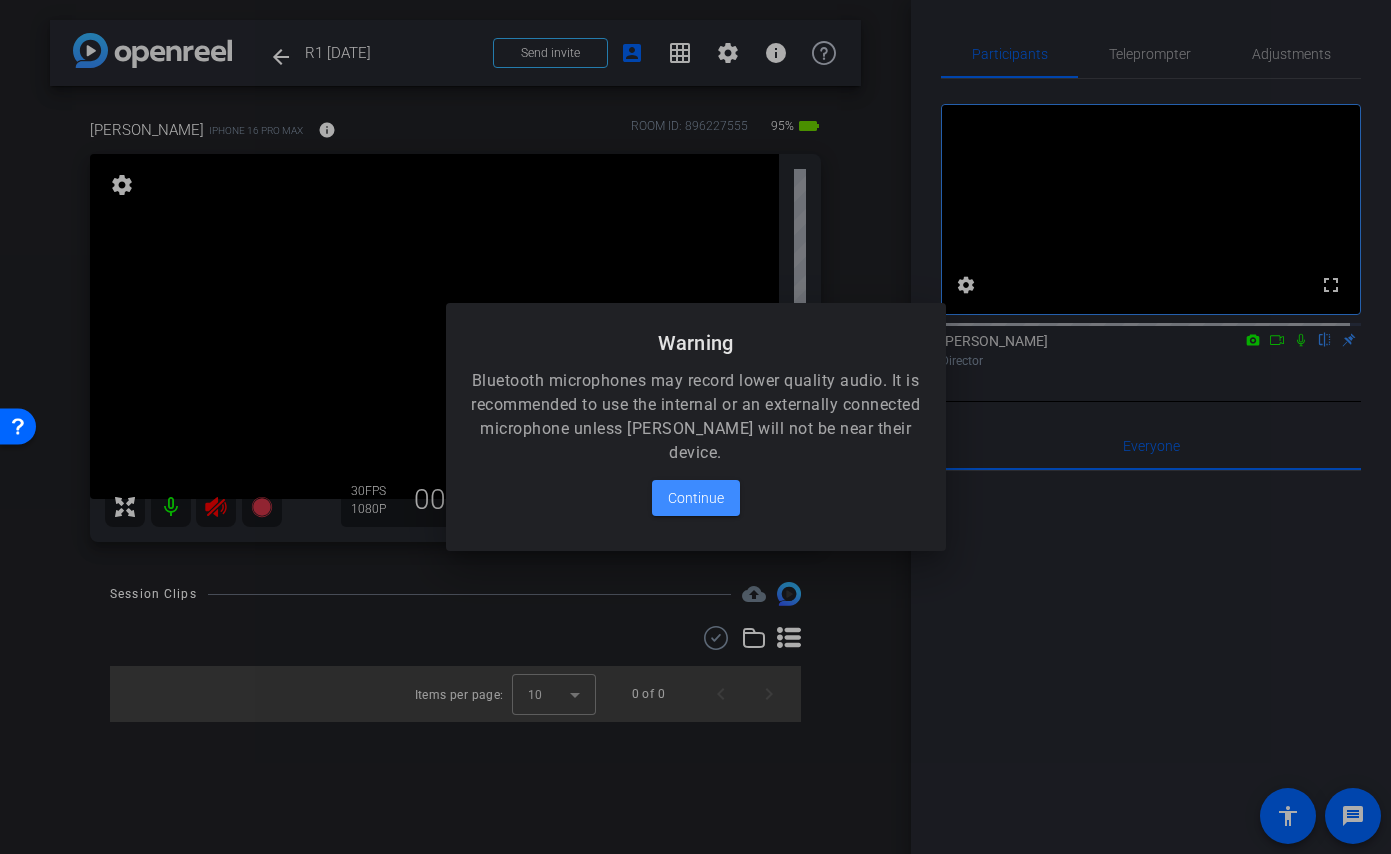 click at bounding box center [695, 427] 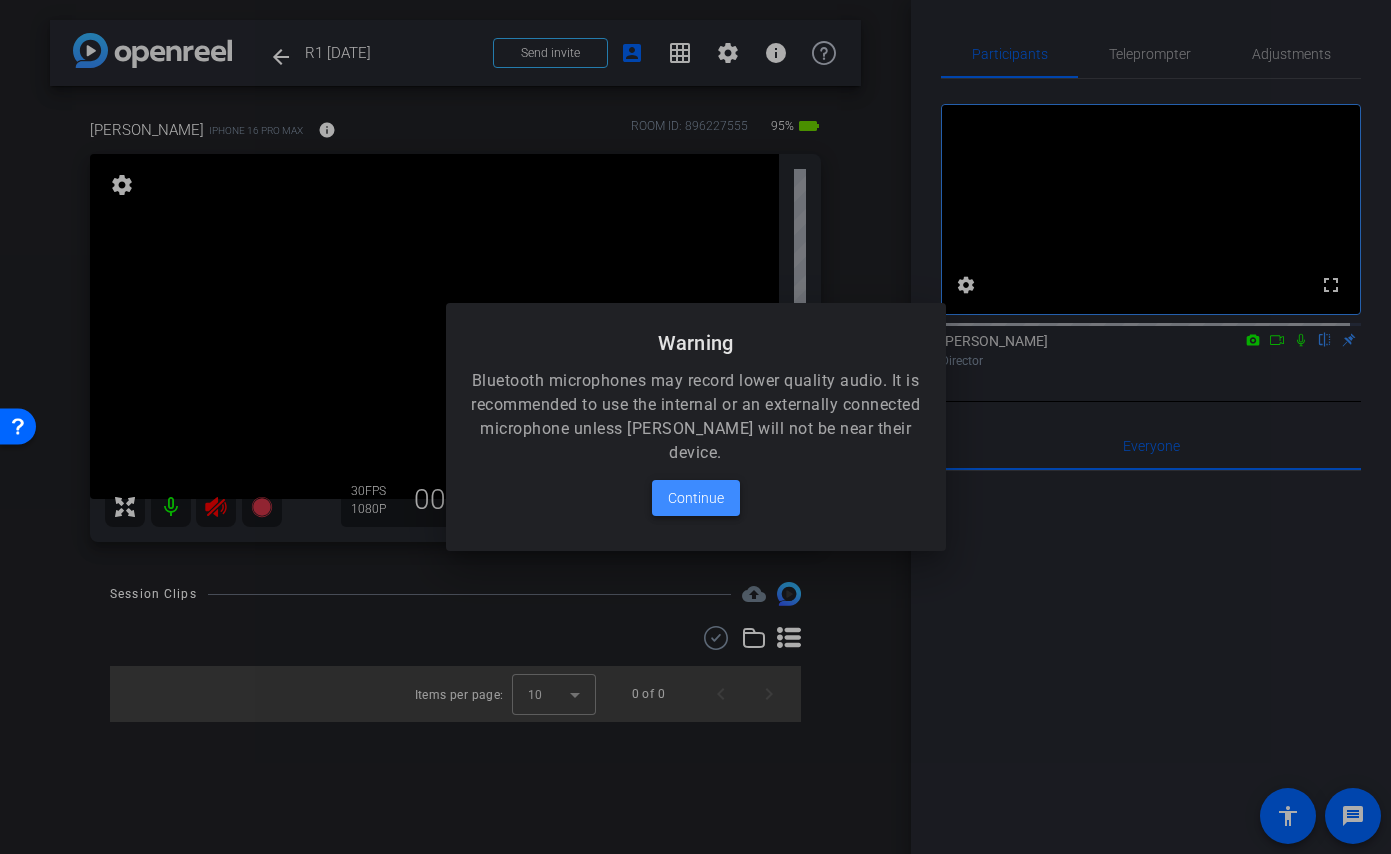 click on "Continue" at bounding box center [696, 498] 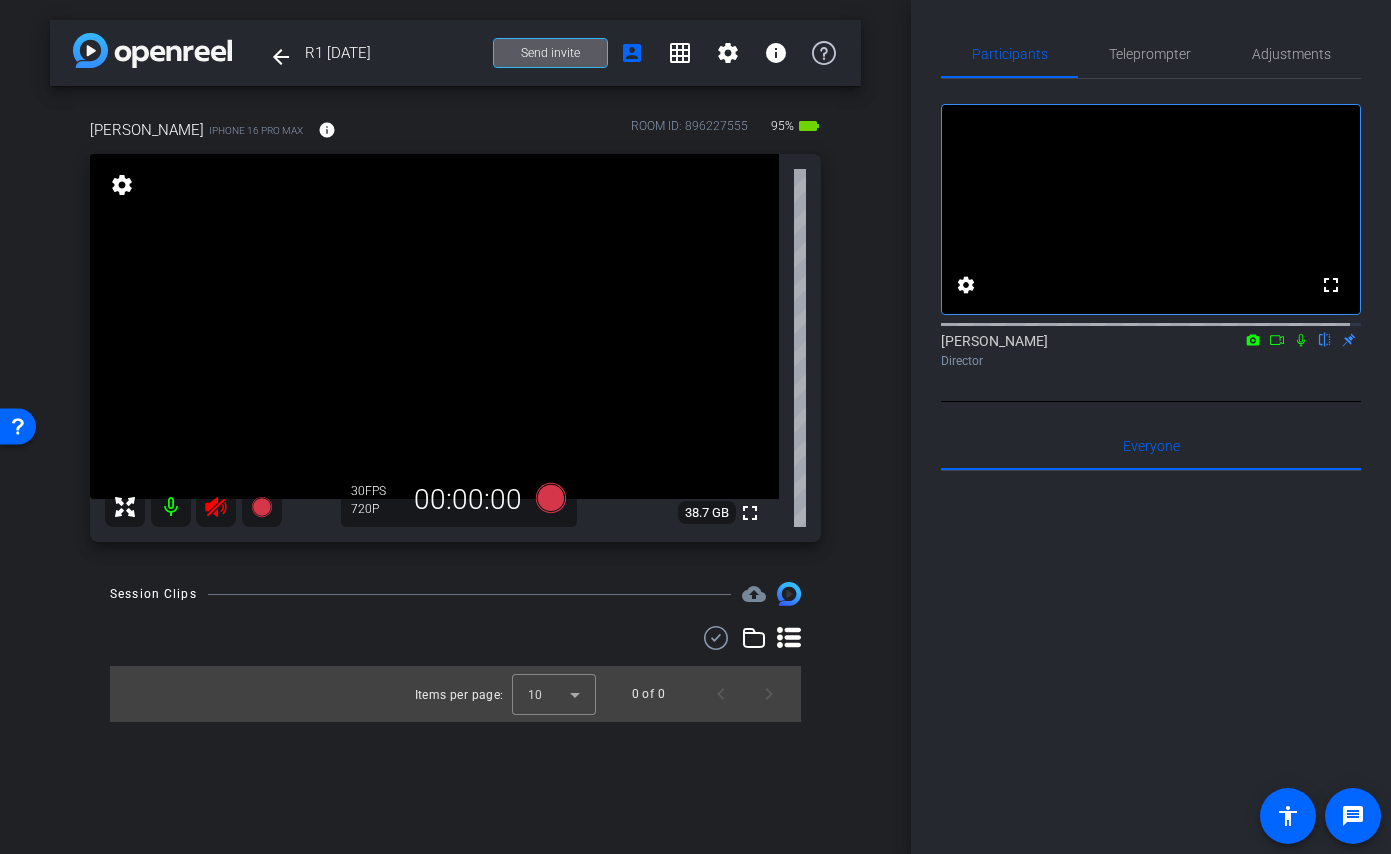click 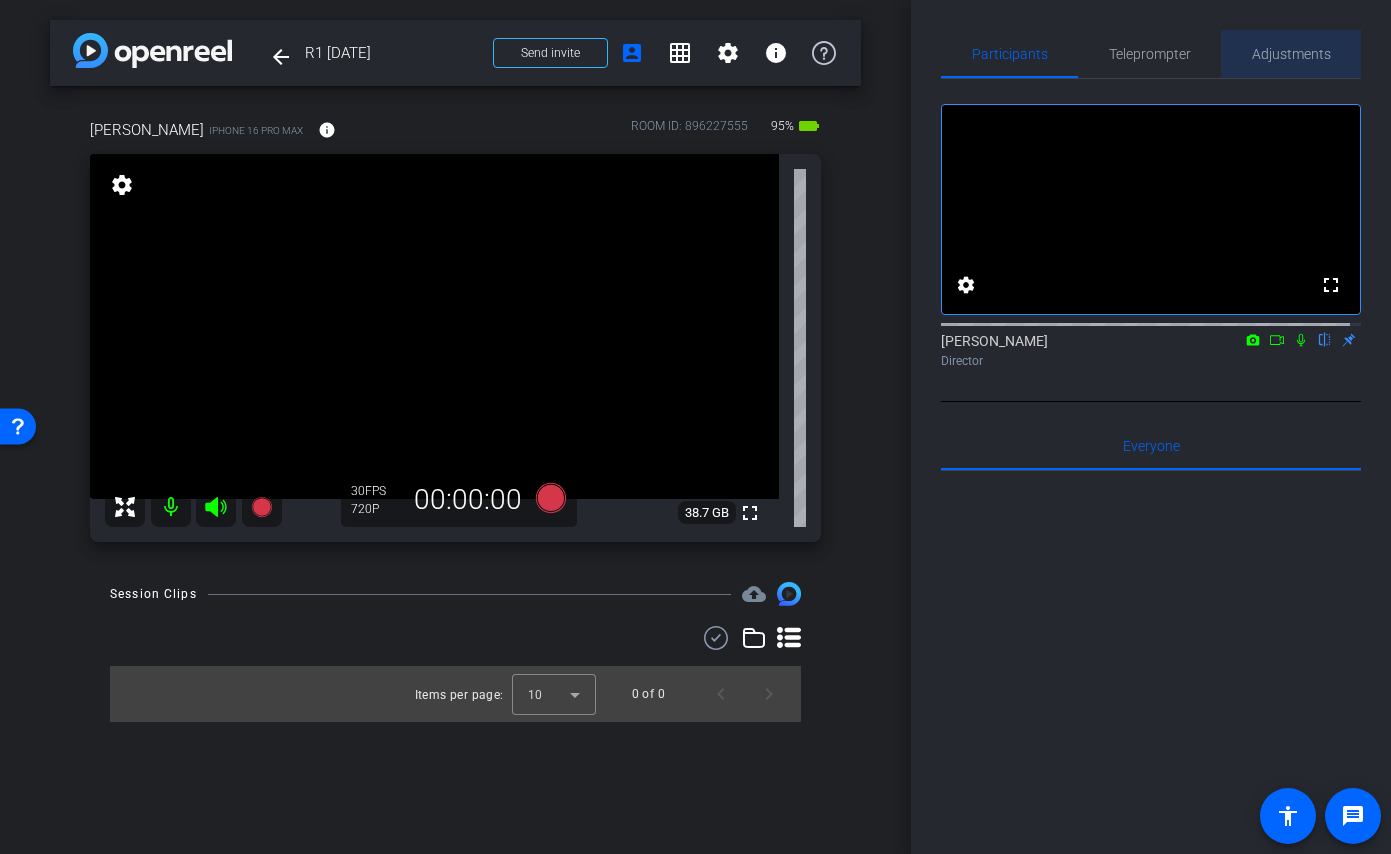 click on "Adjustments" at bounding box center [1291, 54] 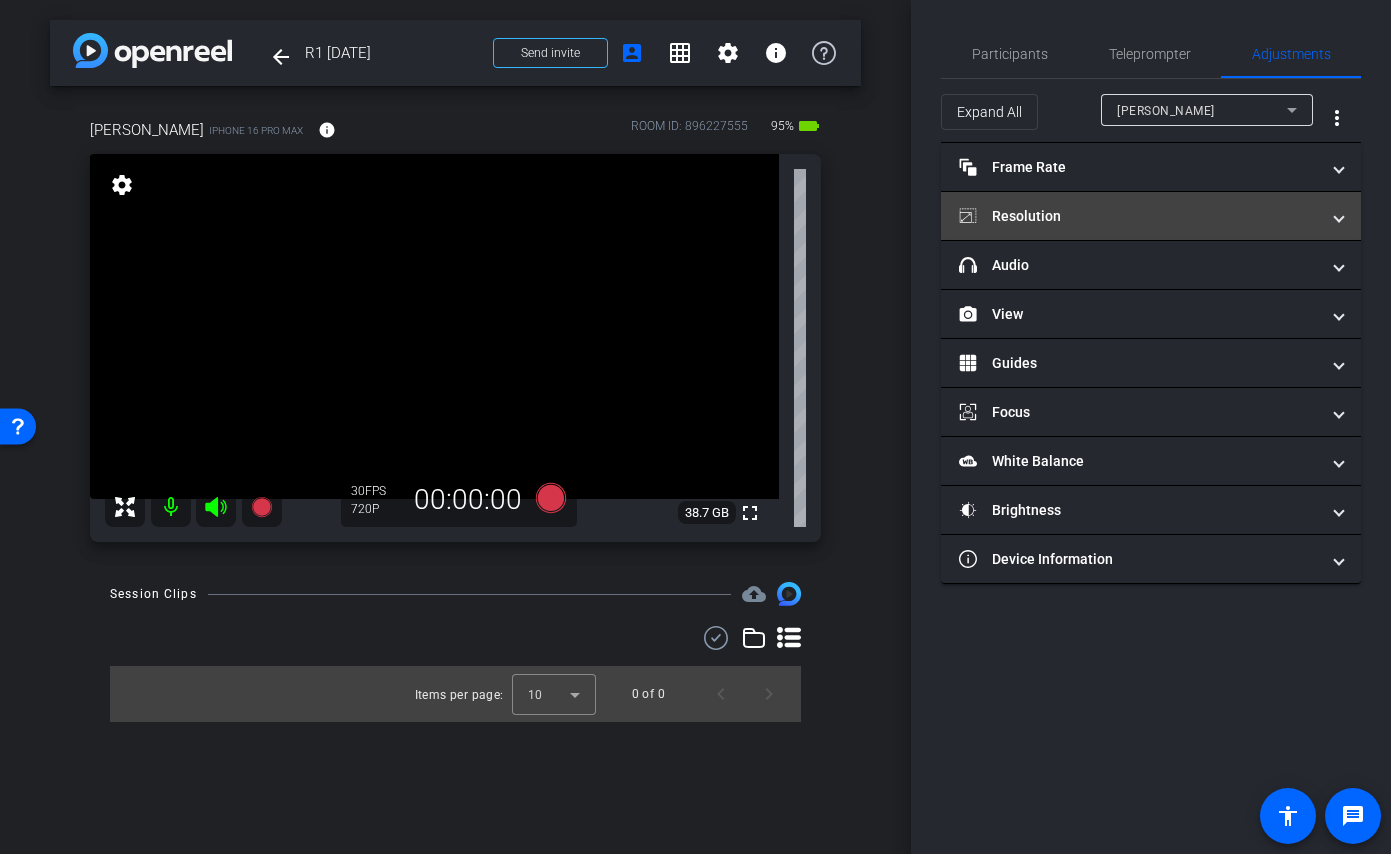 click on "Resolution" at bounding box center [1151, 216] 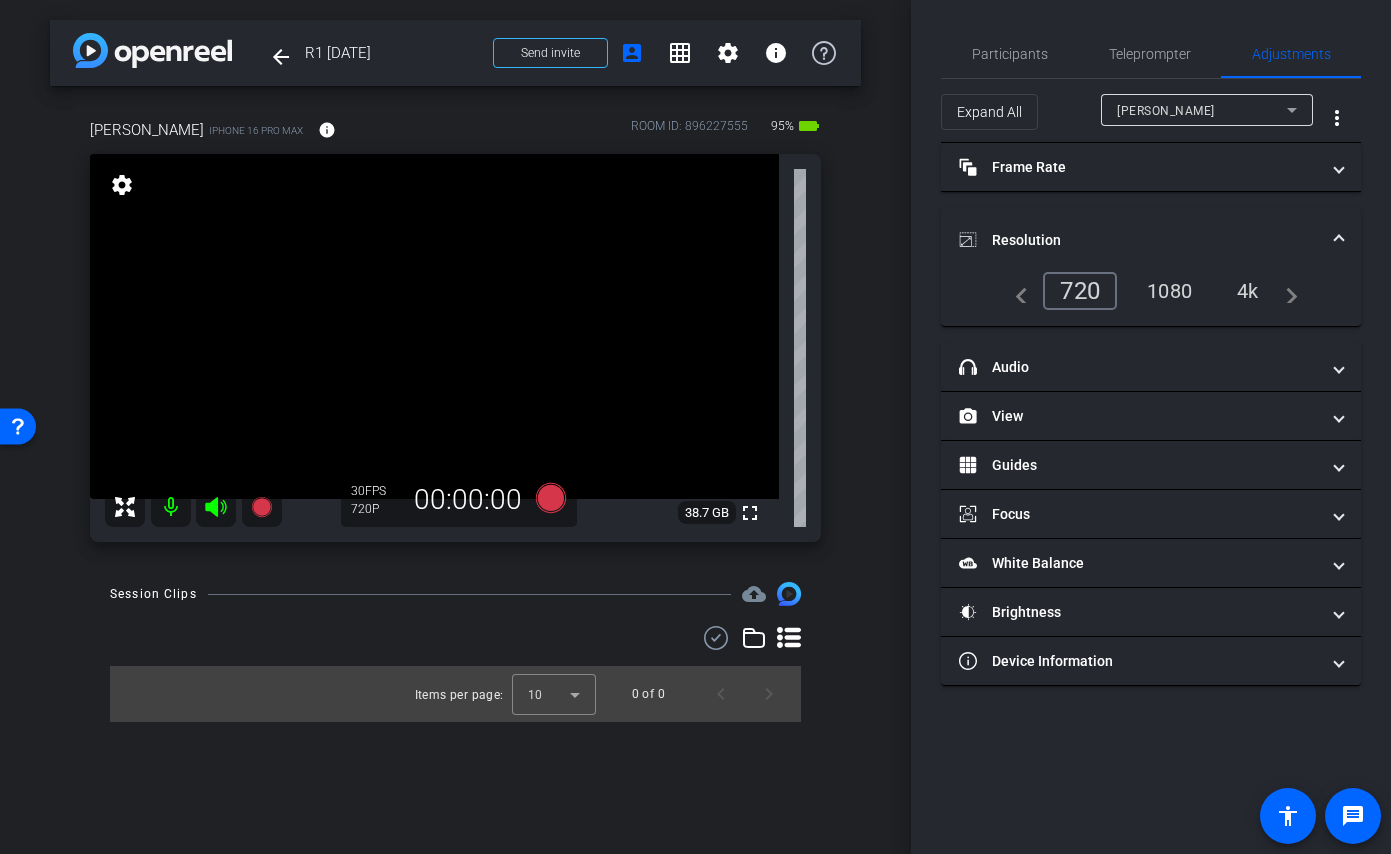 click on "1080" at bounding box center [1169, 291] 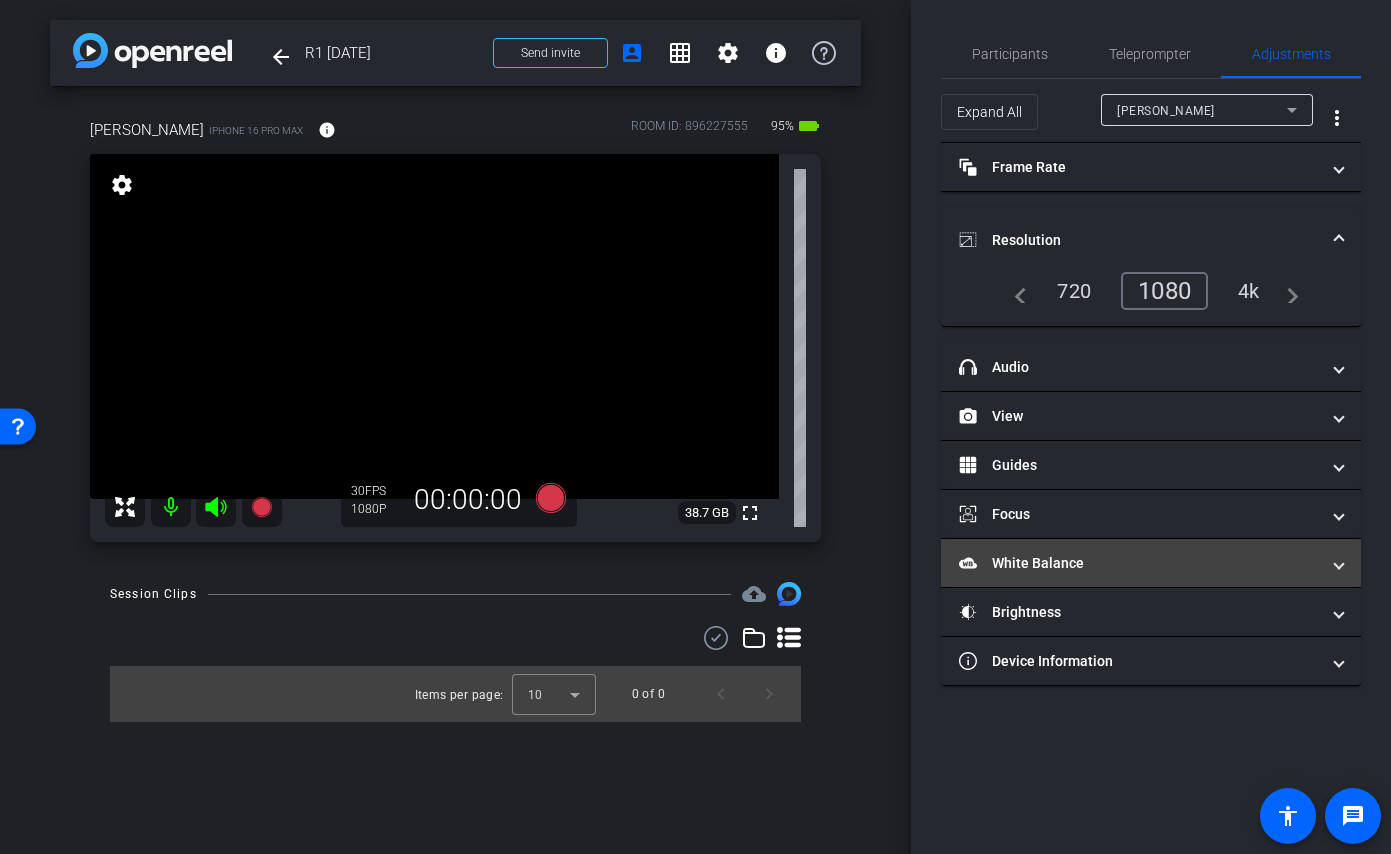 click on "White Balance
White Balance" at bounding box center (1139, 563) 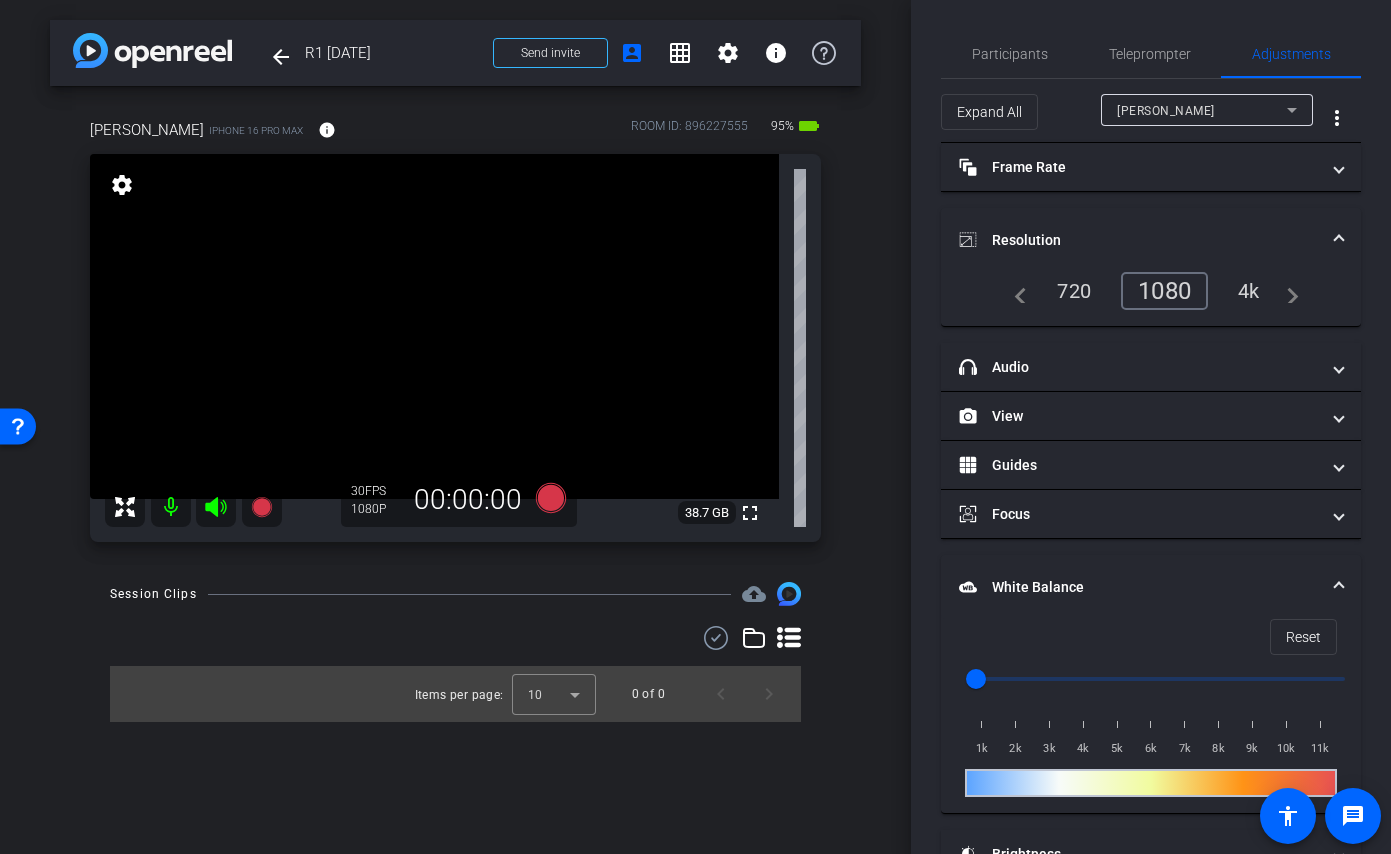 click at bounding box center (434, 326) 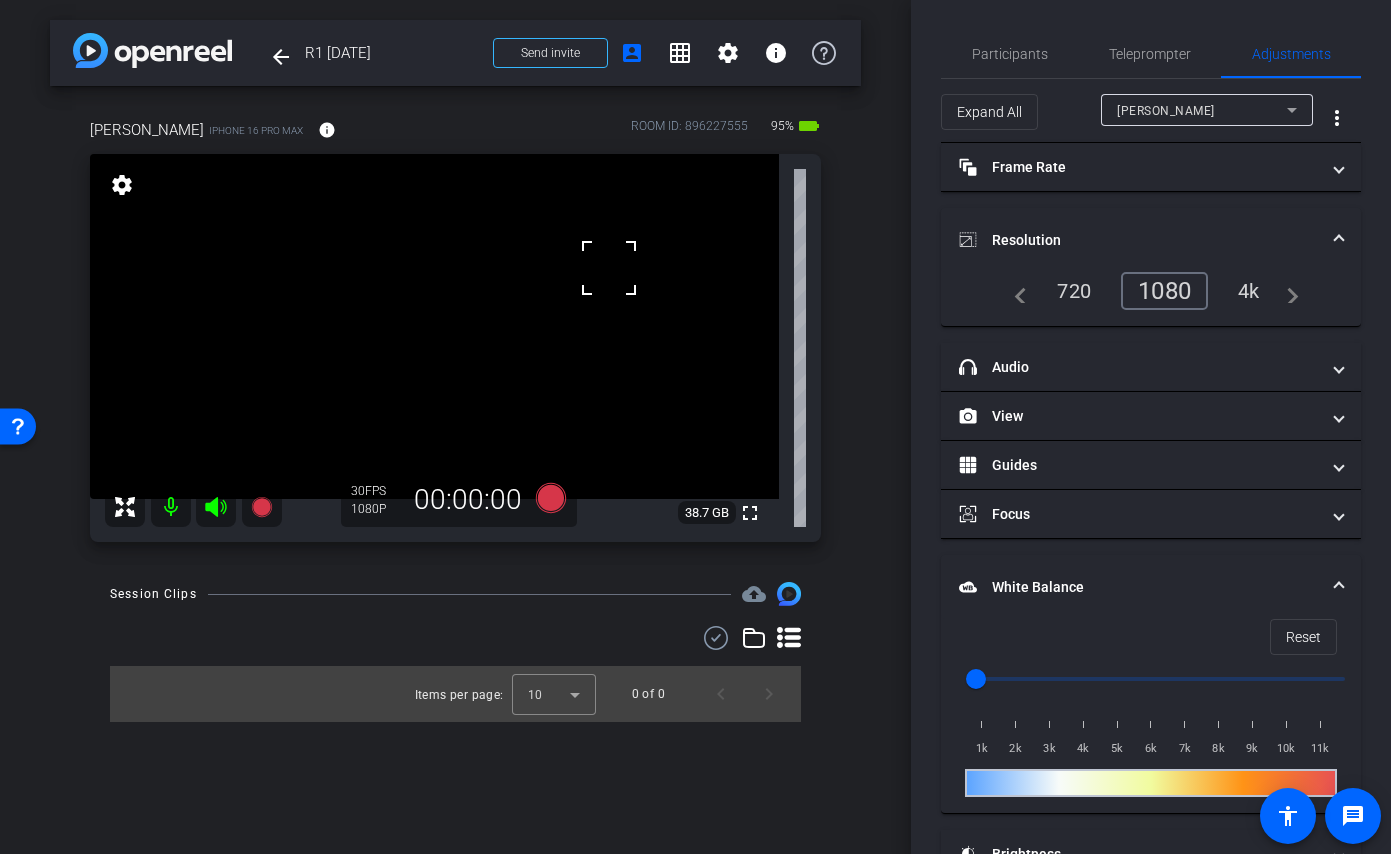 click at bounding box center (434, 326) 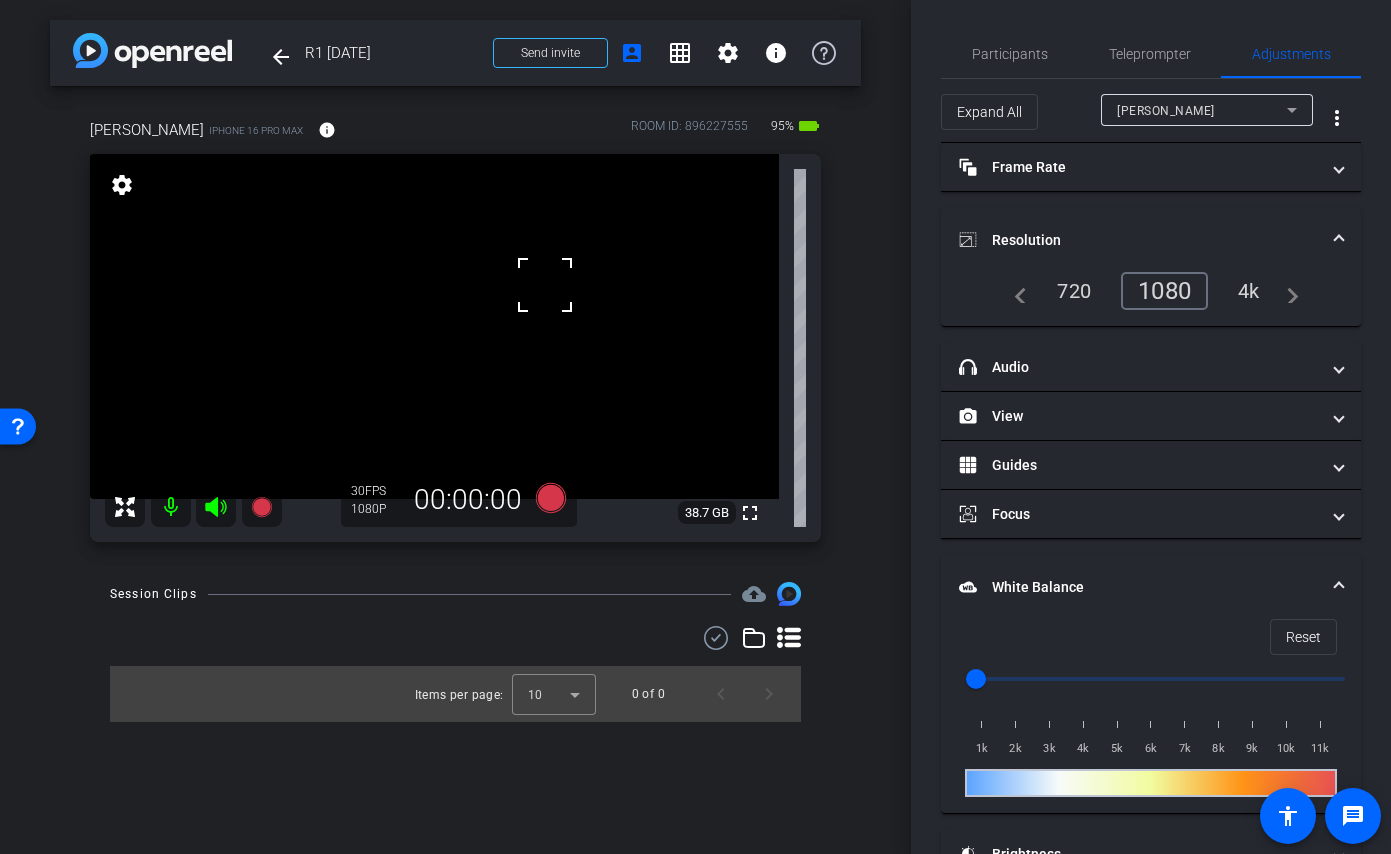 click at bounding box center [434, 326] 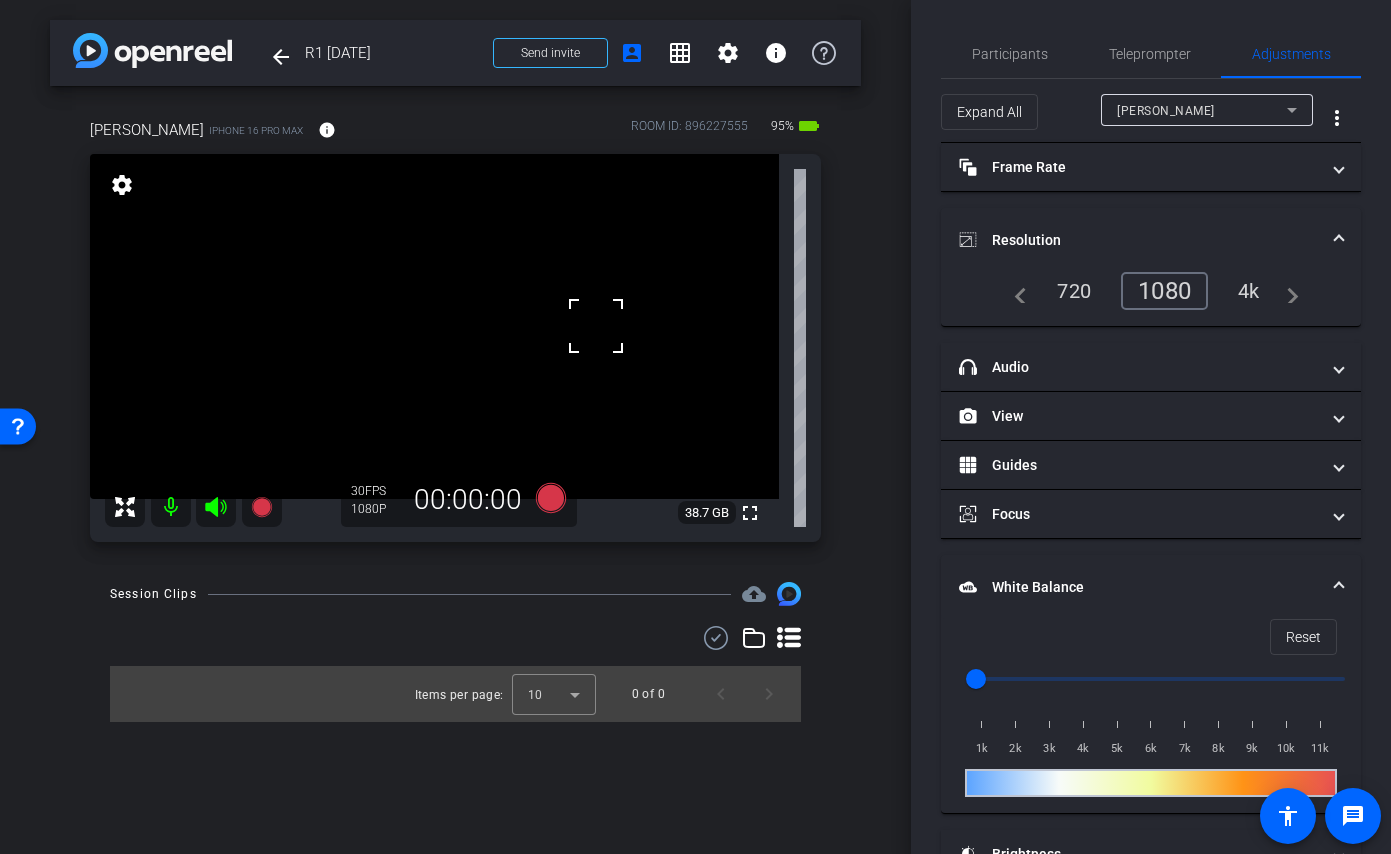 click at bounding box center [434, 326] 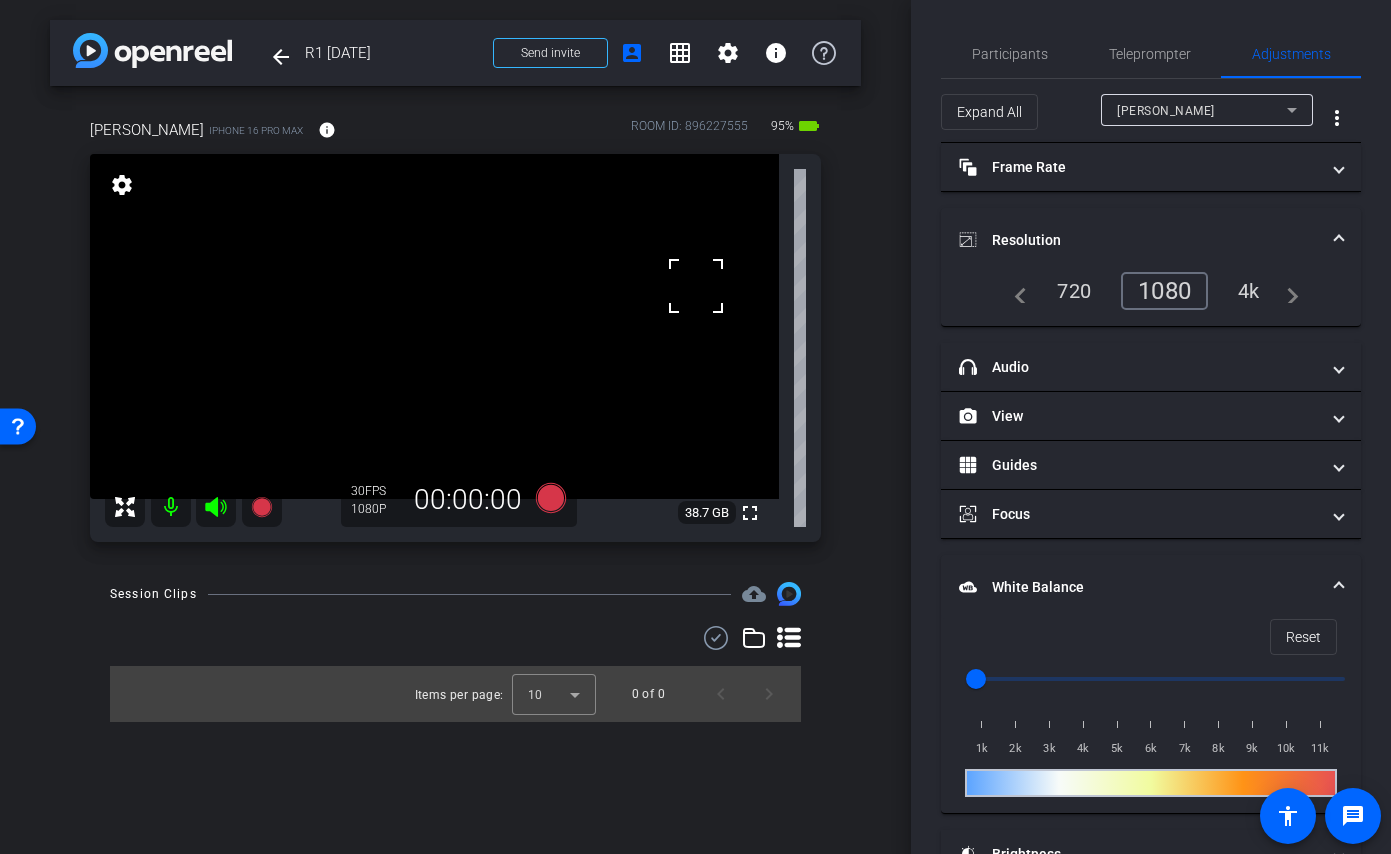 click at bounding box center (434, 326) 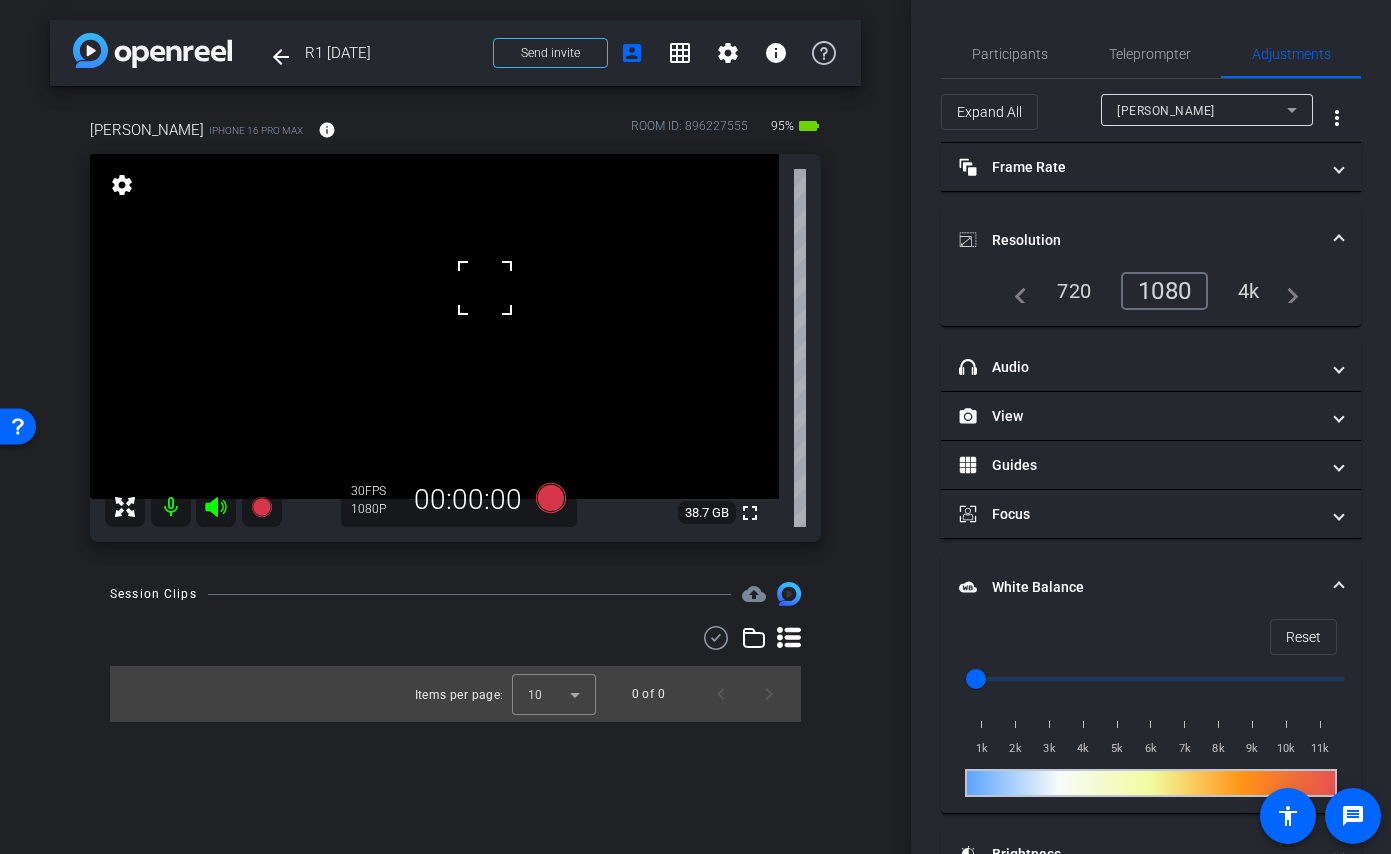 click at bounding box center (434, 326) 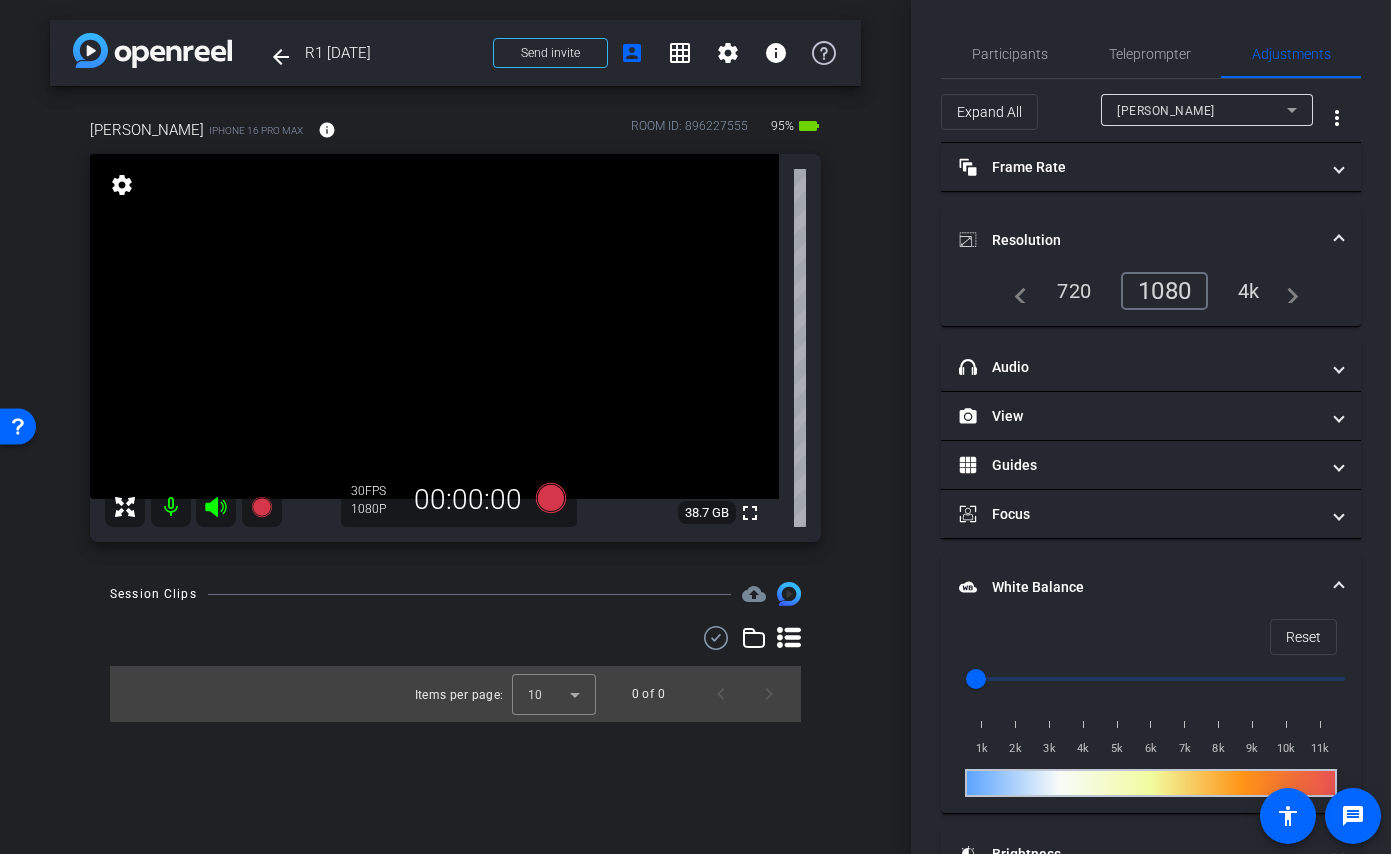 click at bounding box center (434, 326) 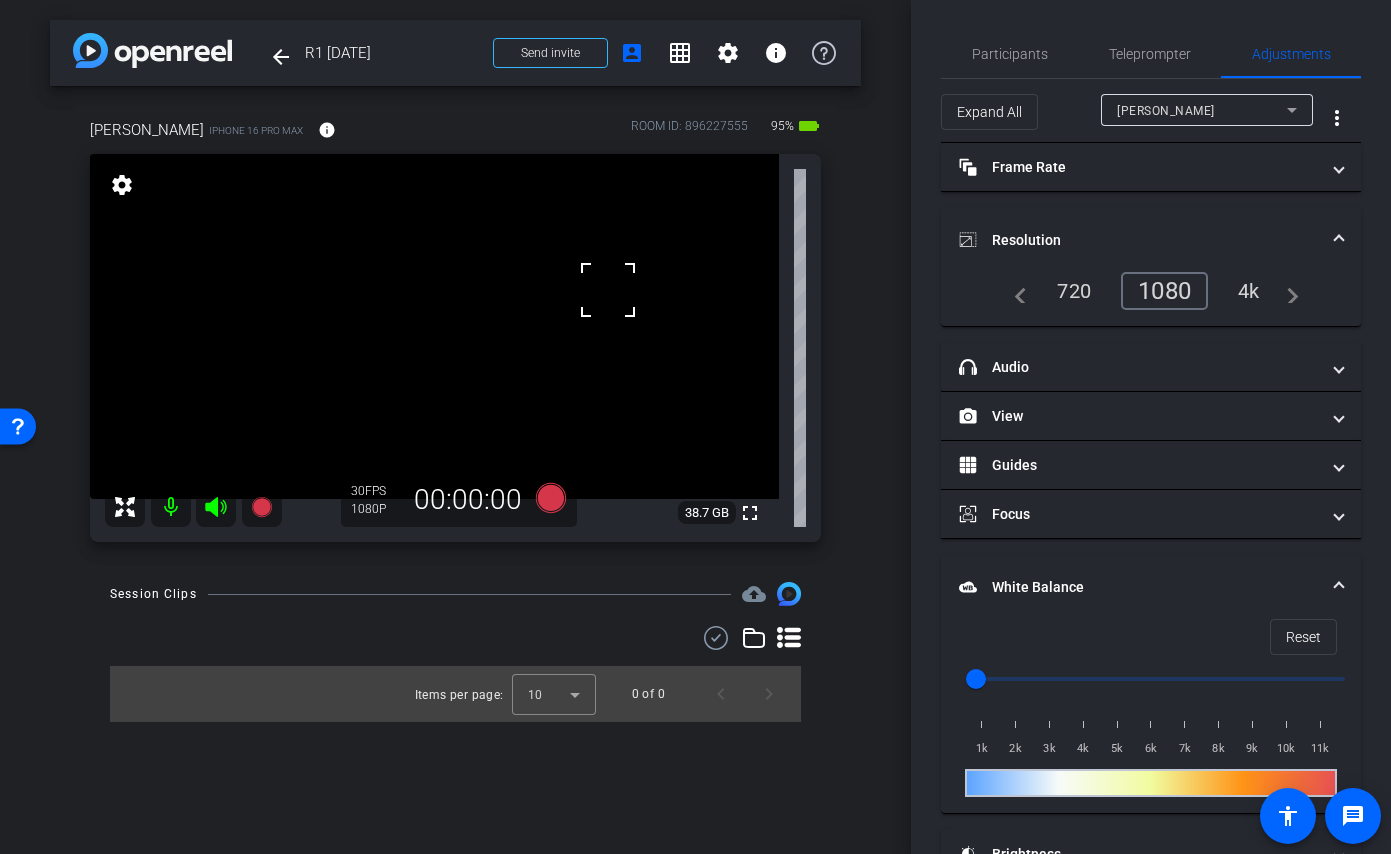 scroll, scrollTop: 104, scrollLeft: 0, axis: vertical 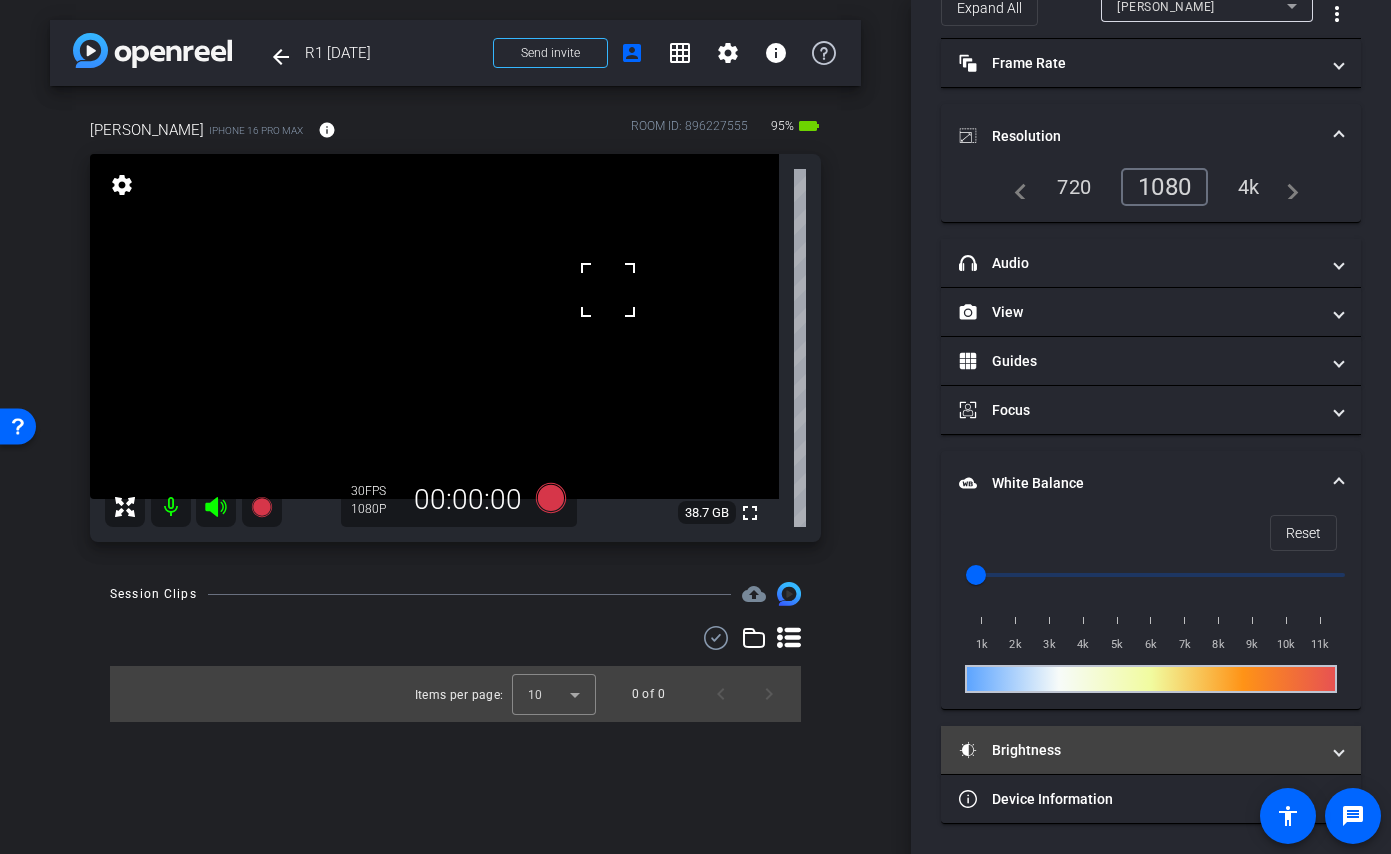 click on "Brightness" at bounding box center (1151, 750) 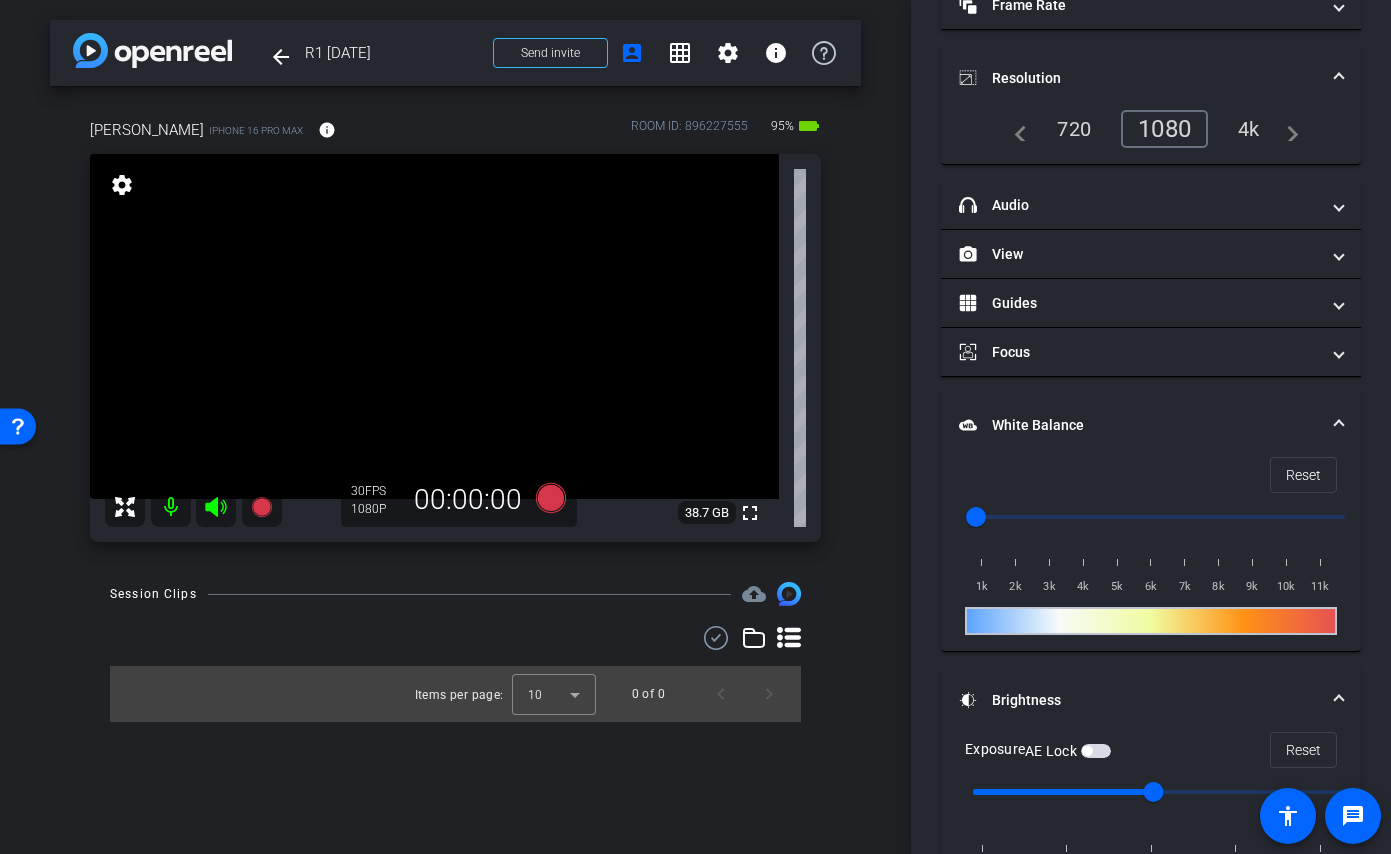 scroll, scrollTop: 310, scrollLeft: 0, axis: vertical 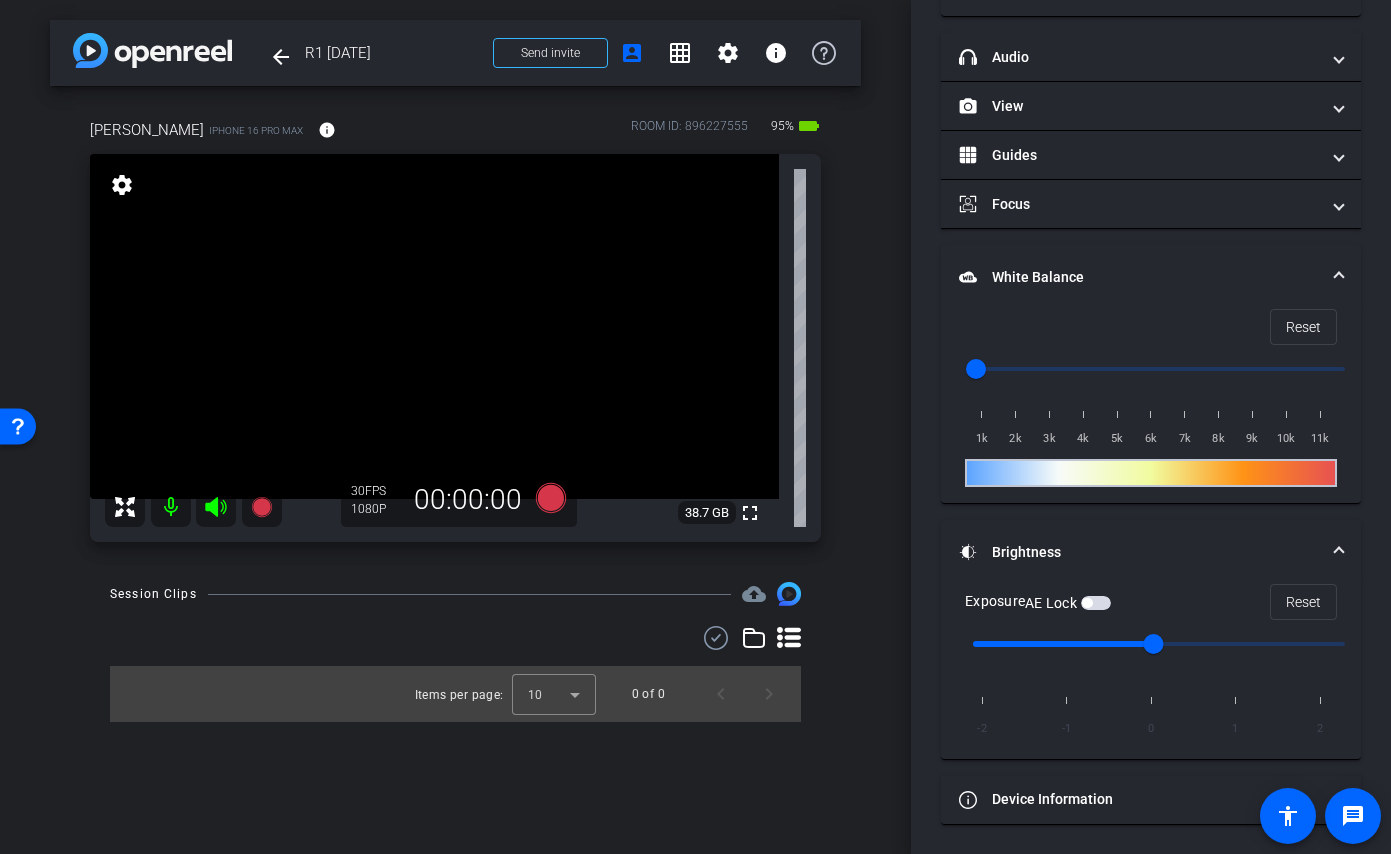 click at bounding box center (434, 326) 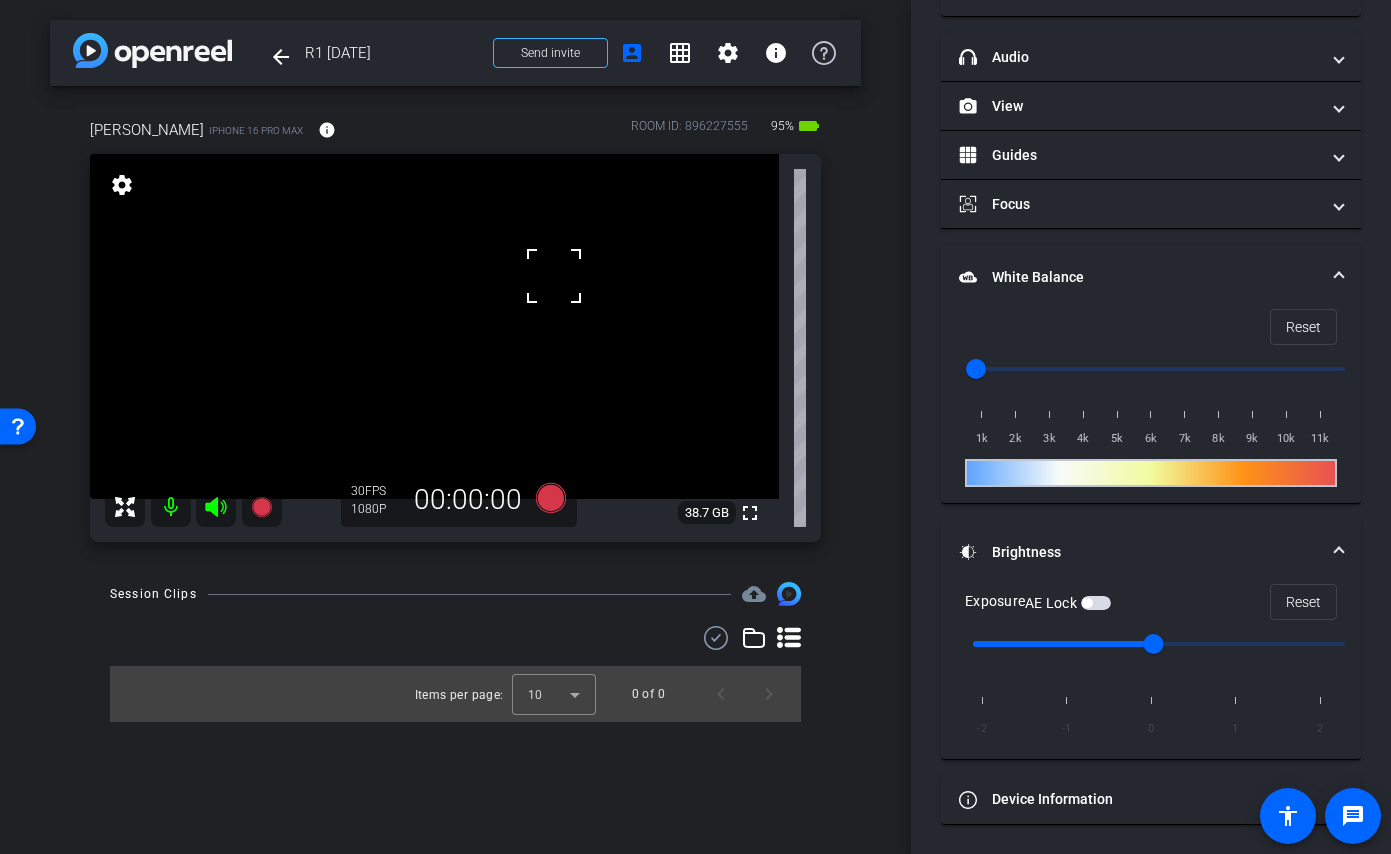 click at bounding box center (434, 326) 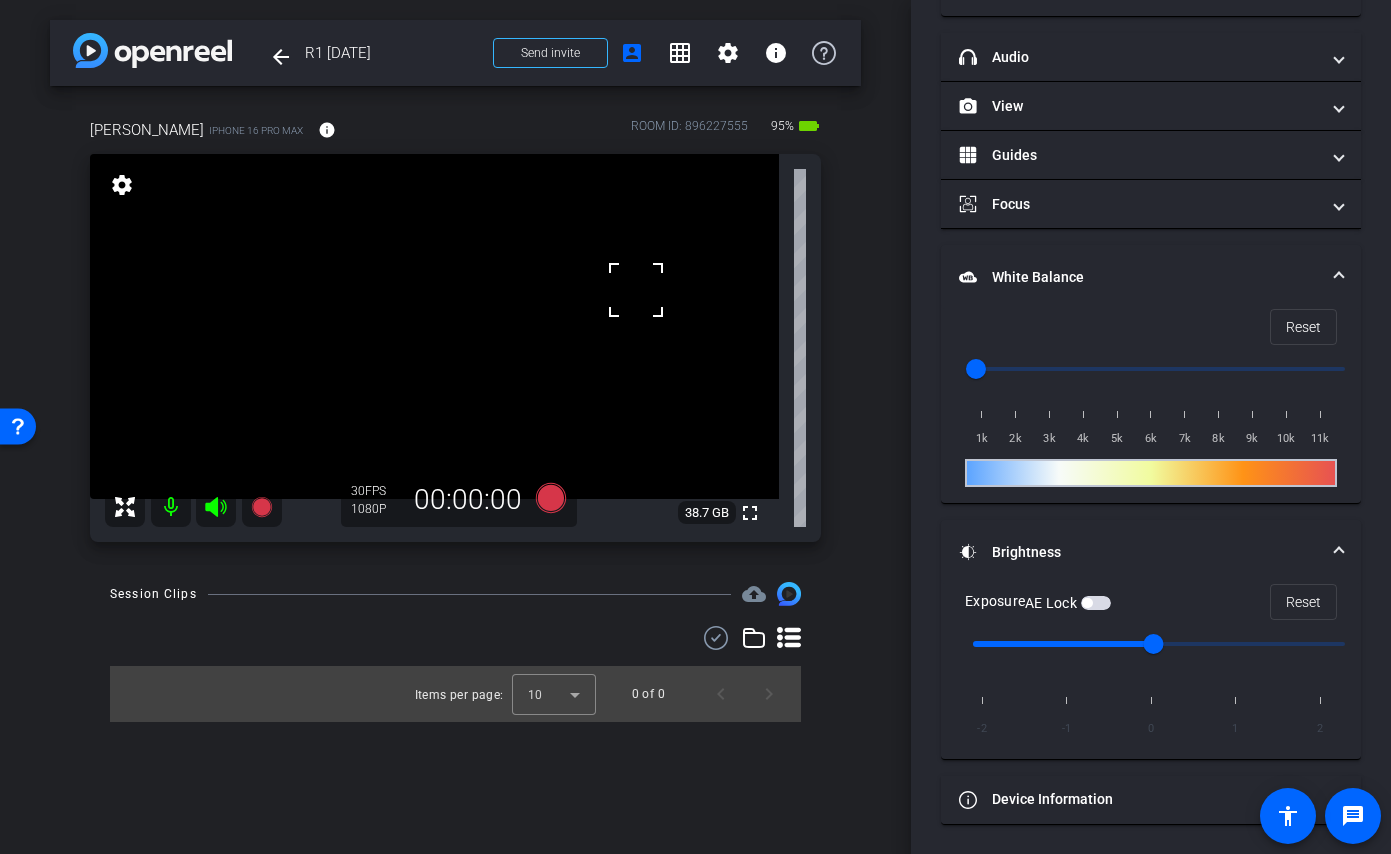 click at bounding box center (636, 290) 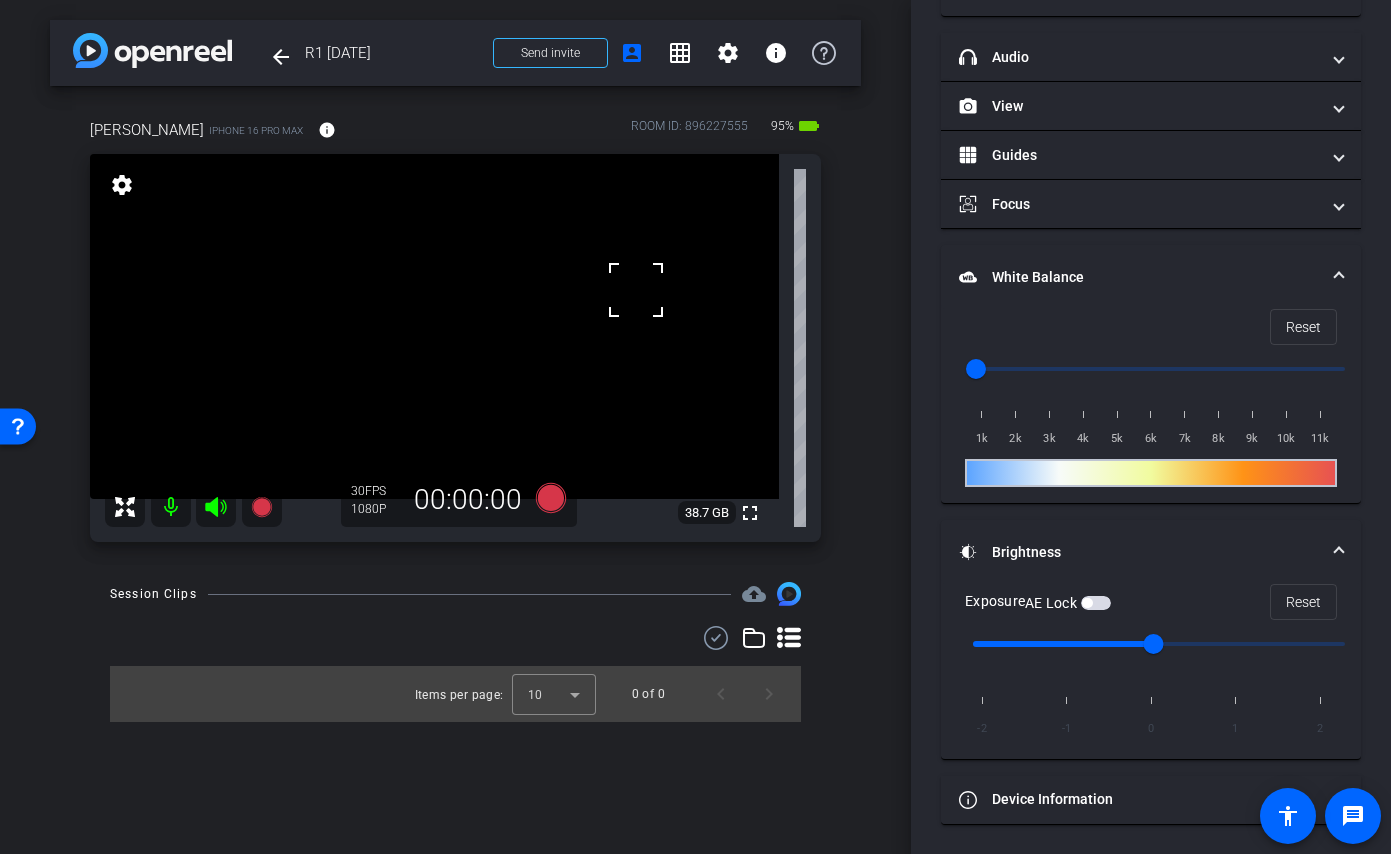 click at bounding box center (434, 326) 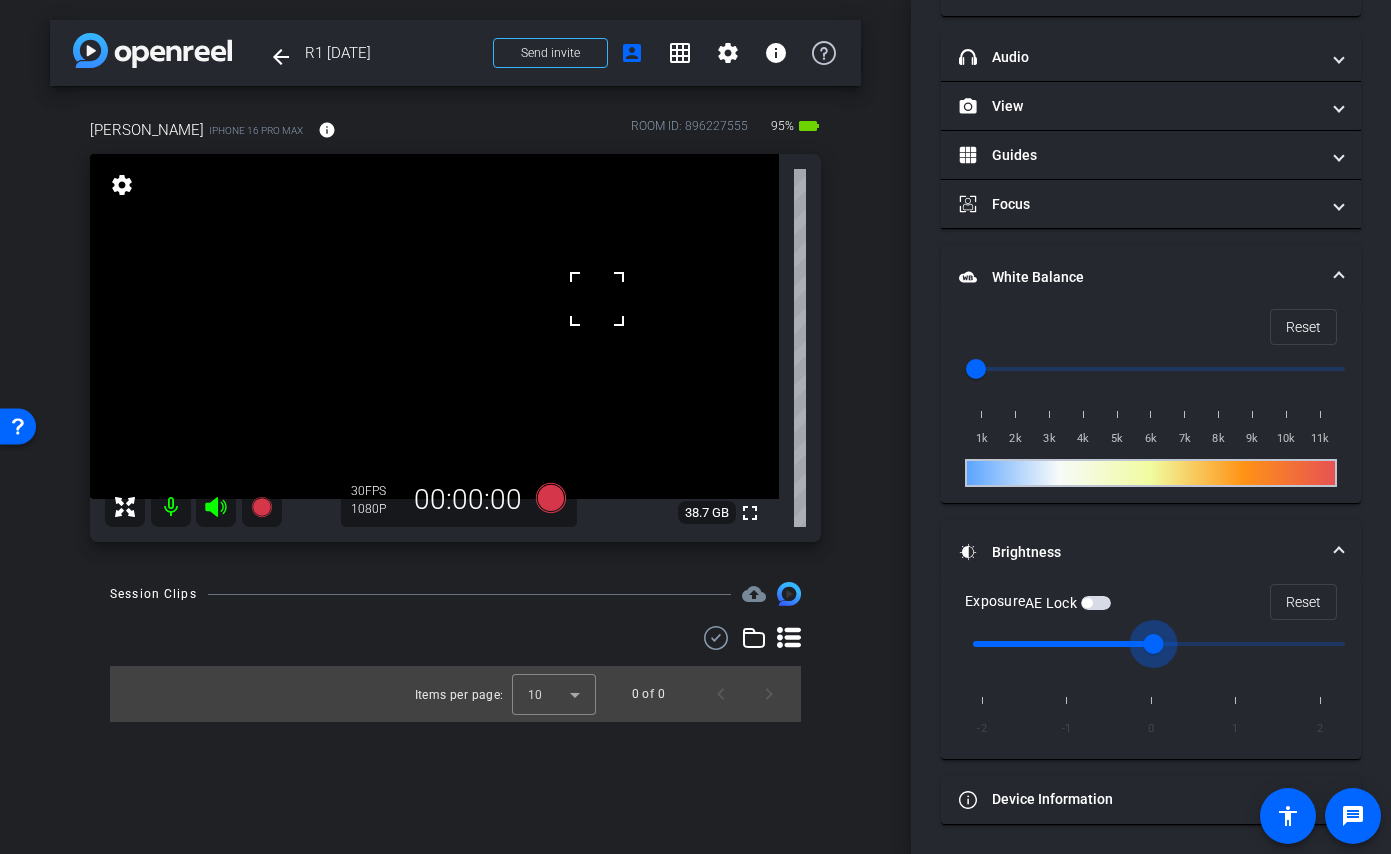 drag, startPoint x: 1154, startPoint y: 647, endPoint x: 1123, endPoint y: 648, distance: 31.016125 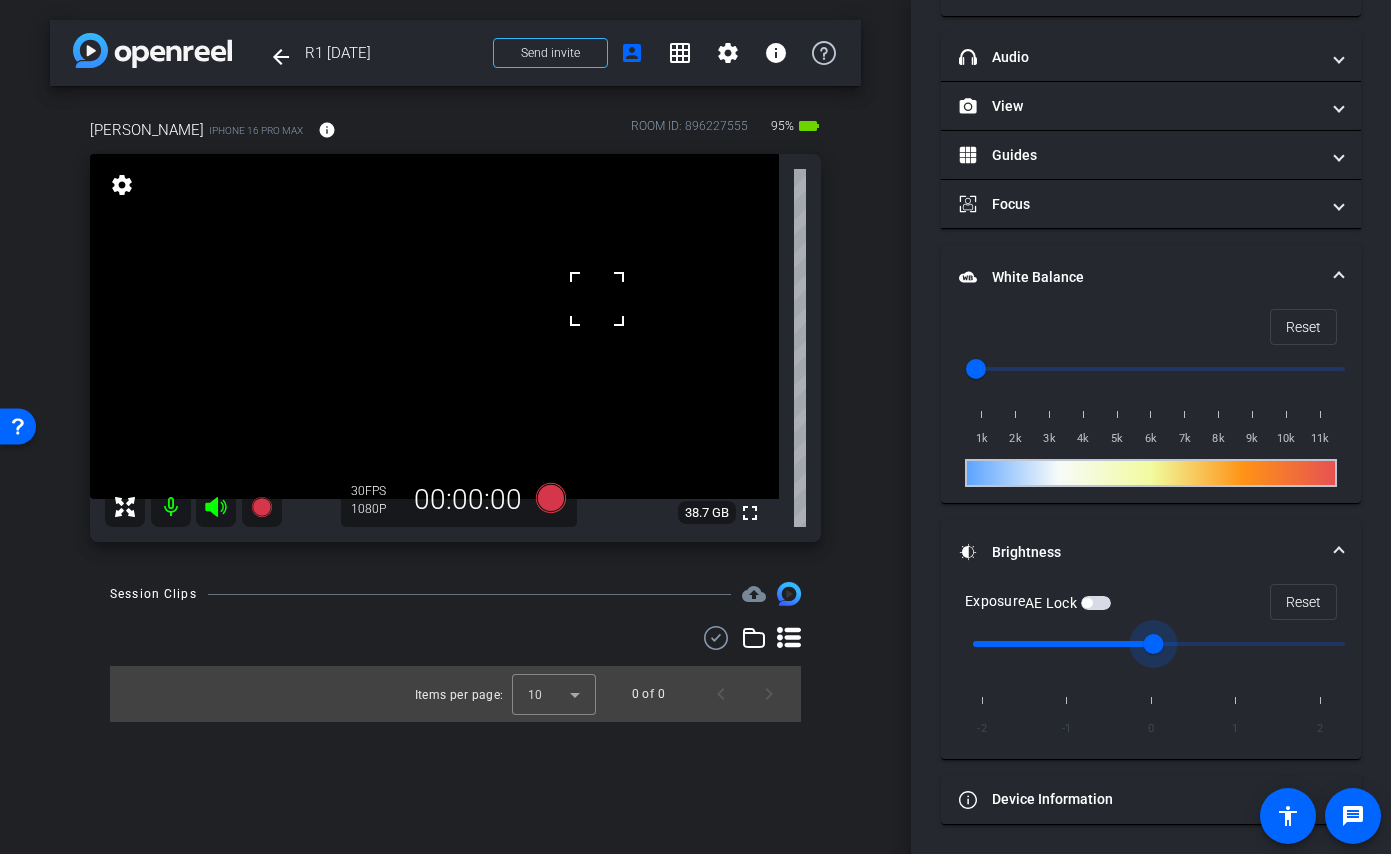 click at bounding box center (1159, 644) 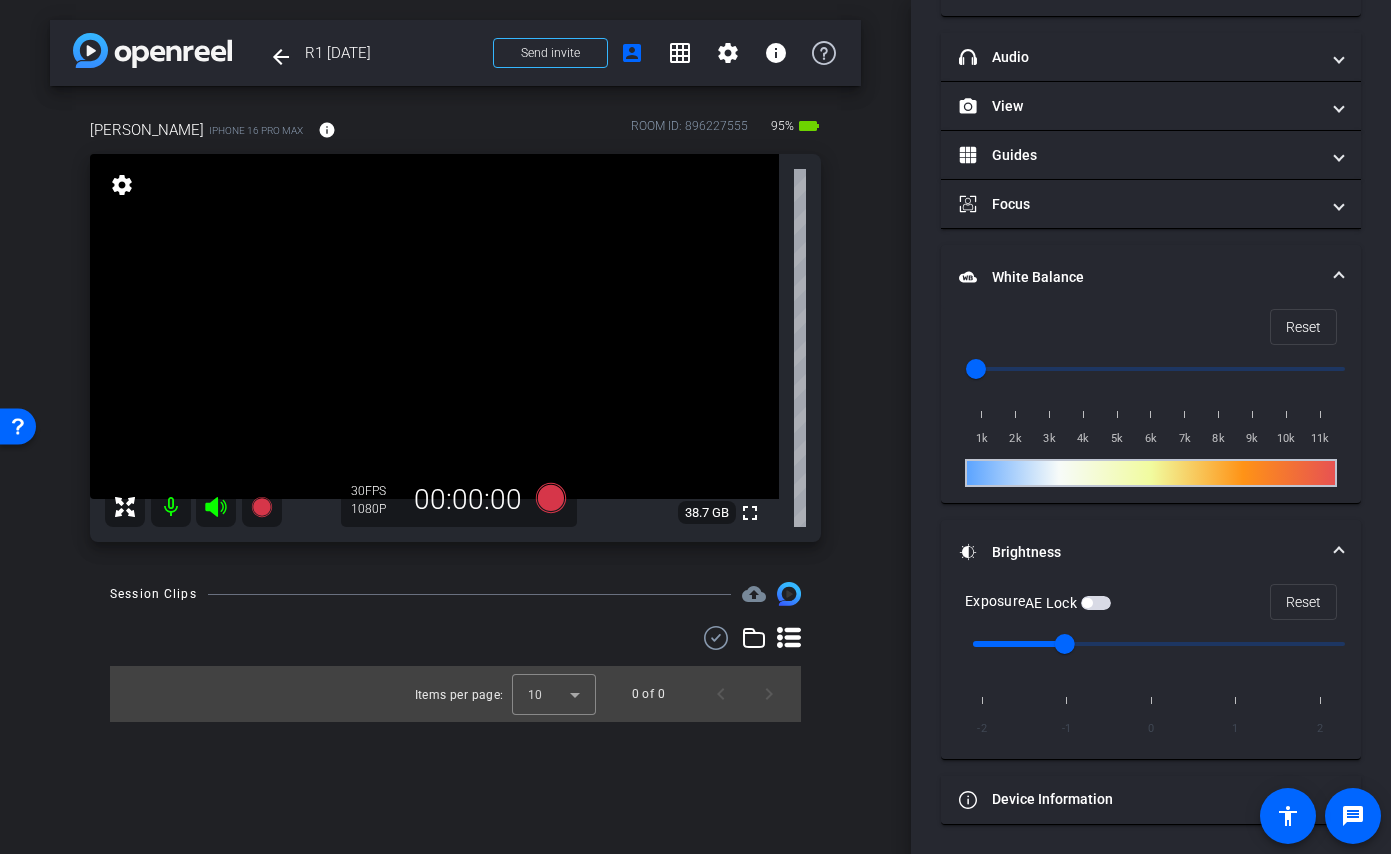 click at bounding box center [434, 326] 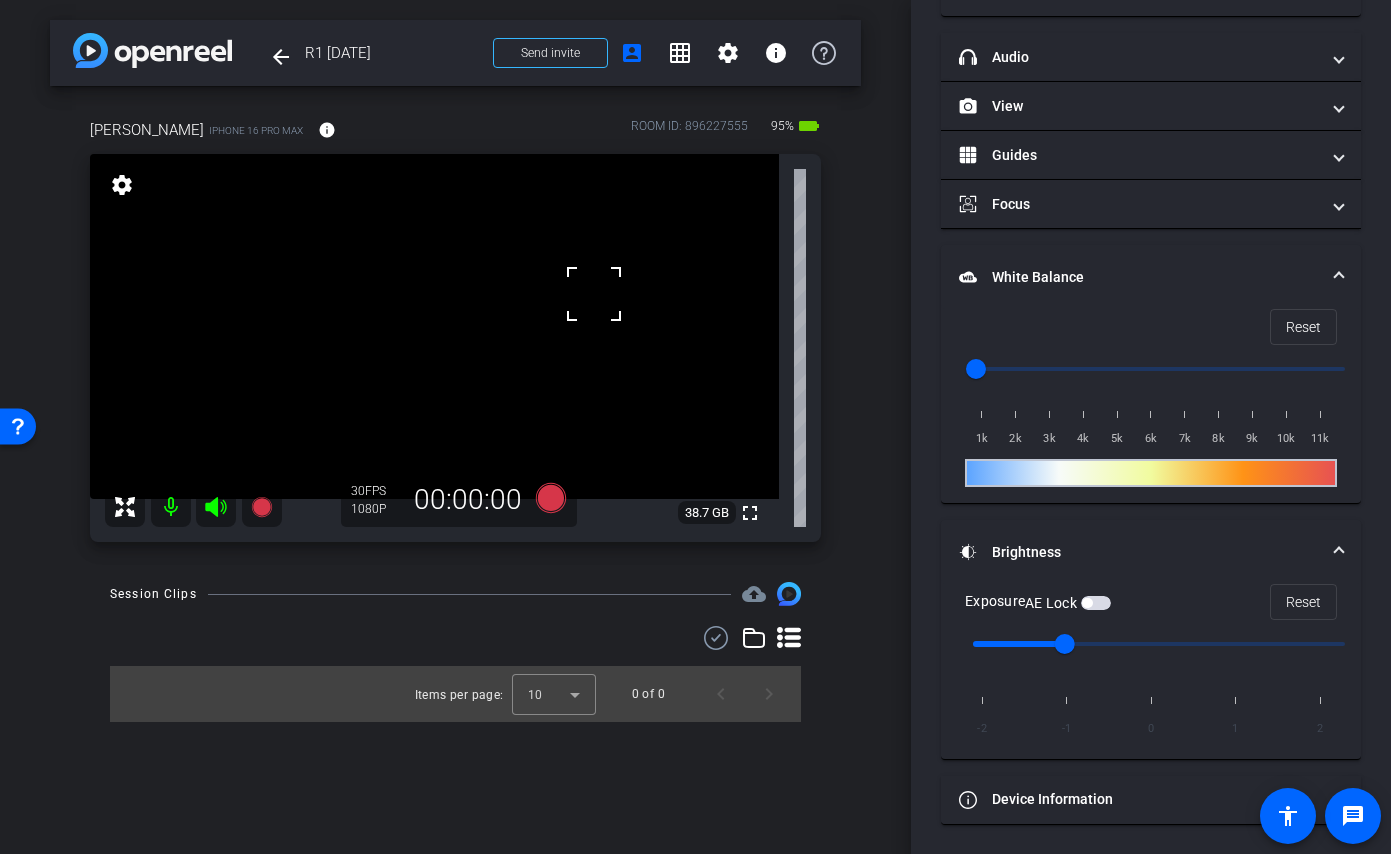 click at bounding box center (434, 326) 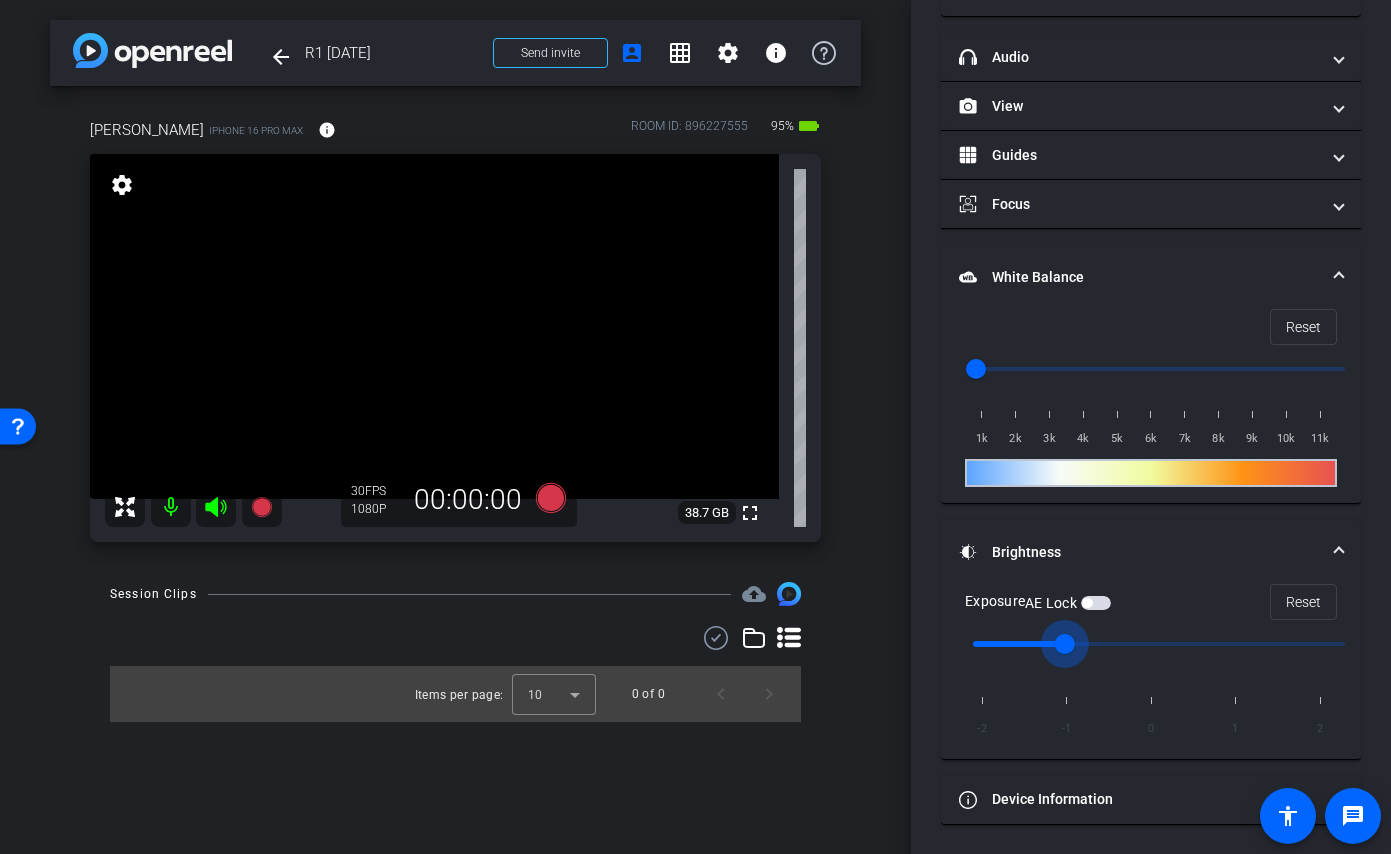 click at bounding box center (1159, 644) 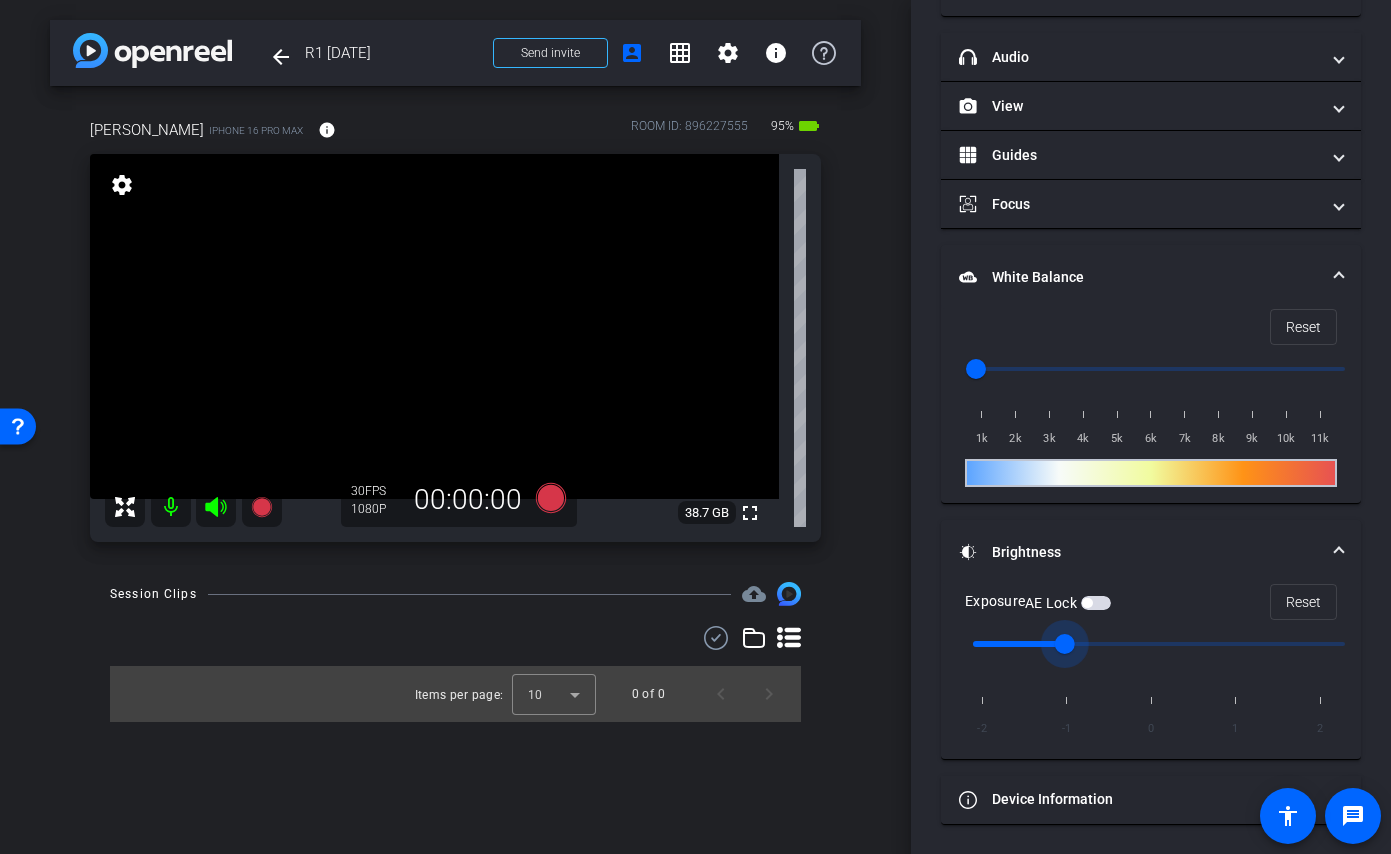 click at bounding box center (434, 326) 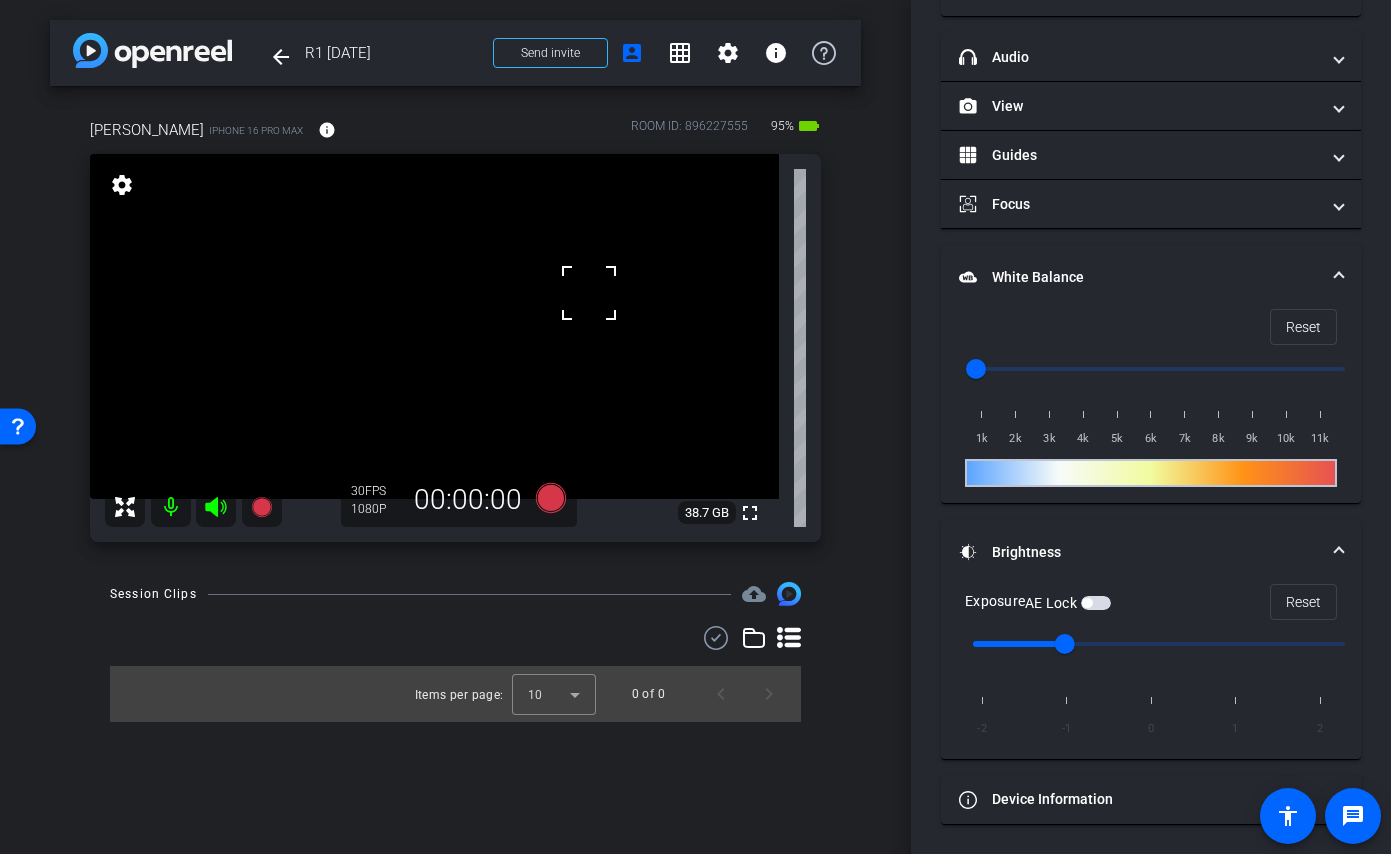 click at bounding box center [1159, 644] 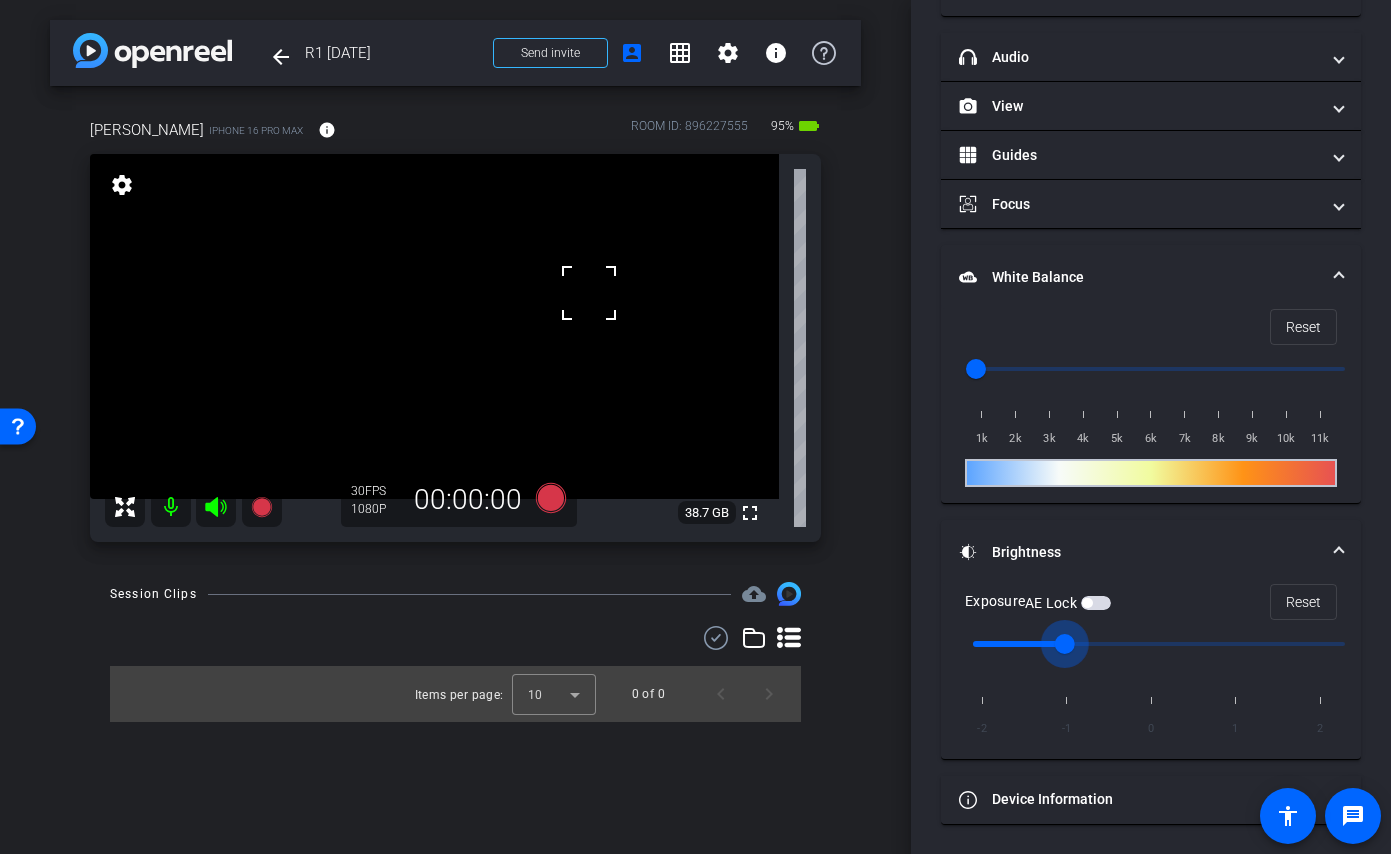 drag, startPoint x: 1067, startPoint y: 642, endPoint x: 1094, endPoint y: 644, distance: 27.073973 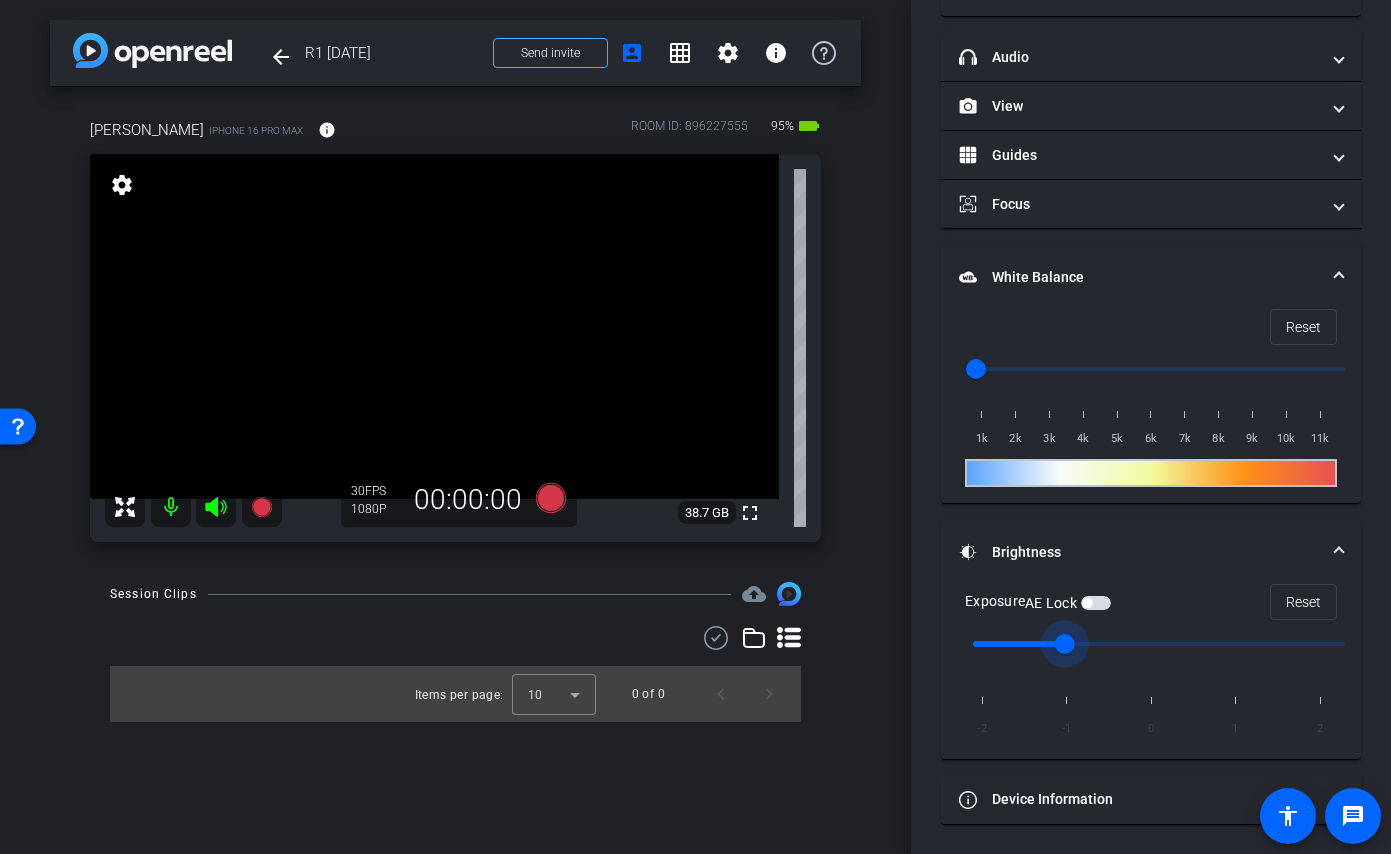 click at bounding box center (1159, 644) 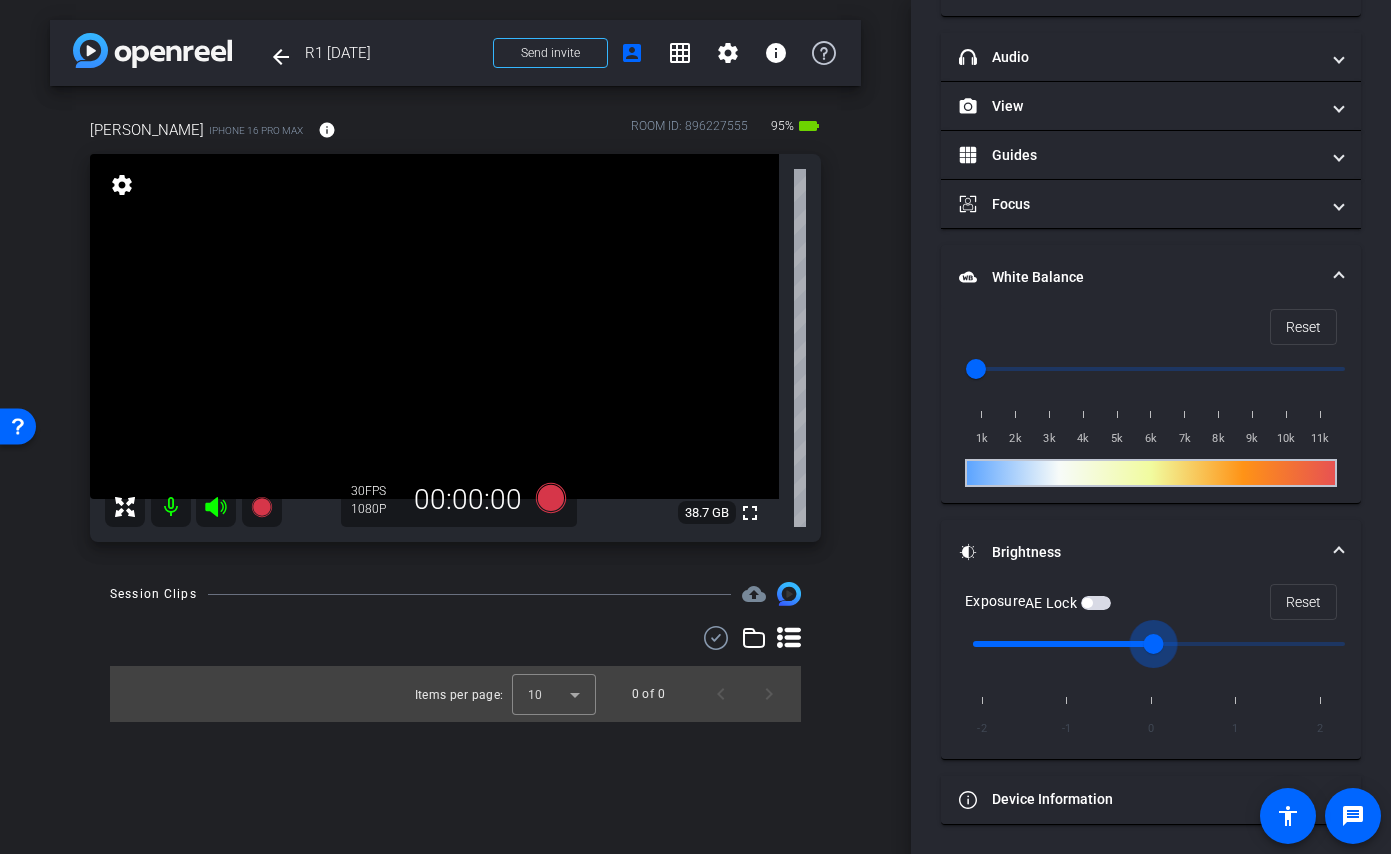 type on "-1" 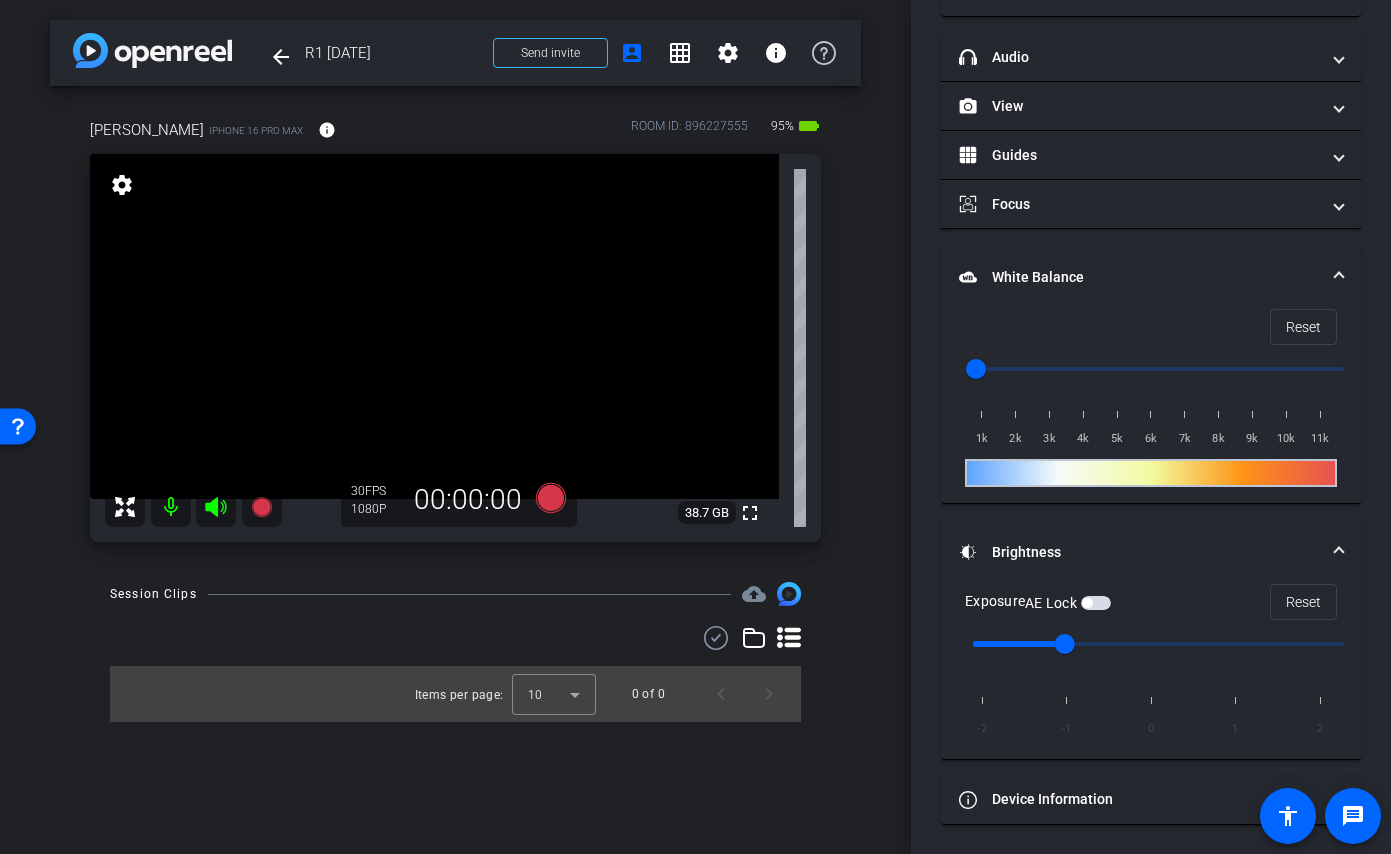click at bounding box center (434, 326) 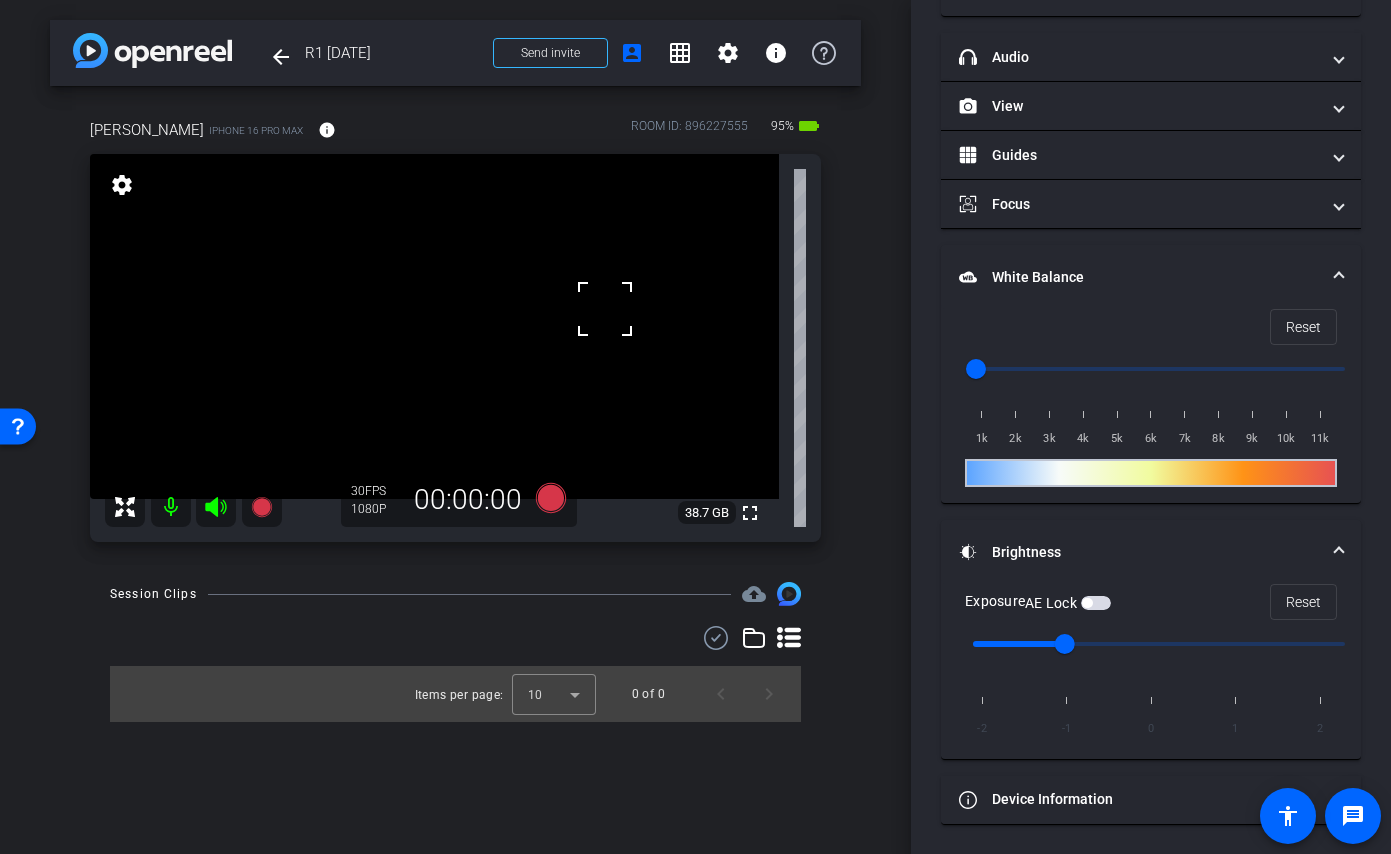 click at bounding box center [434, 326] 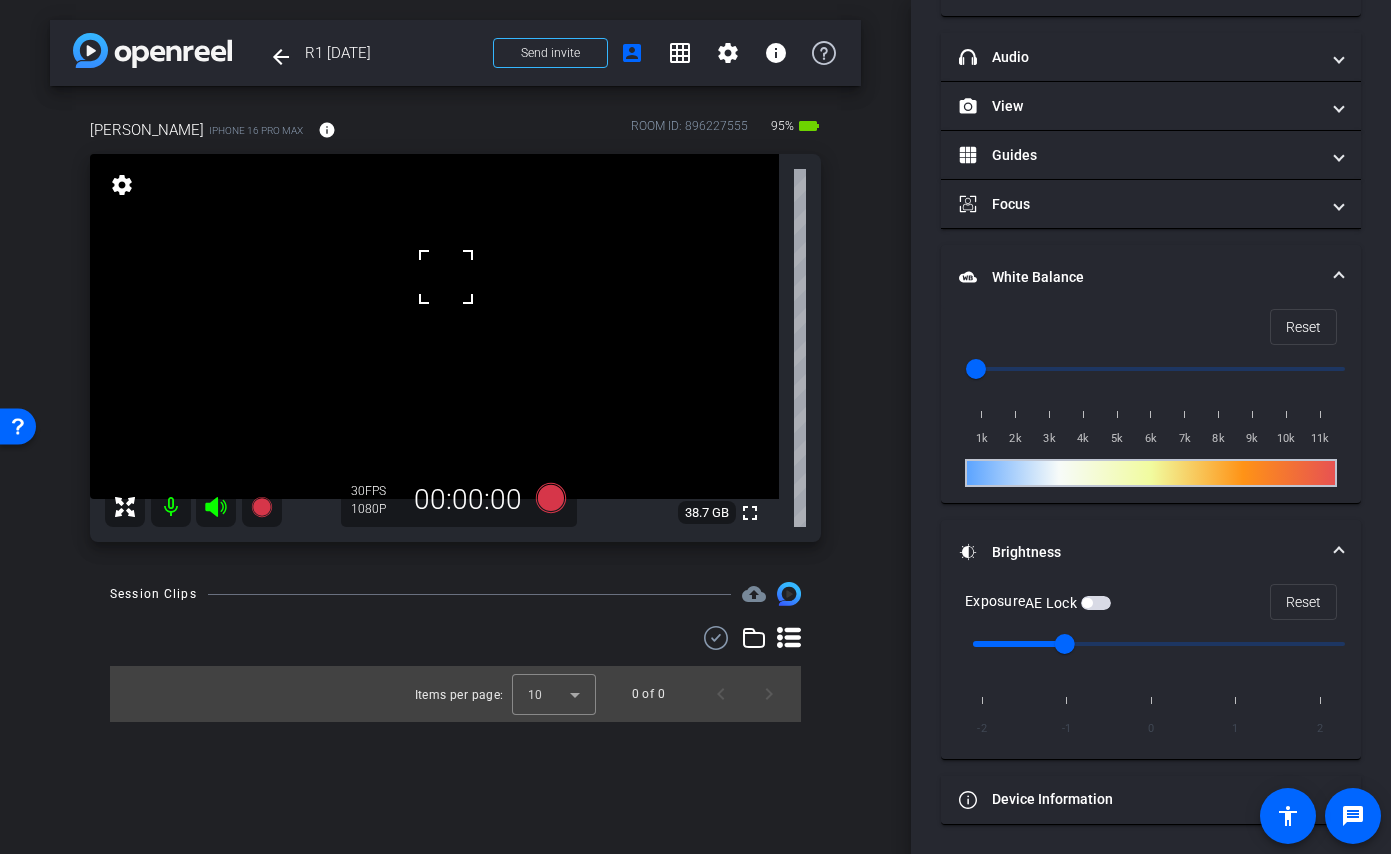 click at bounding box center [434, 326] 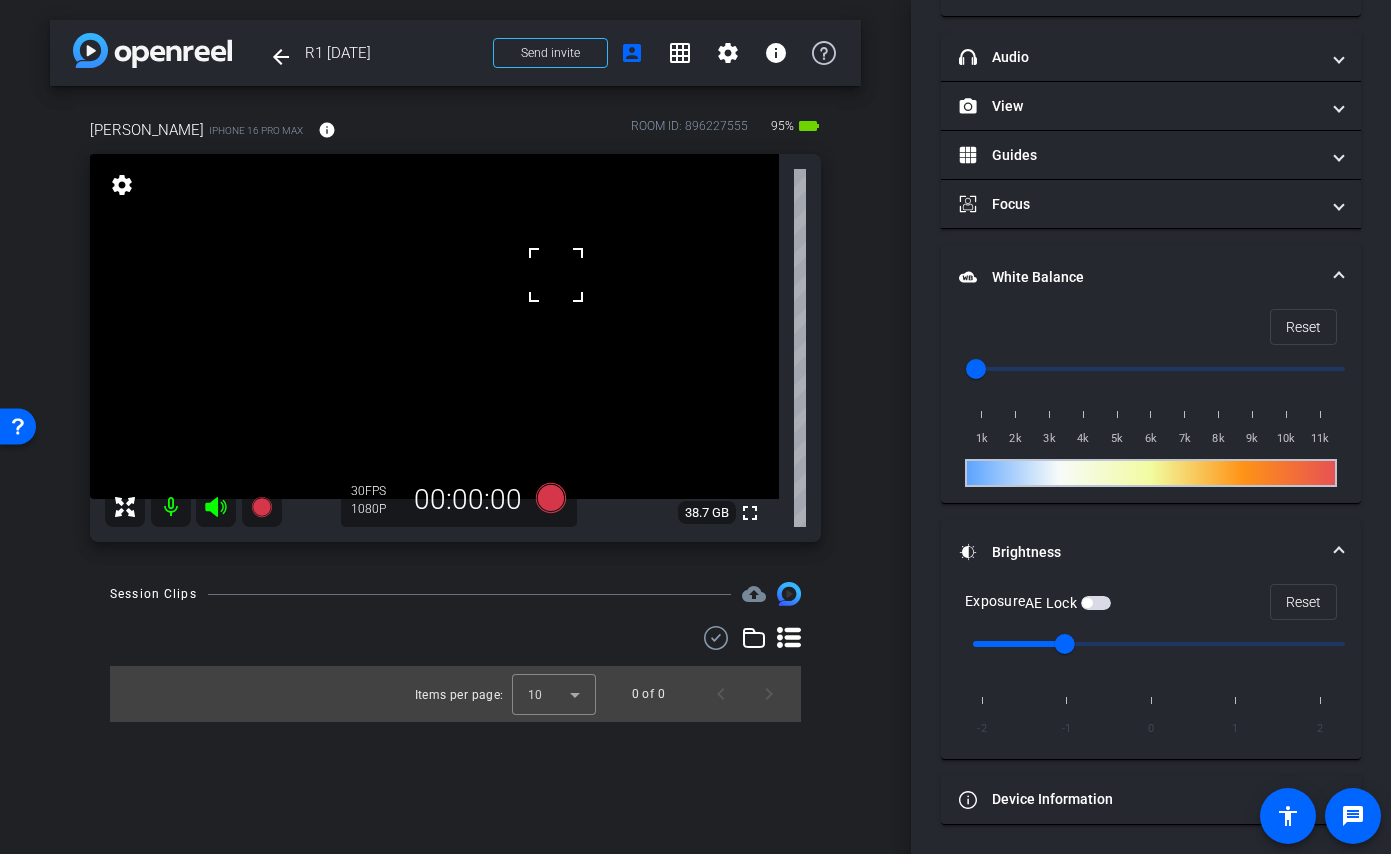 click at bounding box center [434, 326] 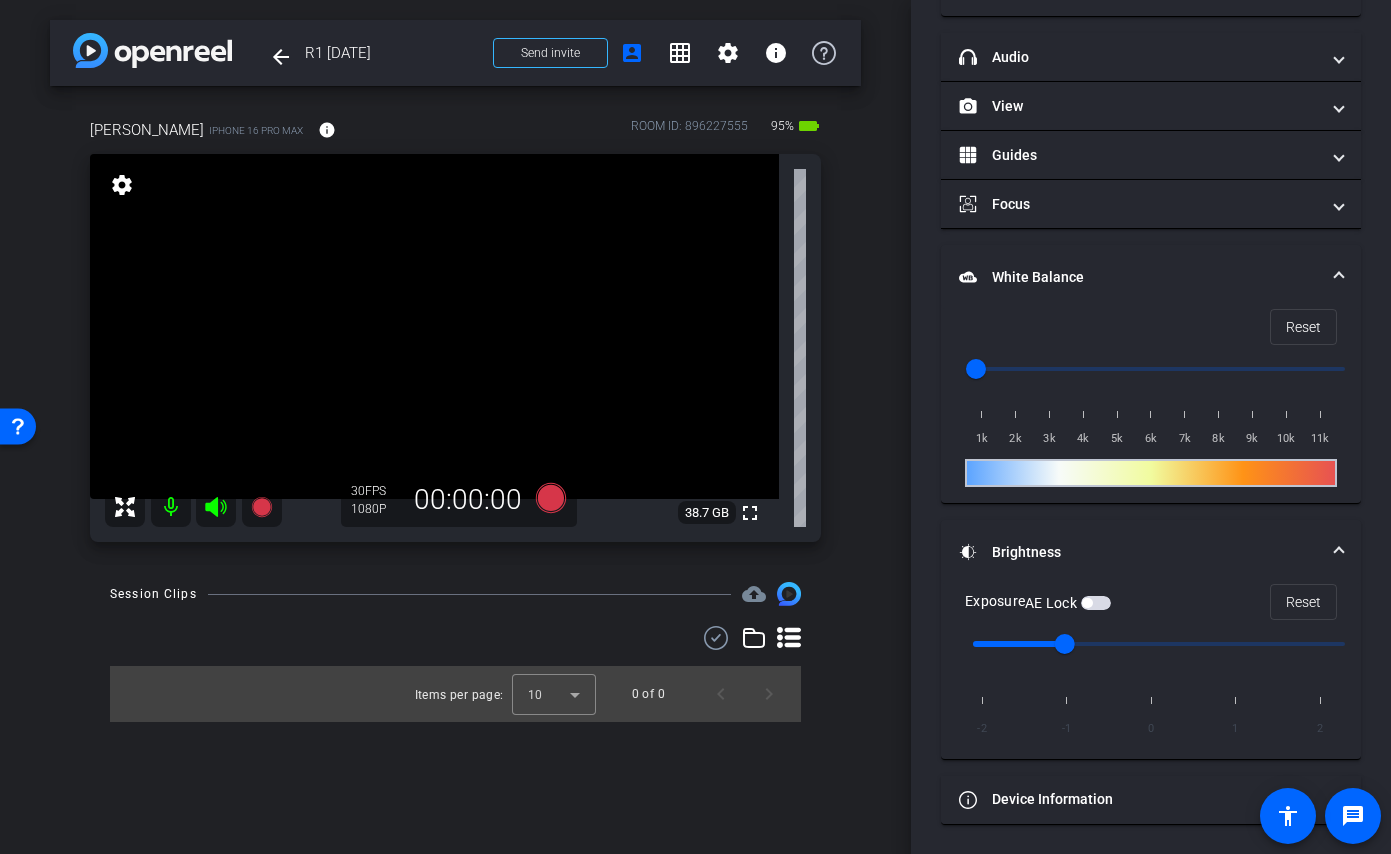 click at bounding box center (1096, 603) 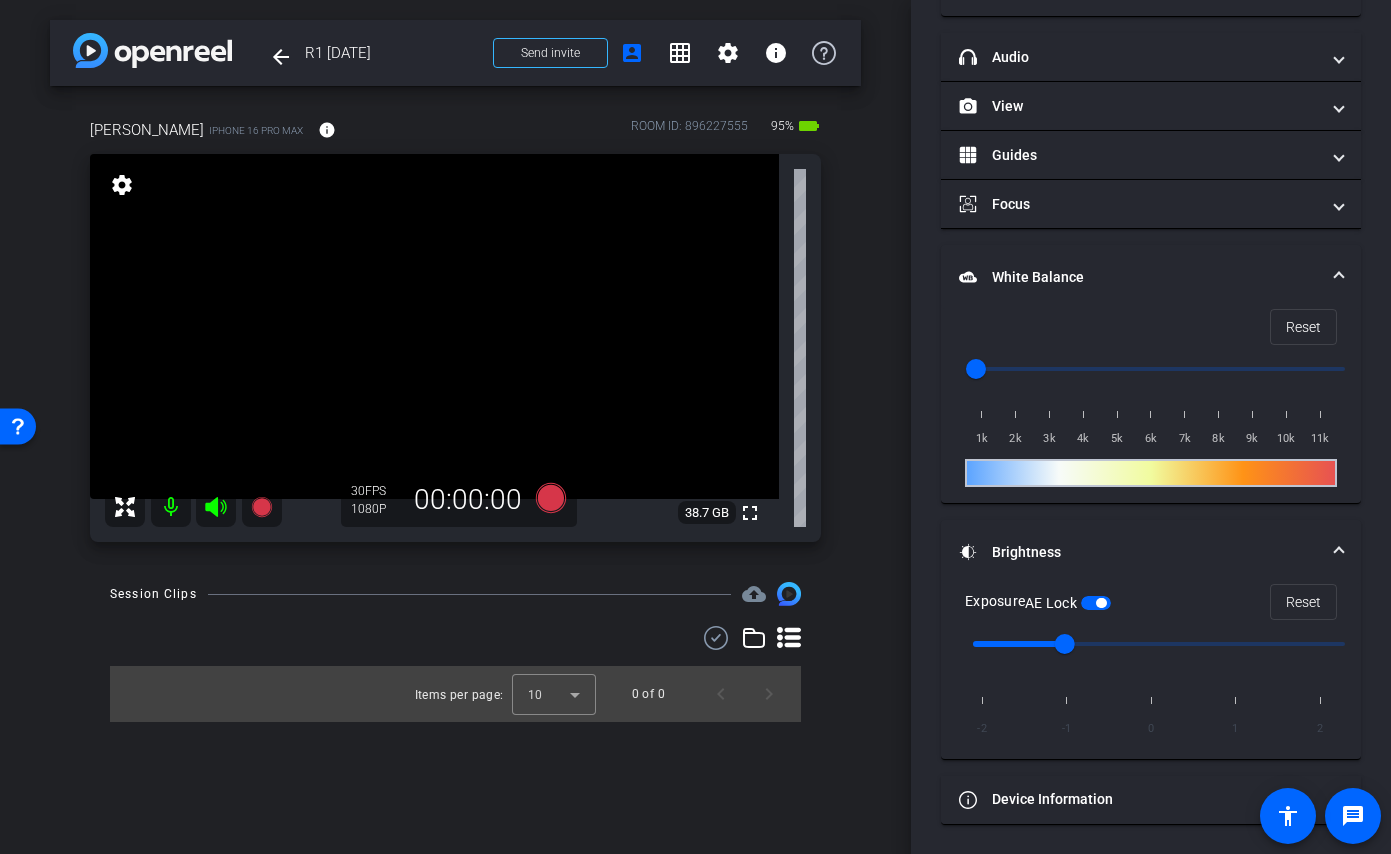 click on "Daniel iPhone 16 Pro Max info ROOM ID: 896227555 95% battery_std fullscreen settings  38.7 GB
30 FPS  1080P   00:00:00" at bounding box center [455, 324] 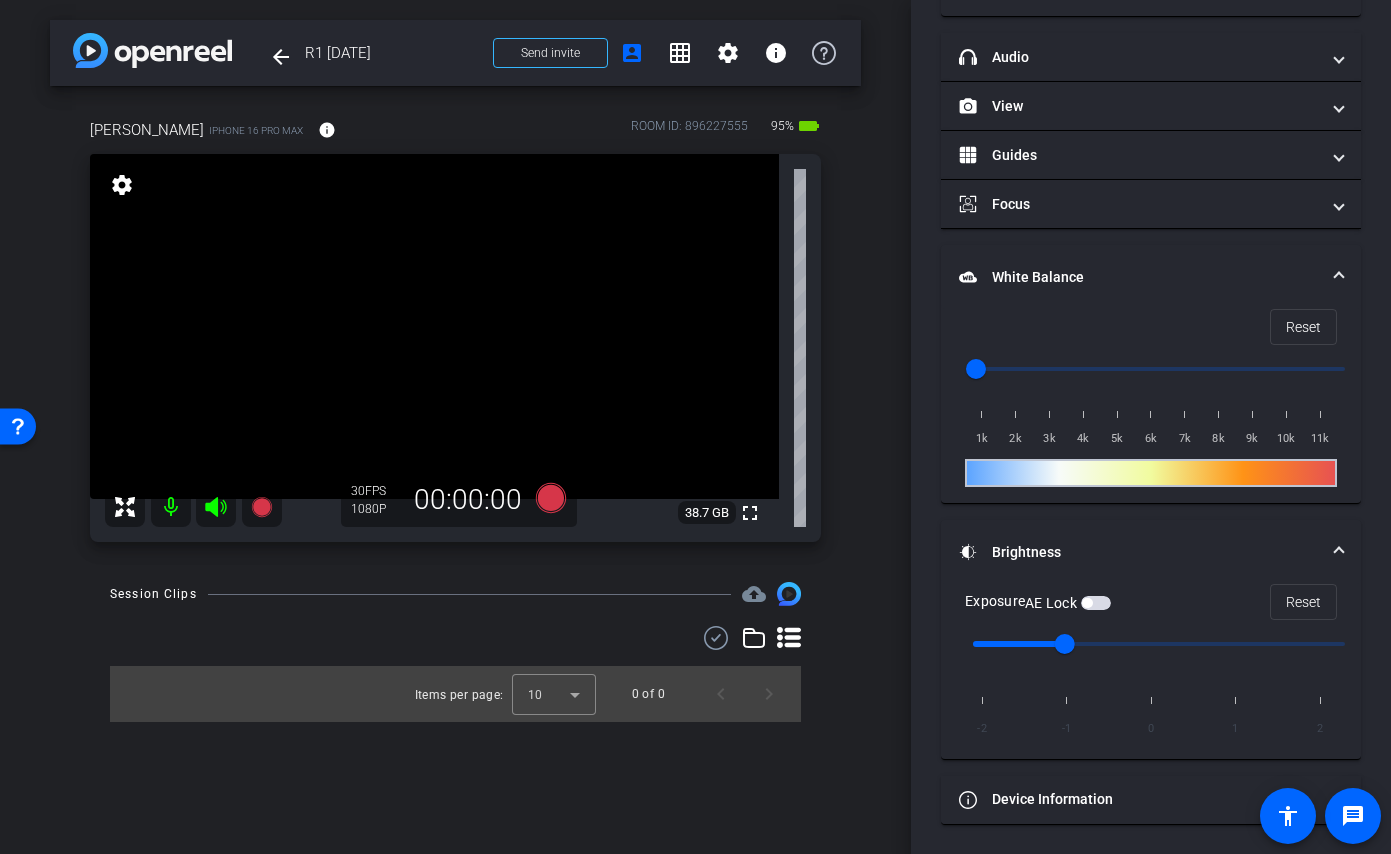 click at bounding box center [1096, 603] 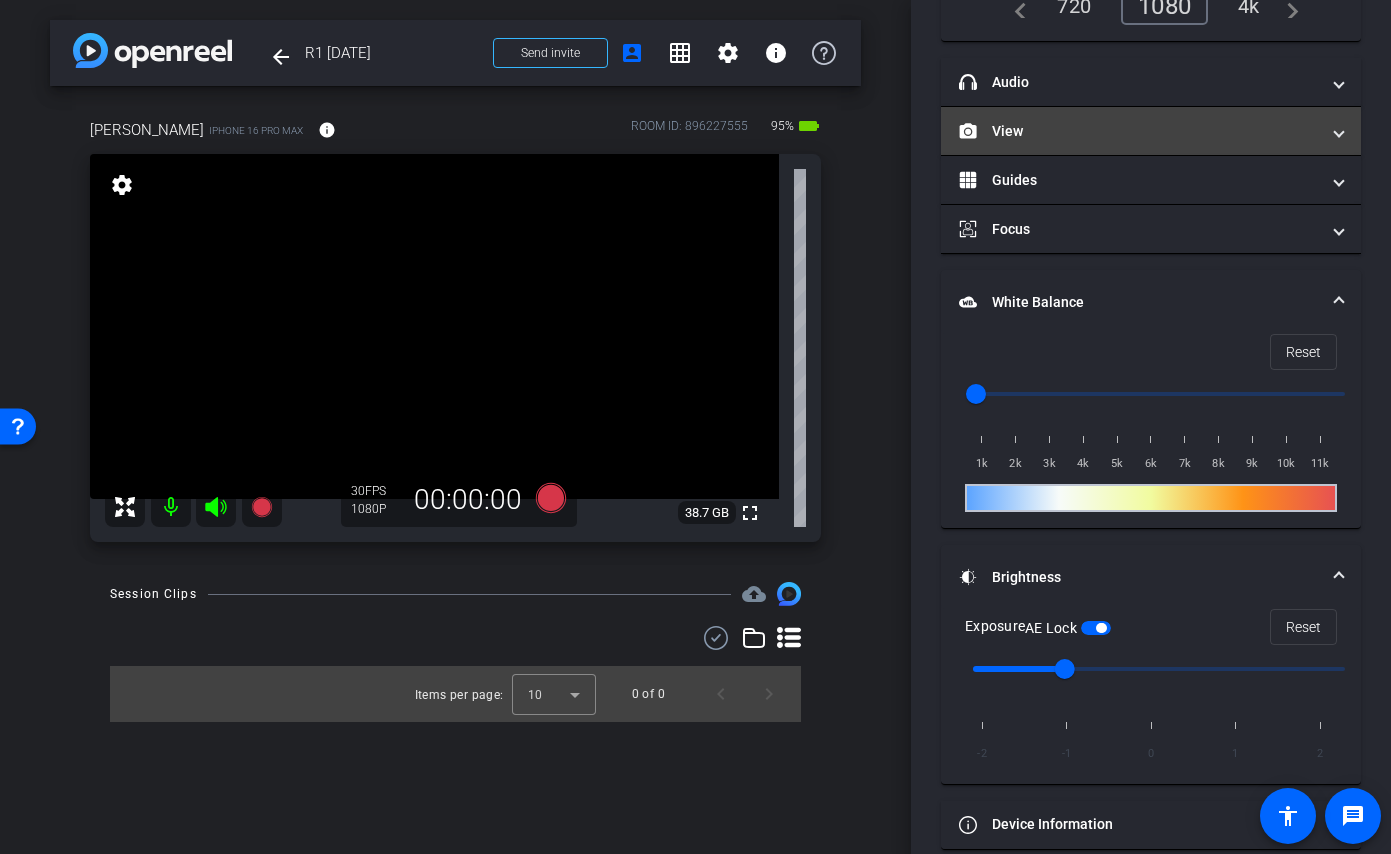 scroll, scrollTop: 0, scrollLeft: 0, axis: both 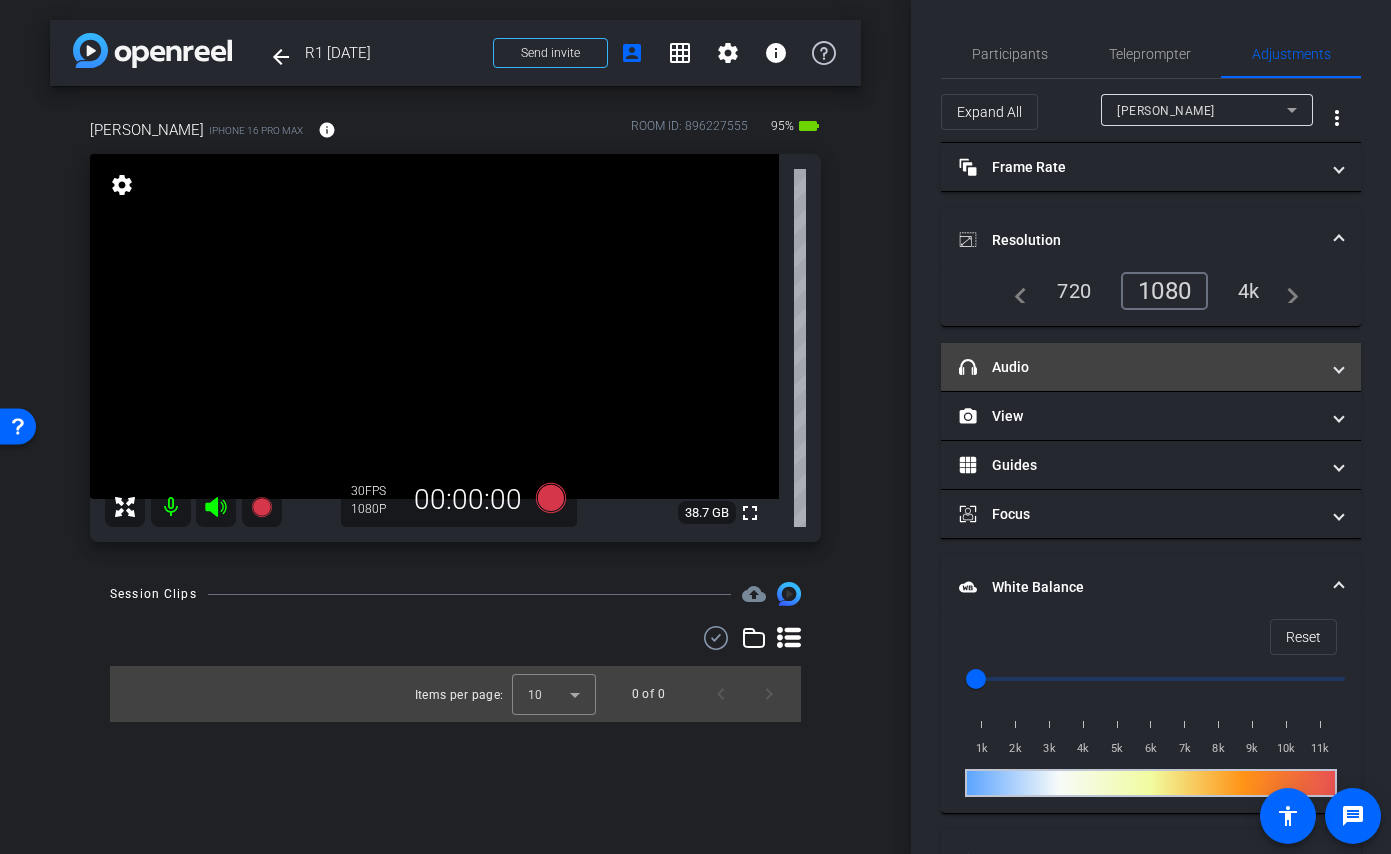 click on "headphone icon
Audio" at bounding box center [1139, 367] 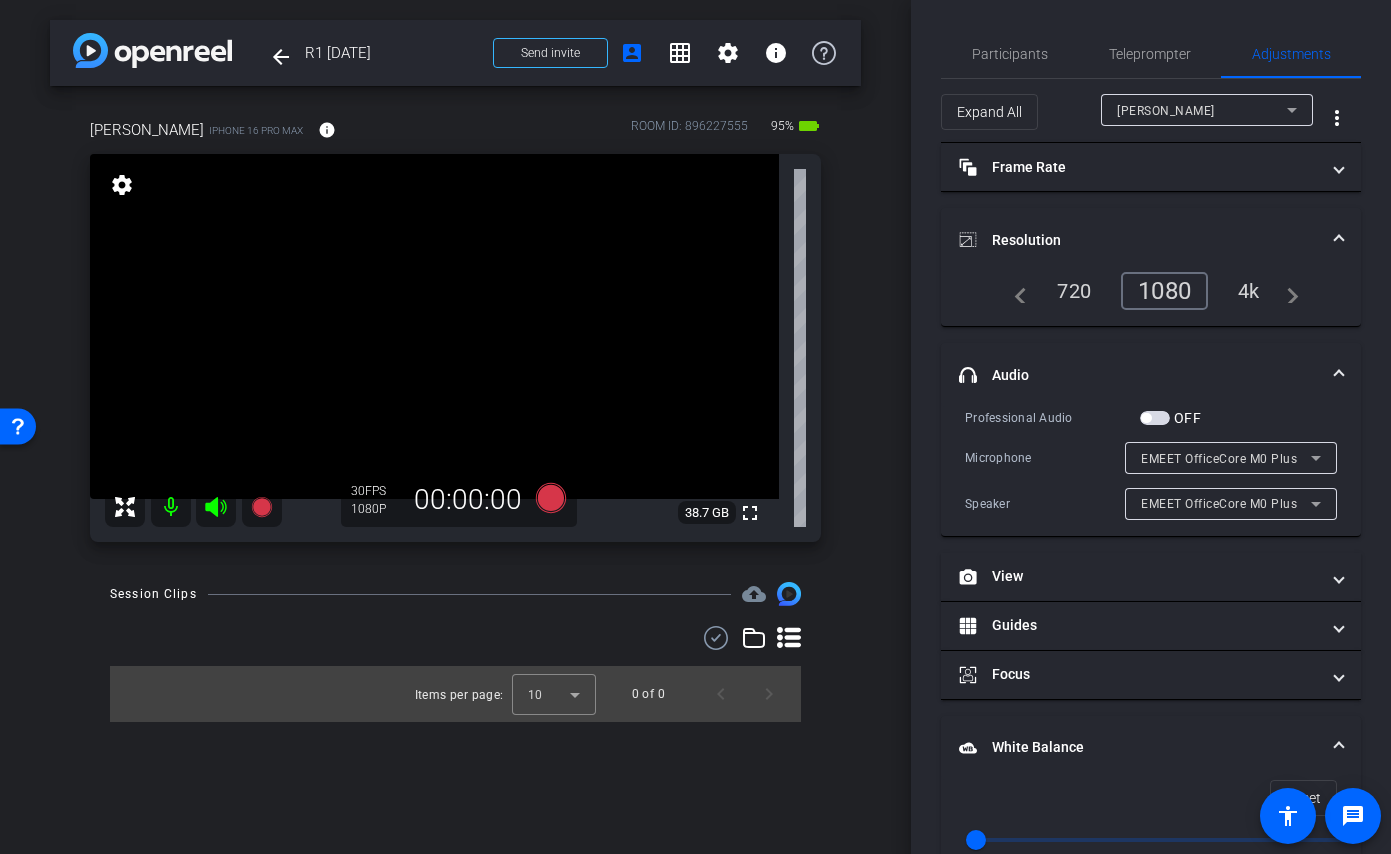 click on "EMEET OfficeCore M0 Plus" at bounding box center (1226, 458) 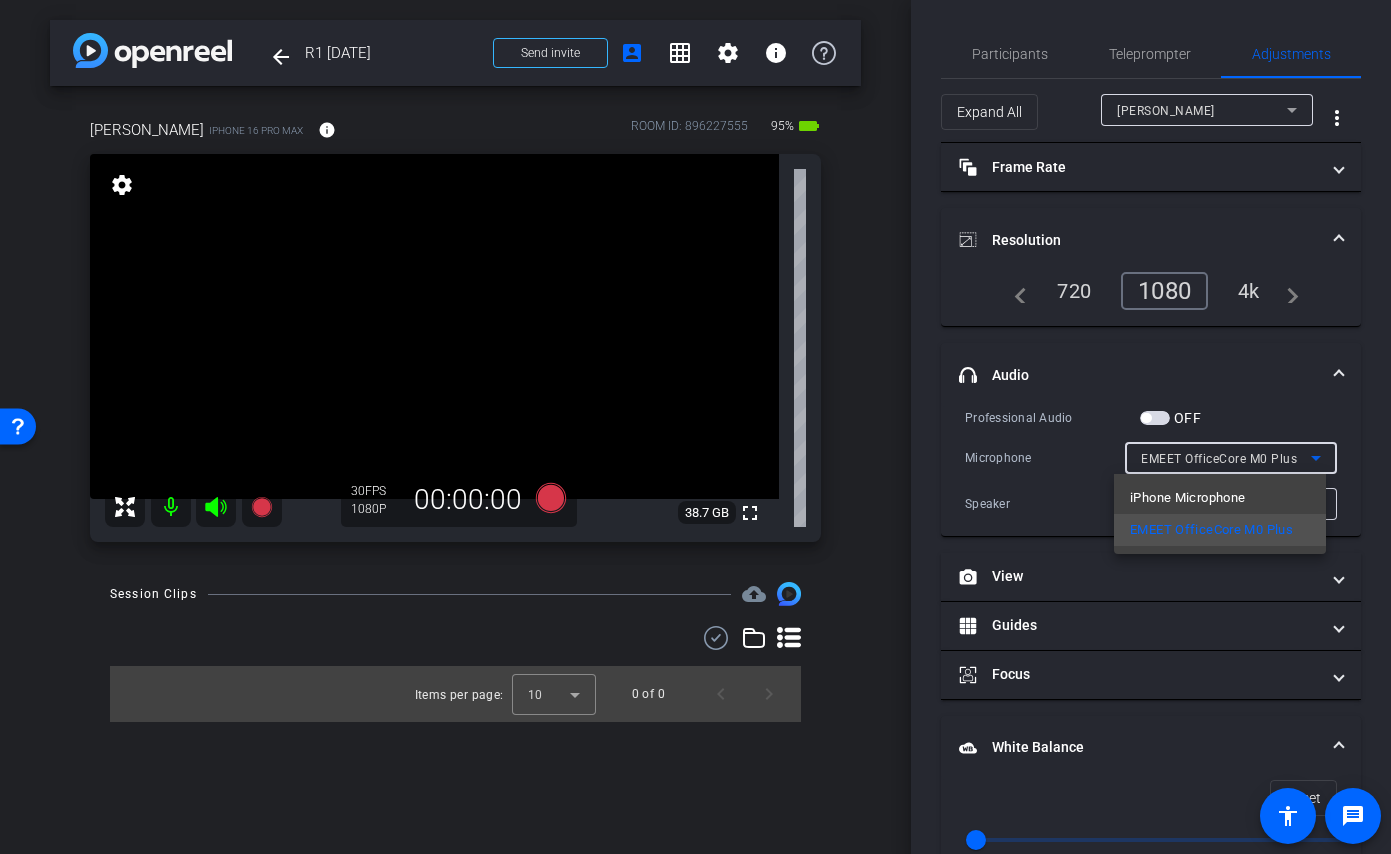 click at bounding box center [695, 427] 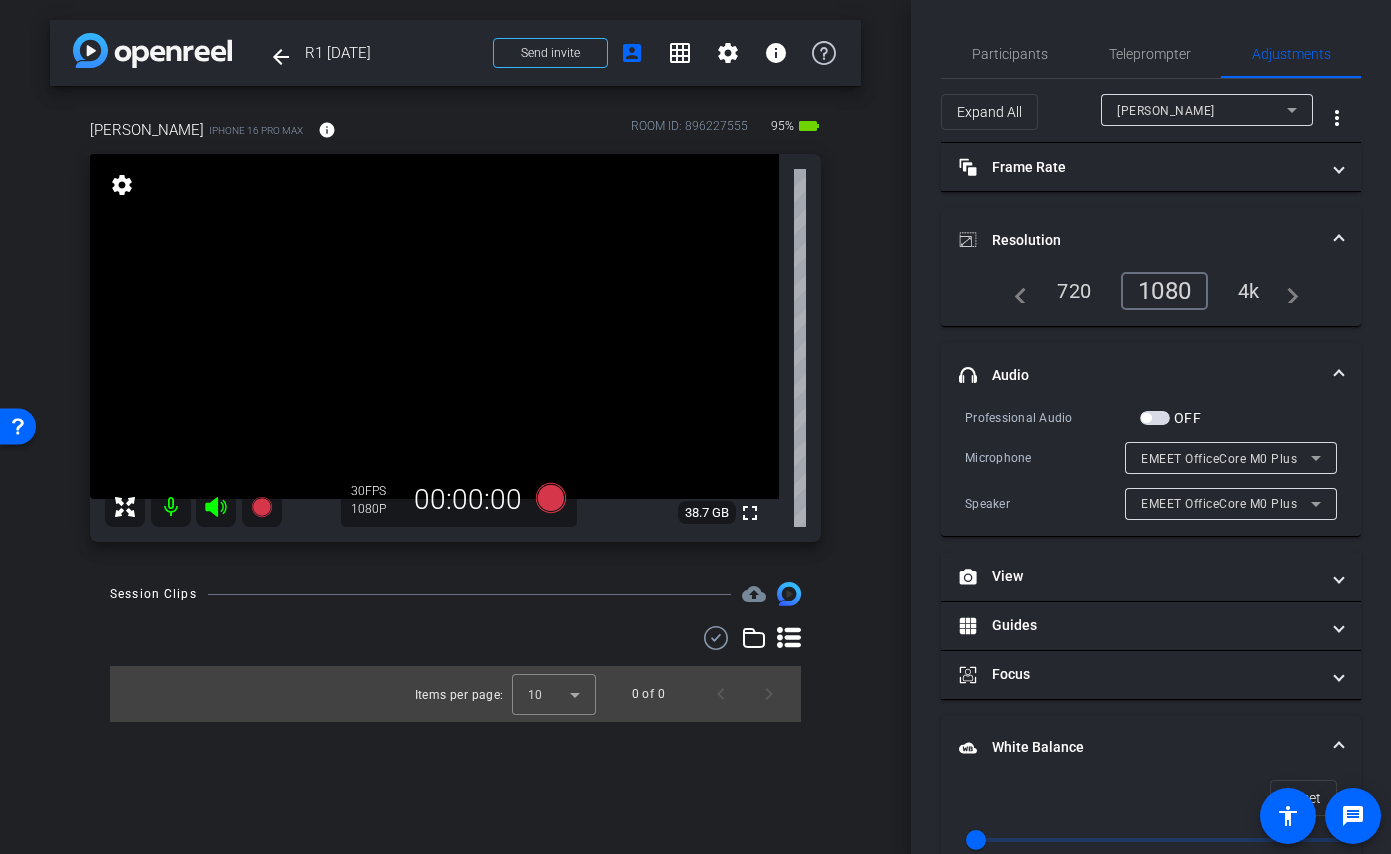 click at bounding box center (1155, 418) 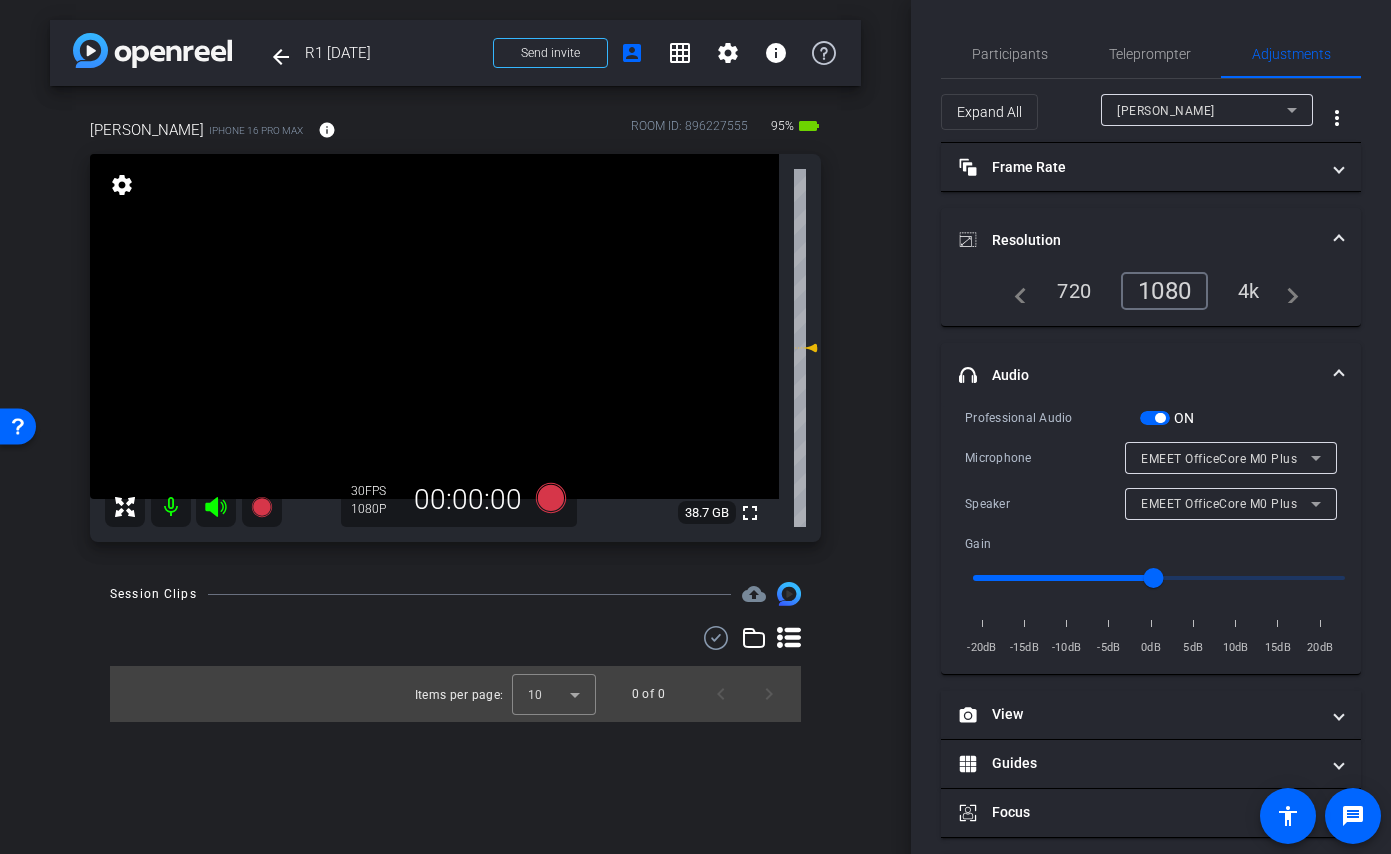 click at bounding box center (1155, 418) 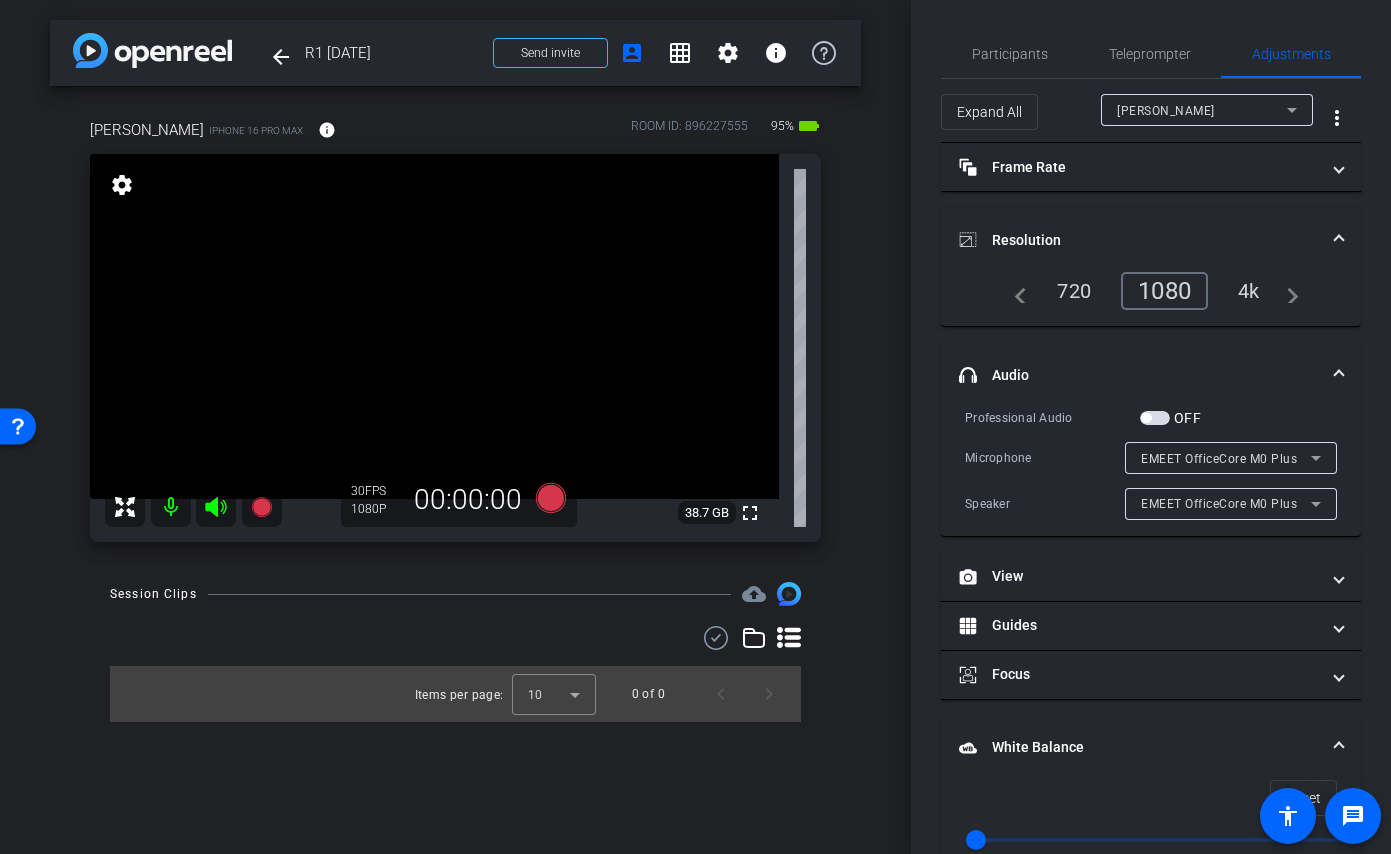 click on "EMEET OfficeCore M0 Plus" at bounding box center (1219, 459) 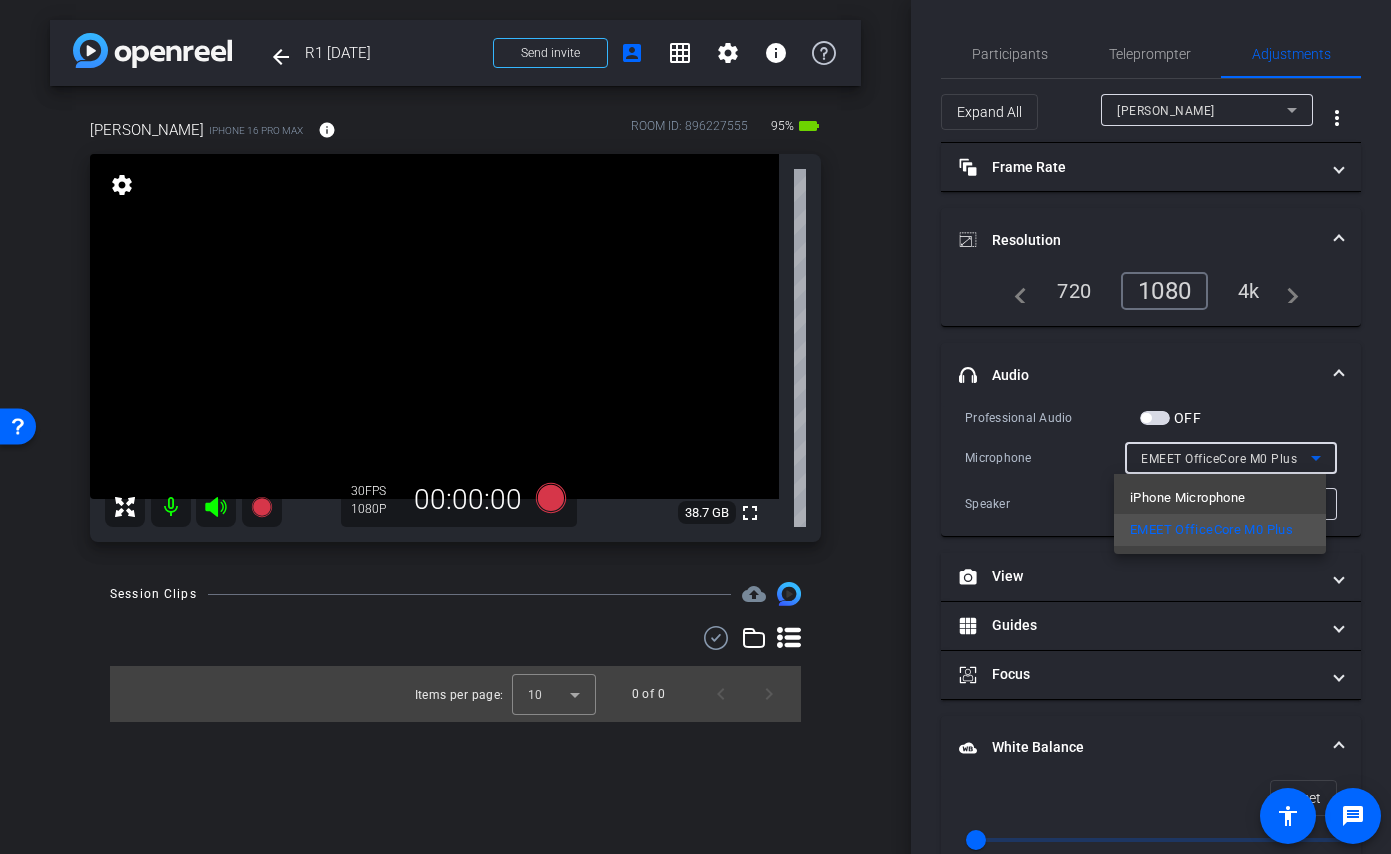 click at bounding box center [695, 427] 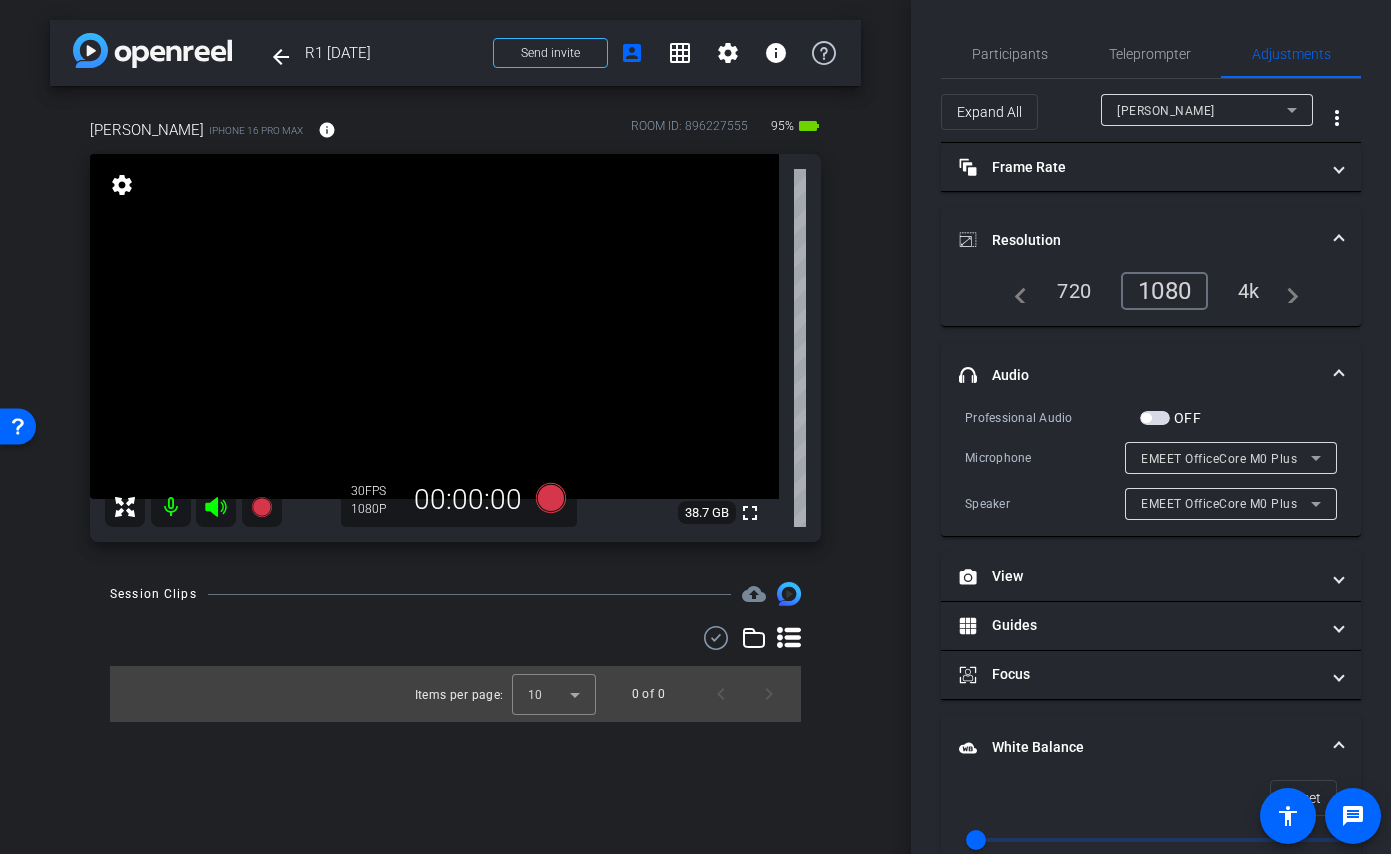 click on "EMEET OfficeCore M0 Plus" at bounding box center [1219, 459] 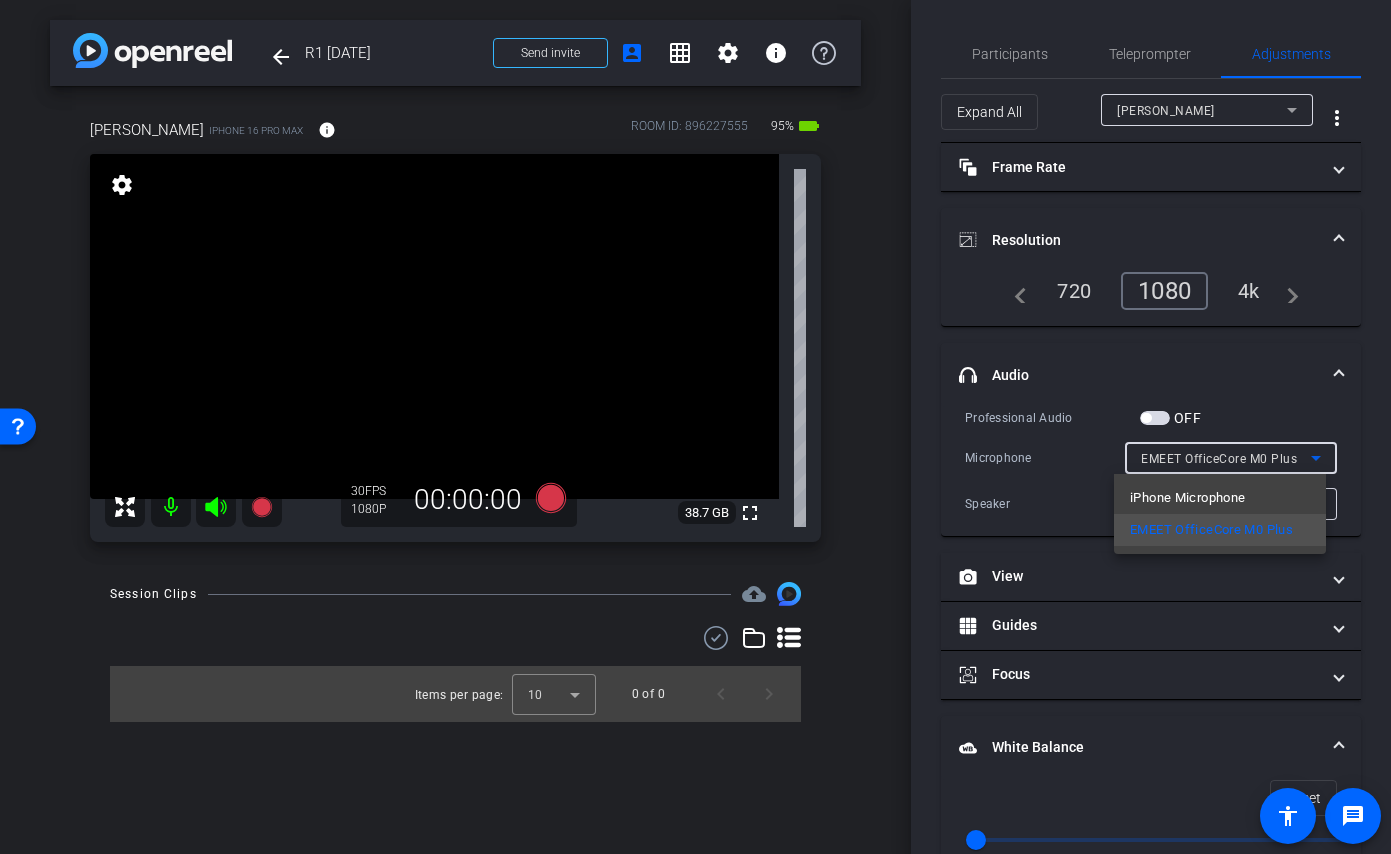 click at bounding box center (695, 427) 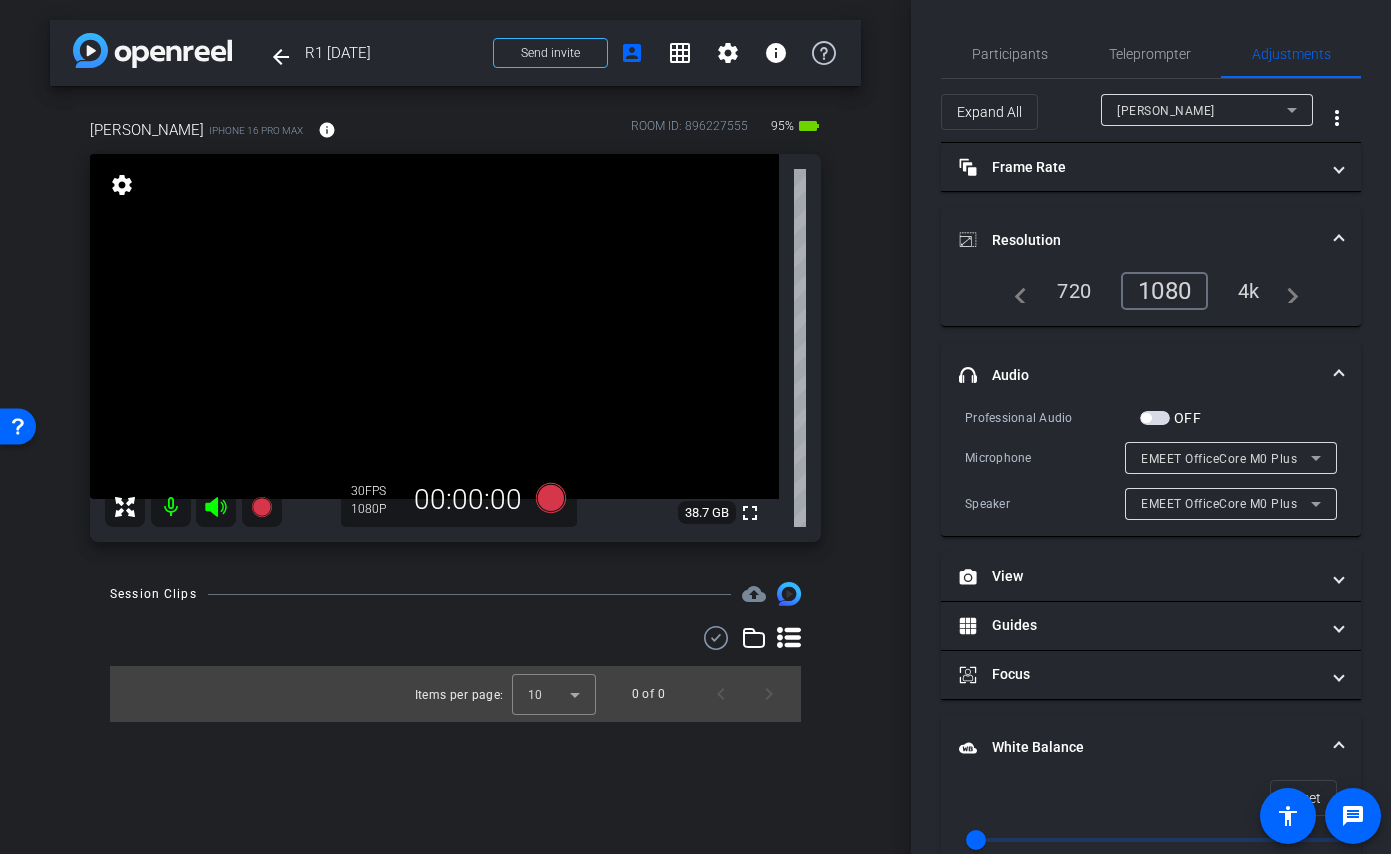click on "EMEET OfficeCore M0 Plus" at bounding box center (1219, 504) 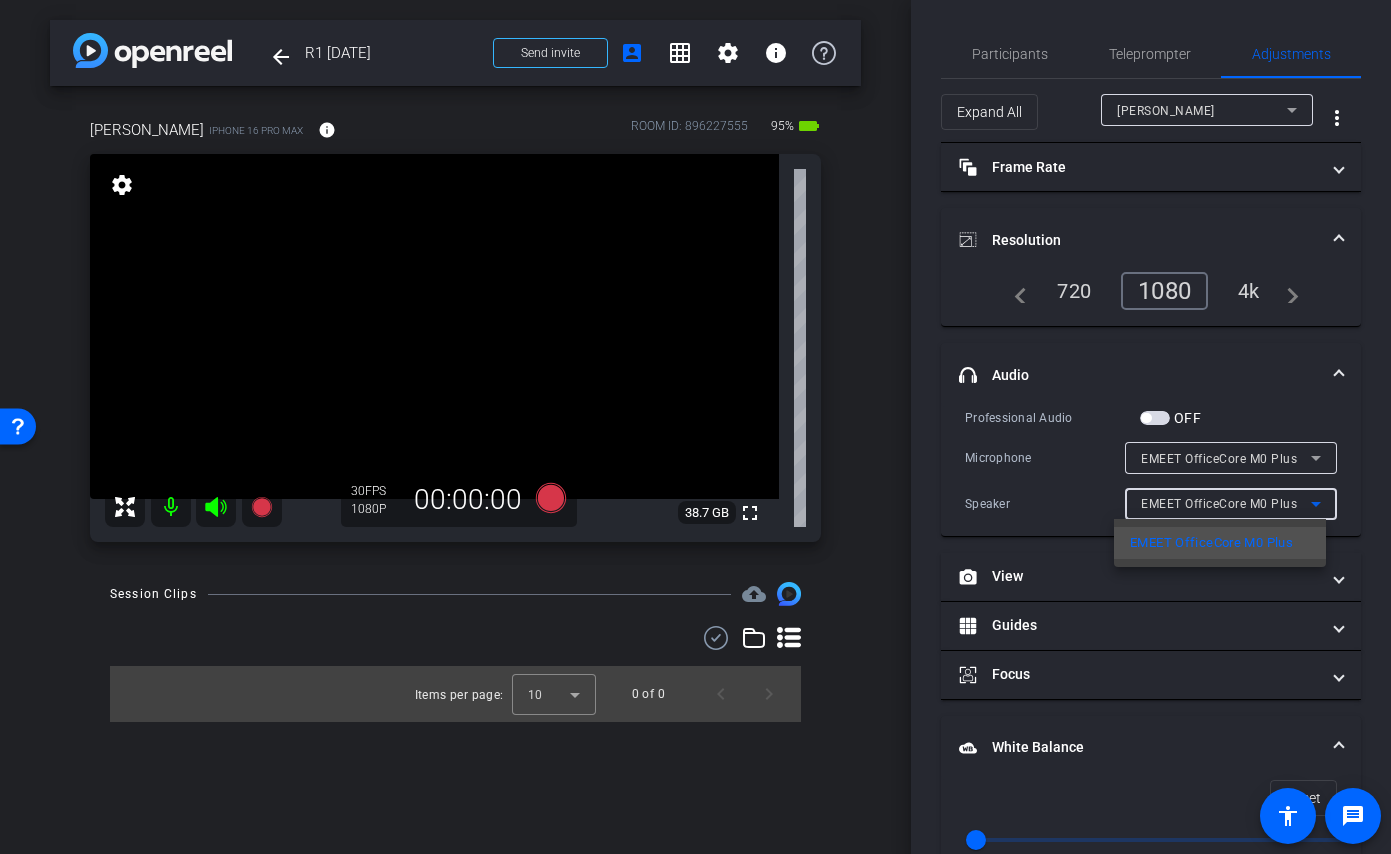 click at bounding box center (695, 427) 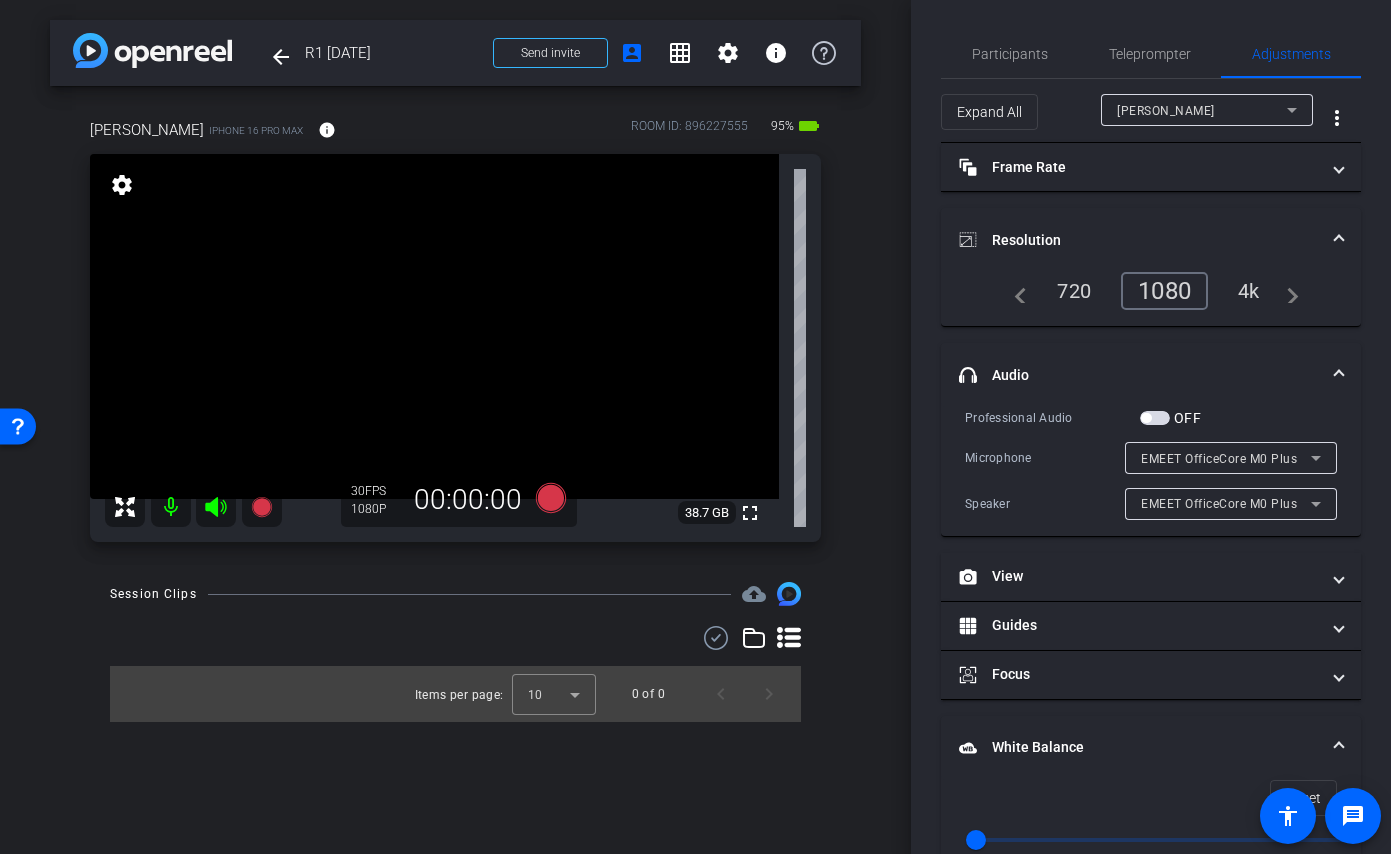 click at bounding box center (1155, 418) 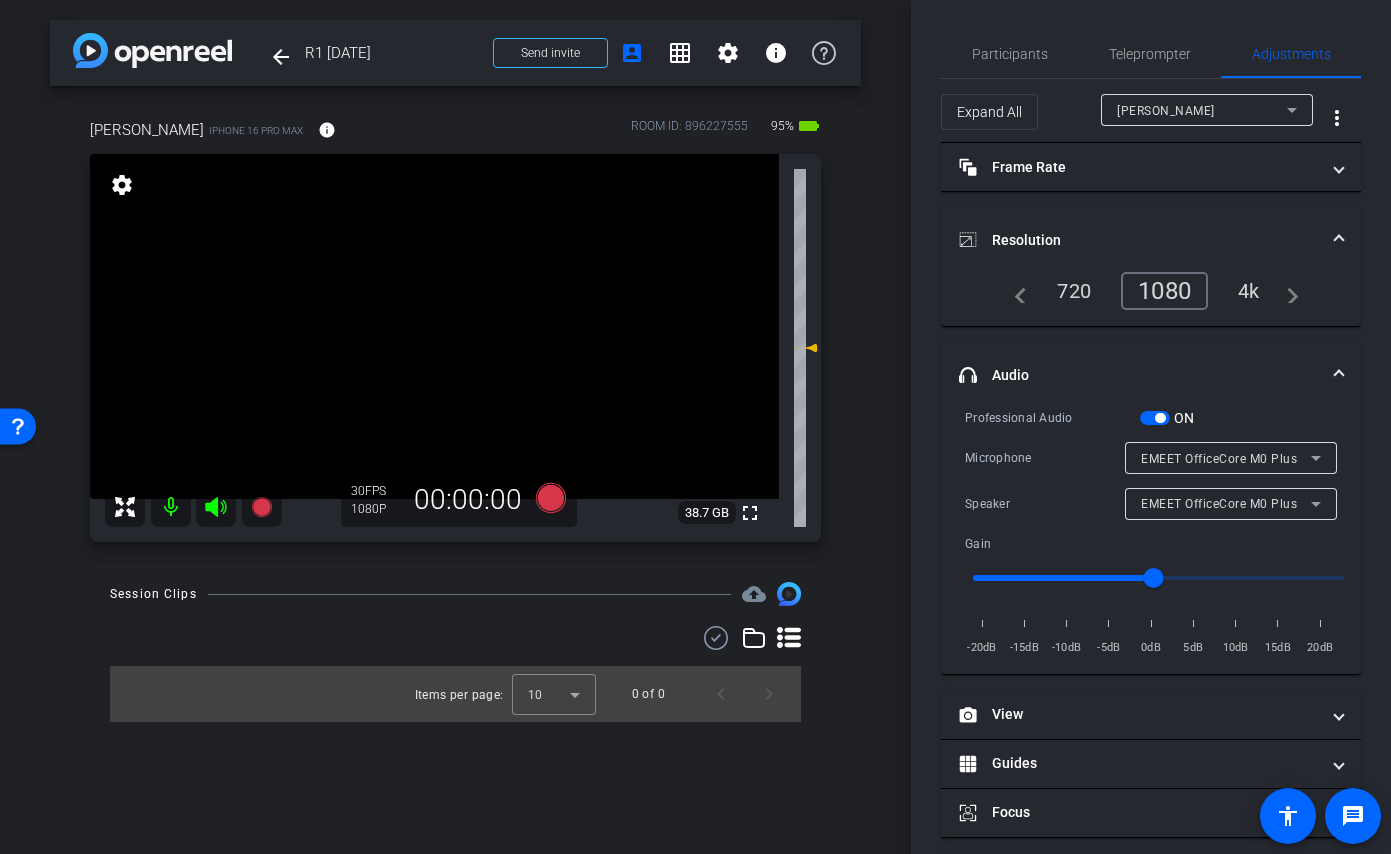 click on "EMEET OfficeCore M0 Plus" at bounding box center [1219, 459] 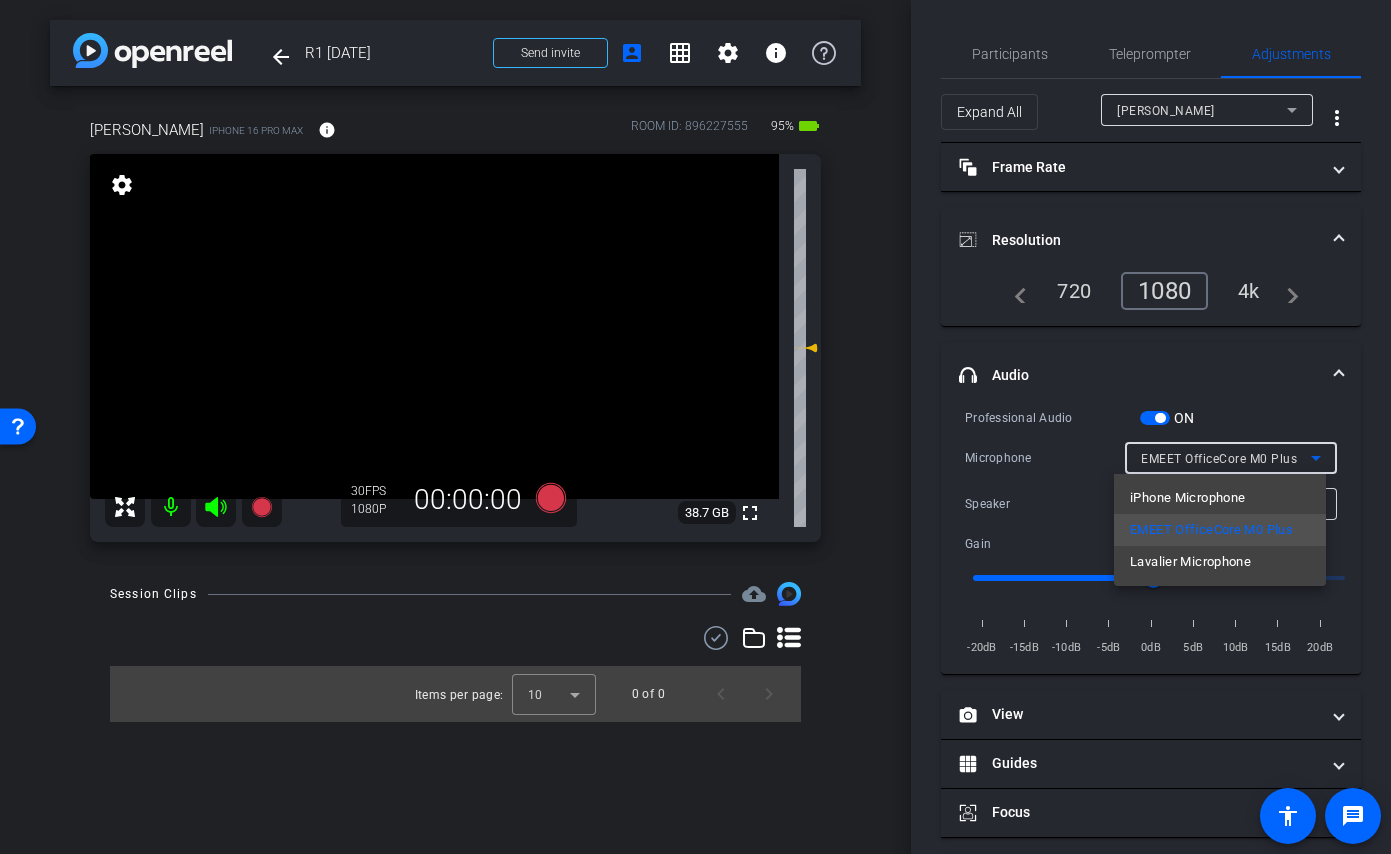 click on "Lavalier Microphone" at bounding box center (1190, 562) 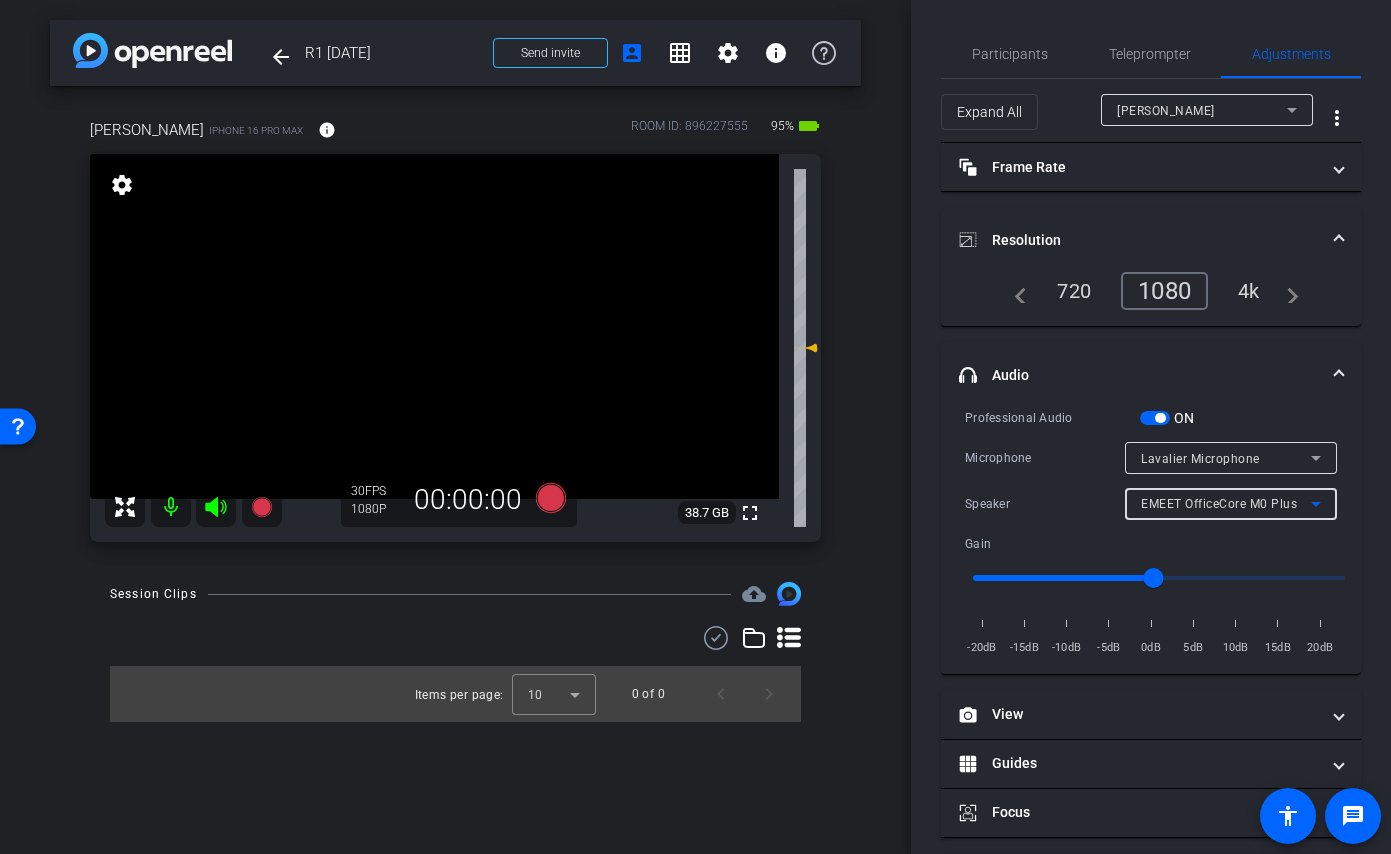click on "EMEET OfficeCore M0 Plus" at bounding box center [1219, 504] 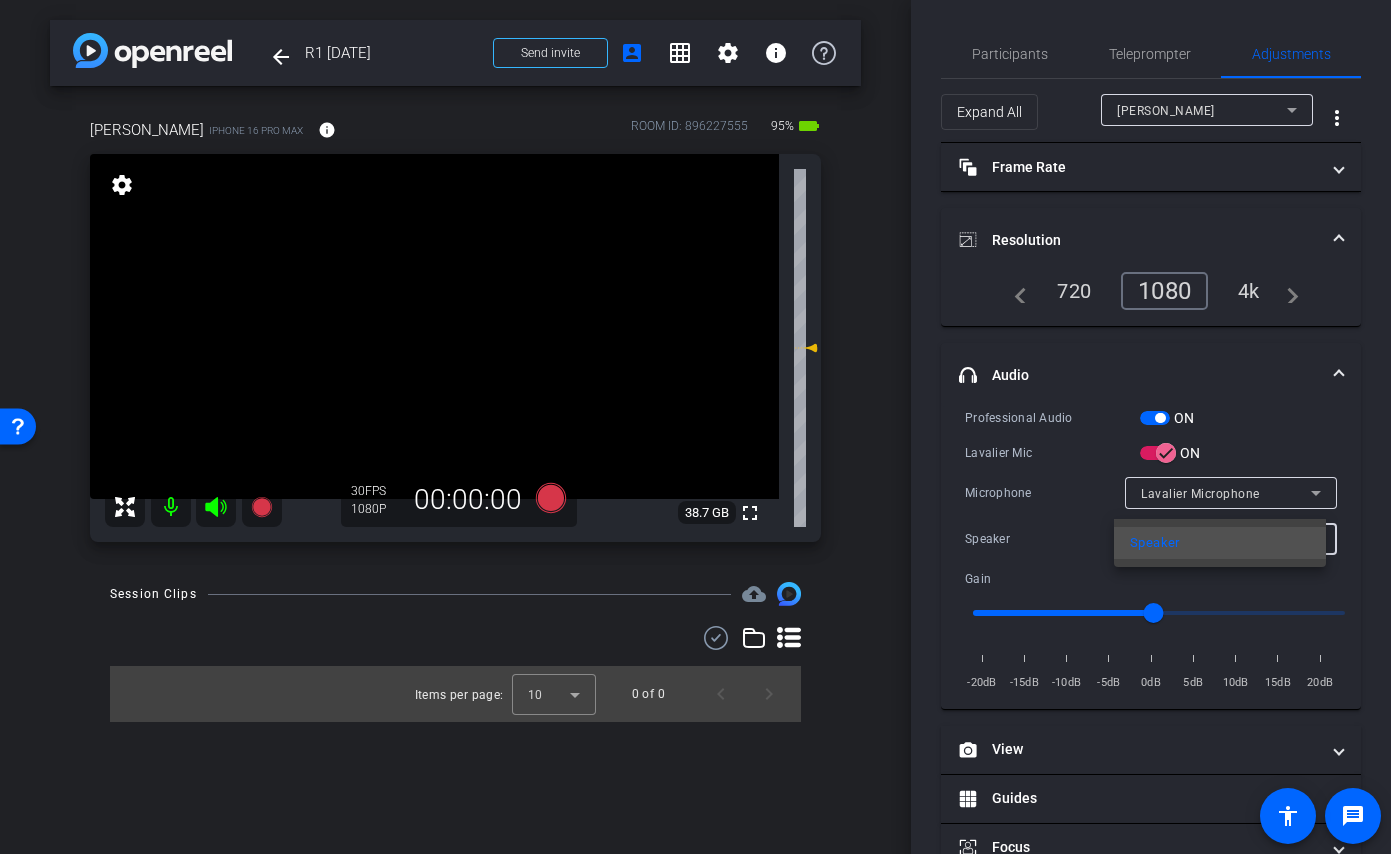 click at bounding box center (695, 427) 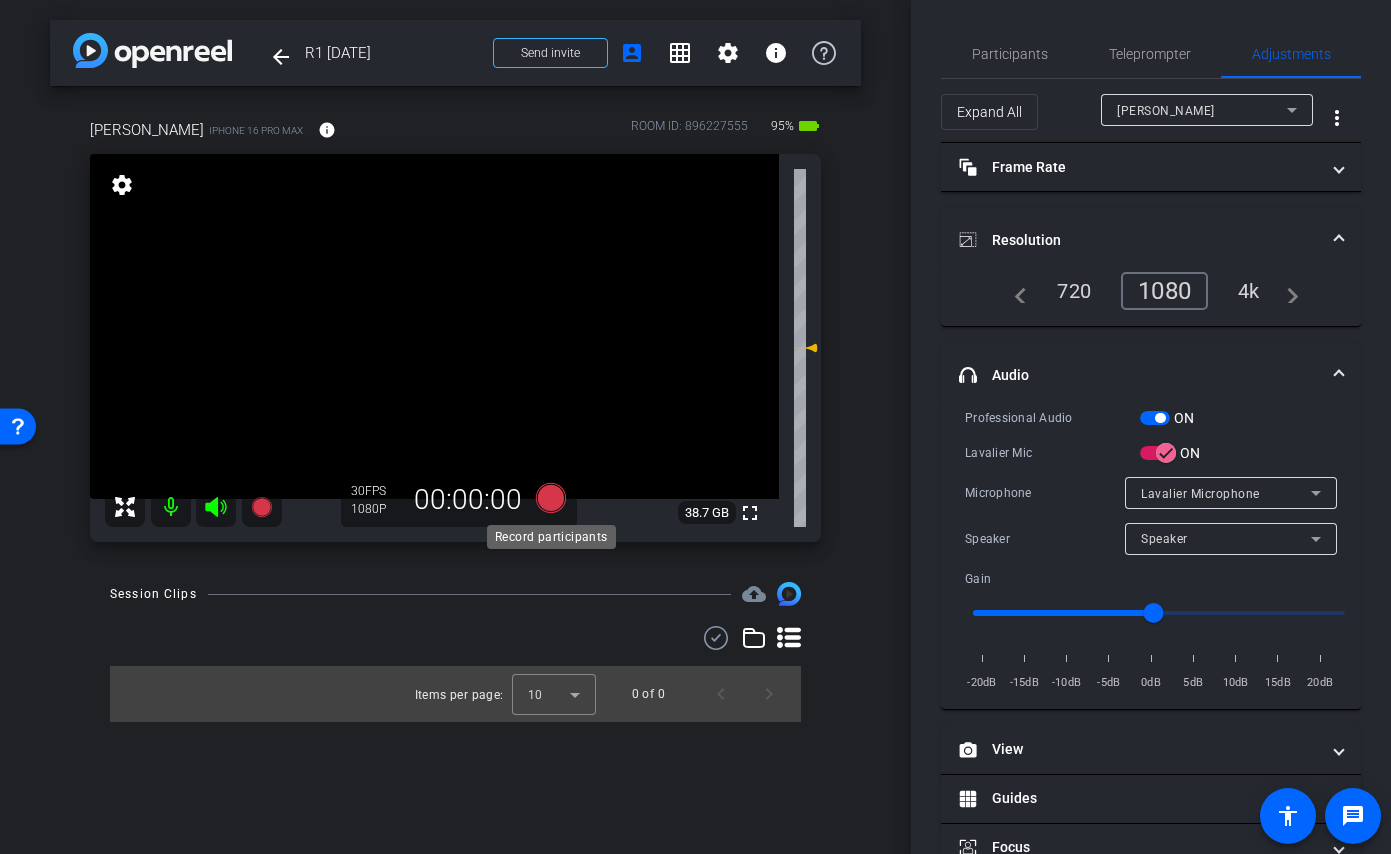 click 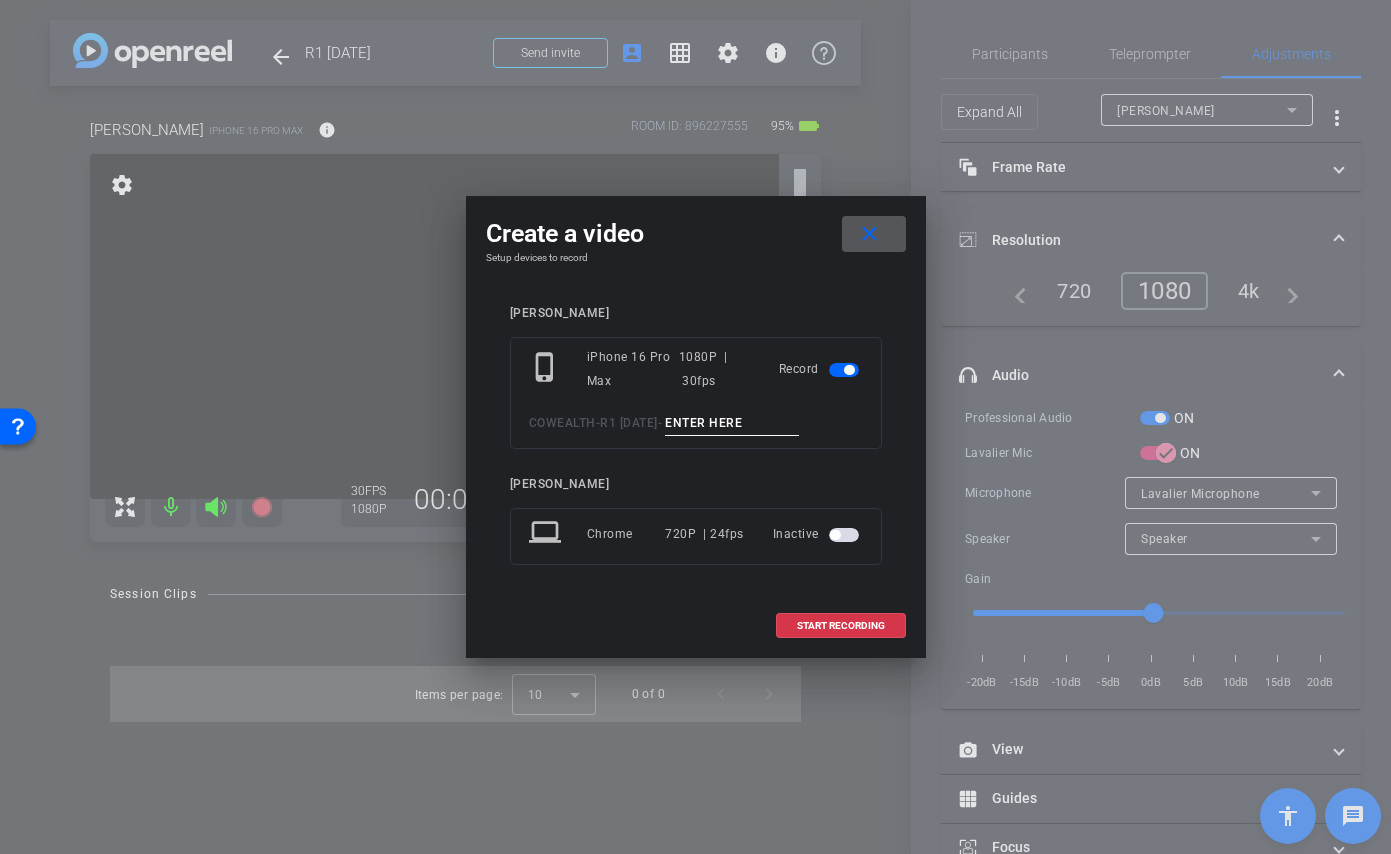 click at bounding box center (732, 423) 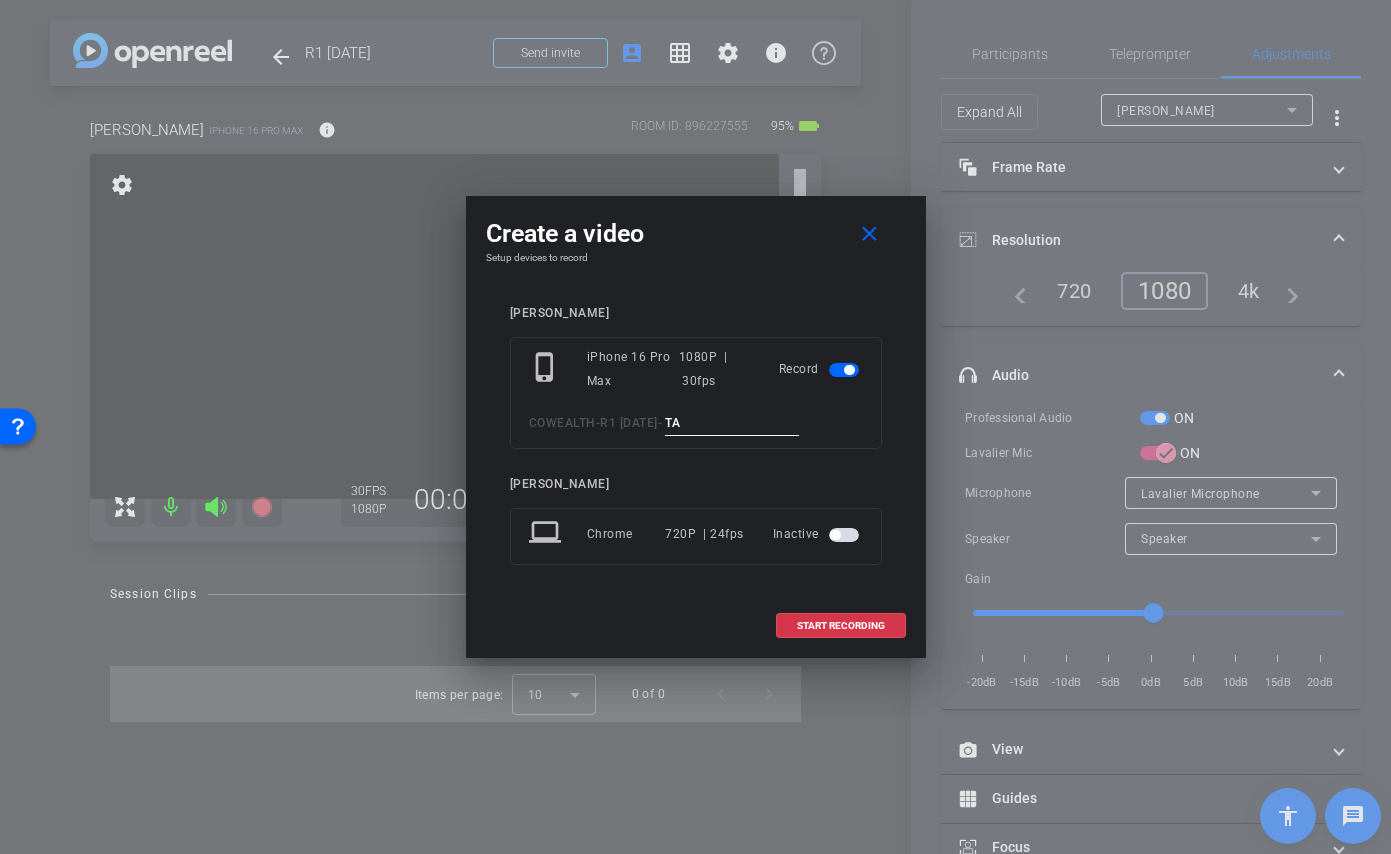 type on "T" 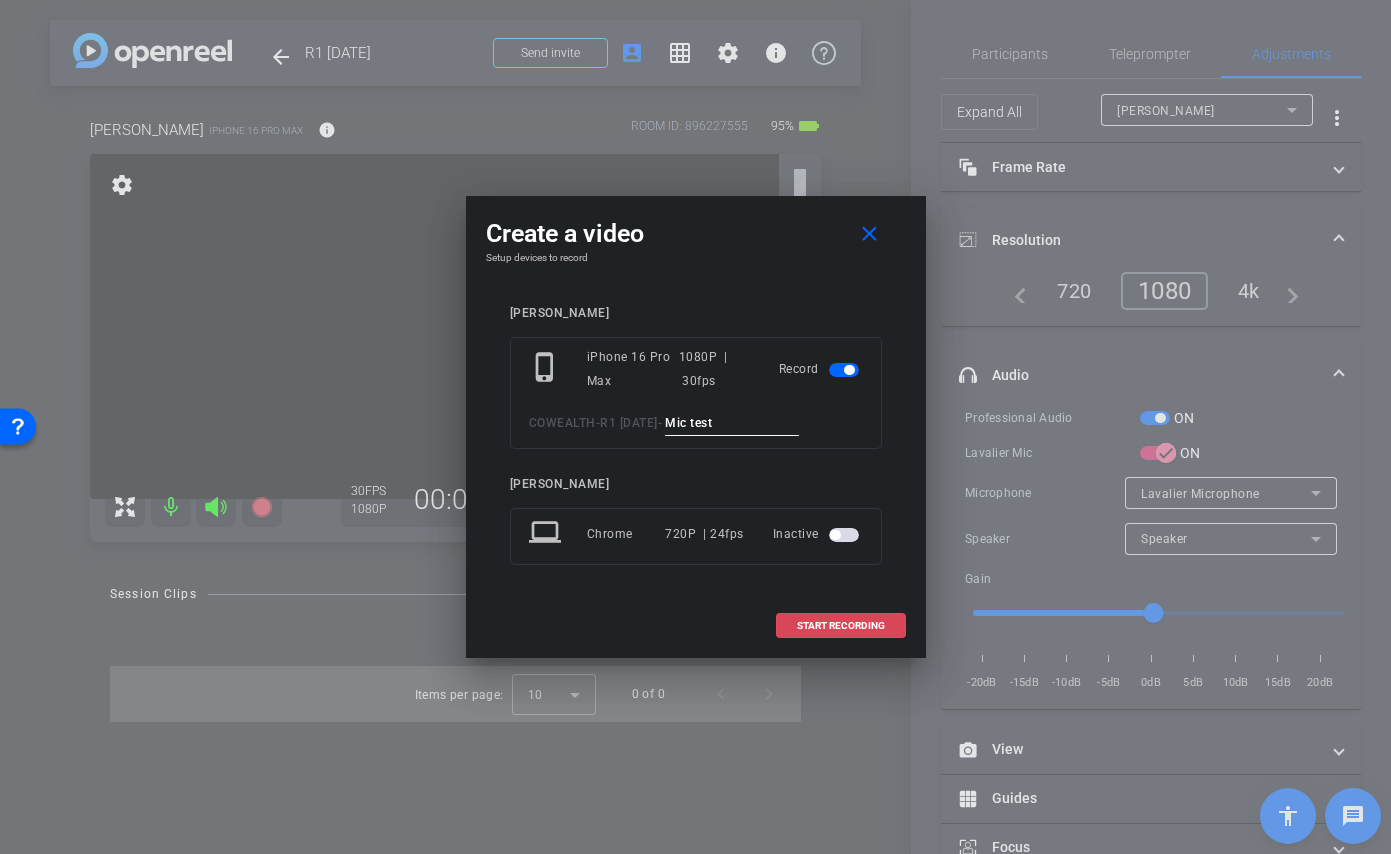 type on "Mic test" 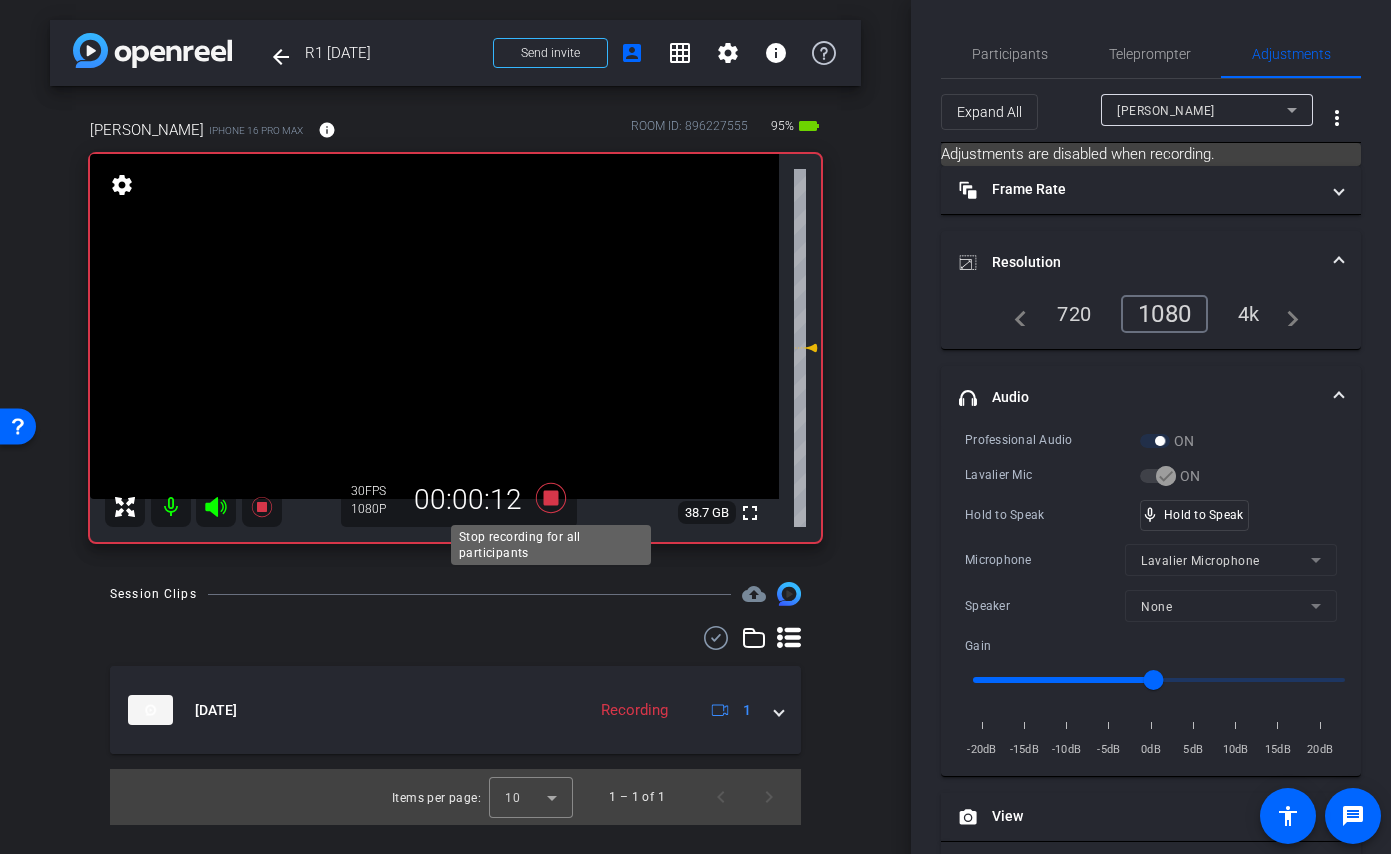 click 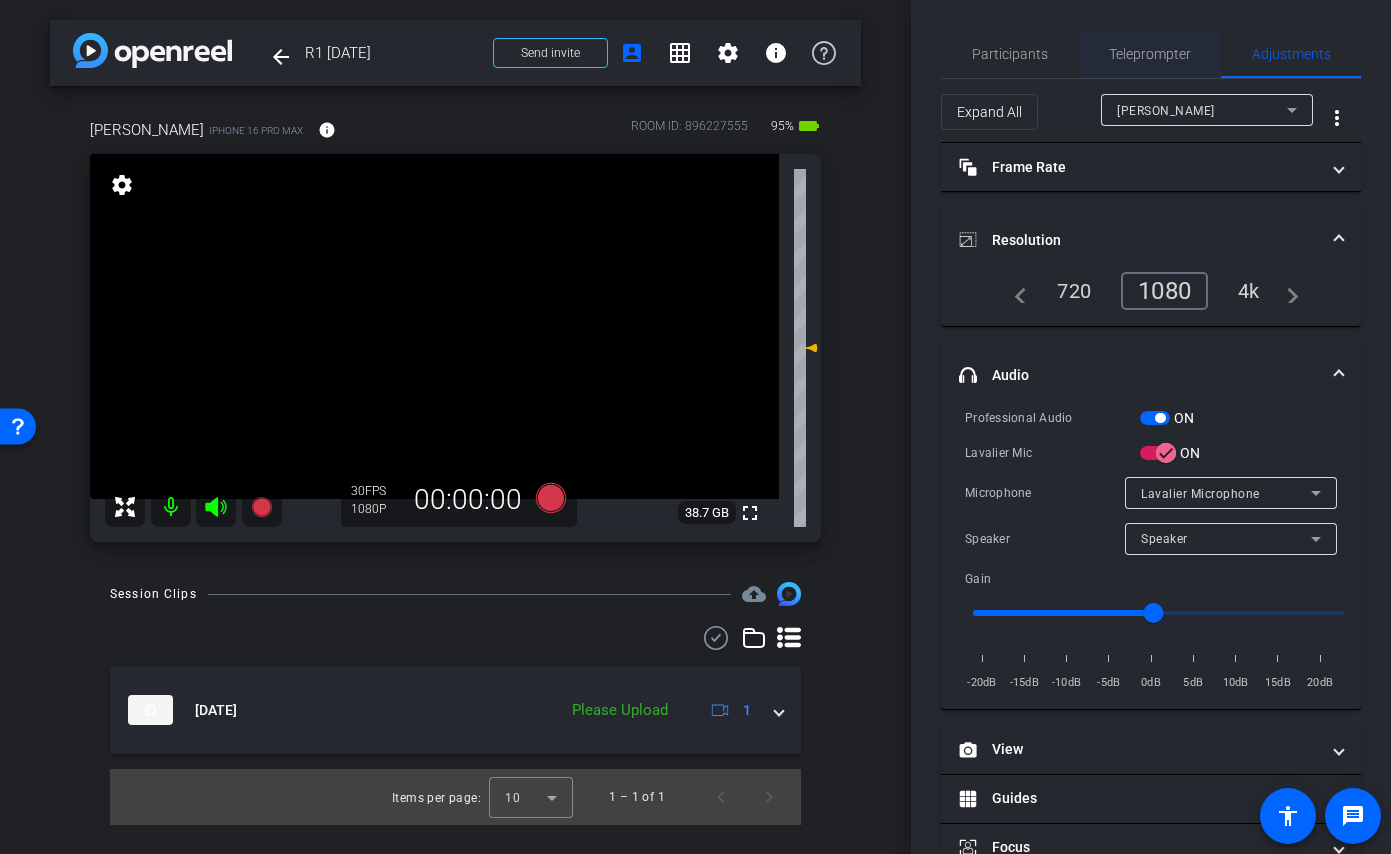 click on "Teleprompter" at bounding box center [1150, 54] 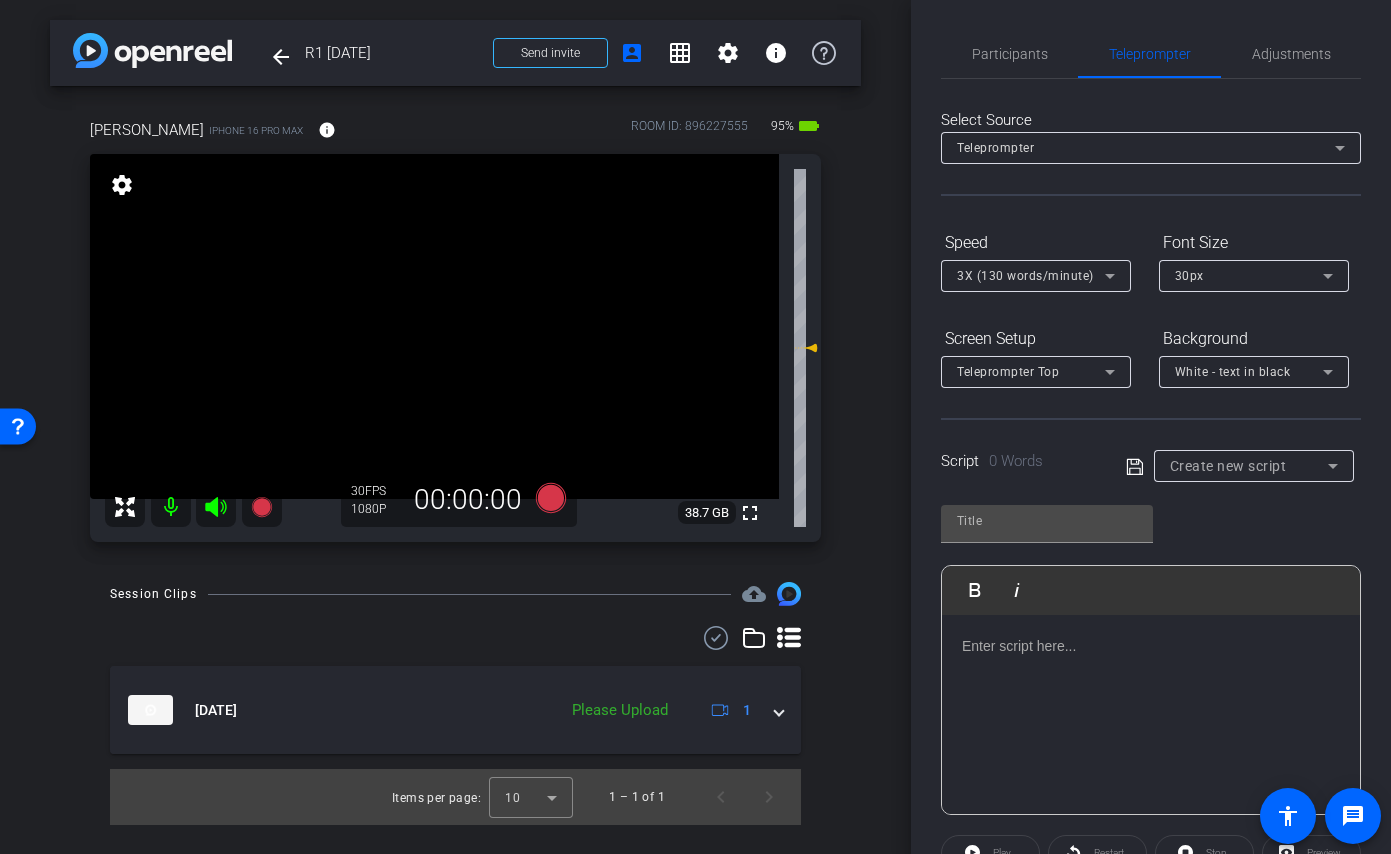 click on "White - text in black" at bounding box center (1233, 372) 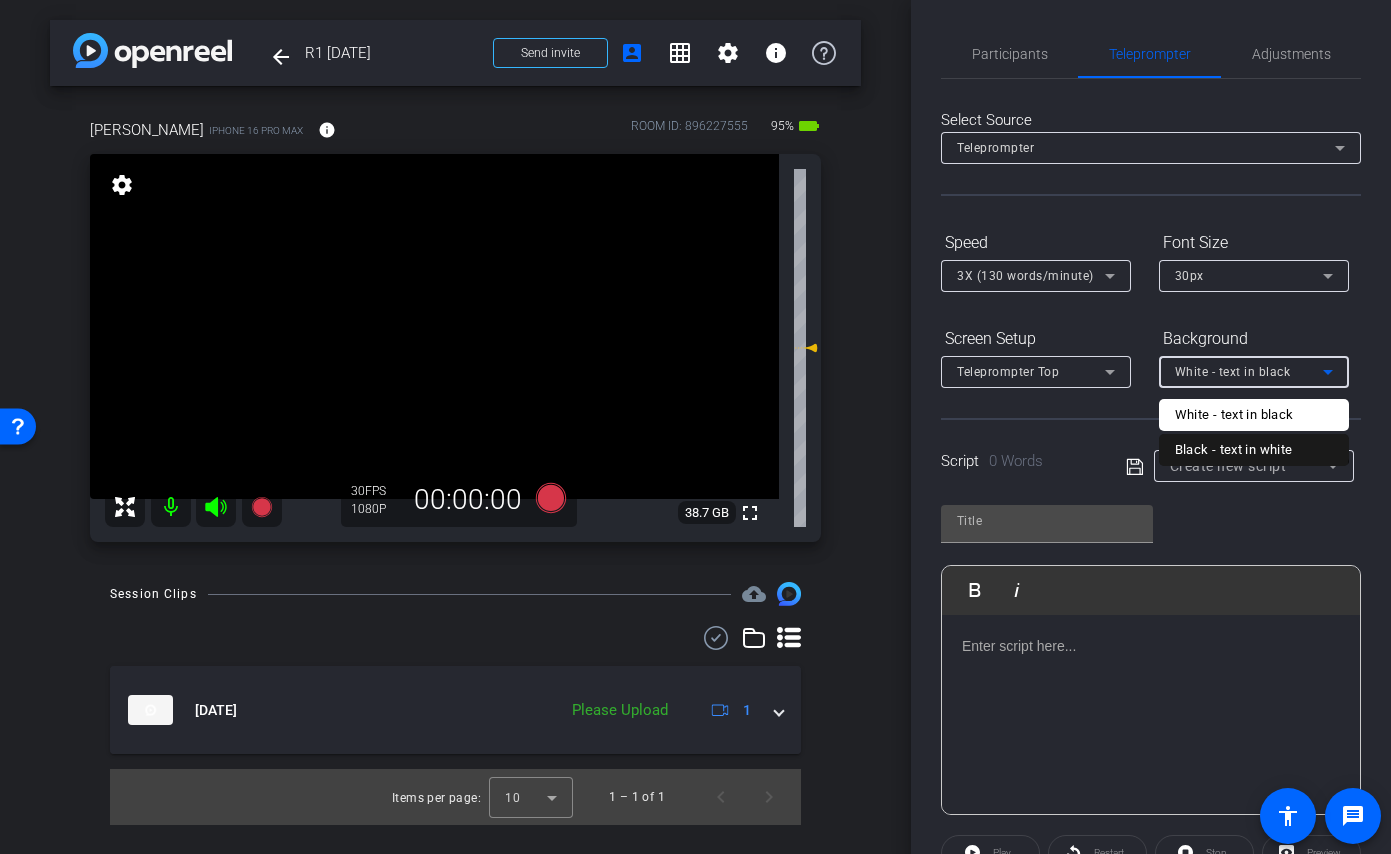 click on "Black - text in white" at bounding box center [1234, 450] 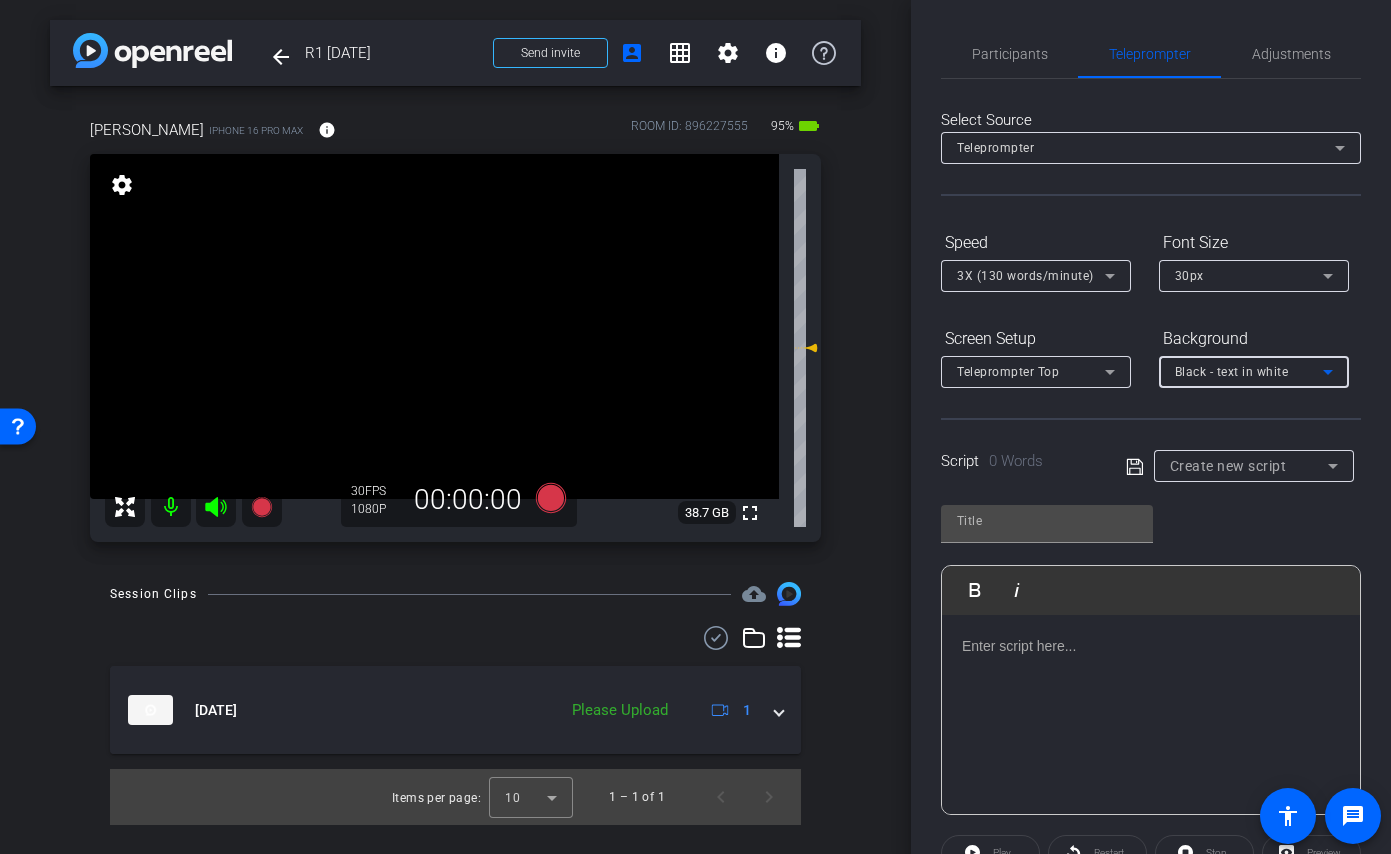 click on "Create new script" at bounding box center [1228, 466] 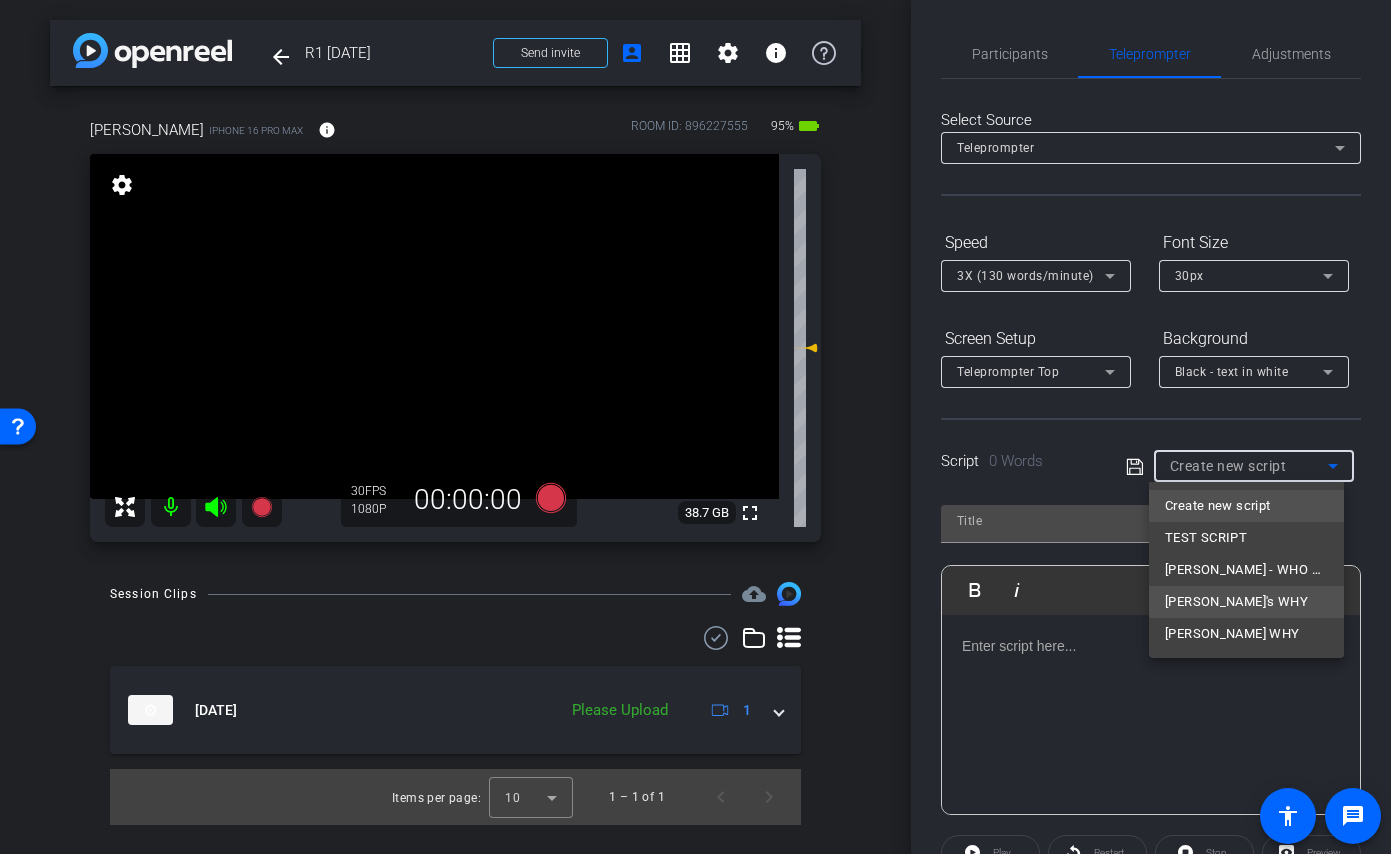 click on "Daniel's WHY" at bounding box center [1236, 602] 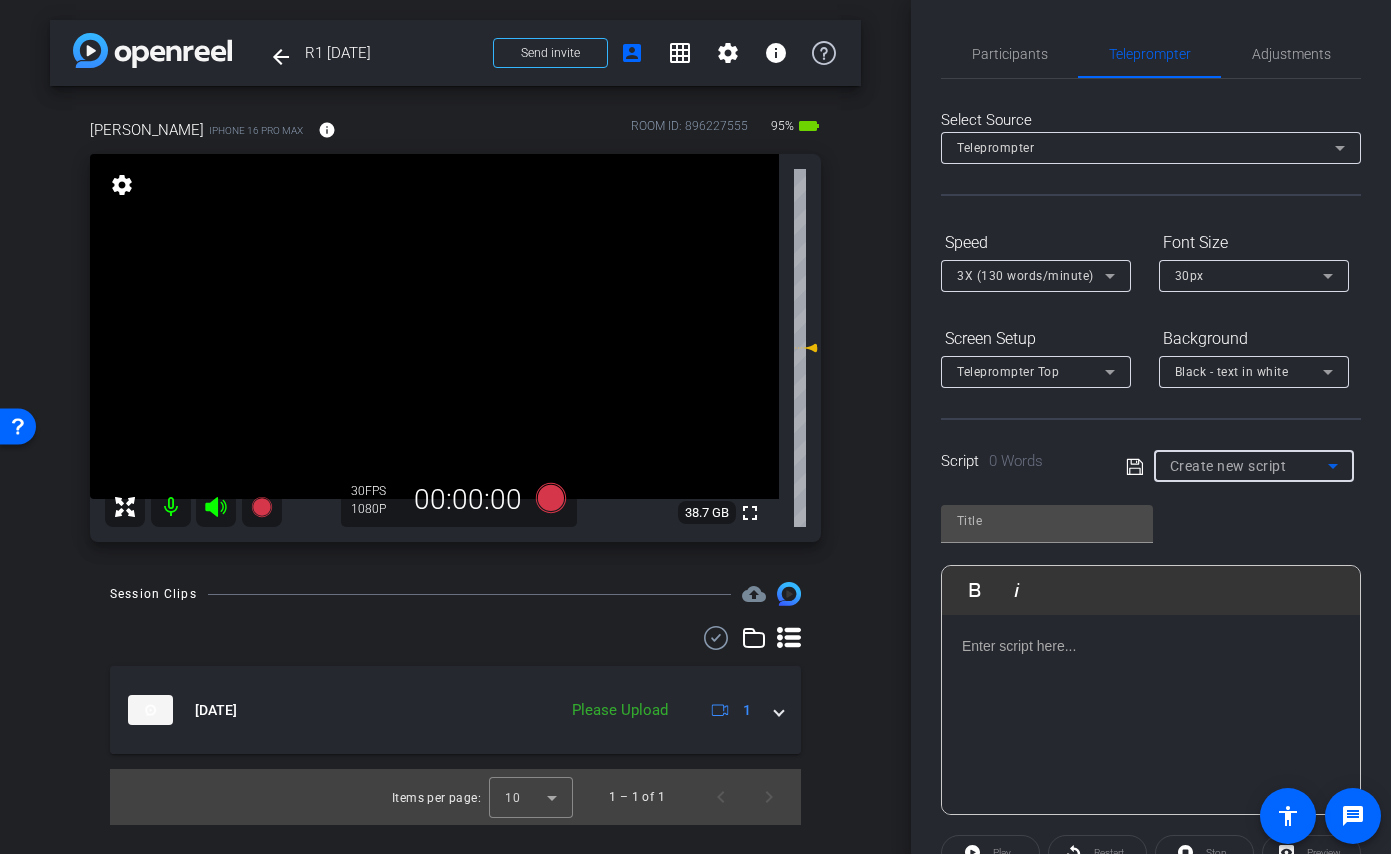 type on "Daniel's WHY" 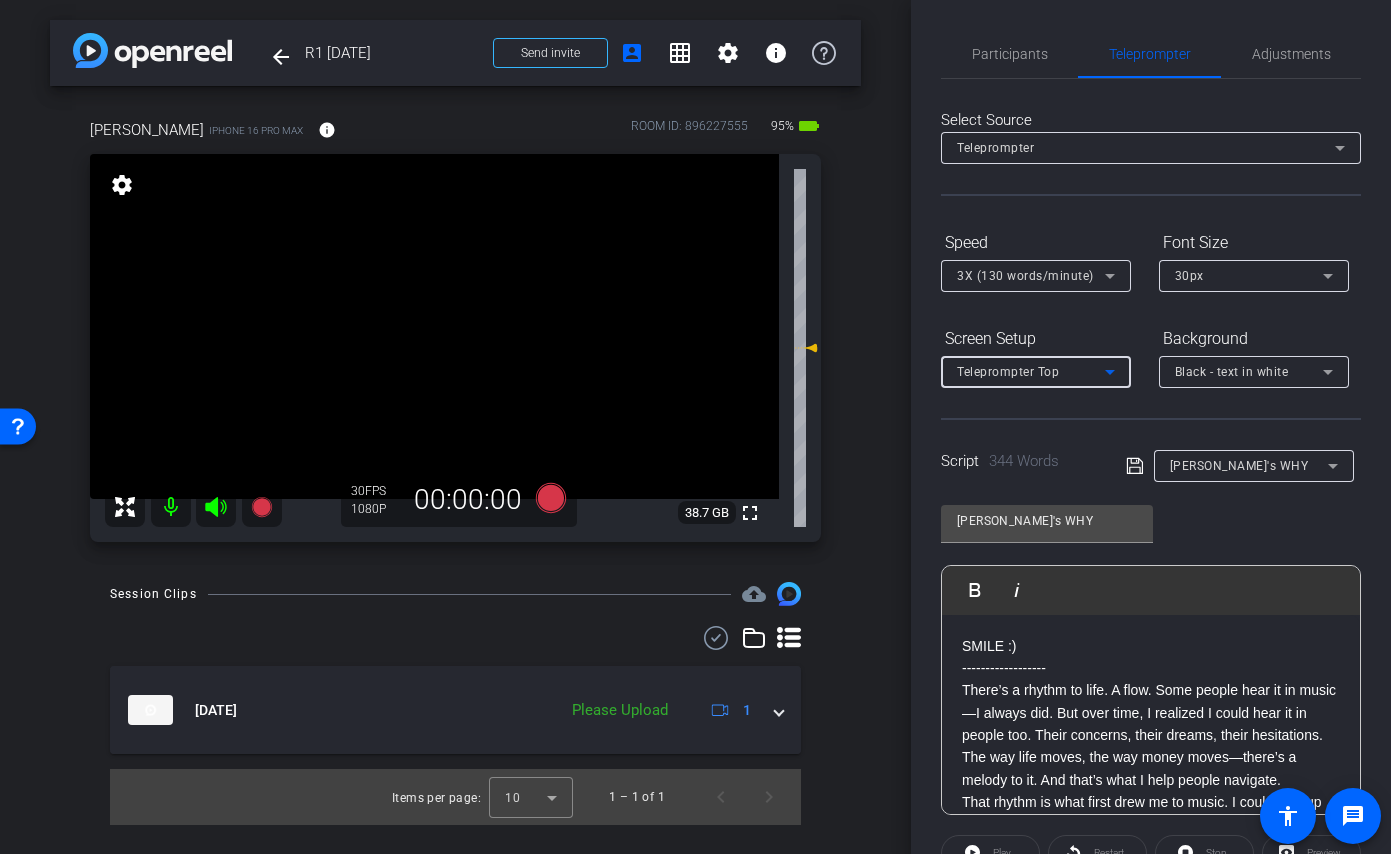 click on "Teleprompter Top" at bounding box center [1031, 371] 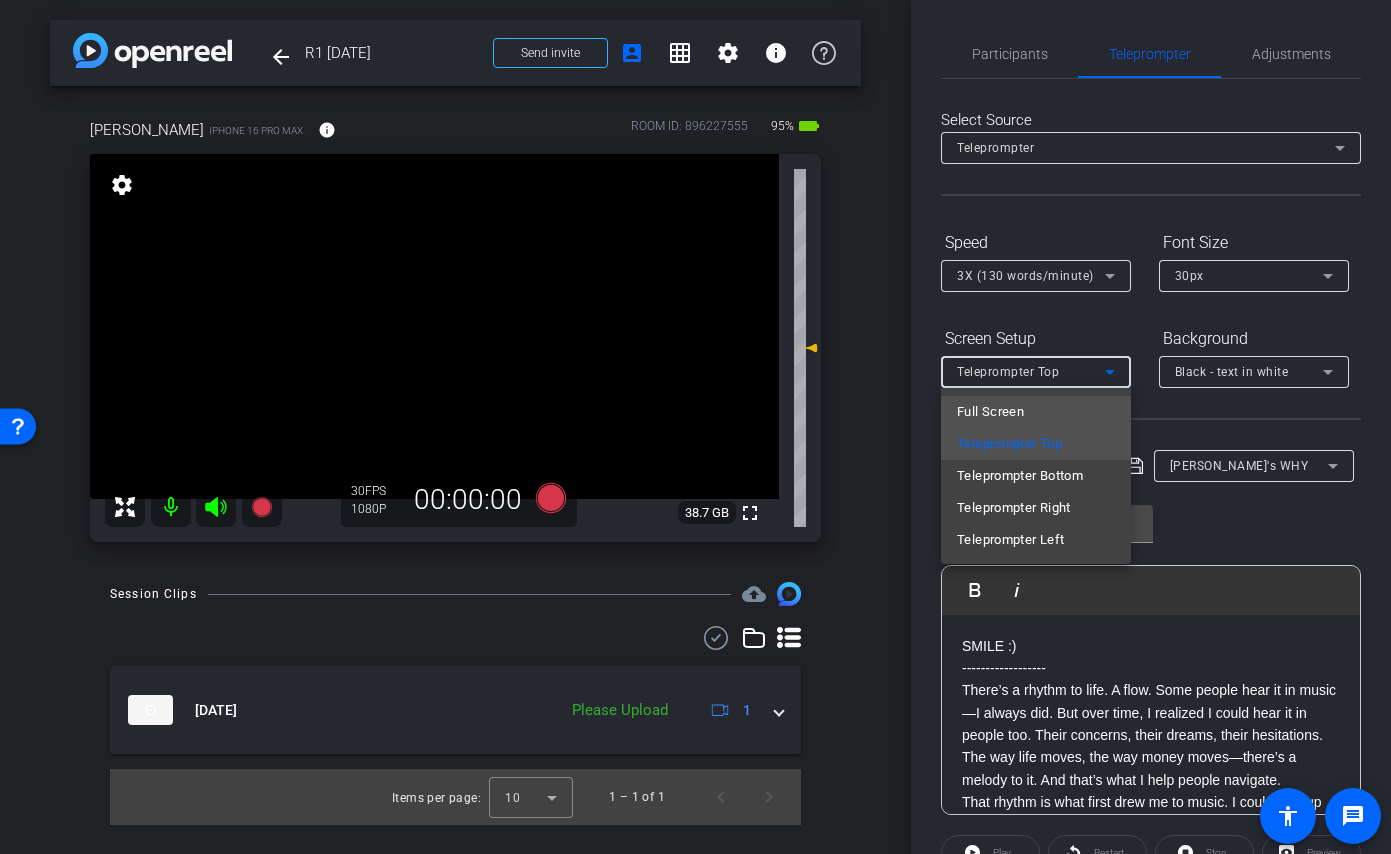 click on "Full Screen" at bounding box center [1036, 412] 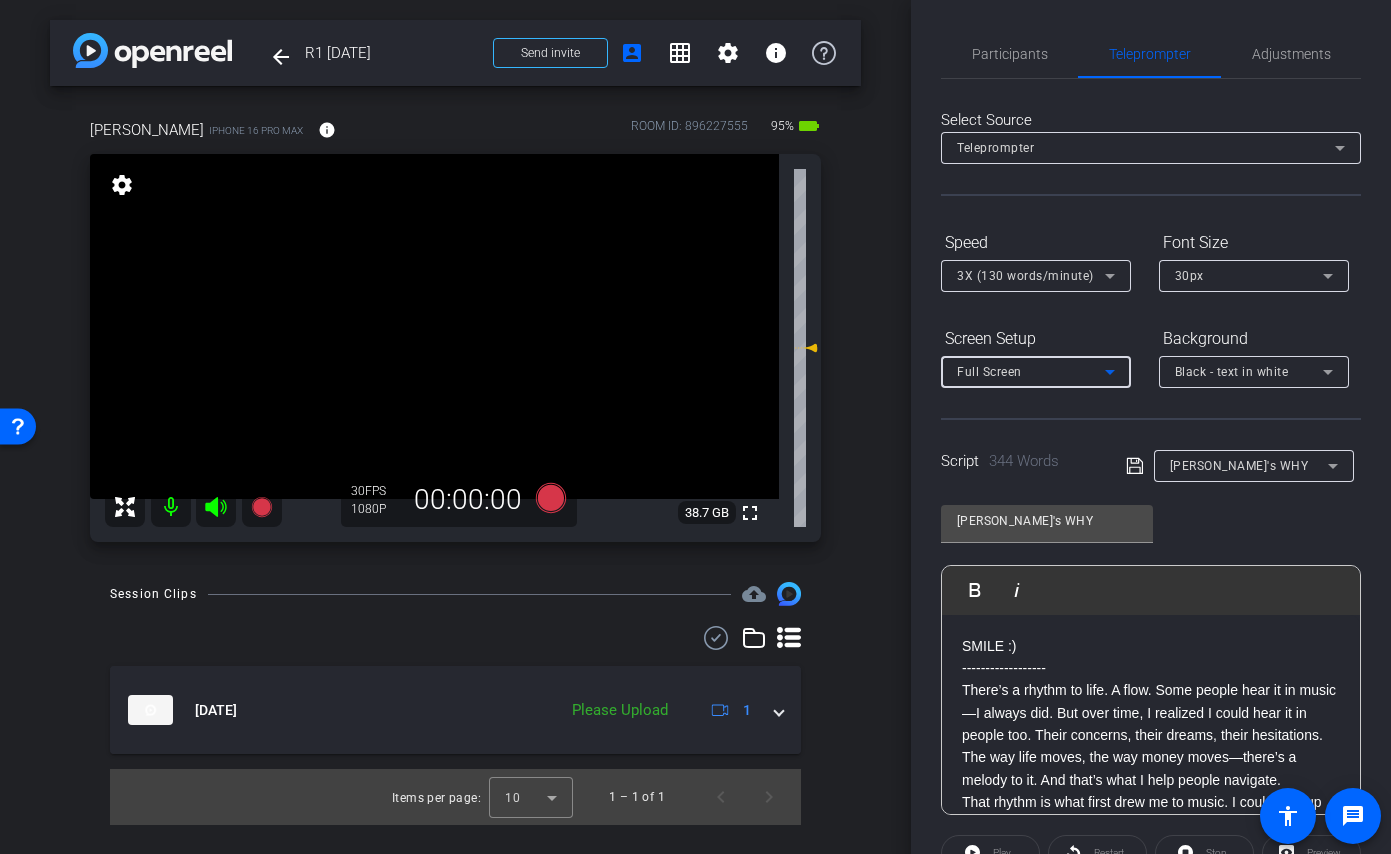 click on "Teleprompter" at bounding box center (1146, 147) 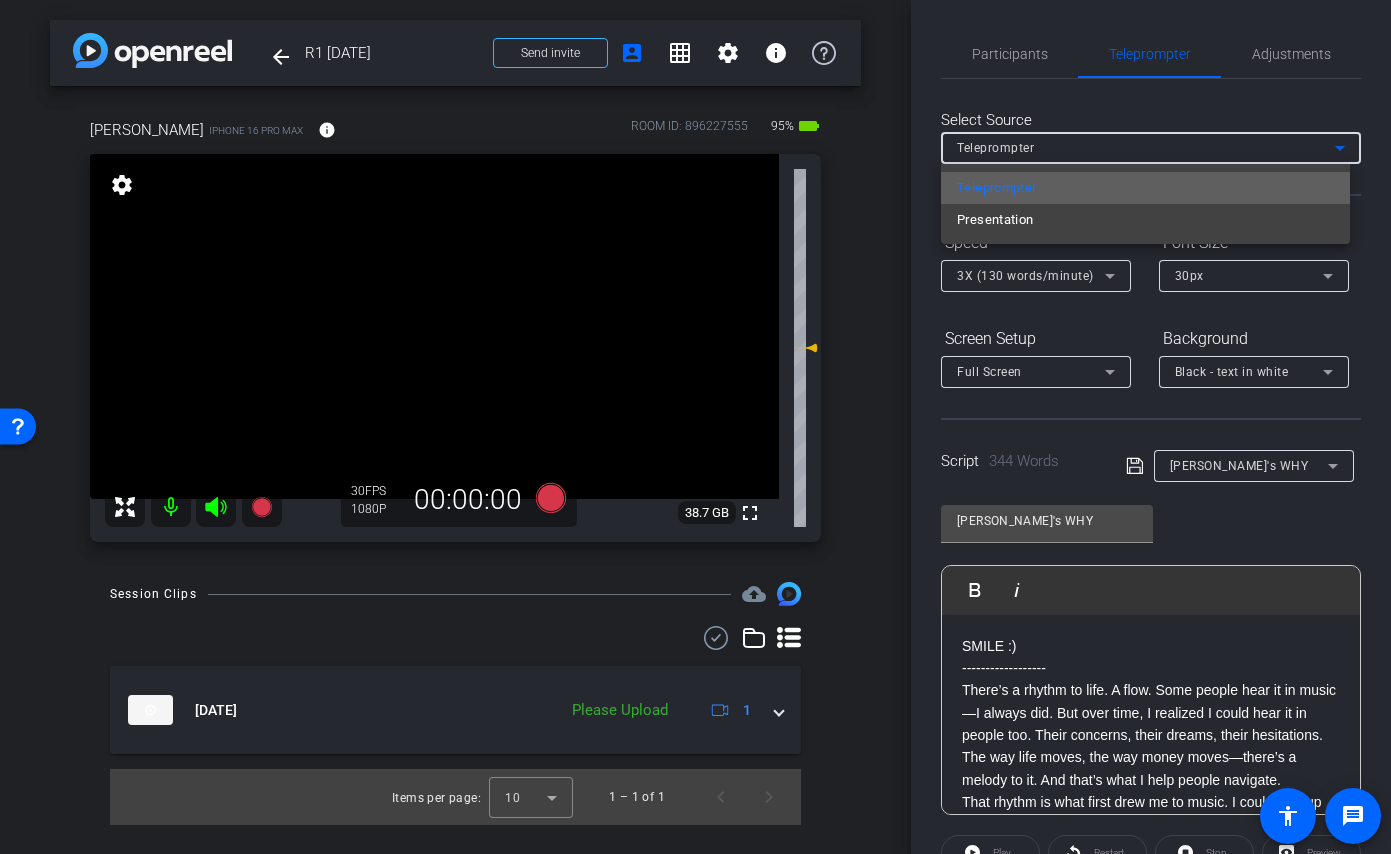 click on "Teleprompter" at bounding box center (1145, 188) 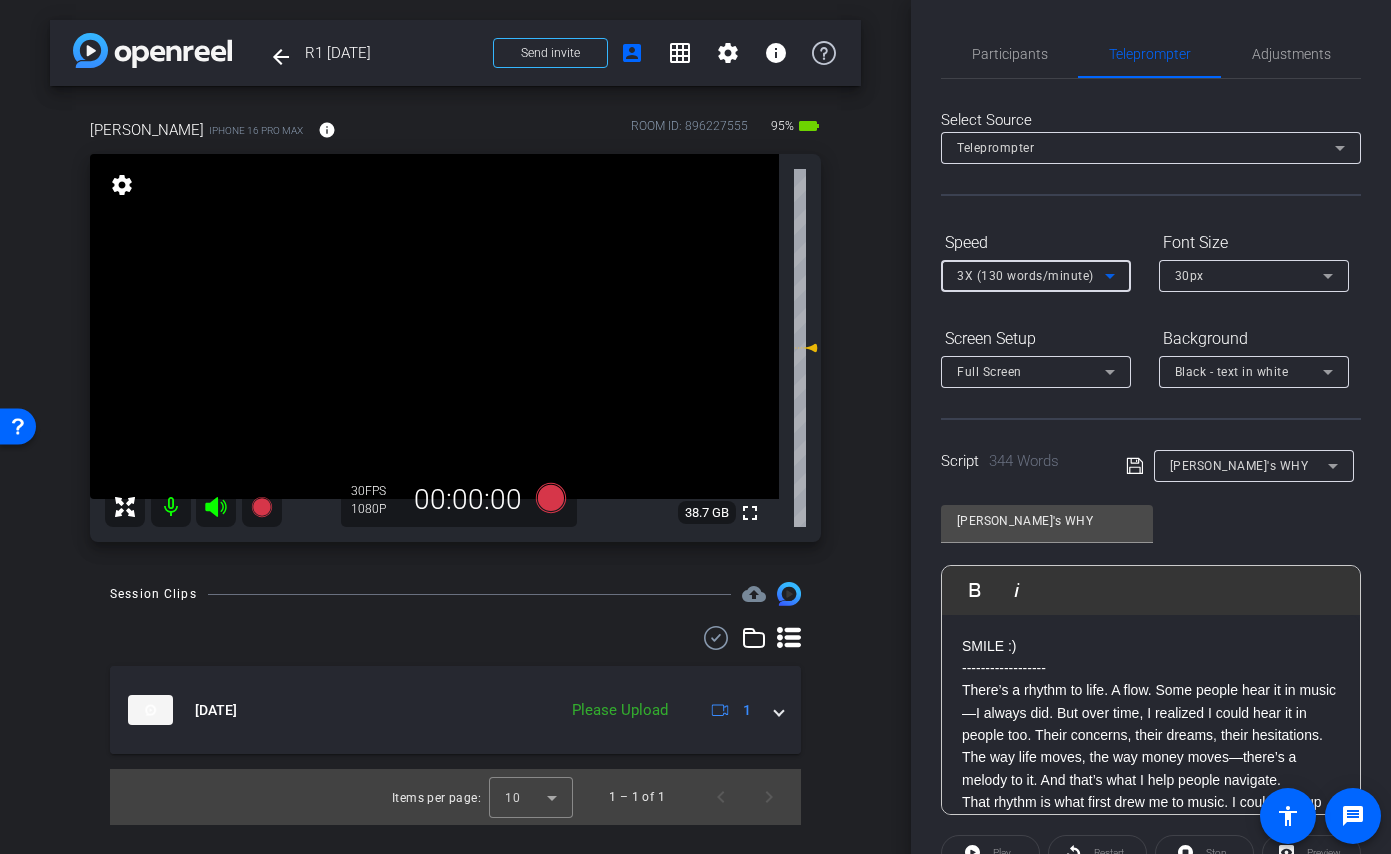 click on "3X (130 words/minute)" at bounding box center (1025, 276) 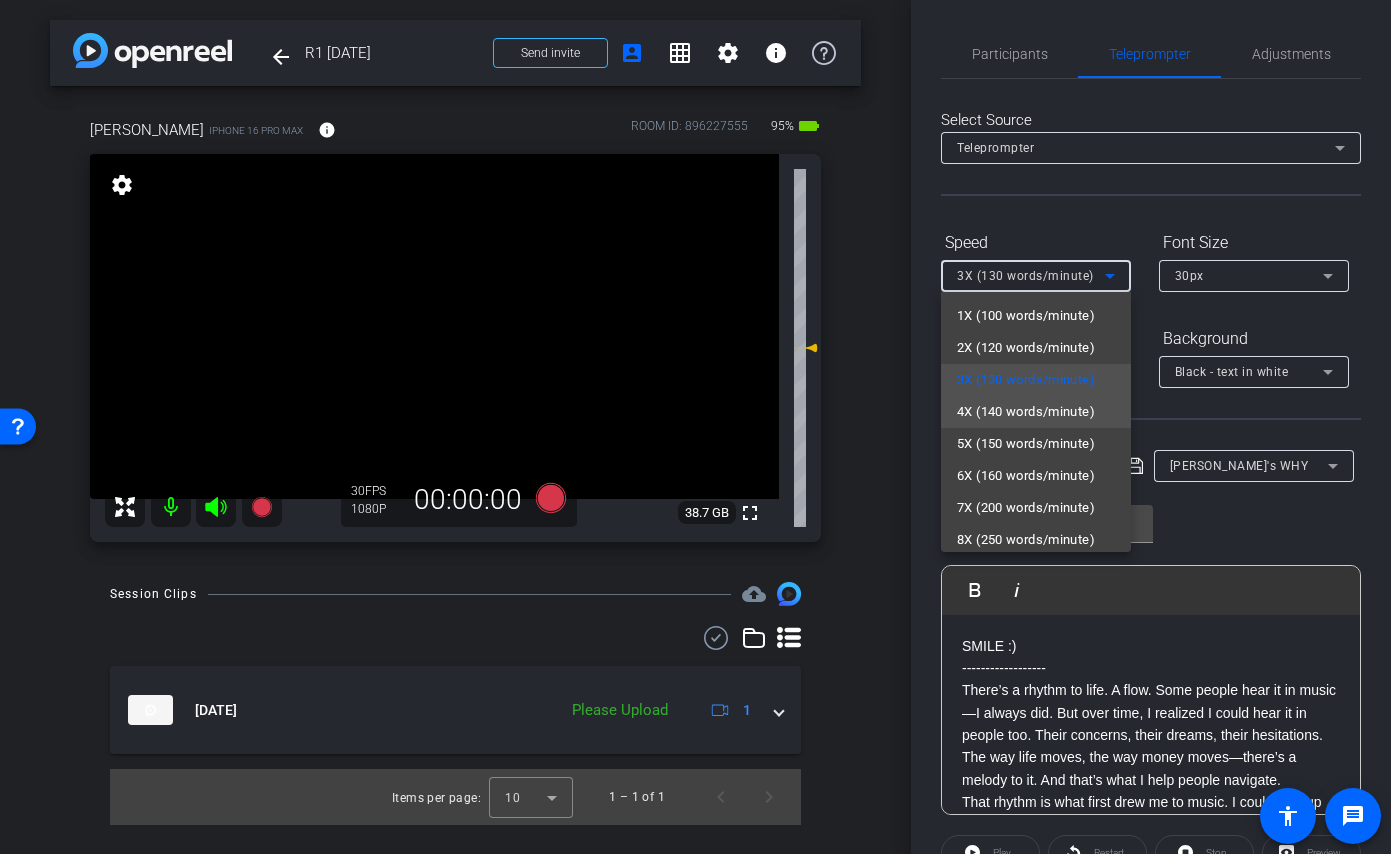click on "4X (140 words/minute)" at bounding box center [1026, 412] 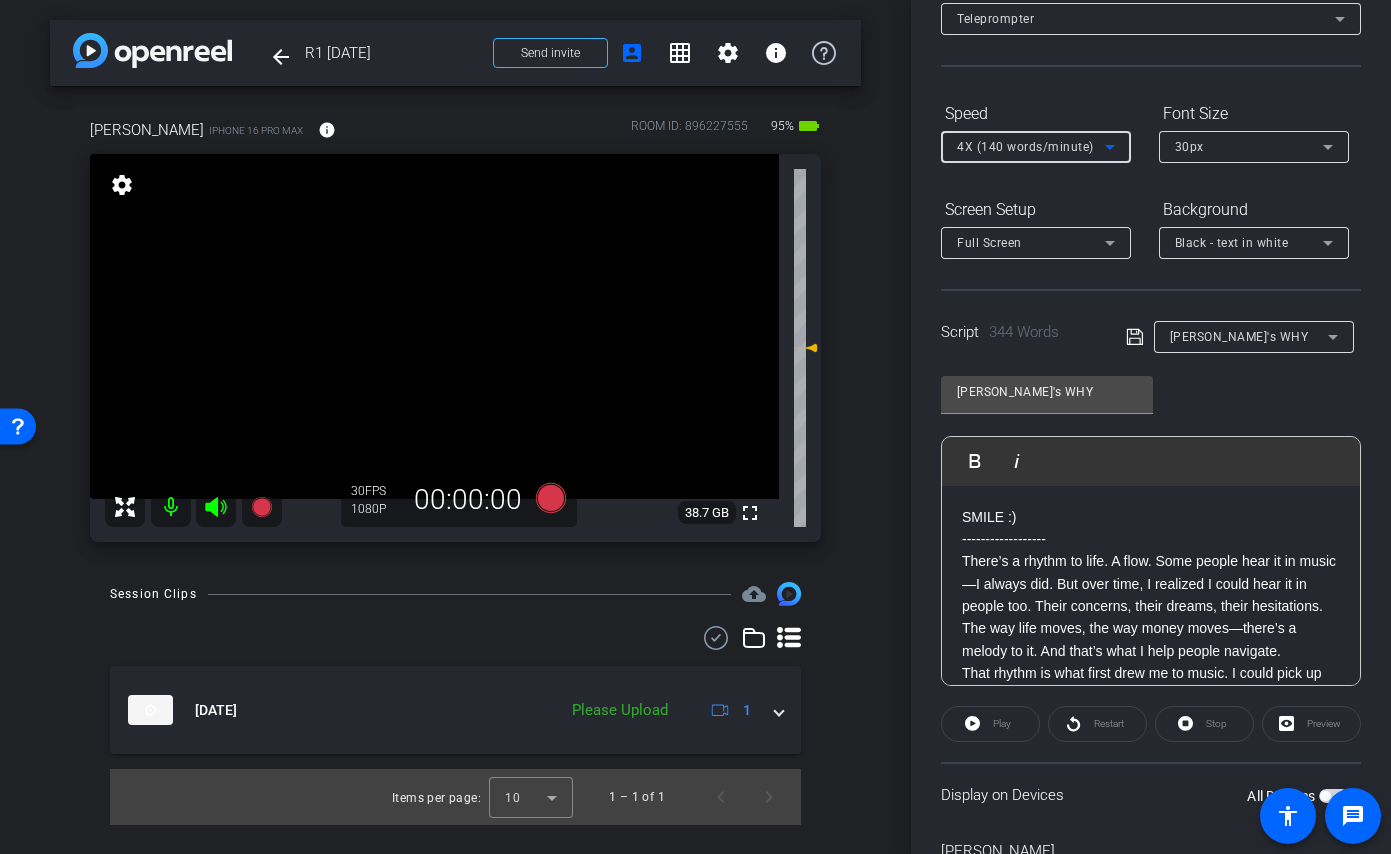 scroll, scrollTop: 239, scrollLeft: 0, axis: vertical 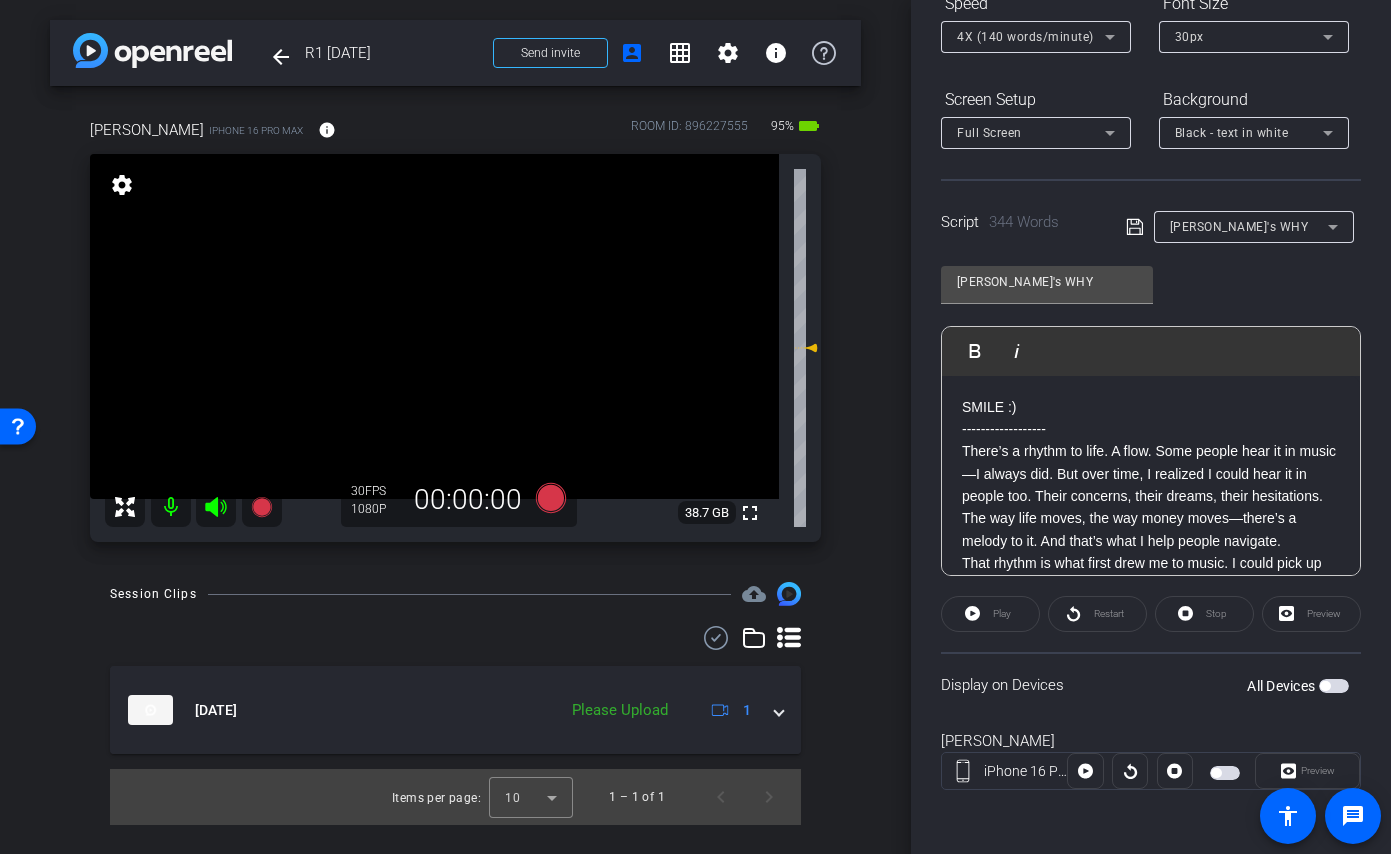 click at bounding box center (1334, 686) 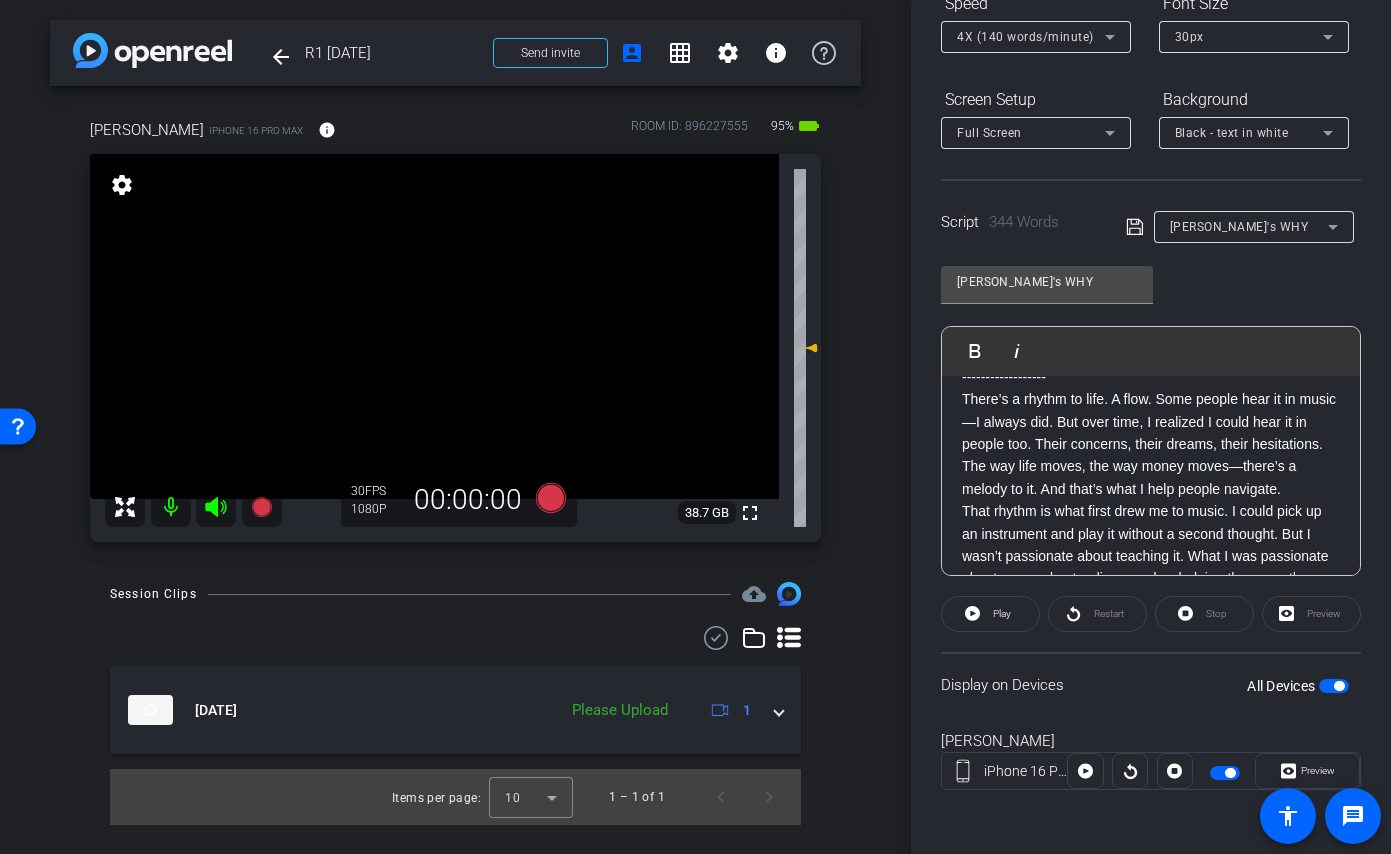 scroll, scrollTop: 32, scrollLeft: 0, axis: vertical 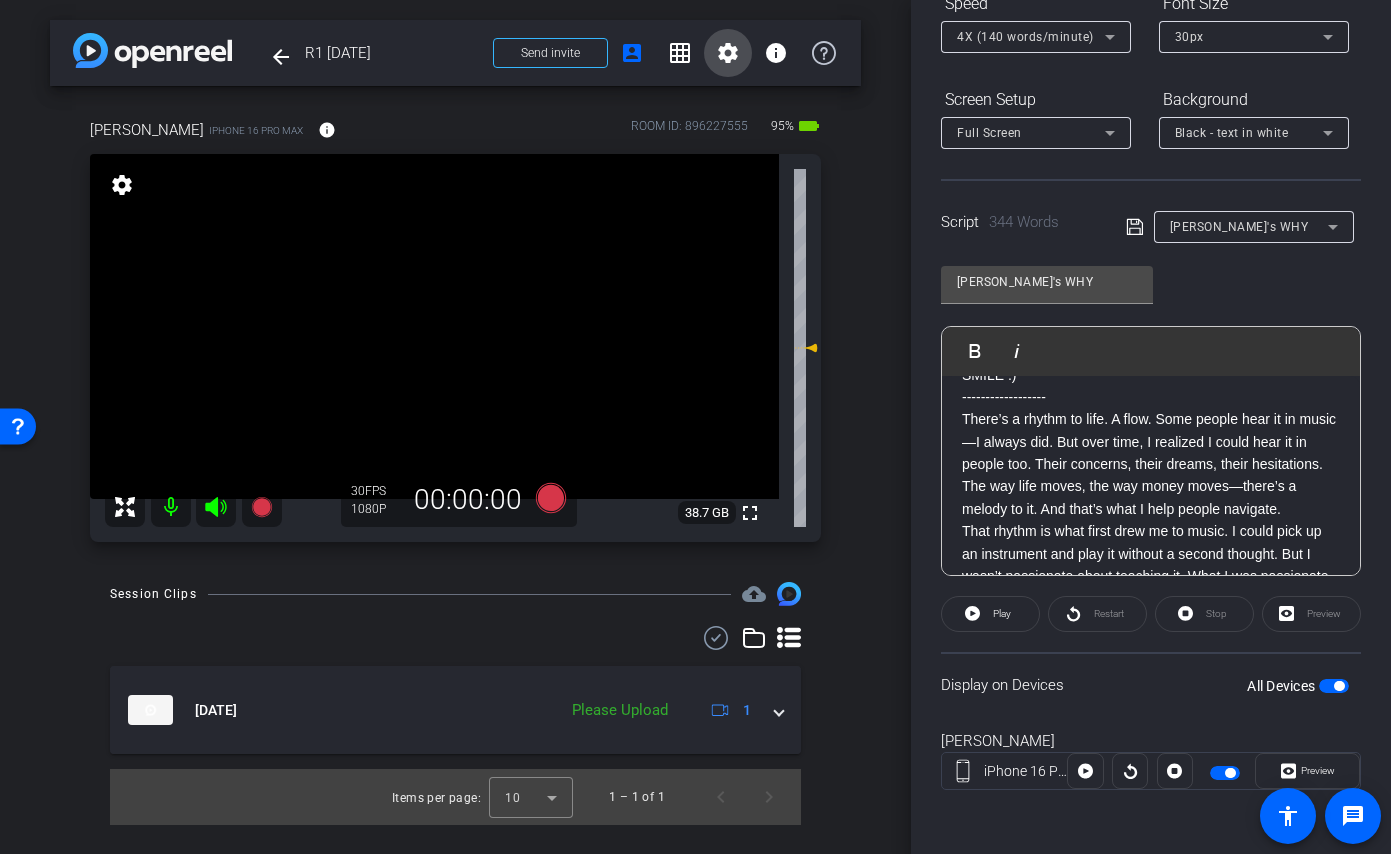 click on "settings" at bounding box center [728, 53] 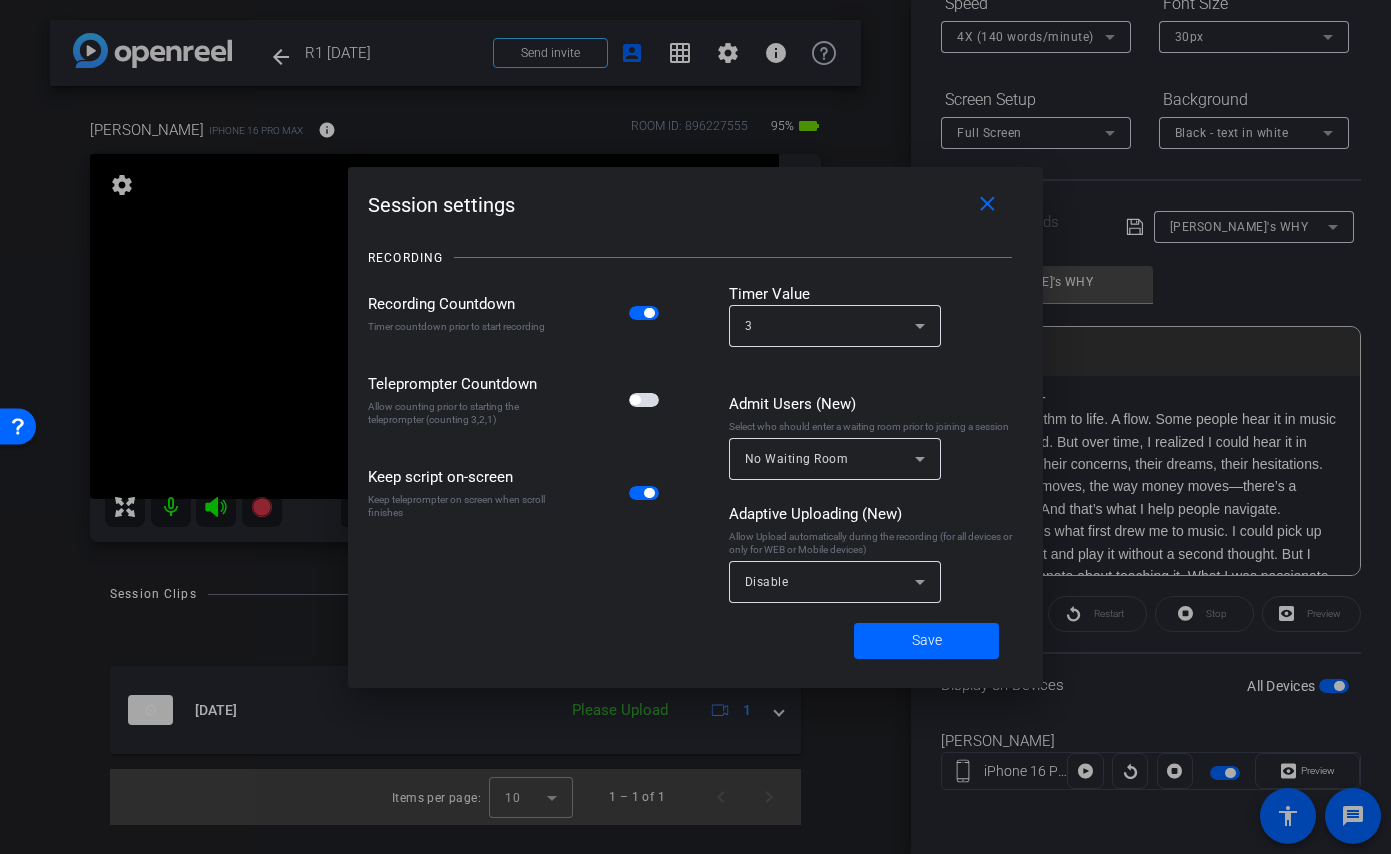 click at bounding box center [644, 400] 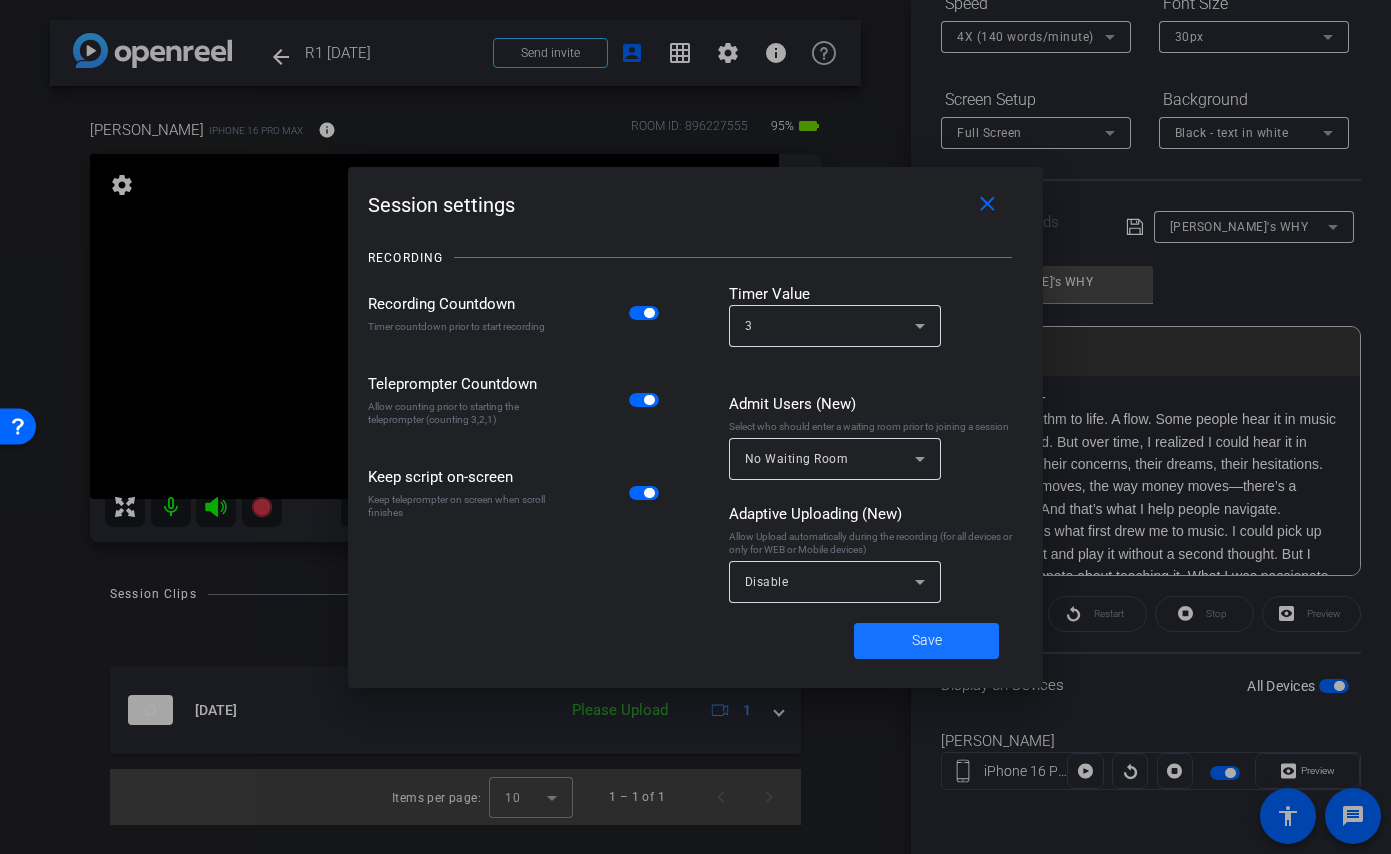 click on "Save" at bounding box center (927, 640) 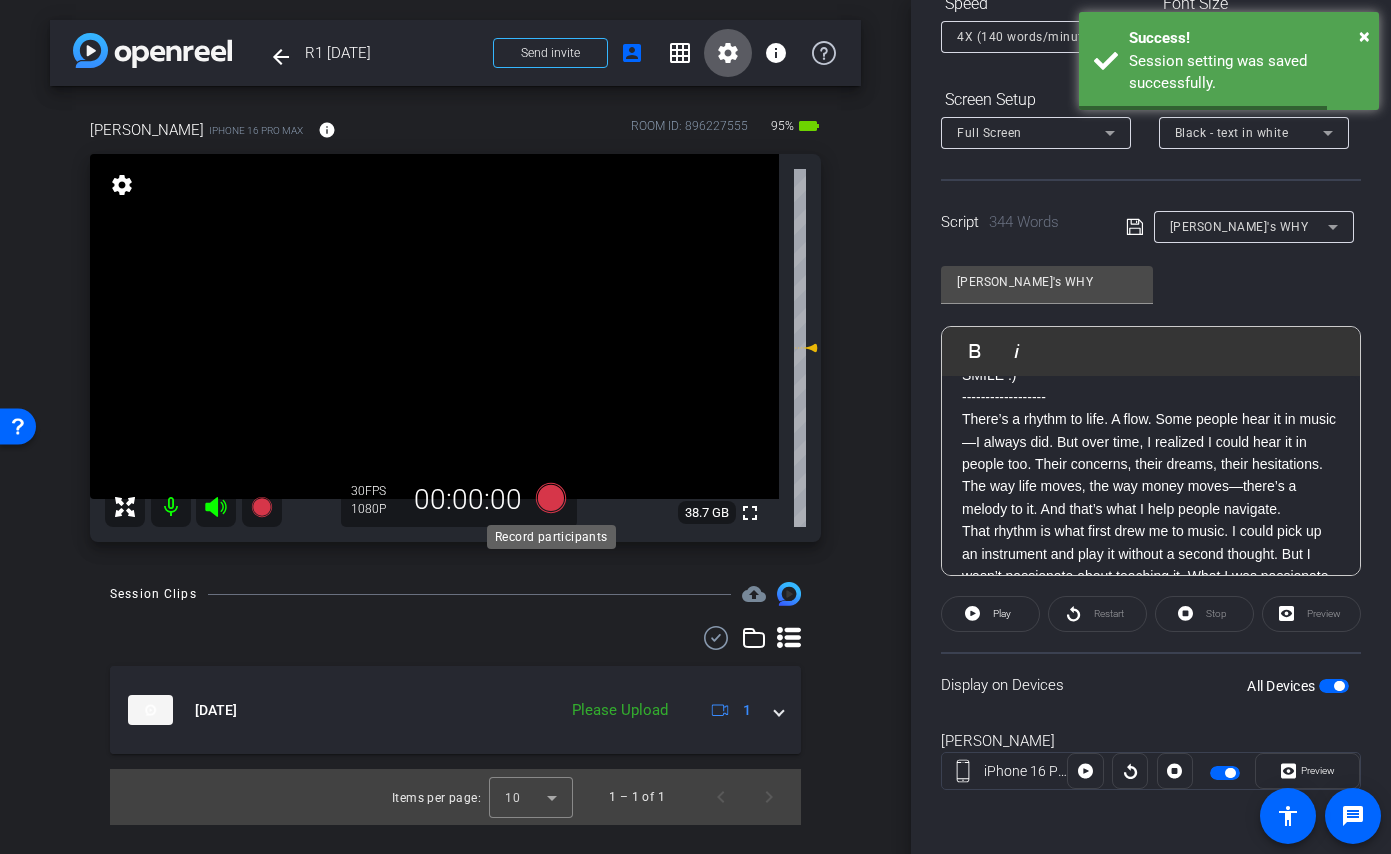 click 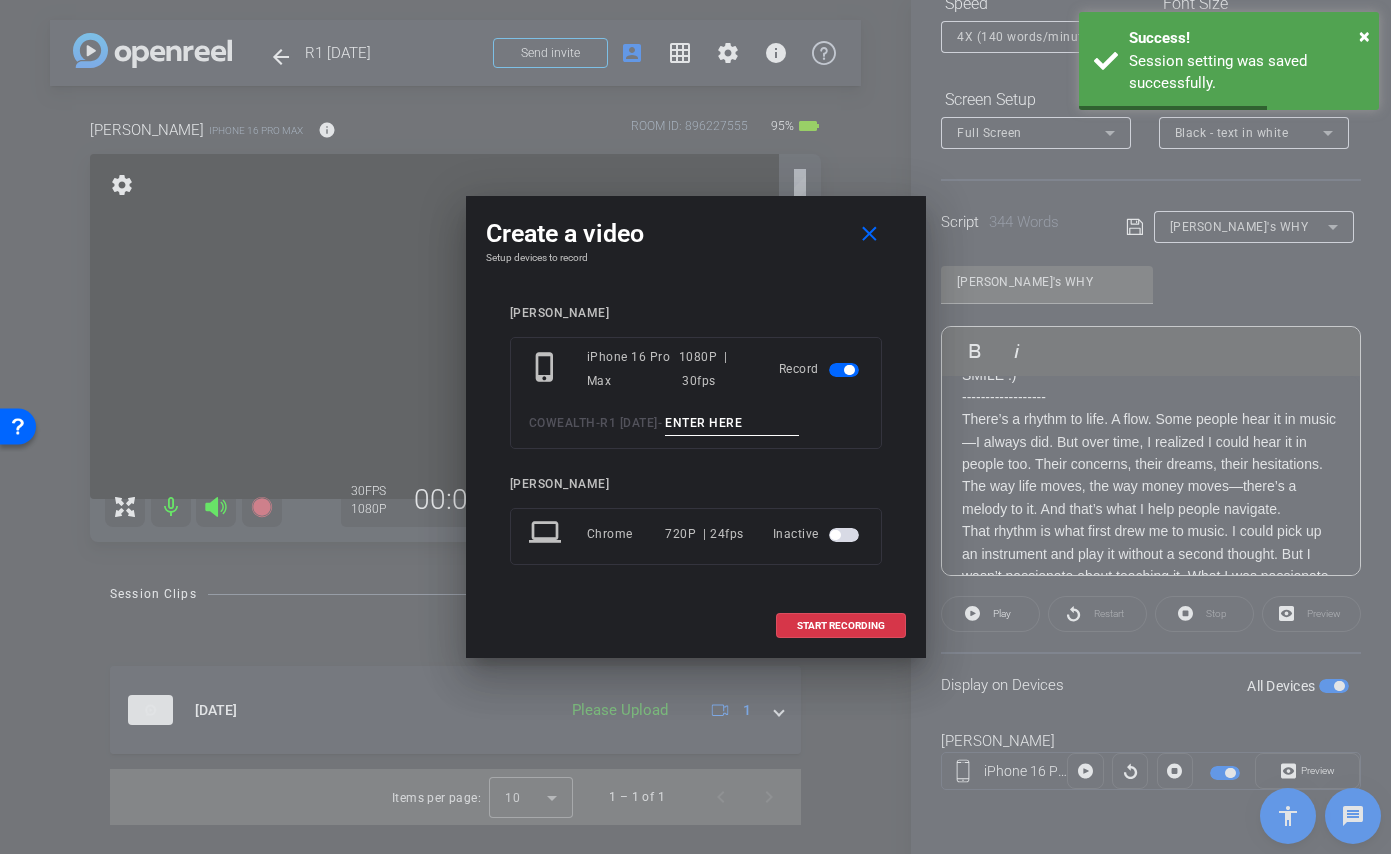click at bounding box center (732, 423) 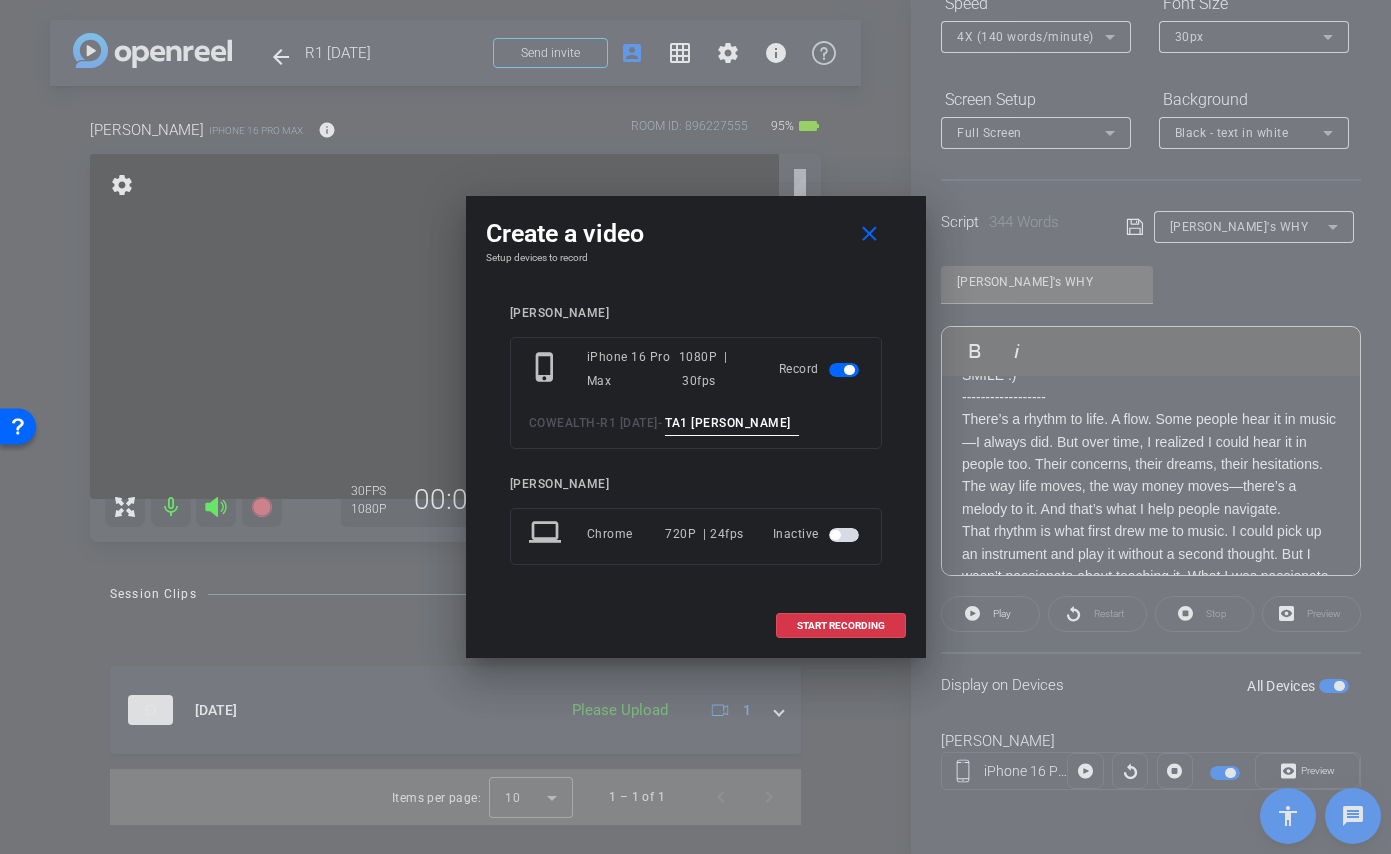 drag, startPoint x: 749, startPoint y: 429, endPoint x: 614, endPoint y: 425, distance: 135.05925 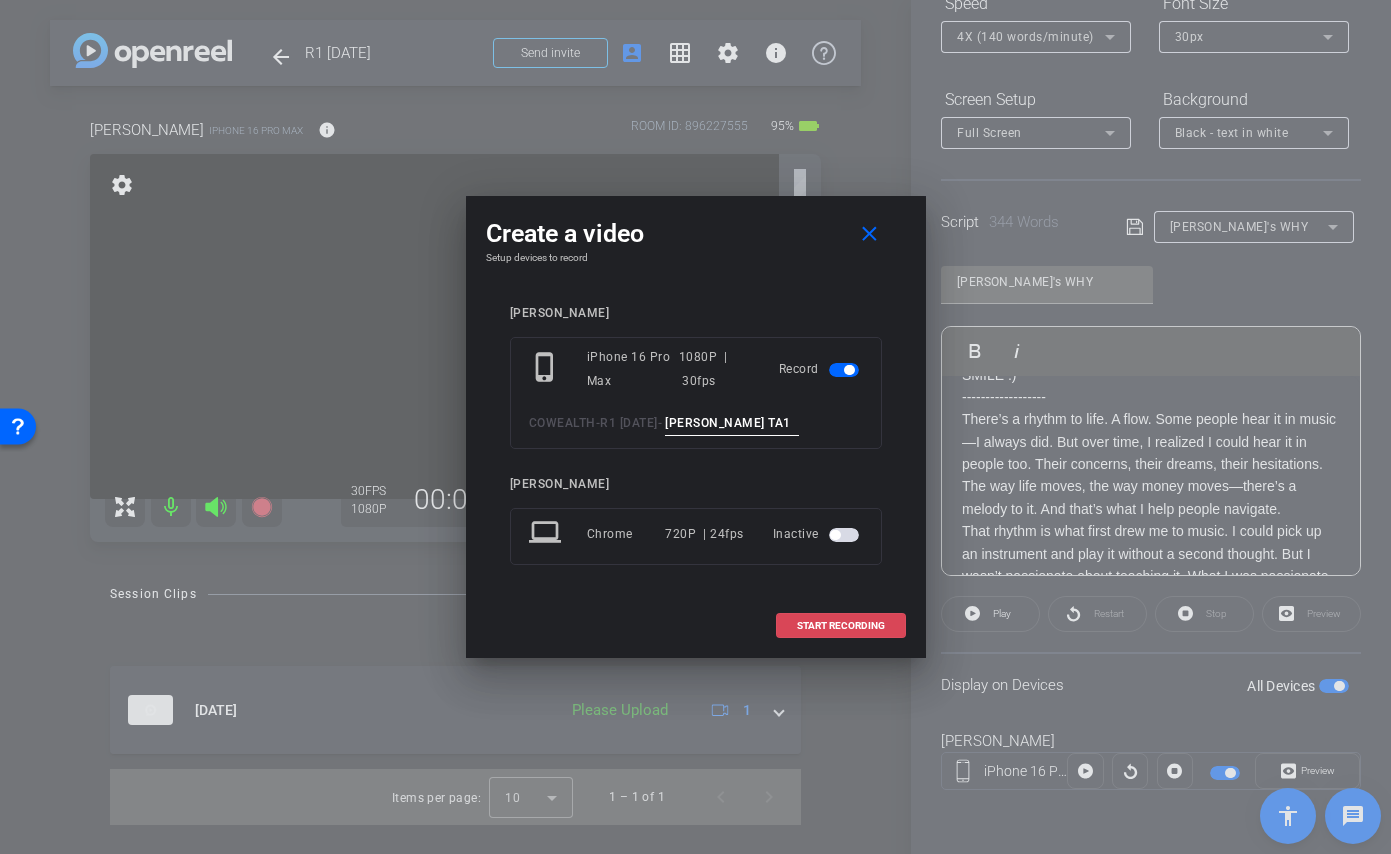 type on "Daniel TA1" 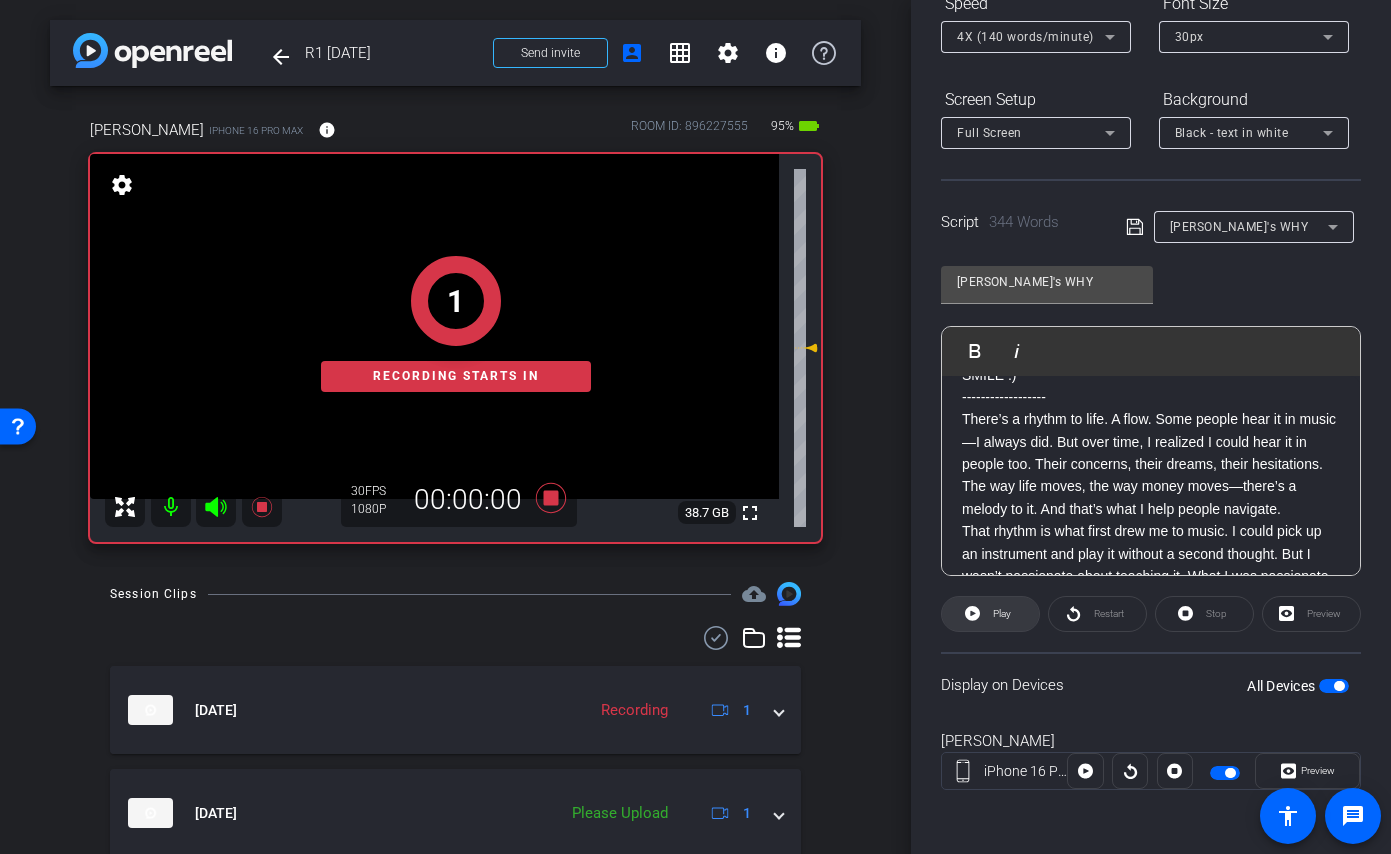 click on "Play" 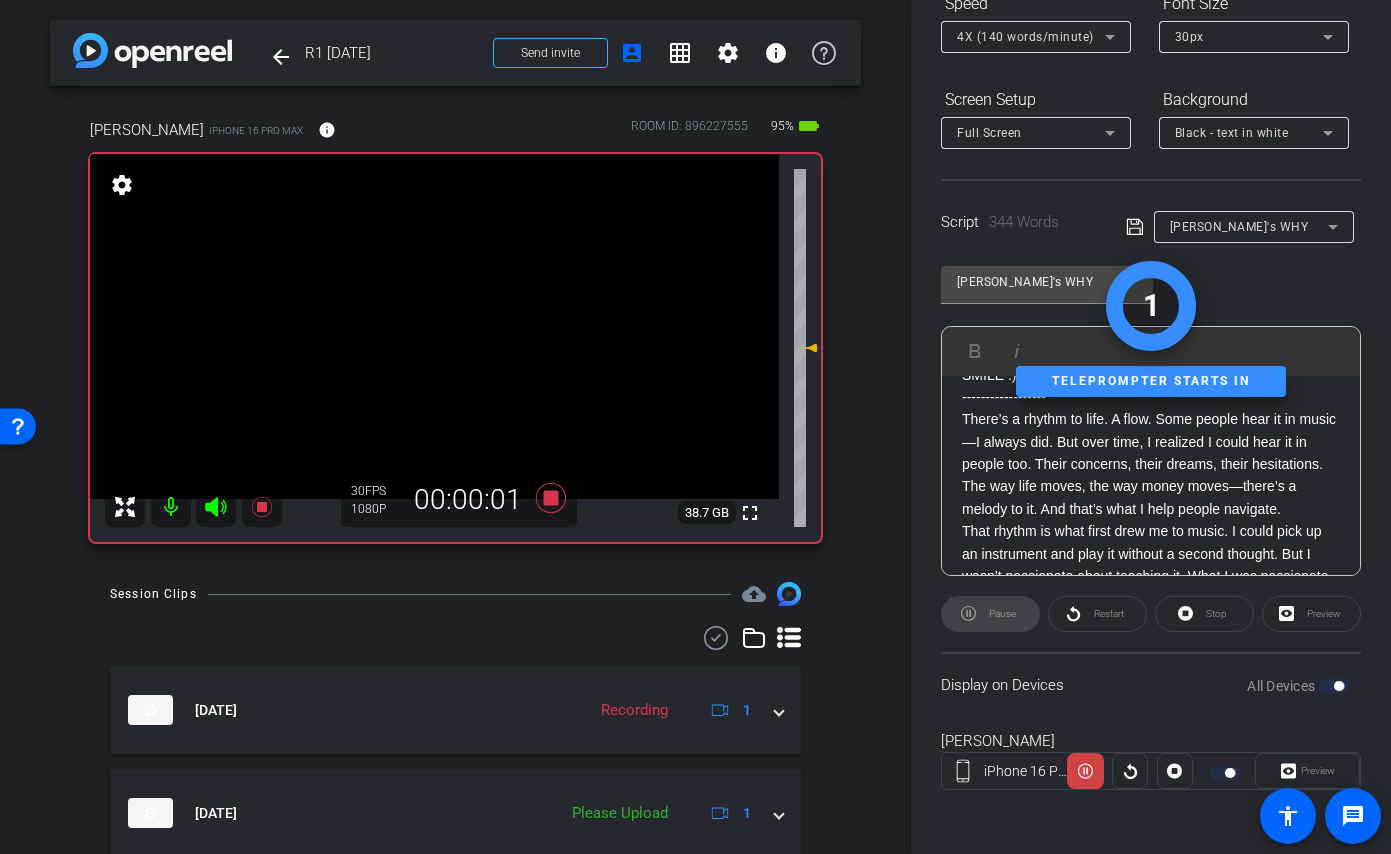 click 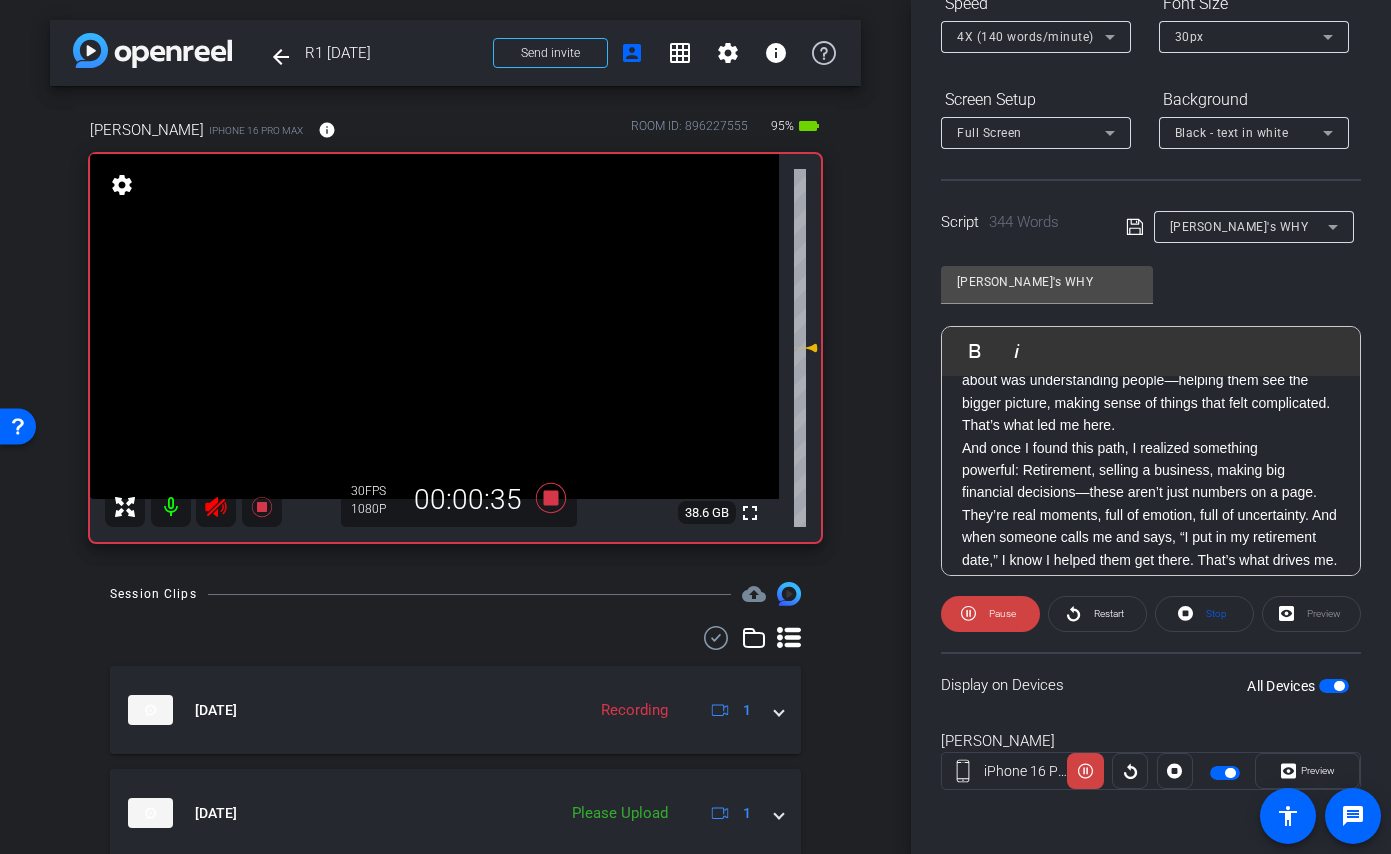scroll, scrollTop: 254, scrollLeft: 0, axis: vertical 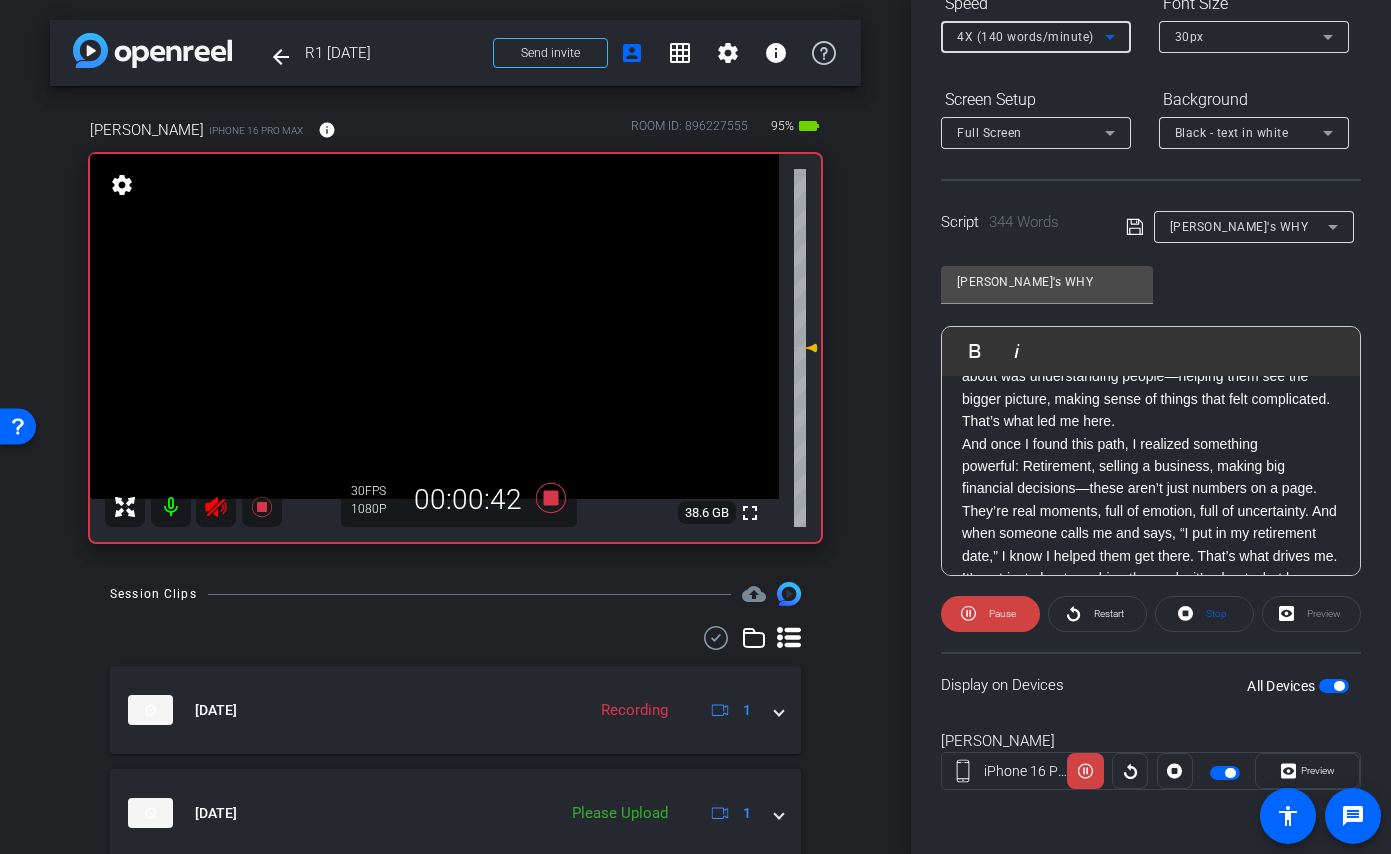 click on "4X (140 words/minute)" at bounding box center (1025, 37) 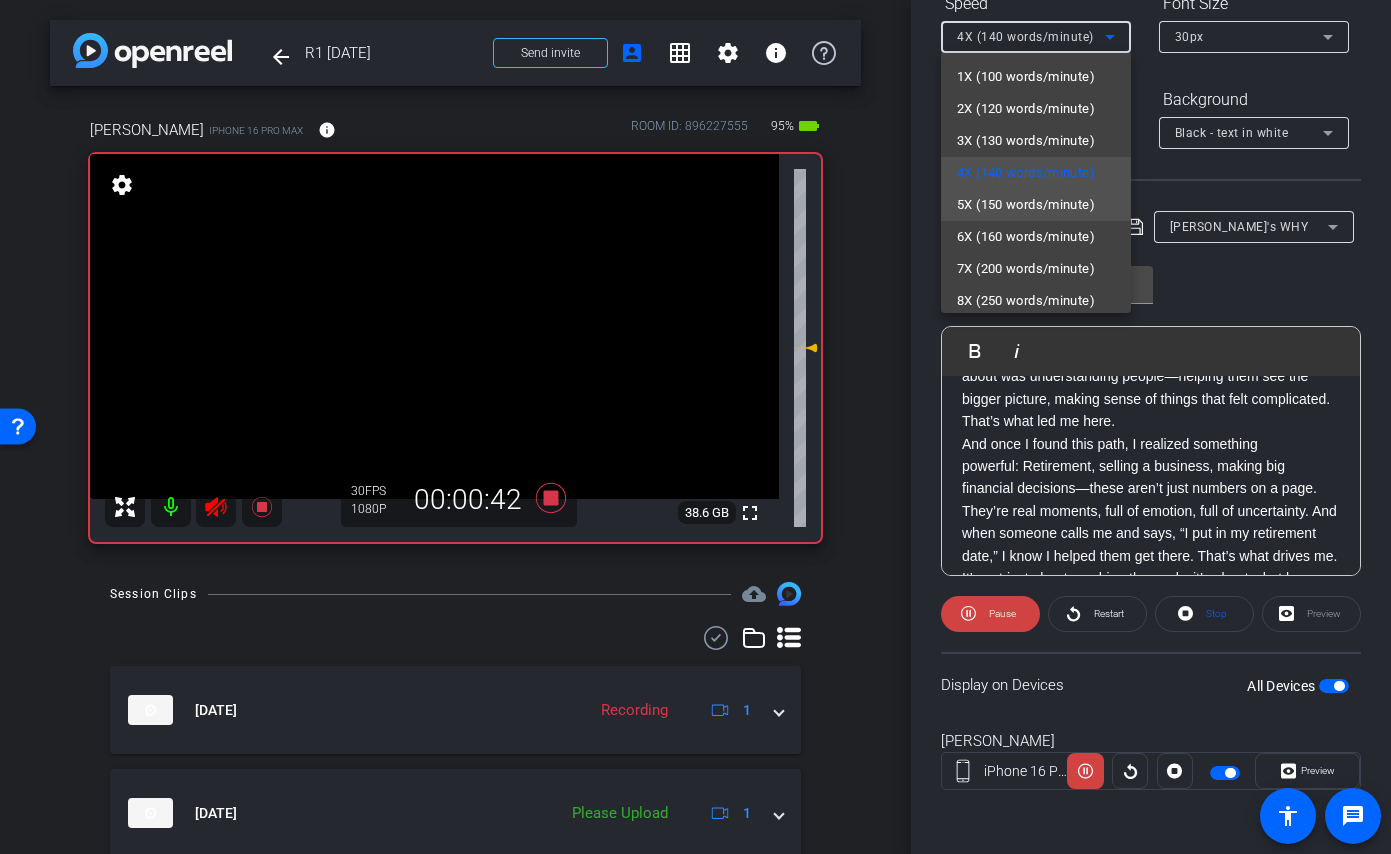 click on "5X (150 words/minute)" at bounding box center (1026, 205) 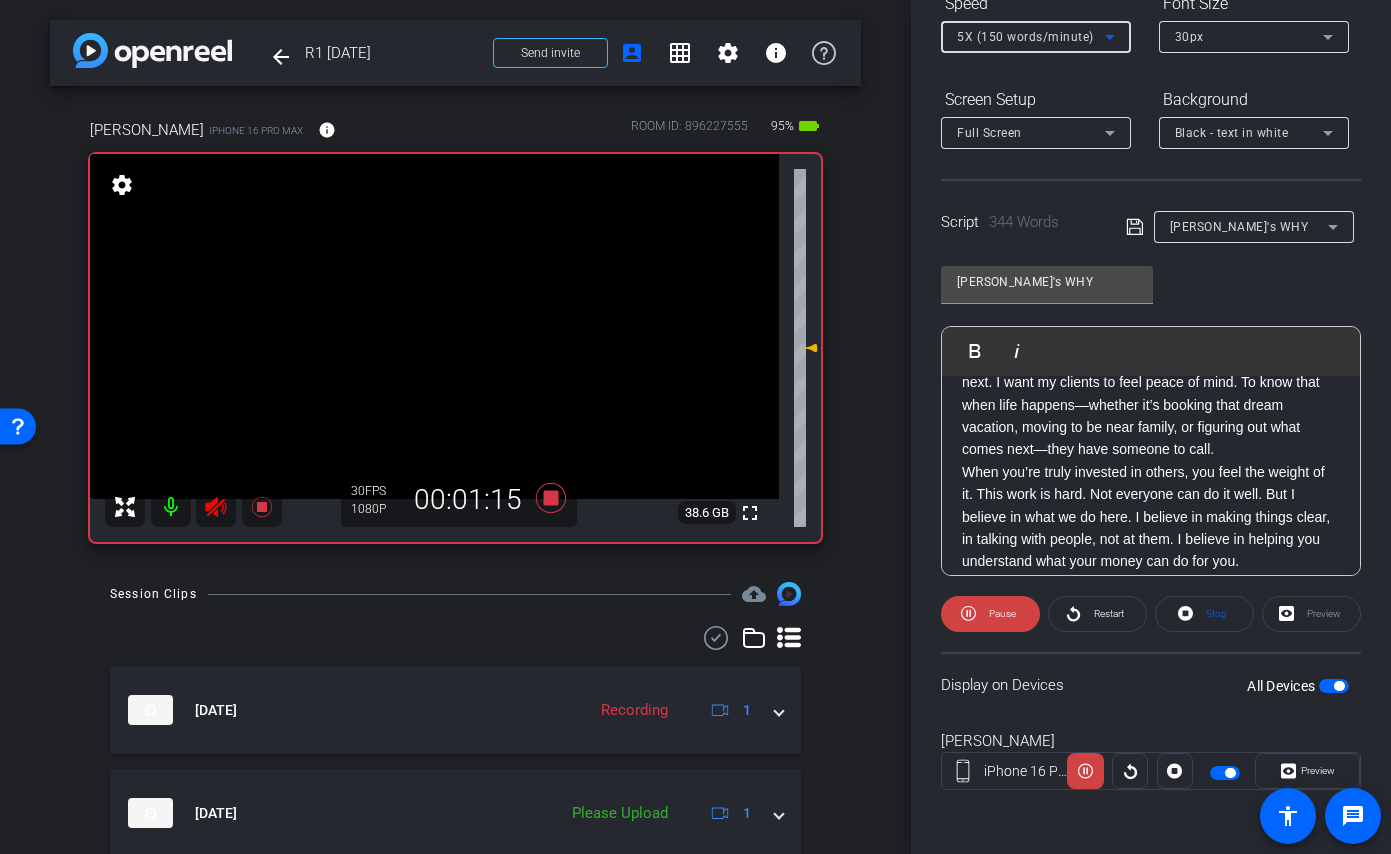 scroll, scrollTop: 473, scrollLeft: 0, axis: vertical 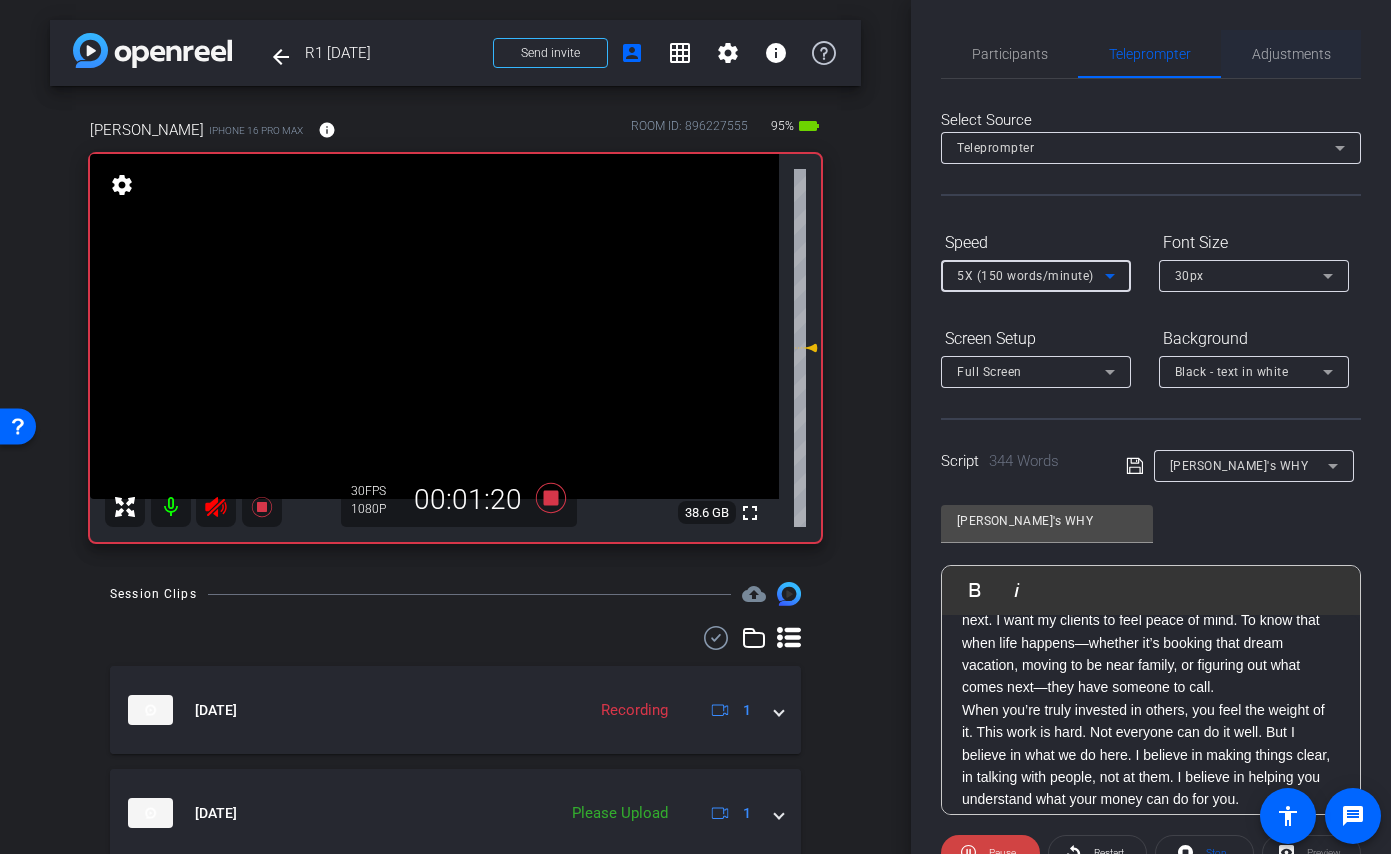 click on "Adjustments" at bounding box center [1291, 54] 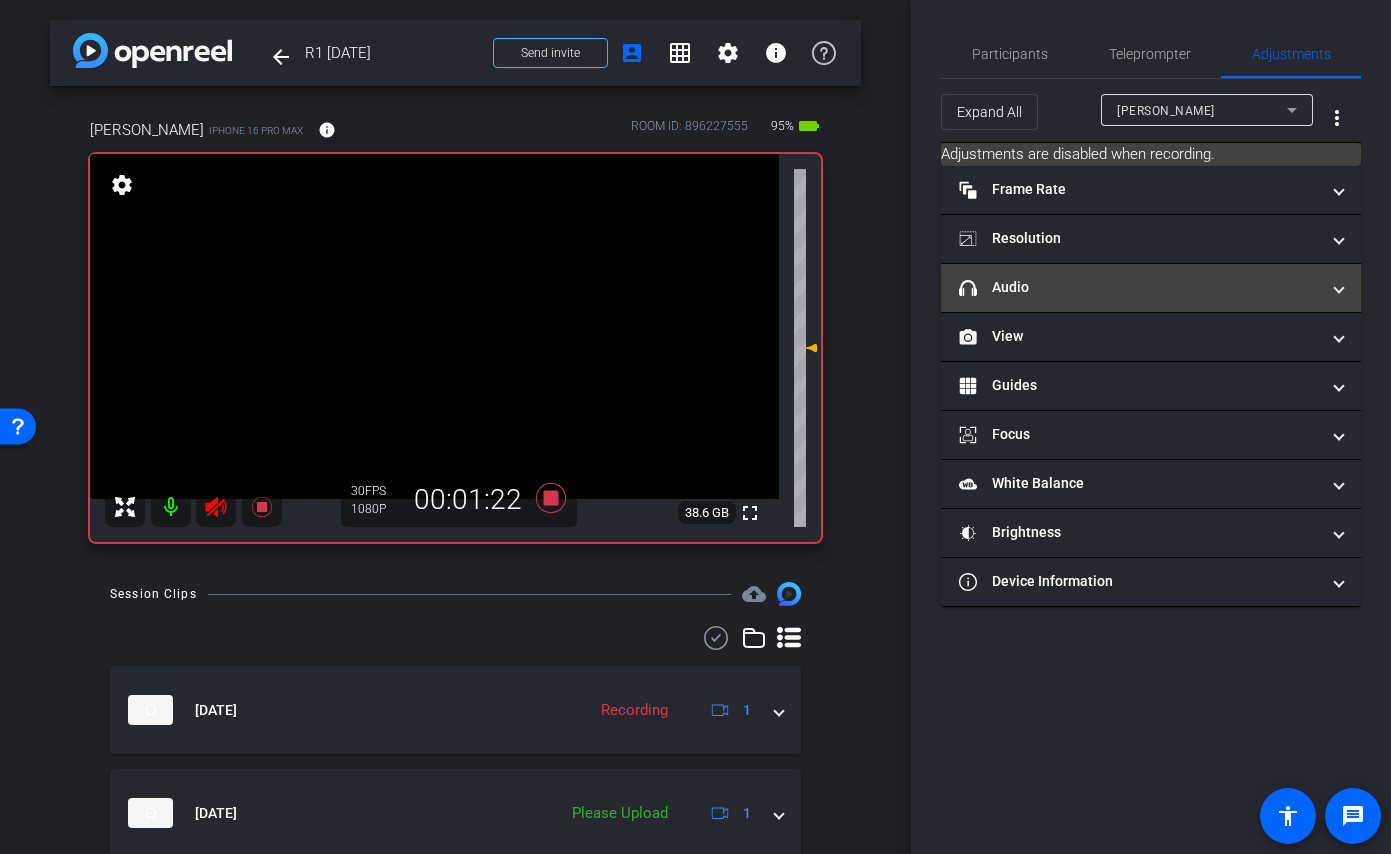 click on "headphone icon
Audio" at bounding box center [1139, 287] 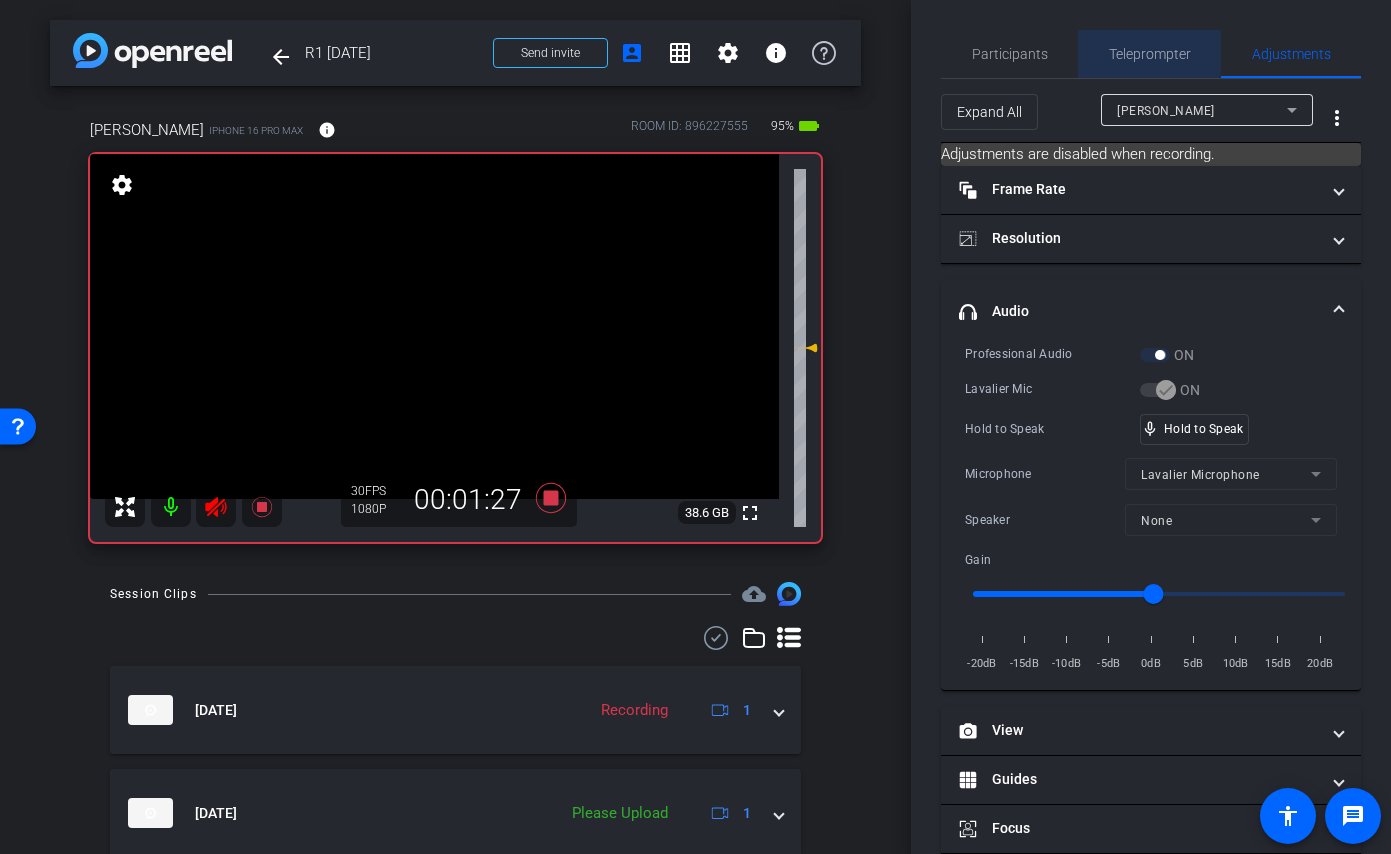 click on "Teleprompter" at bounding box center [1150, 54] 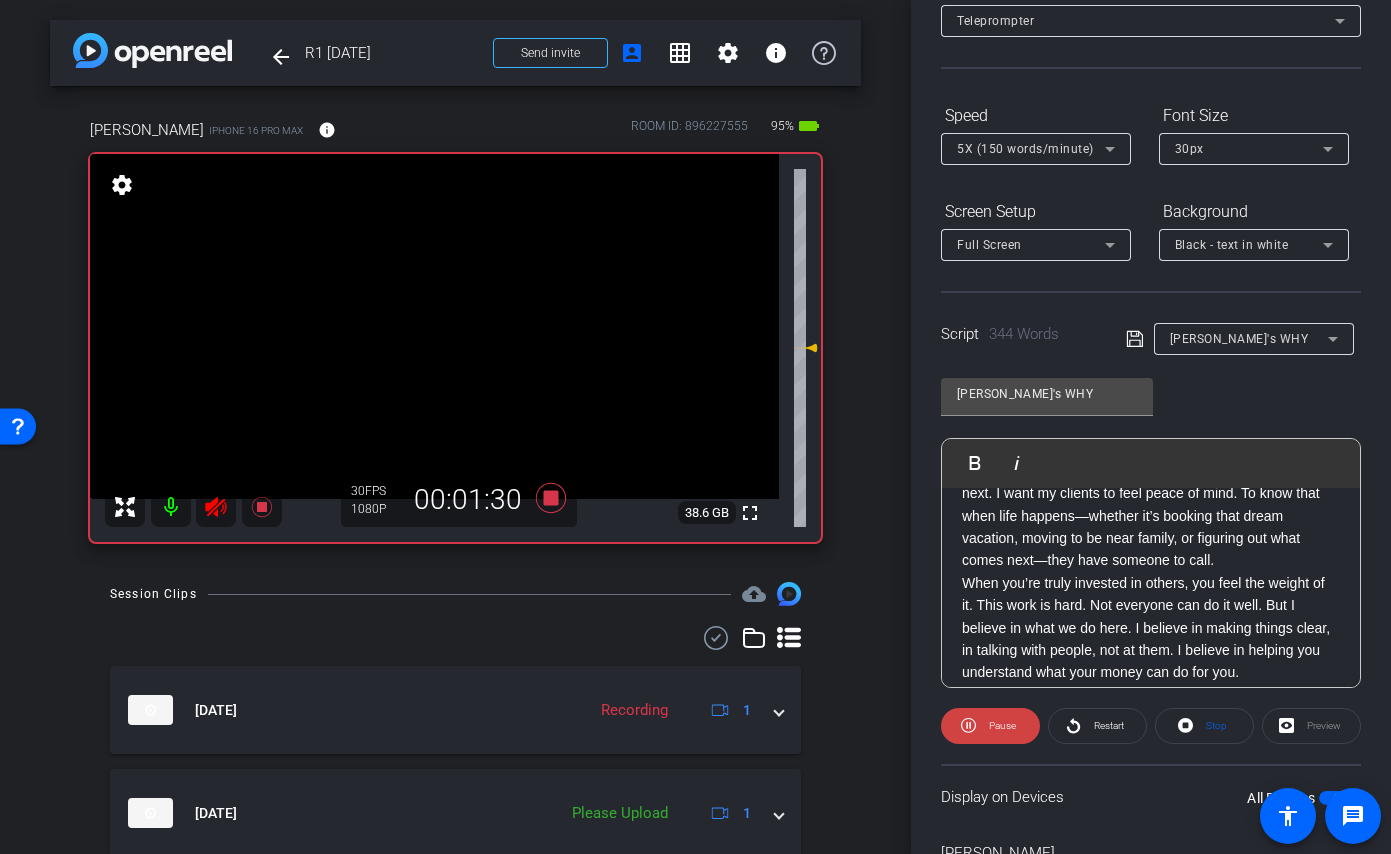 scroll, scrollTop: 239, scrollLeft: 0, axis: vertical 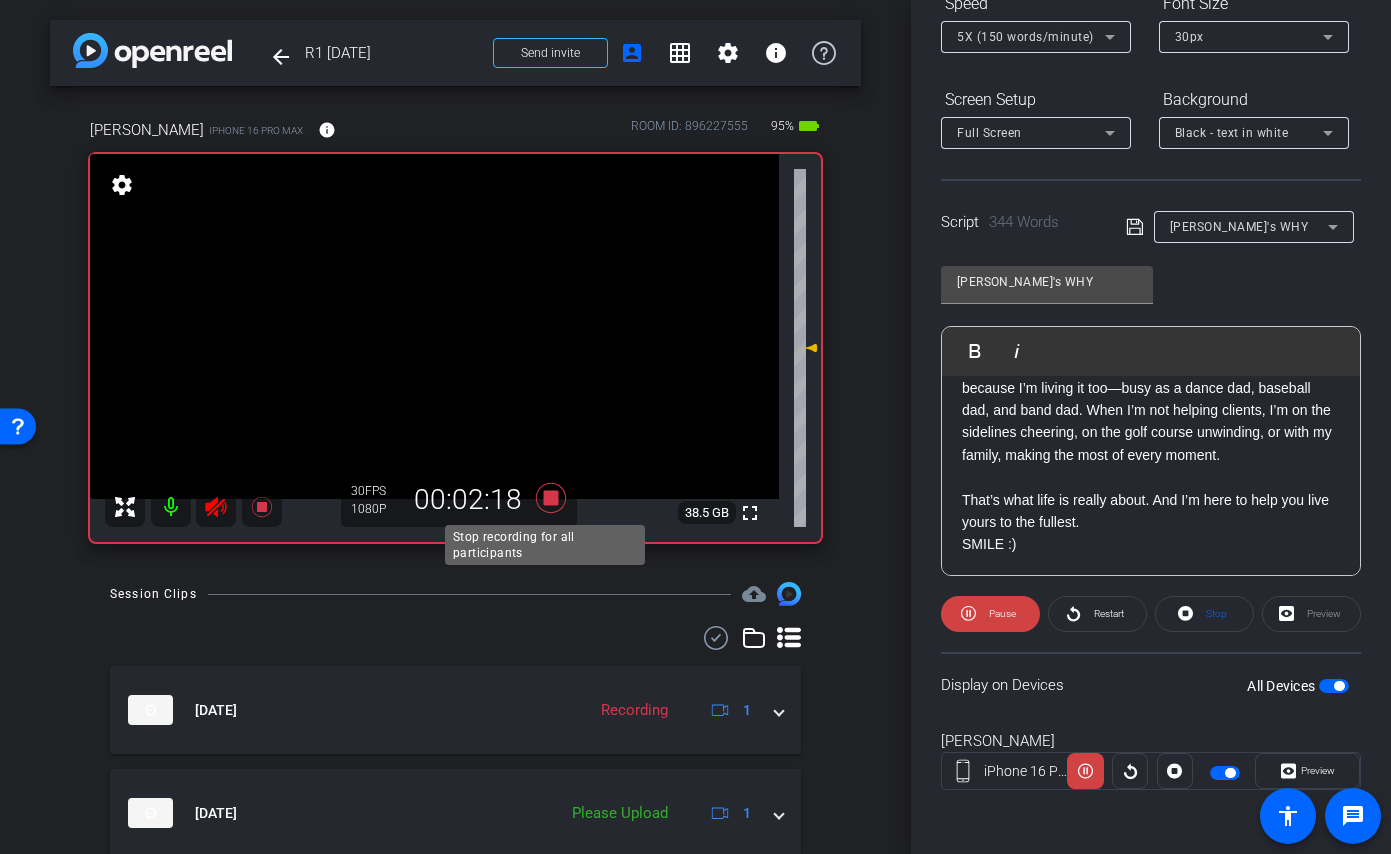 click 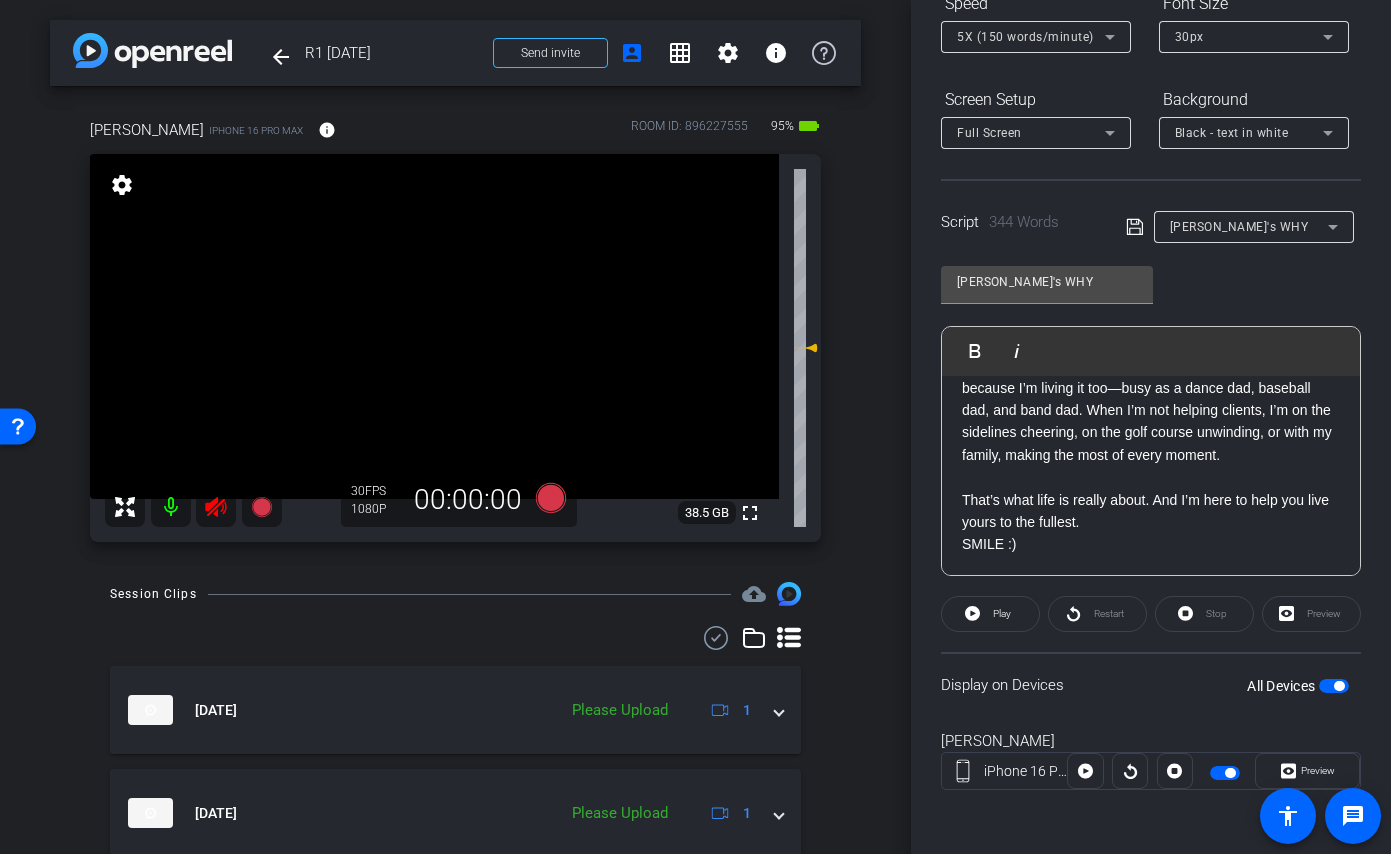 click 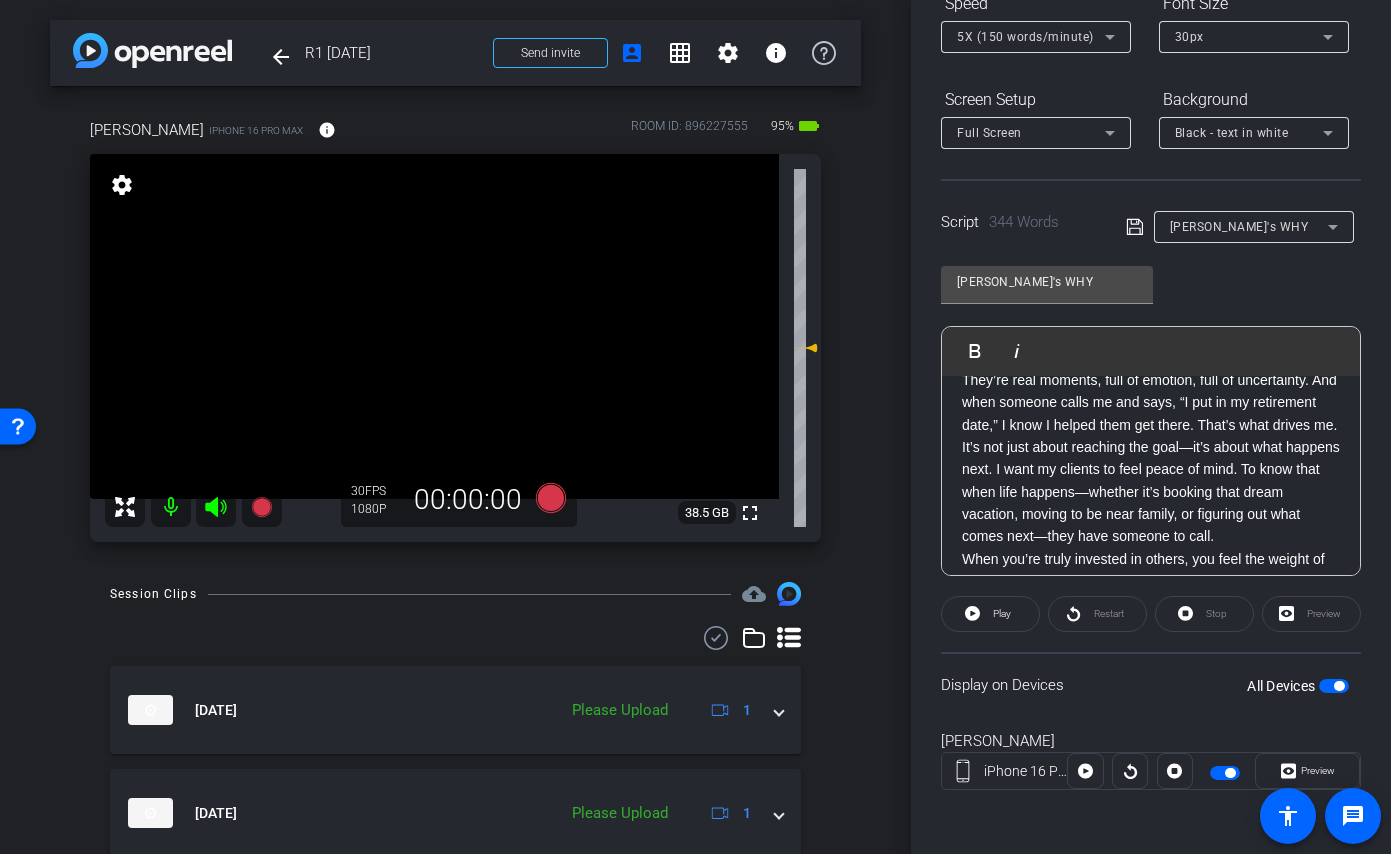 scroll, scrollTop: 0, scrollLeft: 0, axis: both 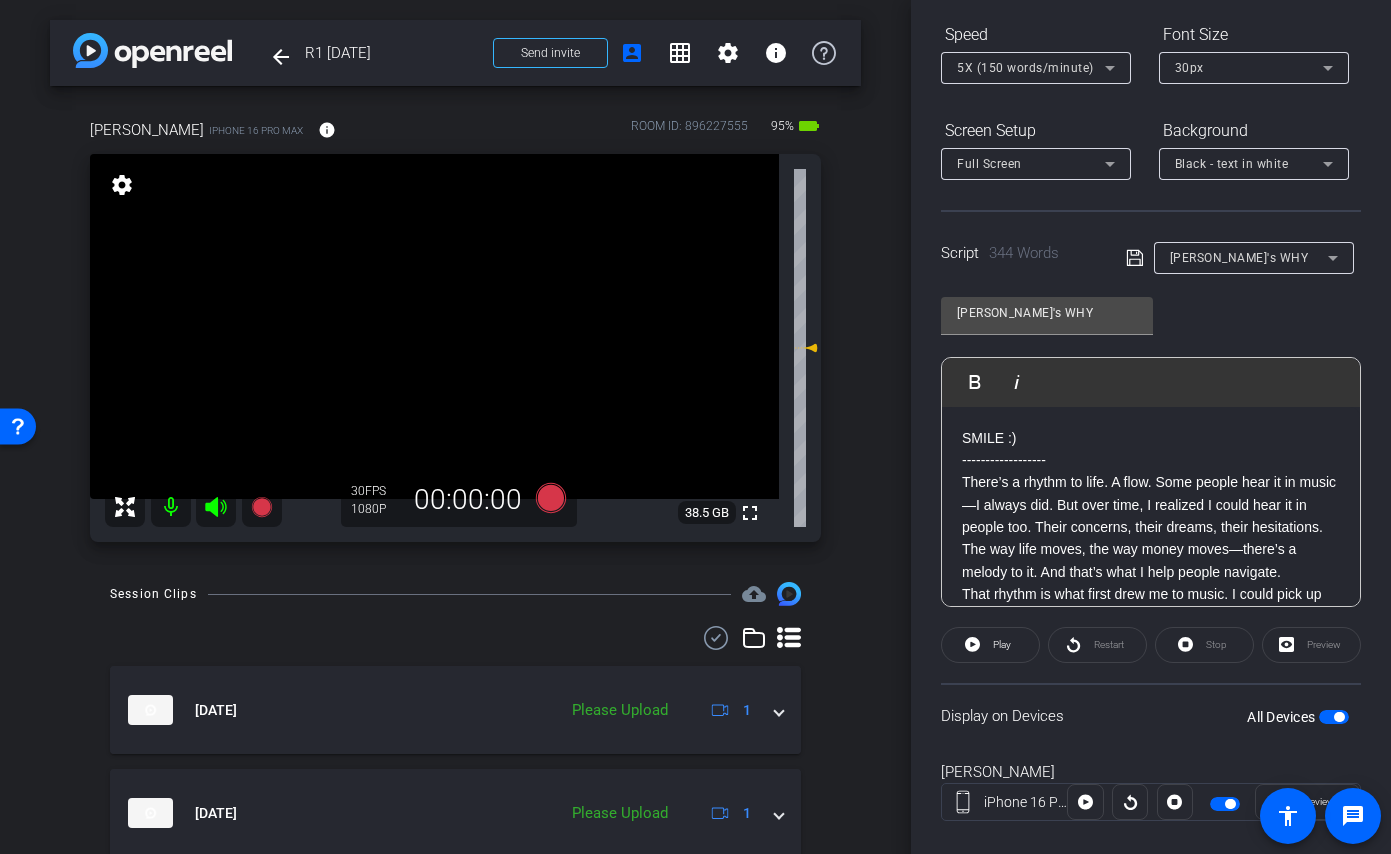 click on "5X (150 words/minute)" at bounding box center [1025, 68] 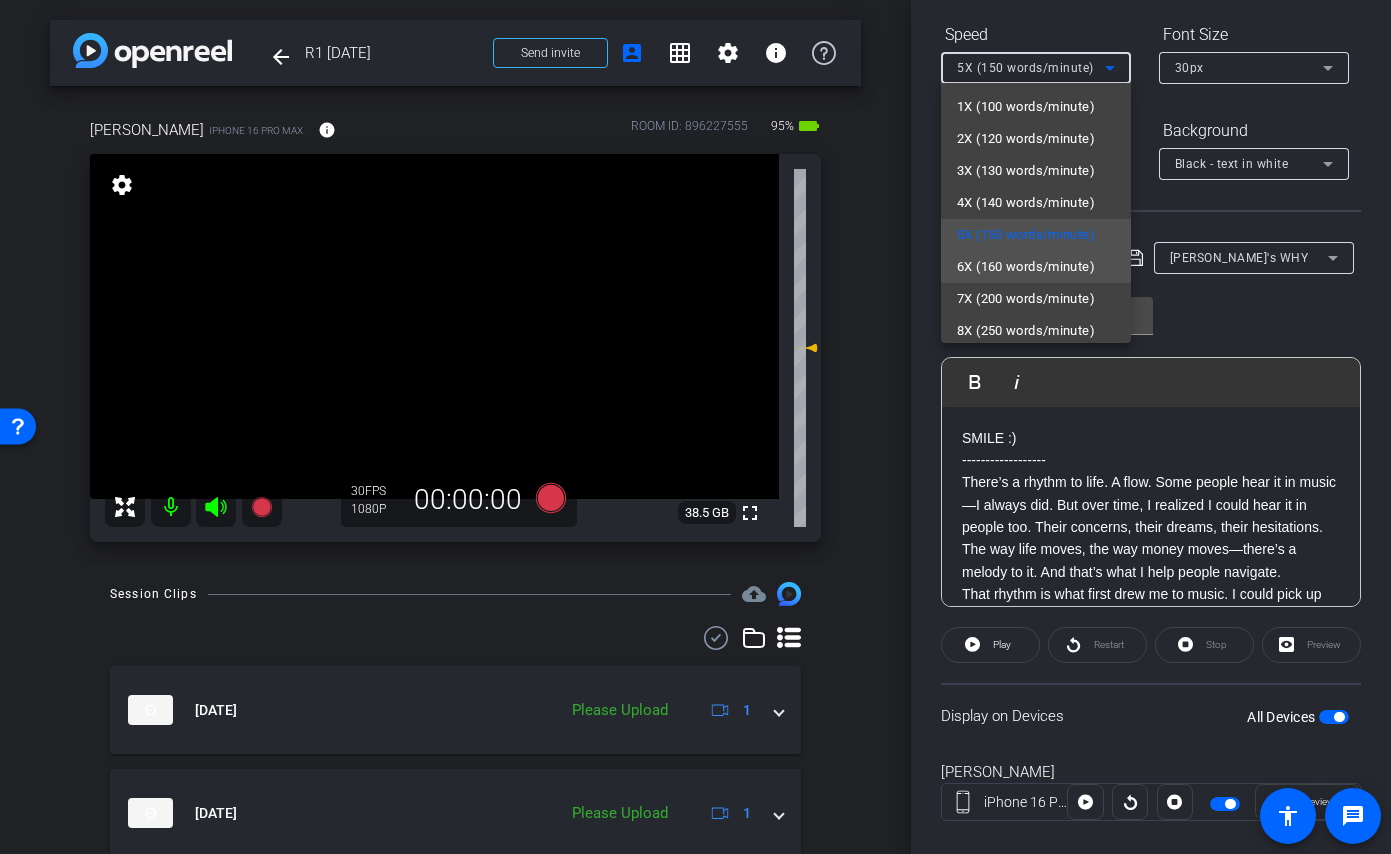 click on "6X (160 words/minute)" at bounding box center [1026, 267] 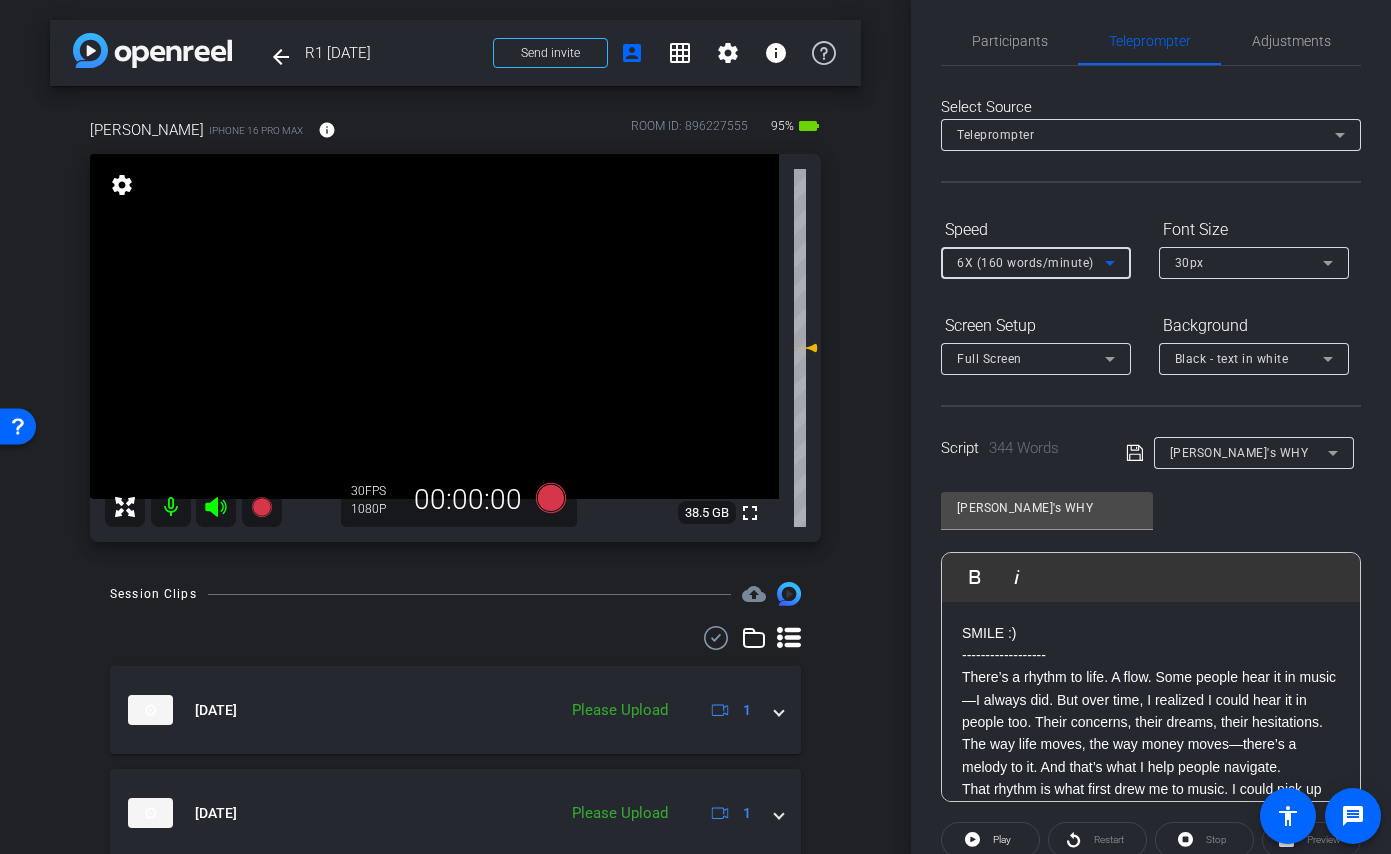 scroll, scrollTop: 0, scrollLeft: 0, axis: both 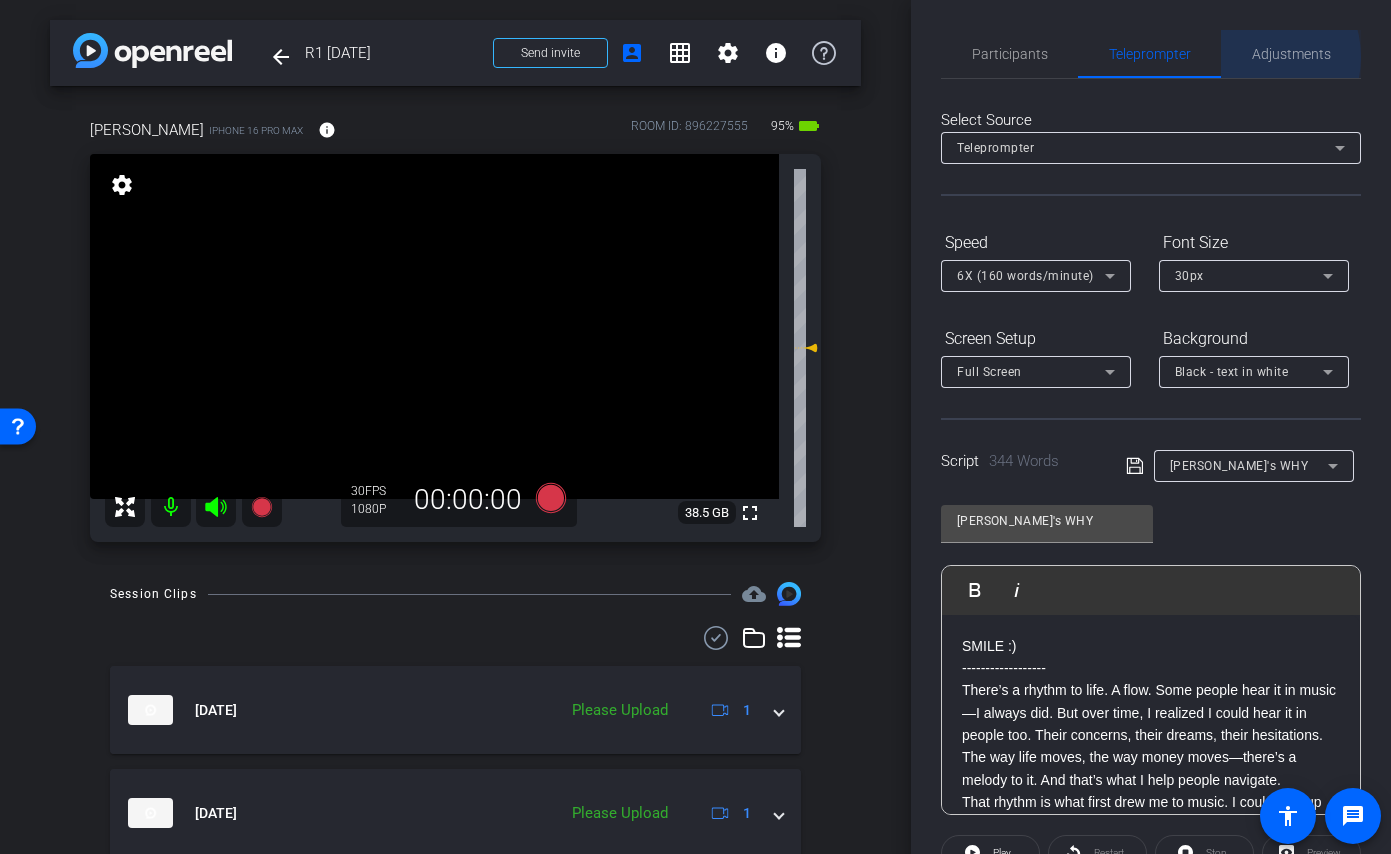 click on "Adjustments" at bounding box center [1291, 54] 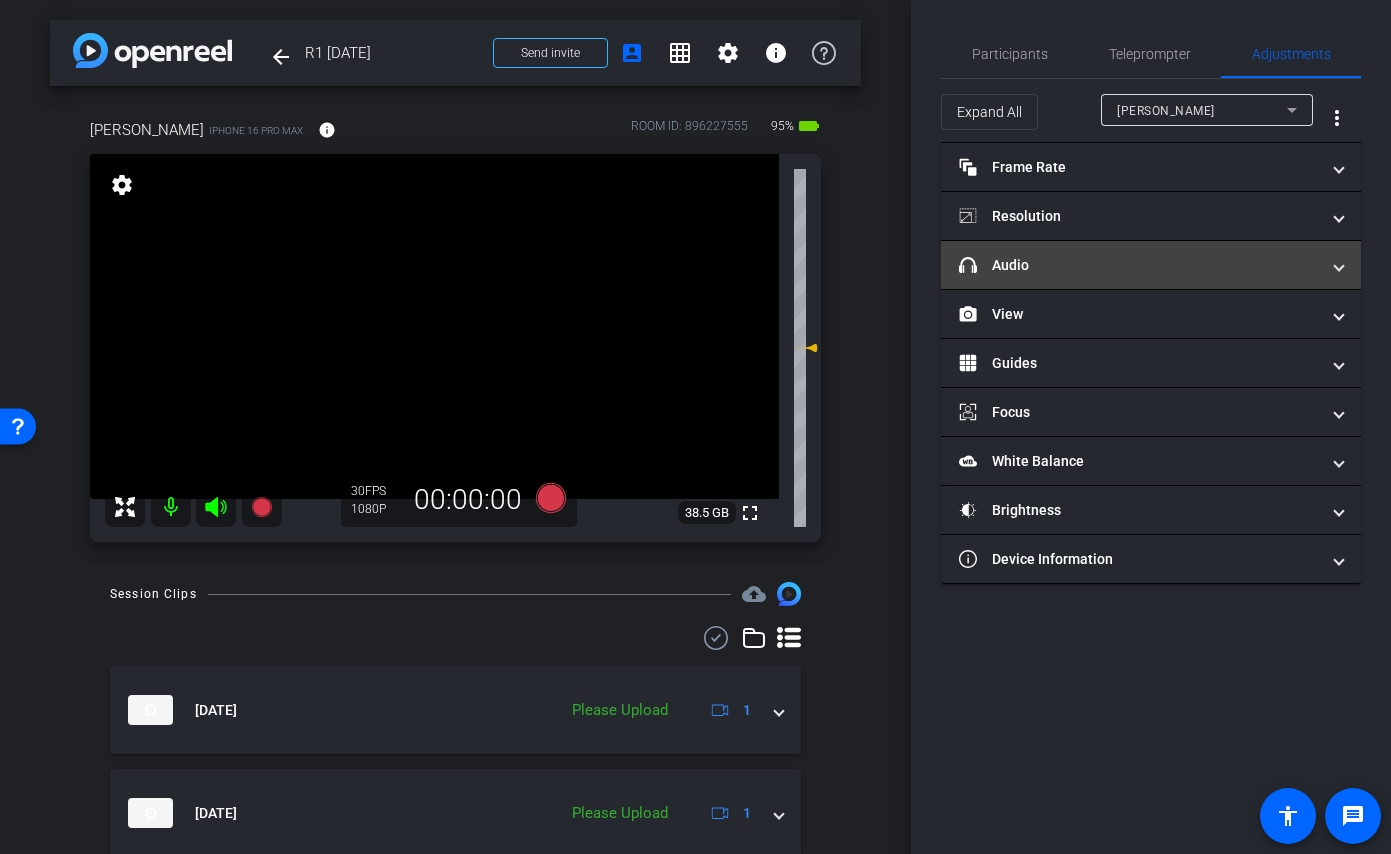 click on "headphone icon
Audio" at bounding box center (1139, 265) 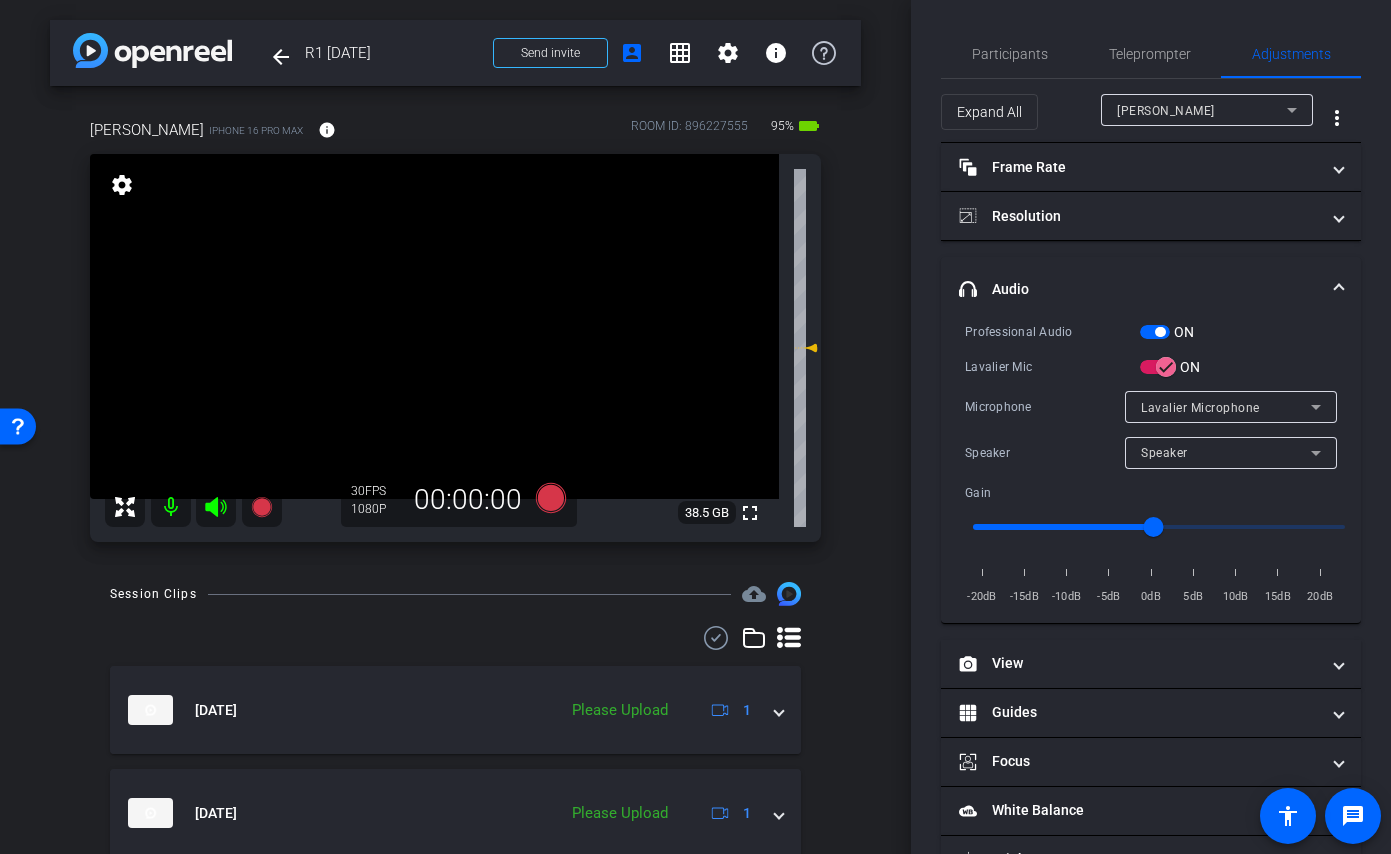 click at bounding box center [1155, 332] 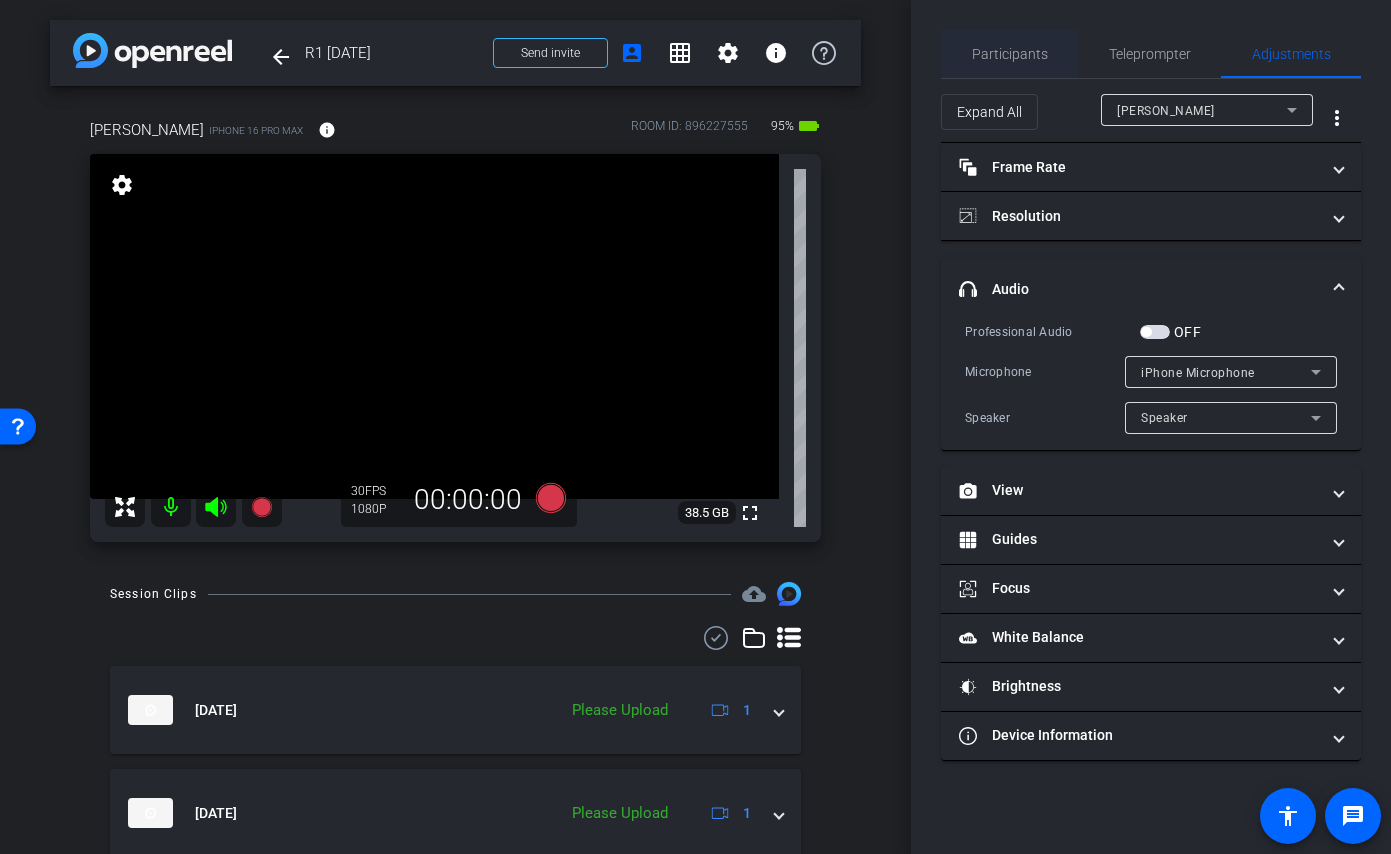 click on "Participants" at bounding box center [1010, 54] 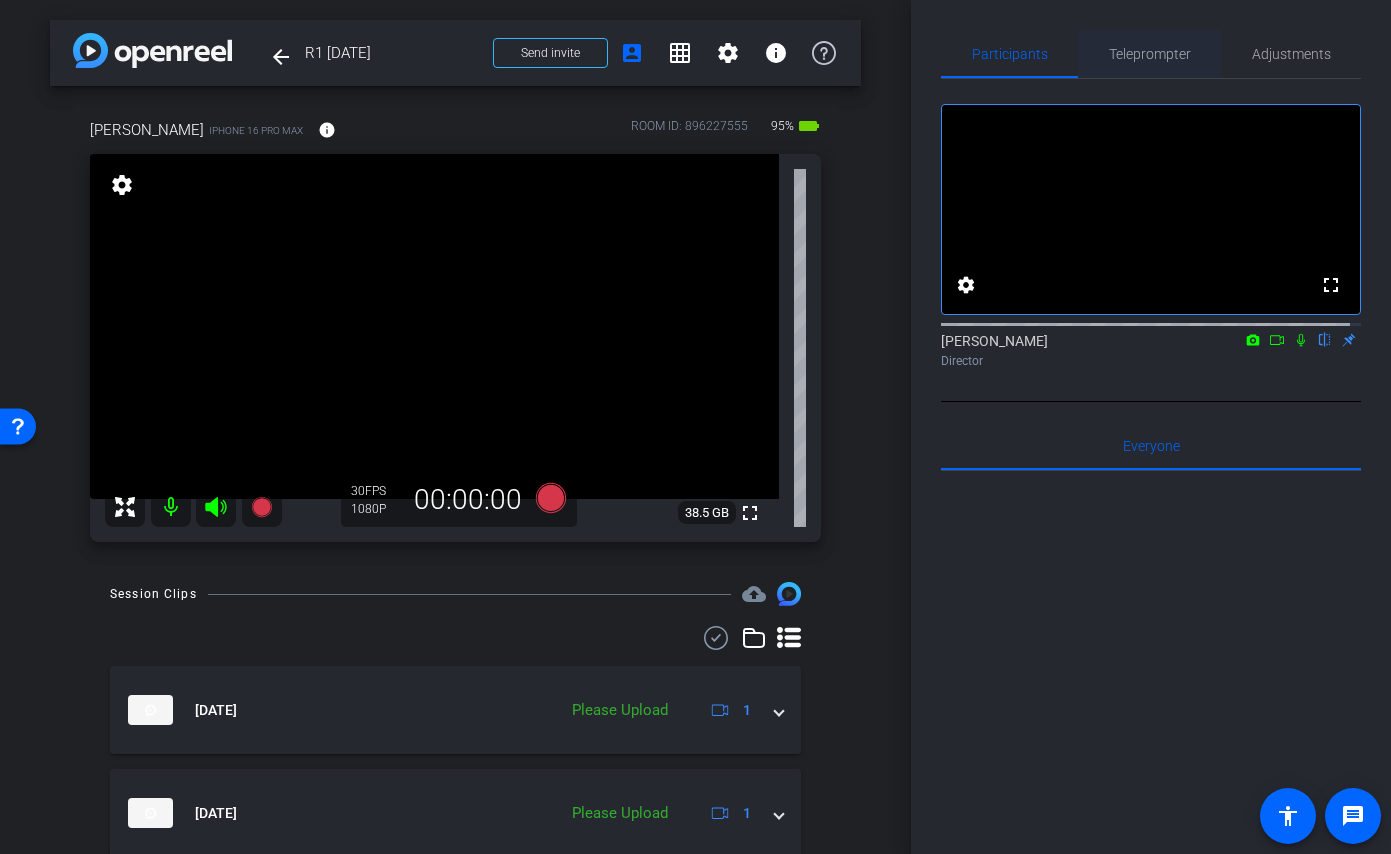 click on "Teleprompter" at bounding box center (1150, 54) 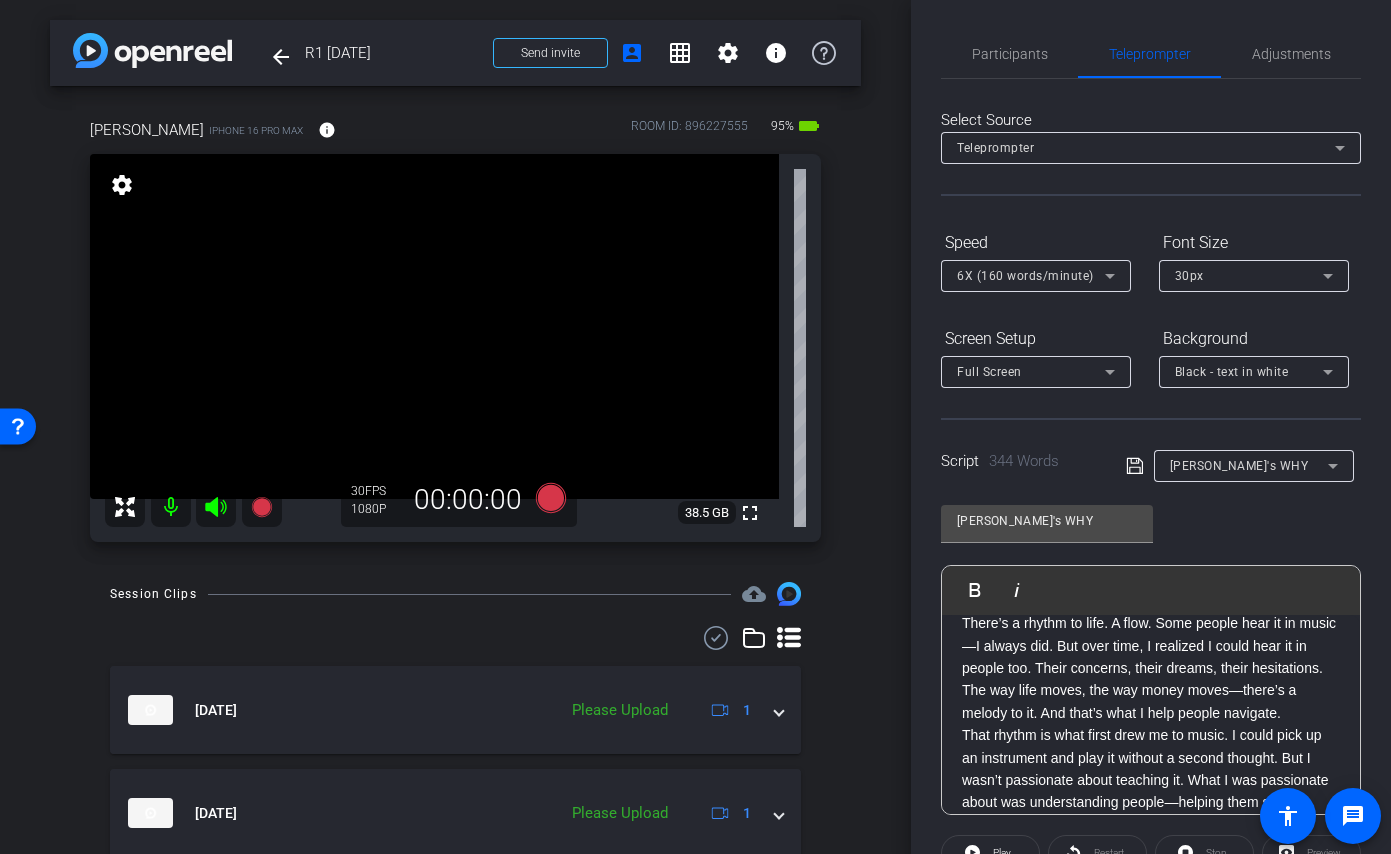 scroll, scrollTop: 70, scrollLeft: 0, axis: vertical 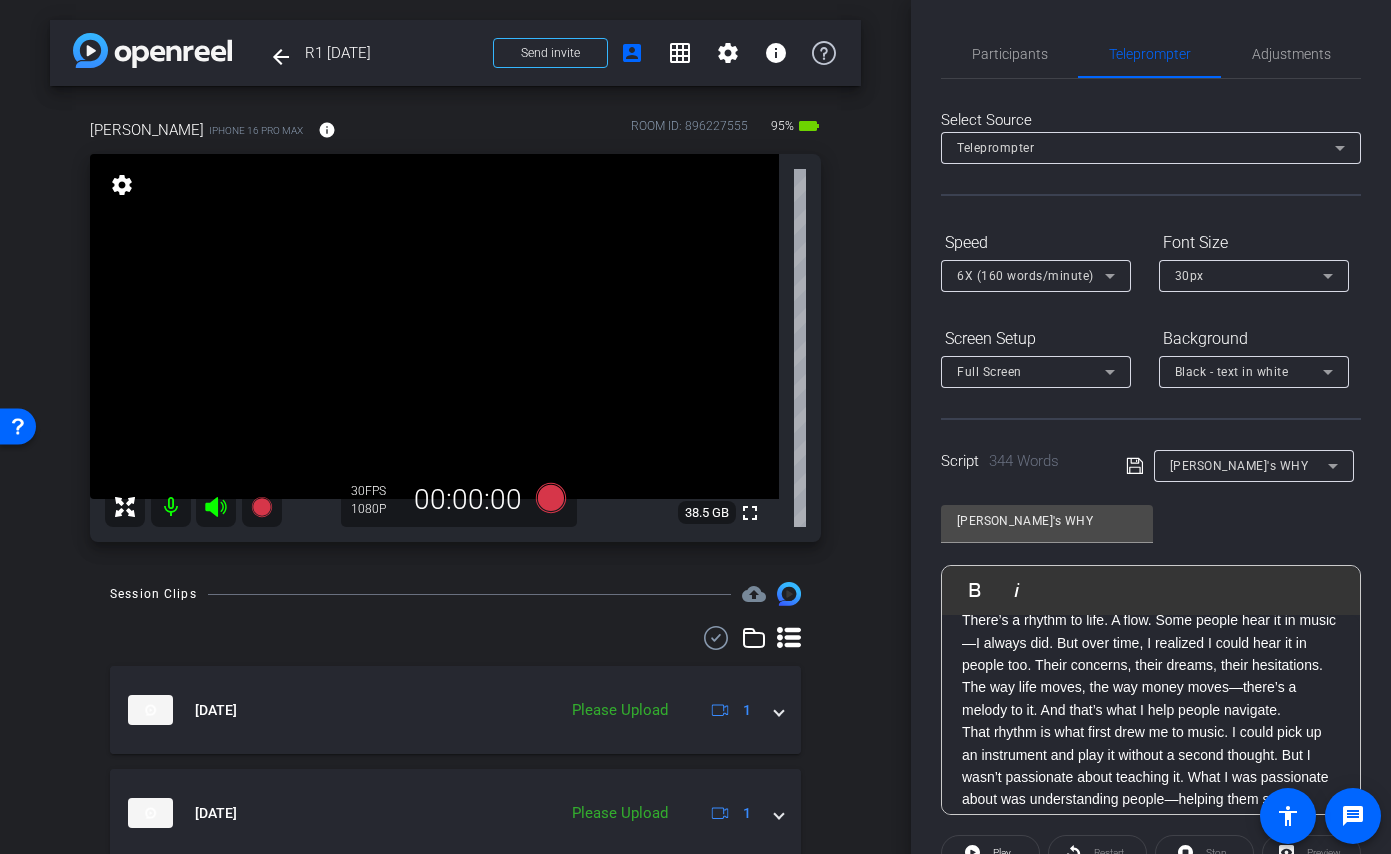 click on "6X (160 words/minute)" at bounding box center [1025, 276] 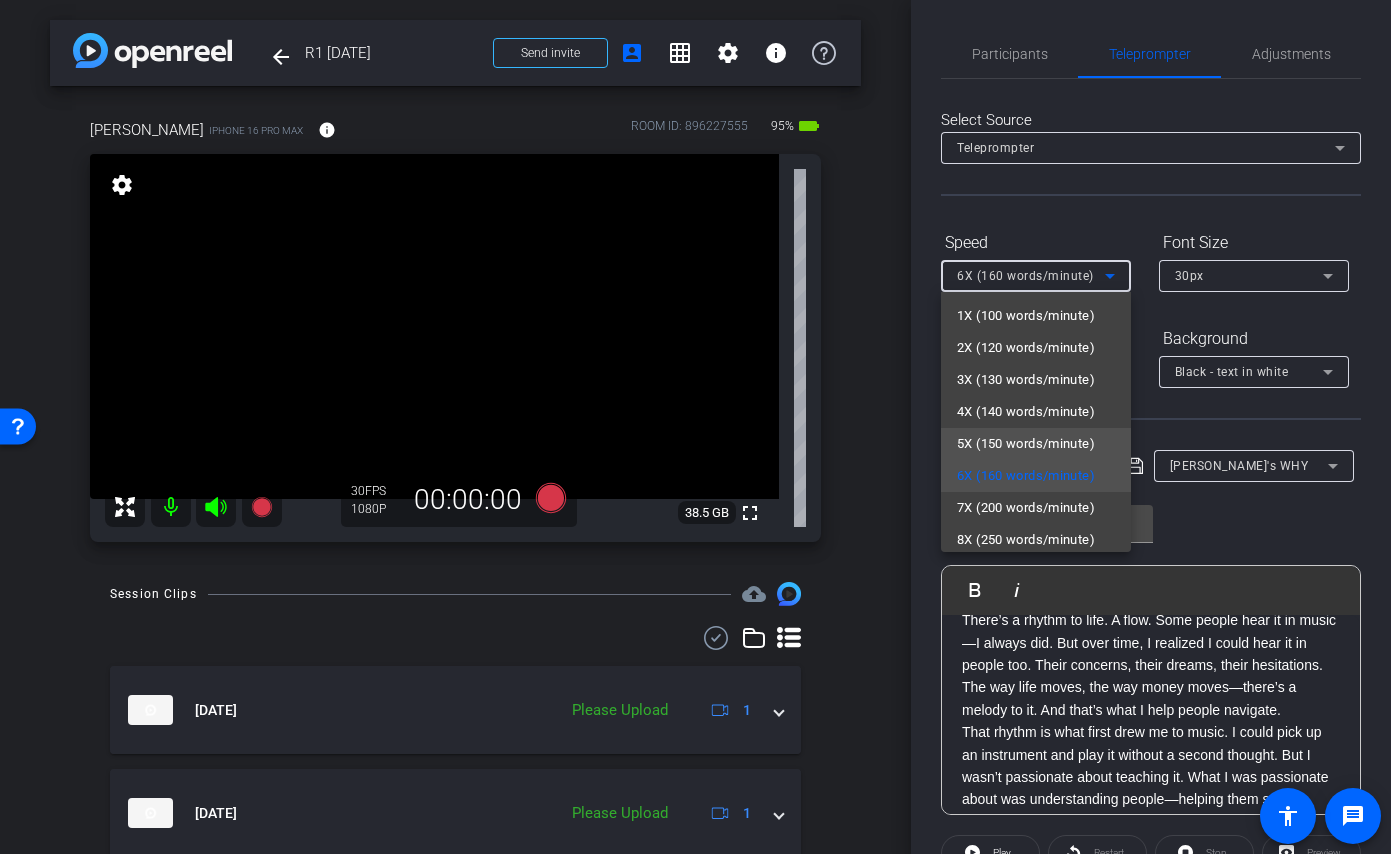 click on "5X (150 words/minute)" at bounding box center [1026, 444] 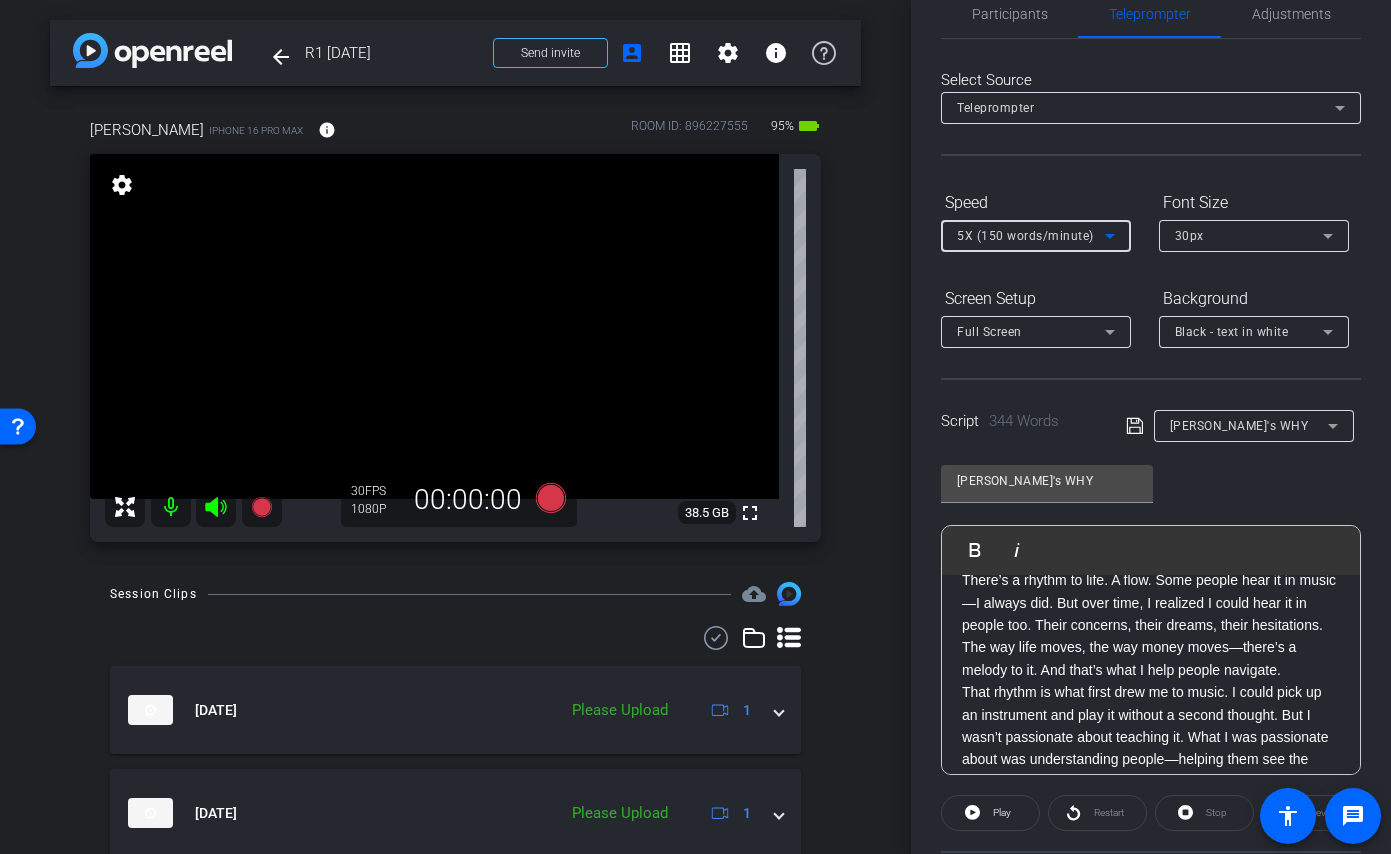 scroll, scrollTop: 145, scrollLeft: 0, axis: vertical 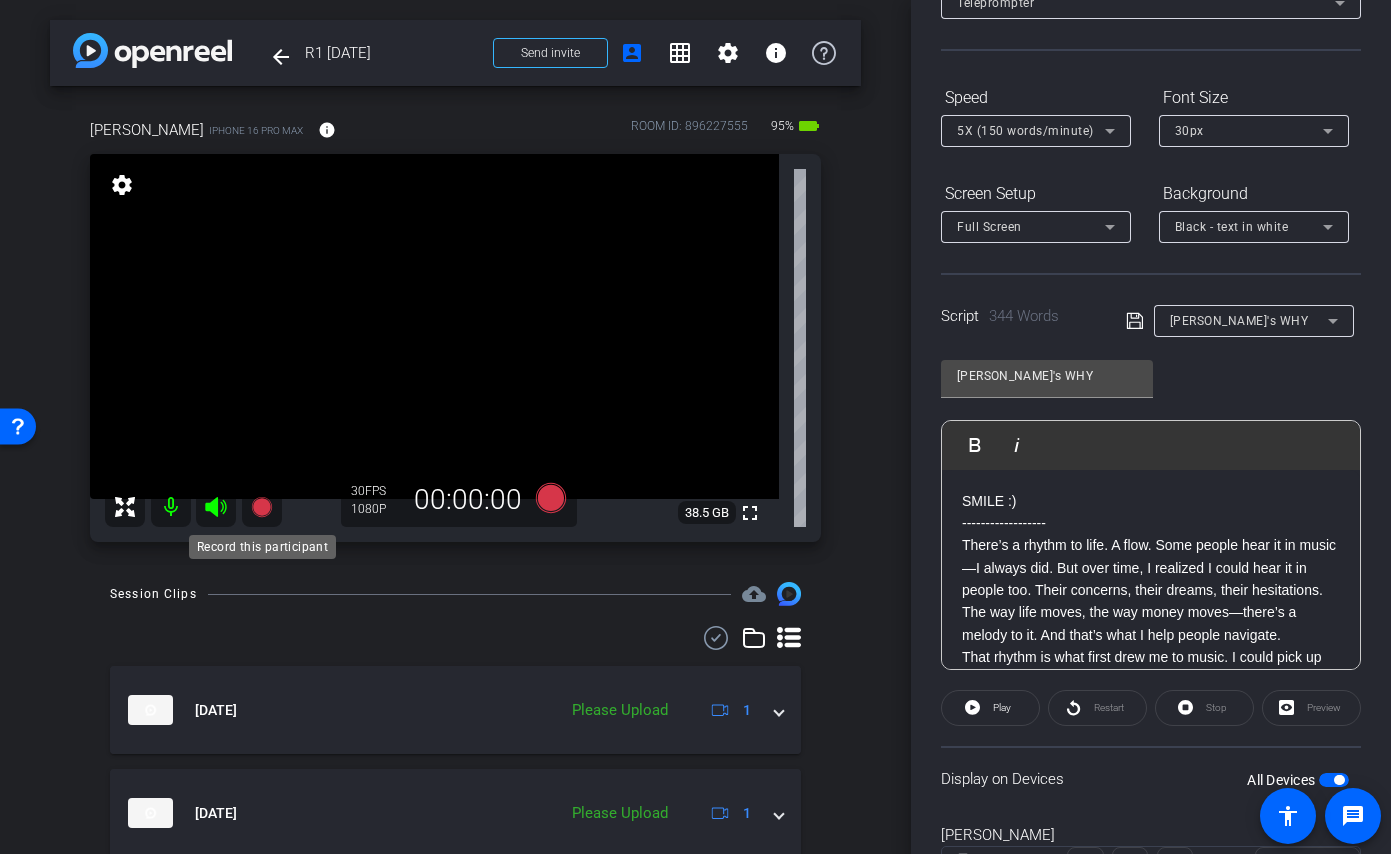 click 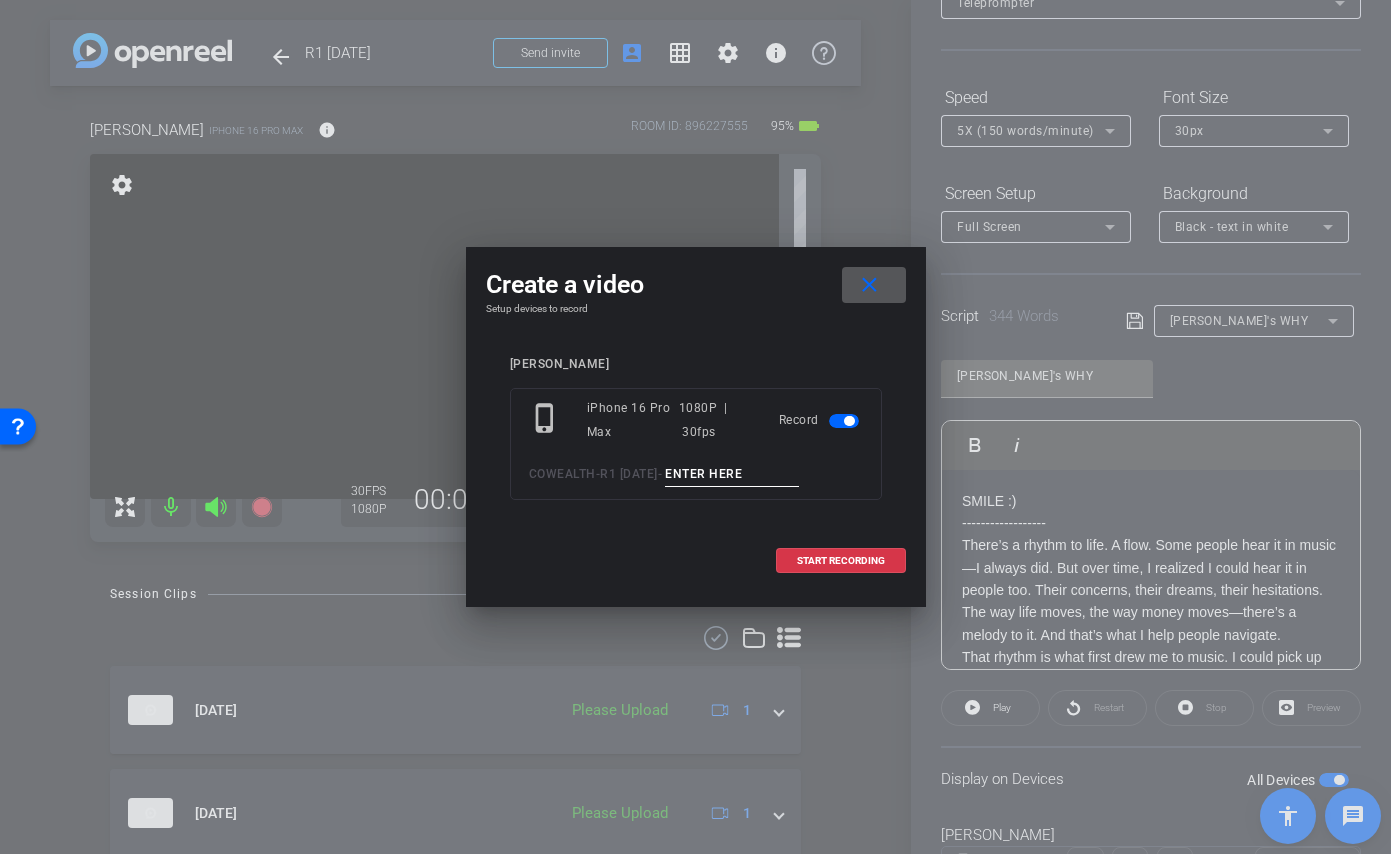 click at bounding box center [732, 474] 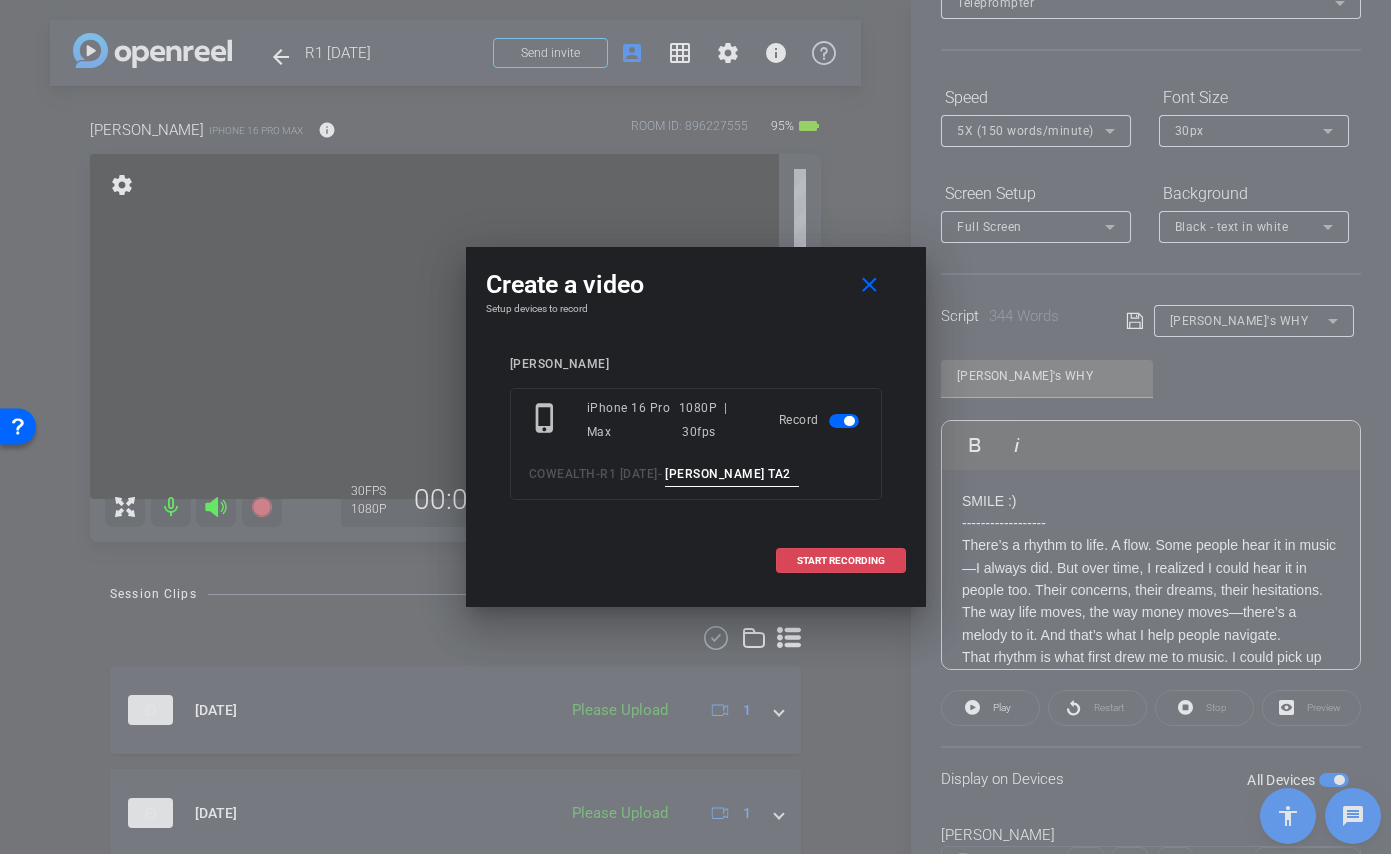 type on "Daniel TA2" 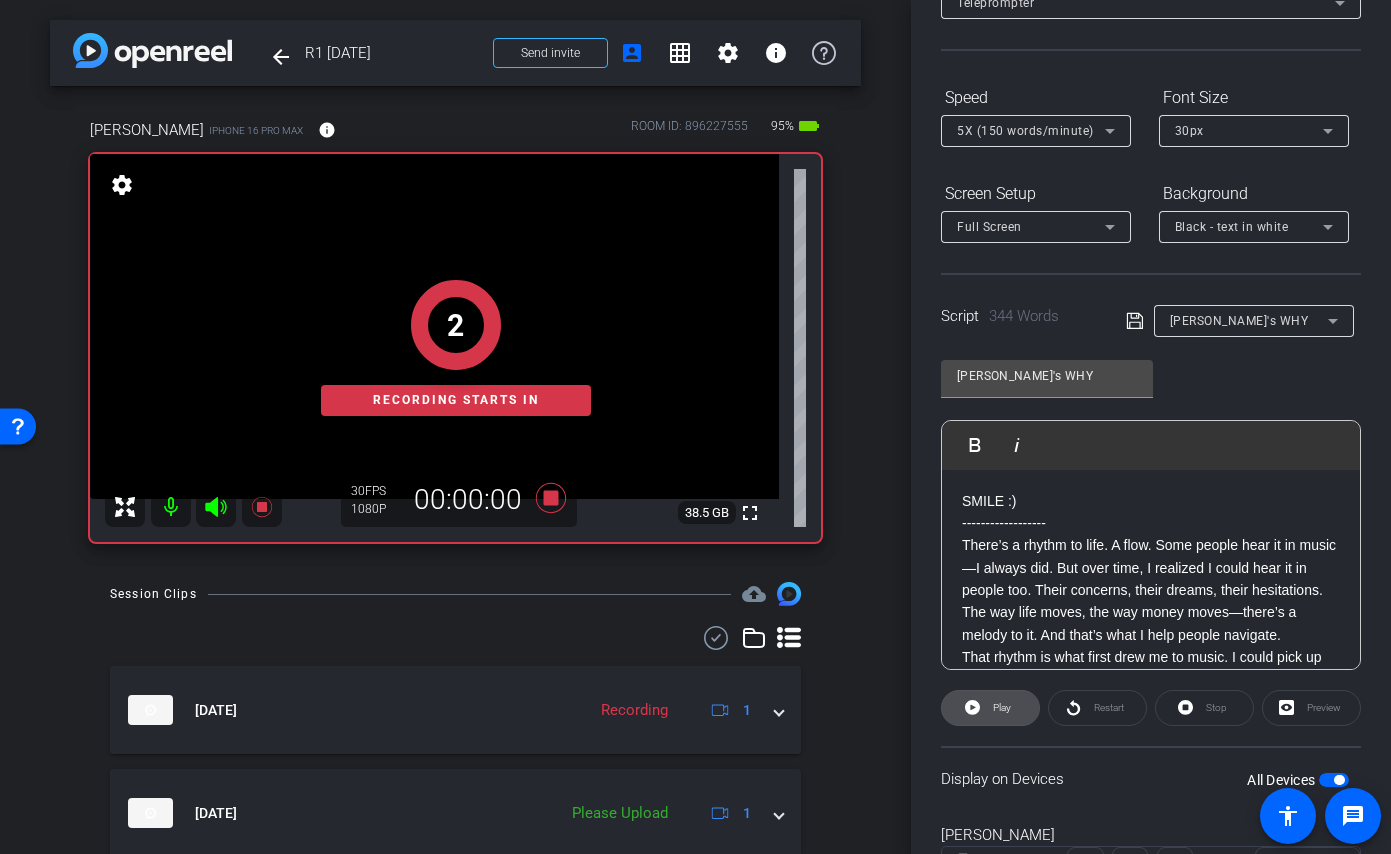 click on "Play" 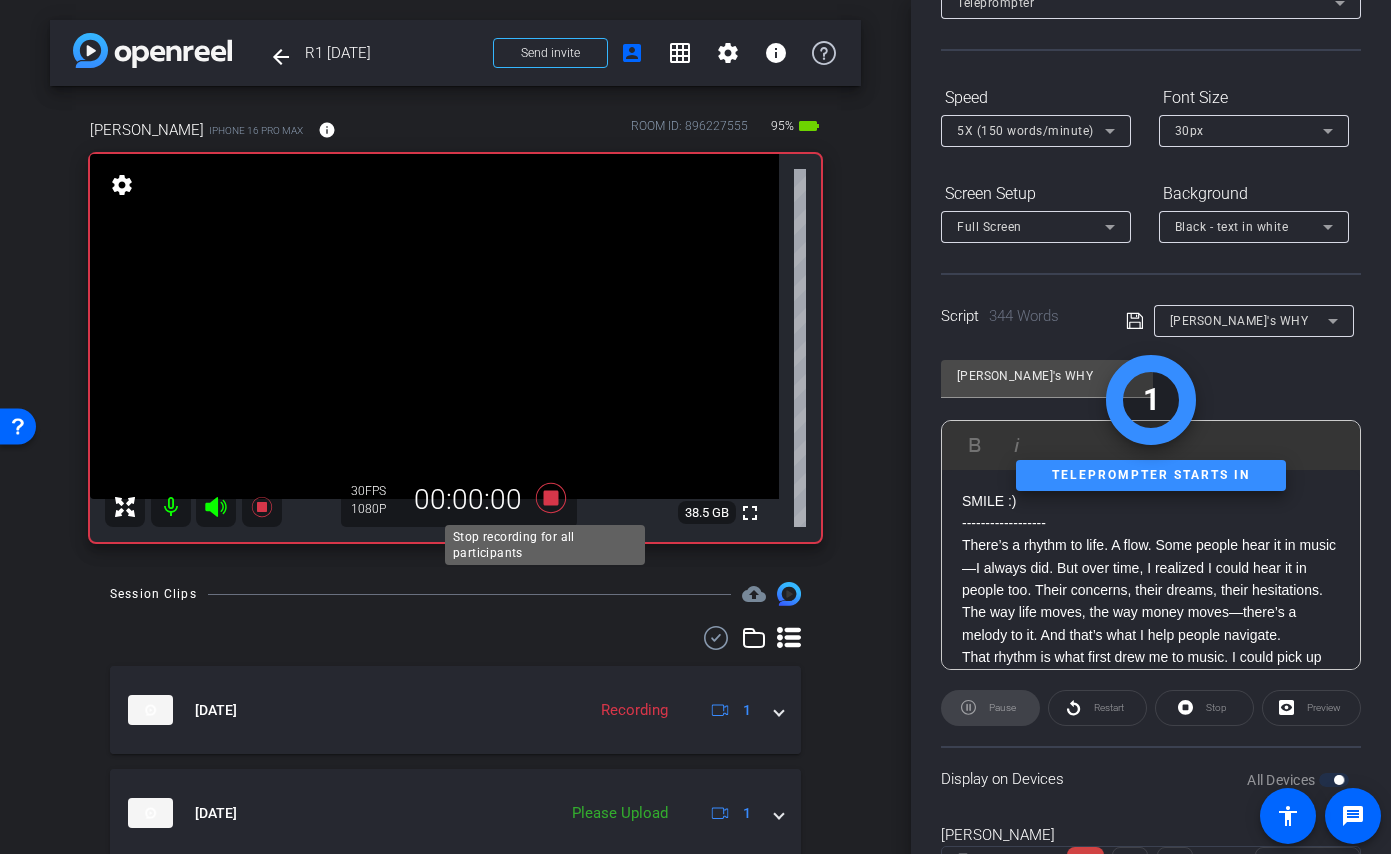 click 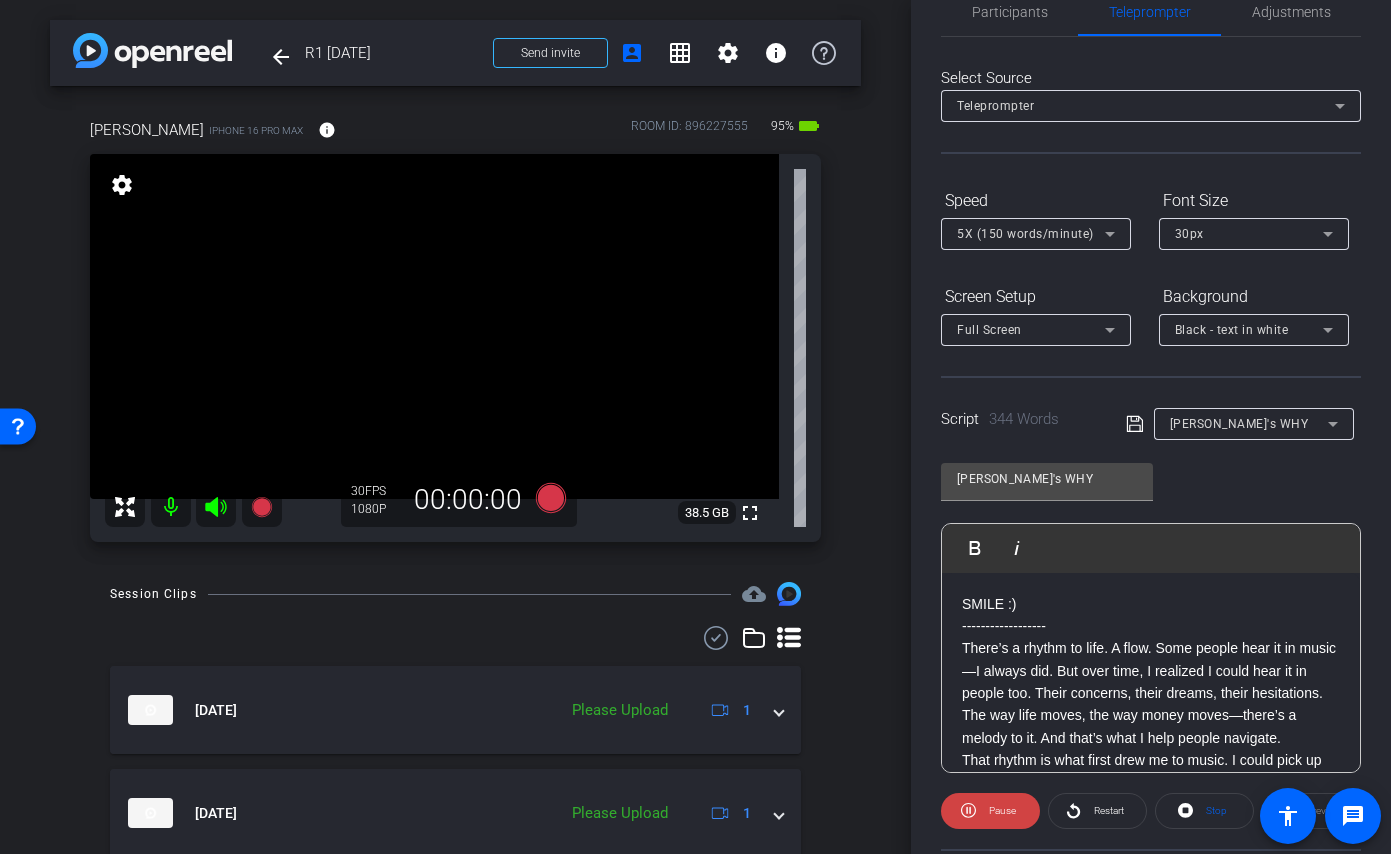 scroll, scrollTop: 0, scrollLeft: 0, axis: both 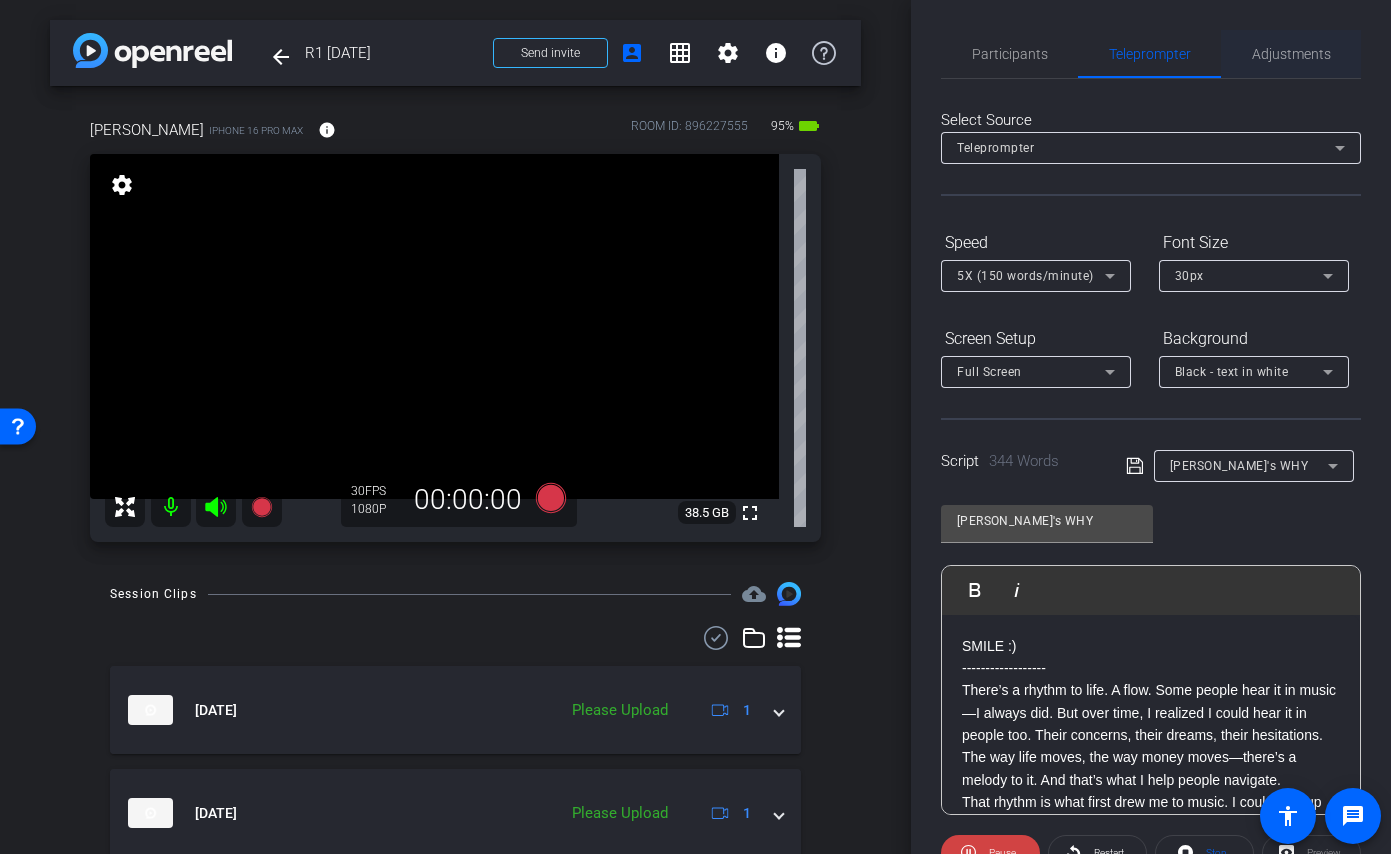 click on "Adjustments" at bounding box center [1291, 54] 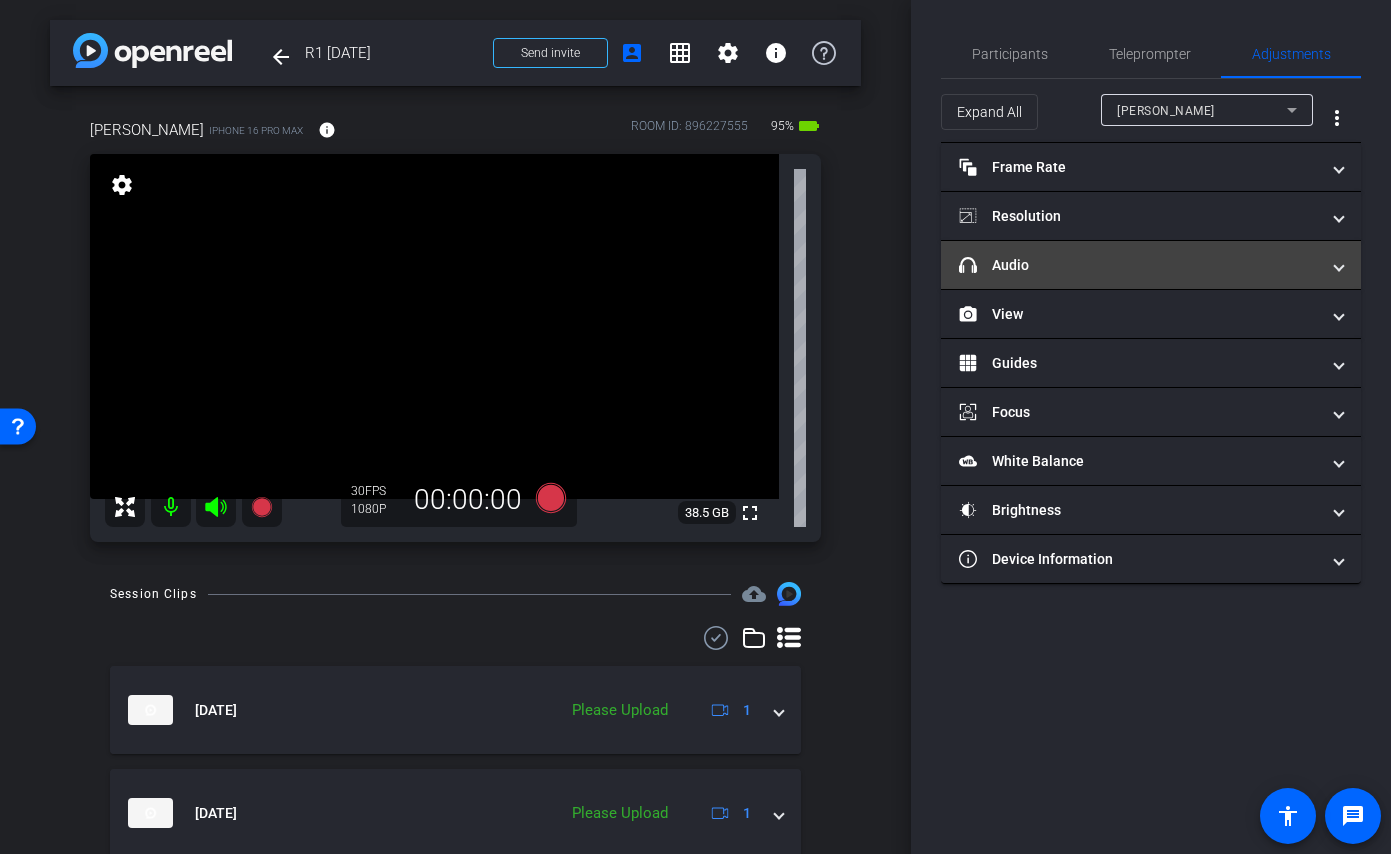 click on "headphone icon
Audio" at bounding box center [1139, 265] 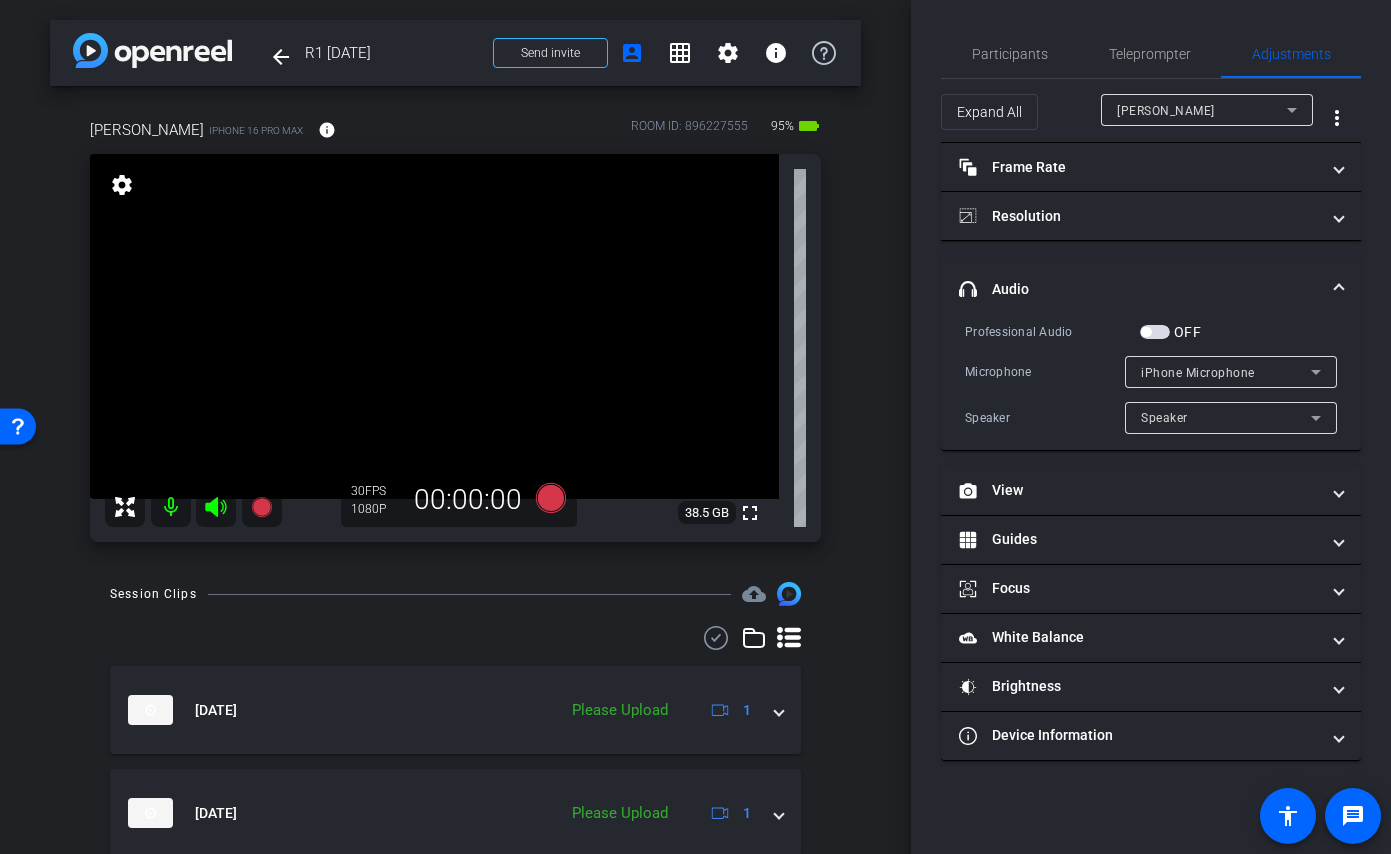 click at bounding box center [1155, 332] 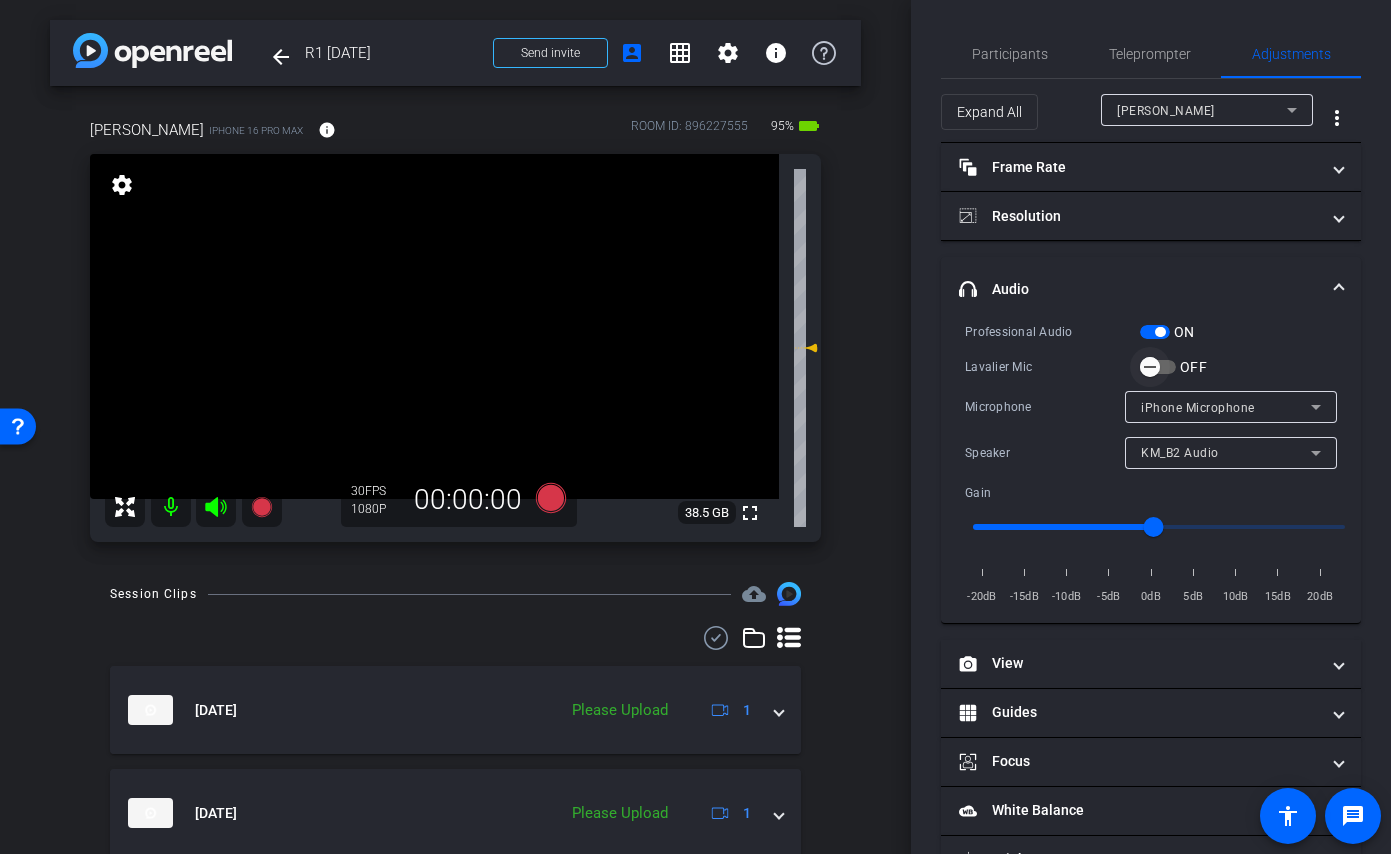 click at bounding box center (1150, 367) 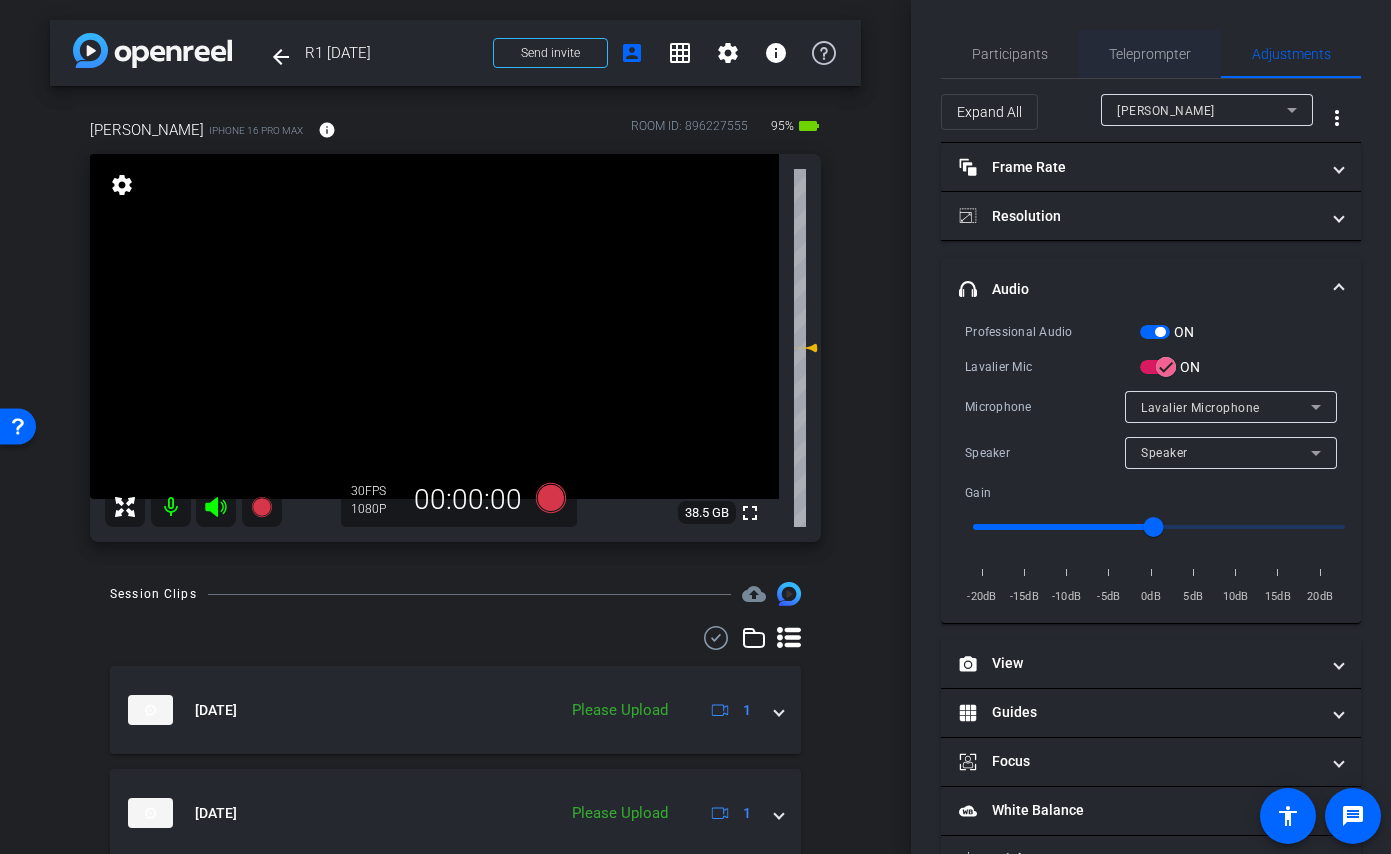 click on "Teleprompter" at bounding box center [1150, 54] 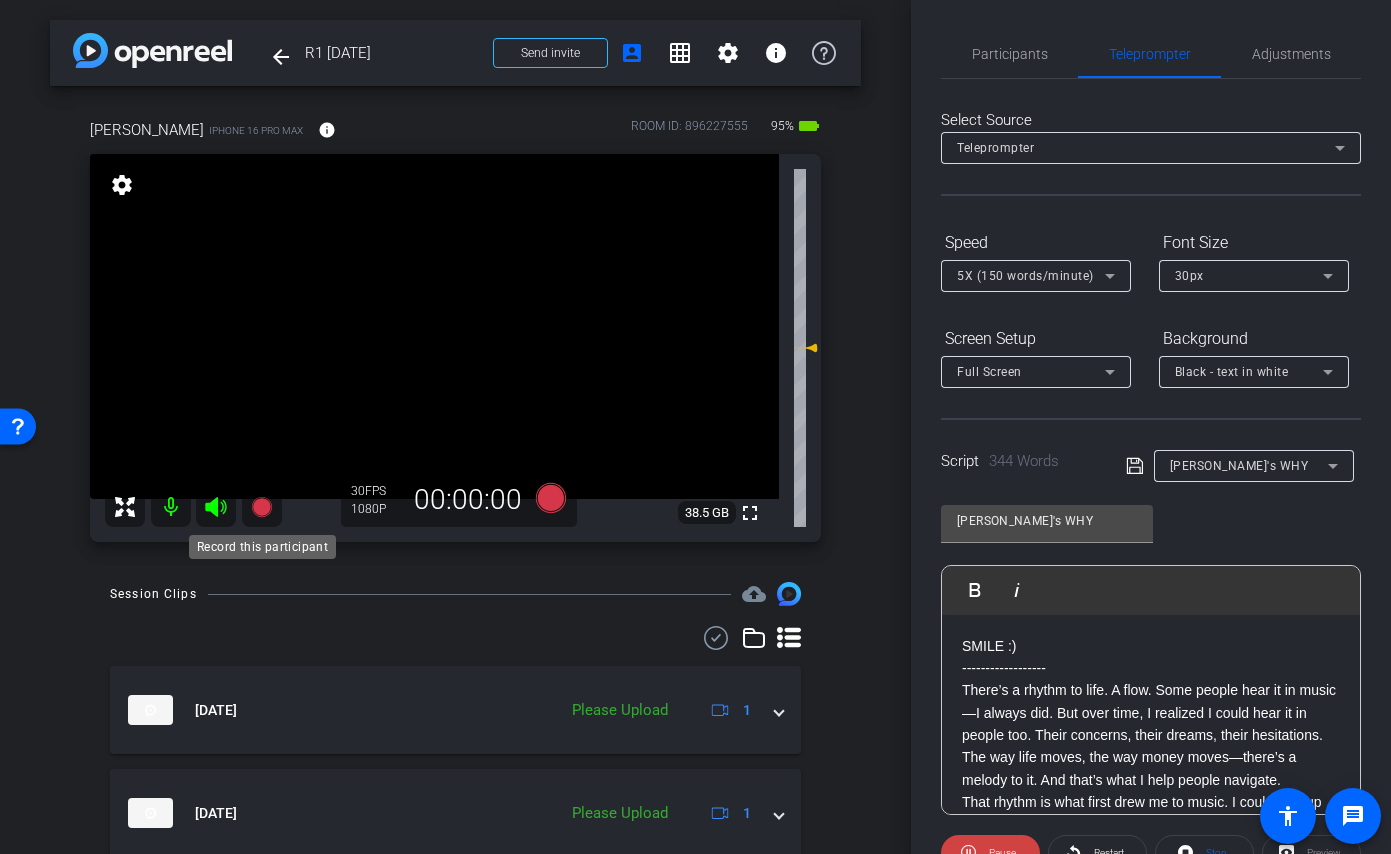 click 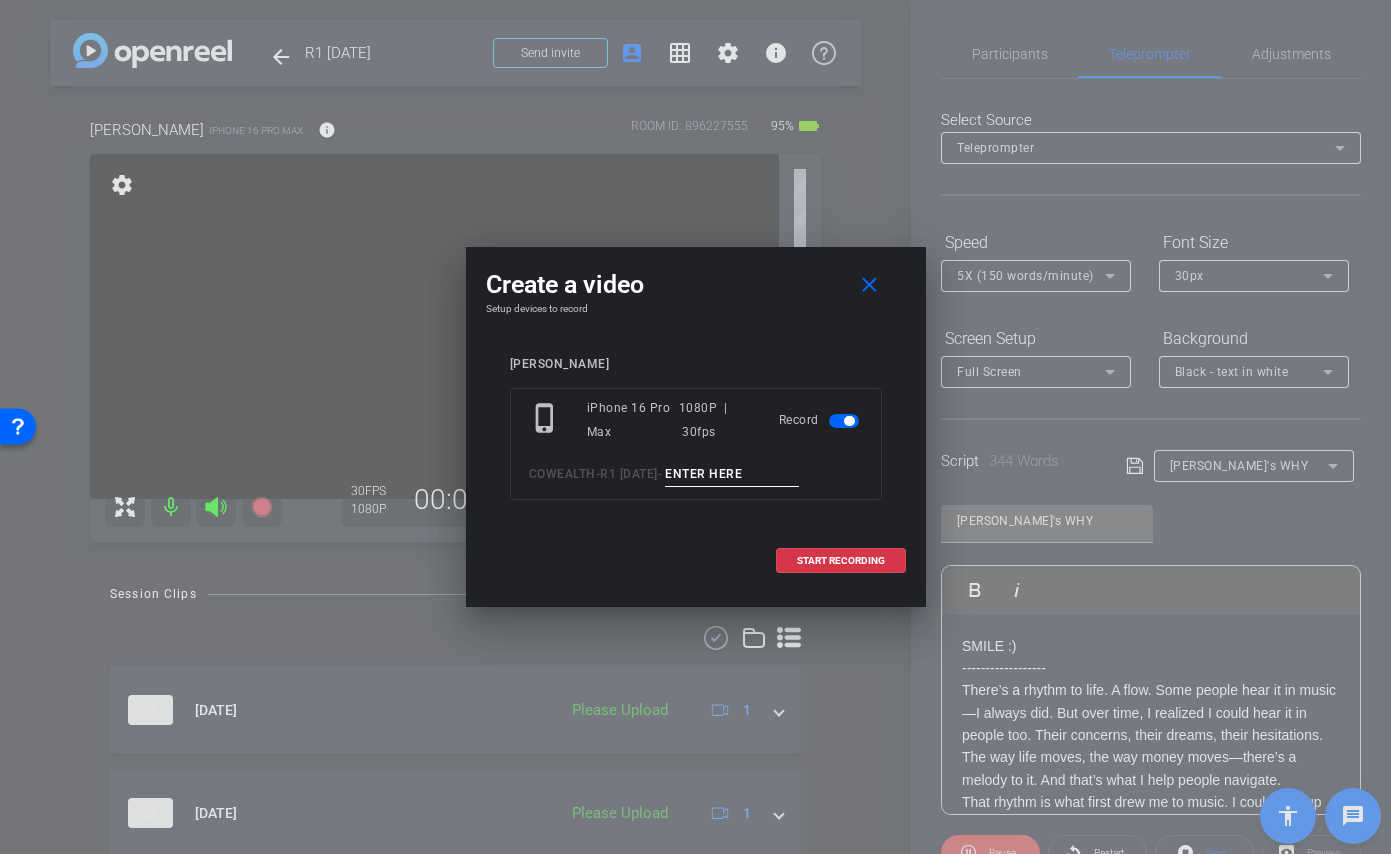 click at bounding box center [732, 474] 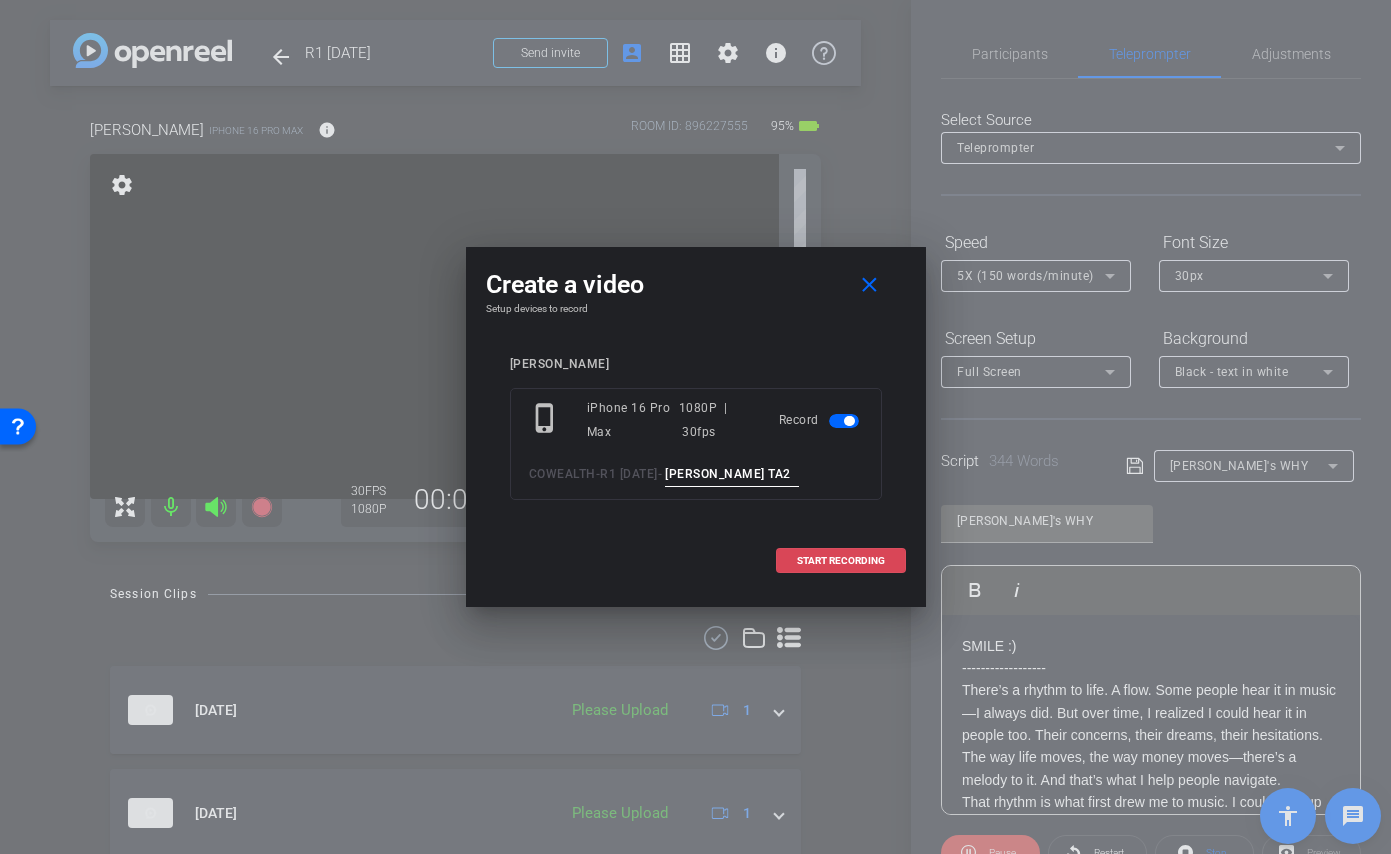 type on "Daniel TA2" 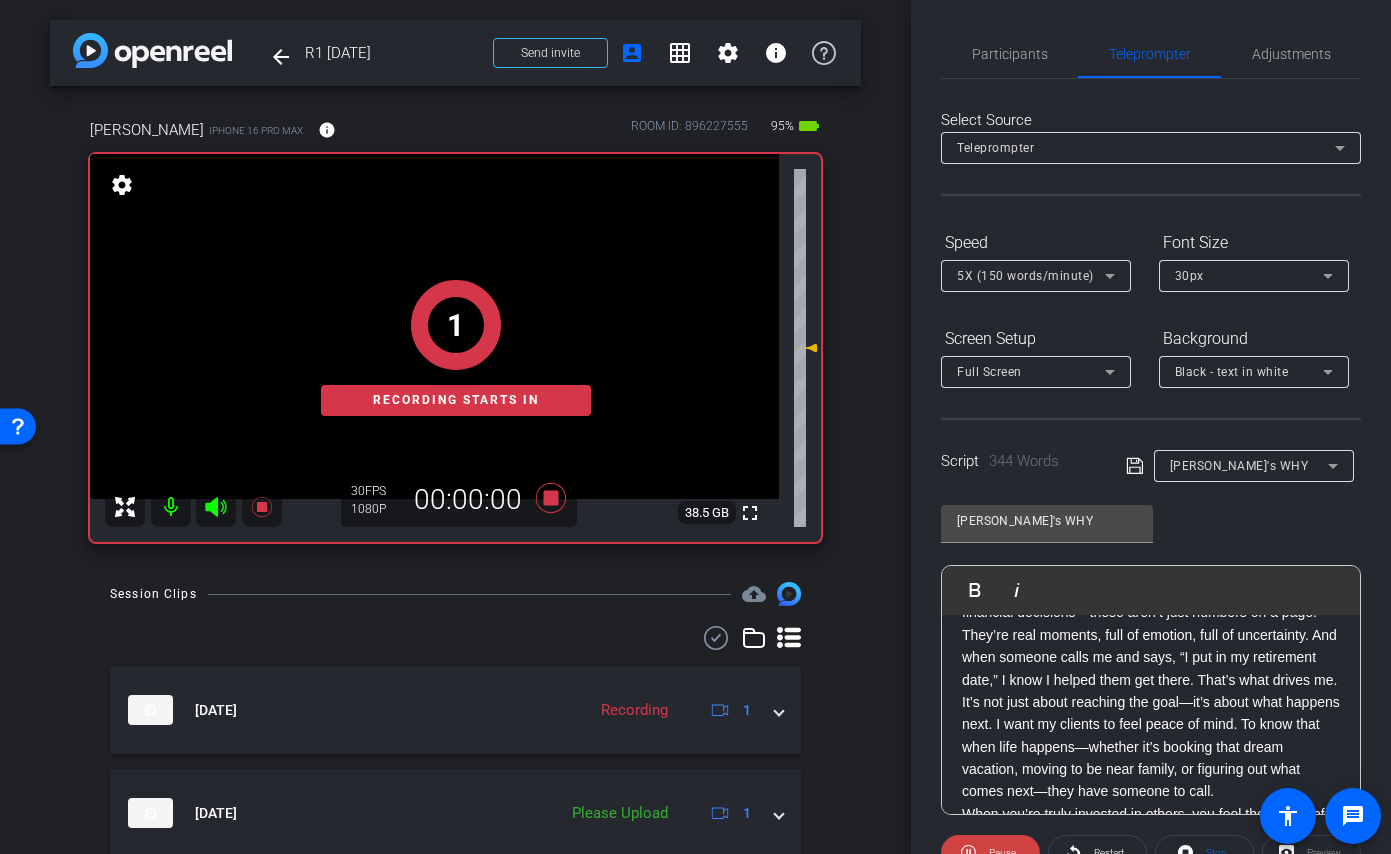 scroll, scrollTop: 369, scrollLeft: 0, axis: vertical 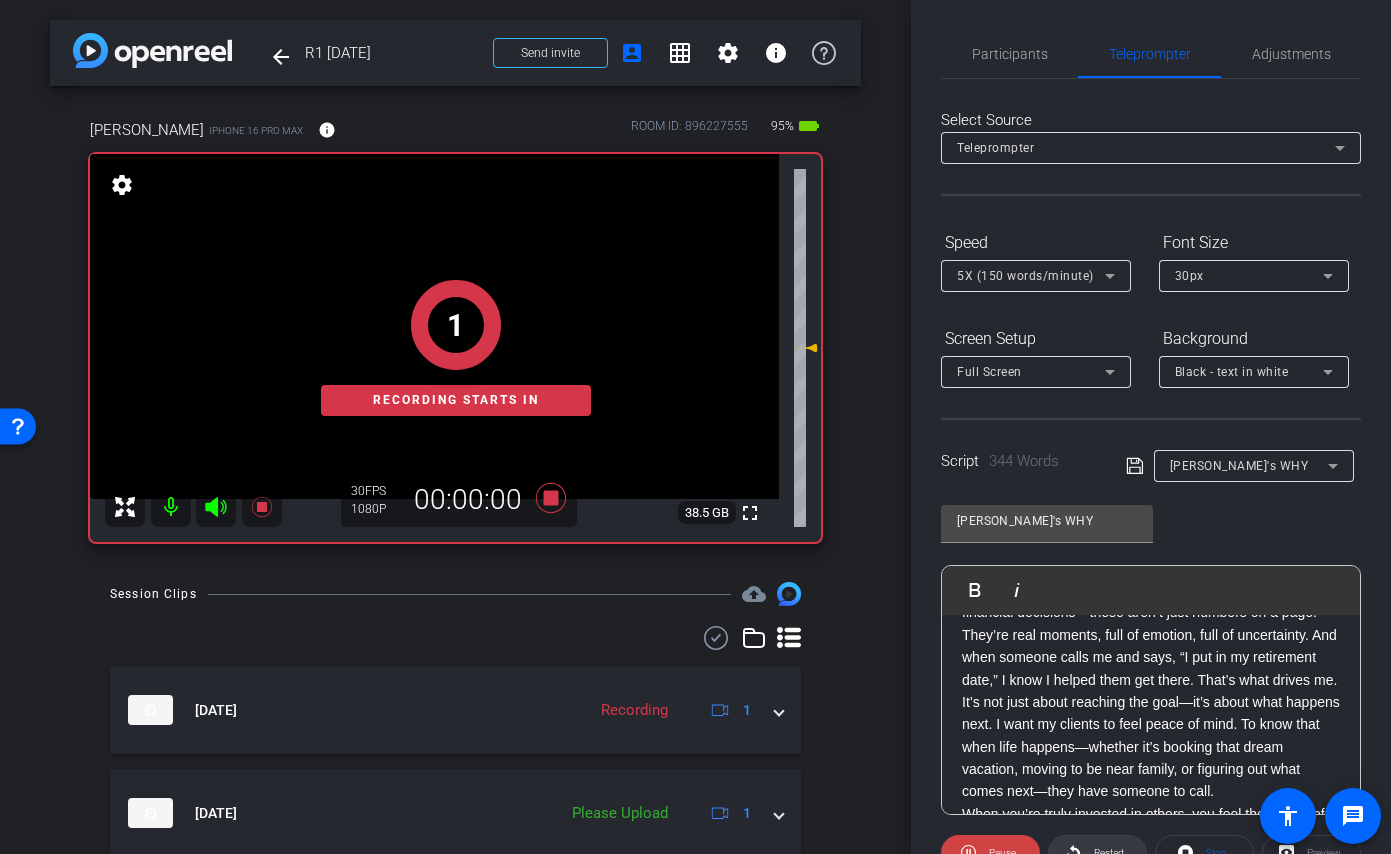 click on "Restart" 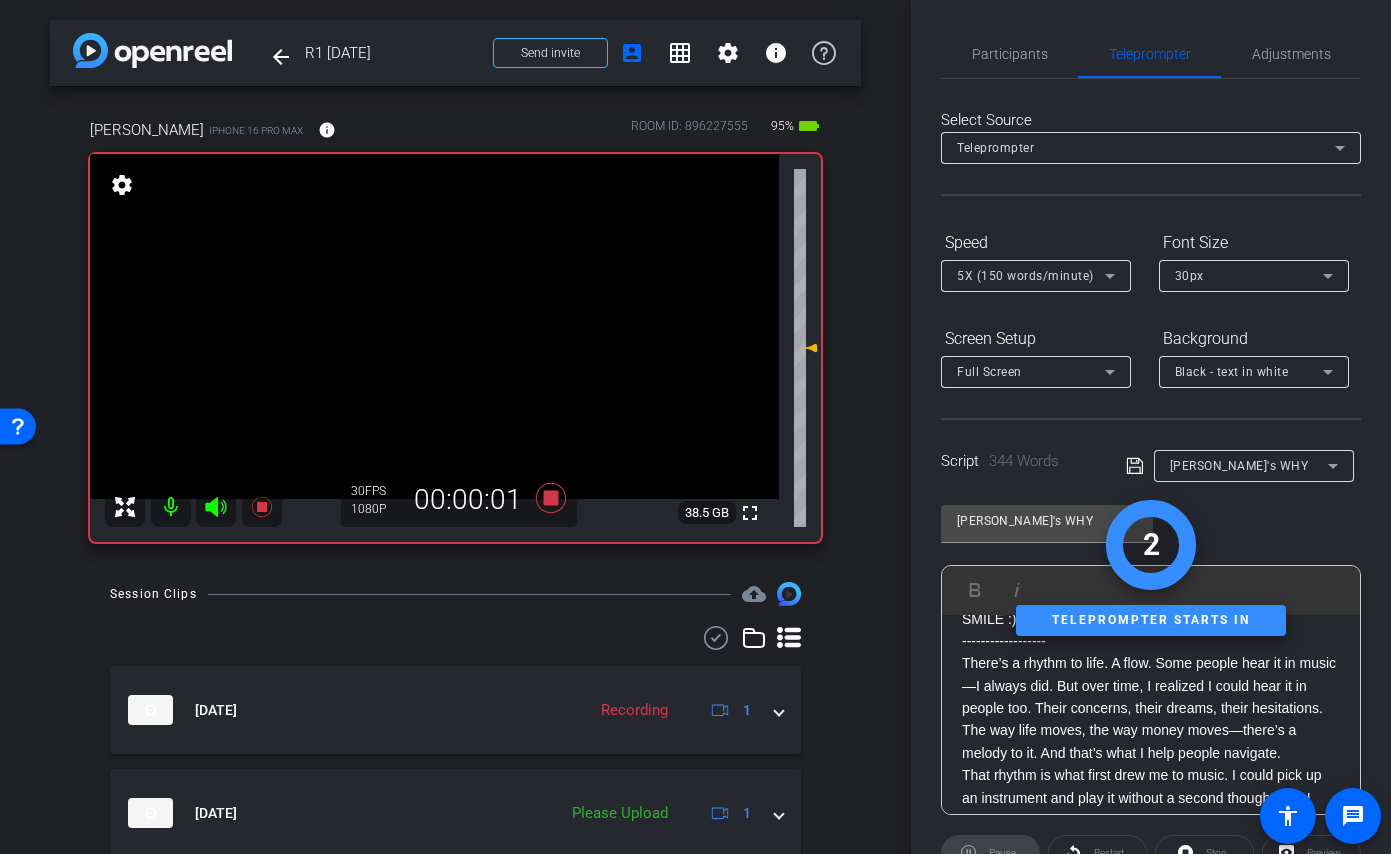 scroll, scrollTop: 9, scrollLeft: 0, axis: vertical 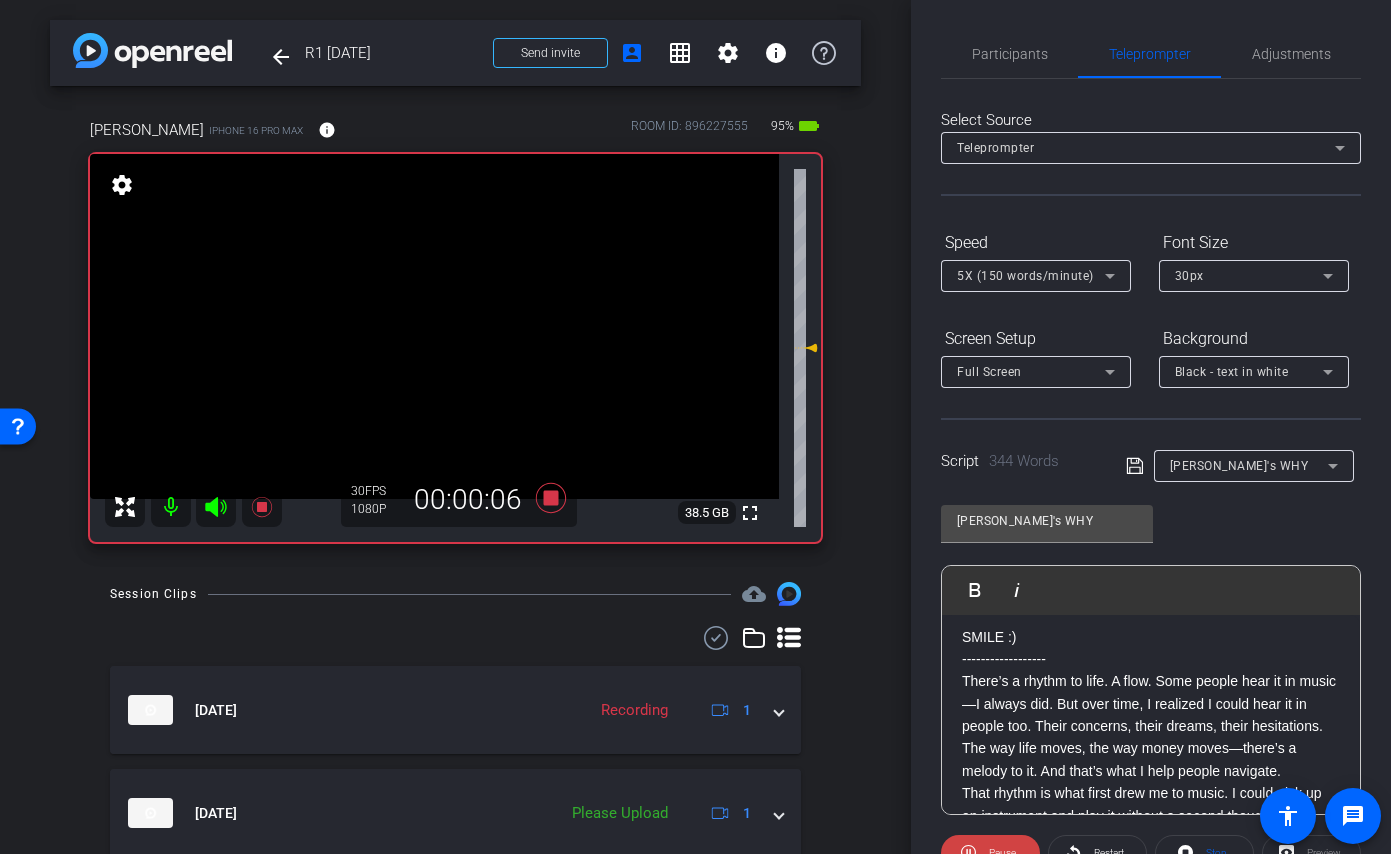 click 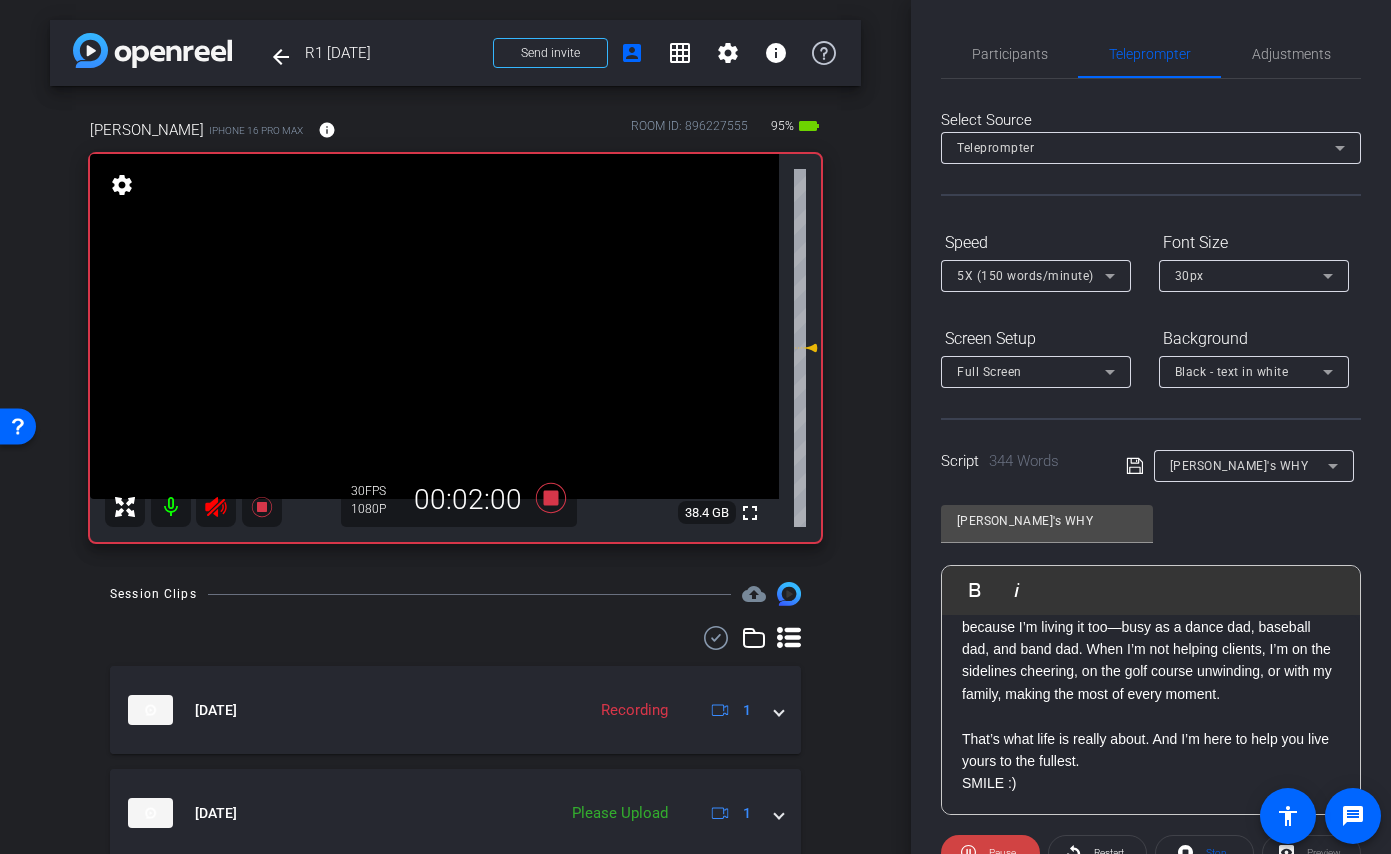 scroll, scrollTop: 803, scrollLeft: 0, axis: vertical 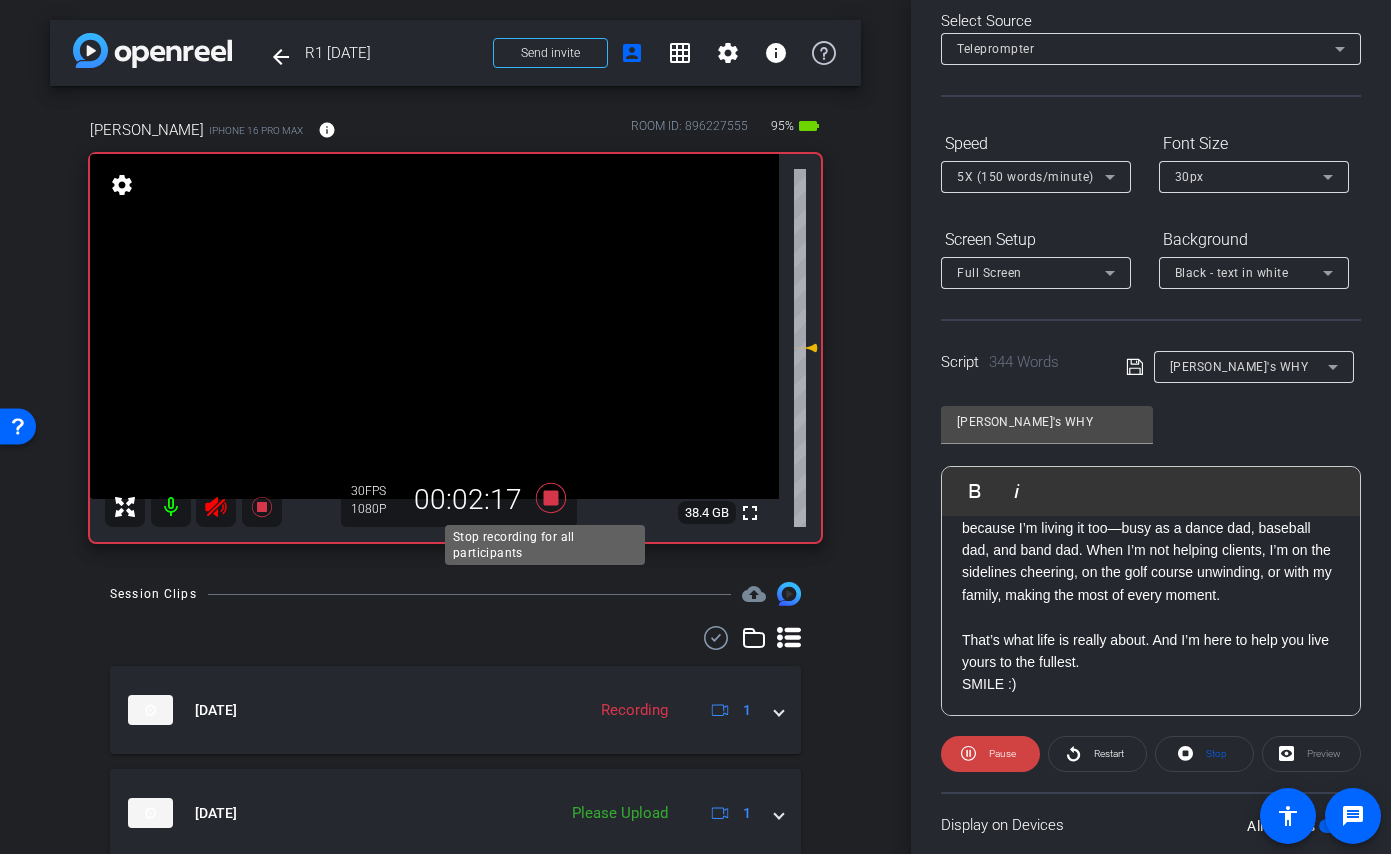 click 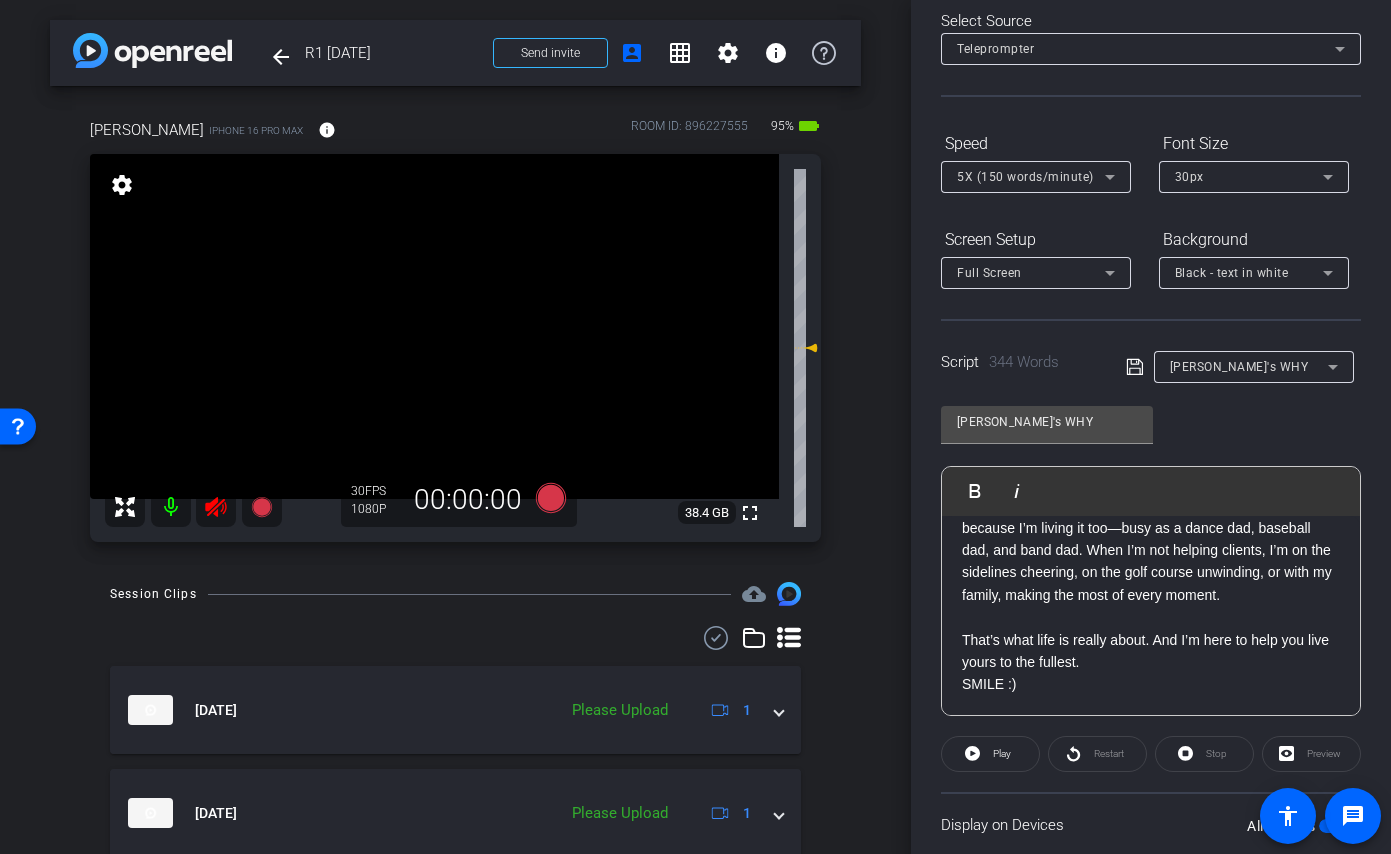 click 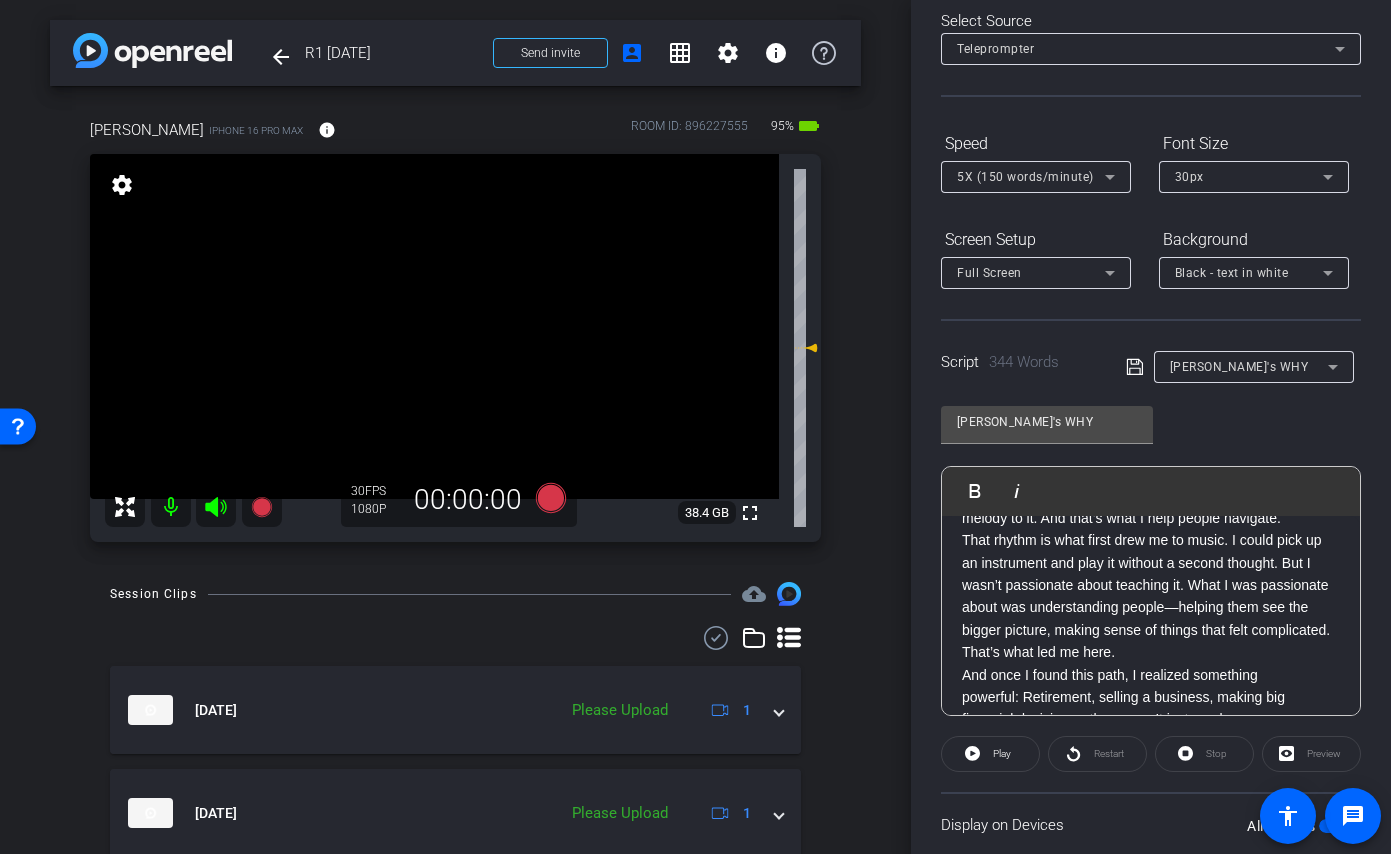 scroll, scrollTop: 0, scrollLeft: 0, axis: both 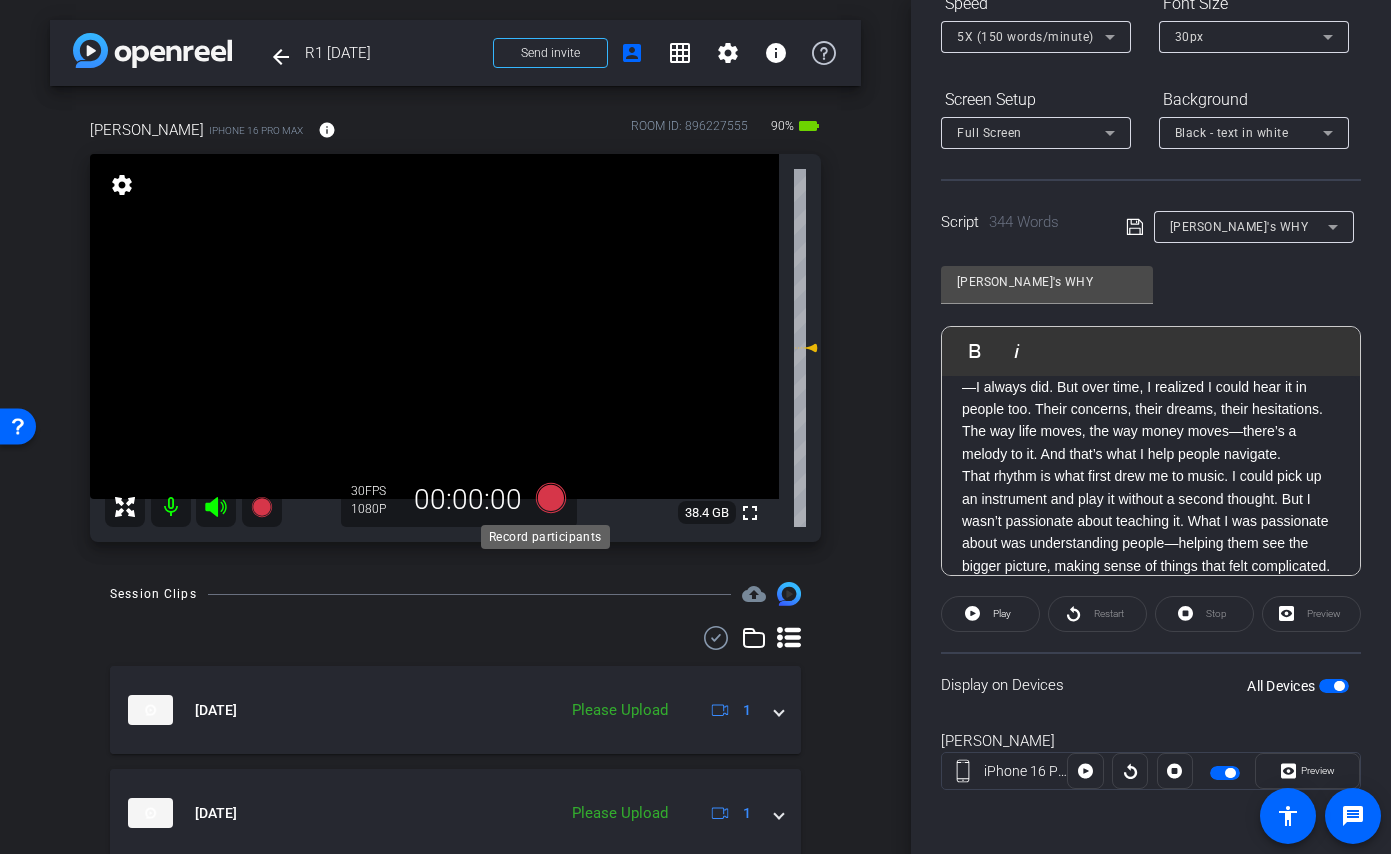 click 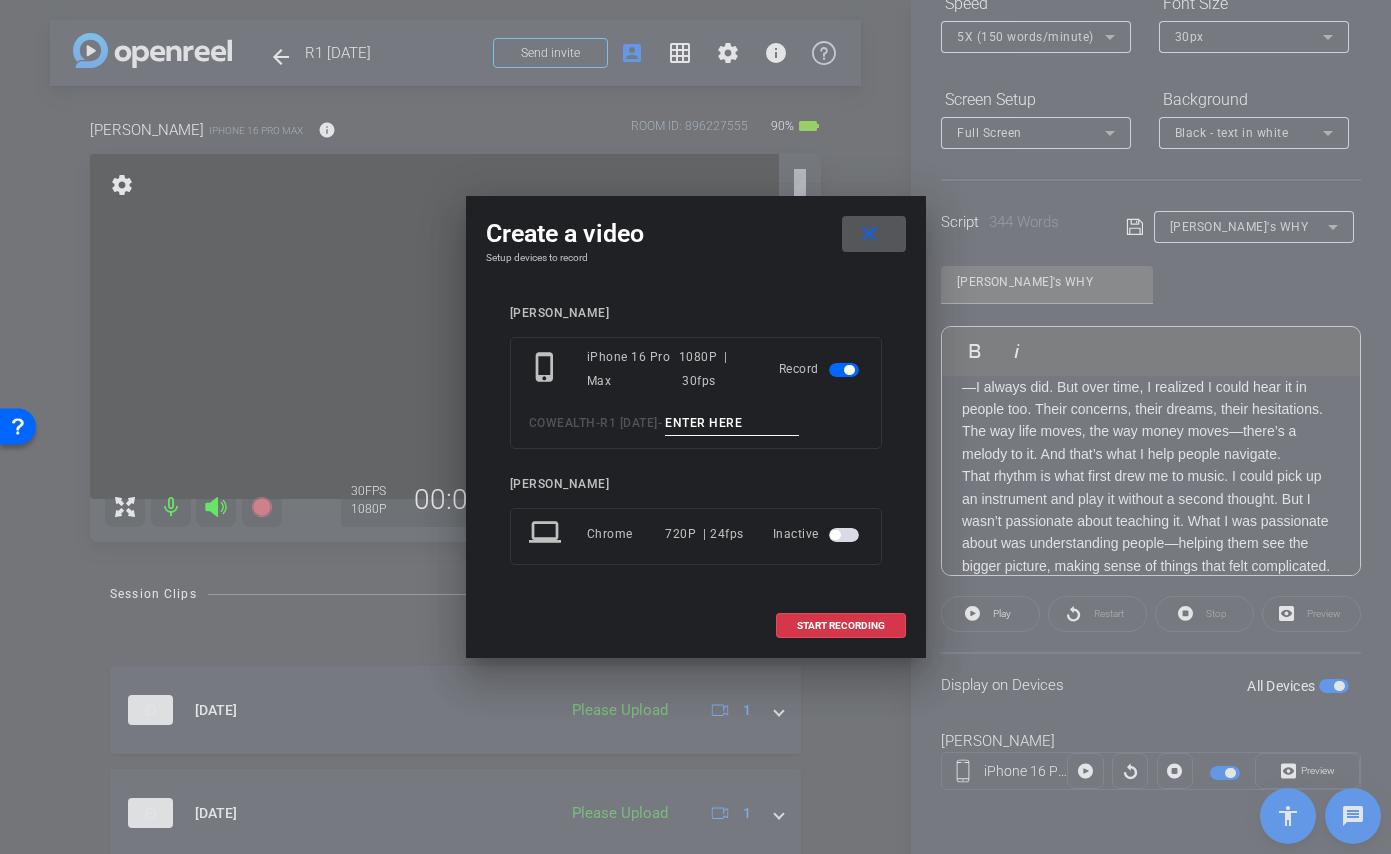 click at bounding box center (732, 423) 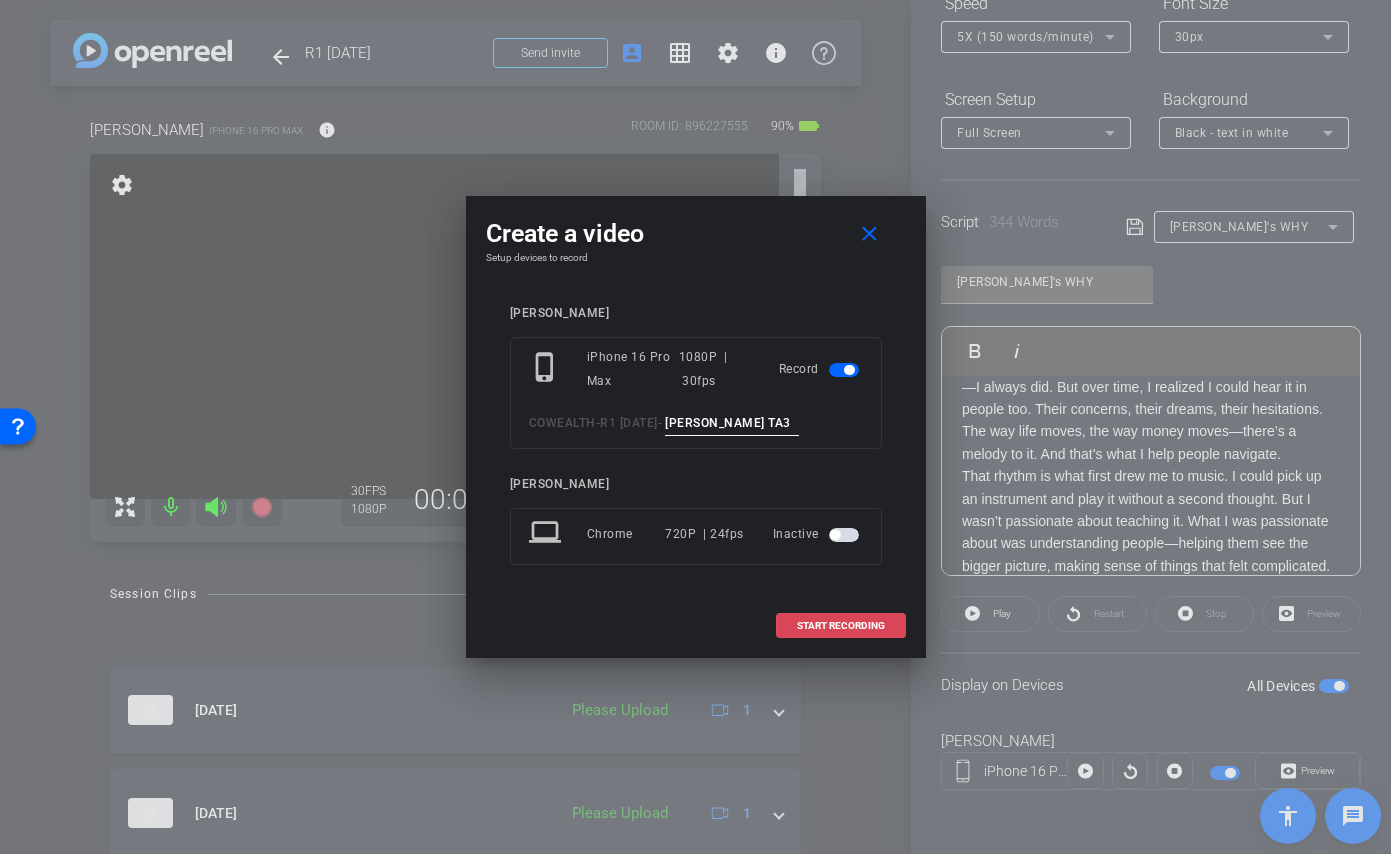 type on "Daniel TA3" 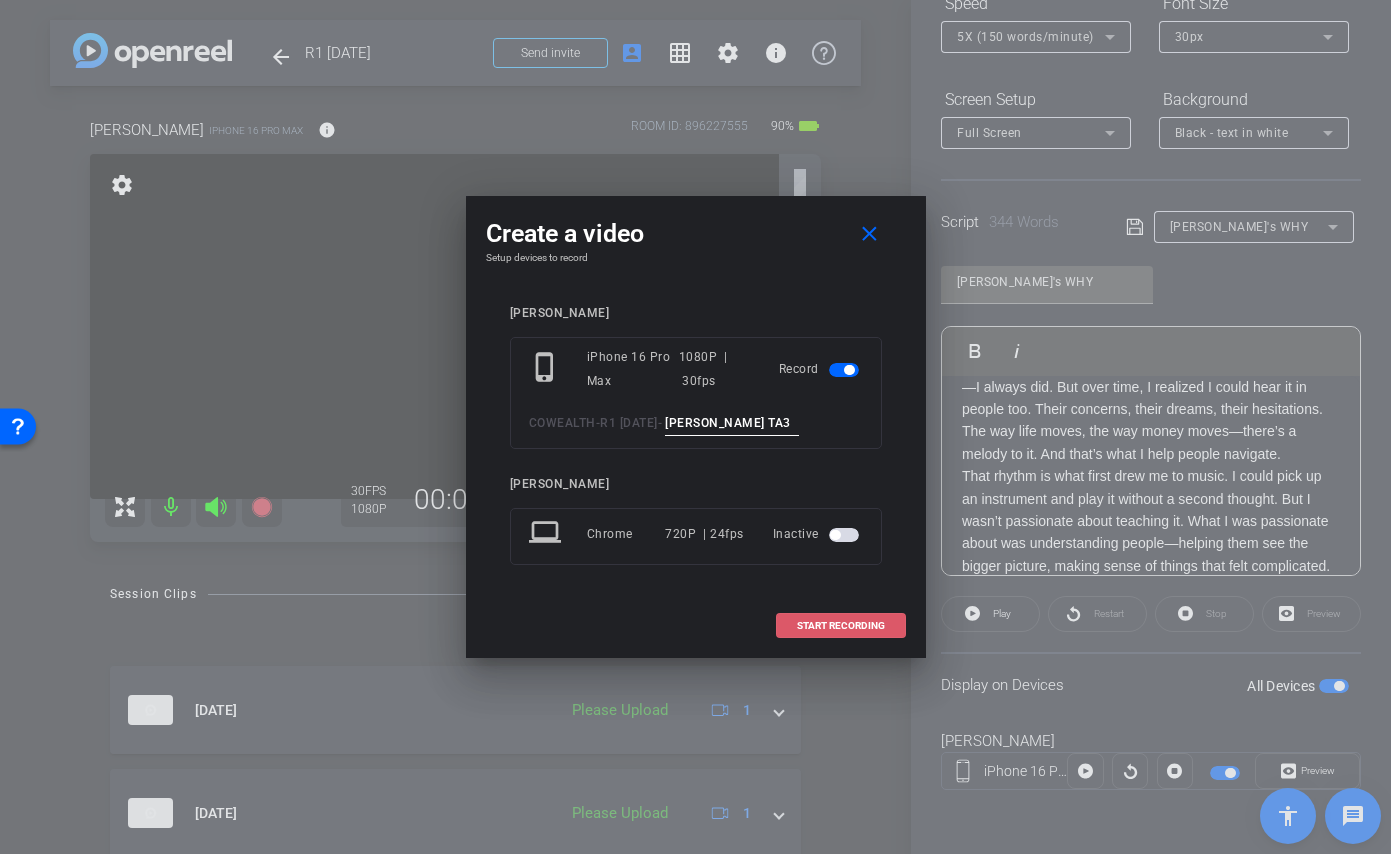 click on "START RECORDING" at bounding box center [841, 626] 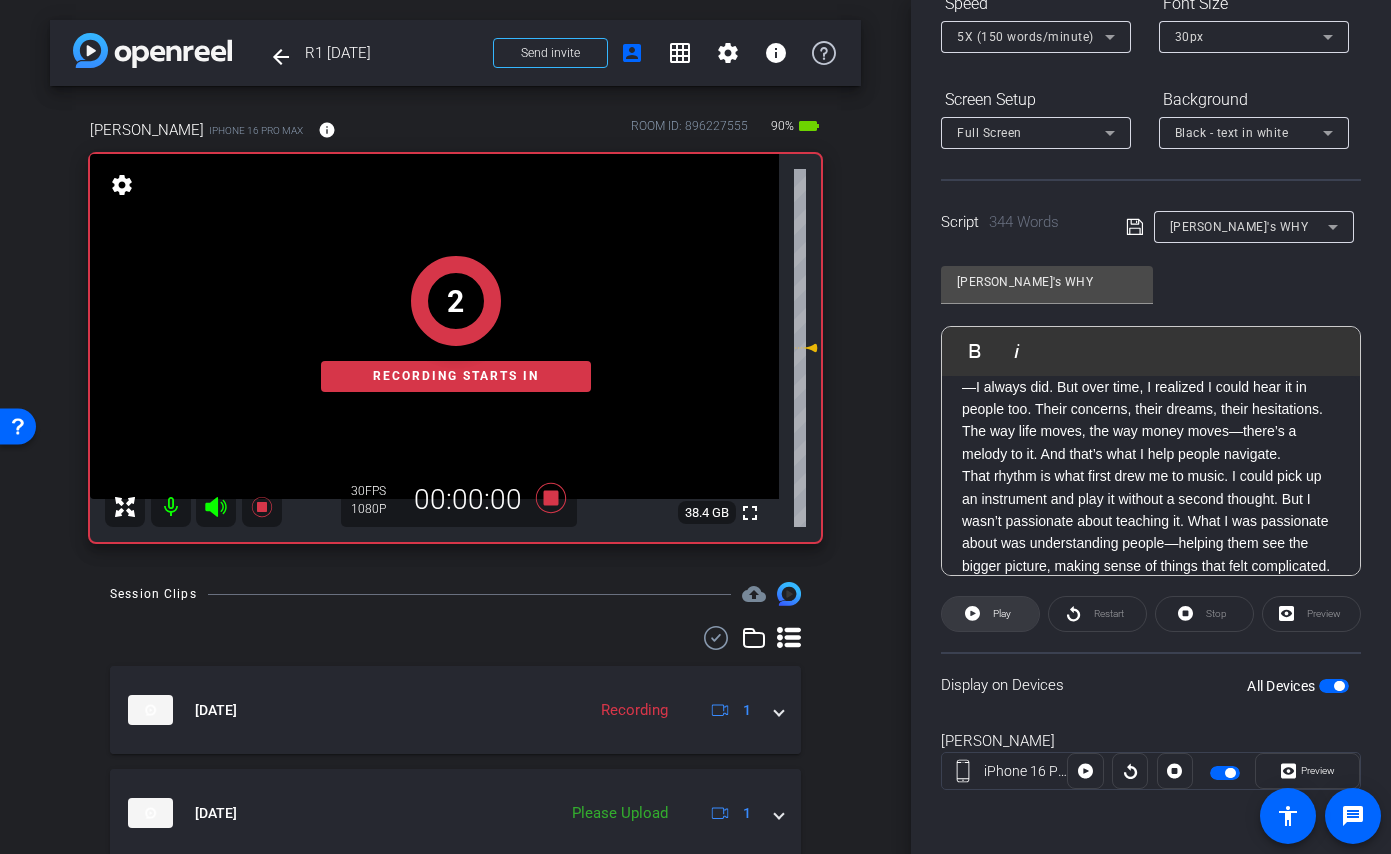 click on "Play" 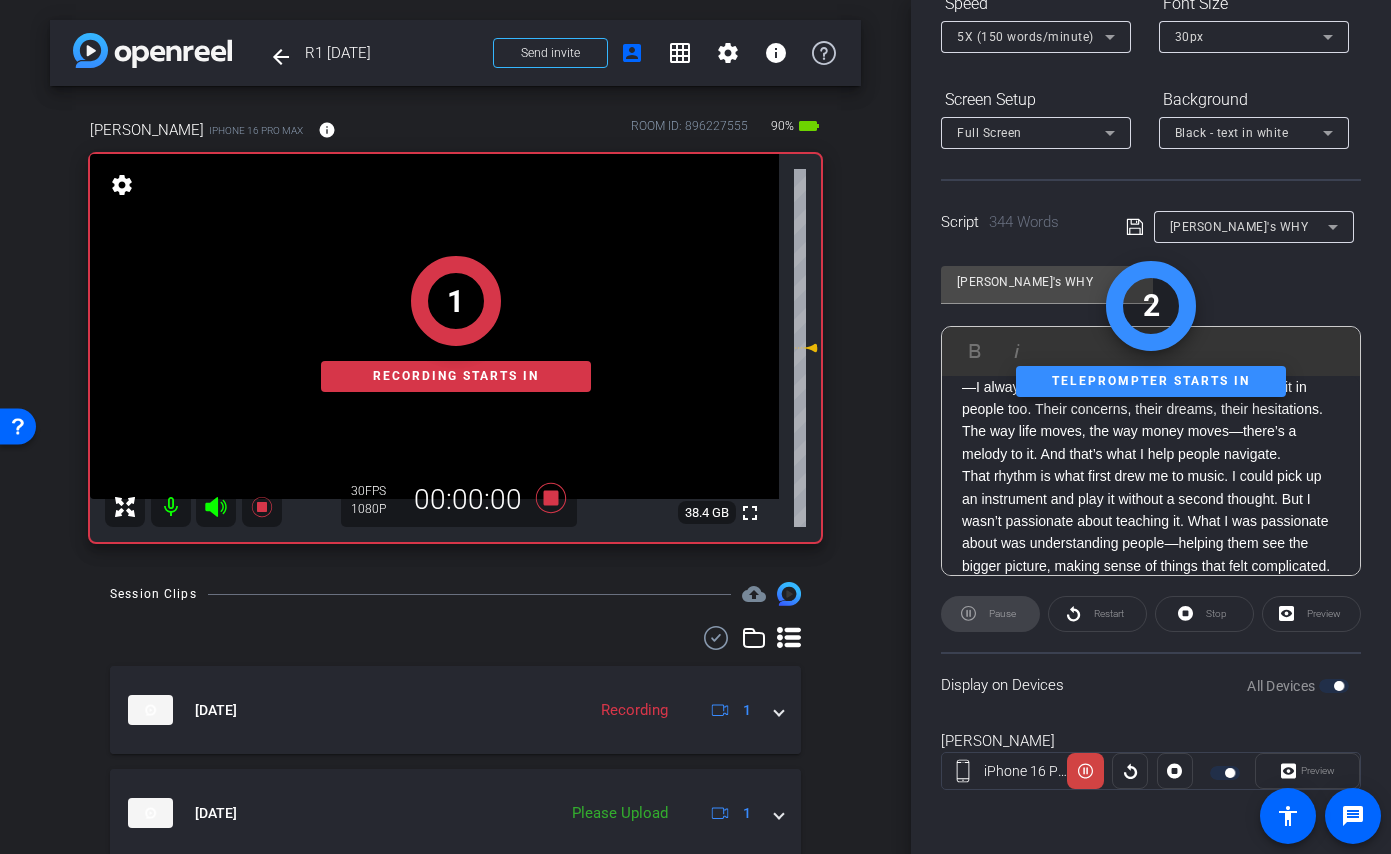 click on "1   Recording starts in" 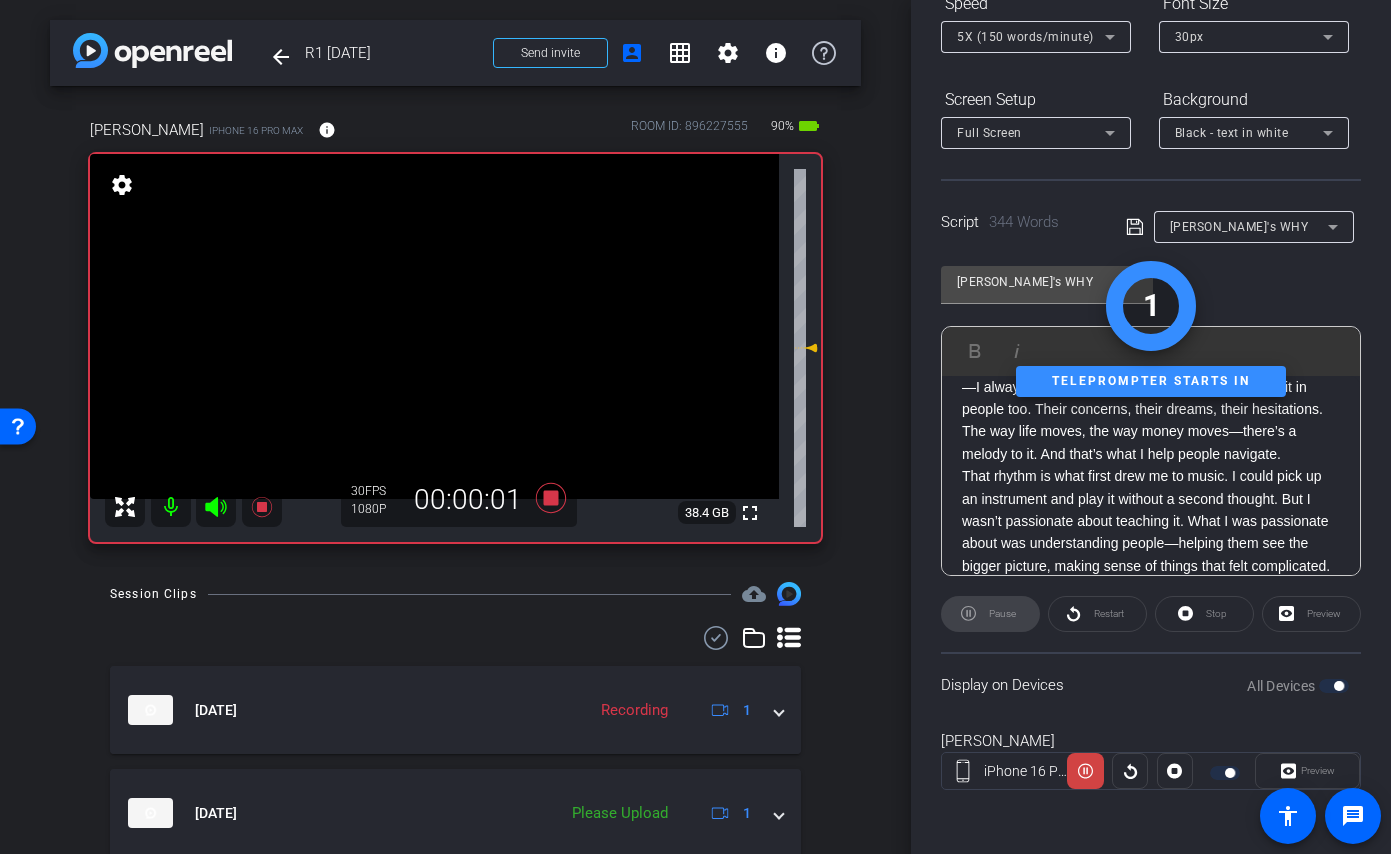 click 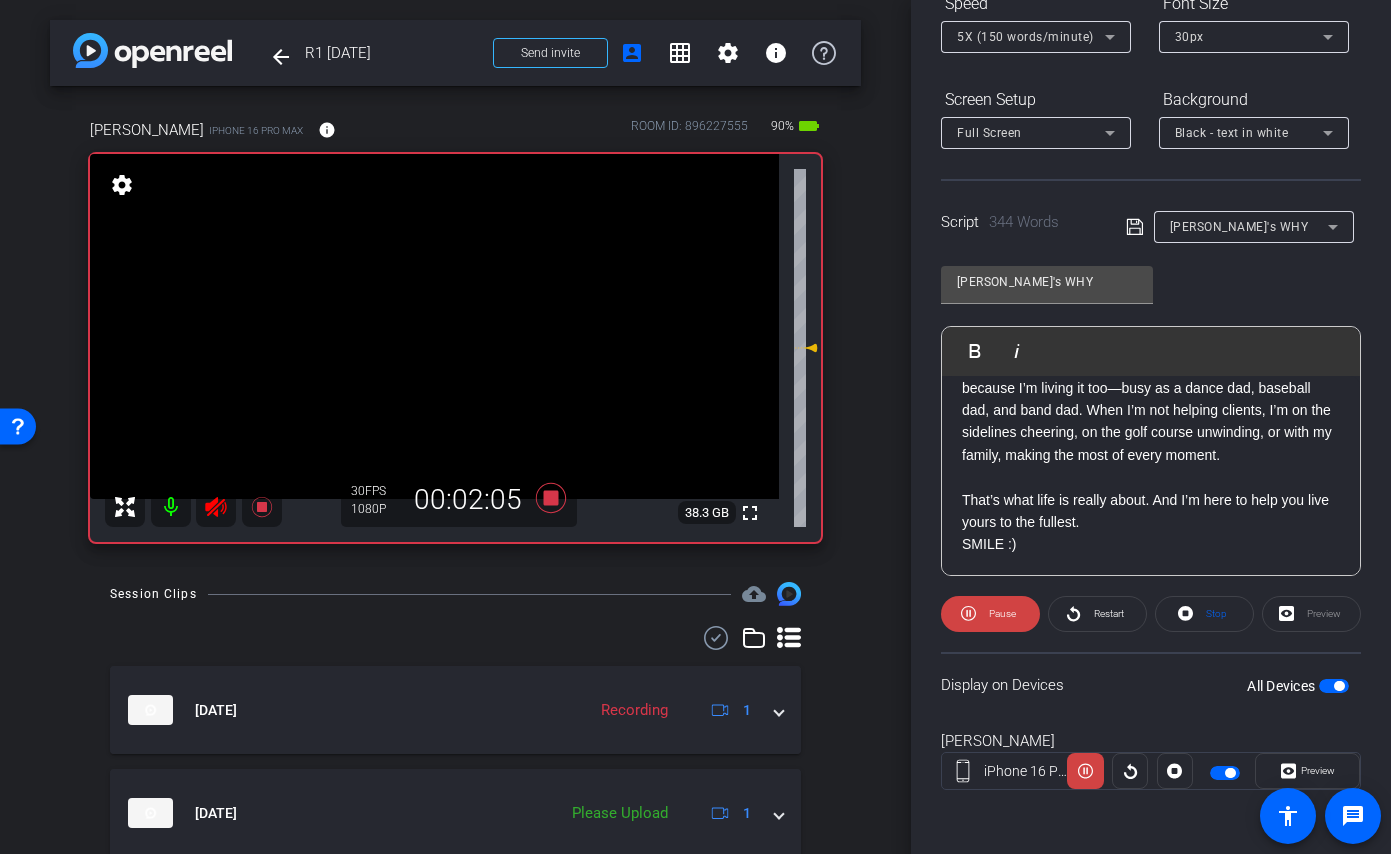 scroll, scrollTop: 803, scrollLeft: 0, axis: vertical 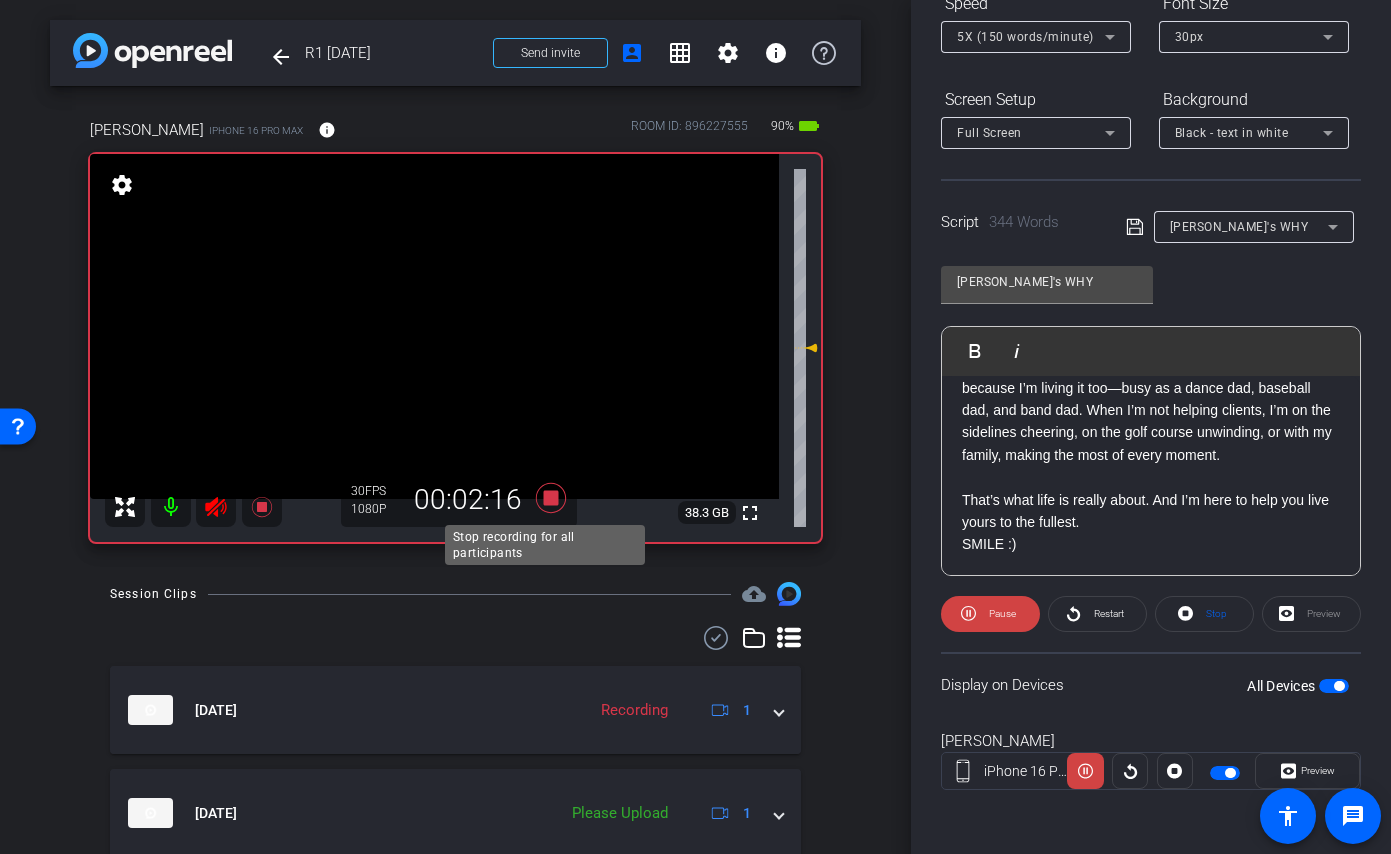 click 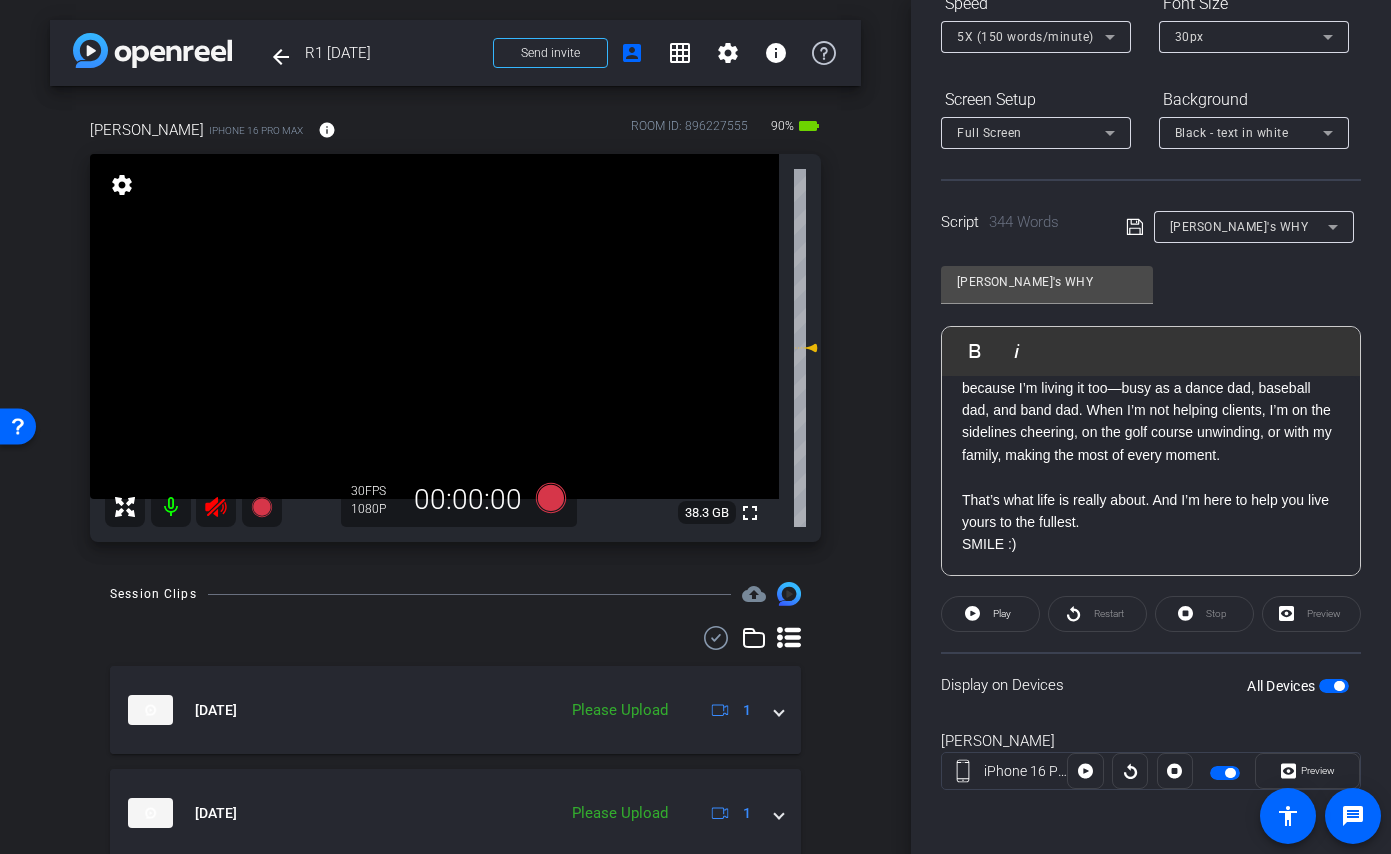 click 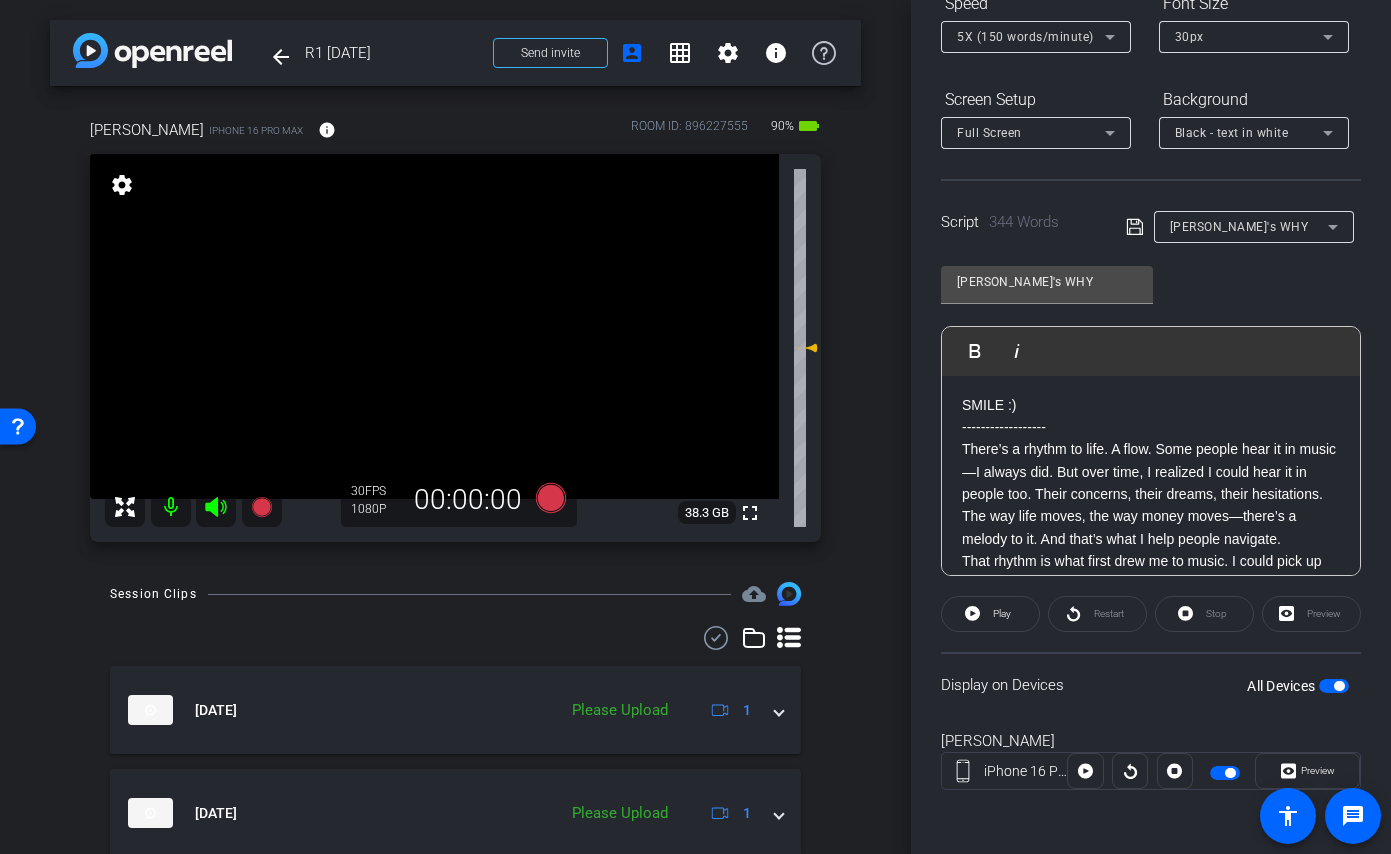 scroll, scrollTop: 0, scrollLeft: 0, axis: both 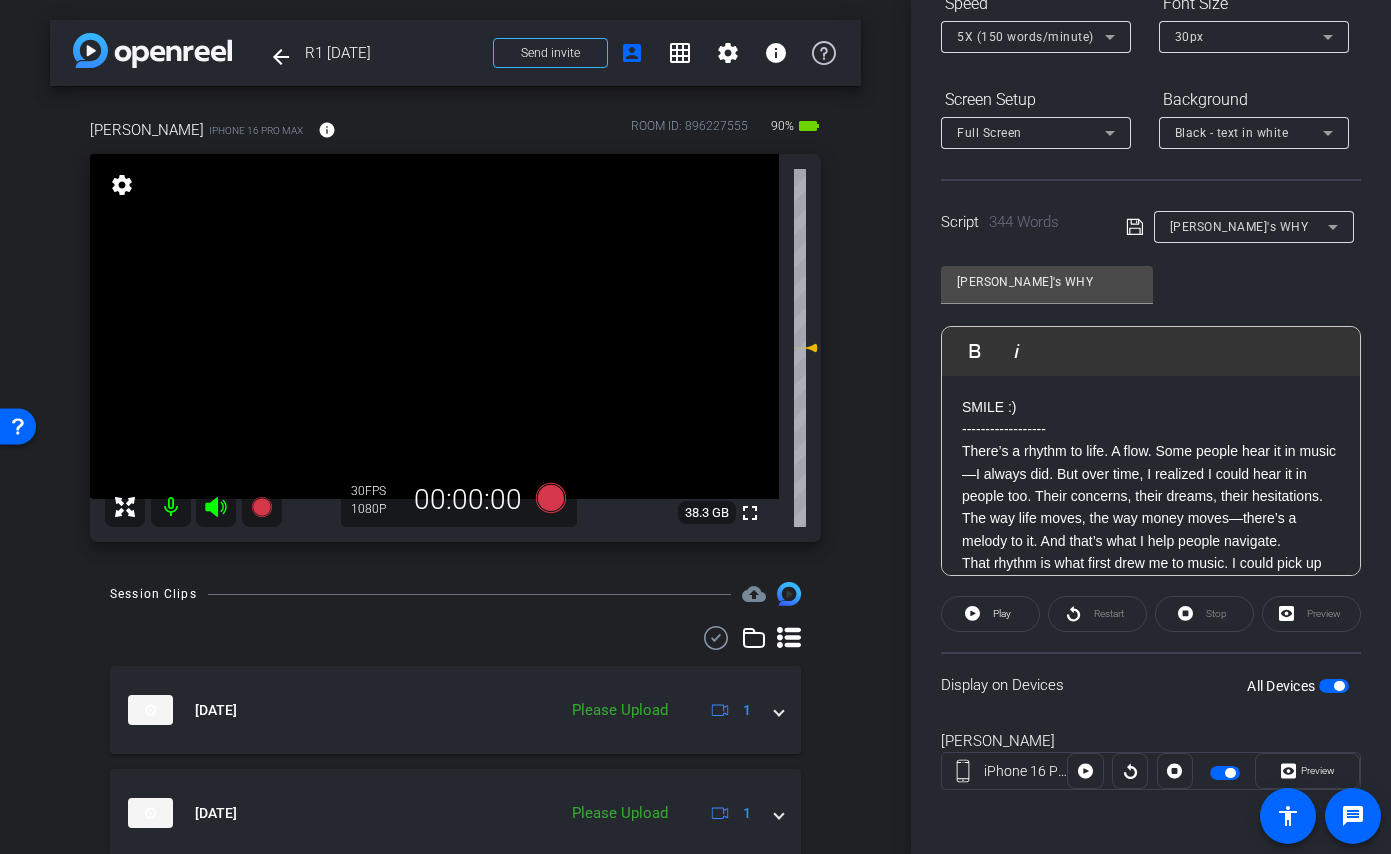 drag, startPoint x: 1033, startPoint y: 464, endPoint x: 954, endPoint y: 451, distance: 80.06248 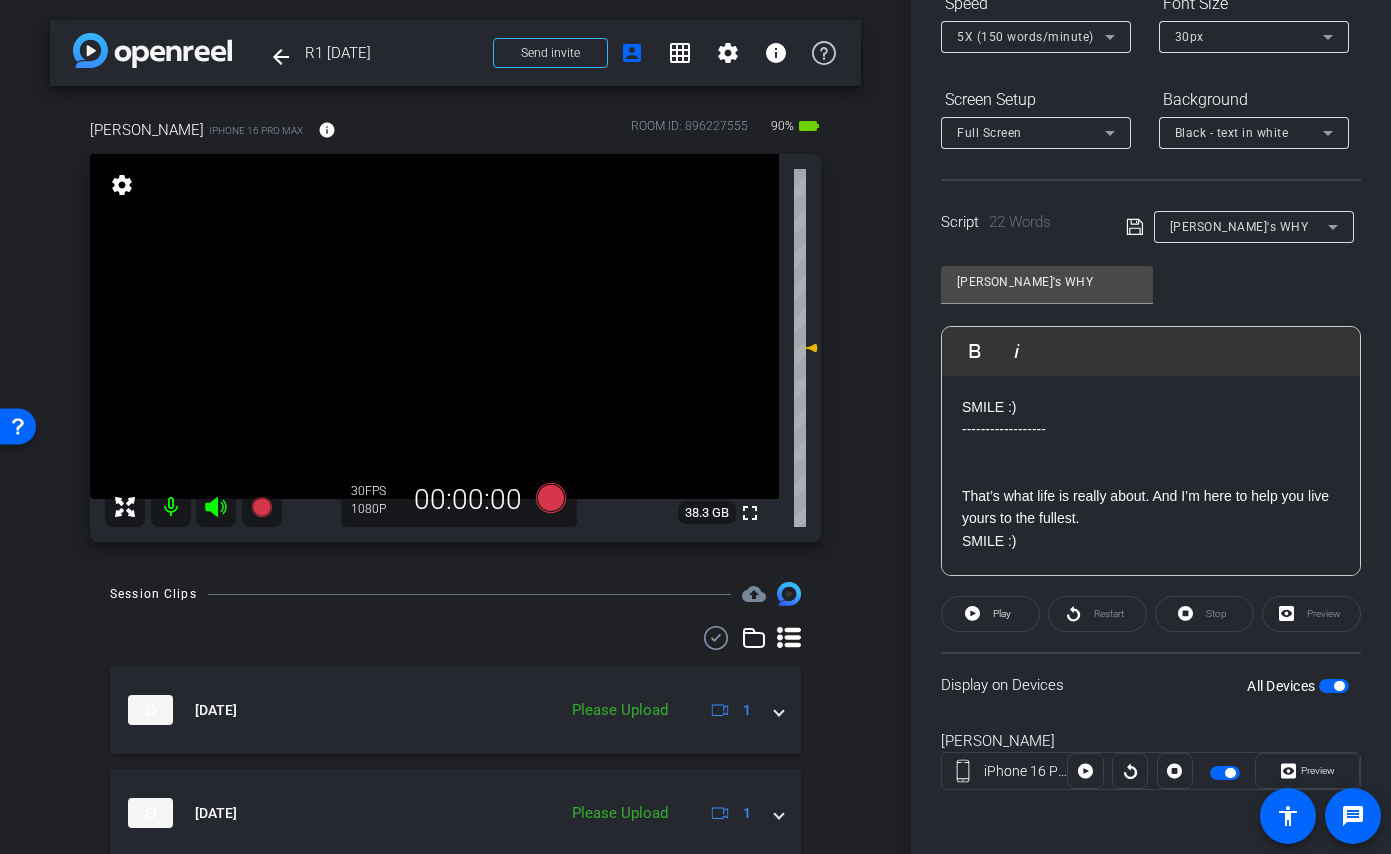 click 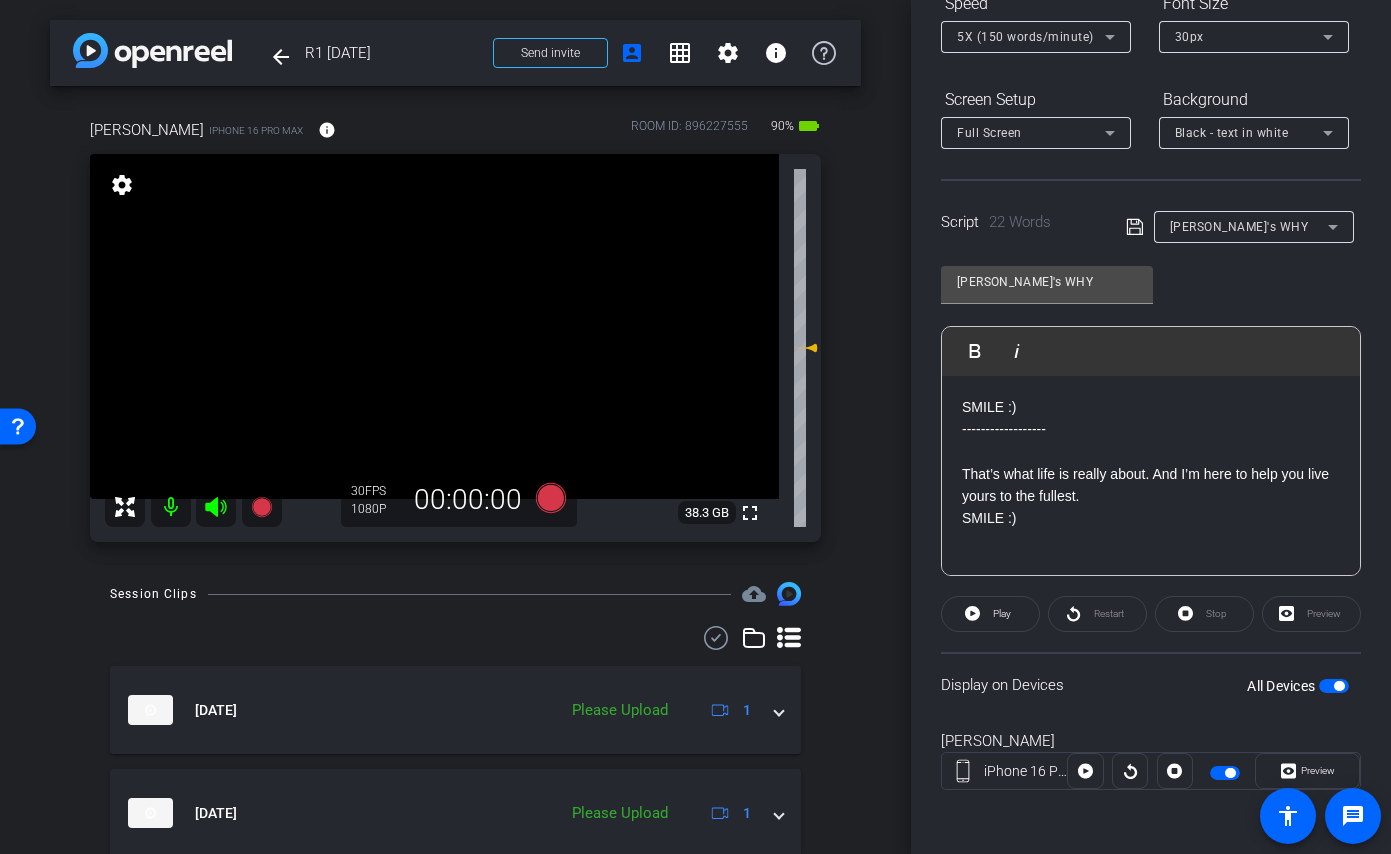 click at bounding box center [1334, 686] 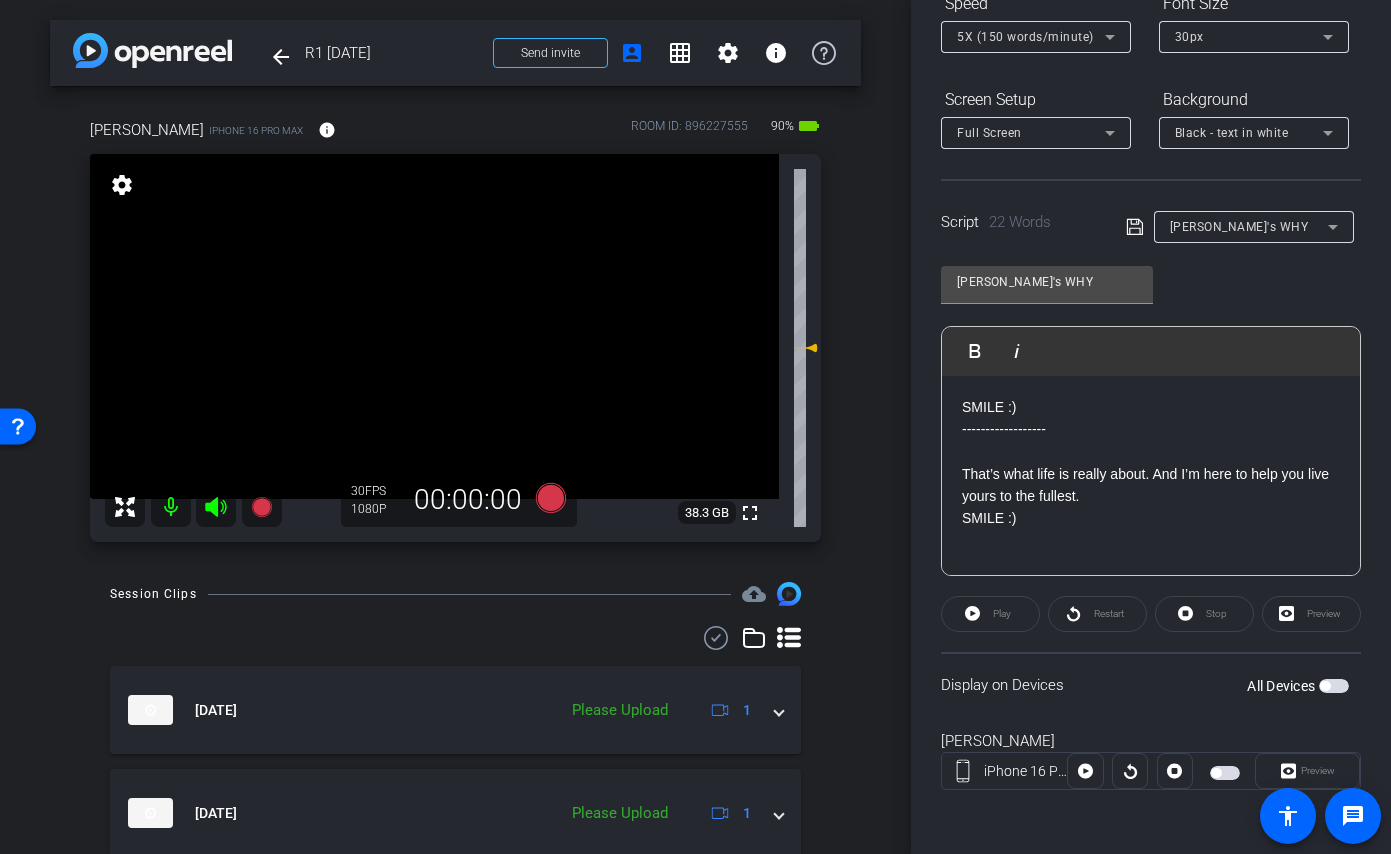 click at bounding box center (1334, 686) 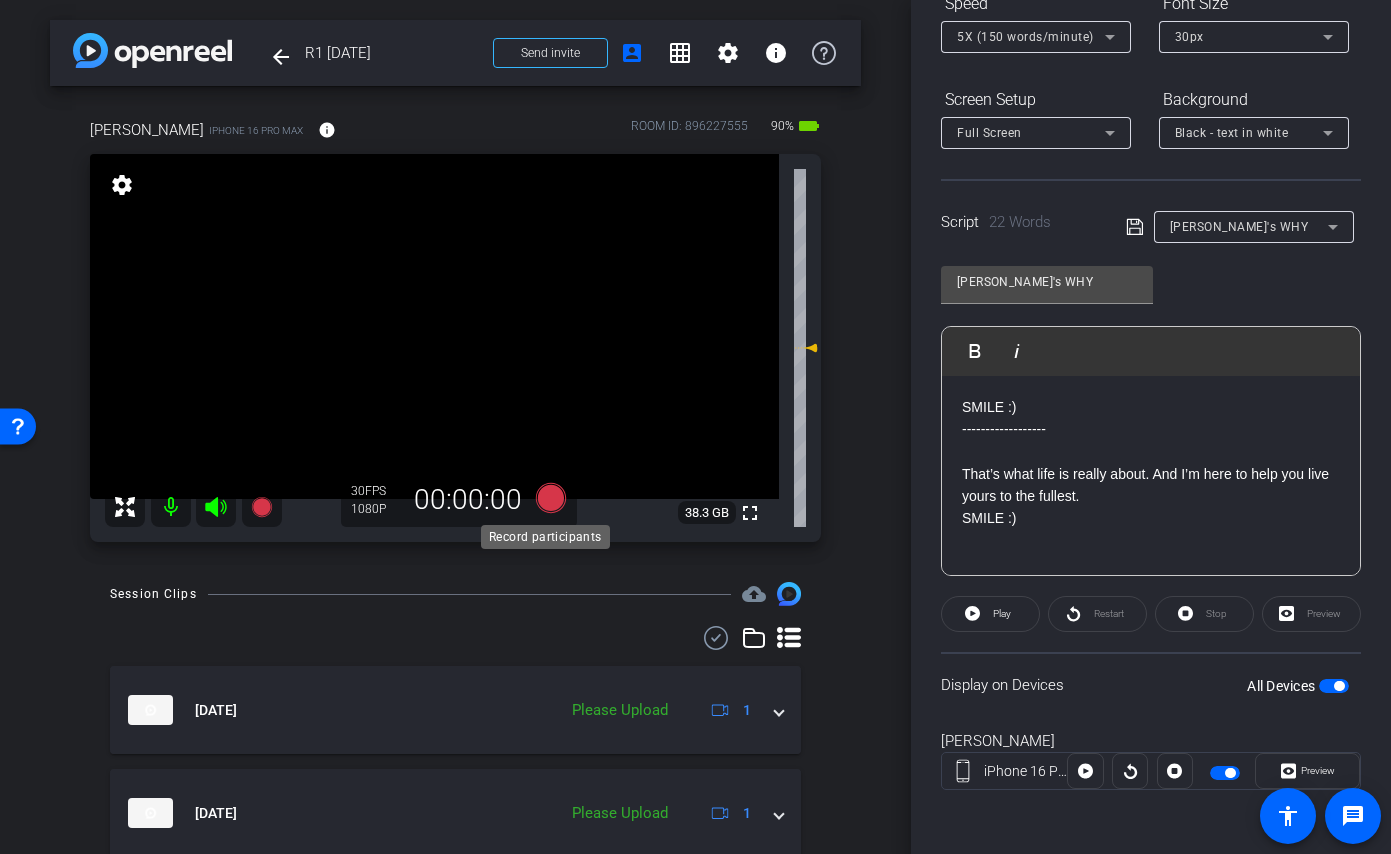 click 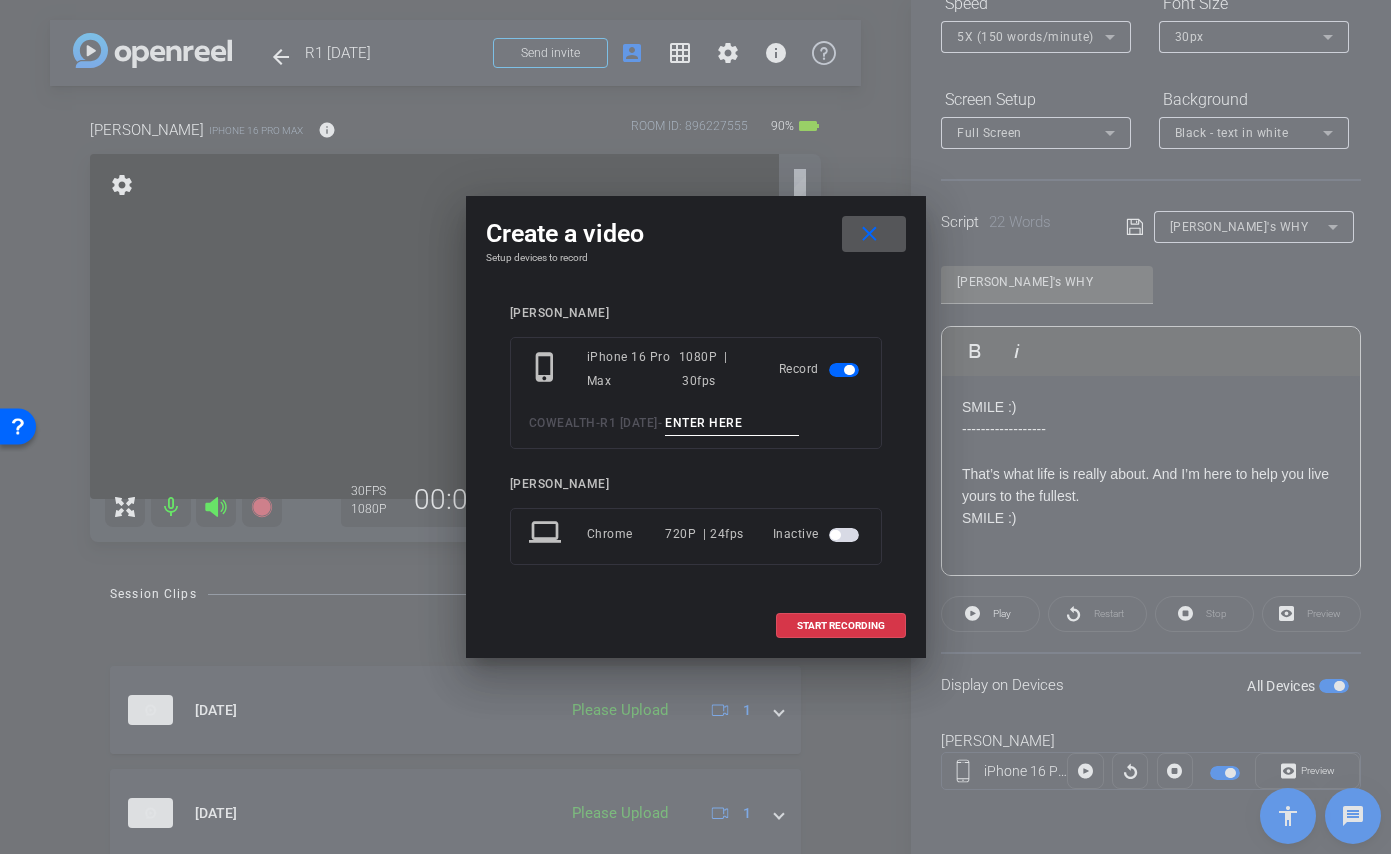 click at bounding box center (732, 423) 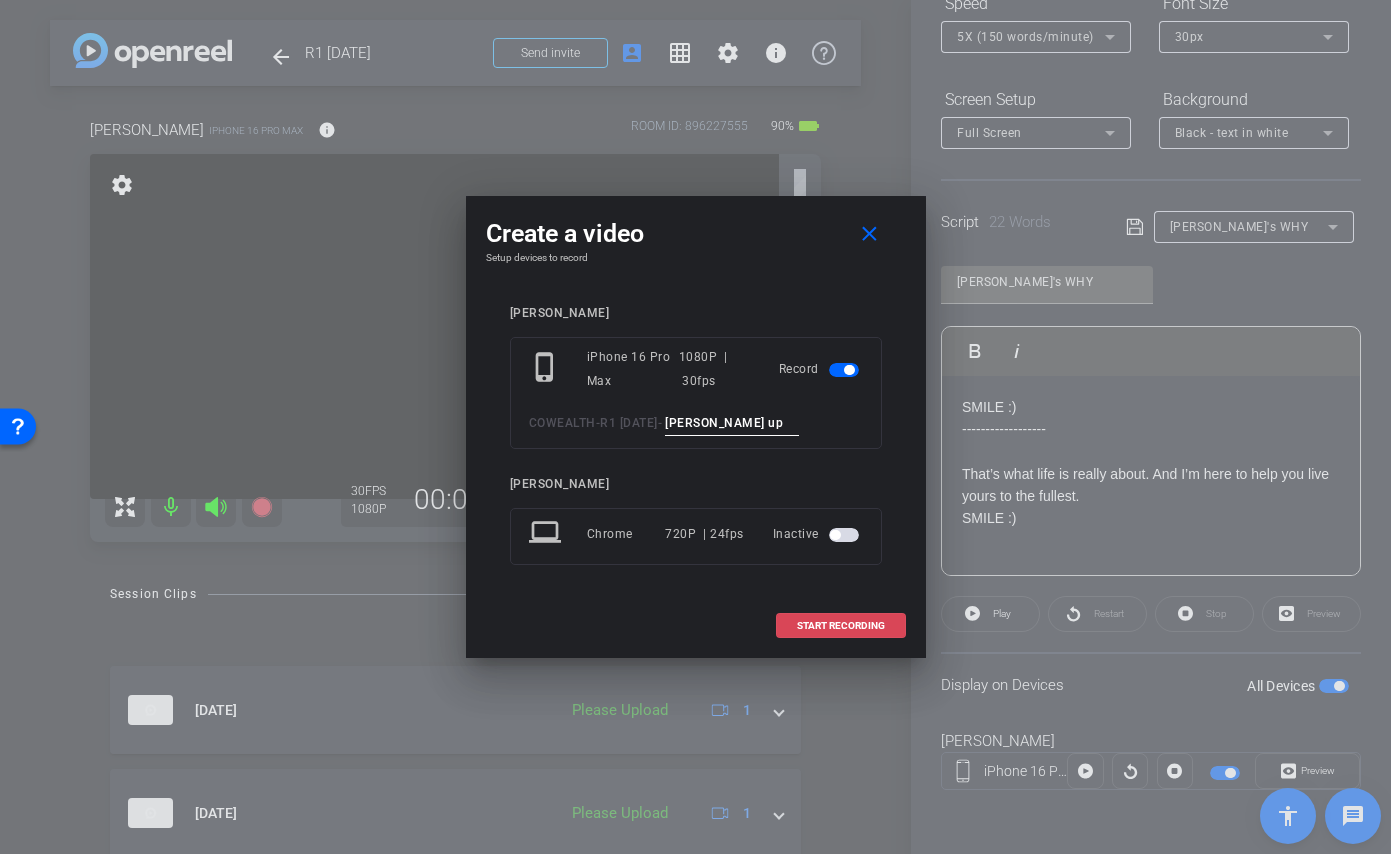 type on "Daniel pick up" 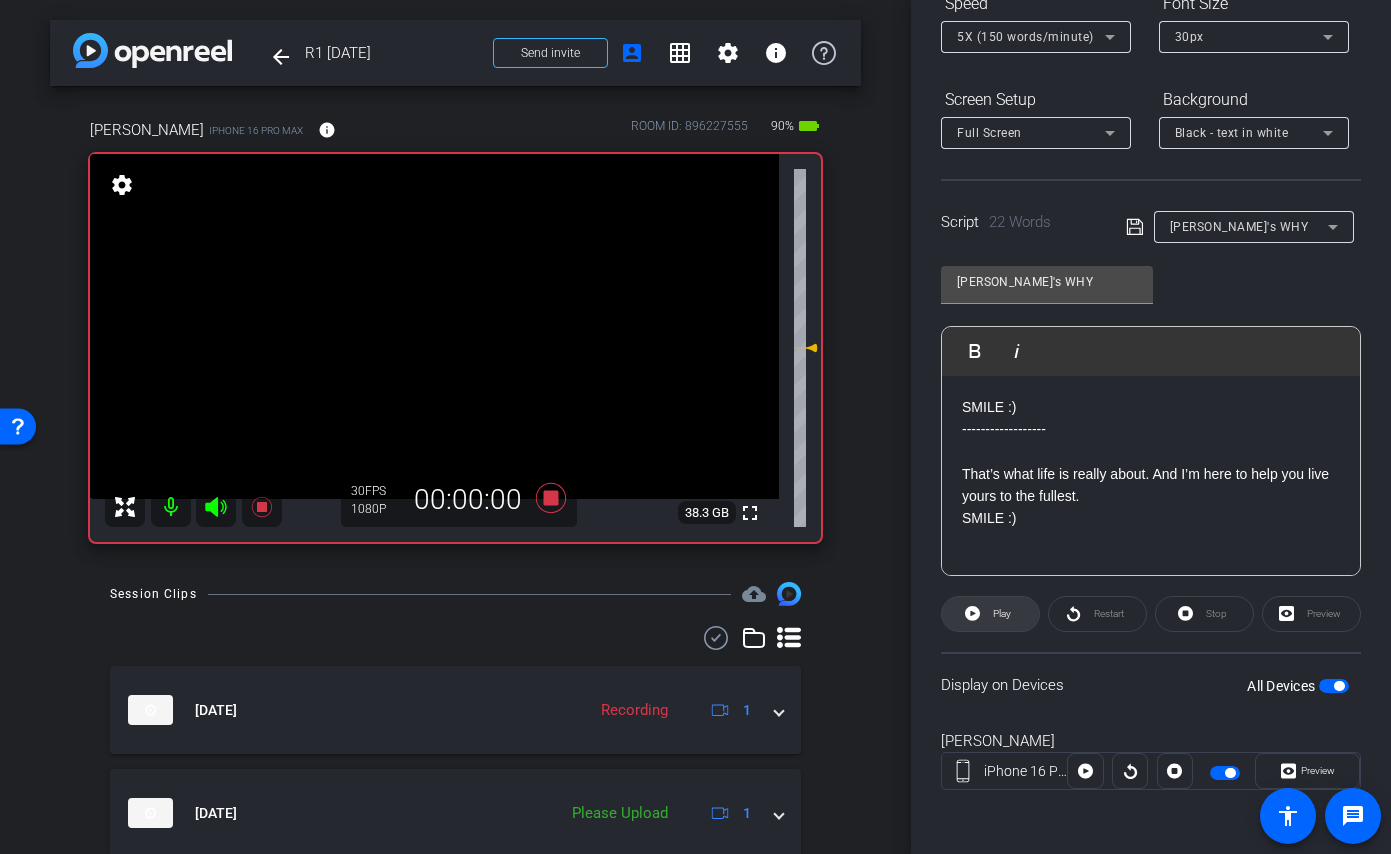 click on "Play" 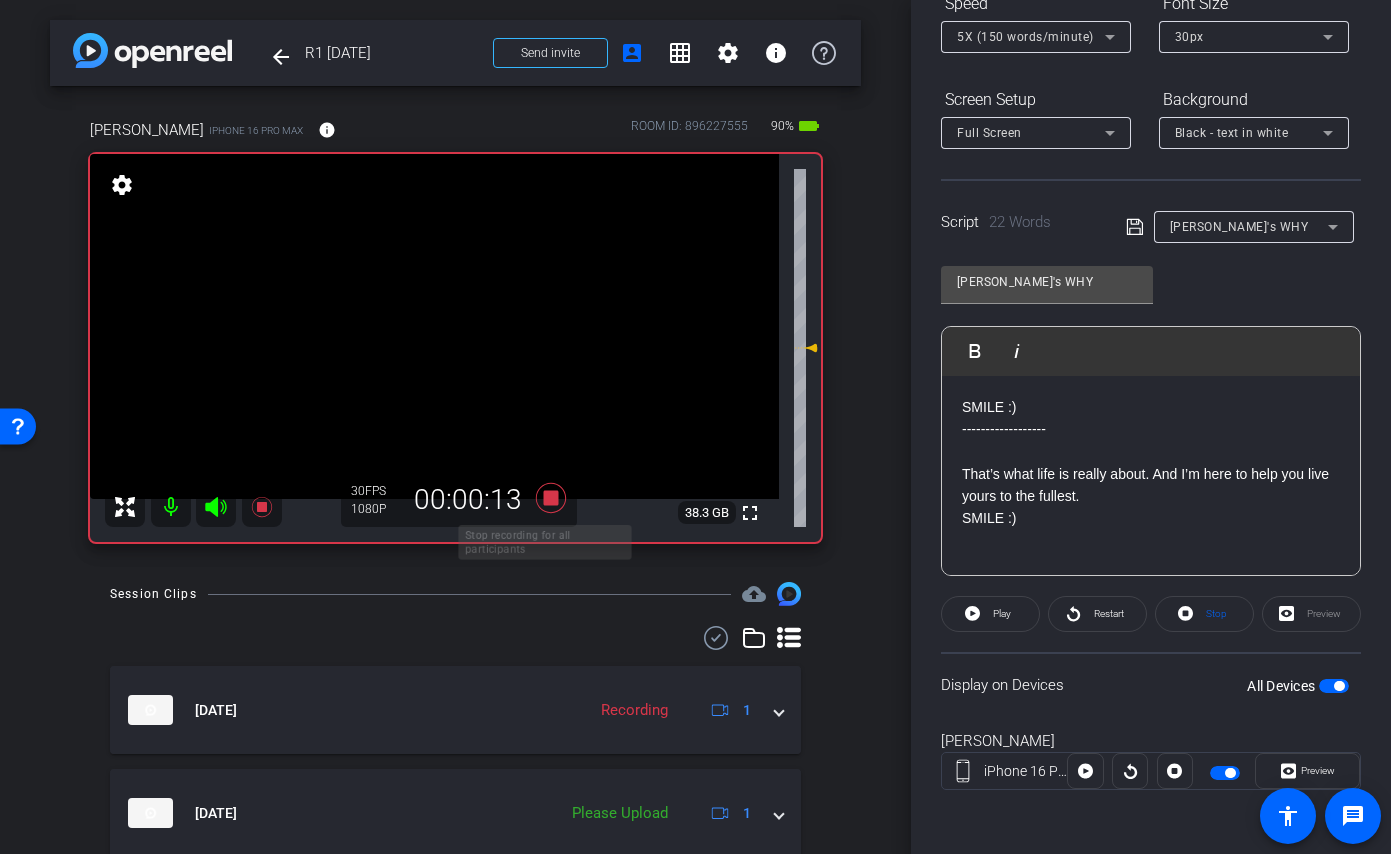 click 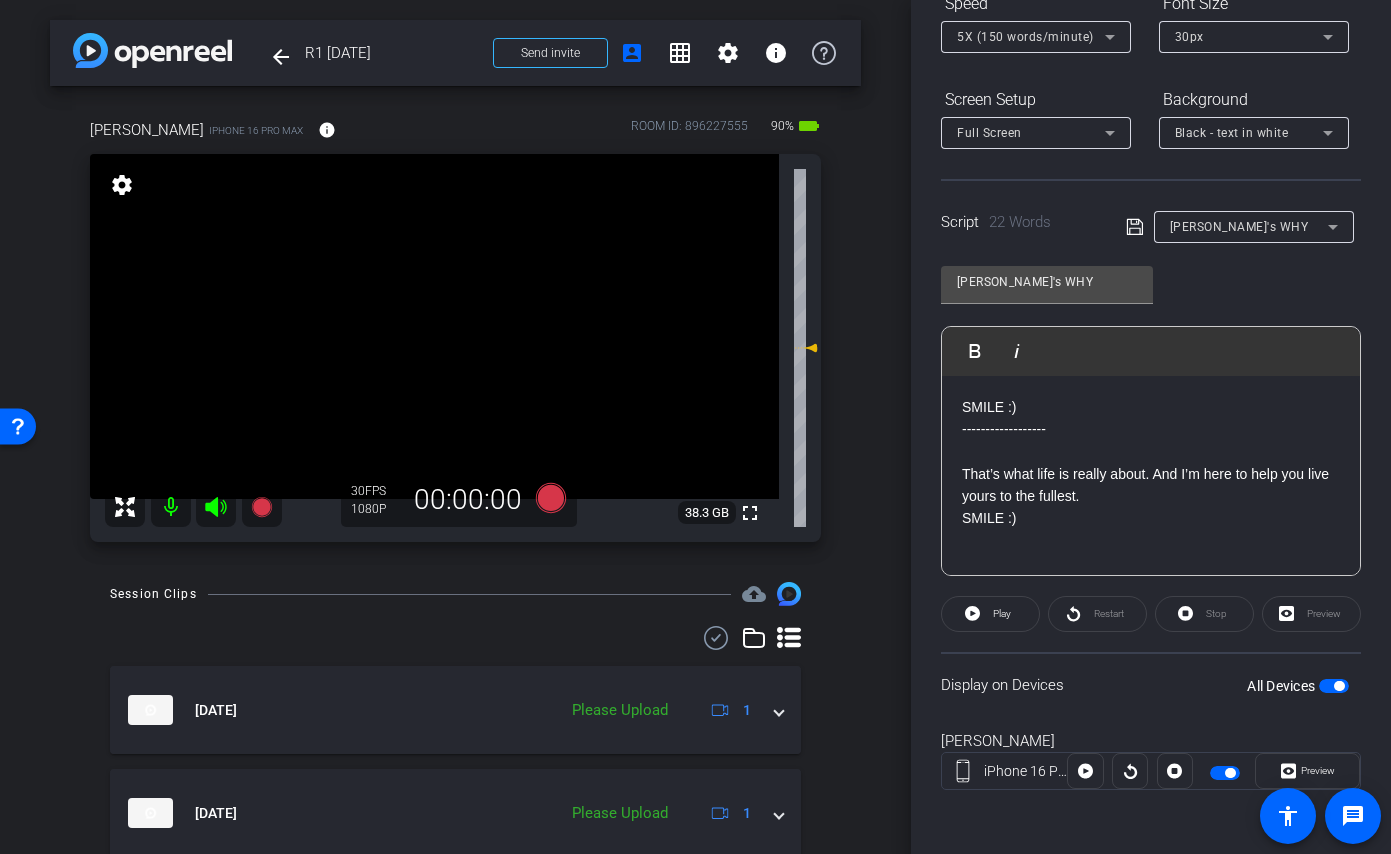click at bounding box center [1339, 686] 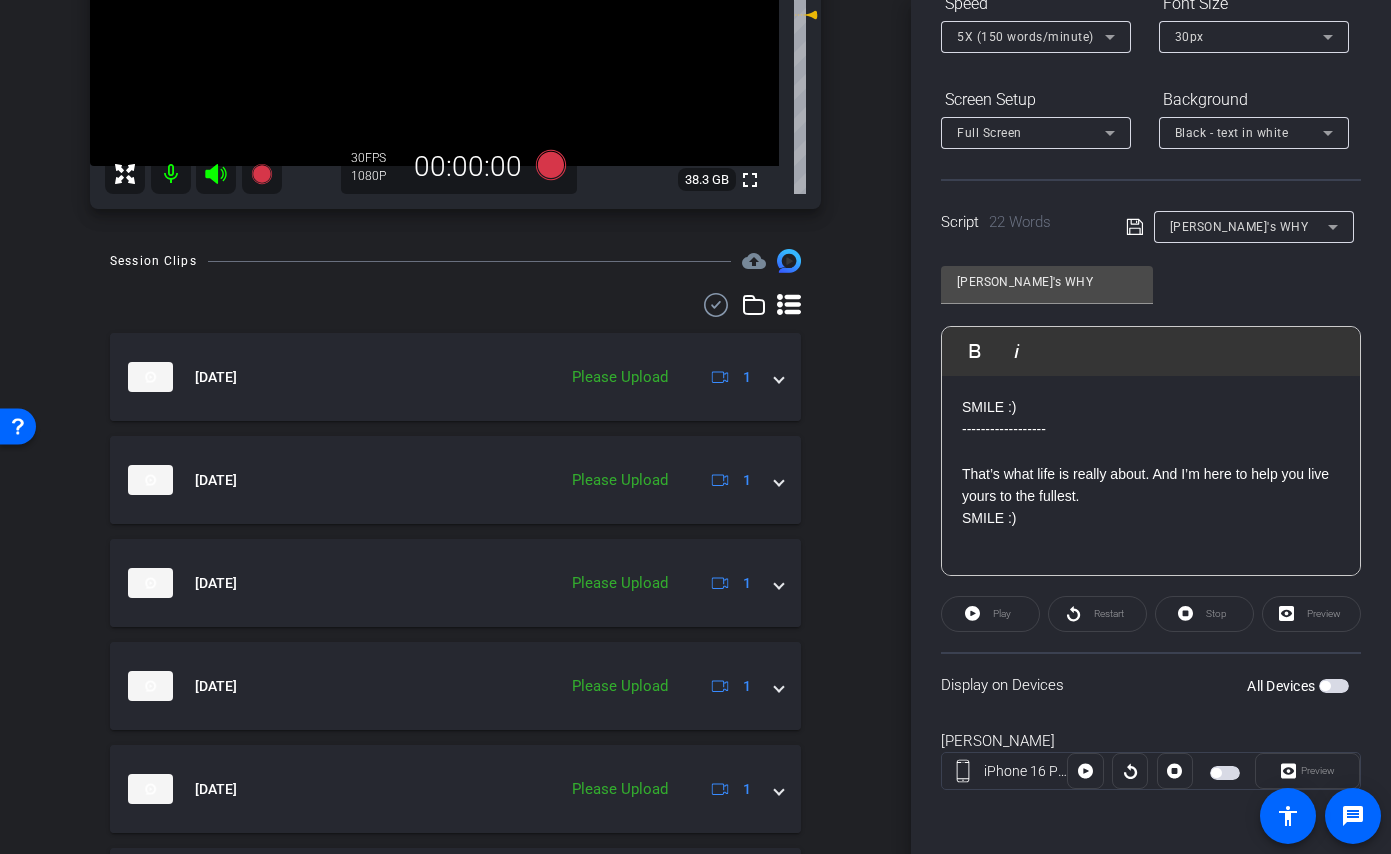 scroll, scrollTop: 486, scrollLeft: 0, axis: vertical 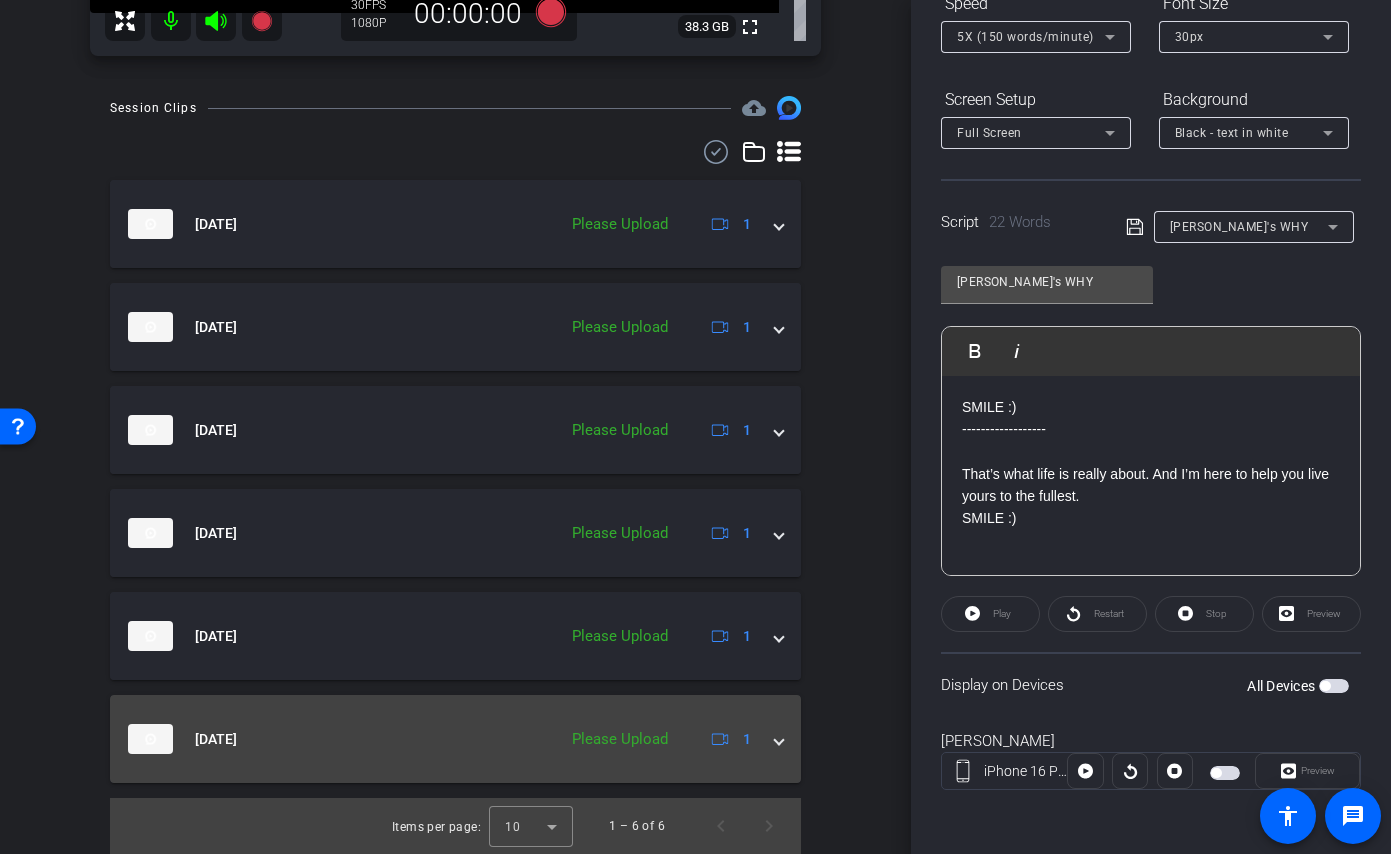 click at bounding box center [779, 739] 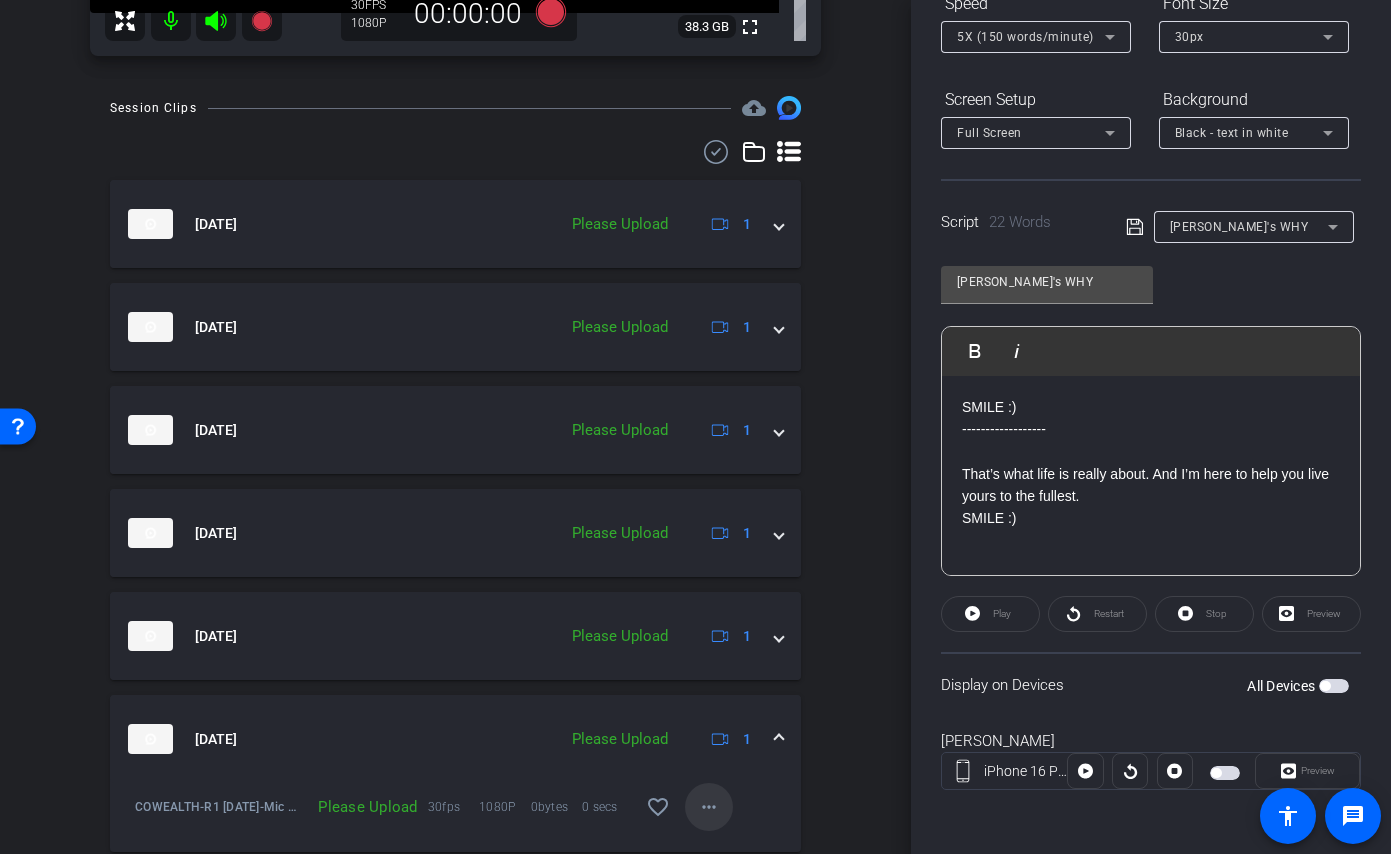 click on "more_horiz" at bounding box center (709, 807) 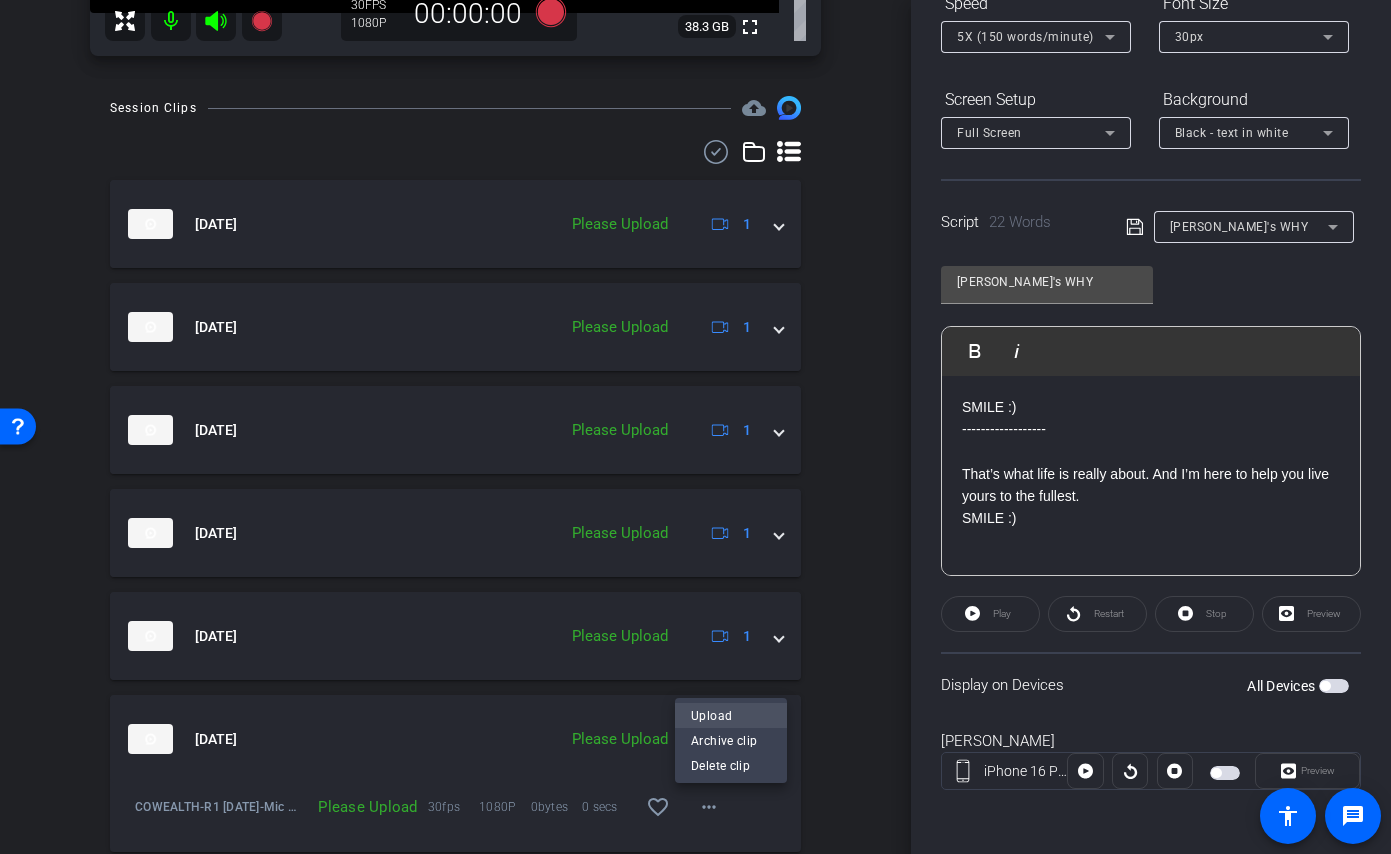 click on "Upload" at bounding box center (731, 716) 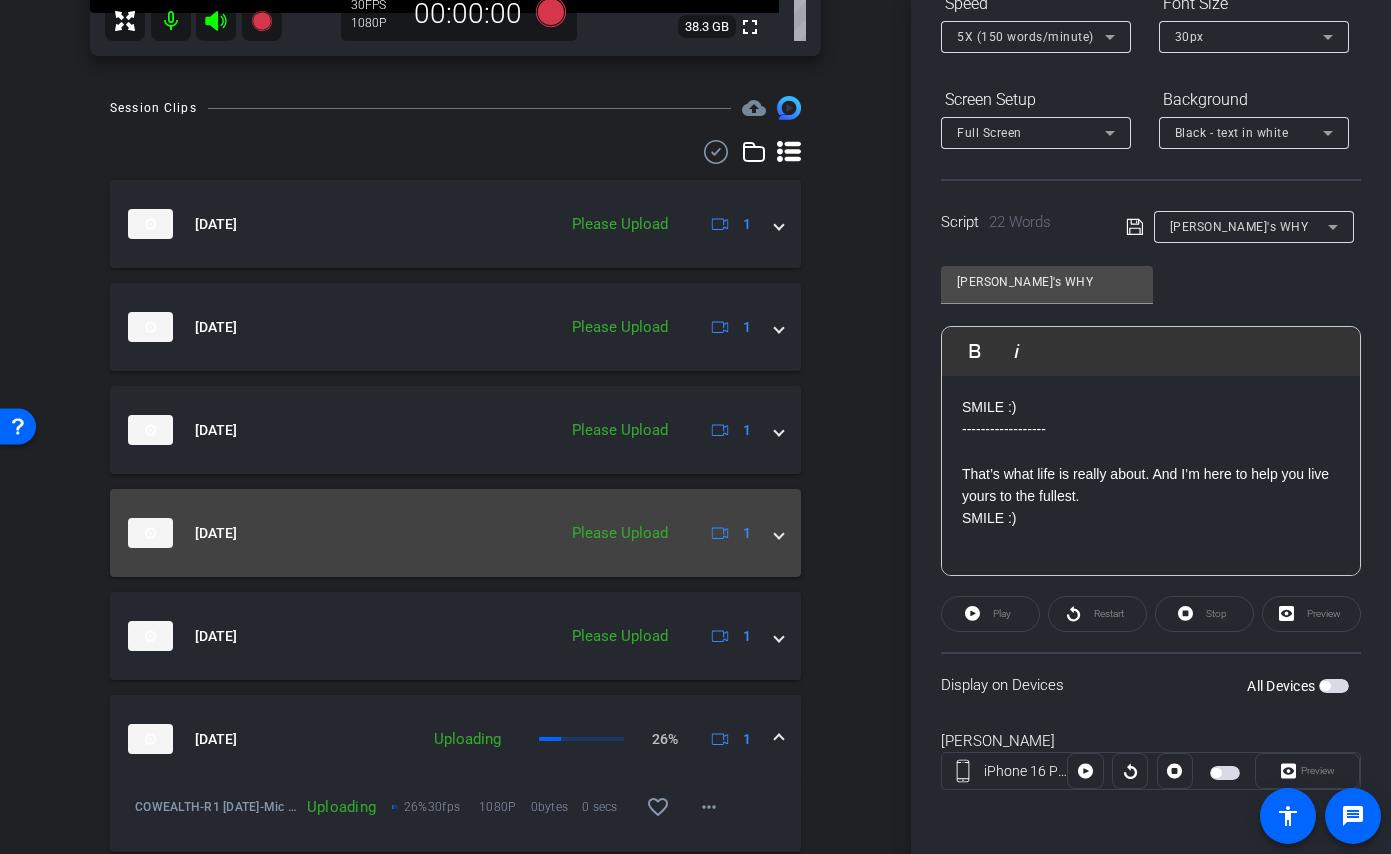 click at bounding box center (779, 533) 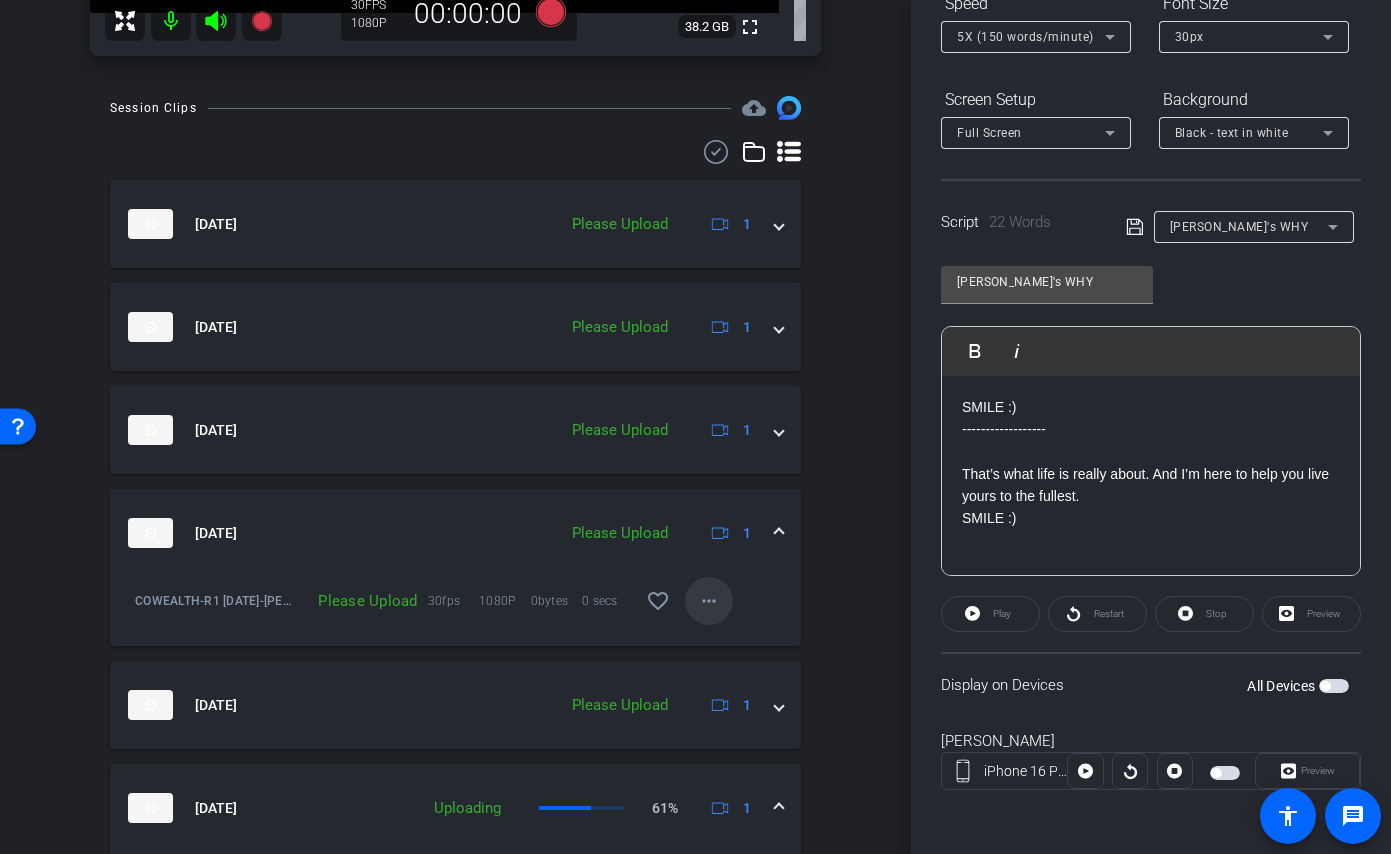 click on "more_horiz" at bounding box center (709, 601) 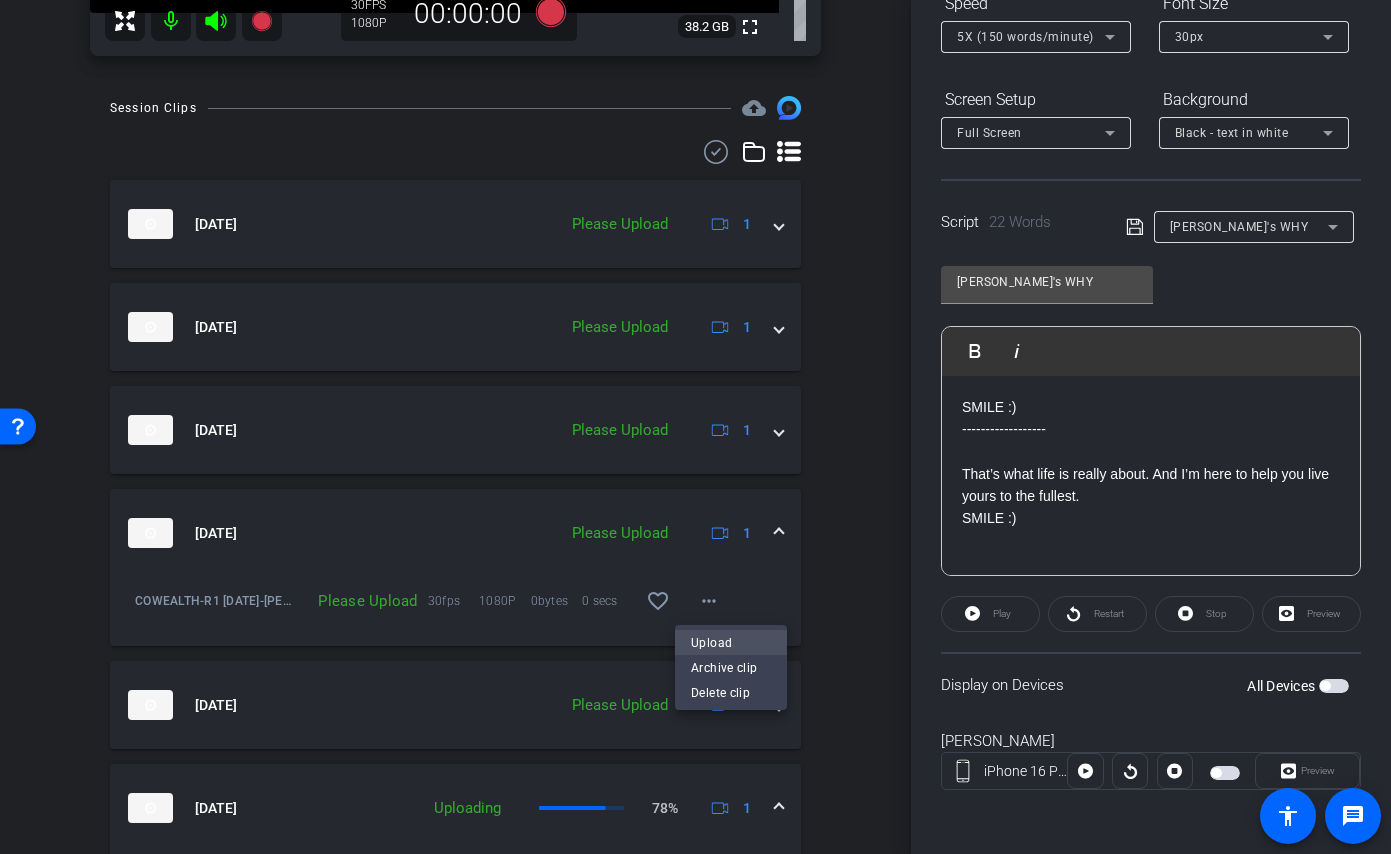 click on "Upload" at bounding box center (731, 643) 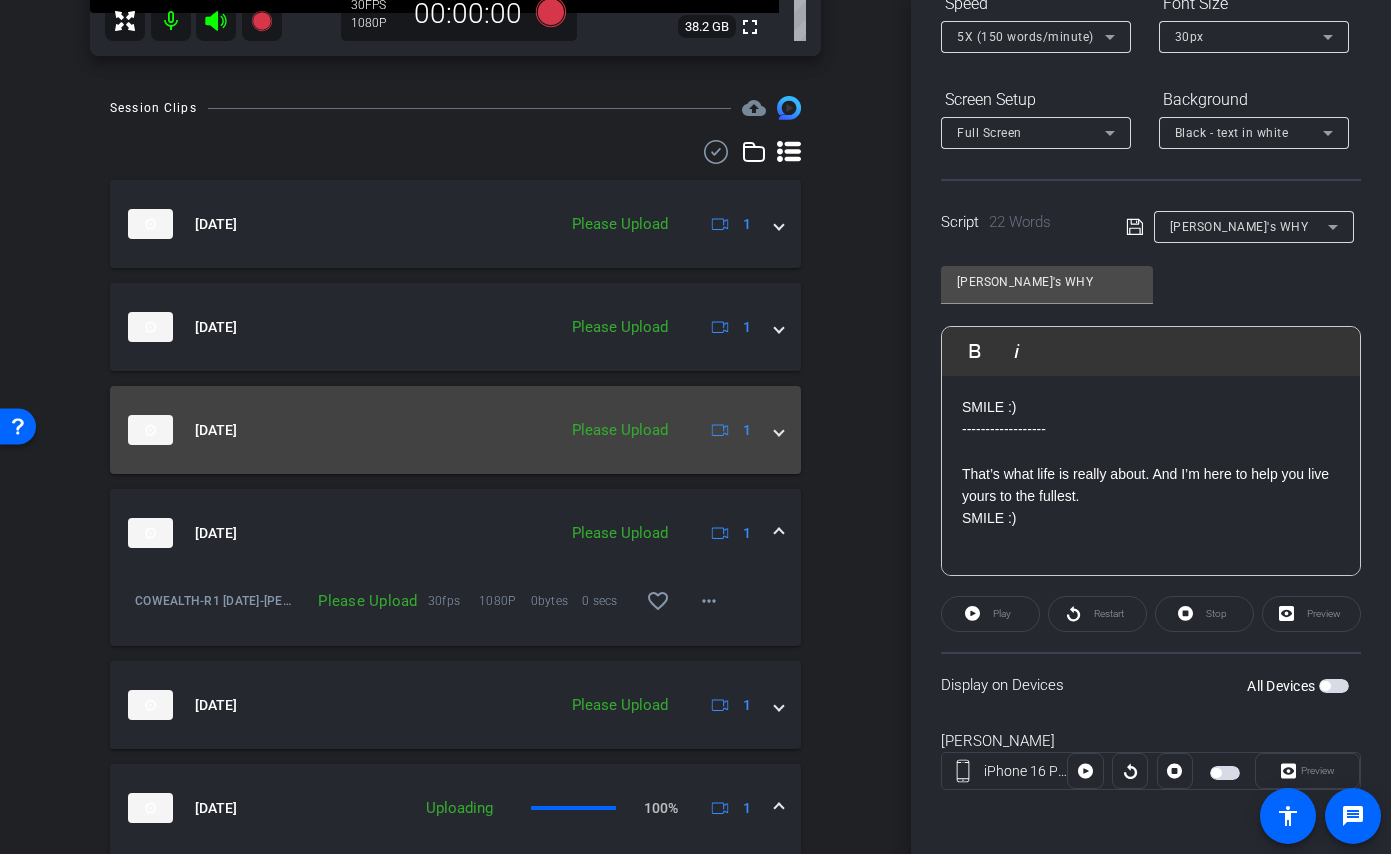 click at bounding box center (779, 430) 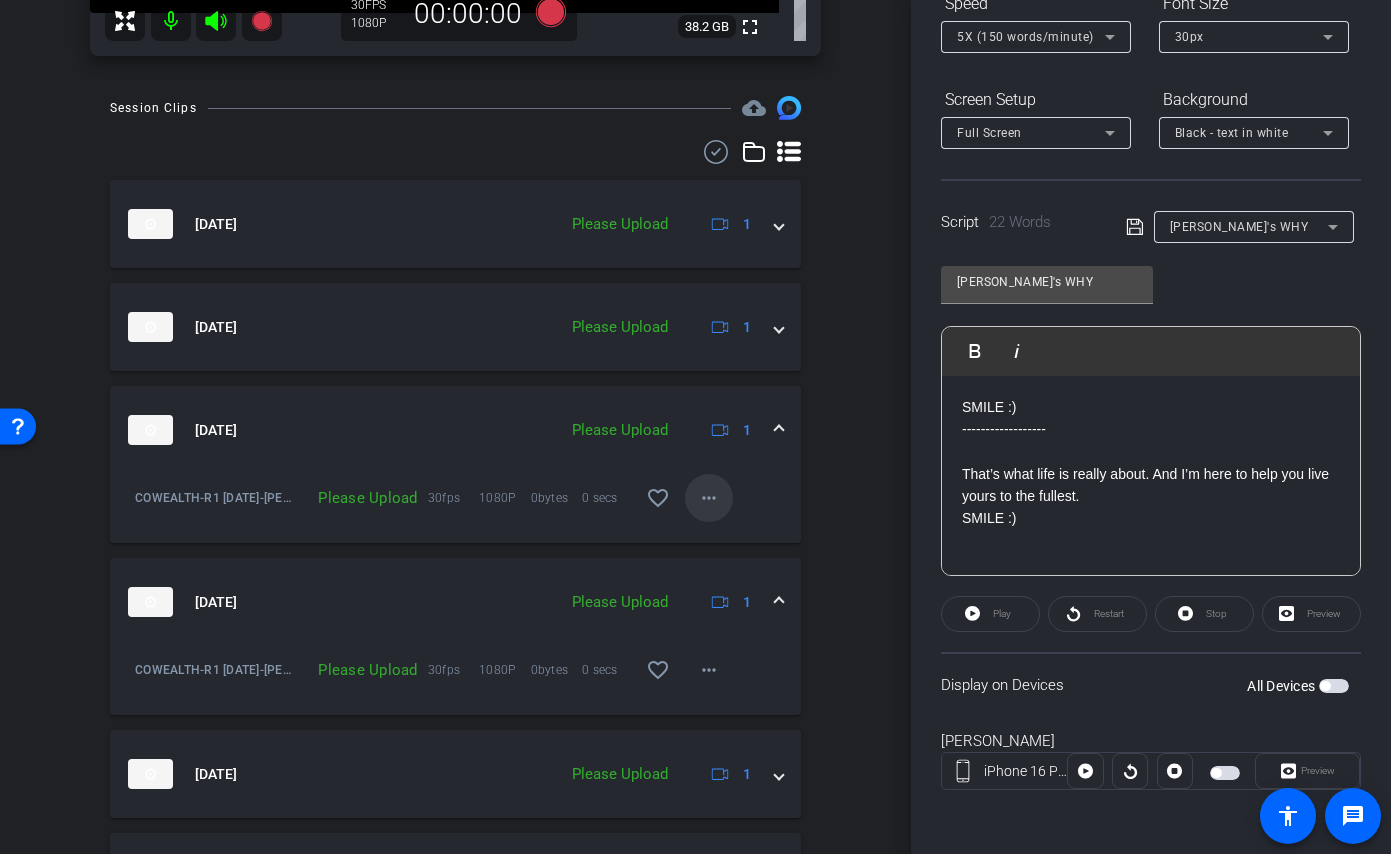 click on "more_horiz" at bounding box center [709, 498] 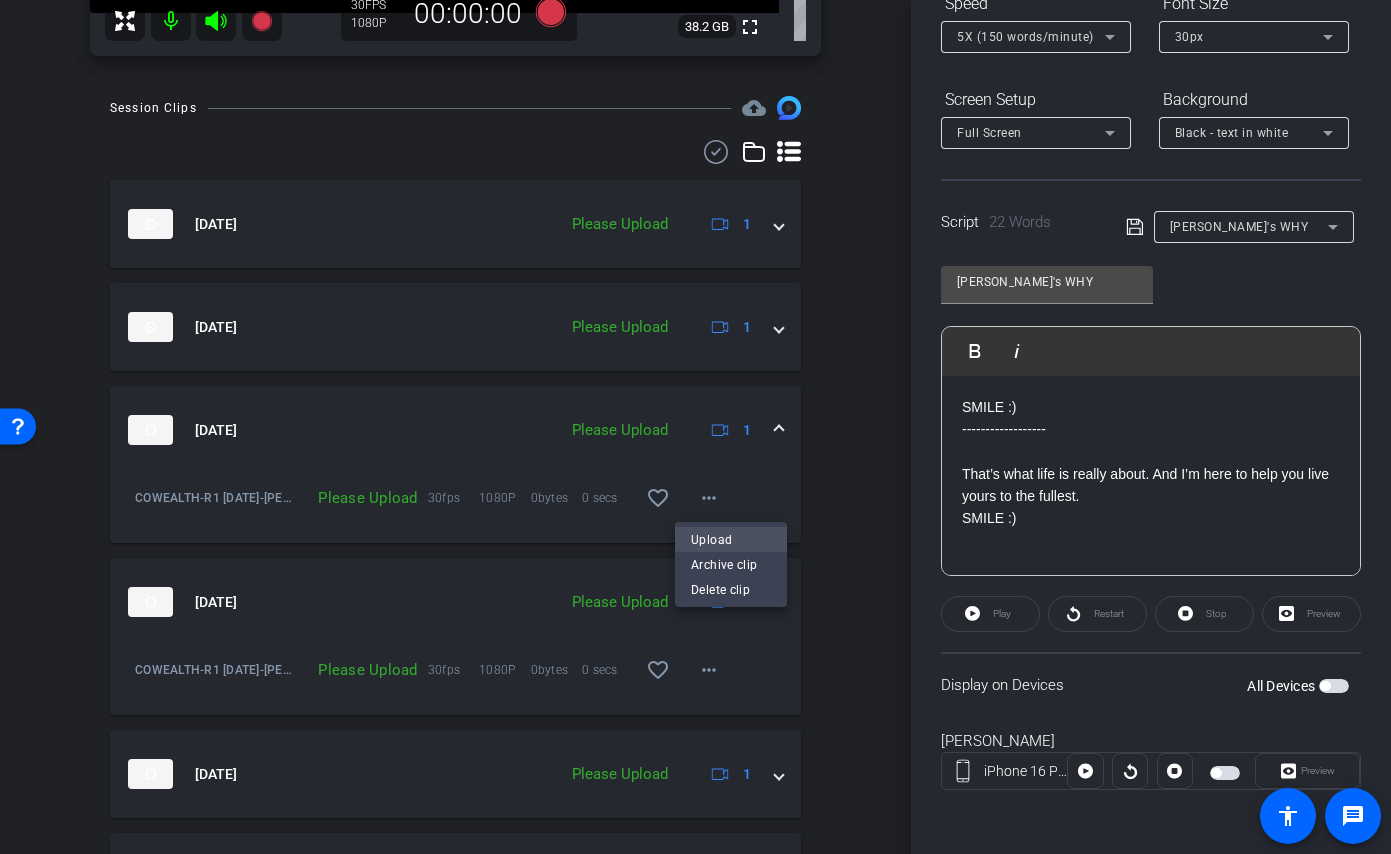 click on "Upload" at bounding box center (731, 540) 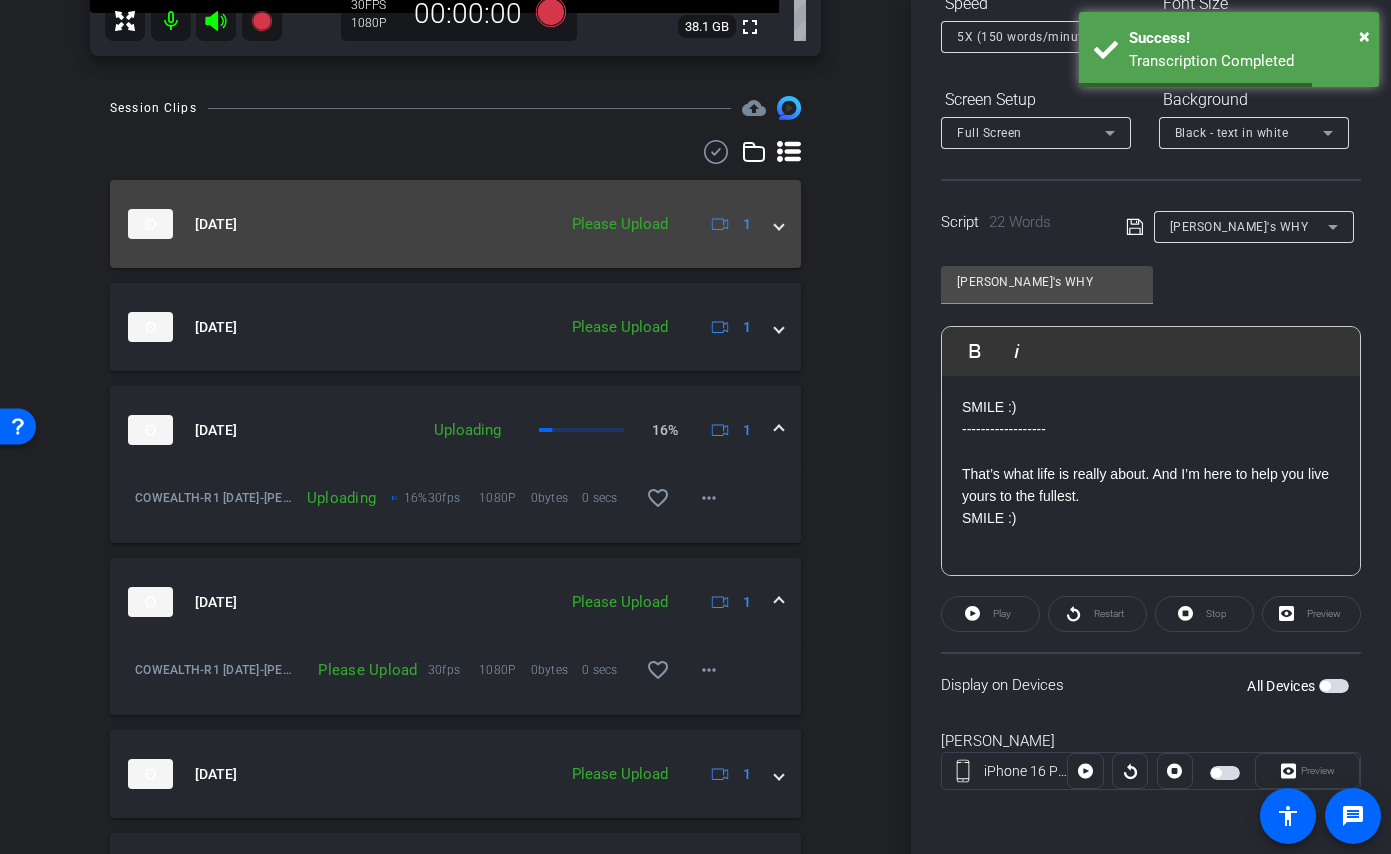 click at bounding box center [779, 224] 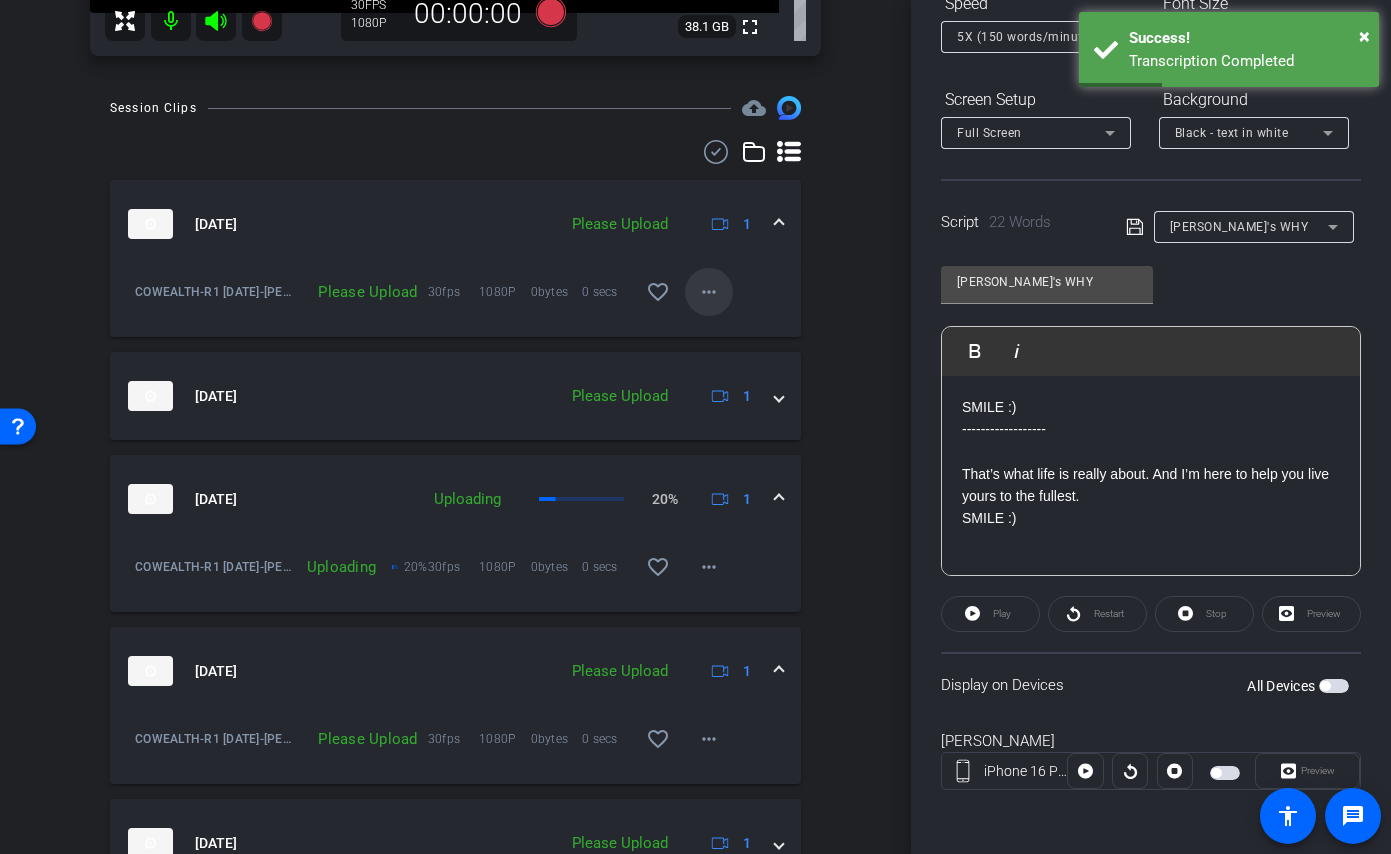 click at bounding box center [709, 292] 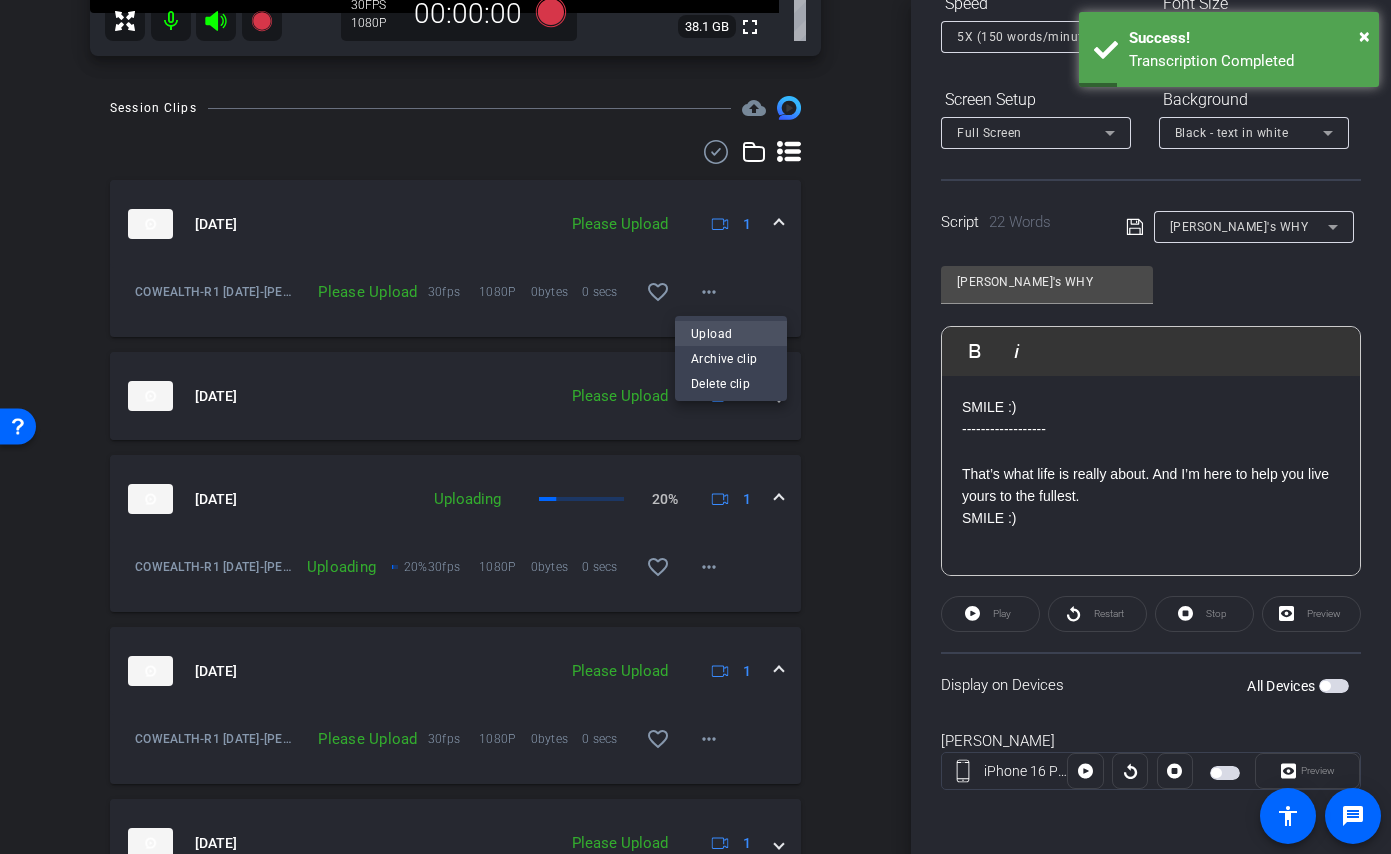 click on "Upload" at bounding box center [731, 334] 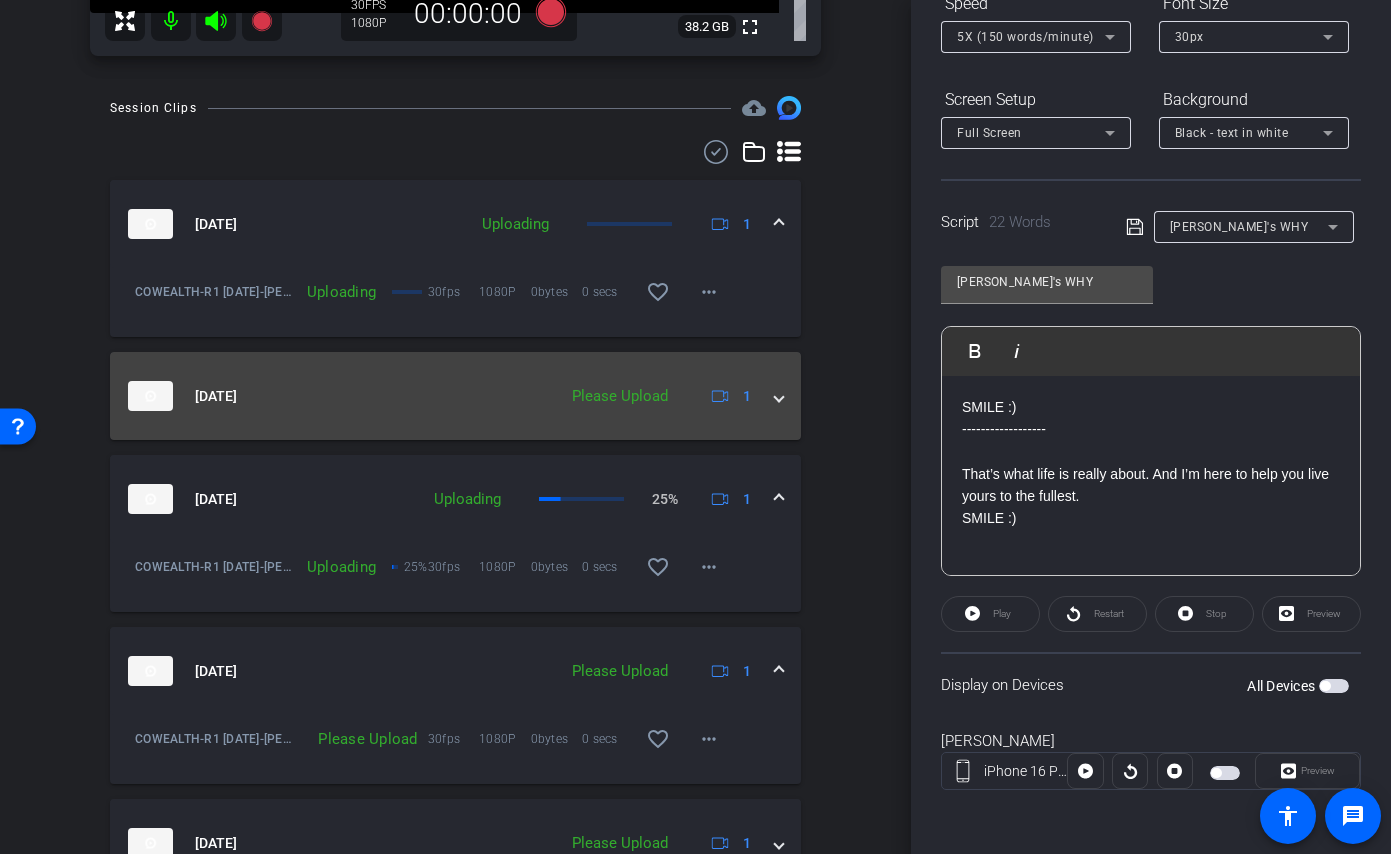 click on "Jul 7, 2025  Please Upload
1" at bounding box center [455, 396] 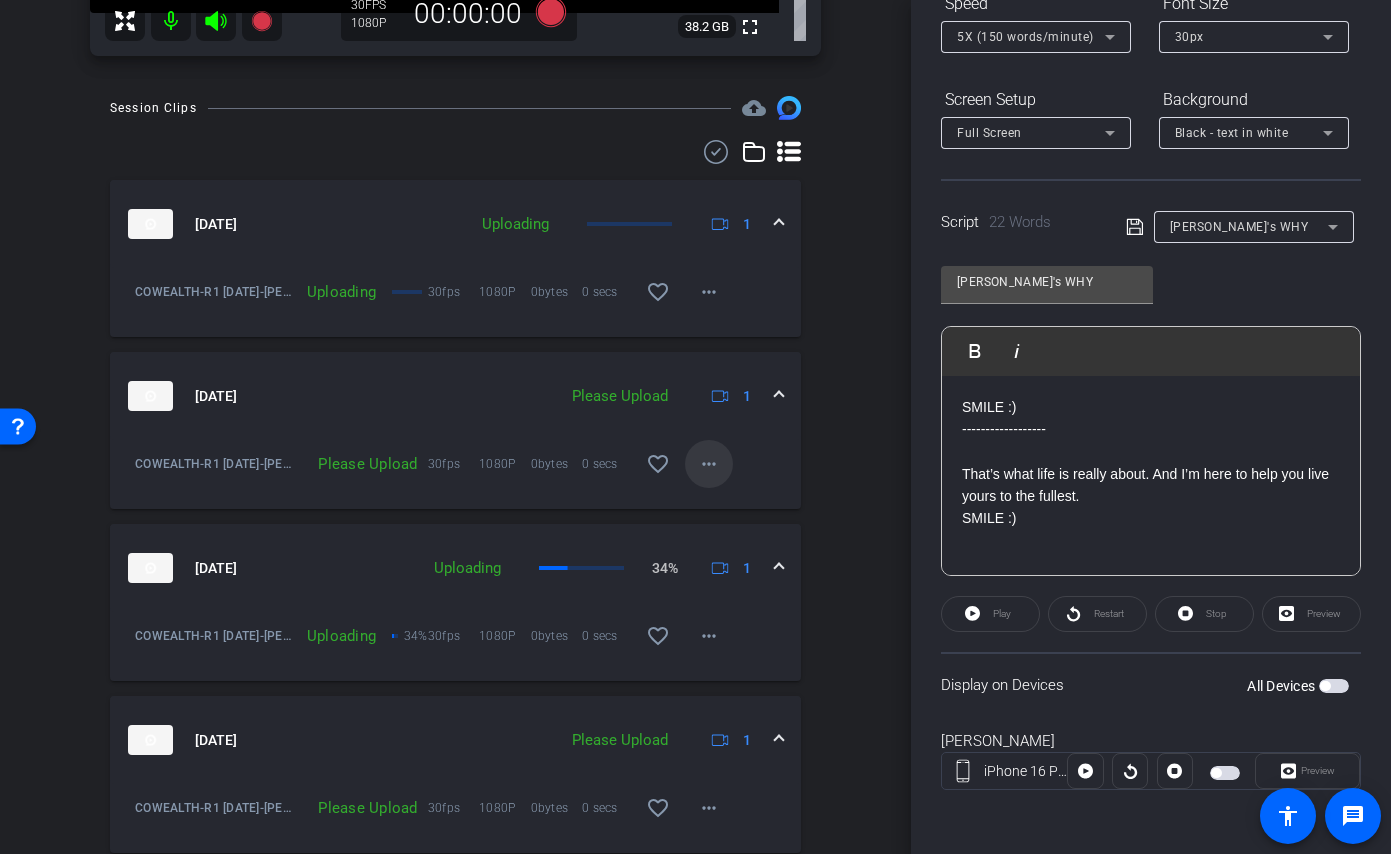 click on "more_horiz" at bounding box center (709, 464) 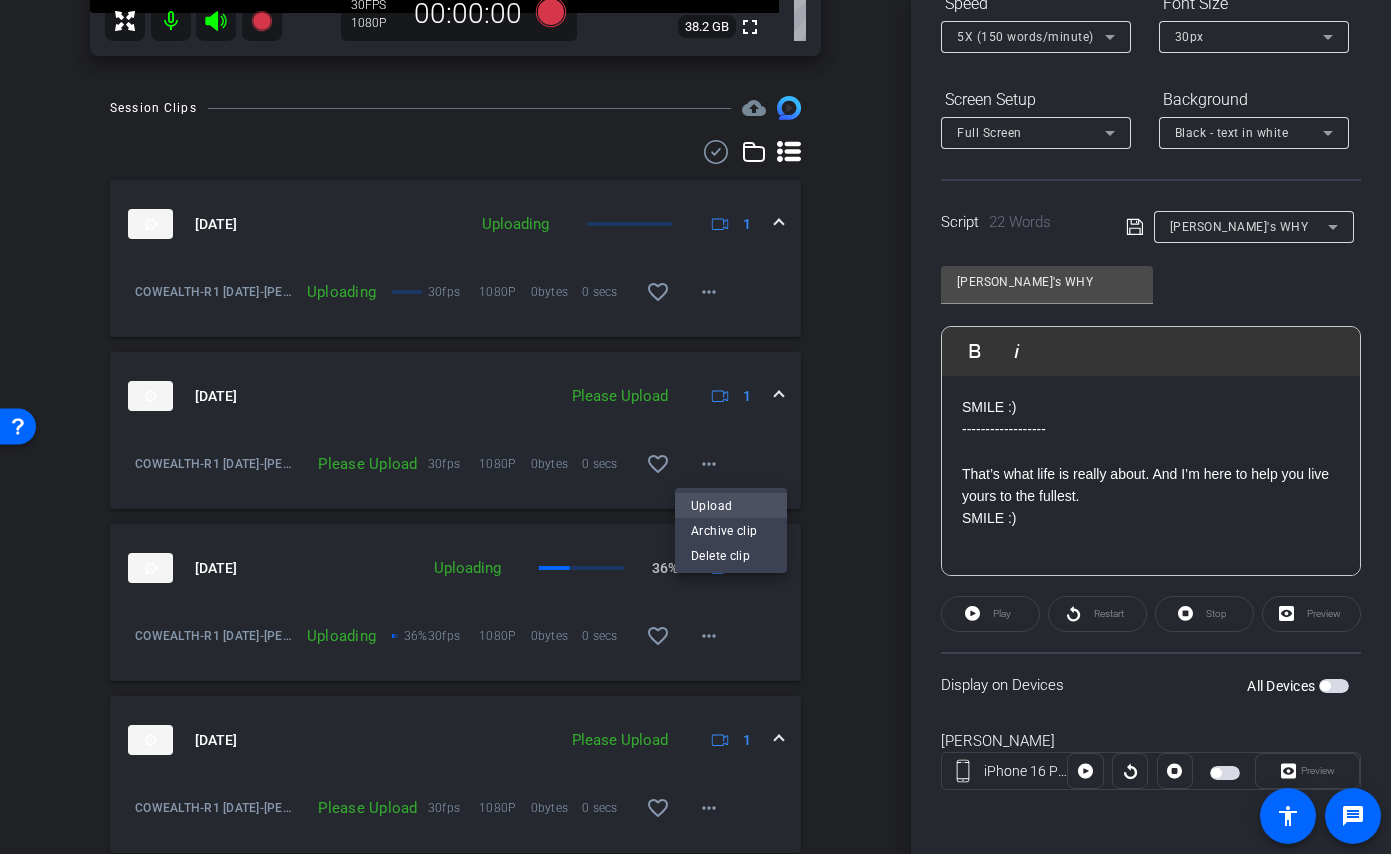 click on "Upload" at bounding box center (731, 506) 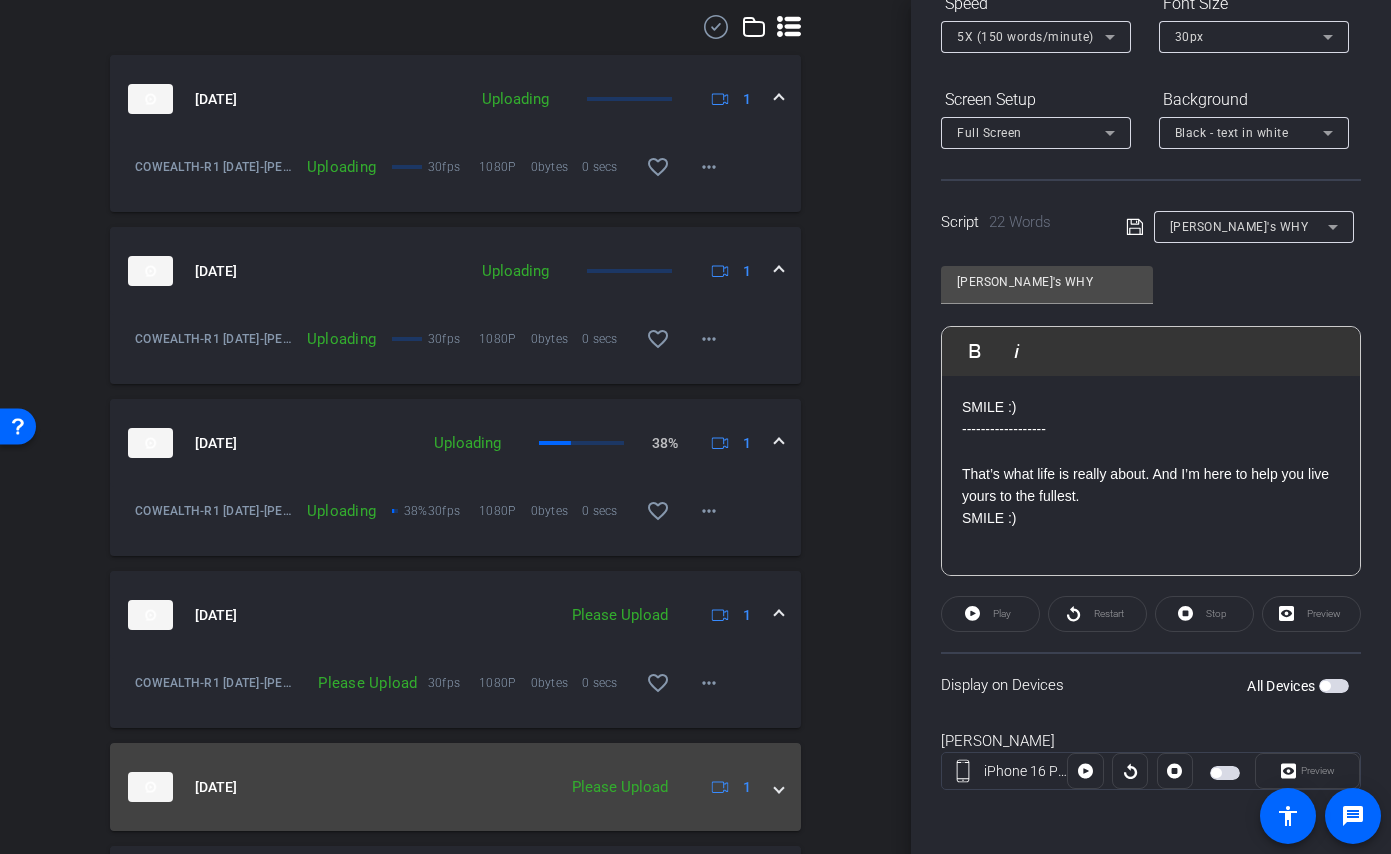 scroll, scrollTop: 831, scrollLeft: 0, axis: vertical 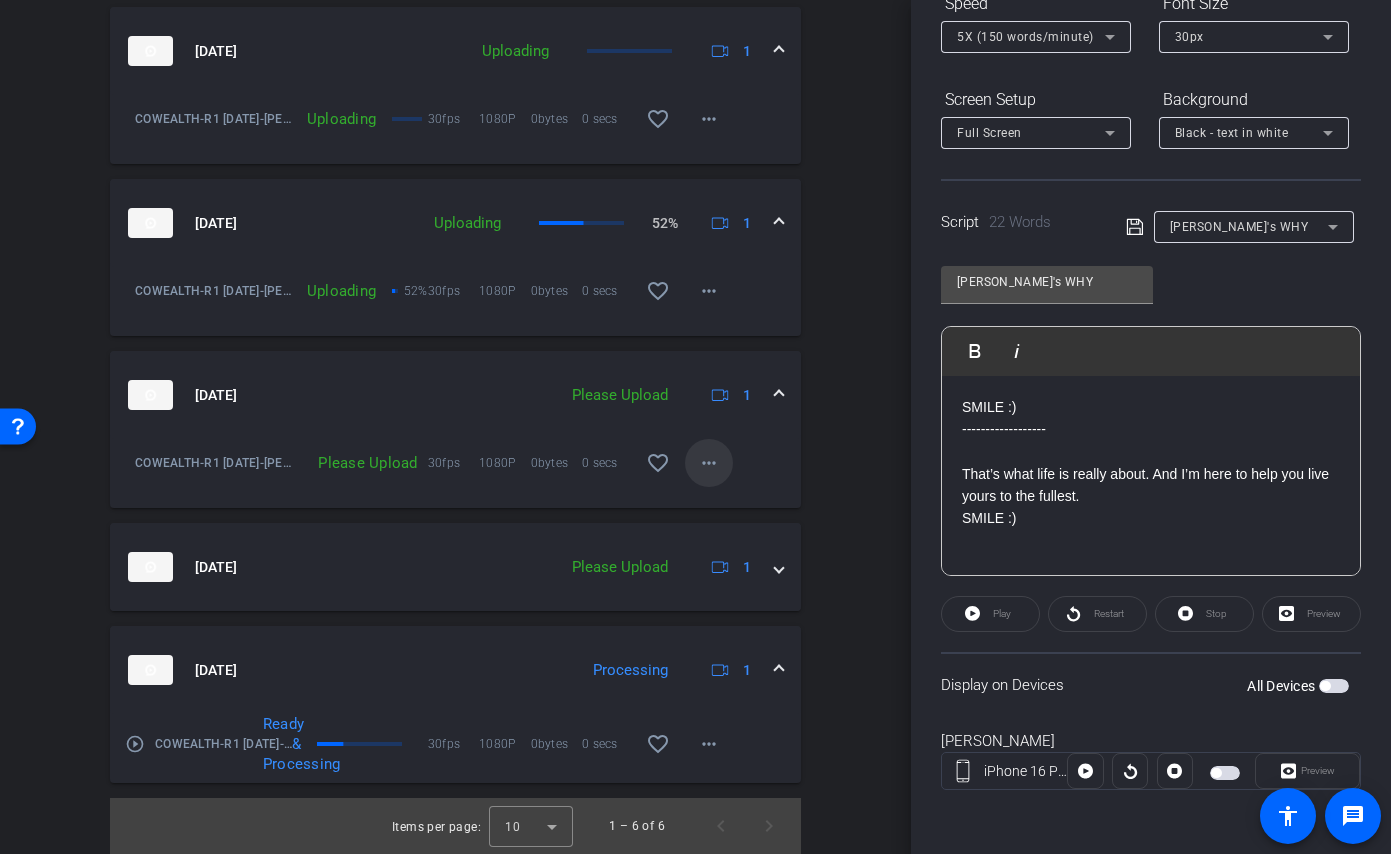 click on "more_horiz" at bounding box center (709, 463) 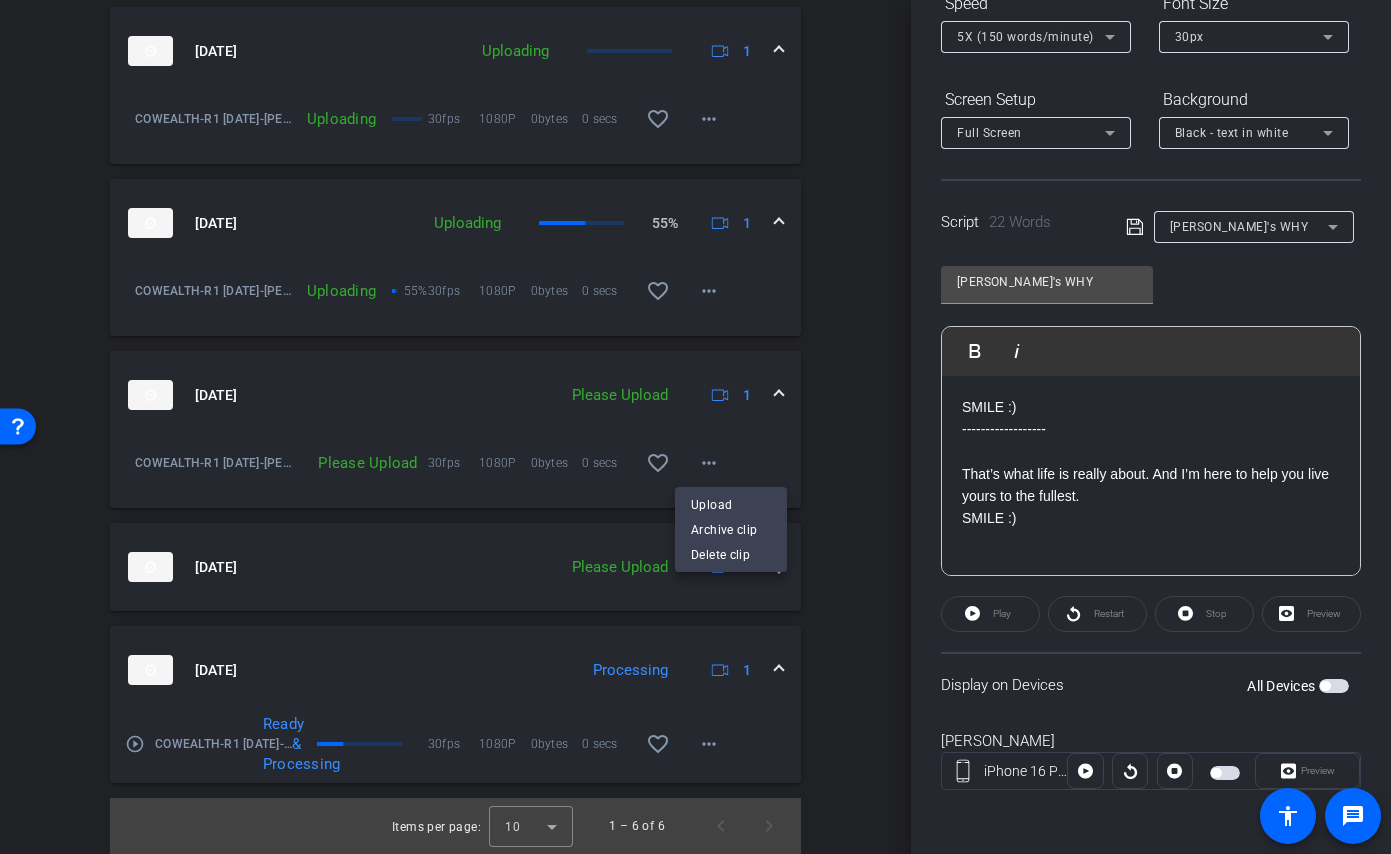click at bounding box center (695, 427) 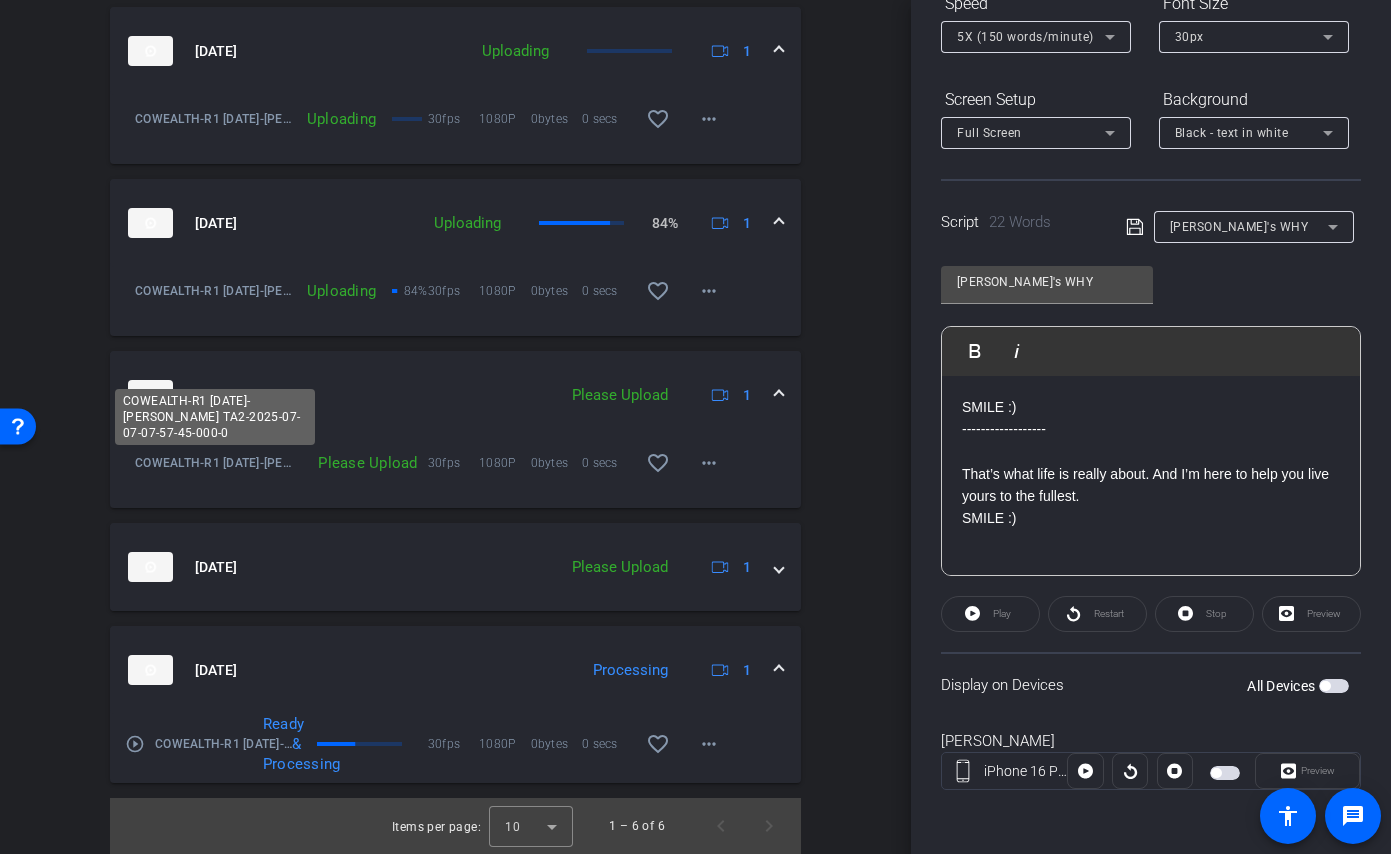 click on "COWEALTH-R1 Nov 2-Daniel TA2-2025-07-07-07-57-45-000-0" at bounding box center (216, 463) 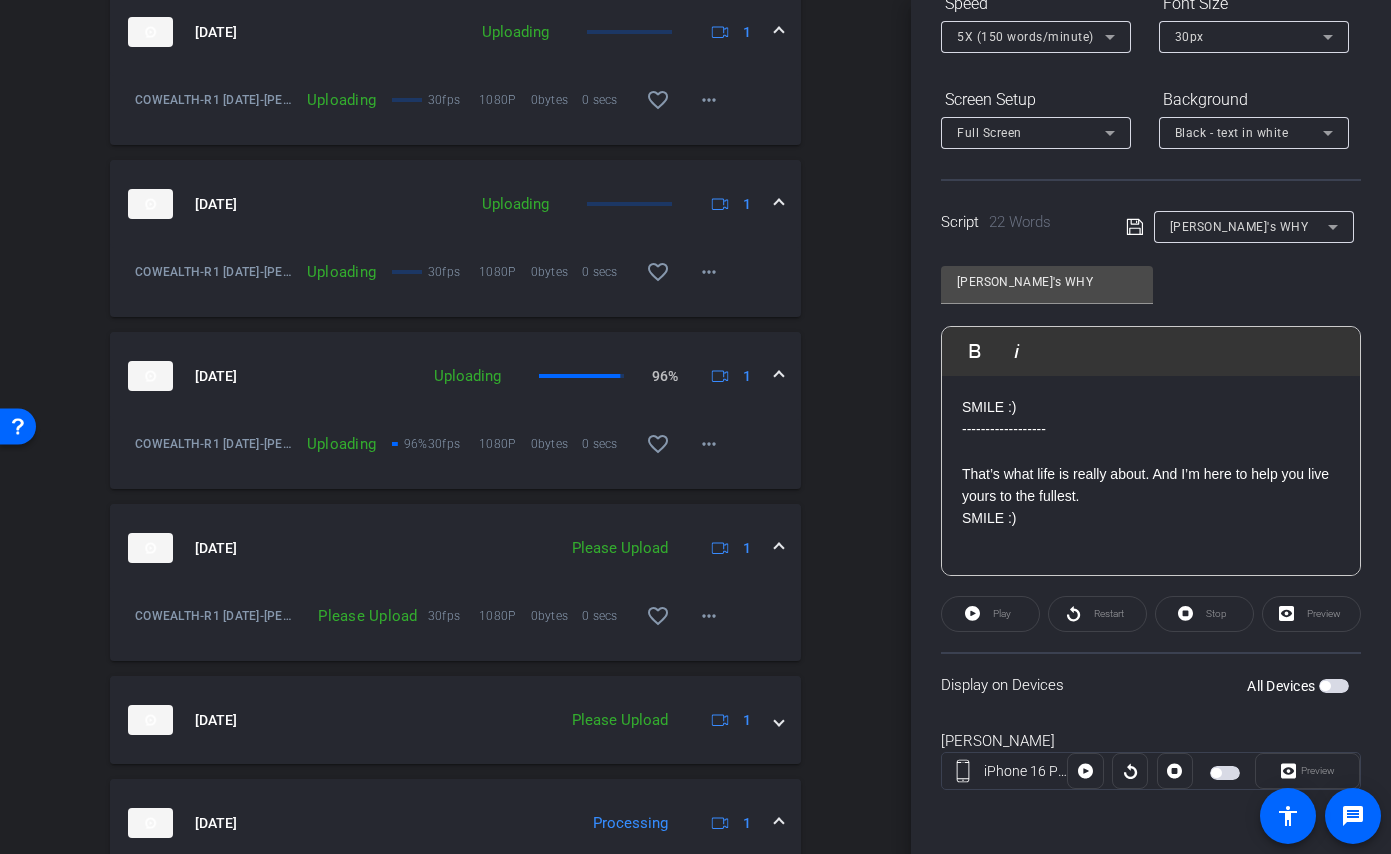 scroll, scrollTop: 772, scrollLeft: 0, axis: vertical 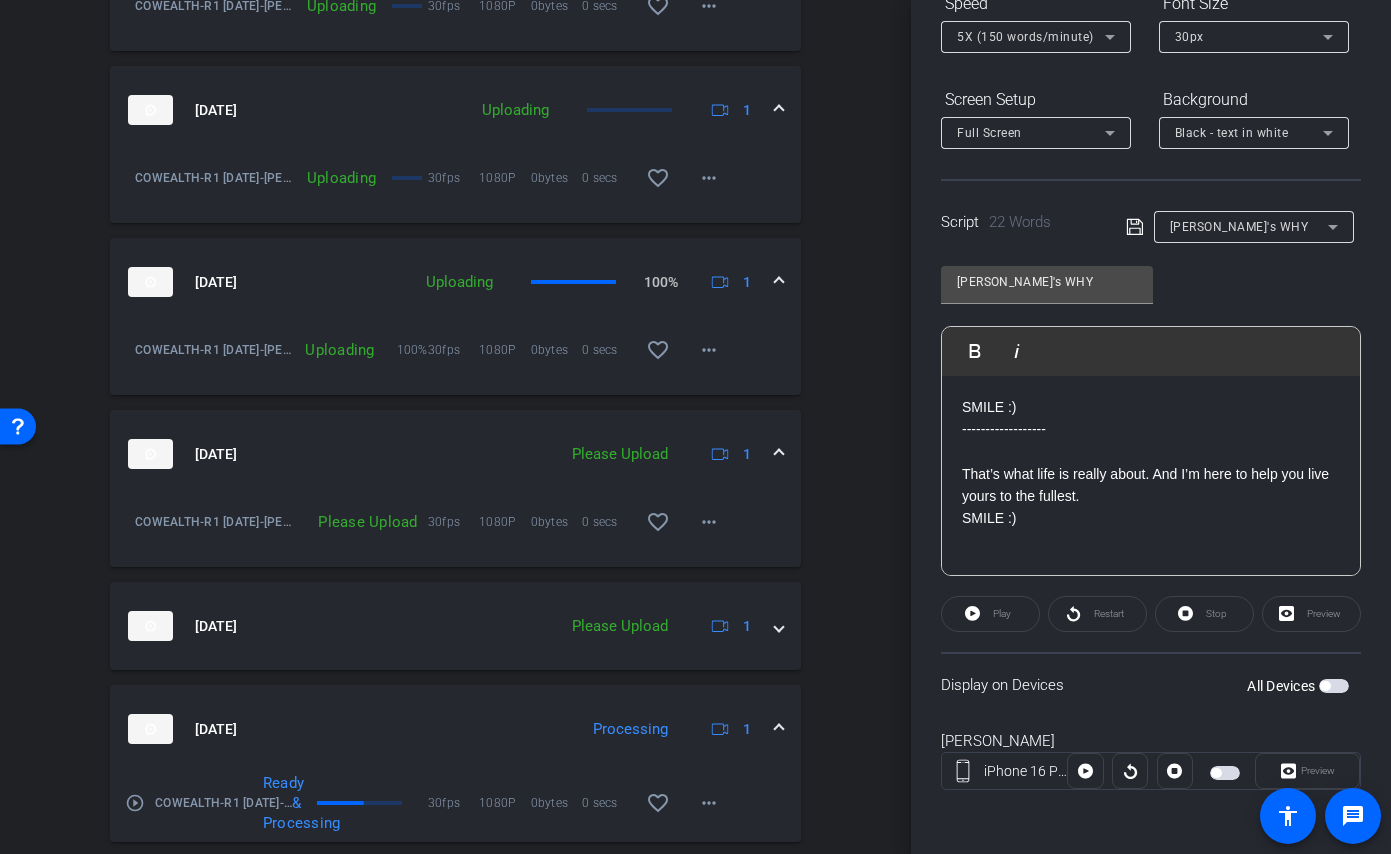 click on "Daniel's WHY" at bounding box center (1239, 227) 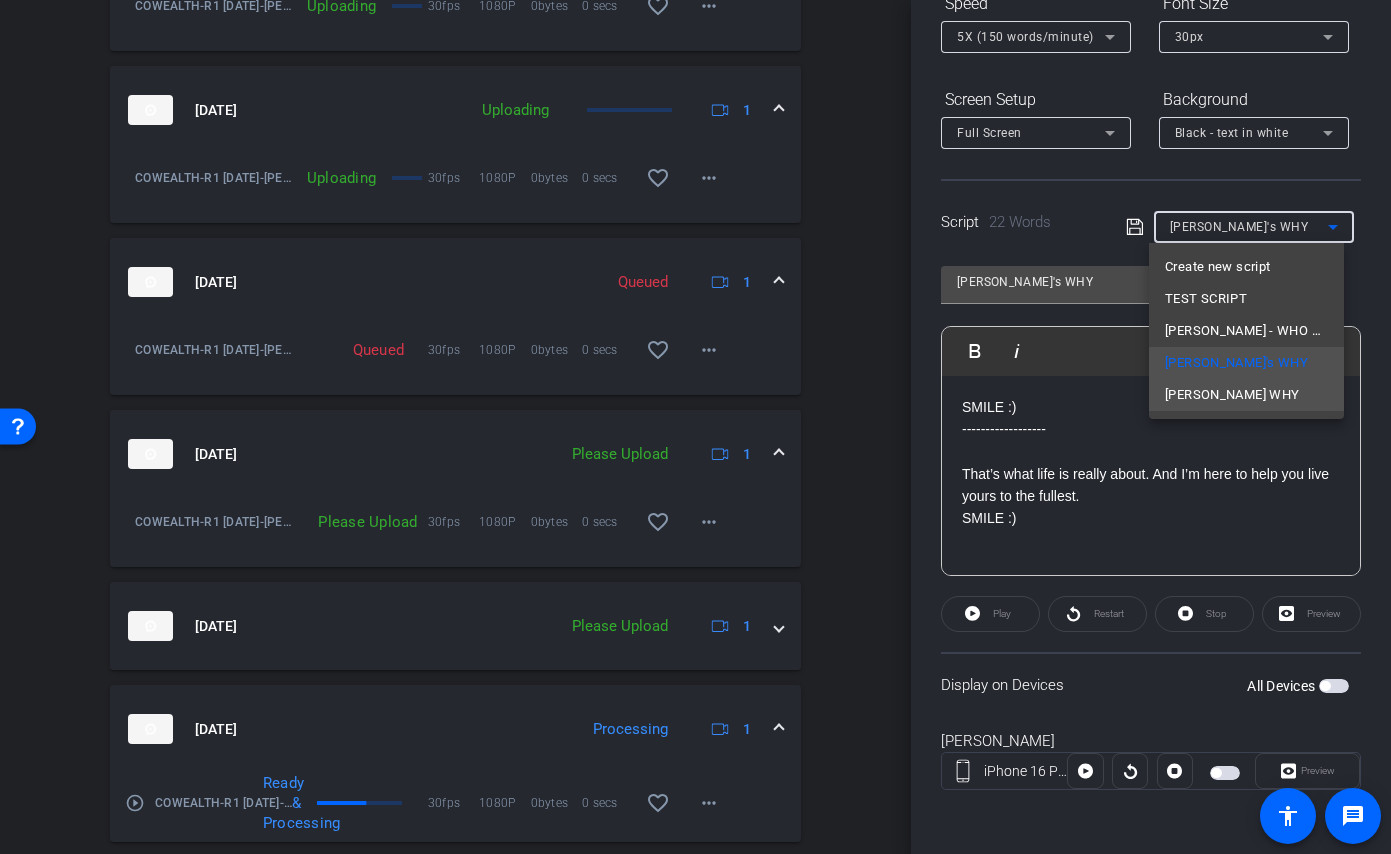 click on "Craig's WHY" at bounding box center (1232, 395) 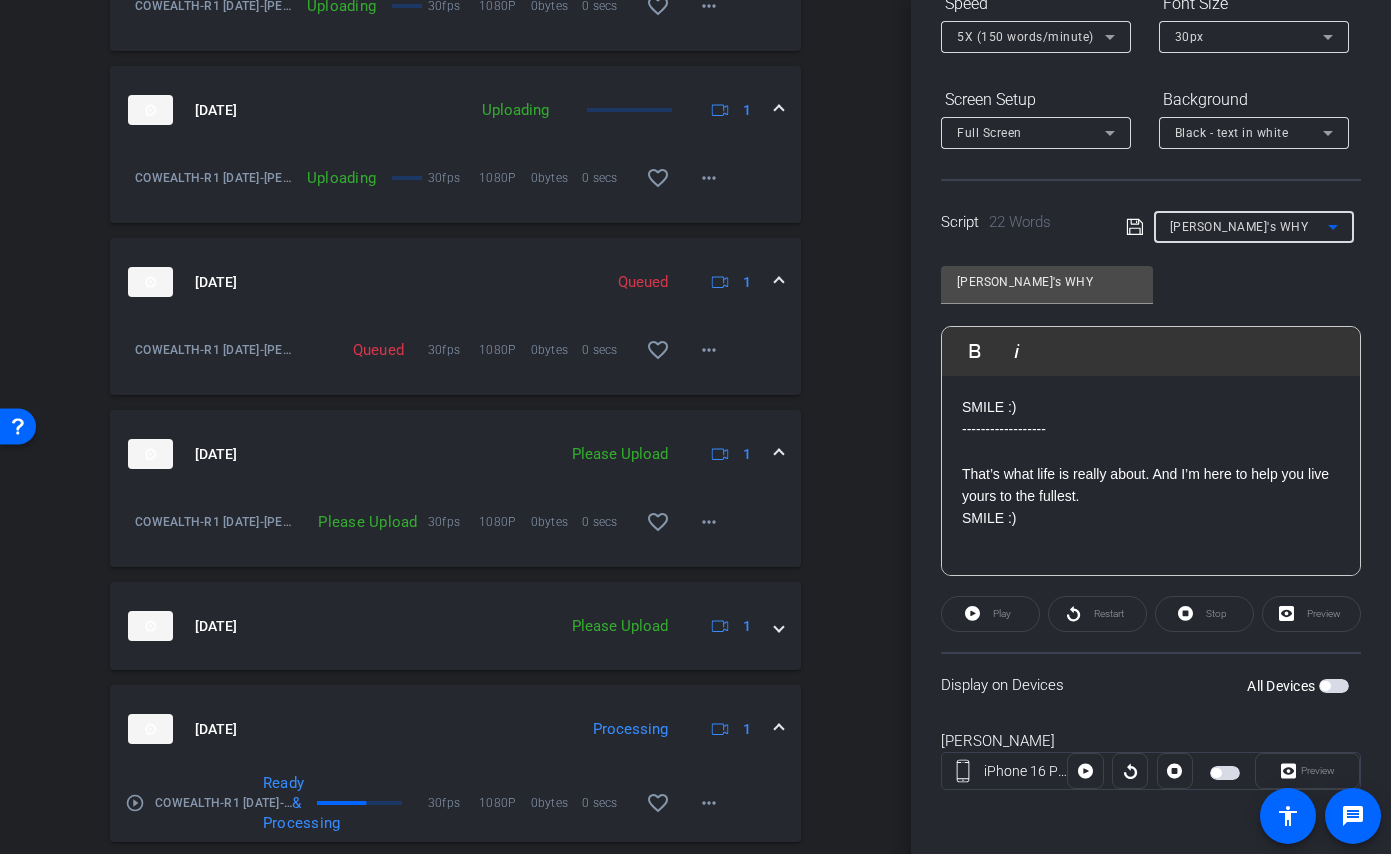 type on "Craig's WHY" 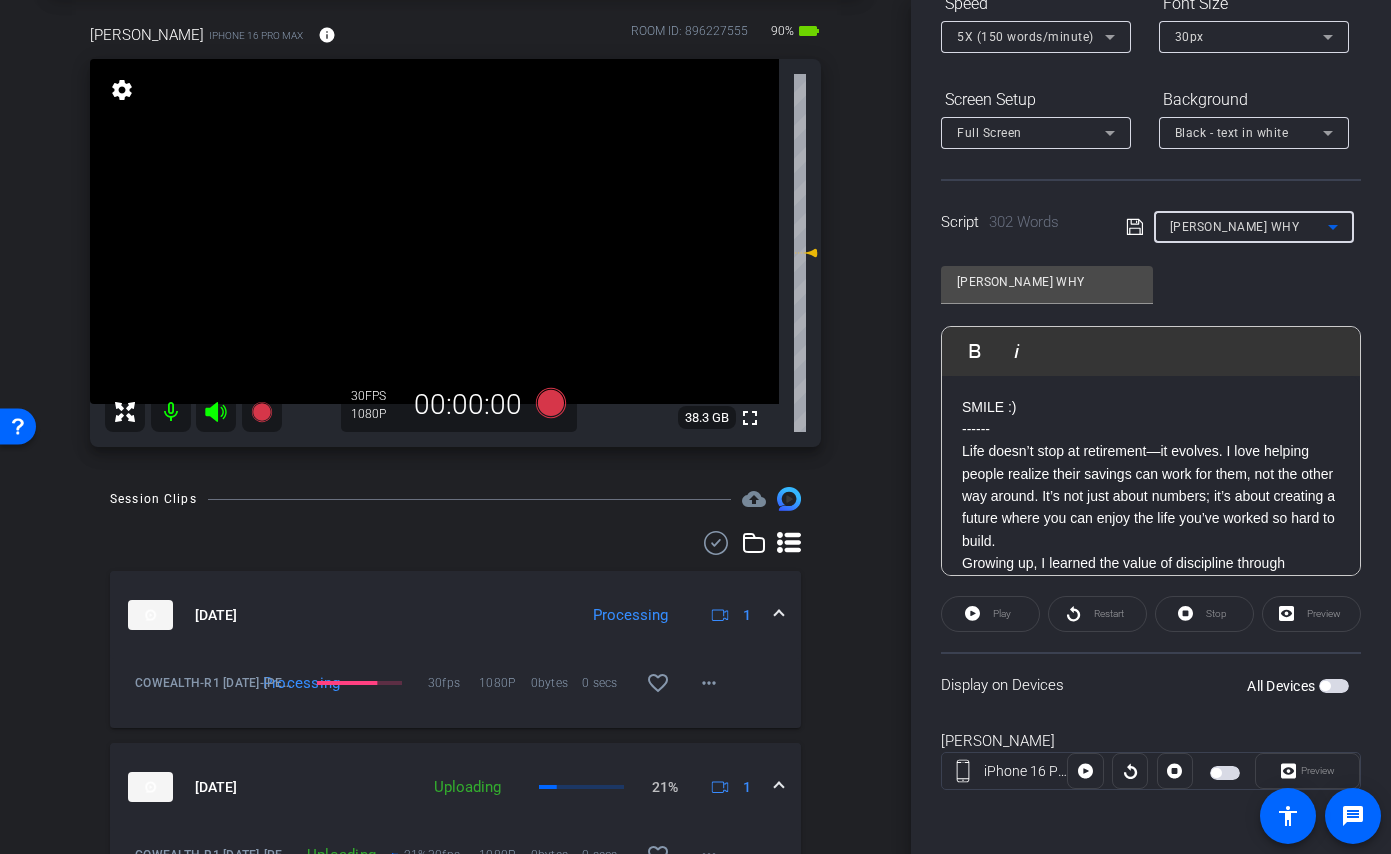 scroll, scrollTop: 0, scrollLeft: 0, axis: both 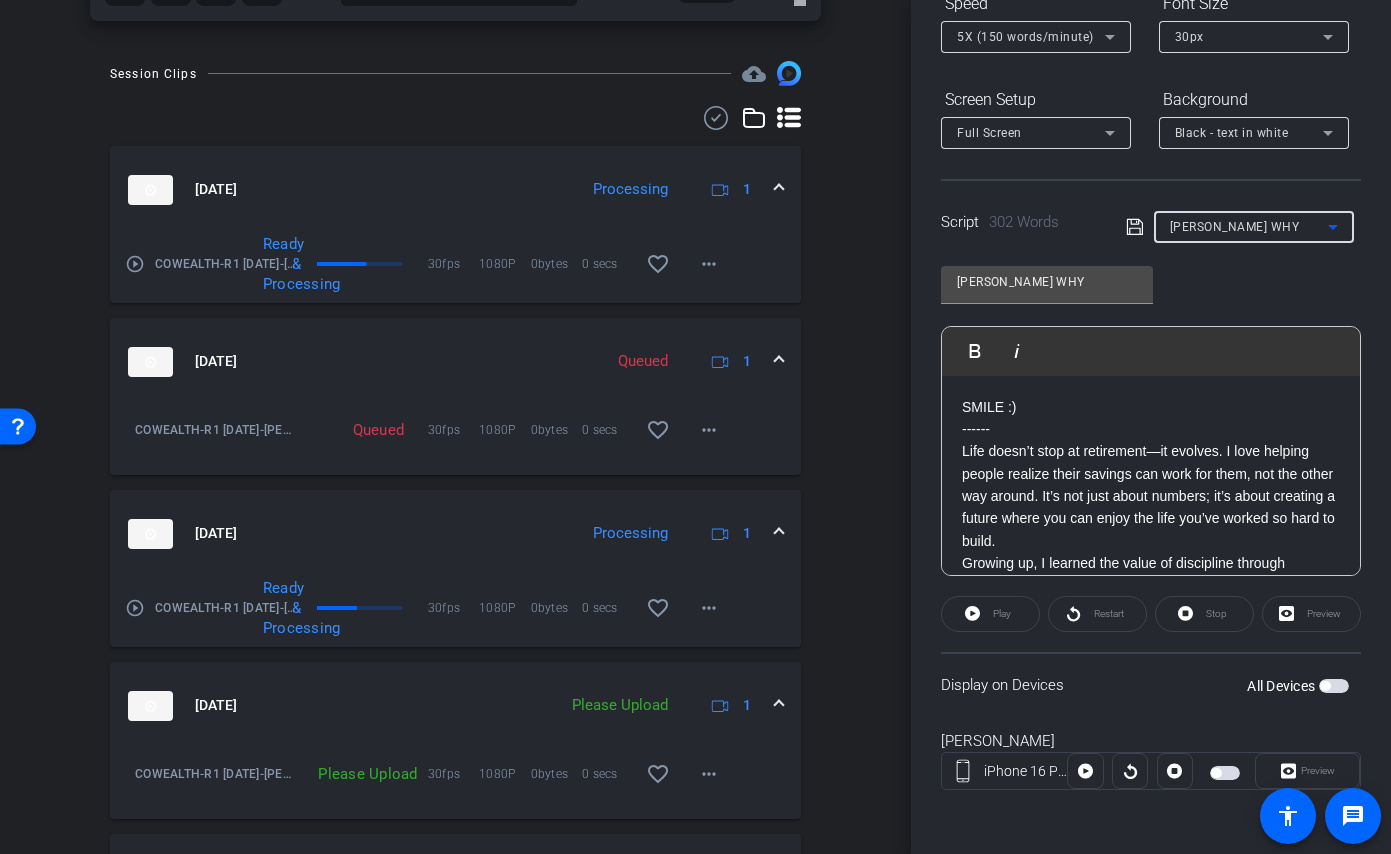 click on "play_circle_outline" at bounding box center [135, 608] 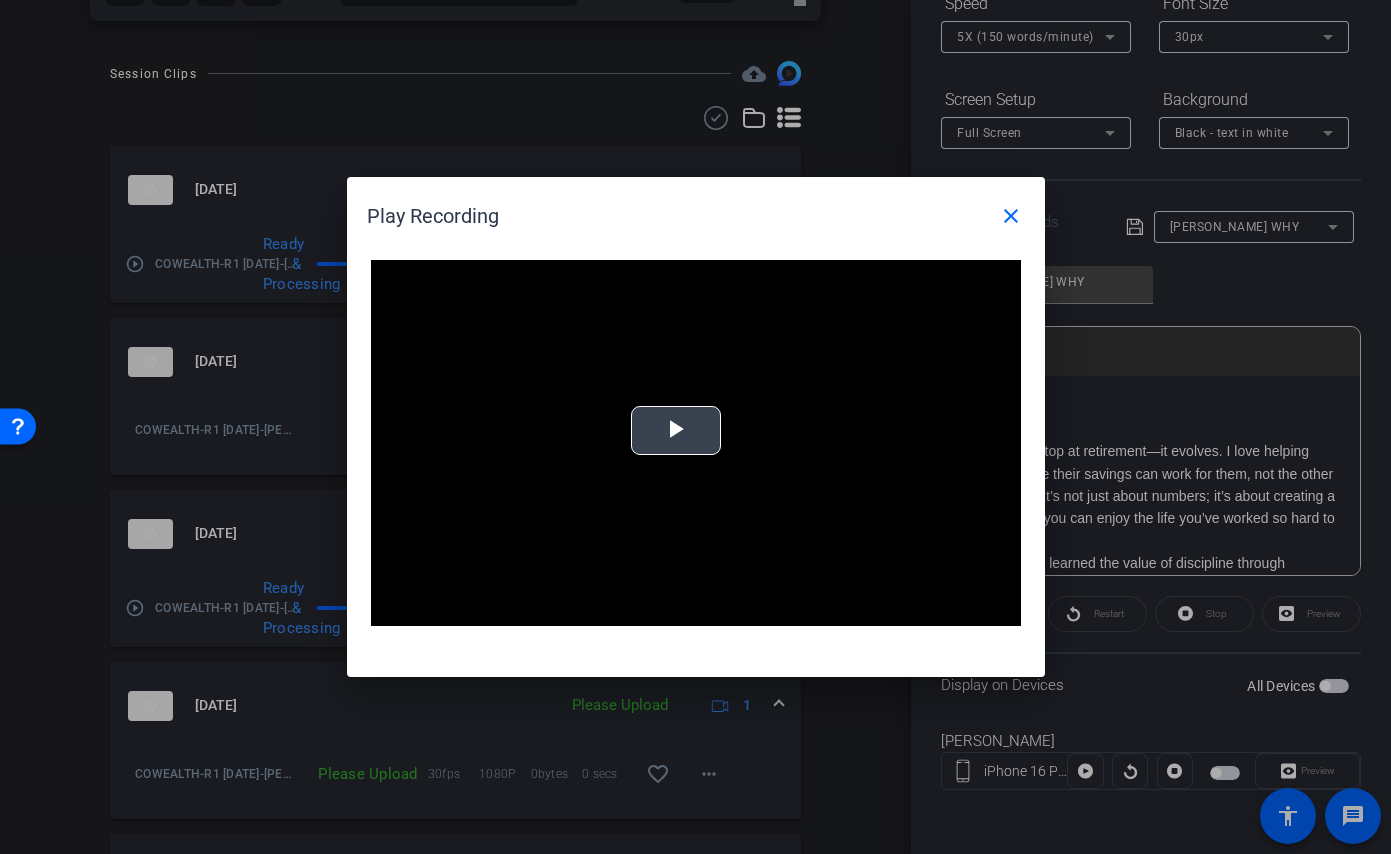 click at bounding box center [676, 431] 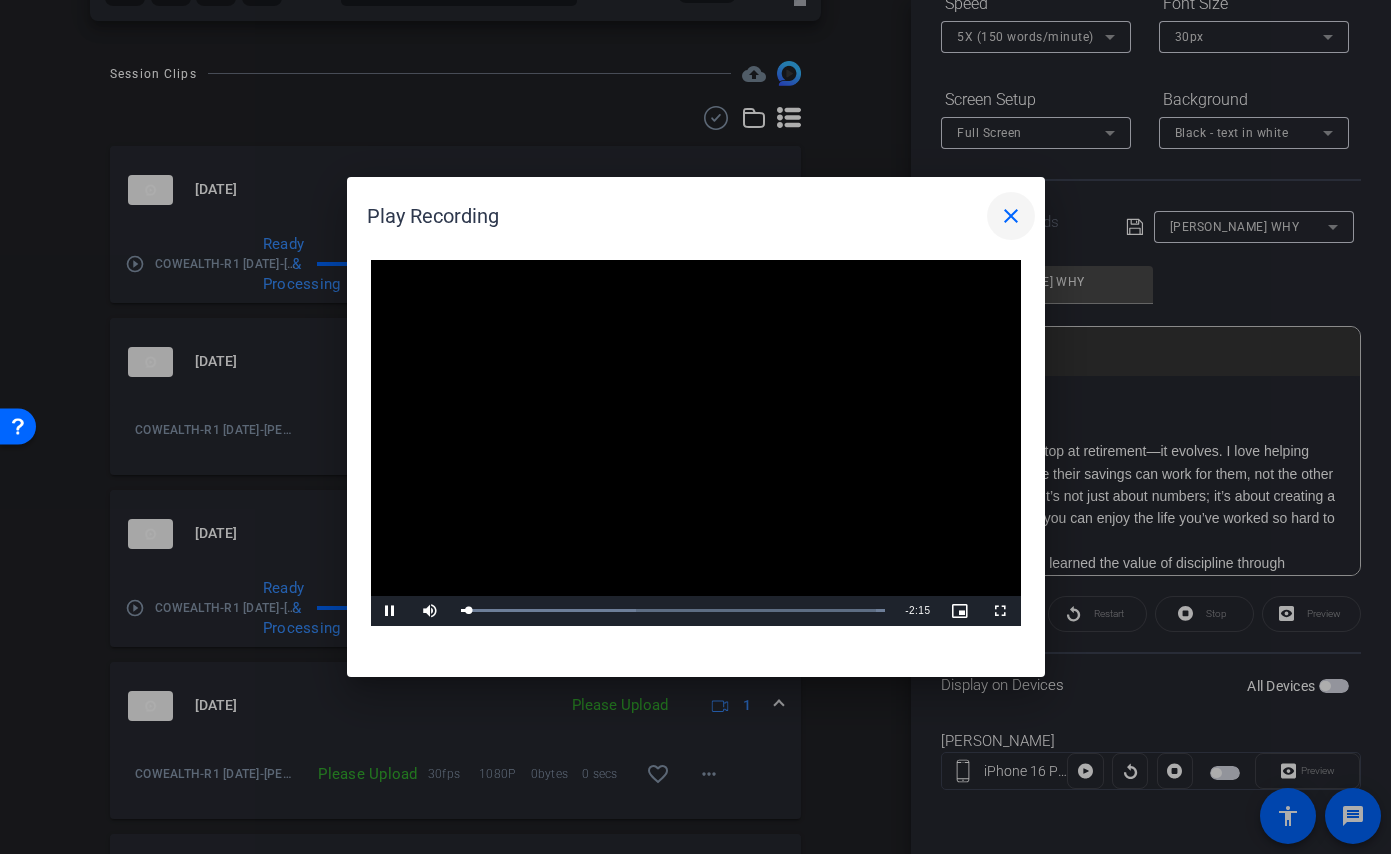 click on "close" at bounding box center [1011, 216] 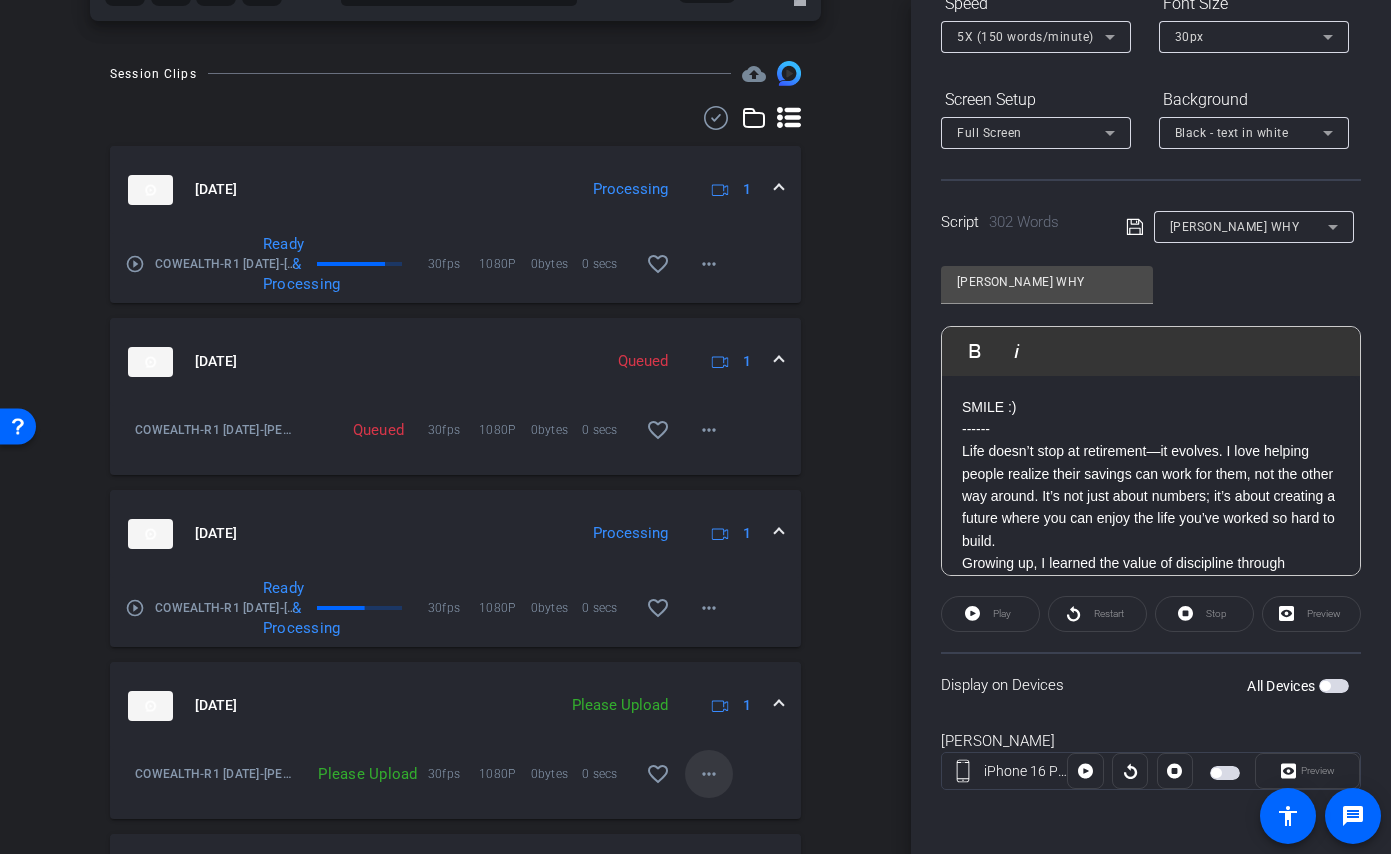 click on "more_horiz" at bounding box center (709, 774) 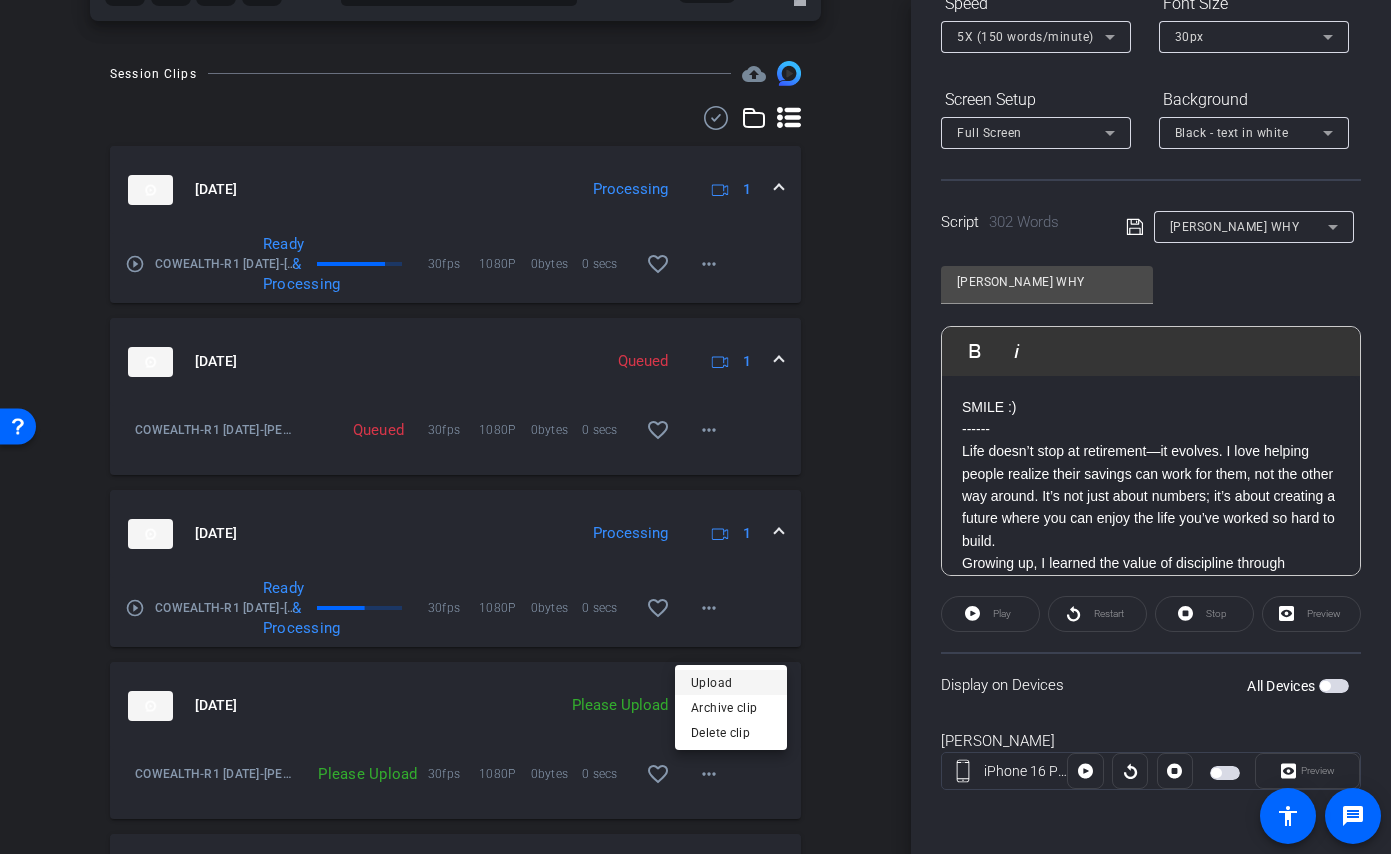 click on "Upload" at bounding box center (731, 682) 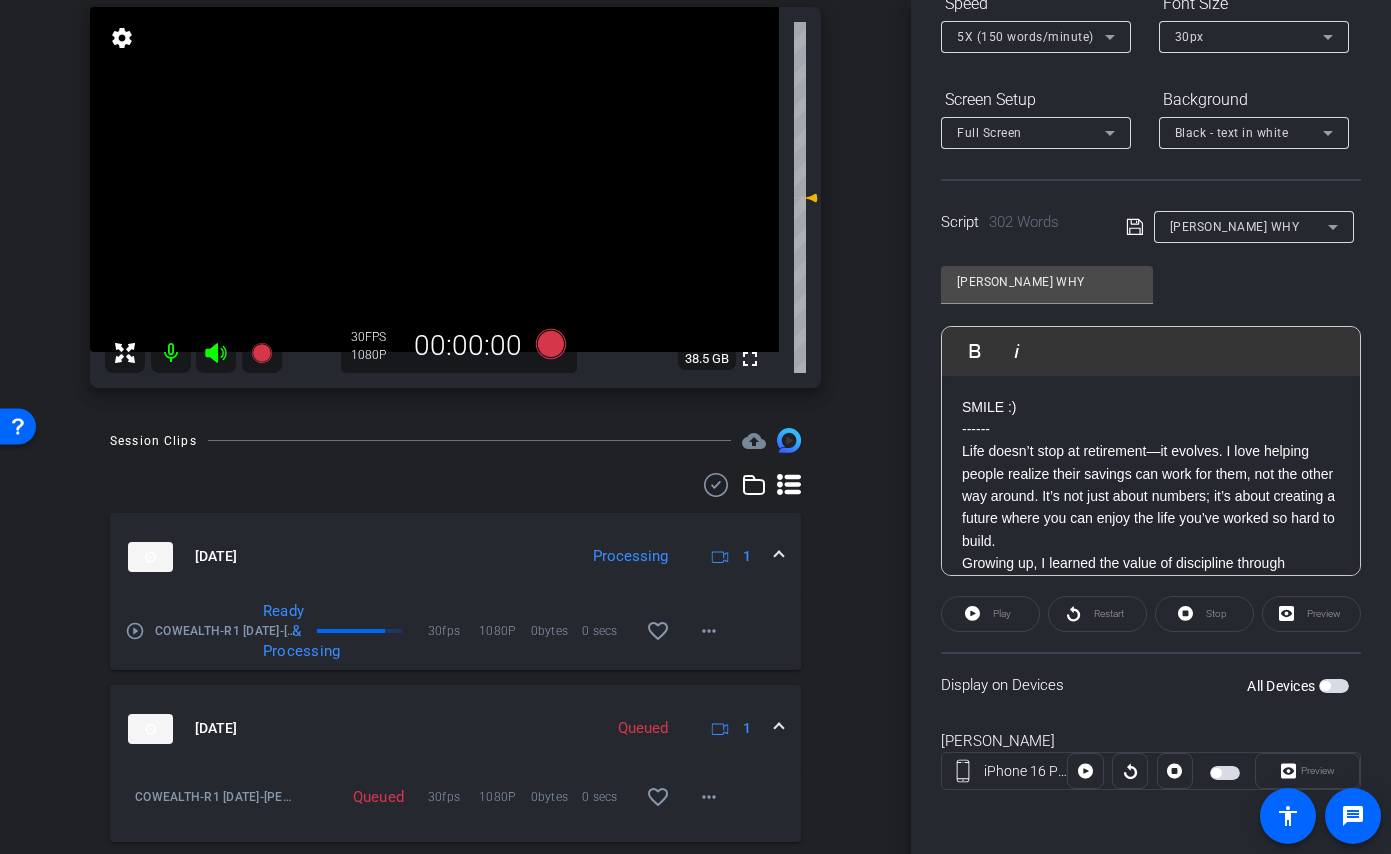 scroll, scrollTop: 0, scrollLeft: 0, axis: both 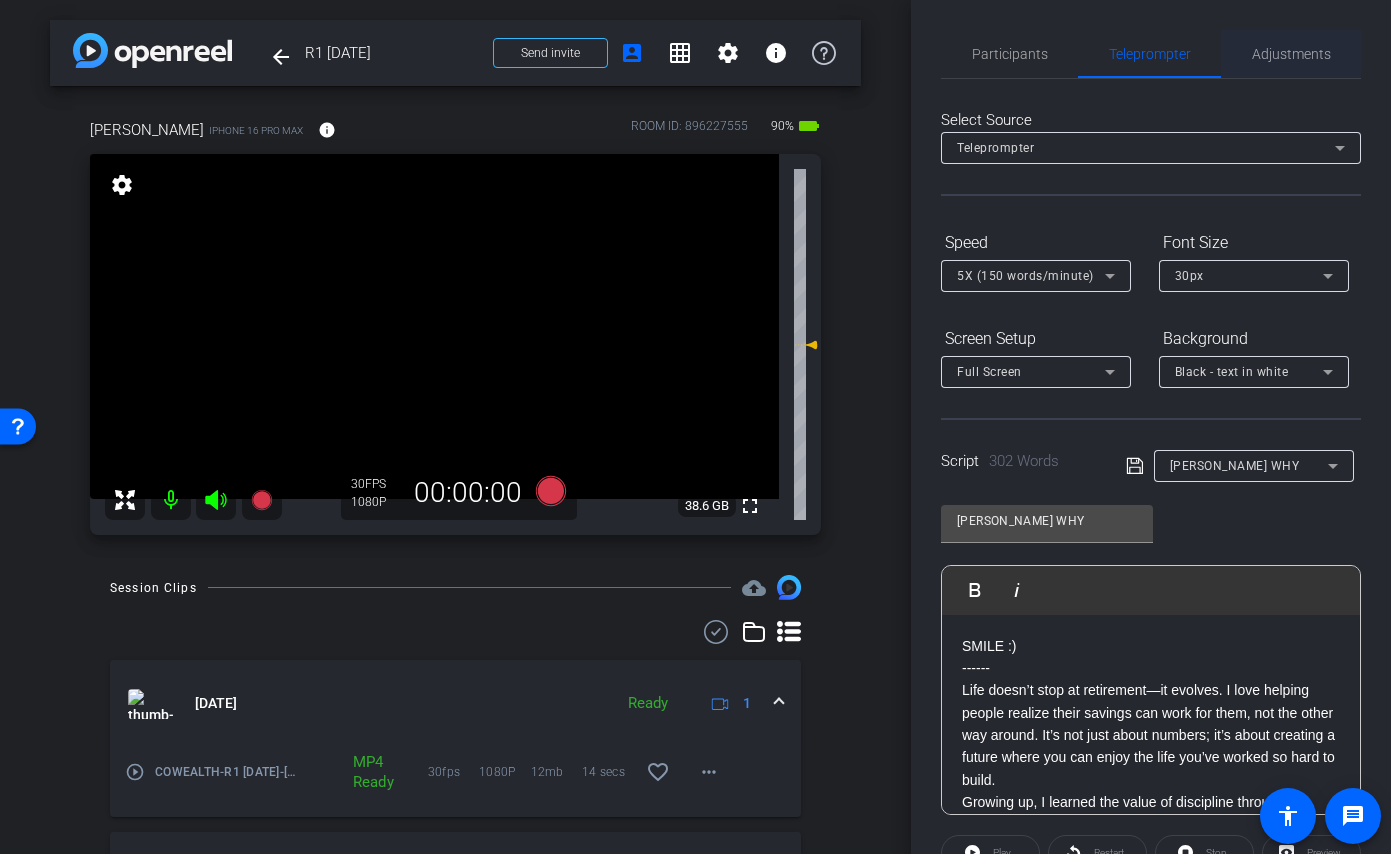 click on "Adjustments" at bounding box center (1291, 54) 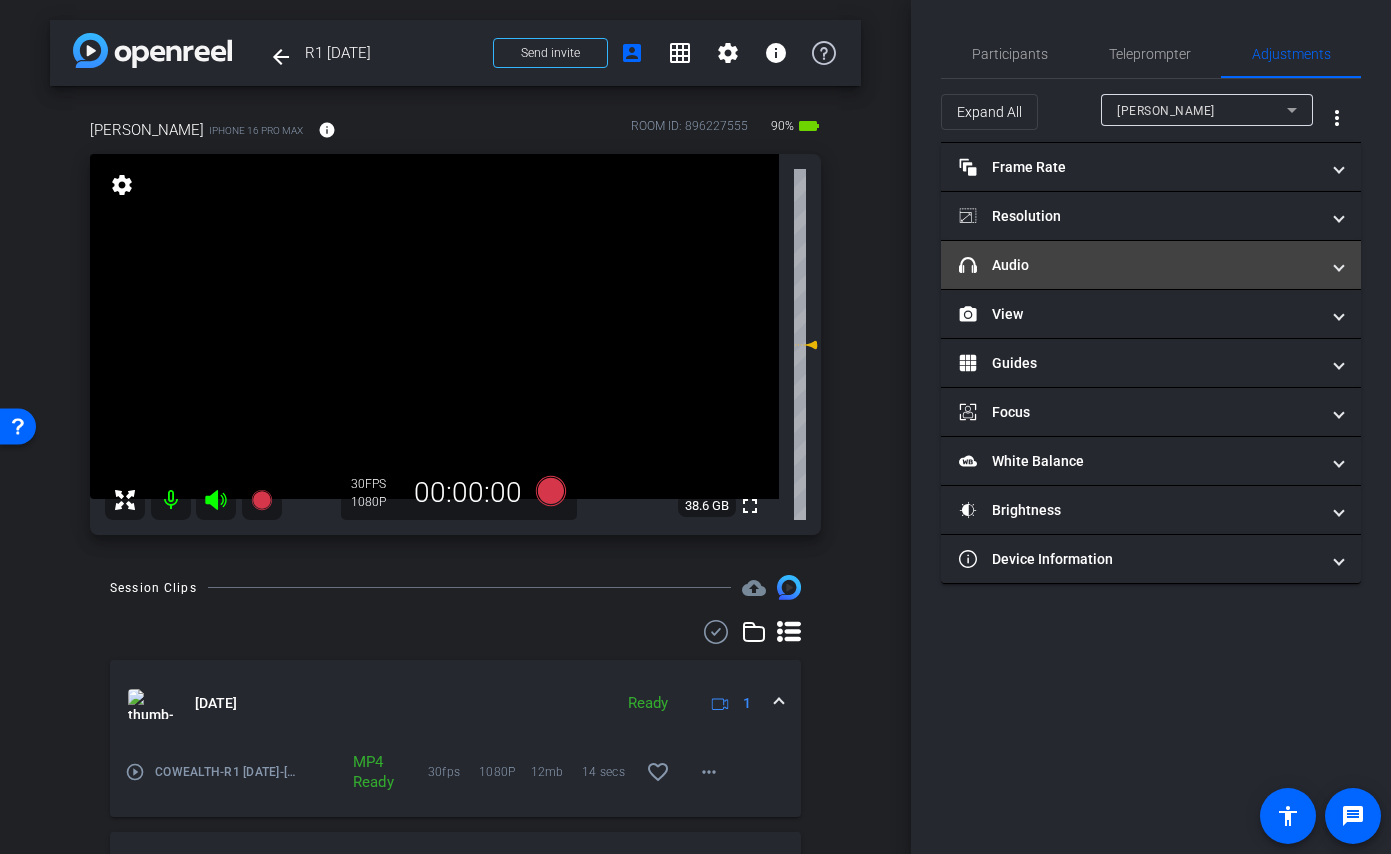 click on "headphone icon
Audio" at bounding box center (1139, 265) 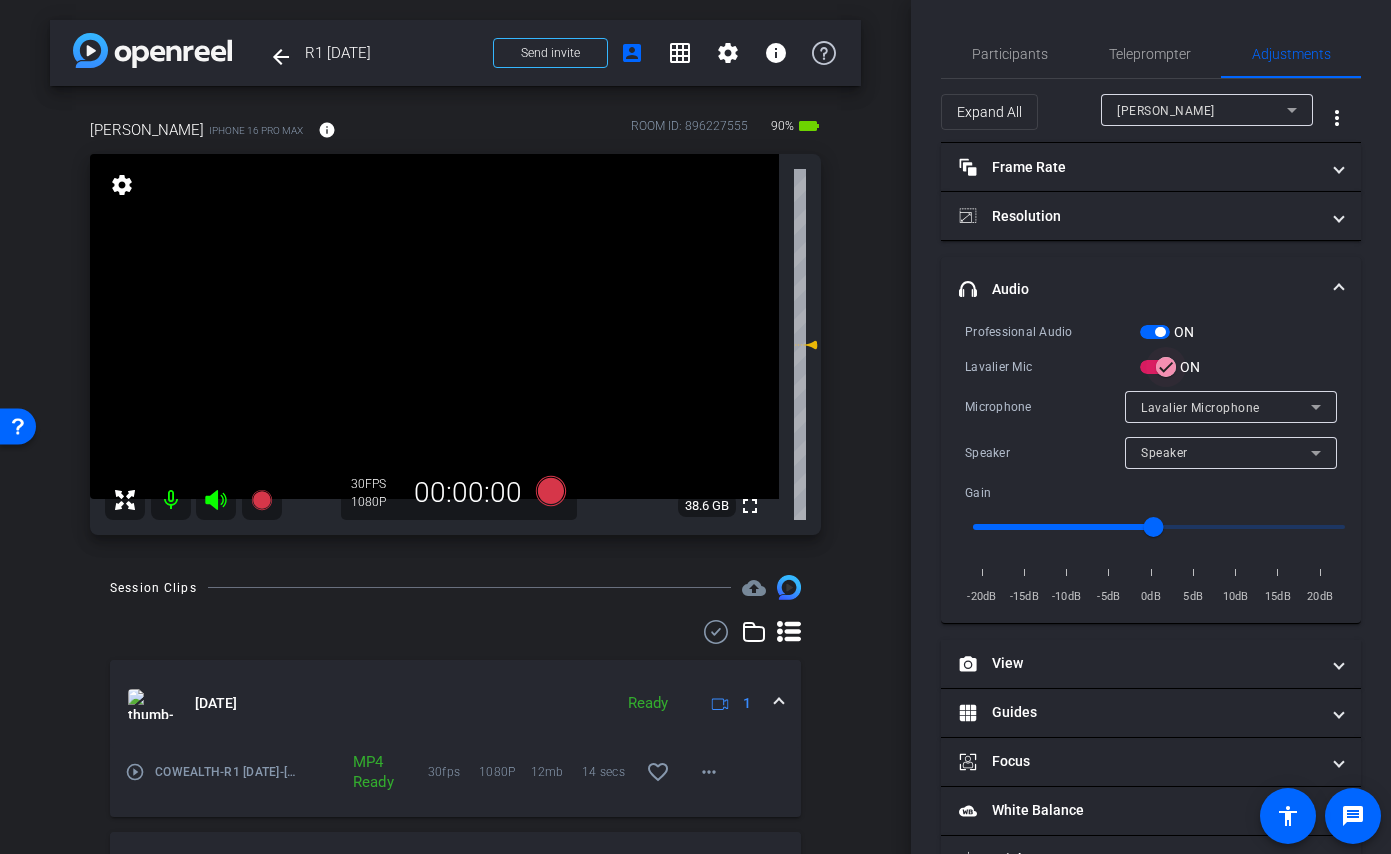 click at bounding box center (1166, 367) 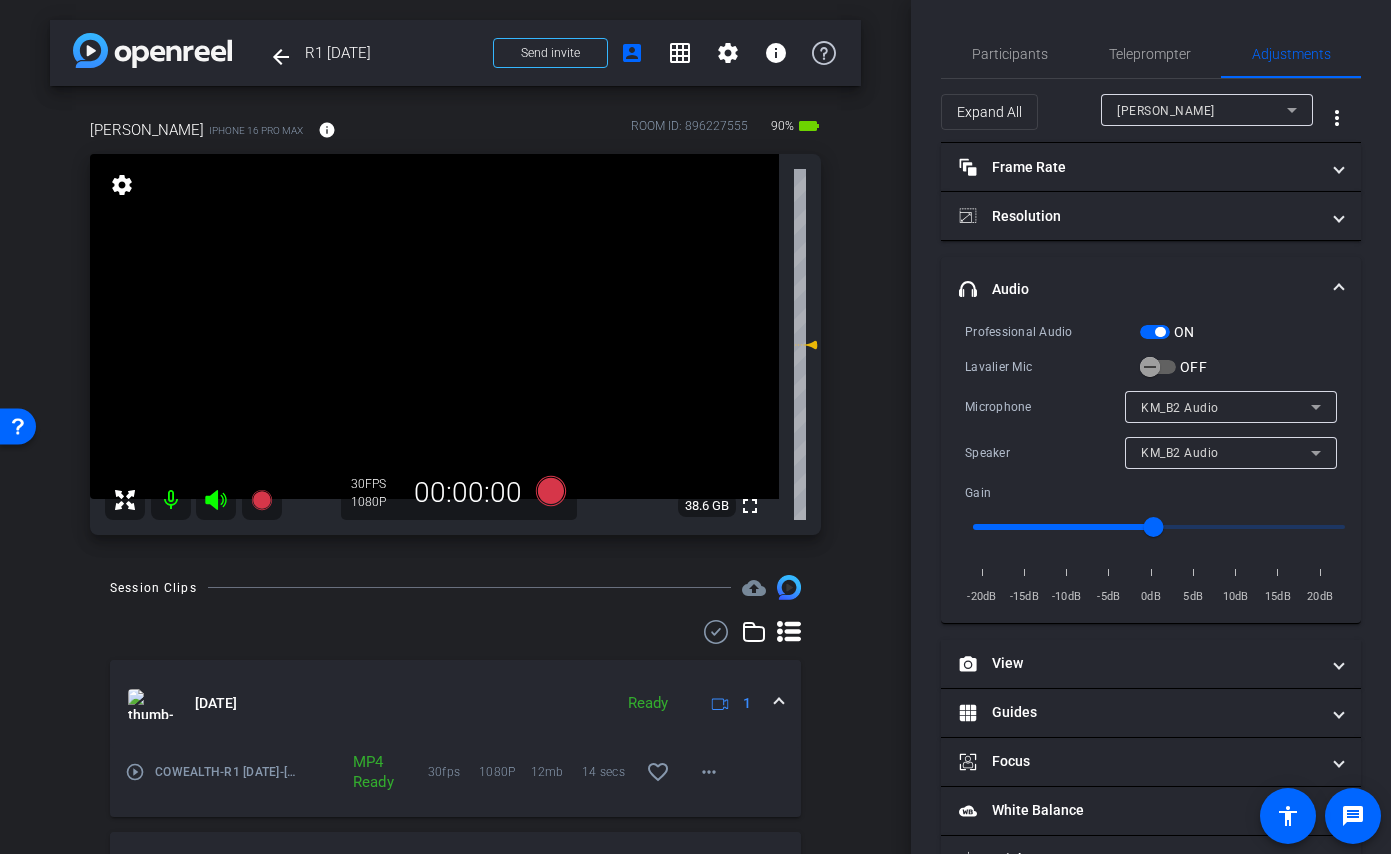 click at bounding box center (1155, 332) 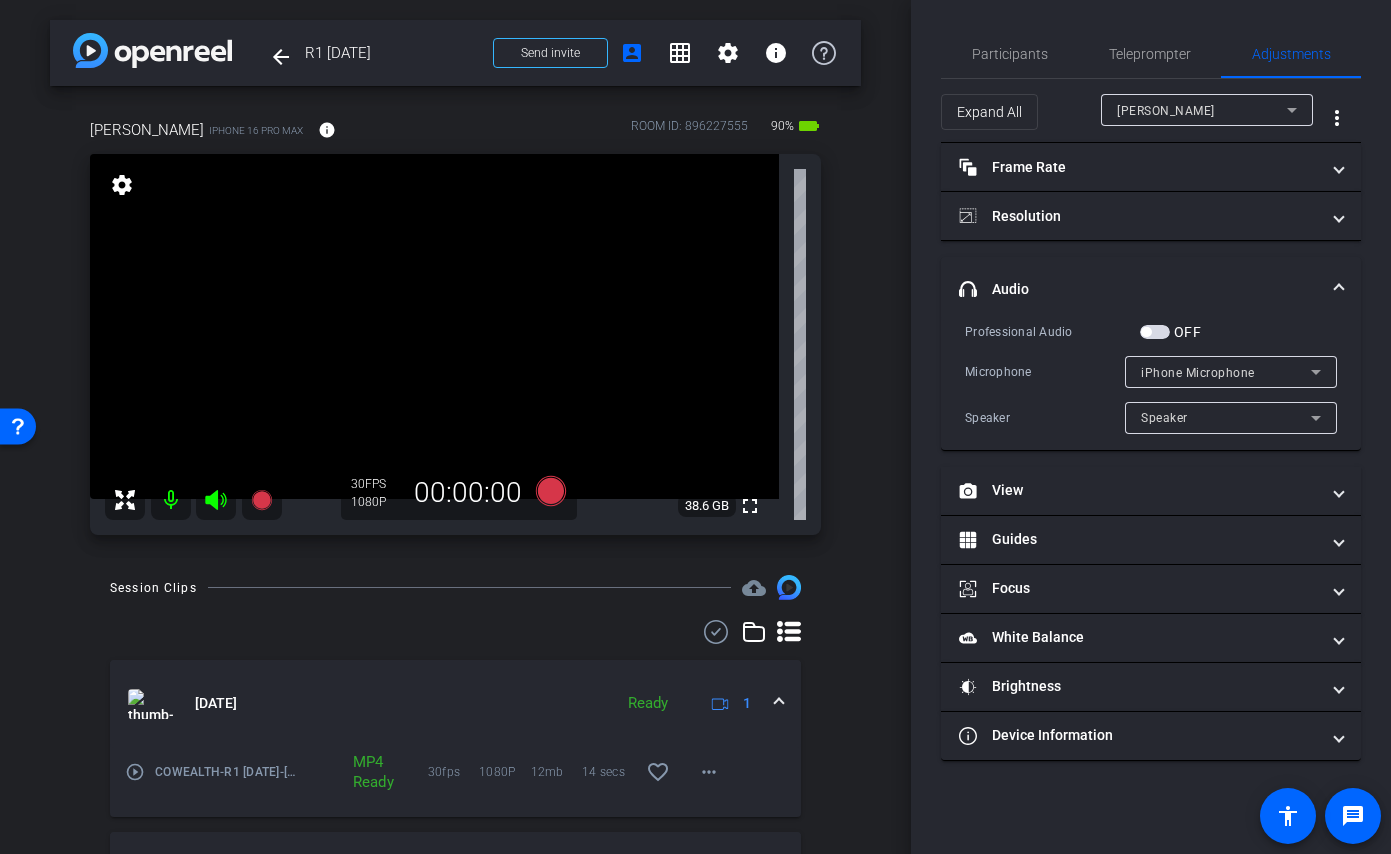 click at bounding box center (1155, 332) 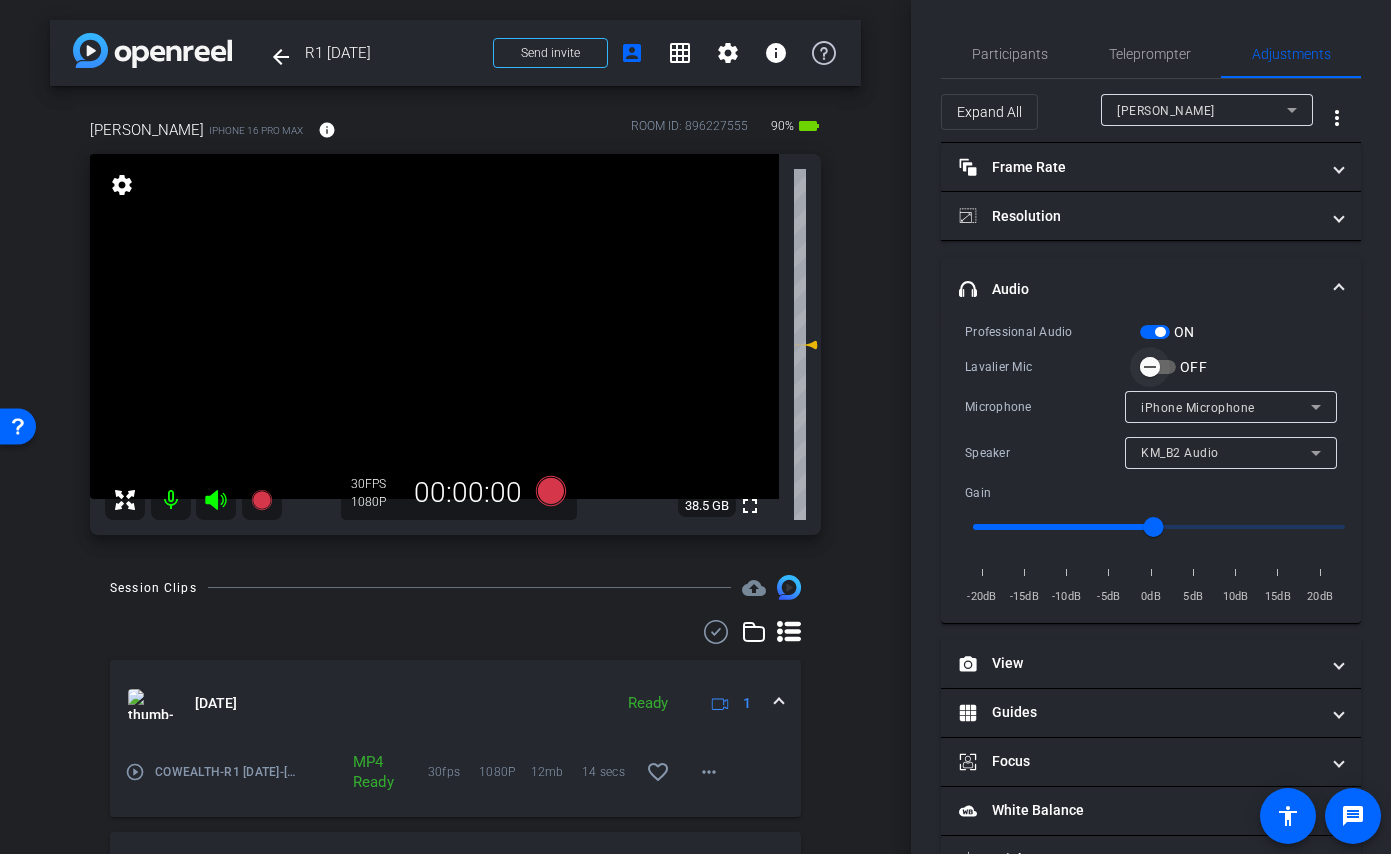 click at bounding box center (1158, 367) 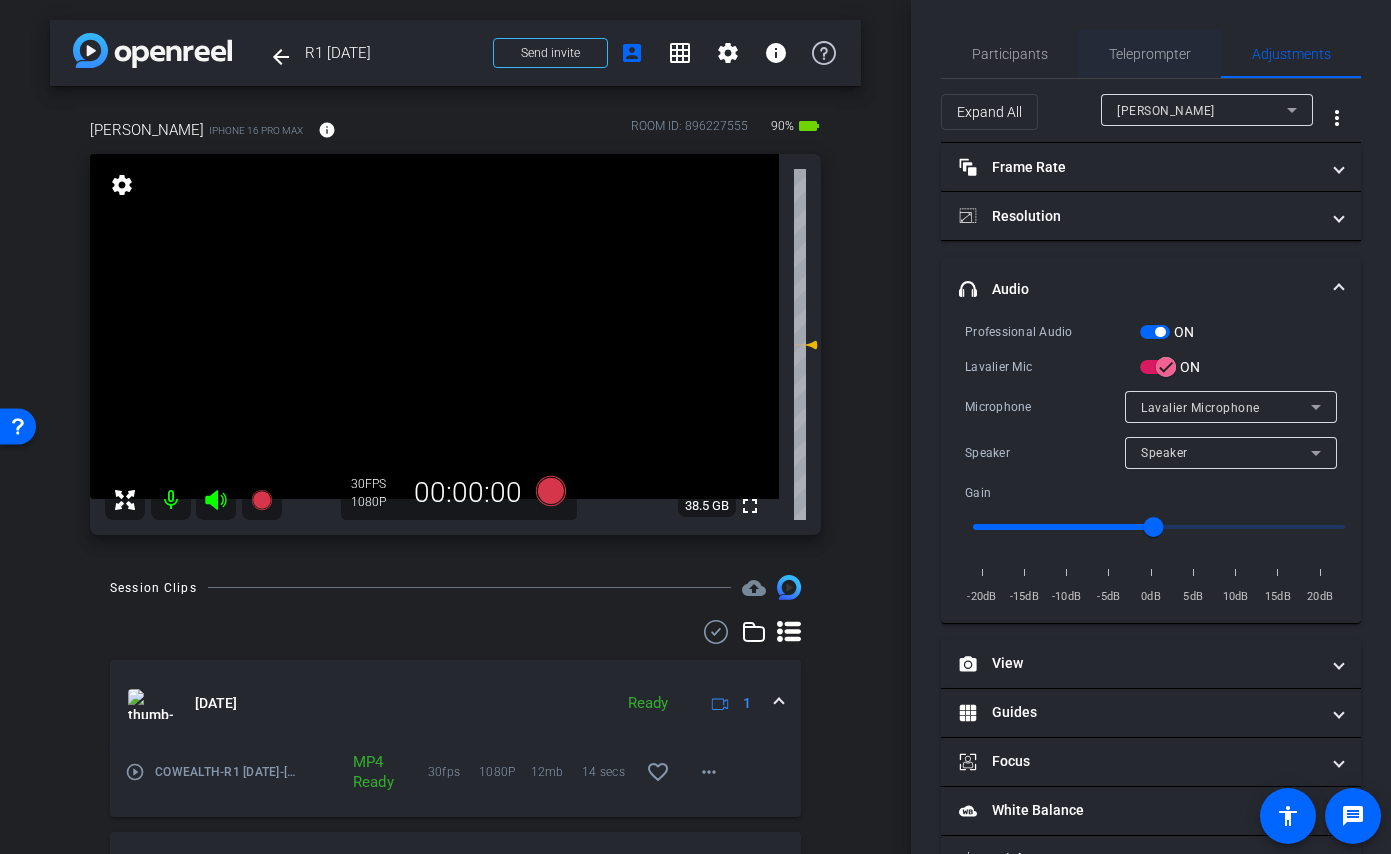 click on "Teleprompter" at bounding box center [1150, 54] 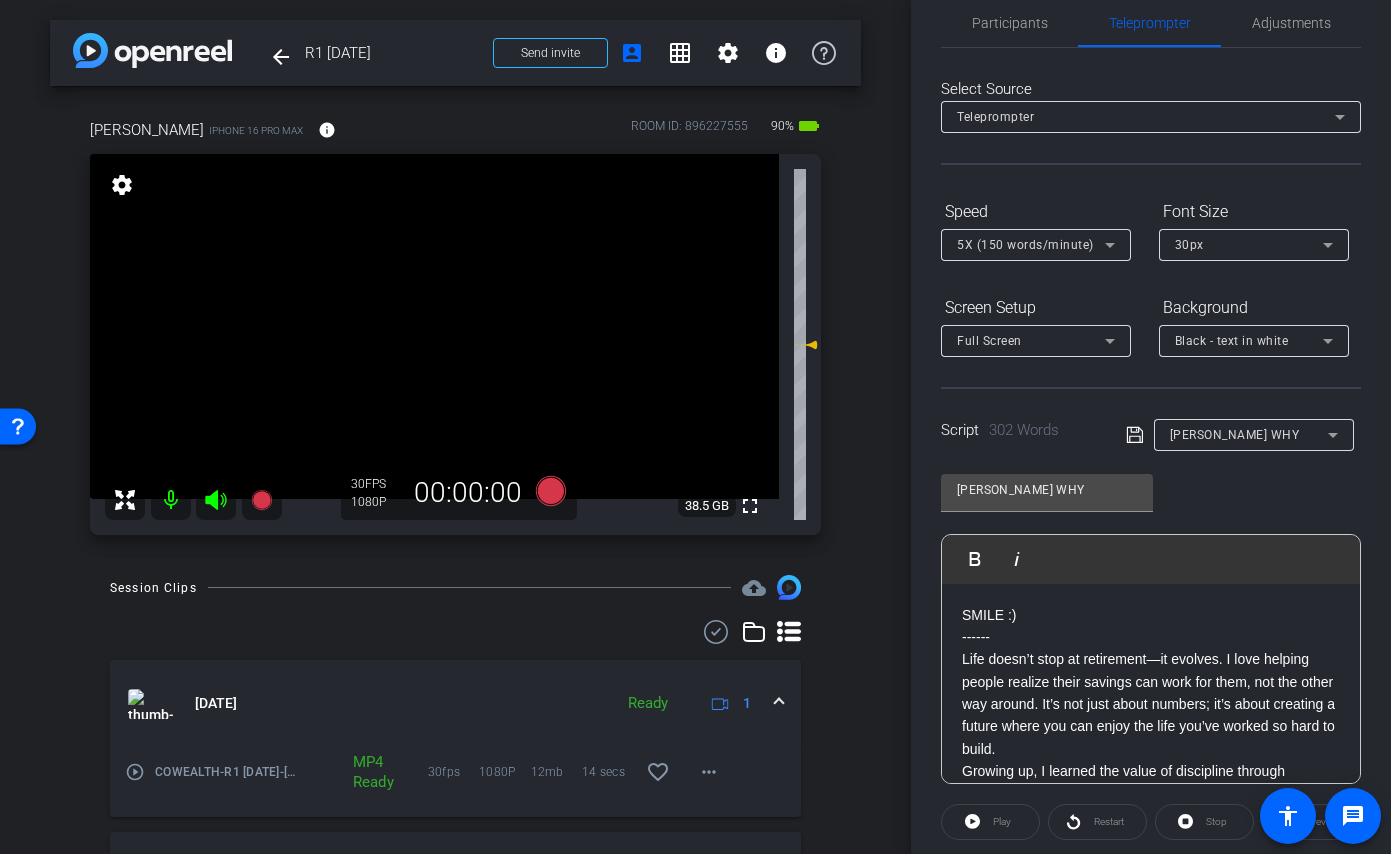 scroll, scrollTop: 164, scrollLeft: 0, axis: vertical 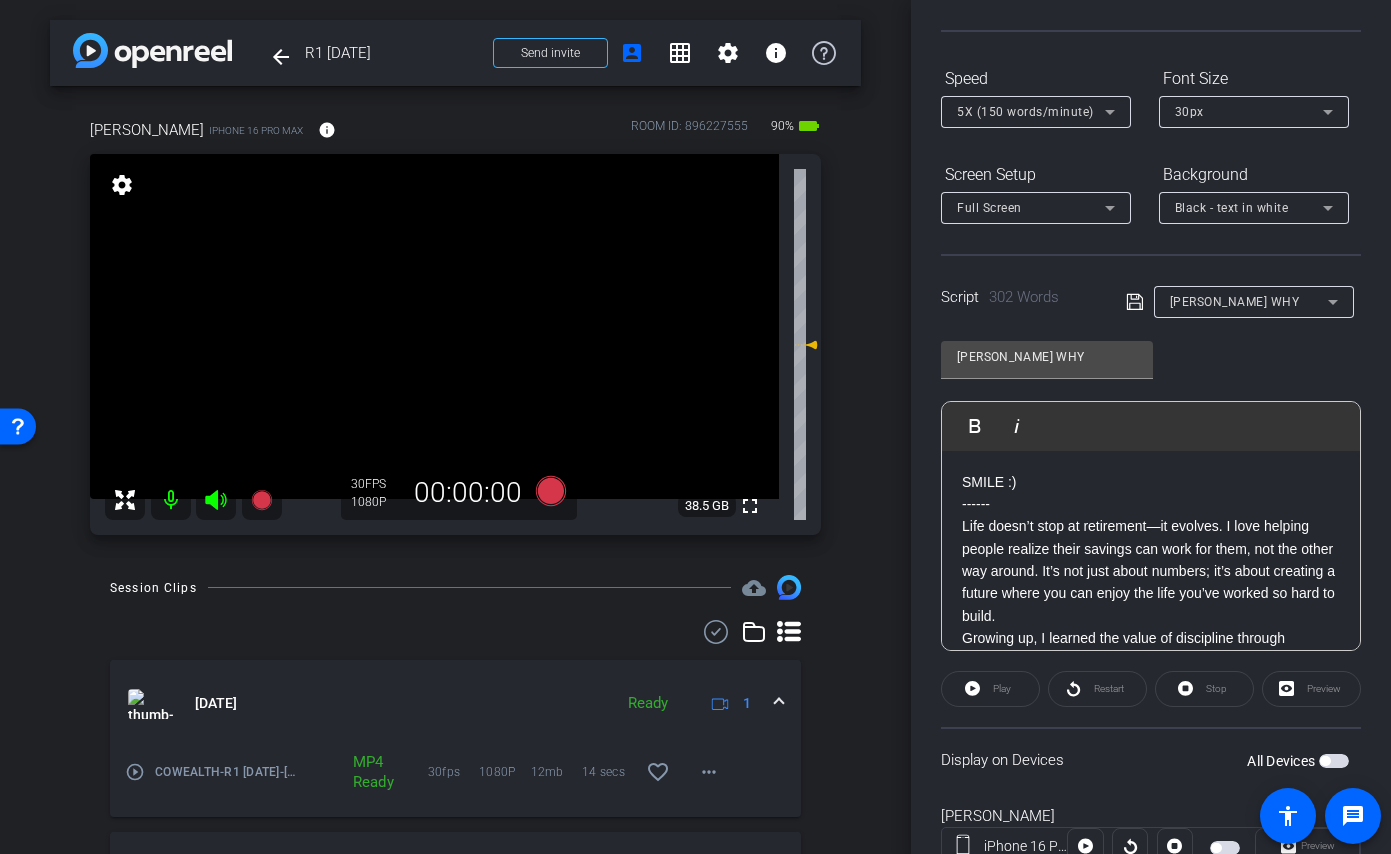 click at bounding box center (1334, 761) 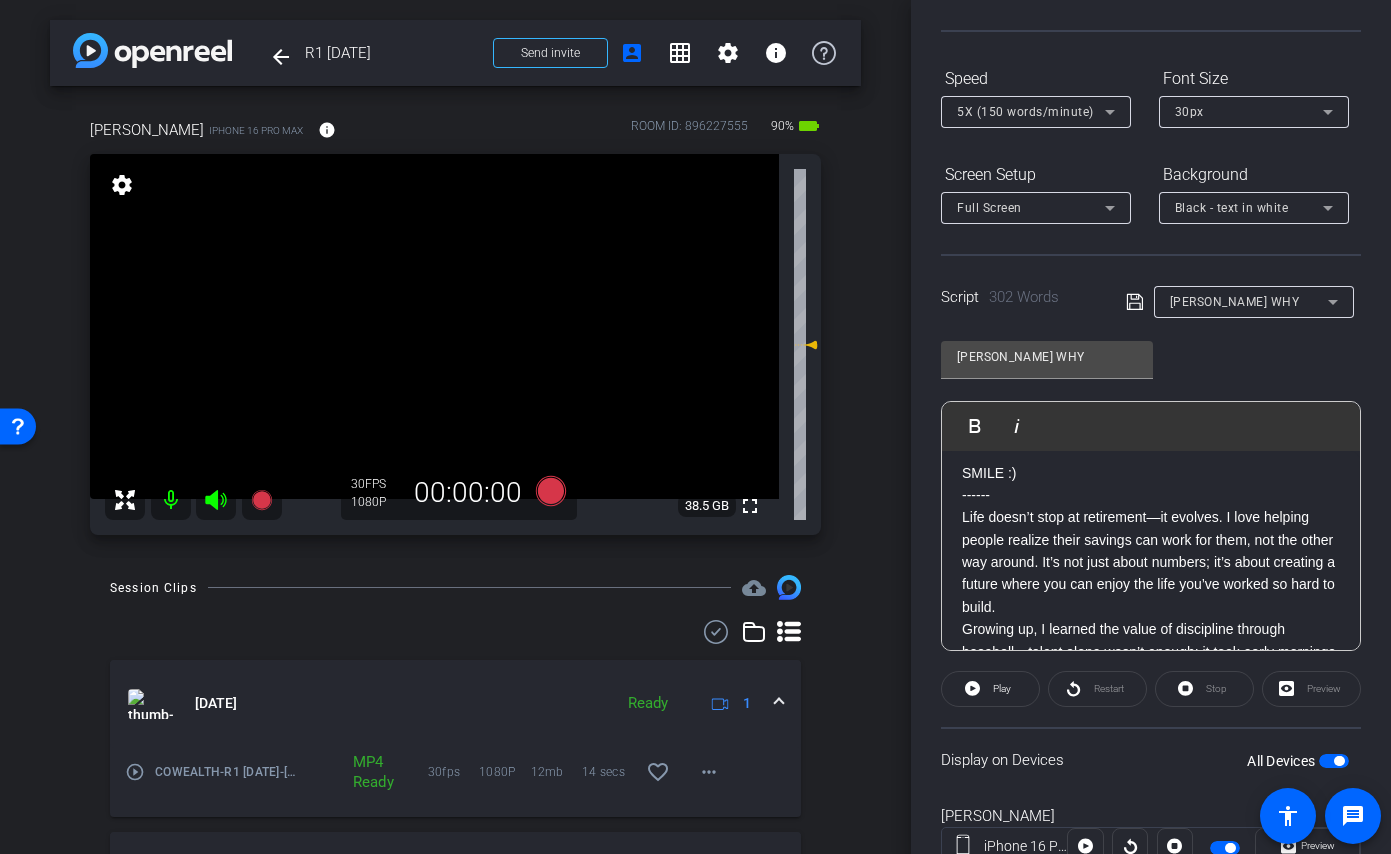scroll, scrollTop: 9, scrollLeft: 0, axis: vertical 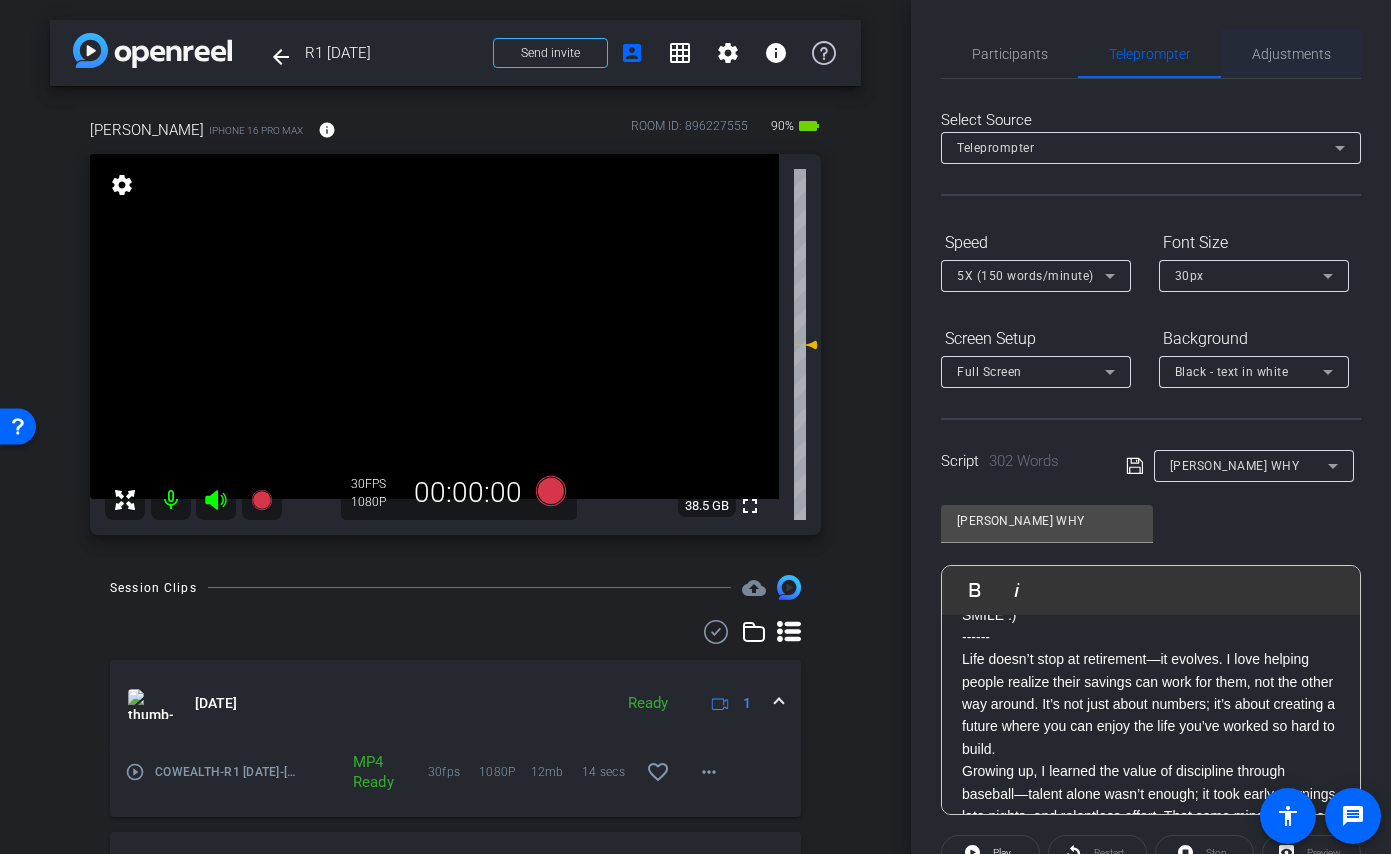 click on "Adjustments" at bounding box center [1291, 54] 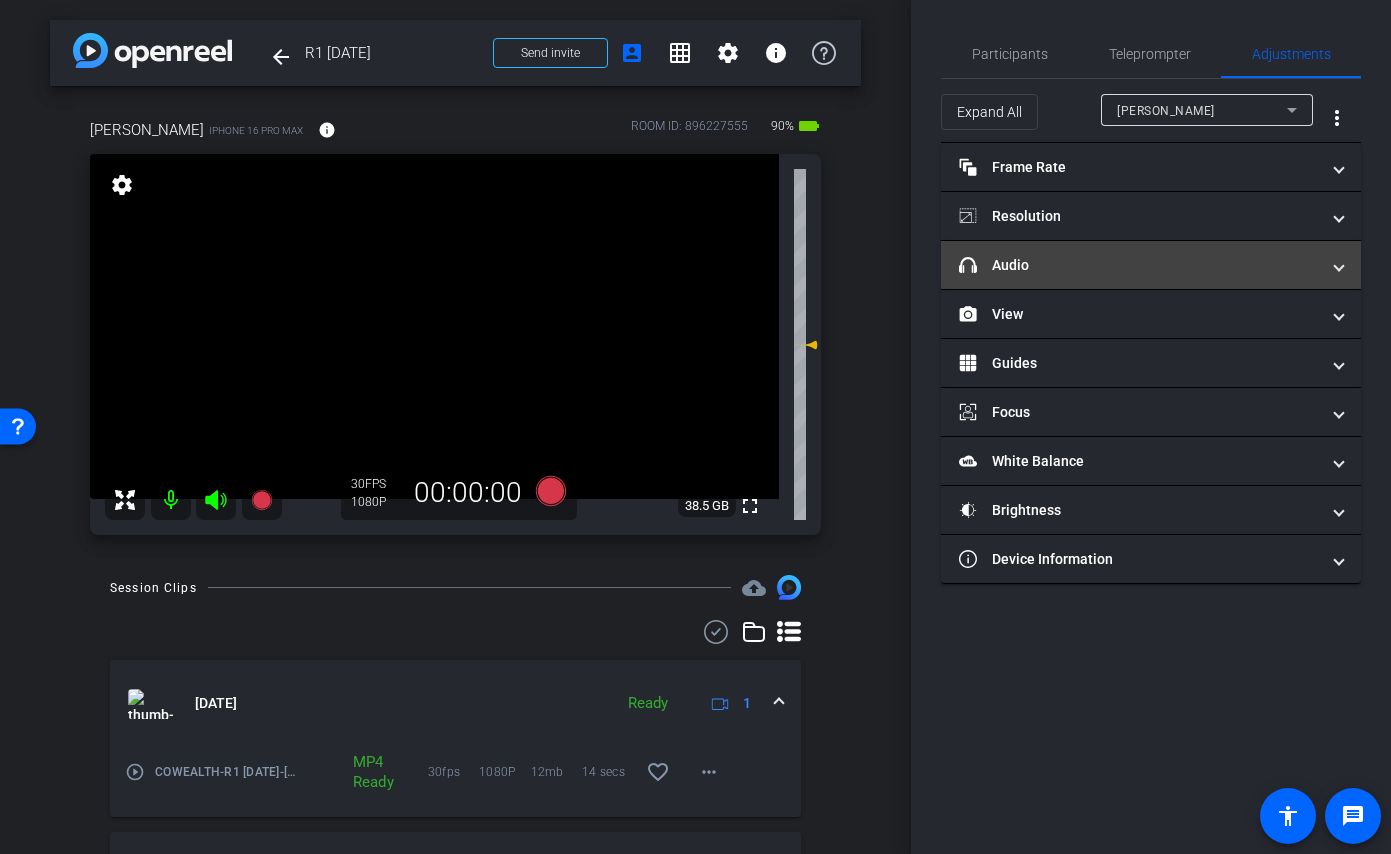 click on "headphone icon
Audio" at bounding box center (1139, 265) 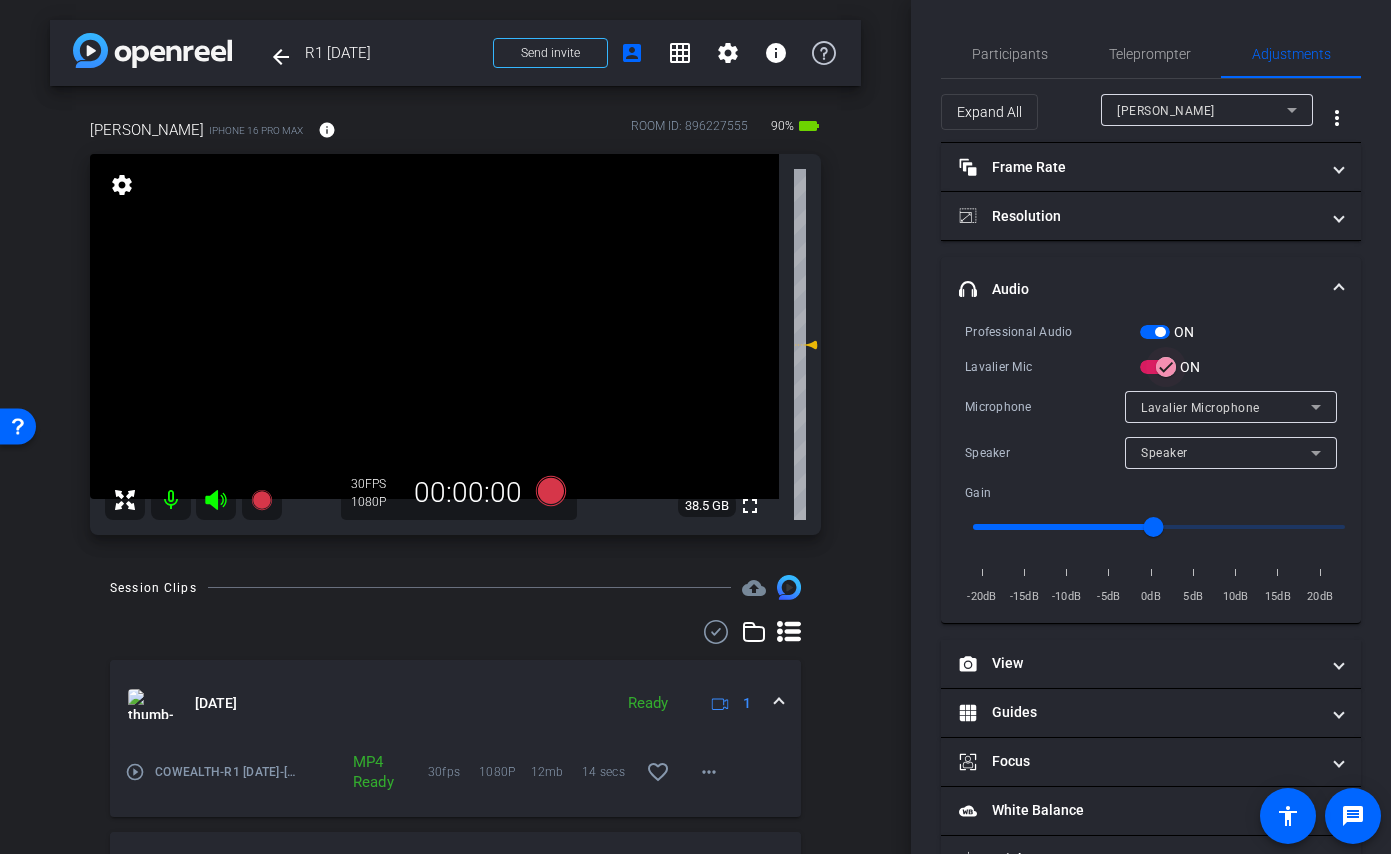 click at bounding box center [1166, 367] 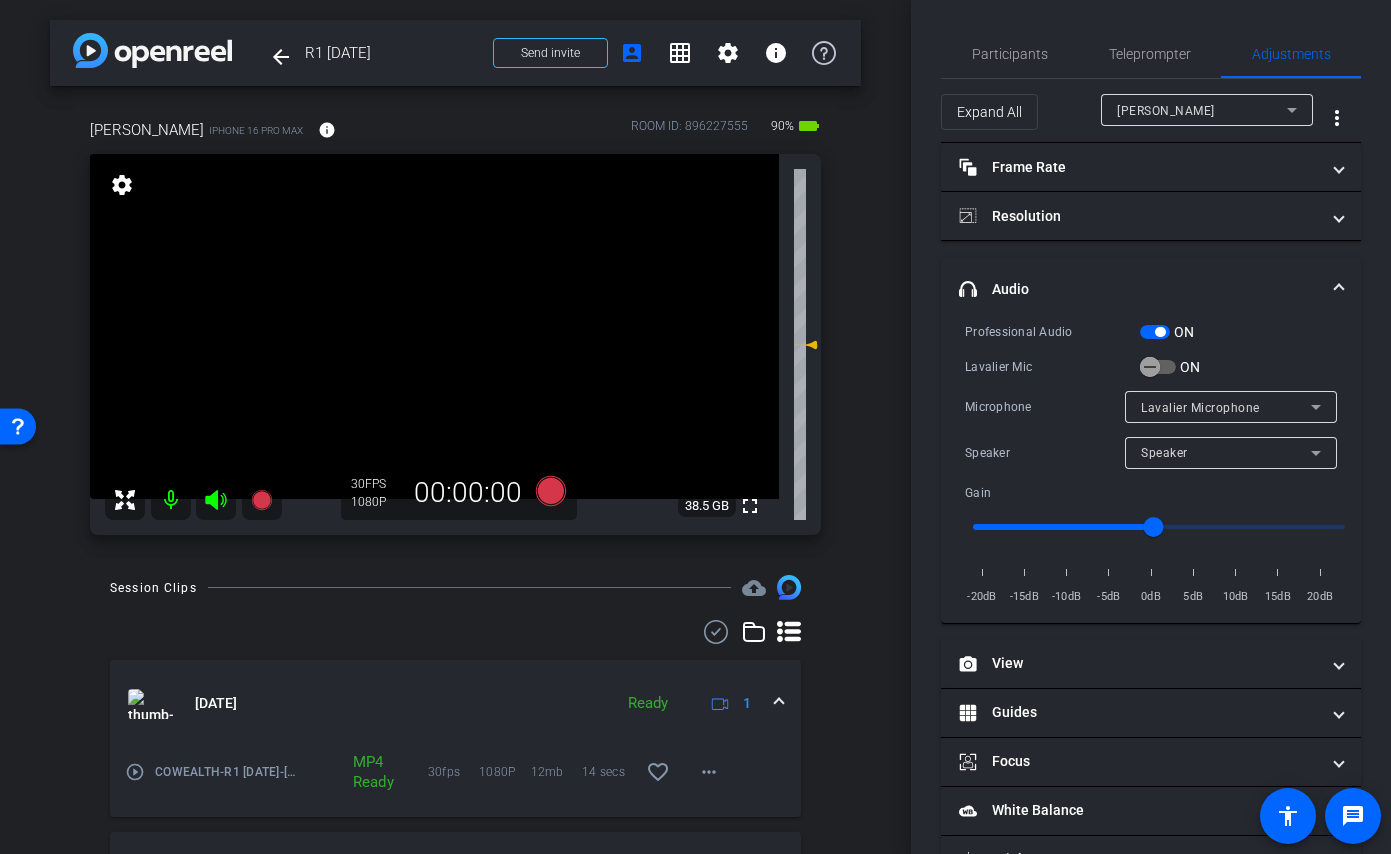 click at bounding box center [1155, 332] 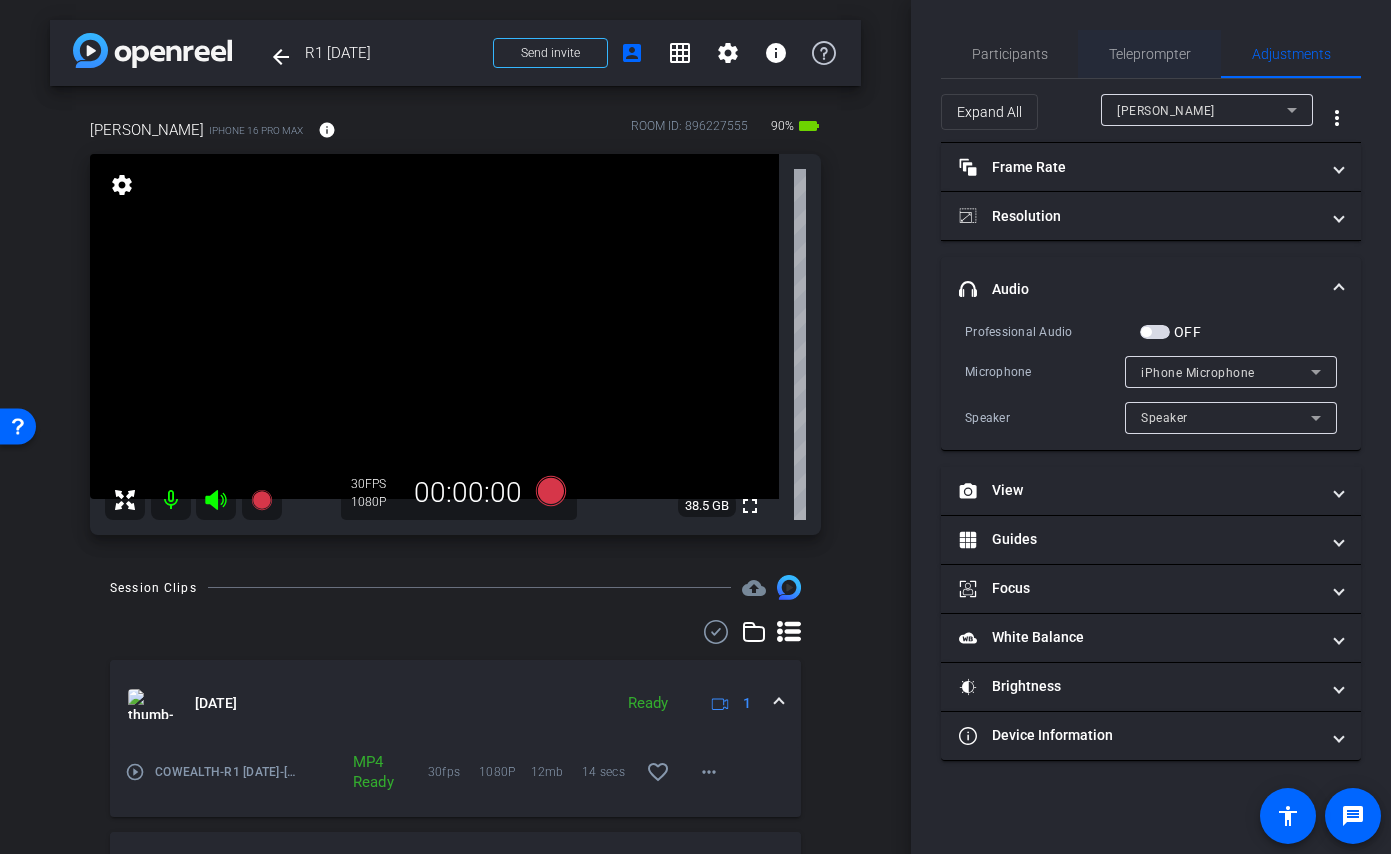 click on "Teleprompter" at bounding box center (1150, 54) 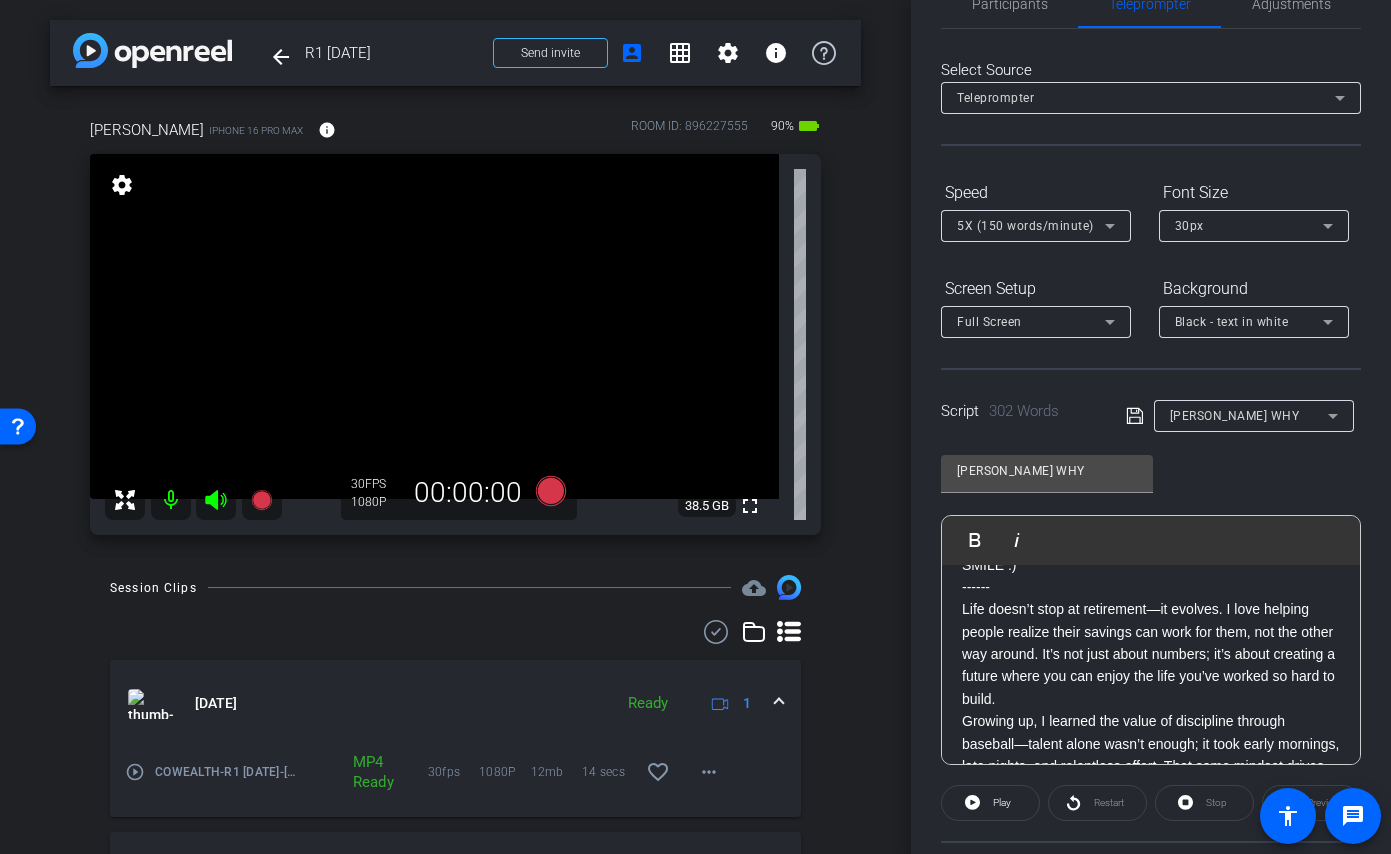 scroll, scrollTop: 144, scrollLeft: 0, axis: vertical 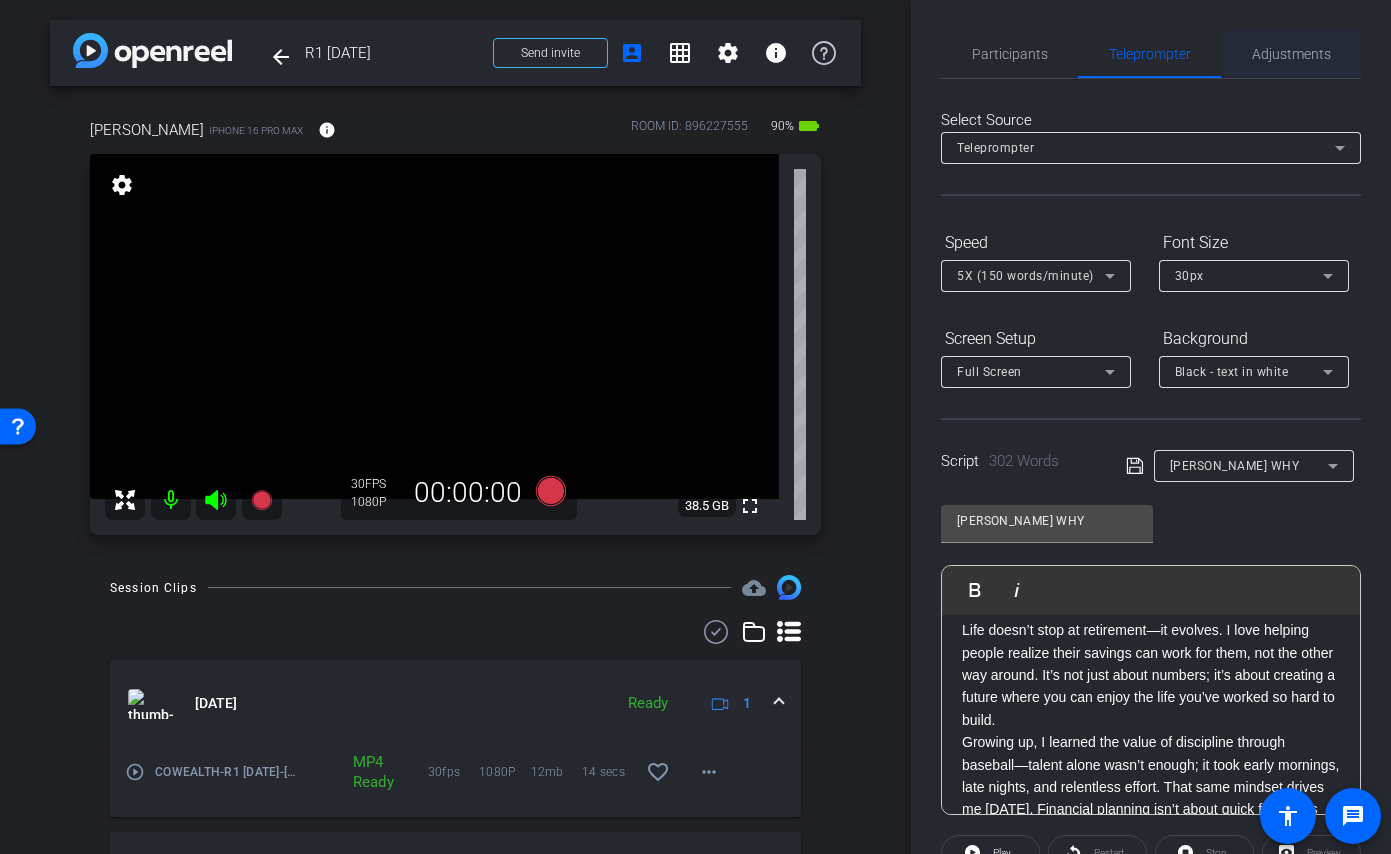 click on "Adjustments" at bounding box center [1291, 54] 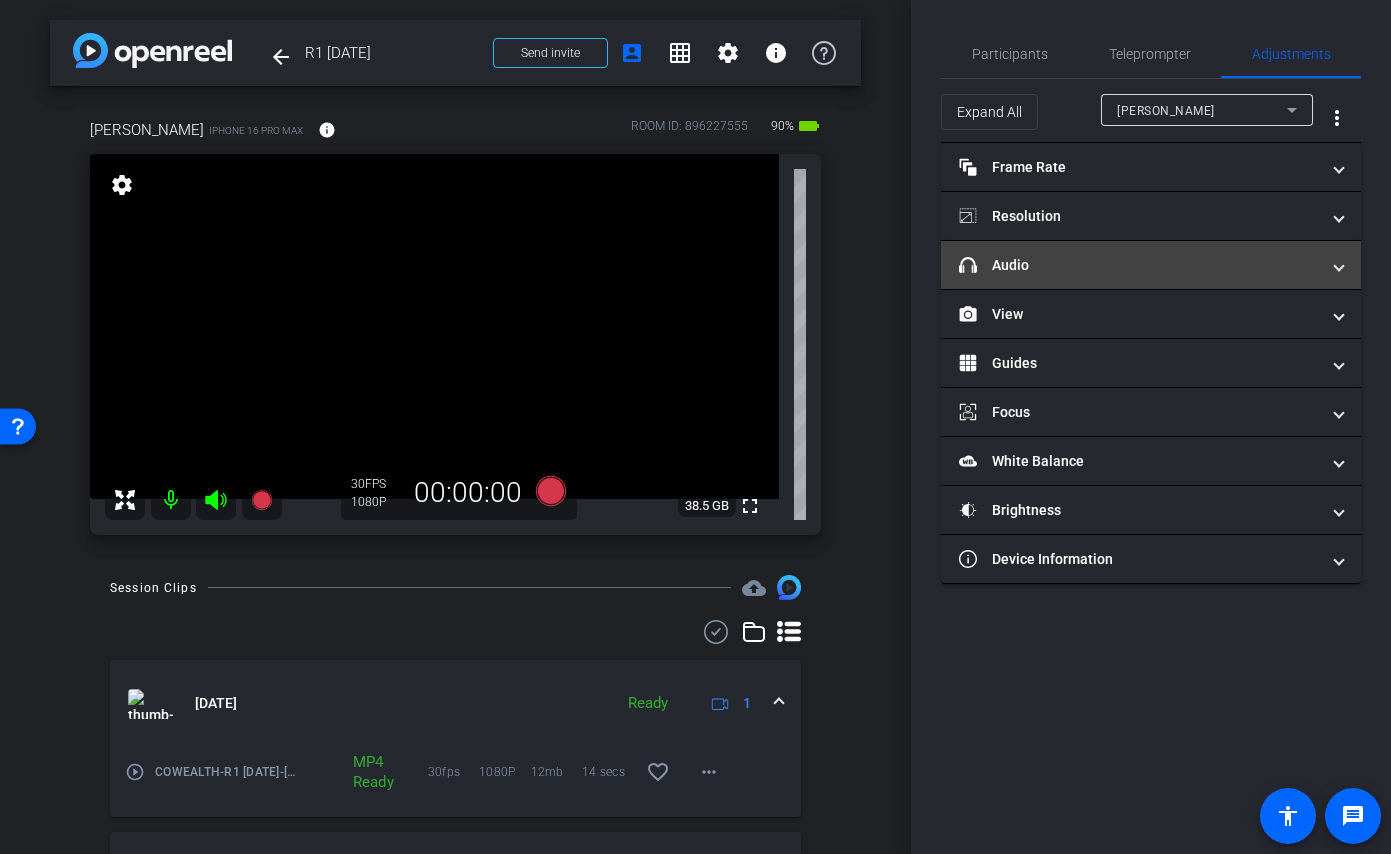 click on "headphone icon
Audio" at bounding box center (1139, 265) 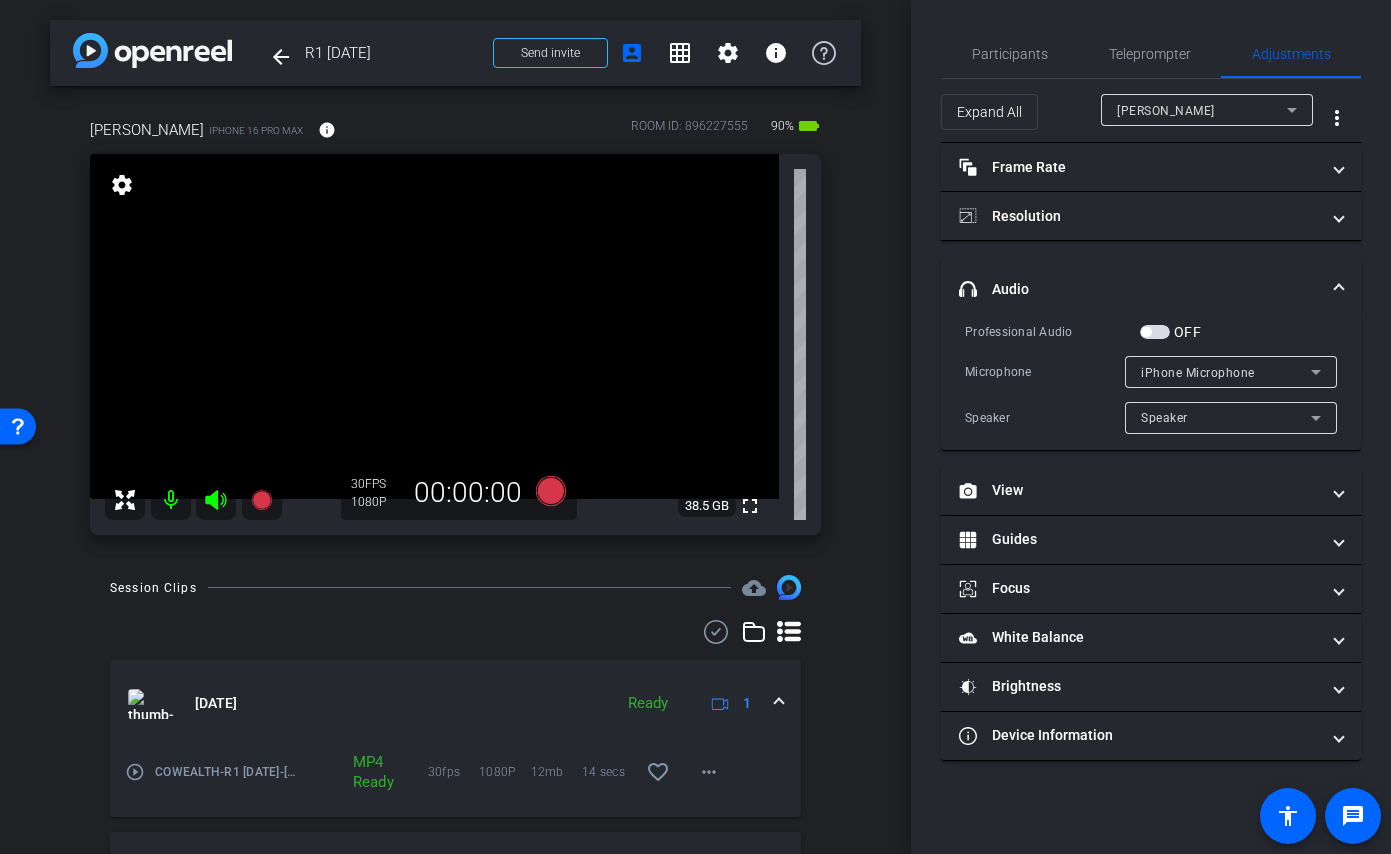 click at bounding box center (1155, 332) 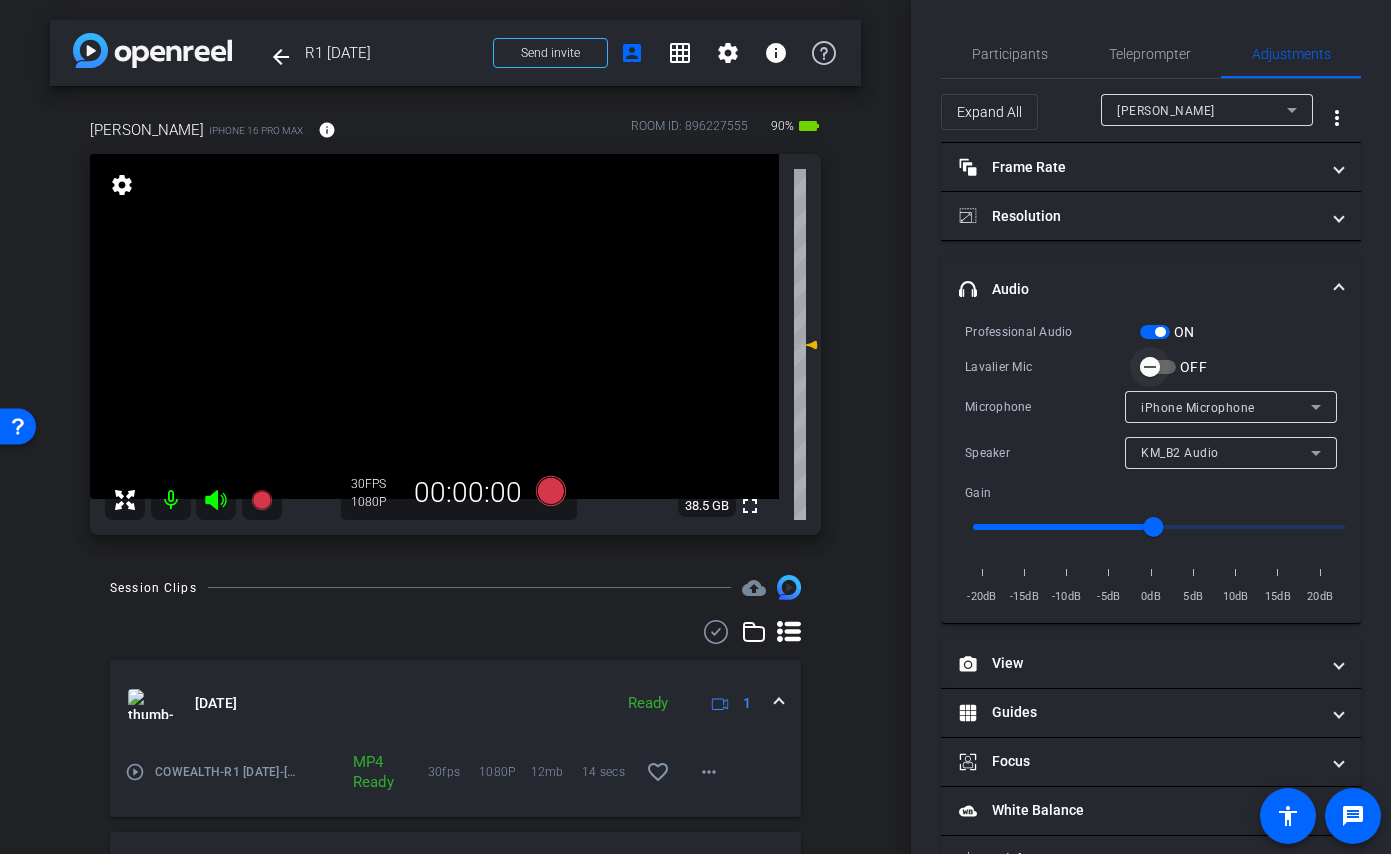 click at bounding box center (1158, 367) 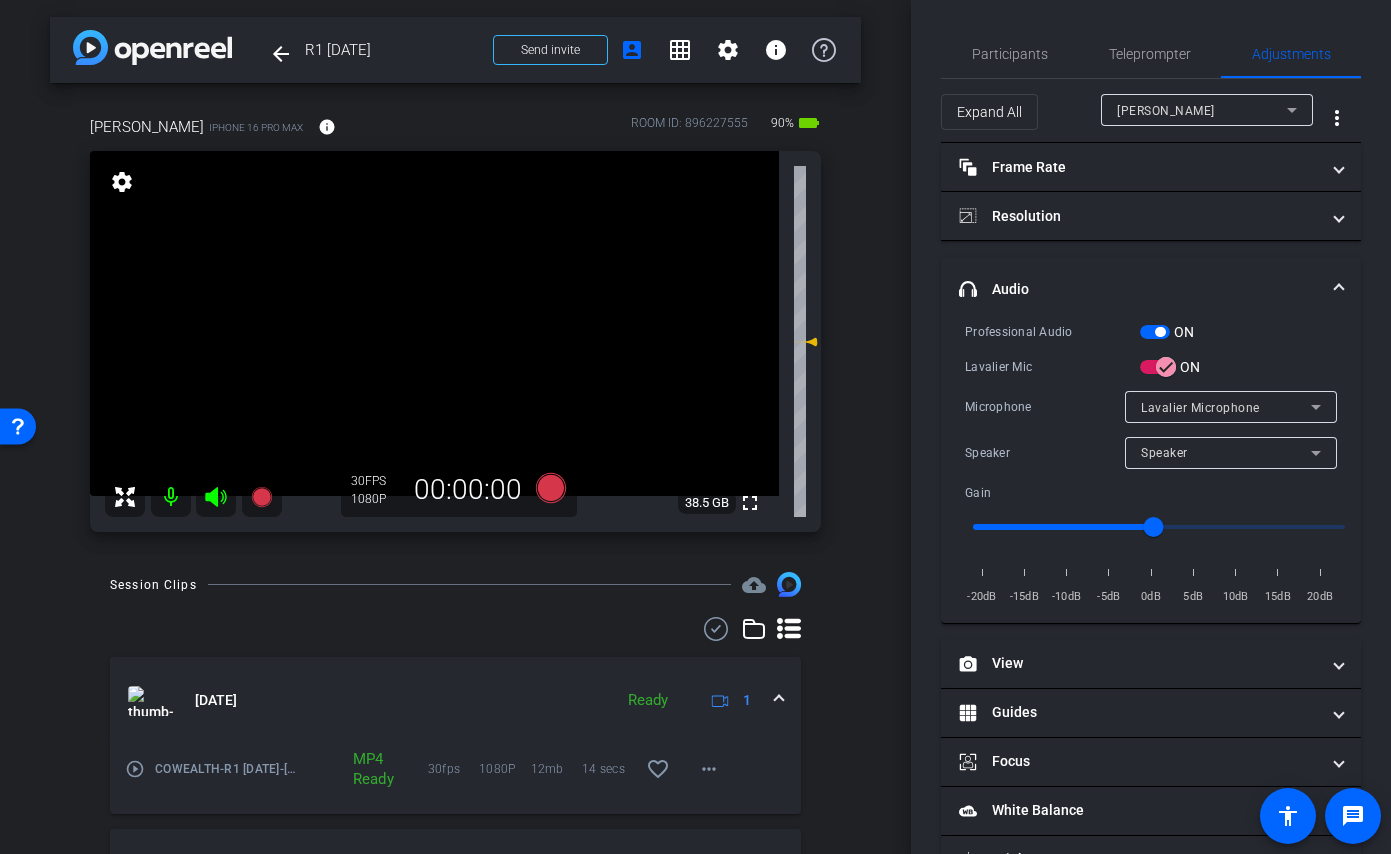 scroll, scrollTop: 4, scrollLeft: 0, axis: vertical 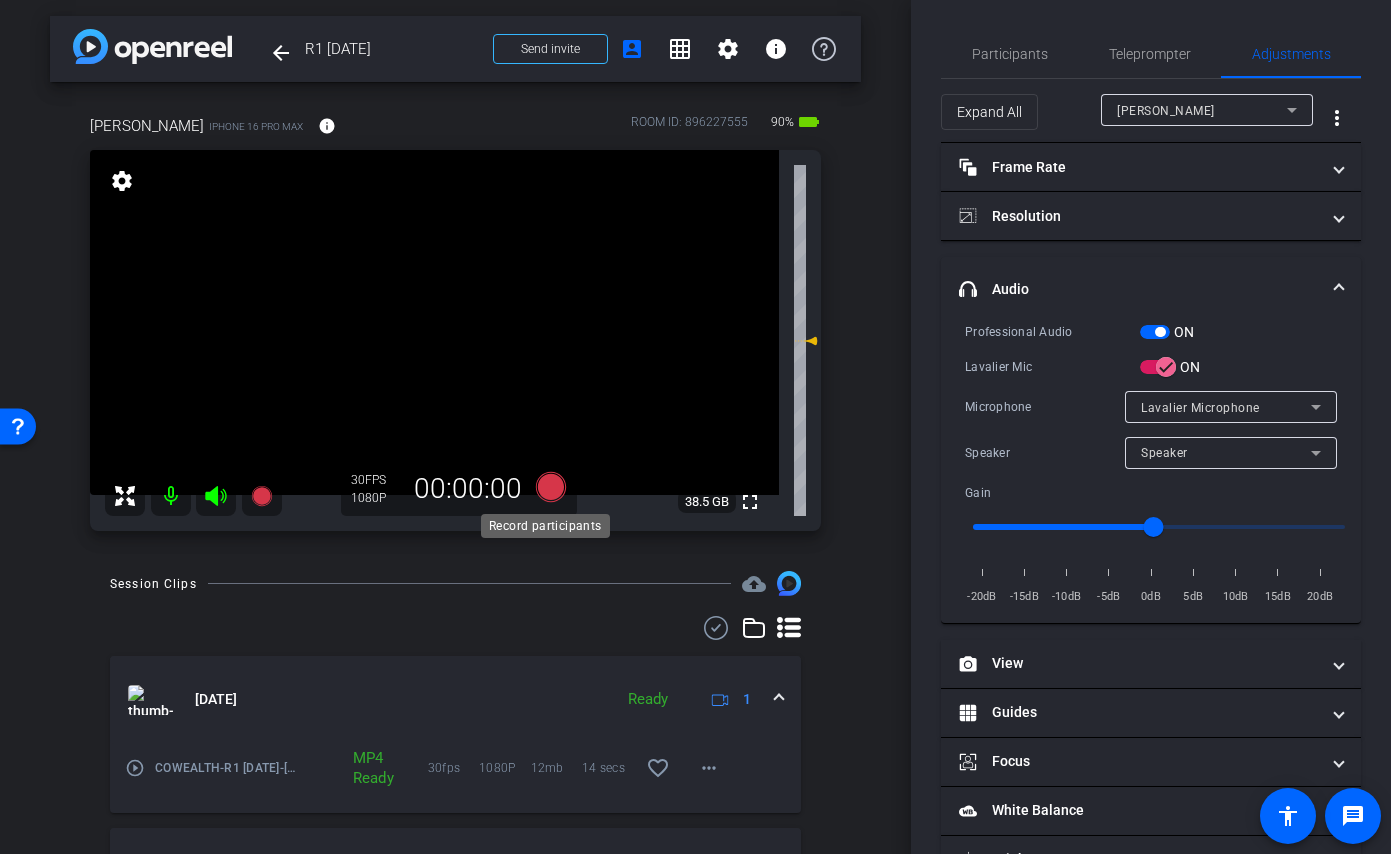 click 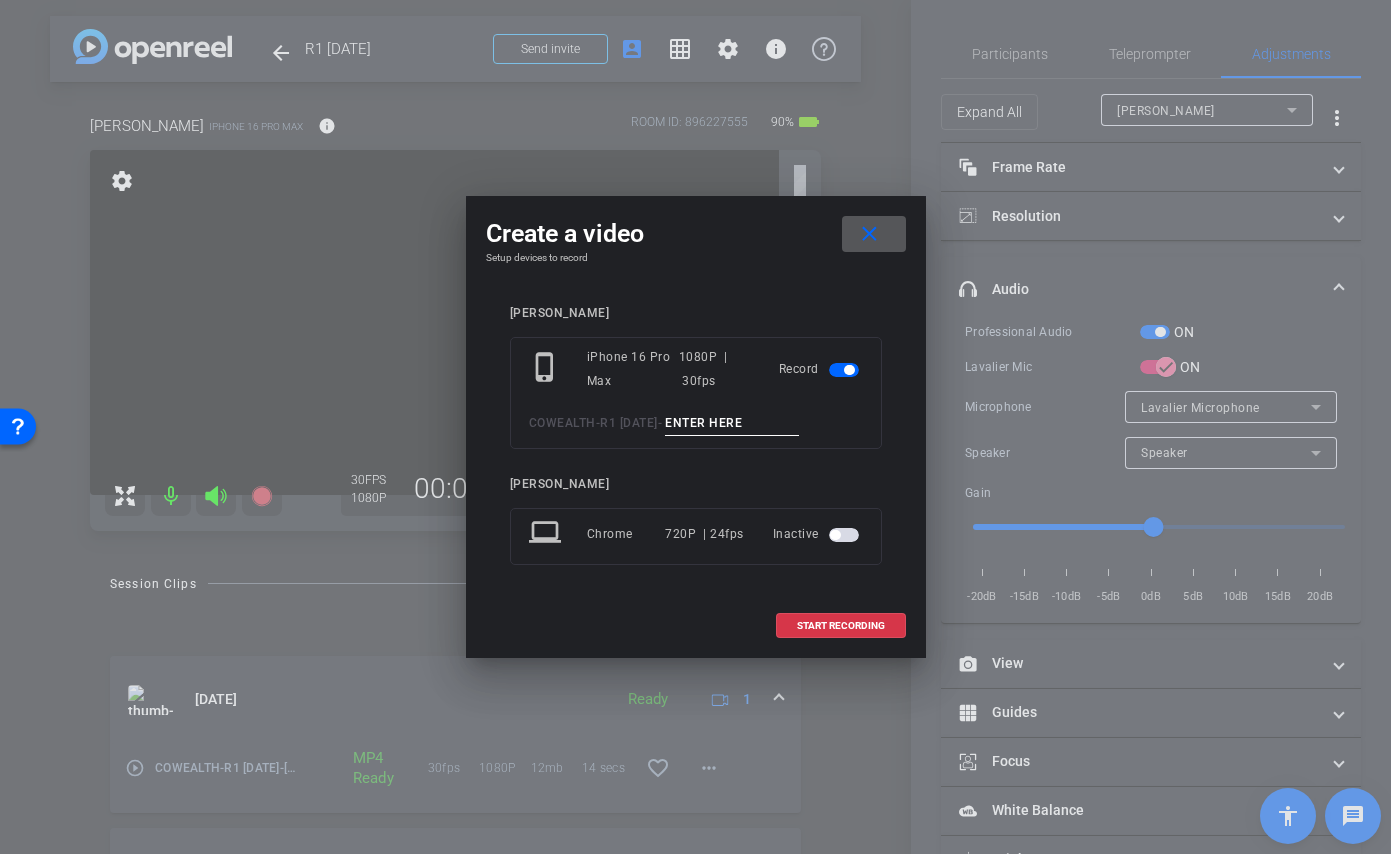 click at bounding box center [732, 423] 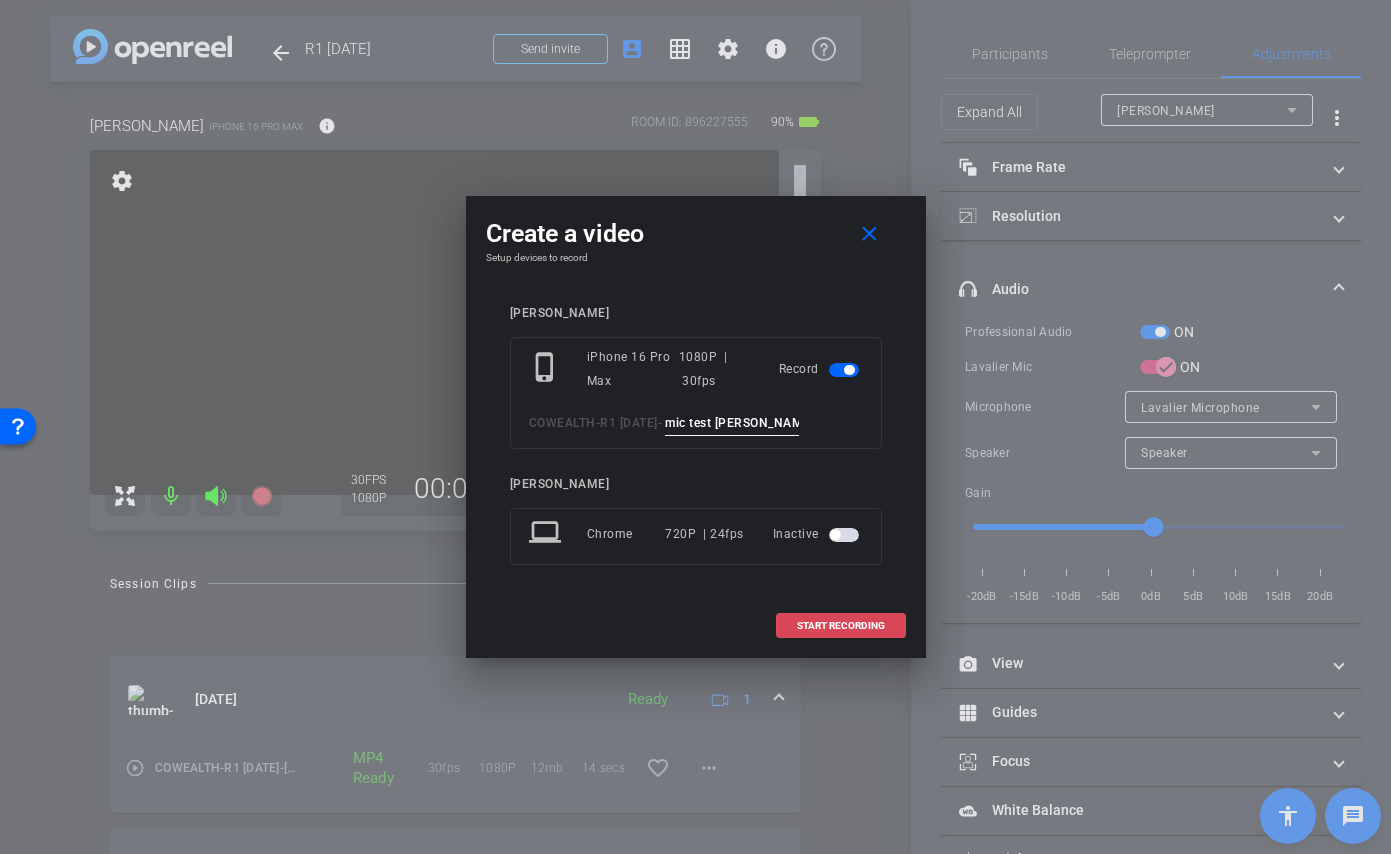 type on "mic test Craig" 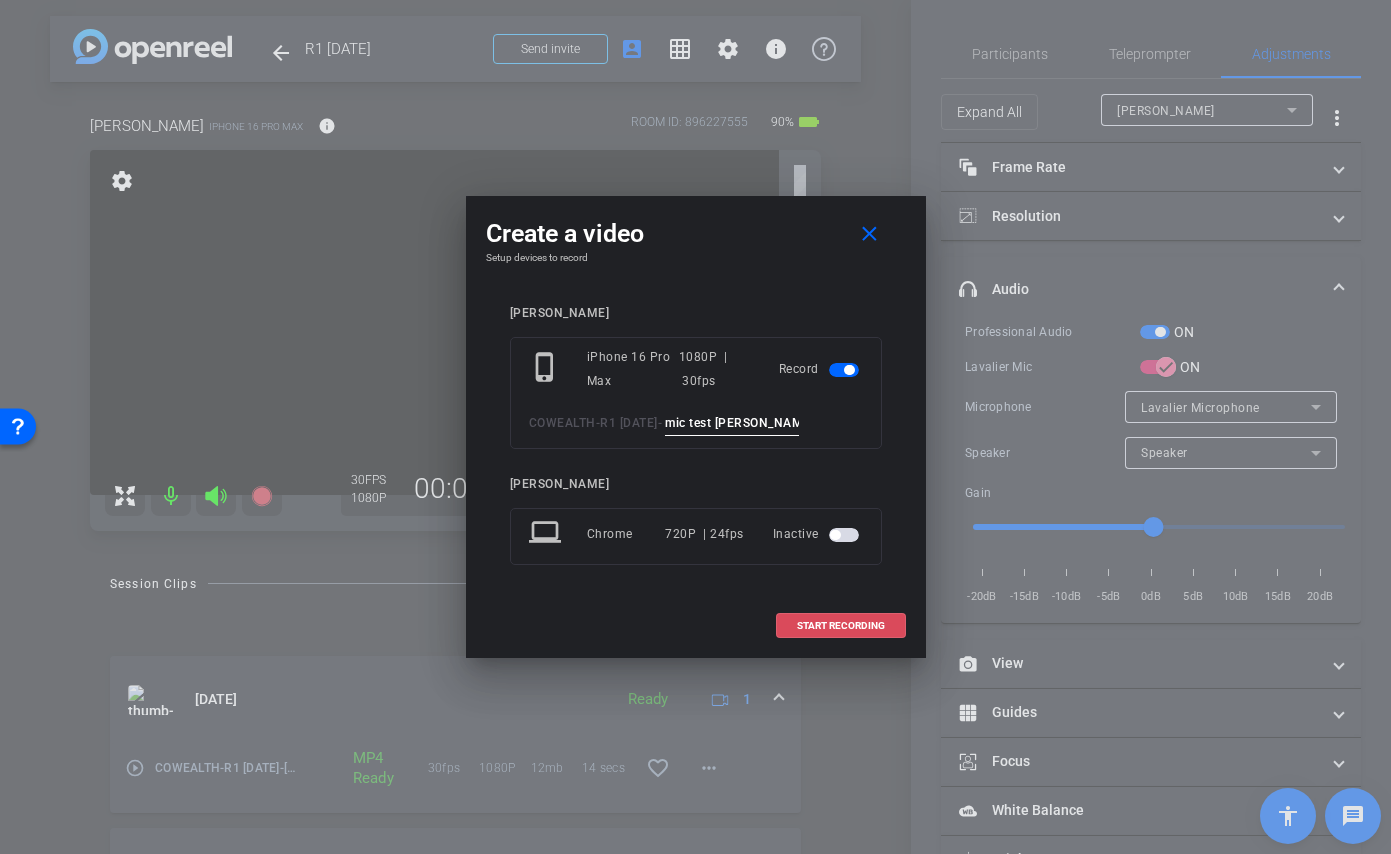 click on "START RECORDING" at bounding box center [841, 626] 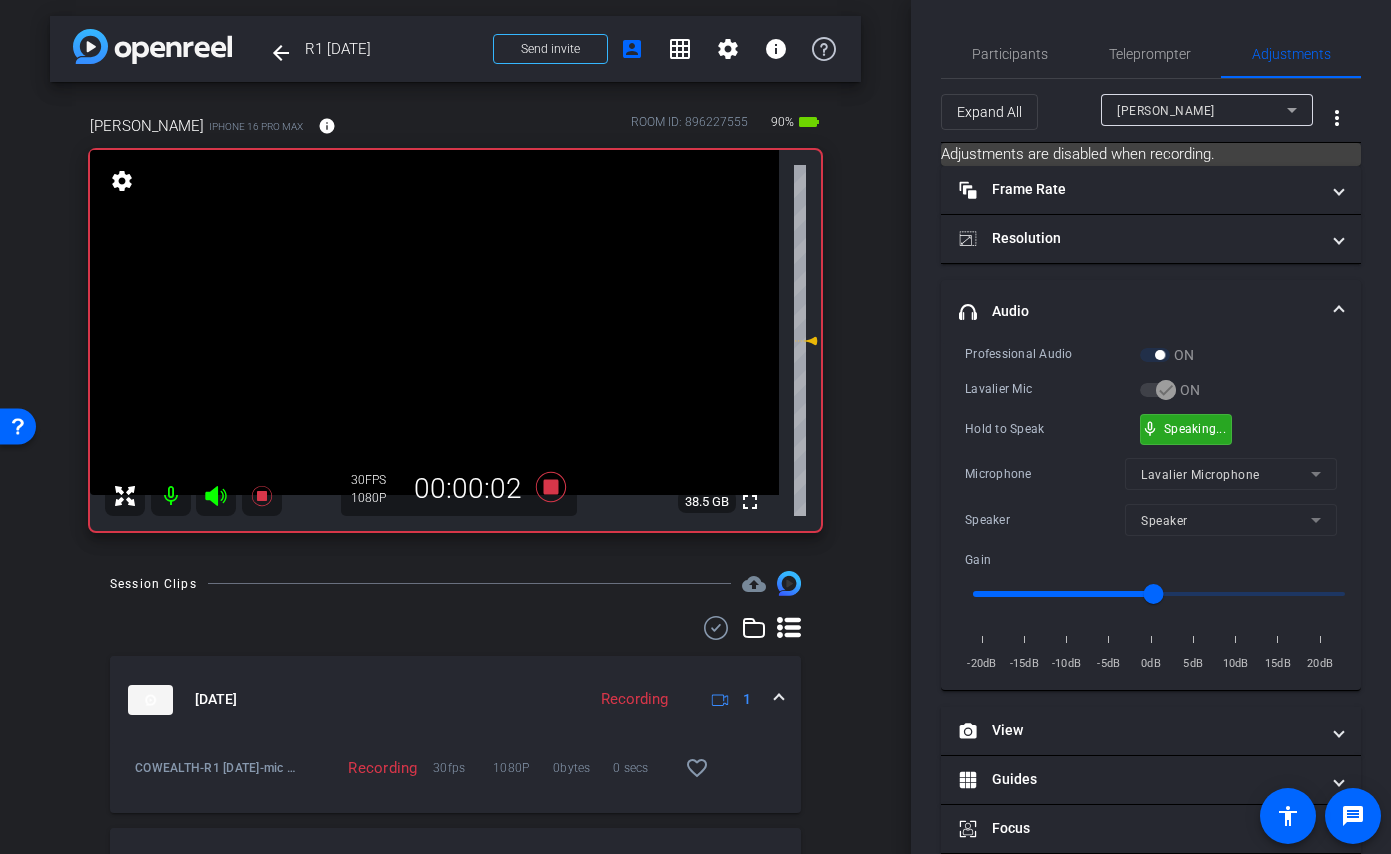 click on "mic_none Speaking..." at bounding box center [1186, 429] 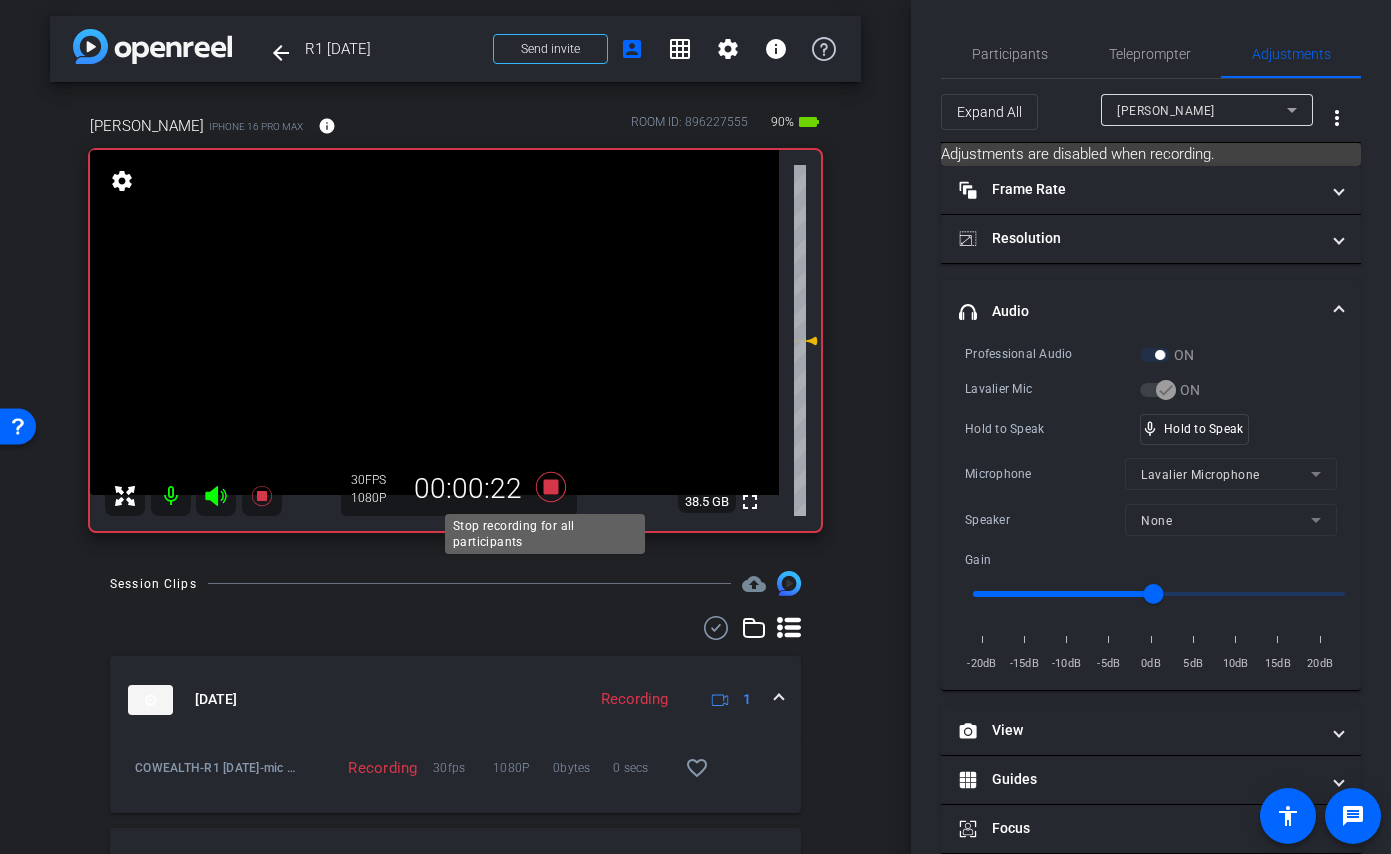 click 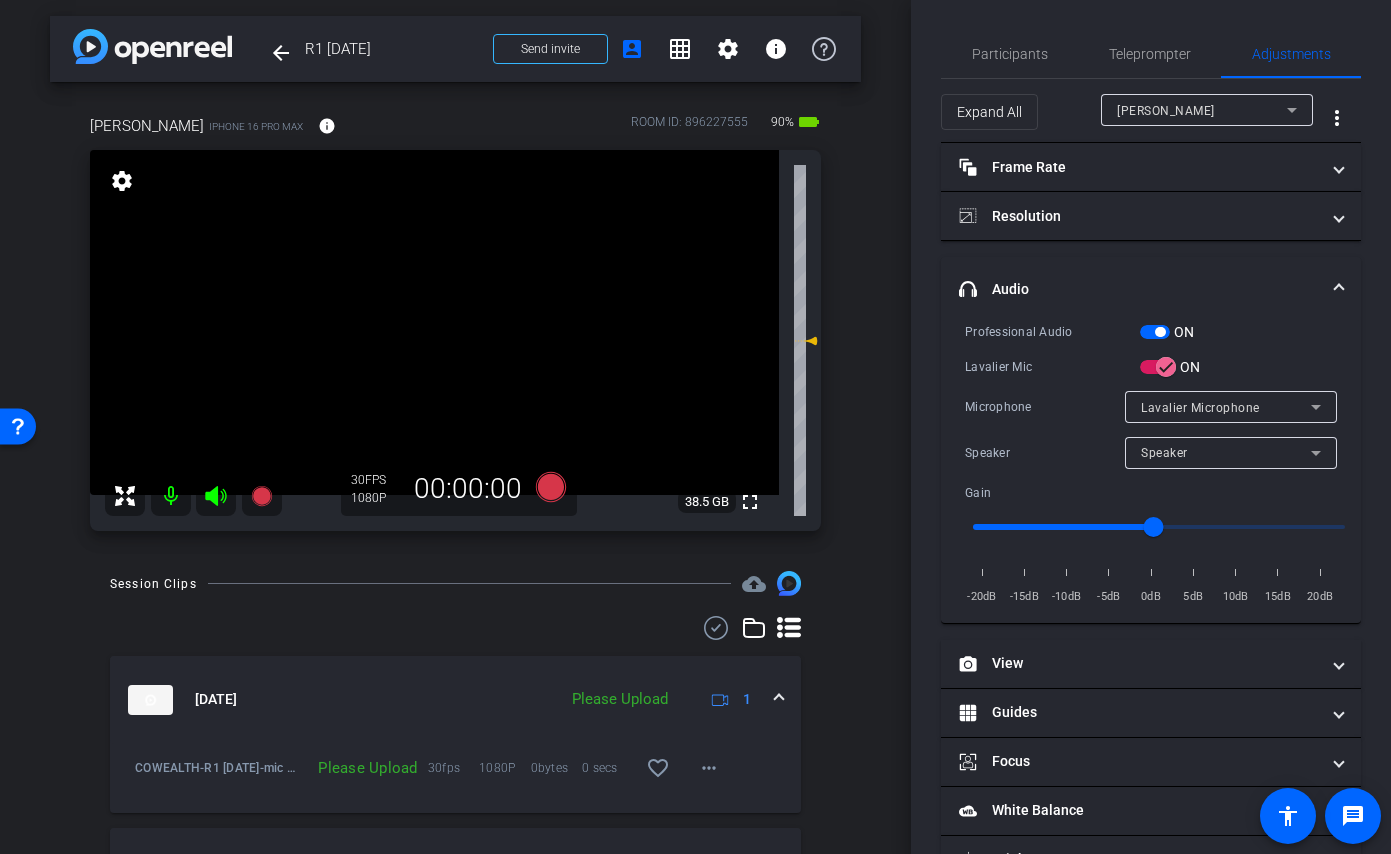 click at bounding box center (1155, 332) 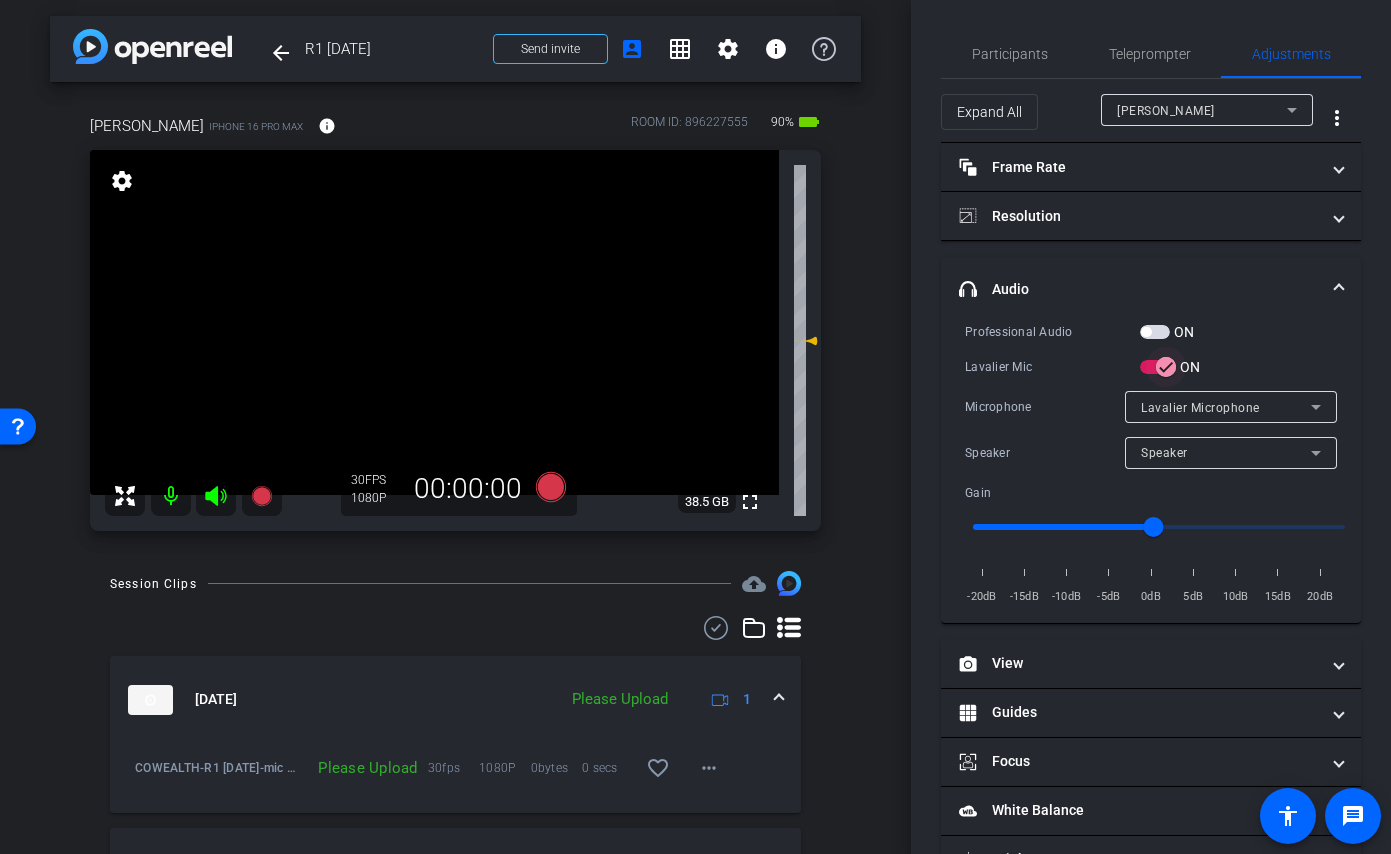 click at bounding box center (1166, 367) 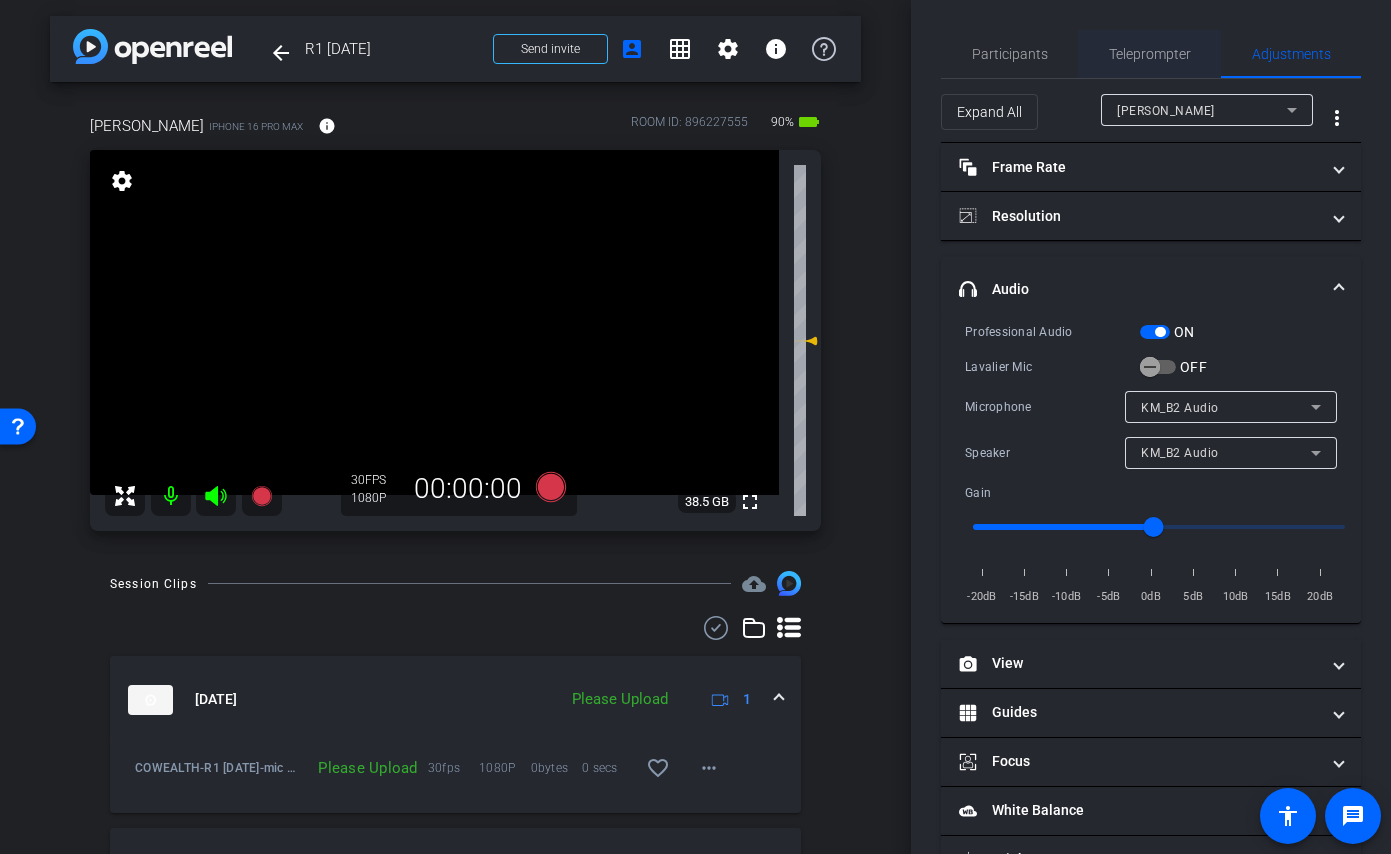 click on "Teleprompter" at bounding box center [1150, 54] 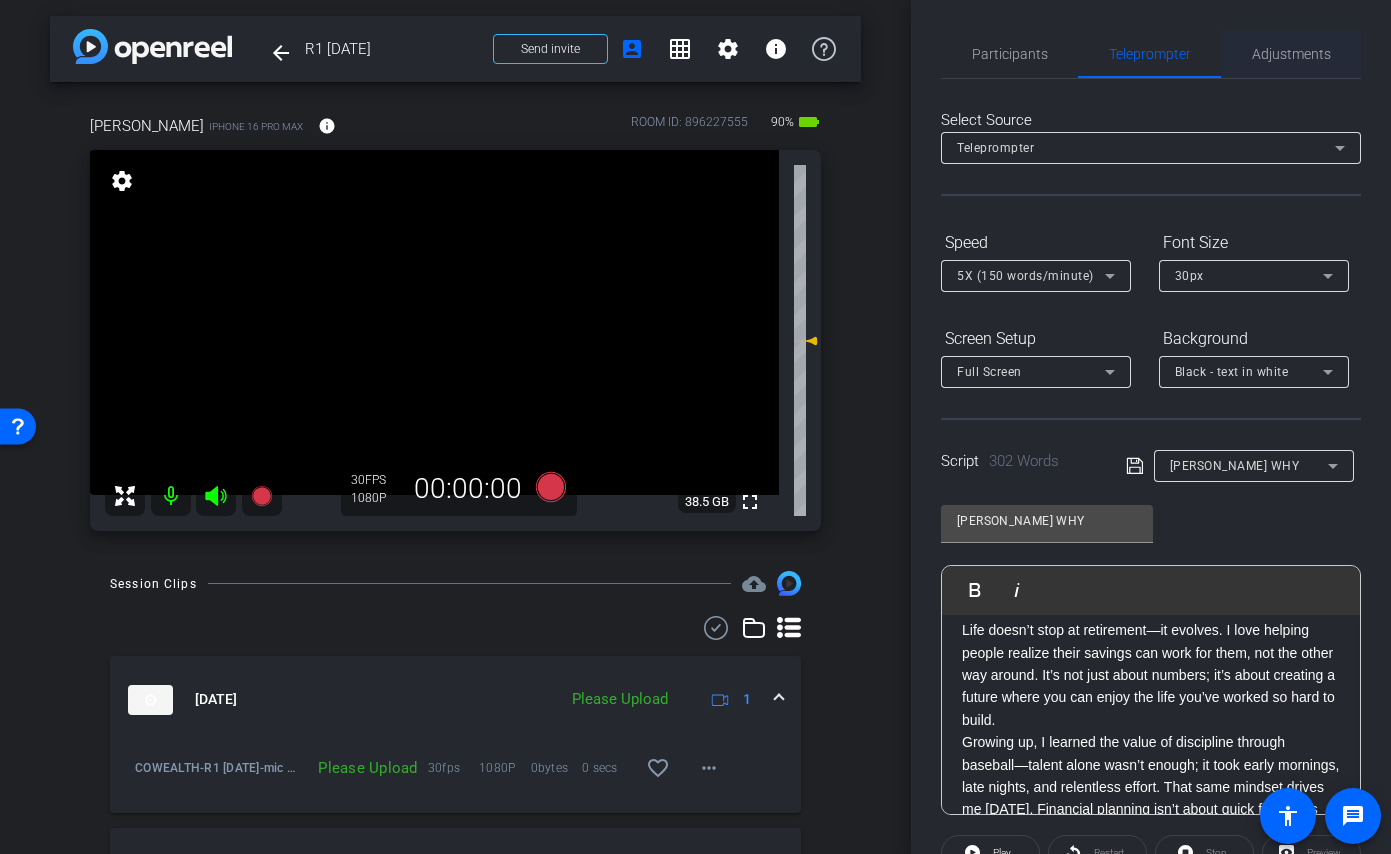 click on "Adjustments" at bounding box center (1291, 54) 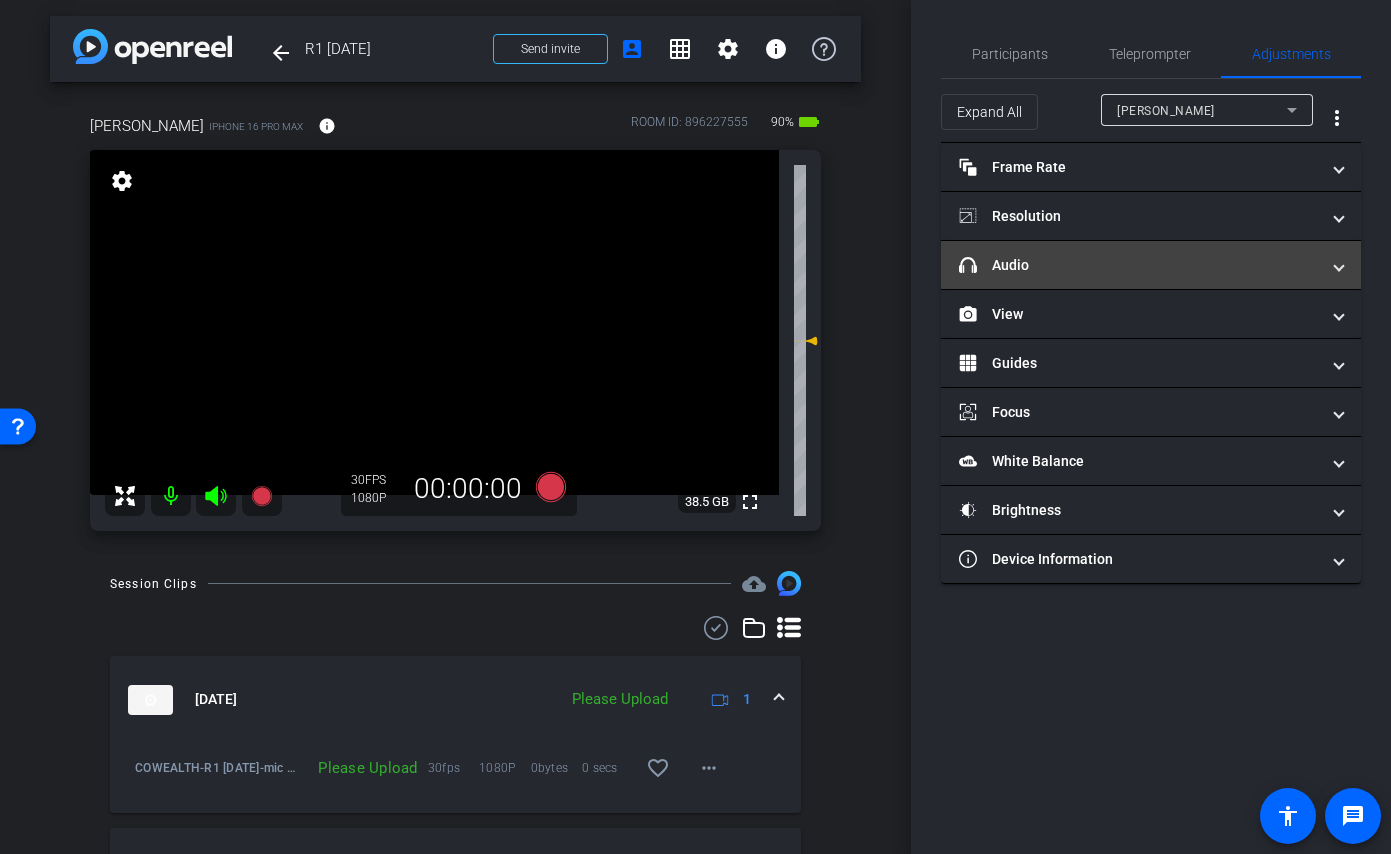 click on "headphone icon
Audio" at bounding box center [1139, 265] 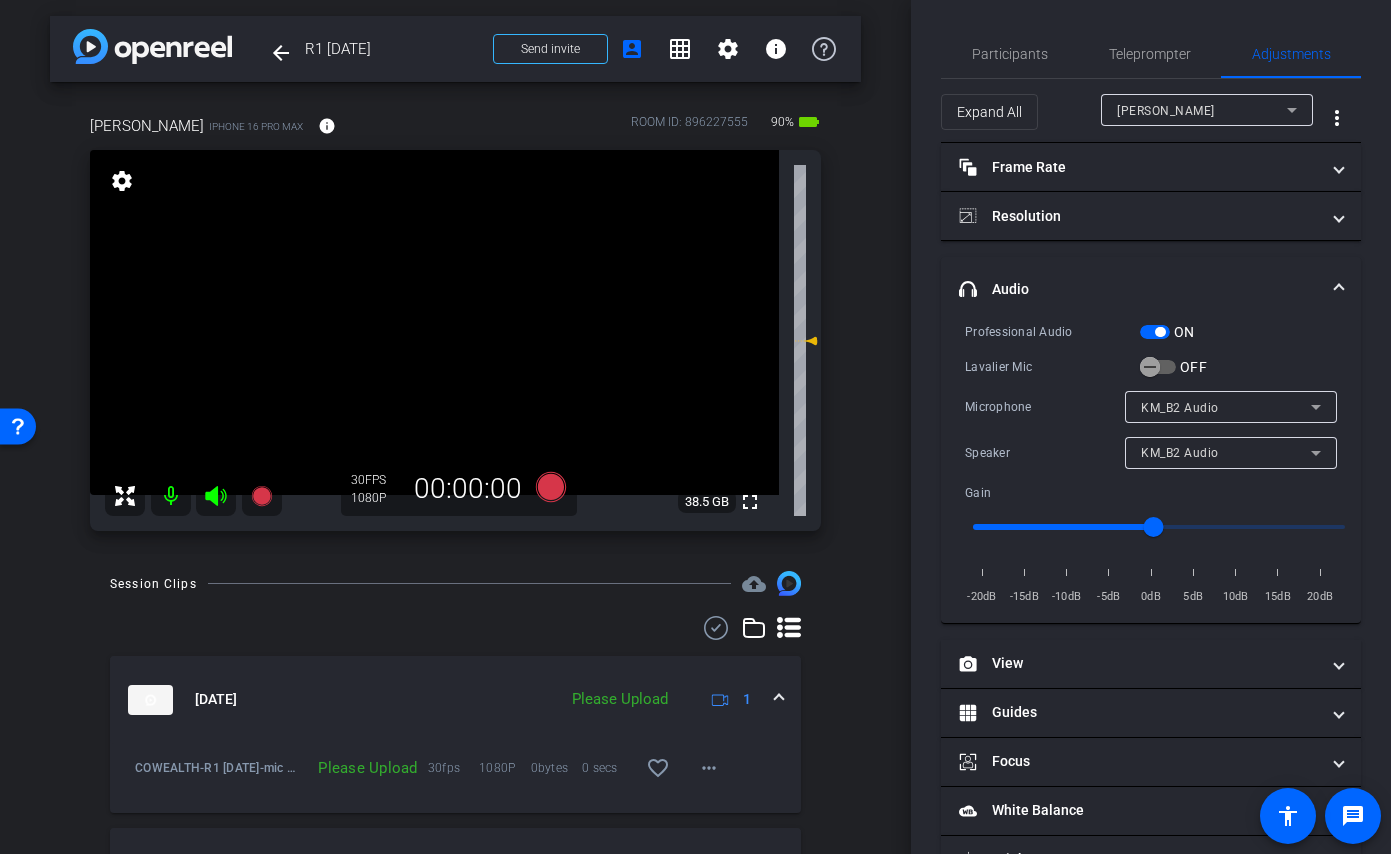 click at bounding box center [1160, 332] 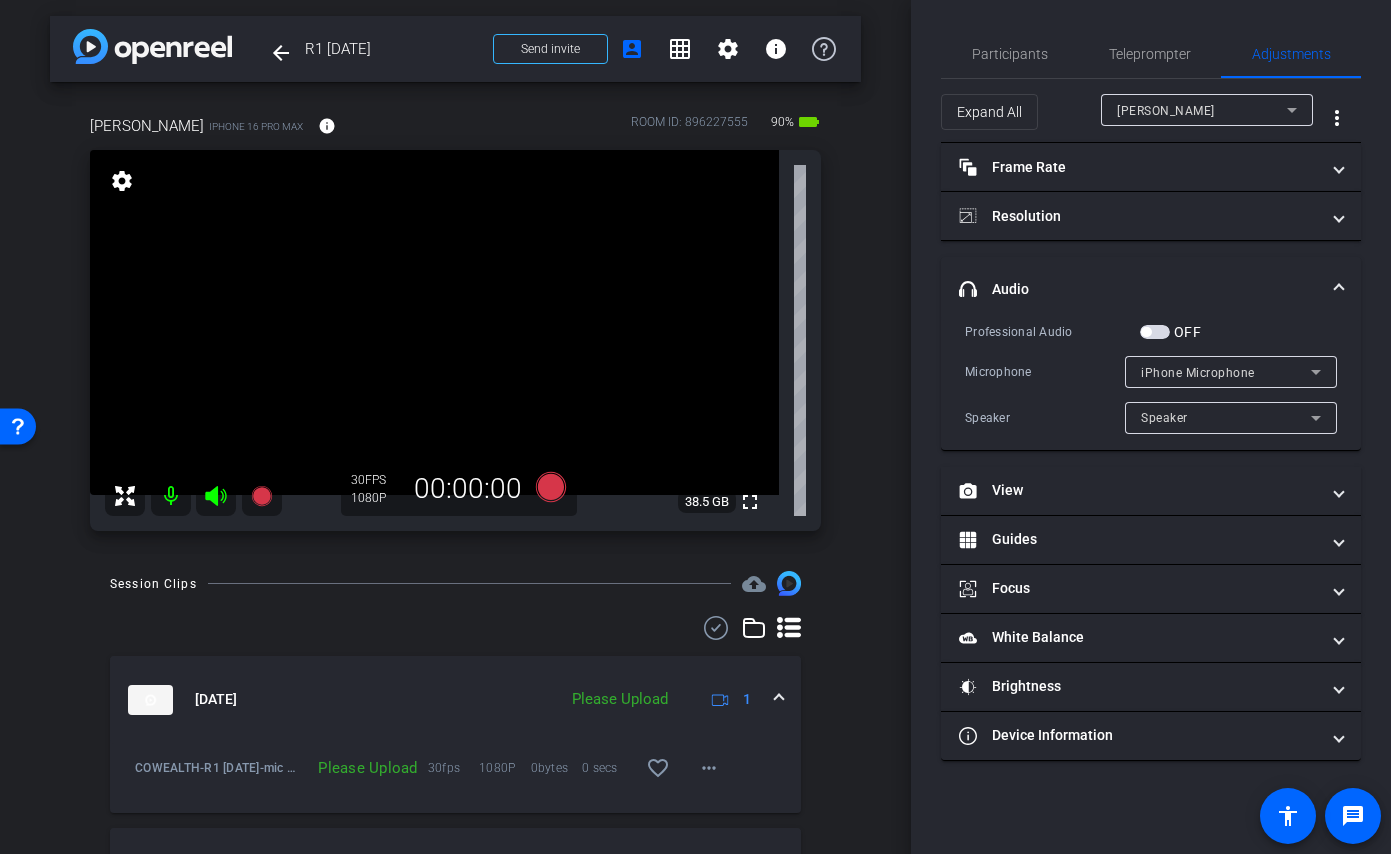 click on "OFF" at bounding box center (1185, 332) 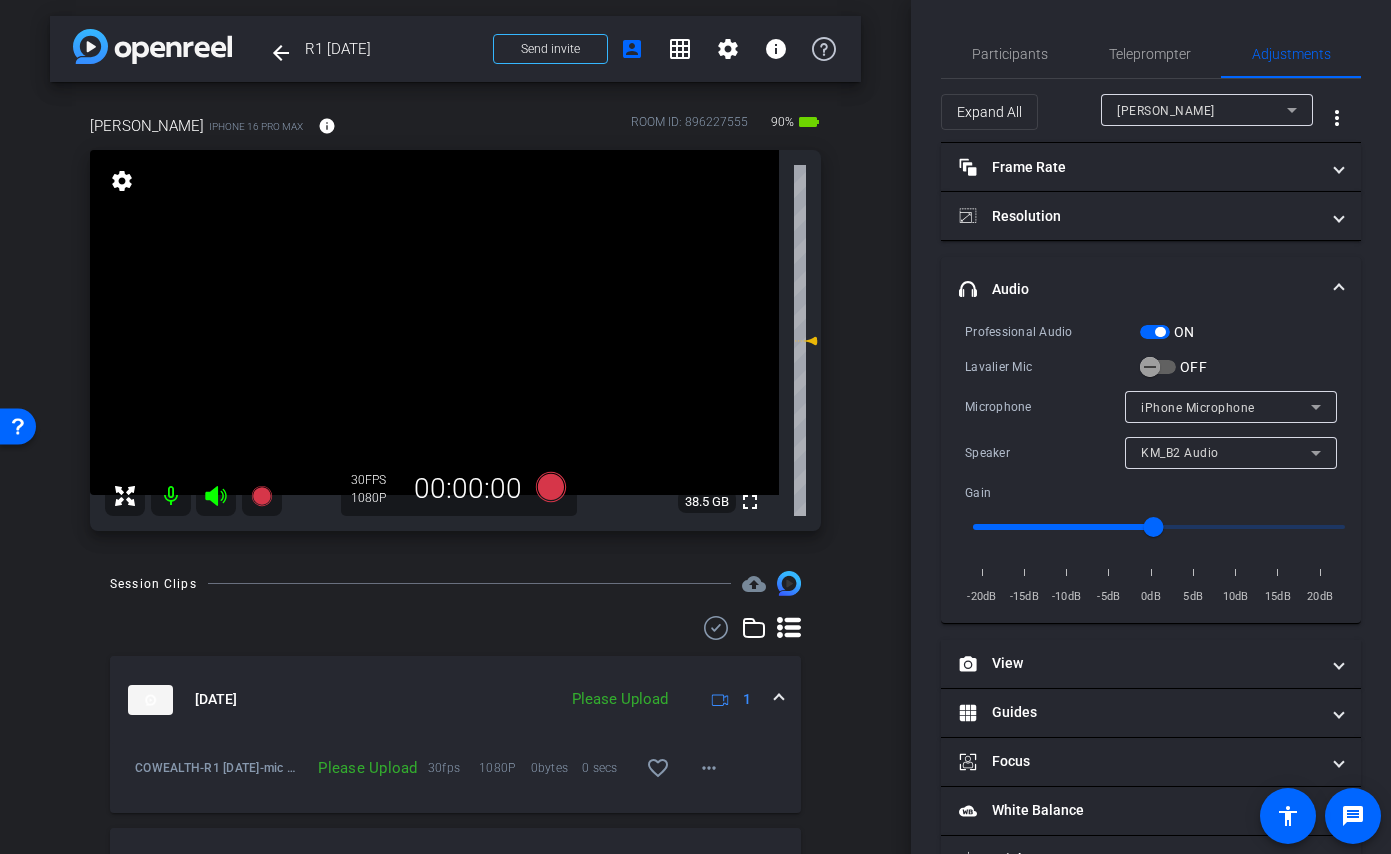 click at bounding box center (1155, 332) 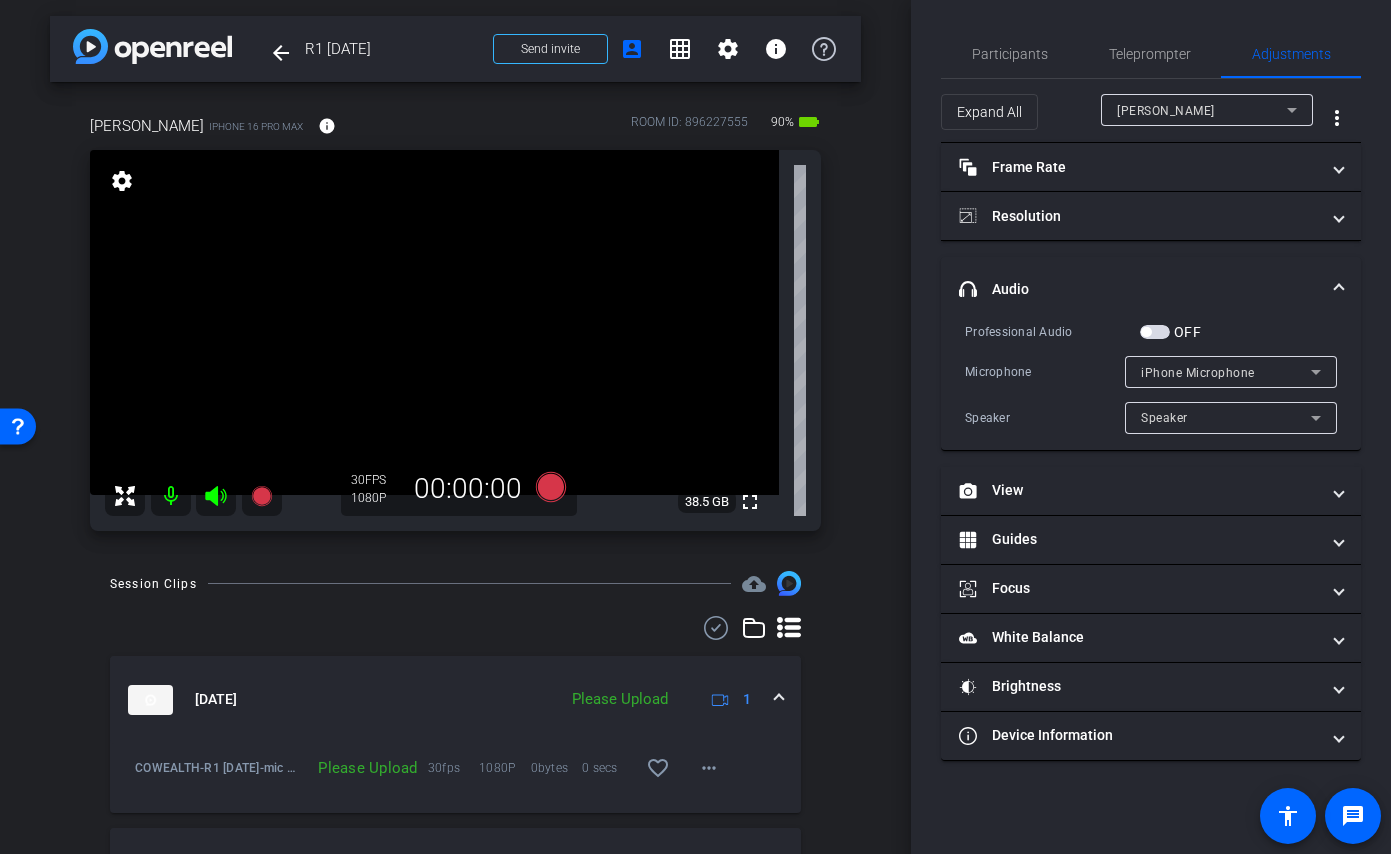 click at bounding box center [1155, 332] 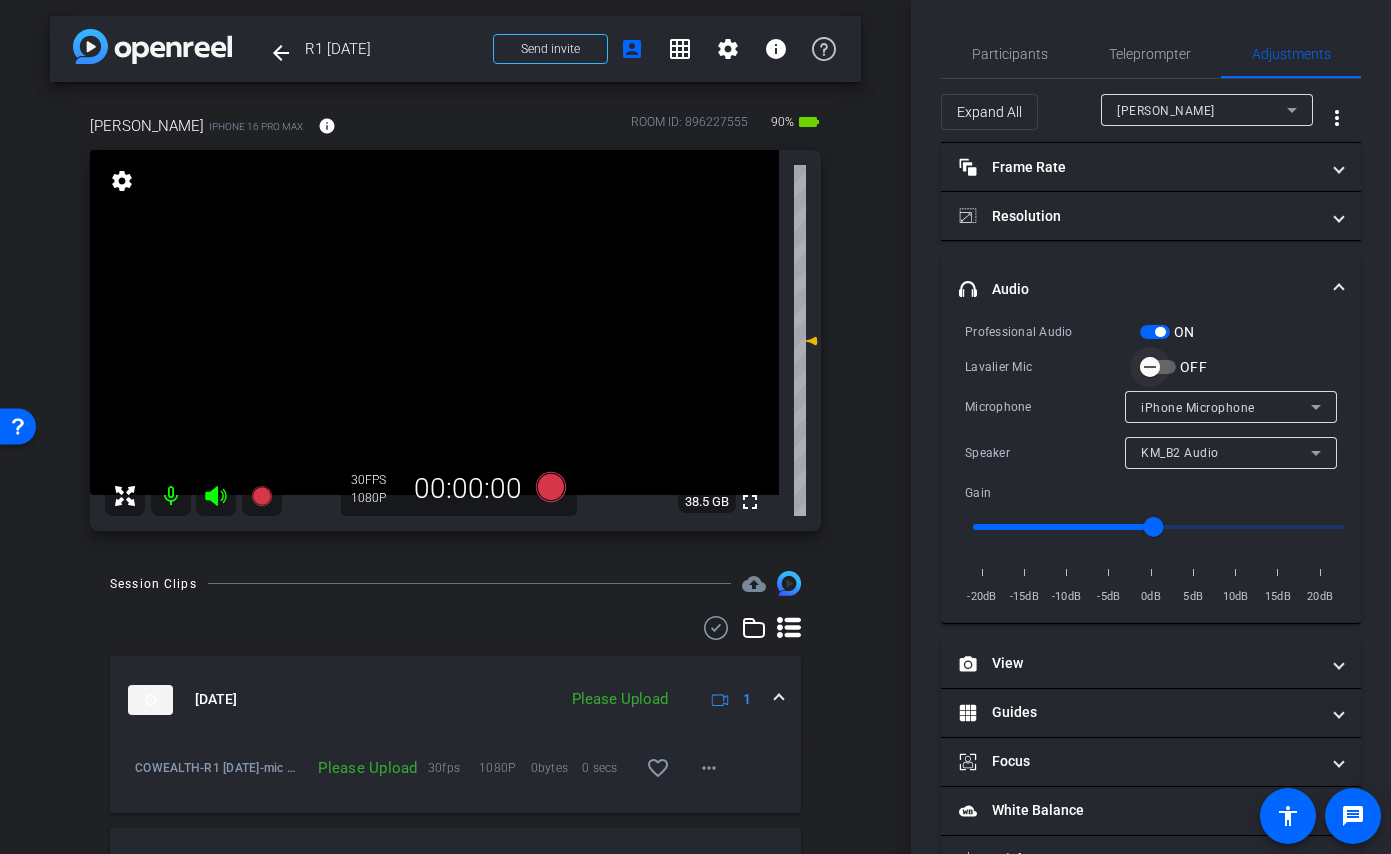 click at bounding box center (1150, 367) 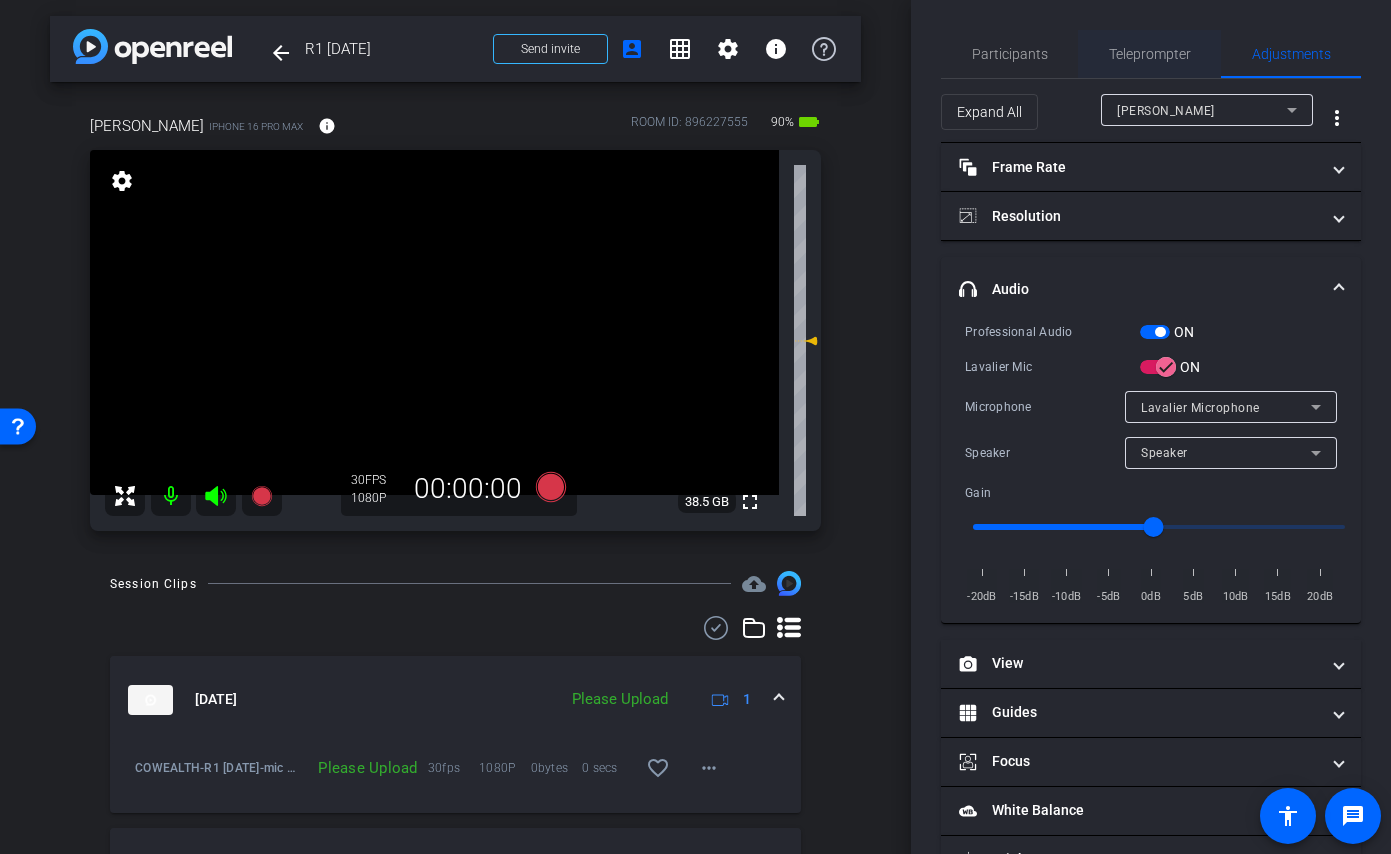 click on "Teleprompter" at bounding box center (1150, 54) 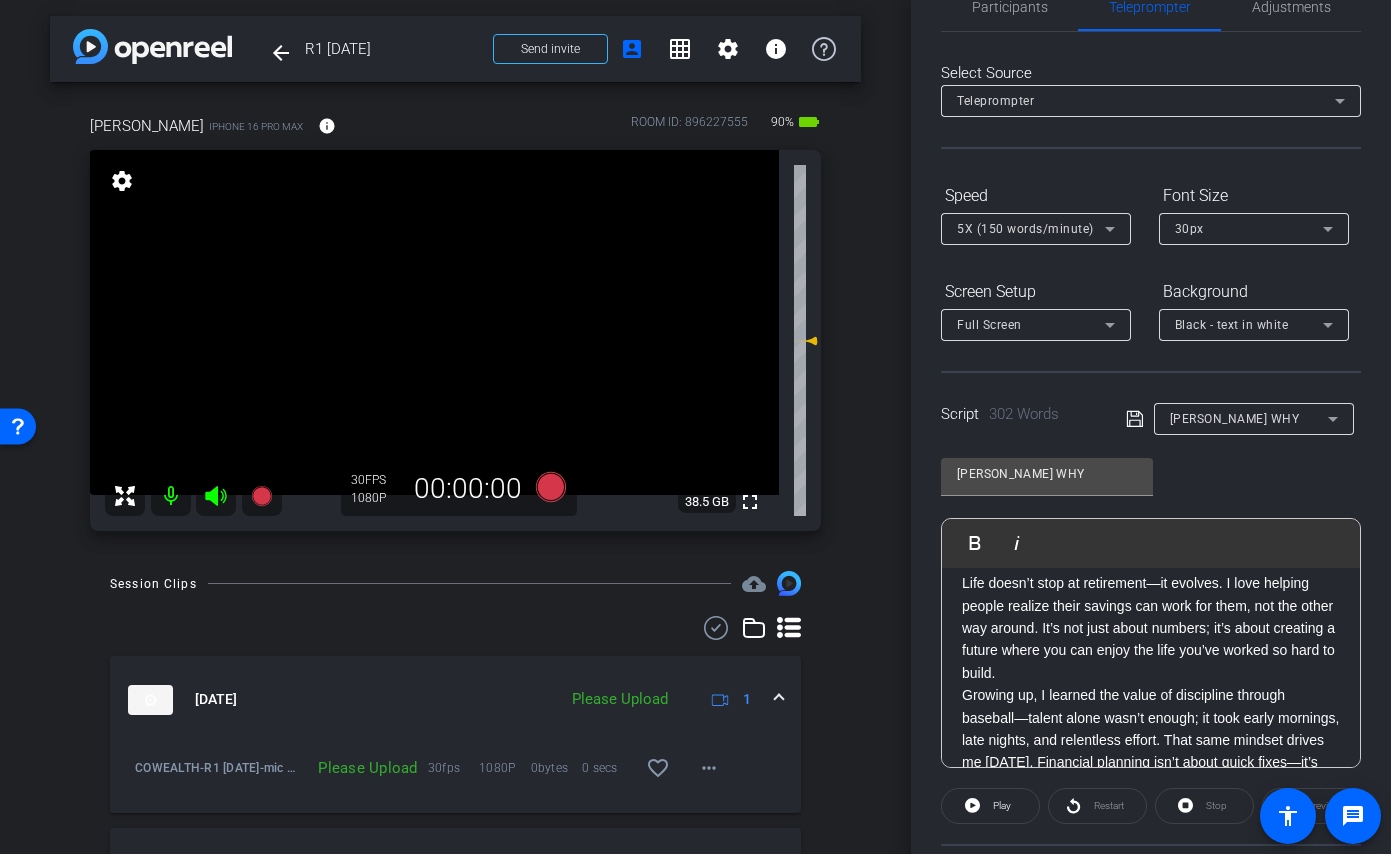 scroll, scrollTop: 155, scrollLeft: 0, axis: vertical 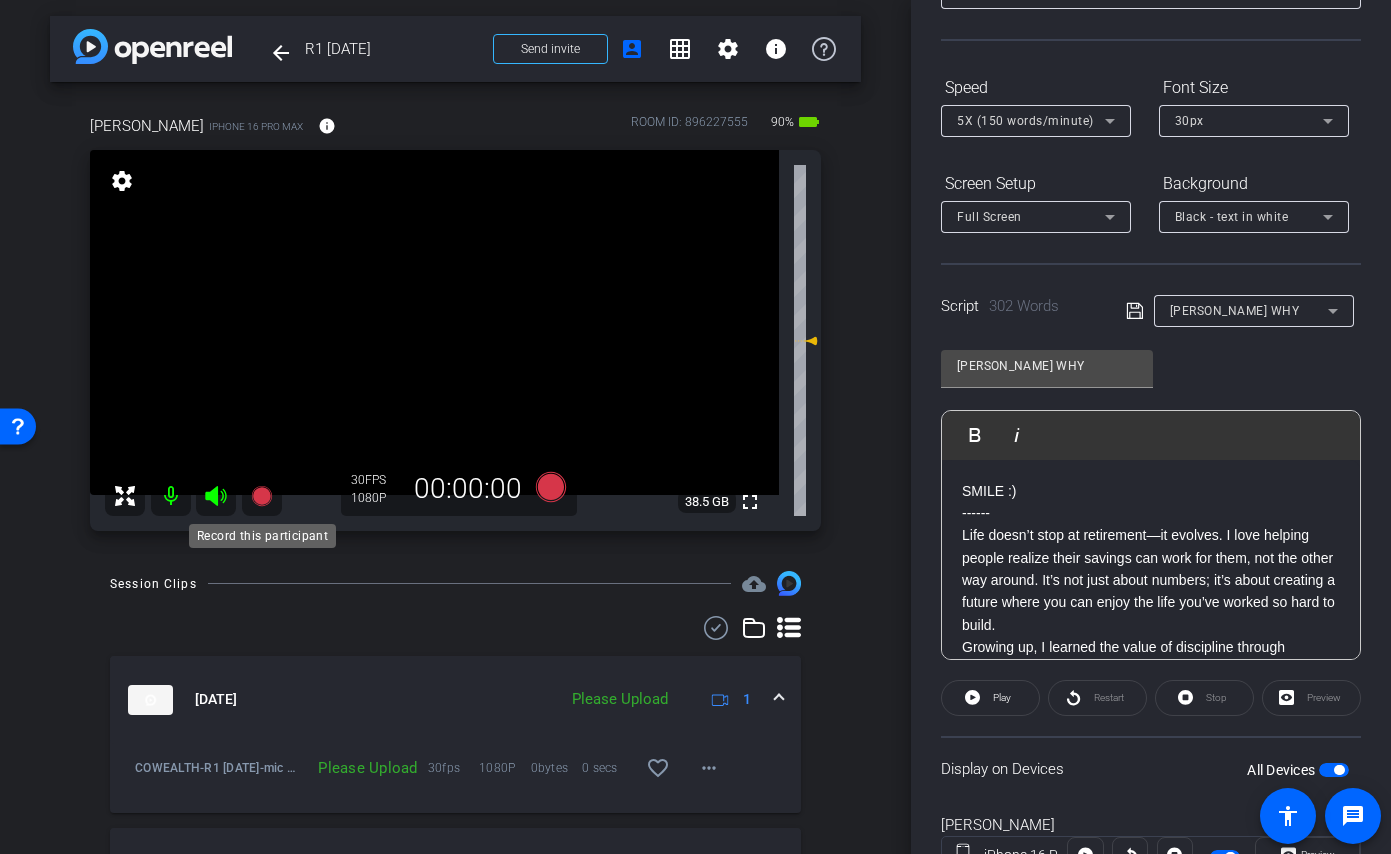 click 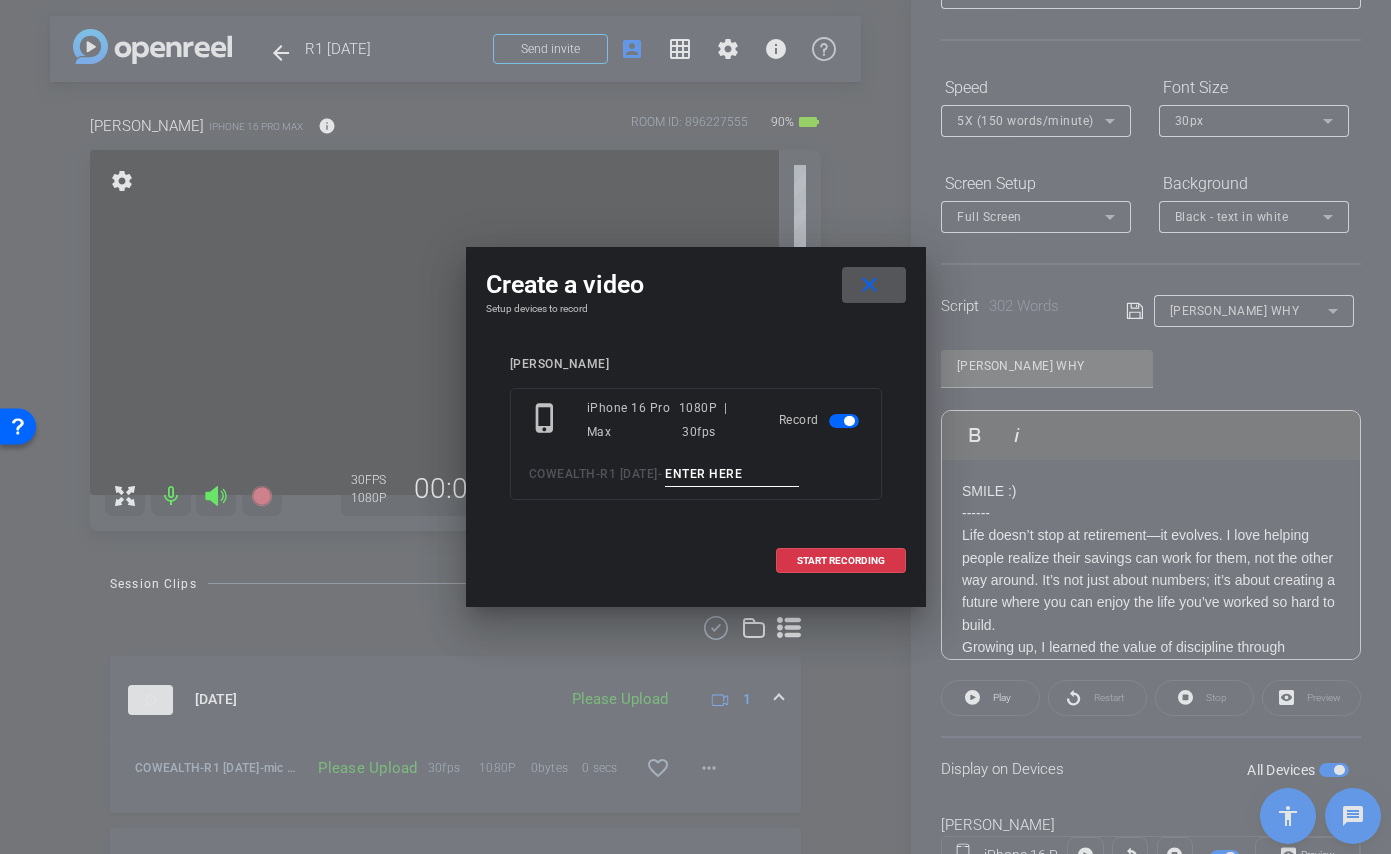 click on "close" at bounding box center [869, 285] 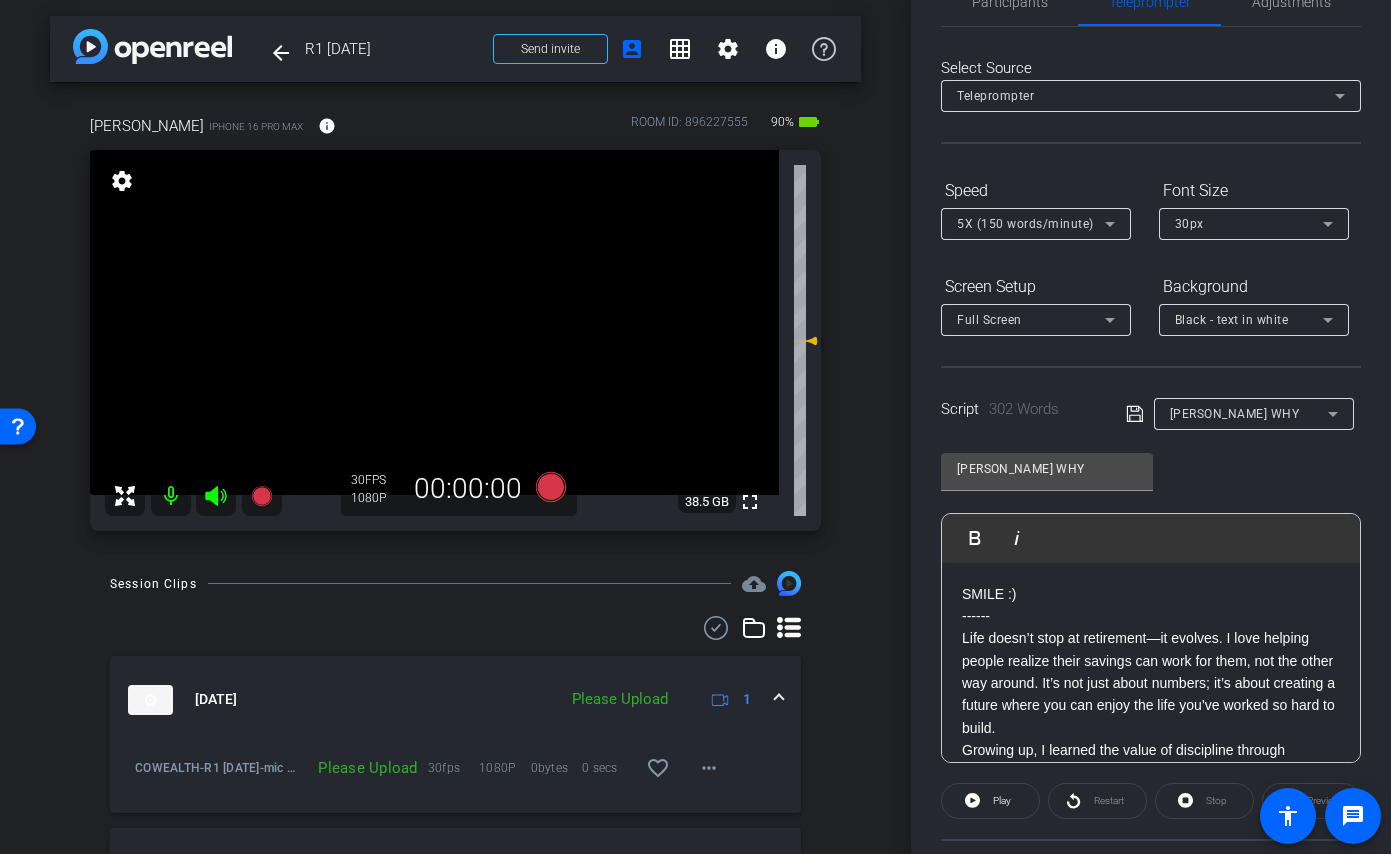 scroll, scrollTop: 0, scrollLeft: 0, axis: both 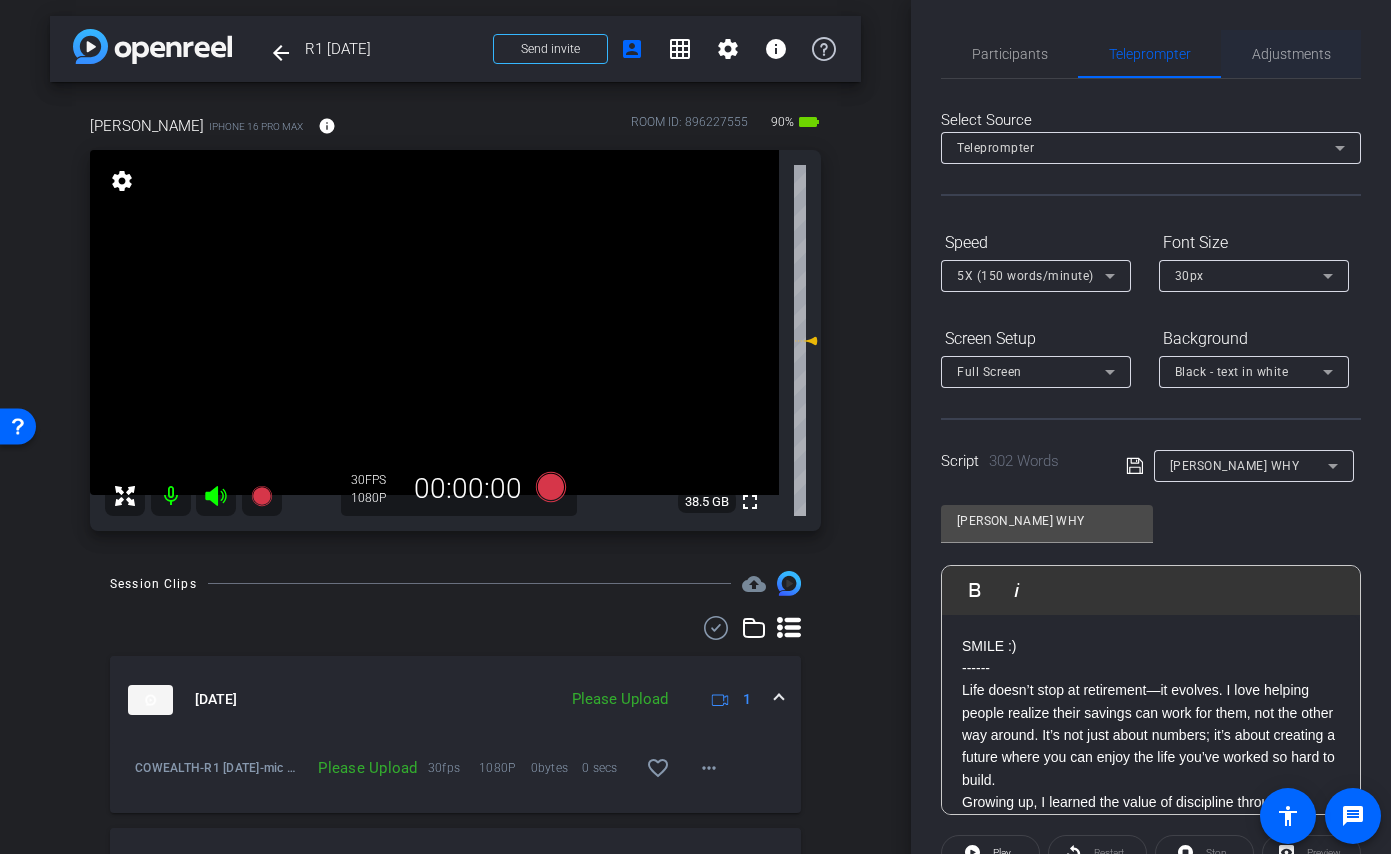 drag, startPoint x: 1290, startPoint y: 46, endPoint x: 1290, endPoint y: 74, distance: 28 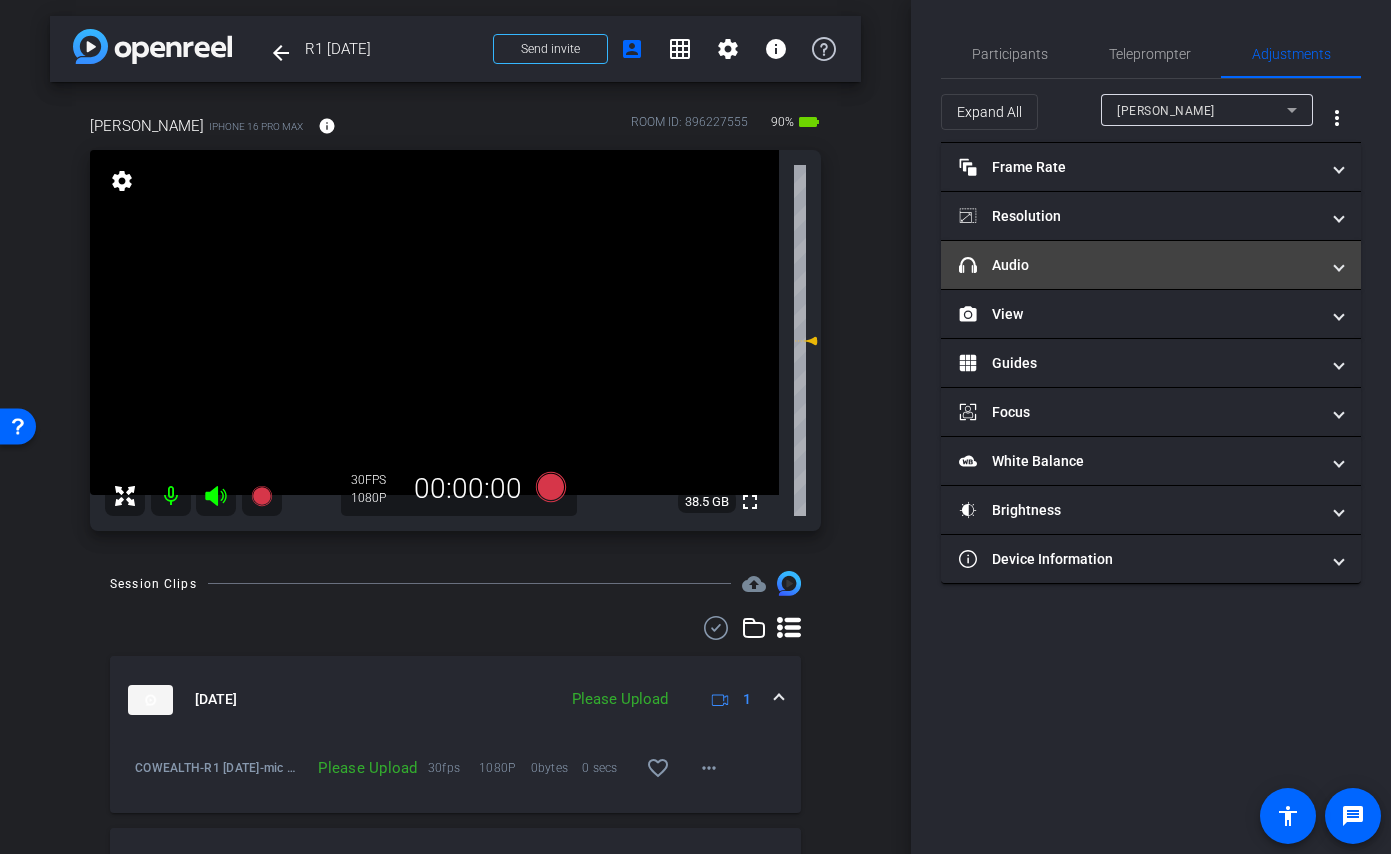 click on "headphone icon
Audio" at bounding box center (1139, 265) 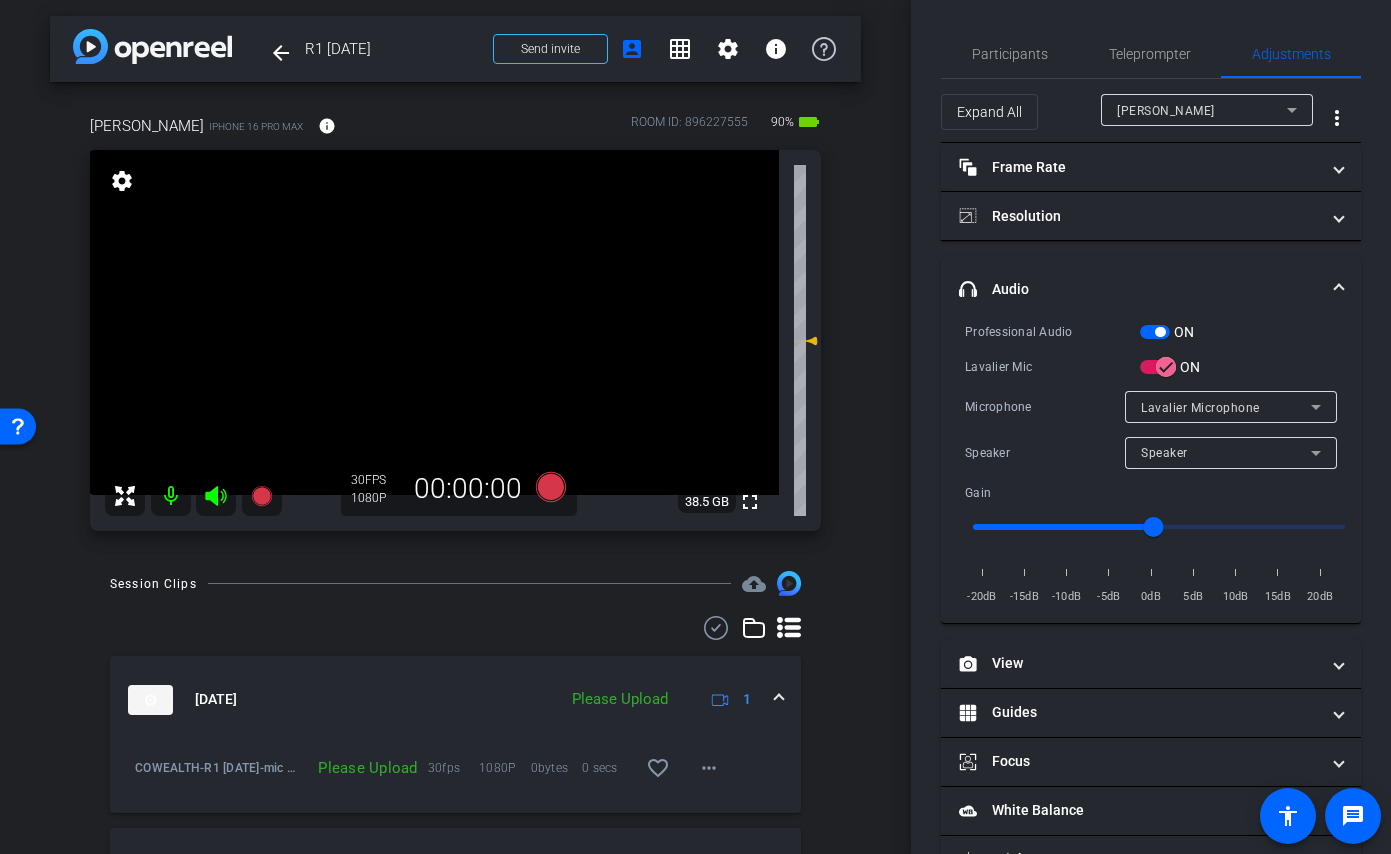 click at bounding box center (1155, 332) 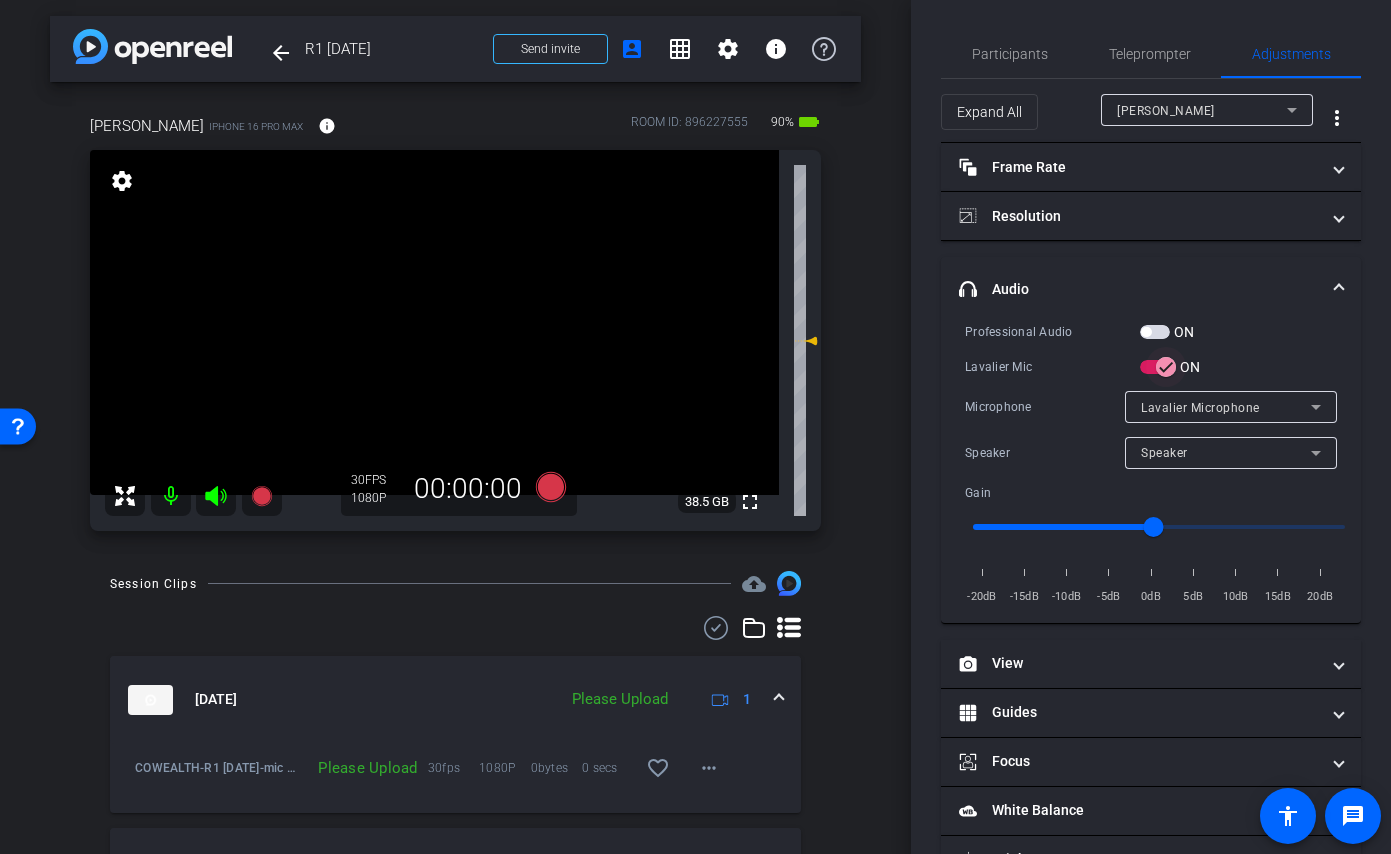 click at bounding box center [1166, 367] 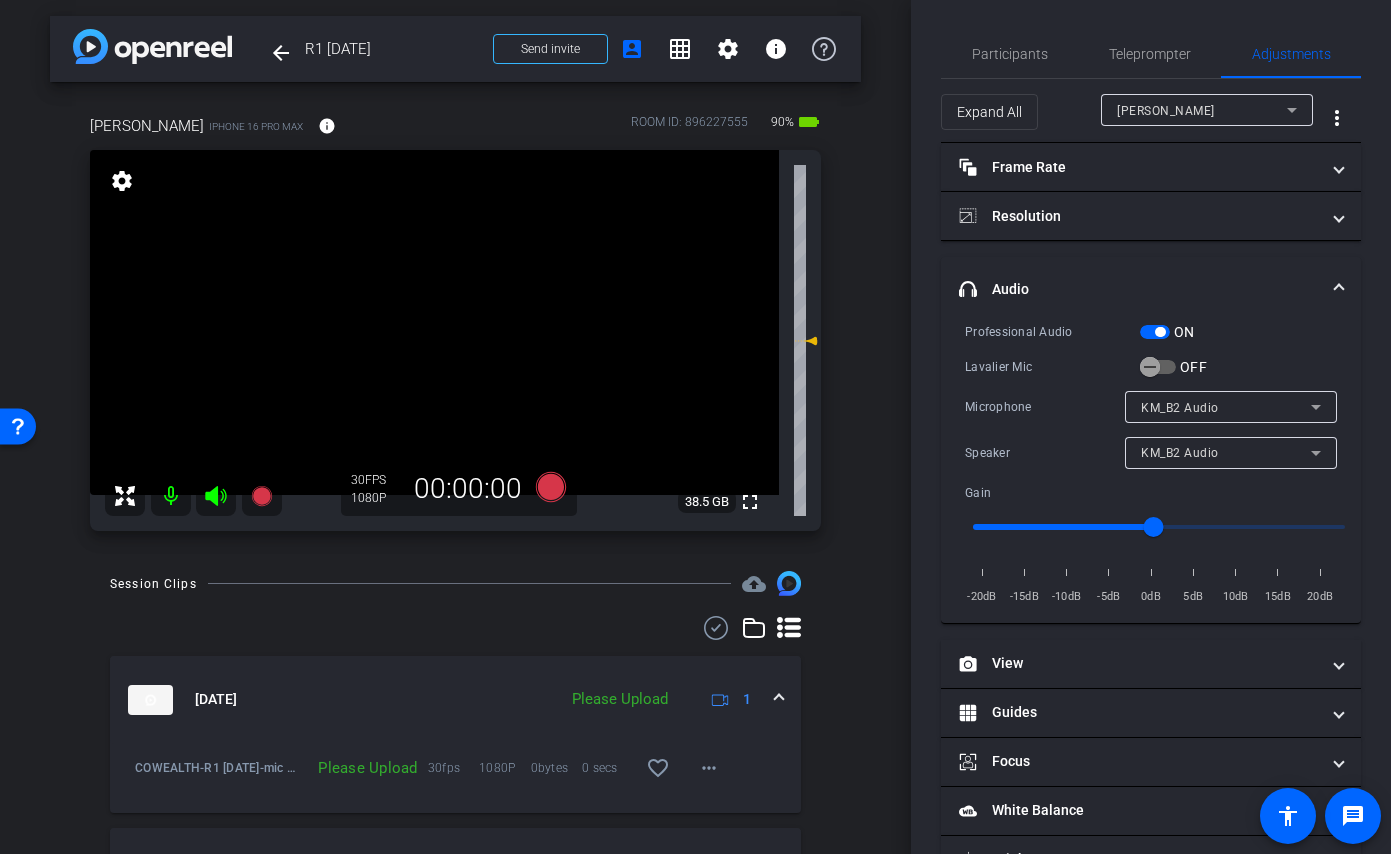 click at bounding box center (1155, 332) 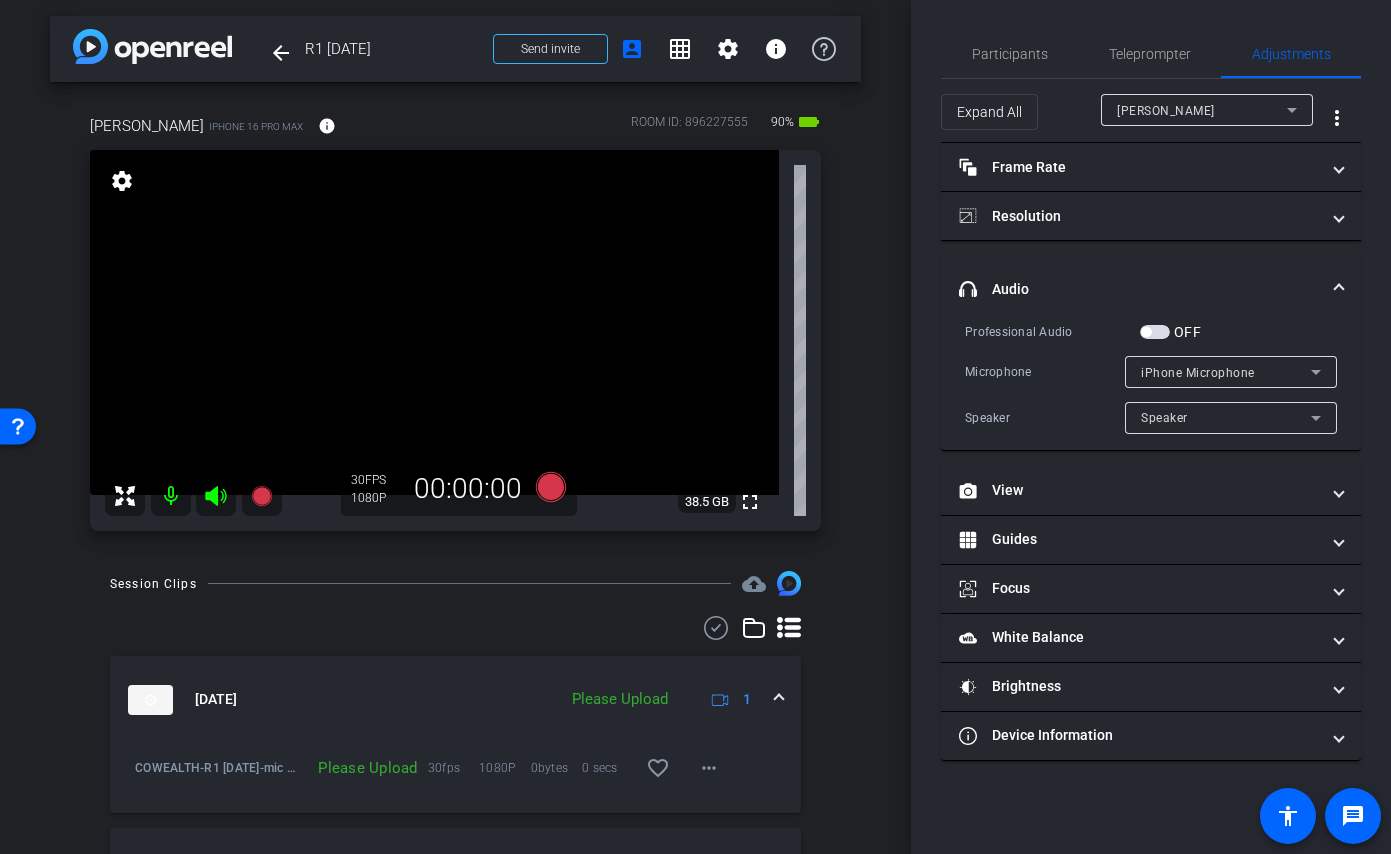 click at bounding box center [1155, 332] 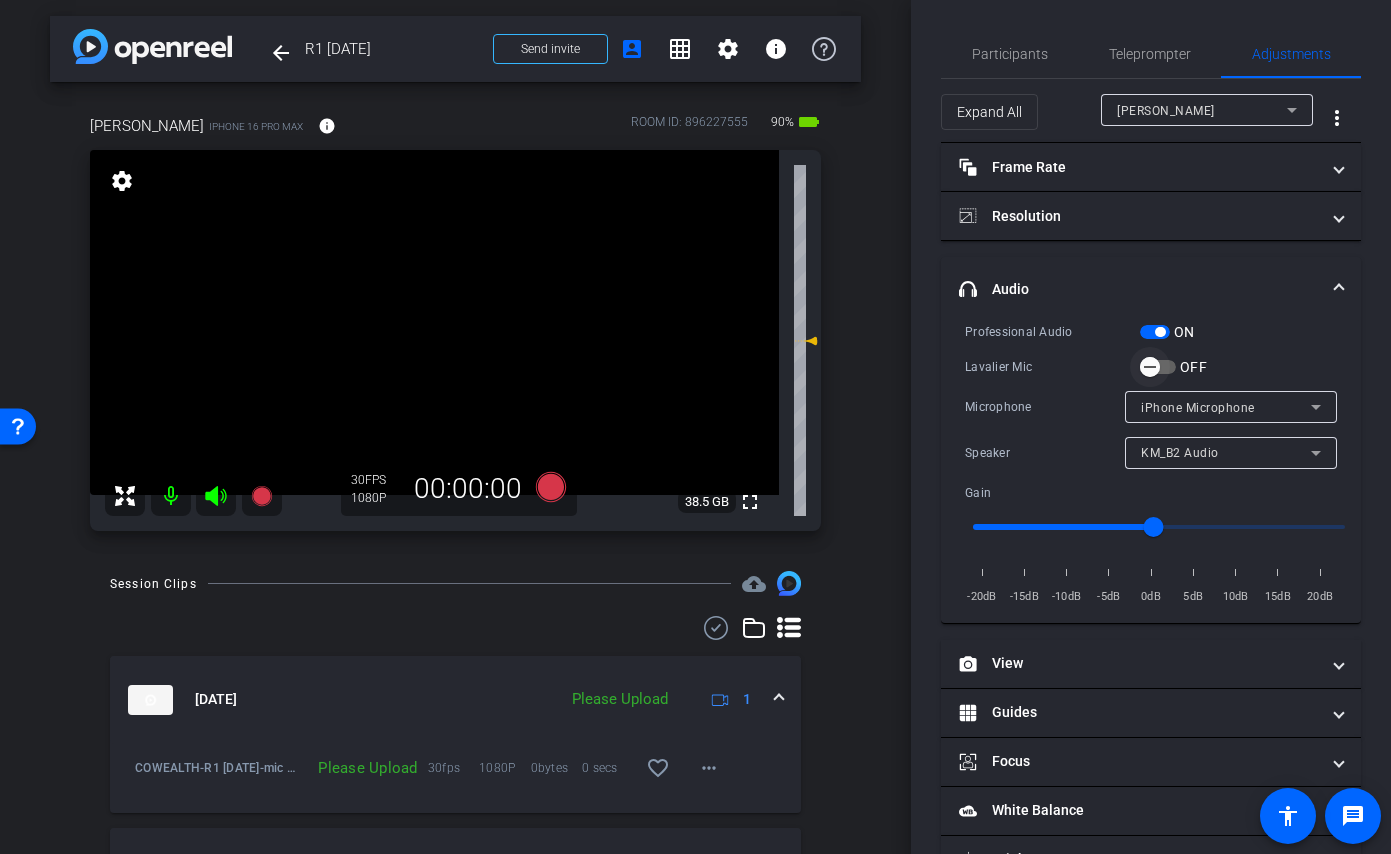 click at bounding box center (1150, 367) 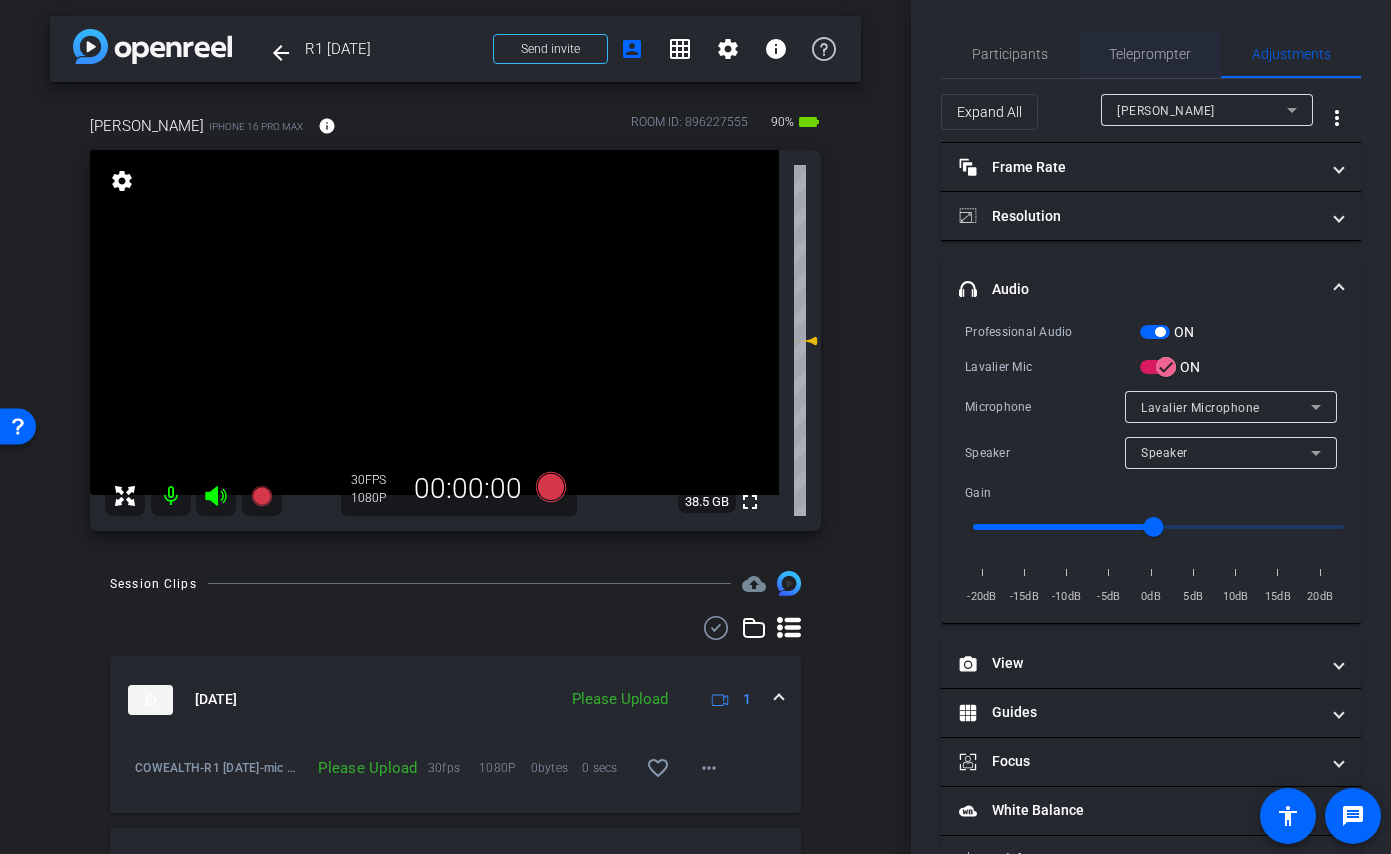 click on "Teleprompter" at bounding box center [1150, 54] 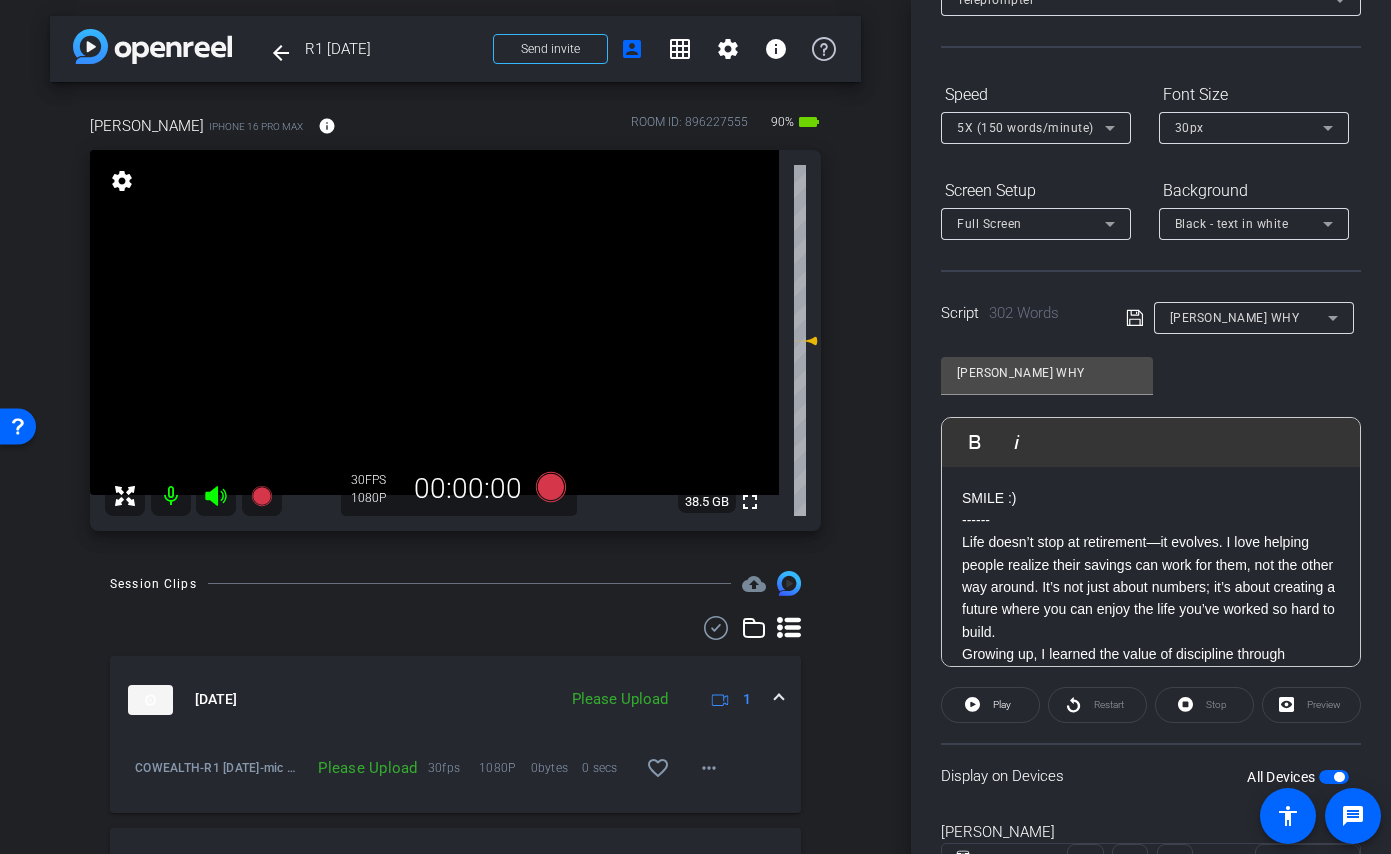 scroll, scrollTop: 239, scrollLeft: 0, axis: vertical 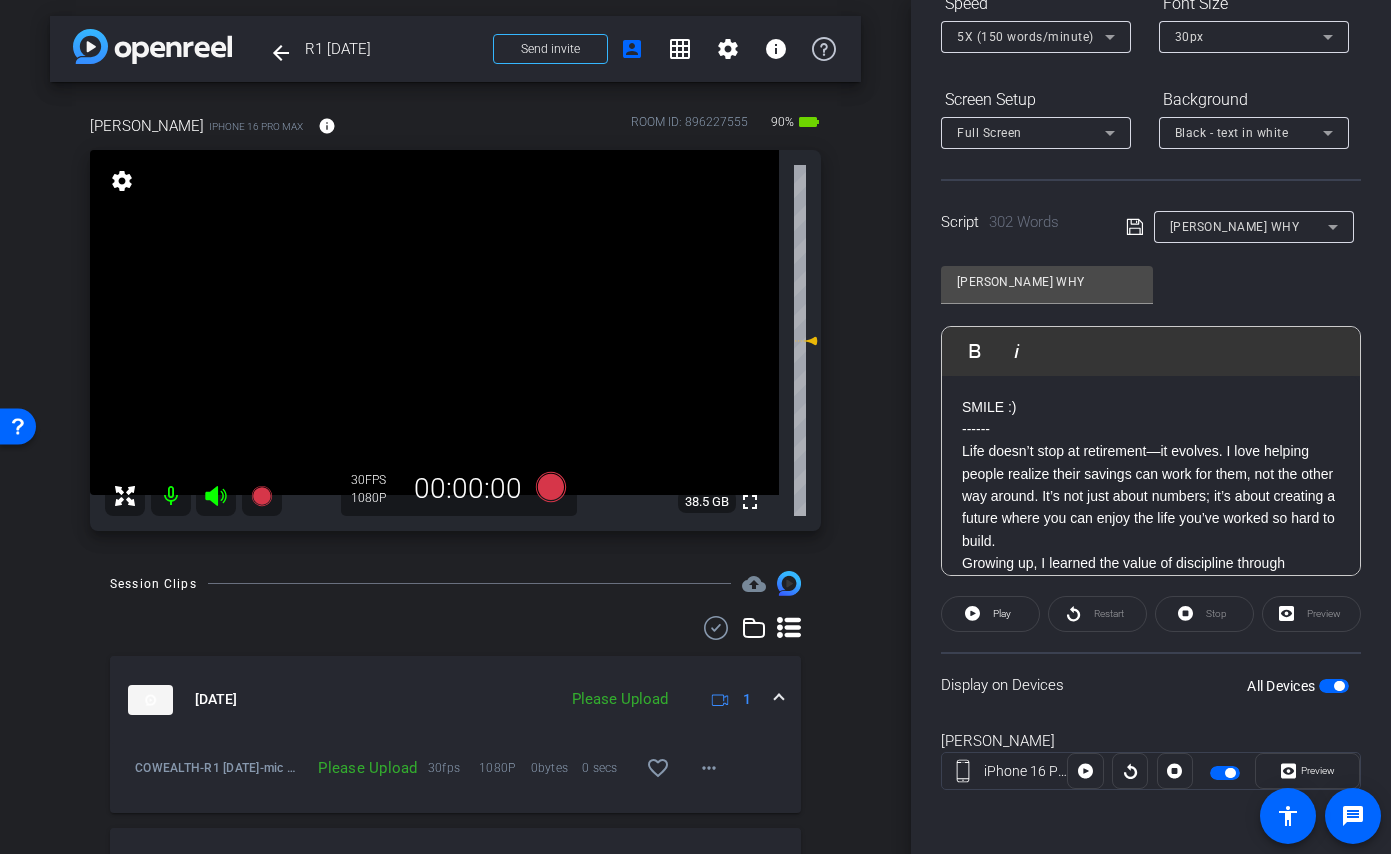 click 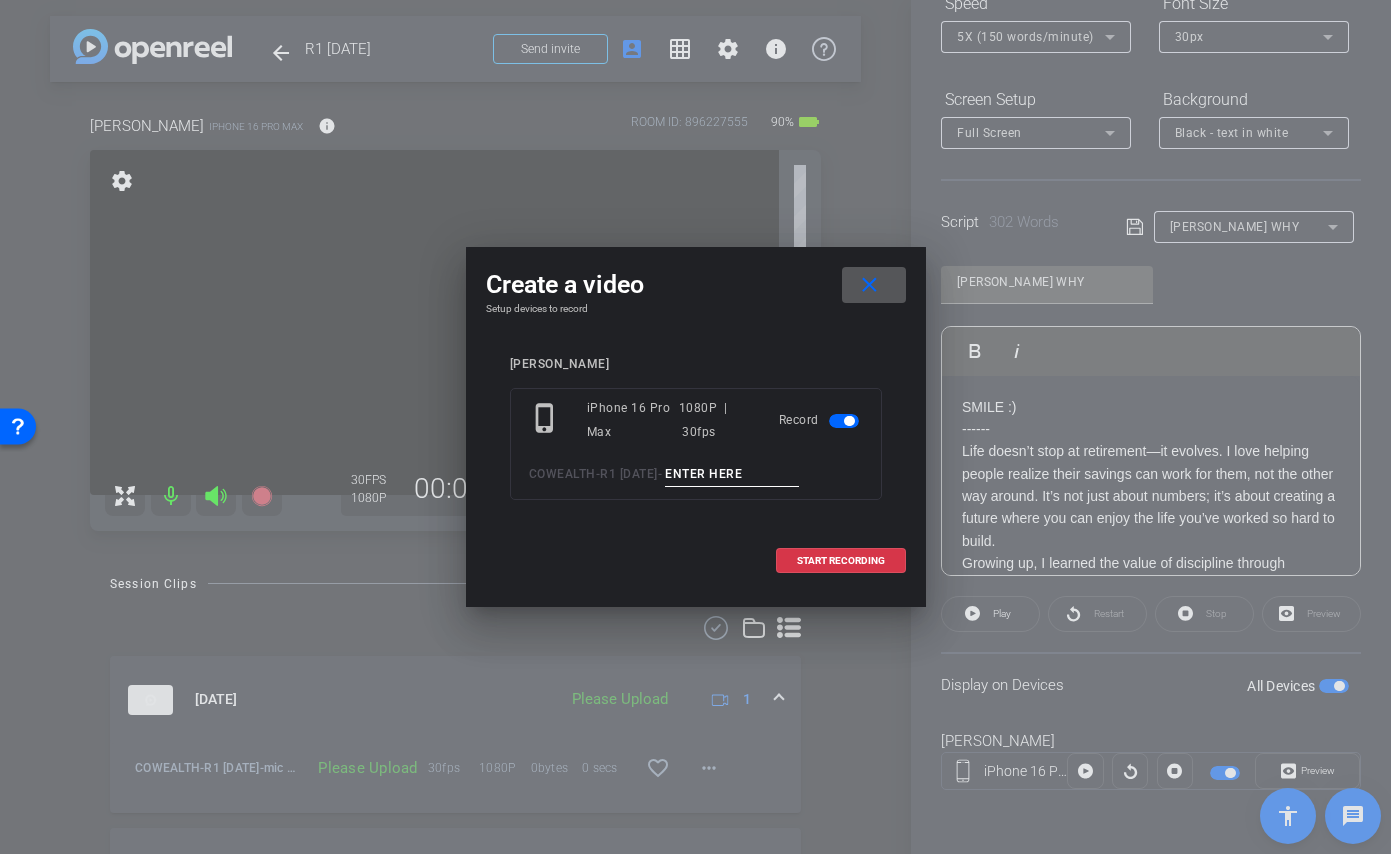 click at bounding box center [732, 474] 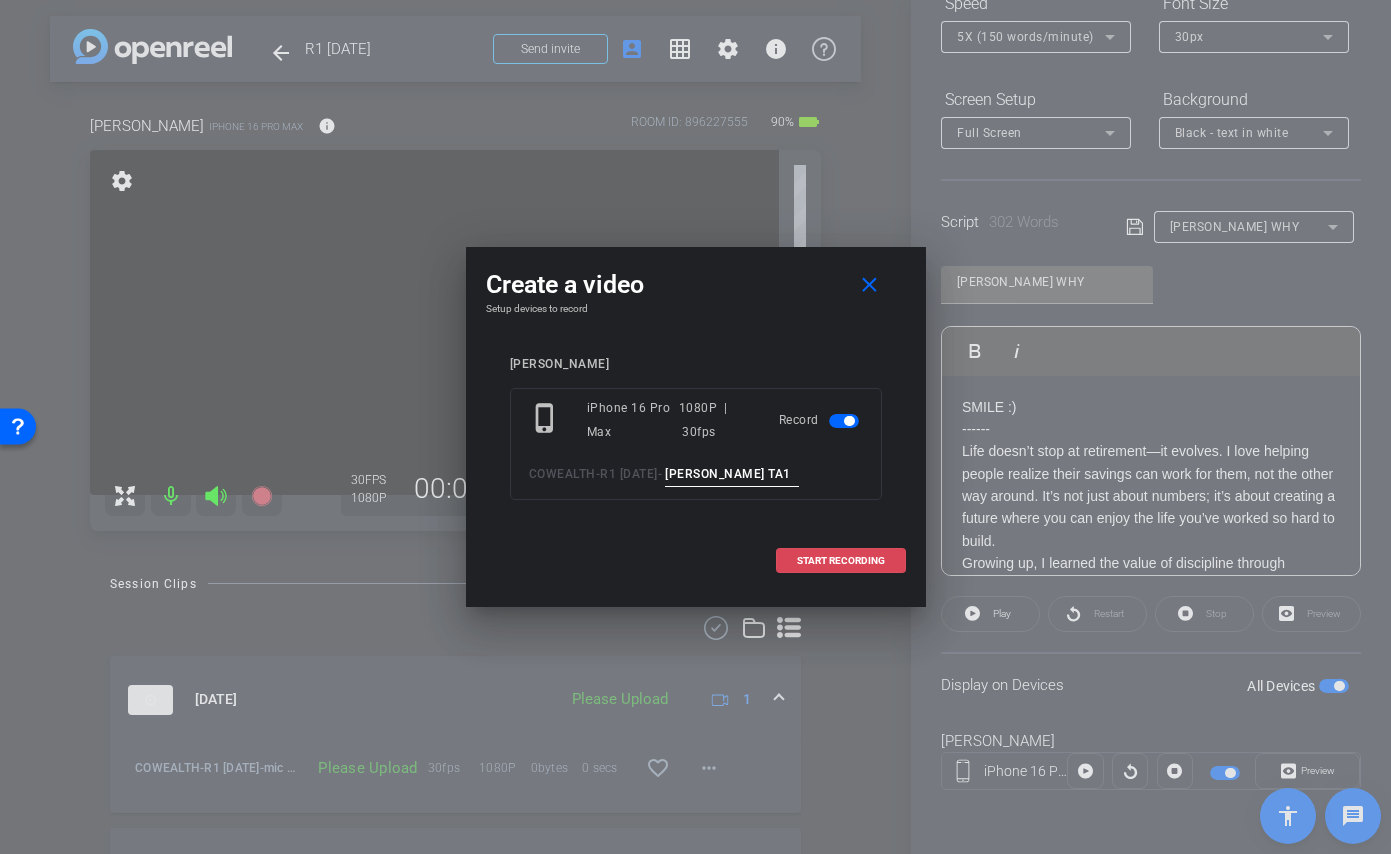 type on "Craig TA1" 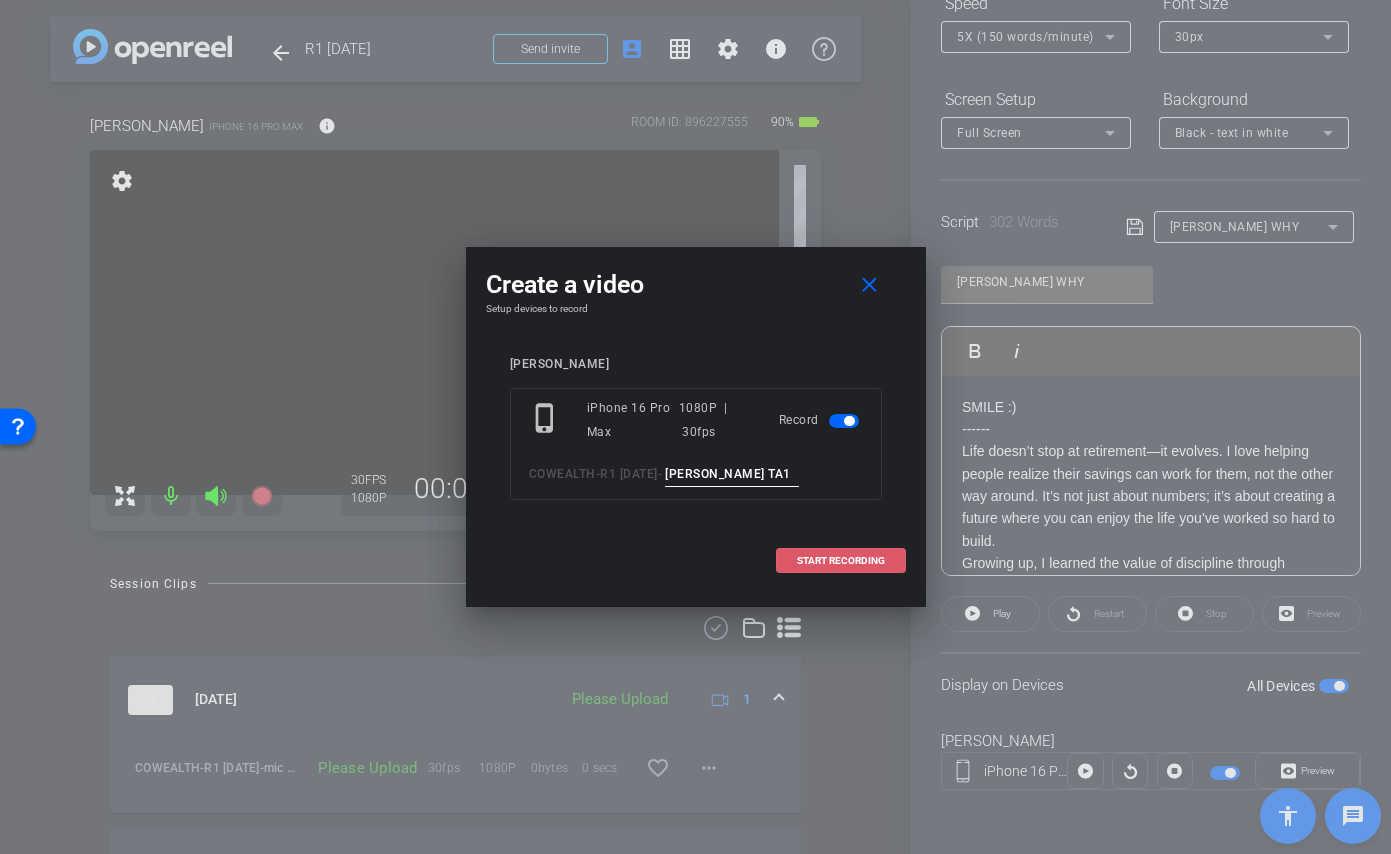 click at bounding box center (841, 561) 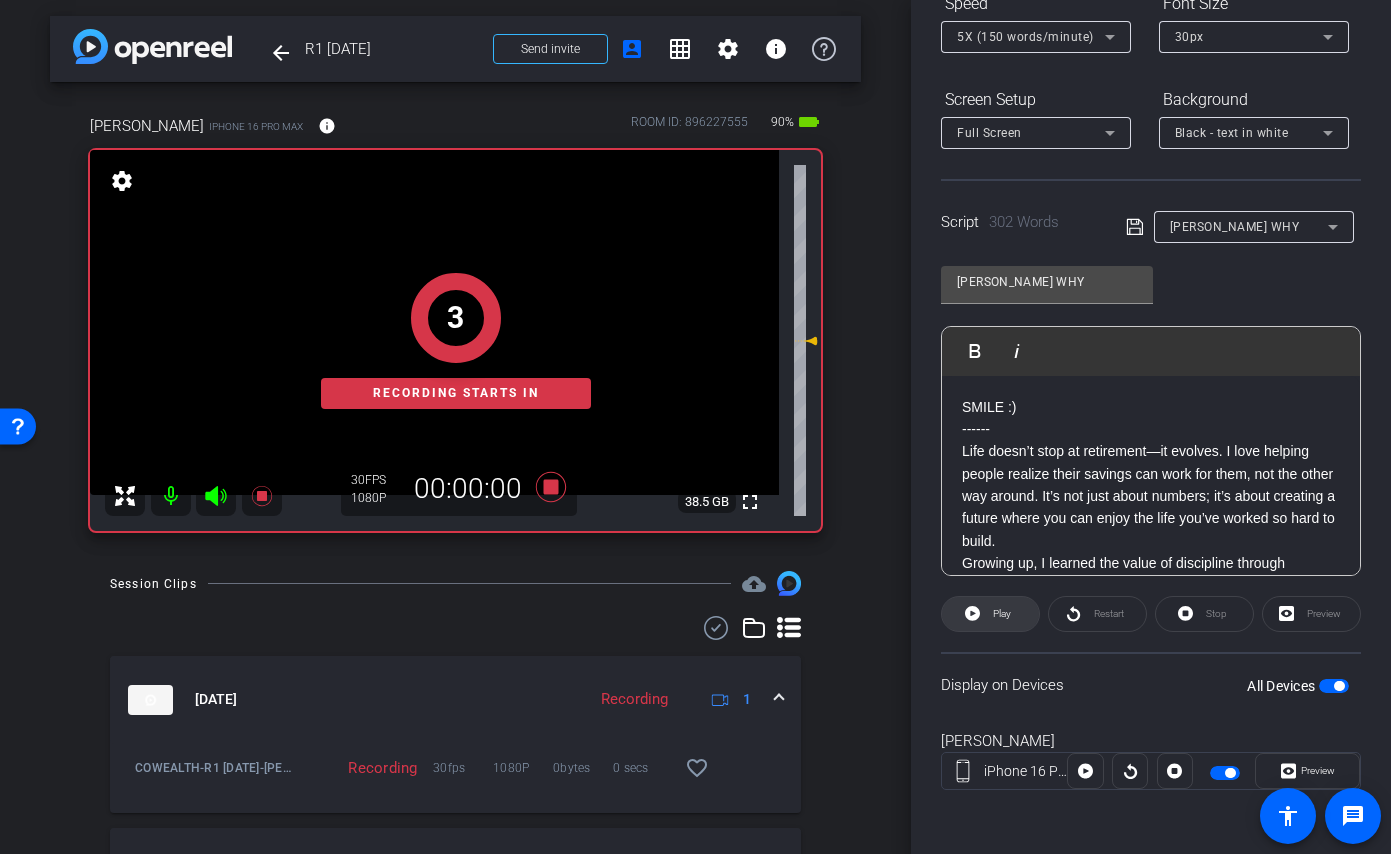 click 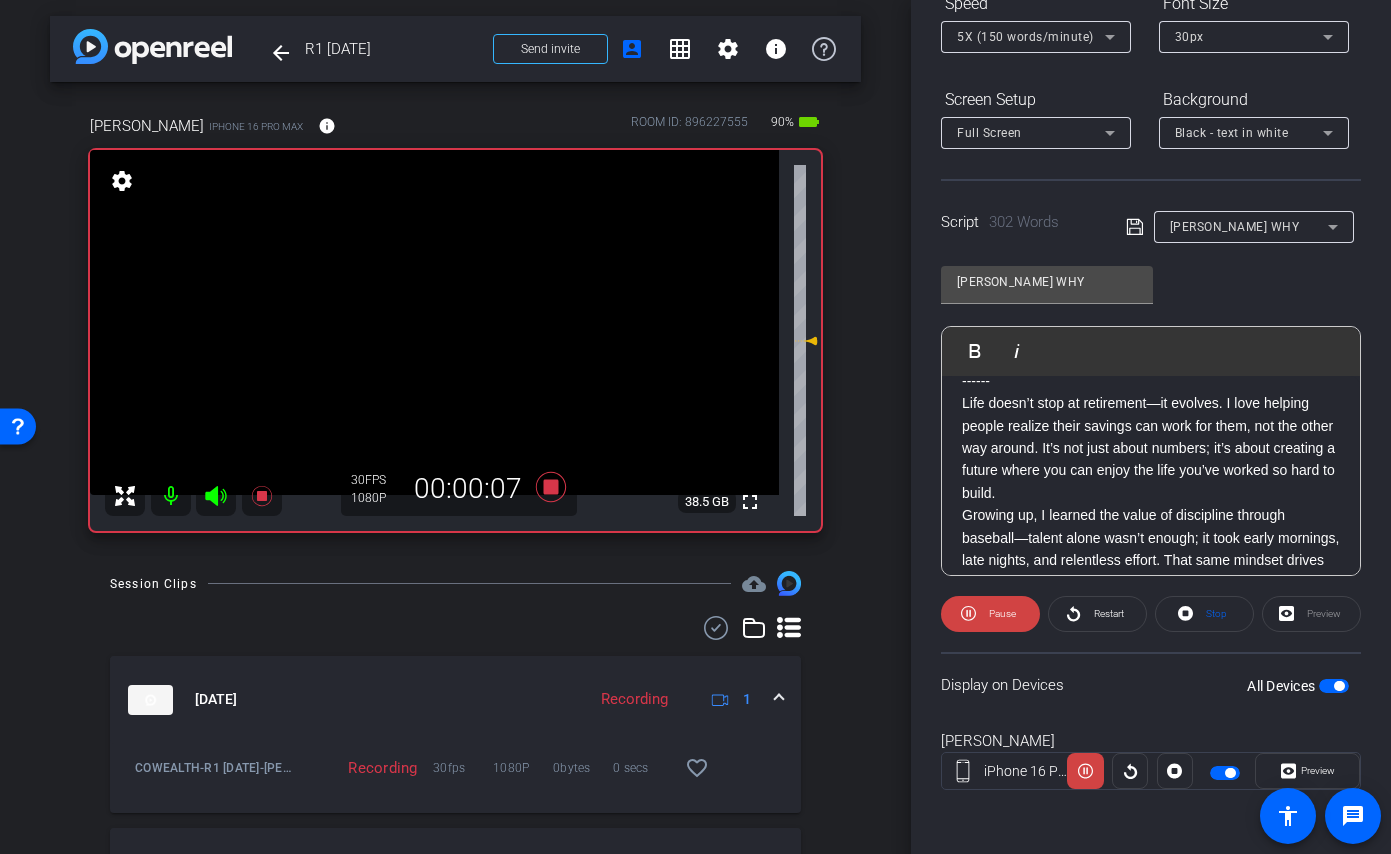 scroll, scrollTop: 88, scrollLeft: 0, axis: vertical 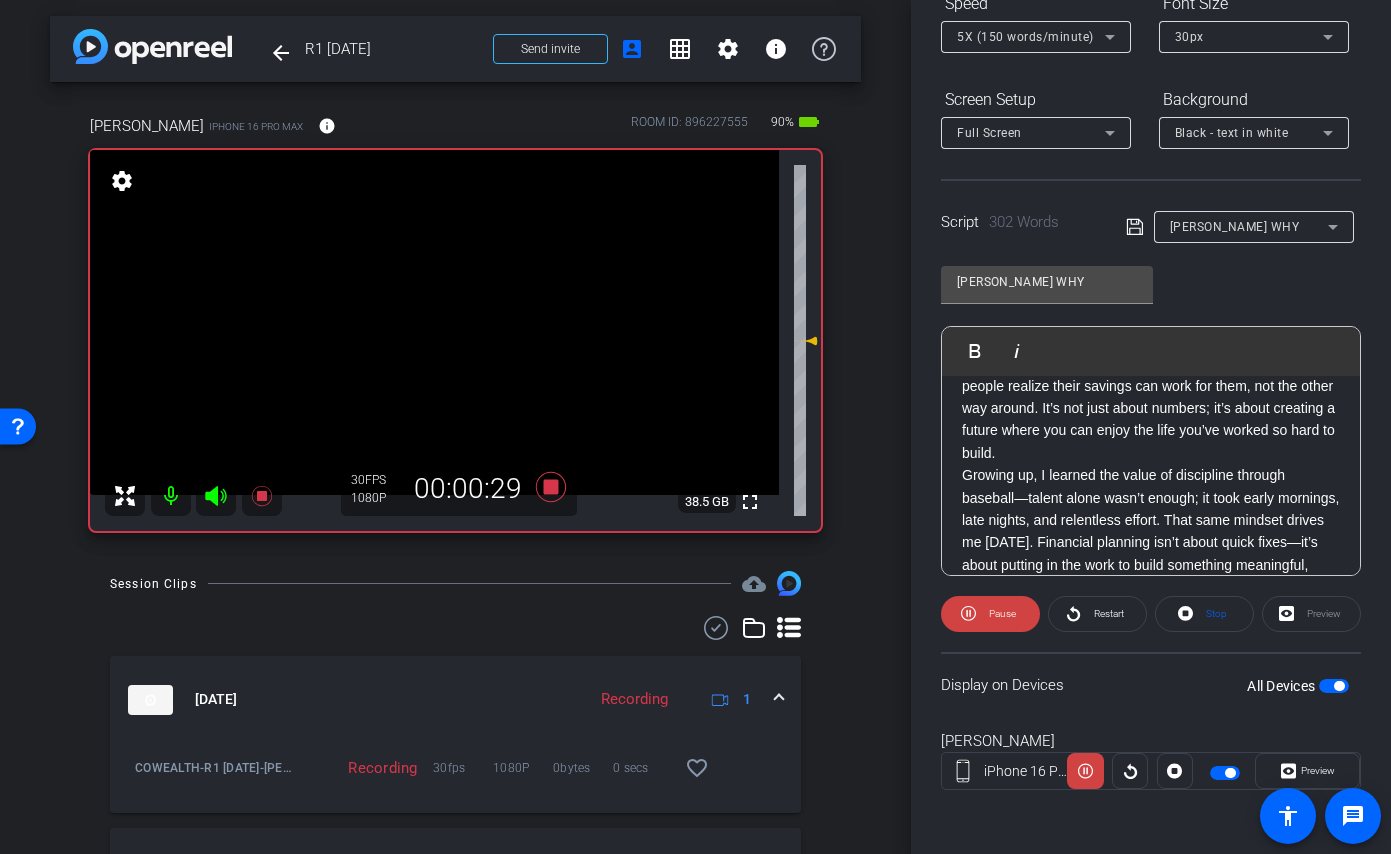 click 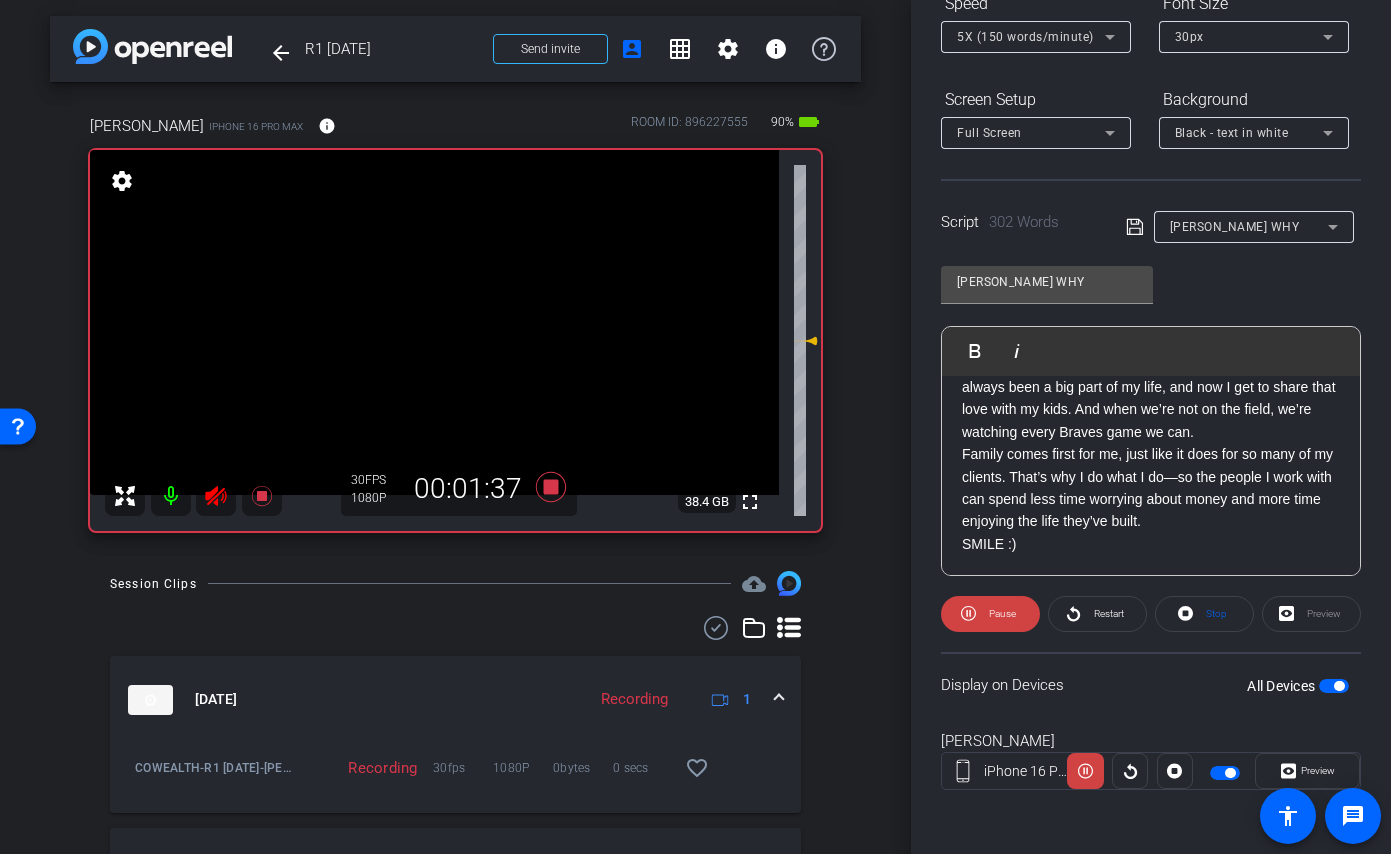 scroll, scrollTop: 646, scrollLeft: 0, axis: vertical 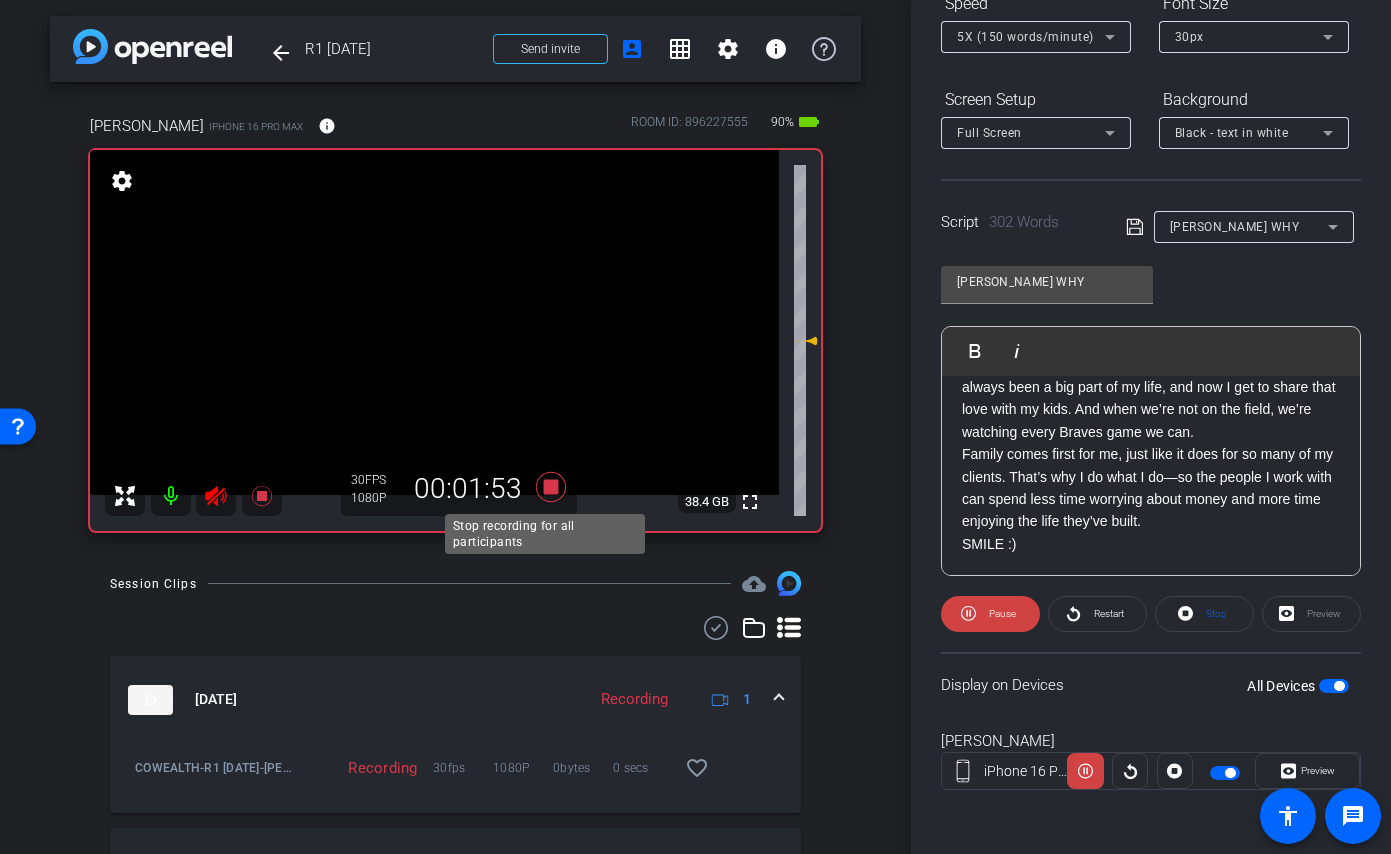 click 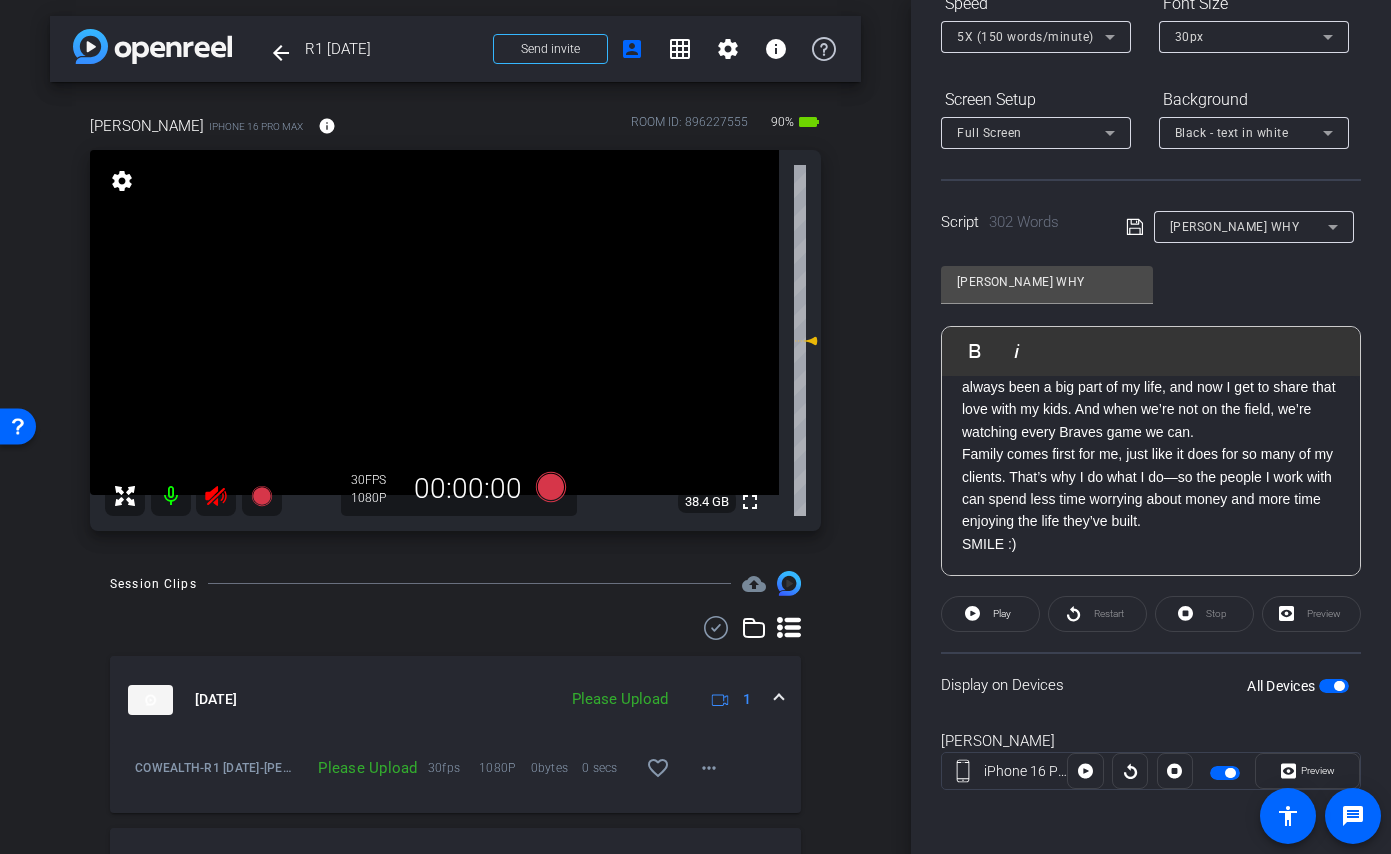 click 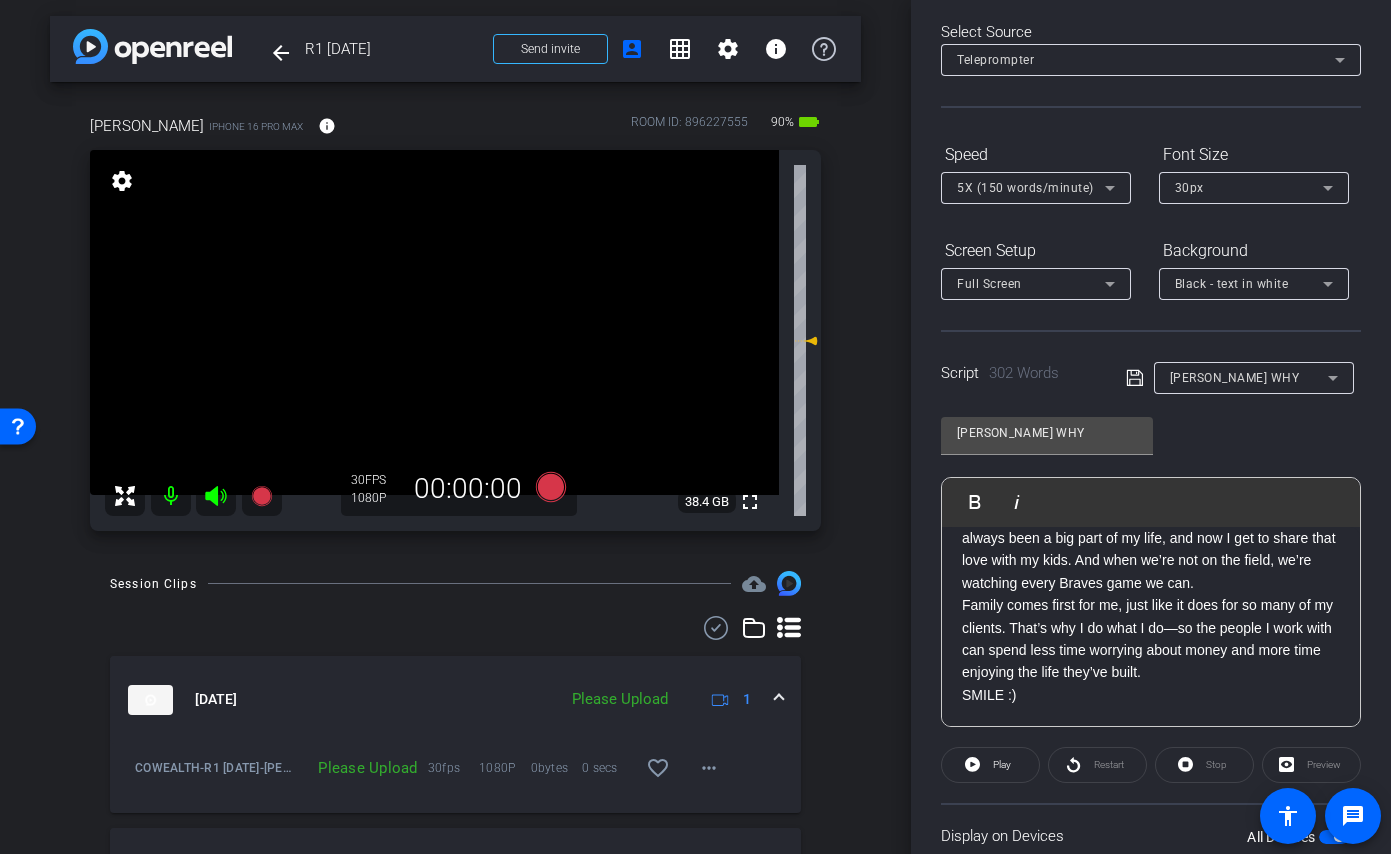 scroll, scrollTop: 0, scrollLeft: 0, axis: both 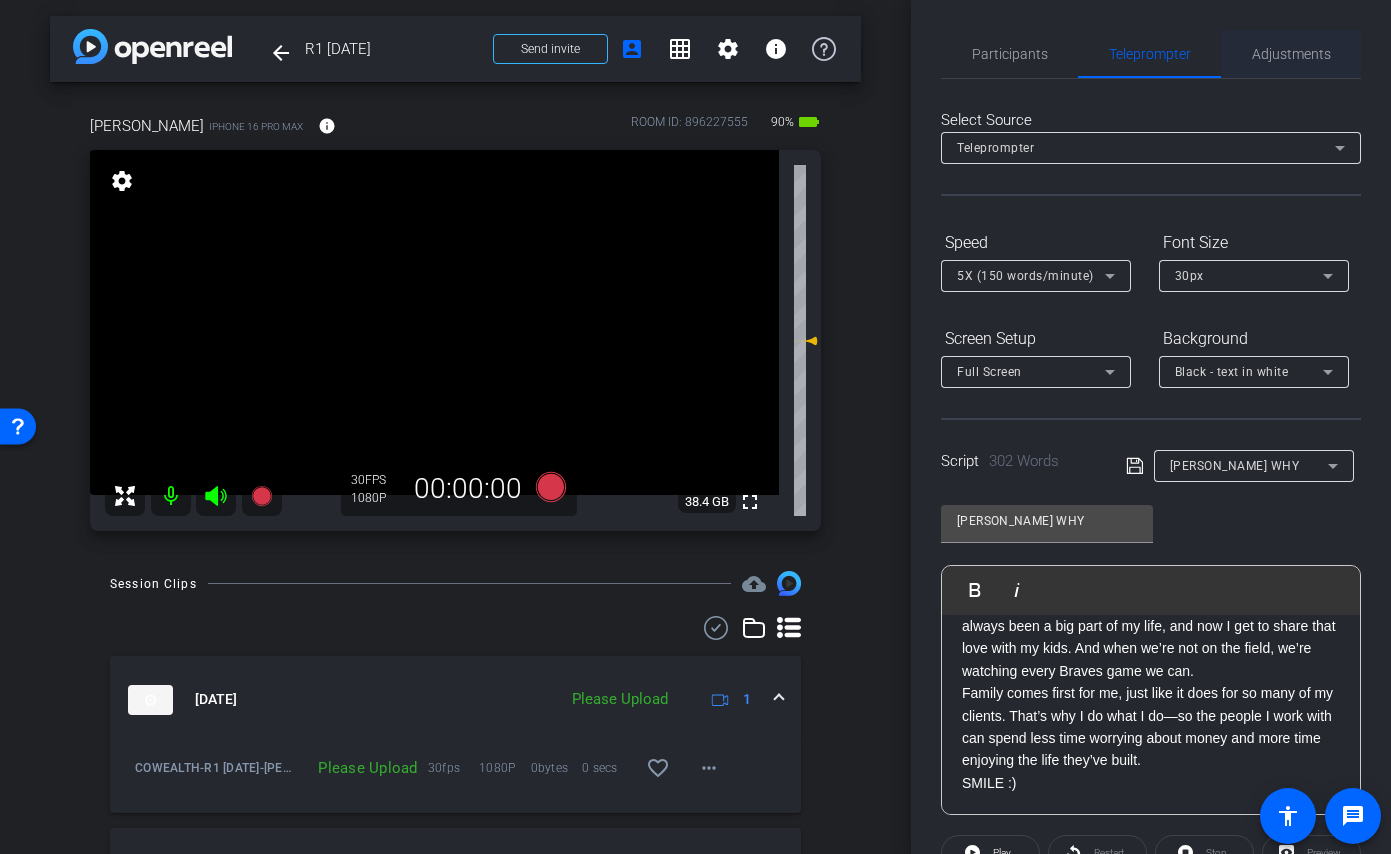 click on "Adjustments" at bounding box center [1291, 54] 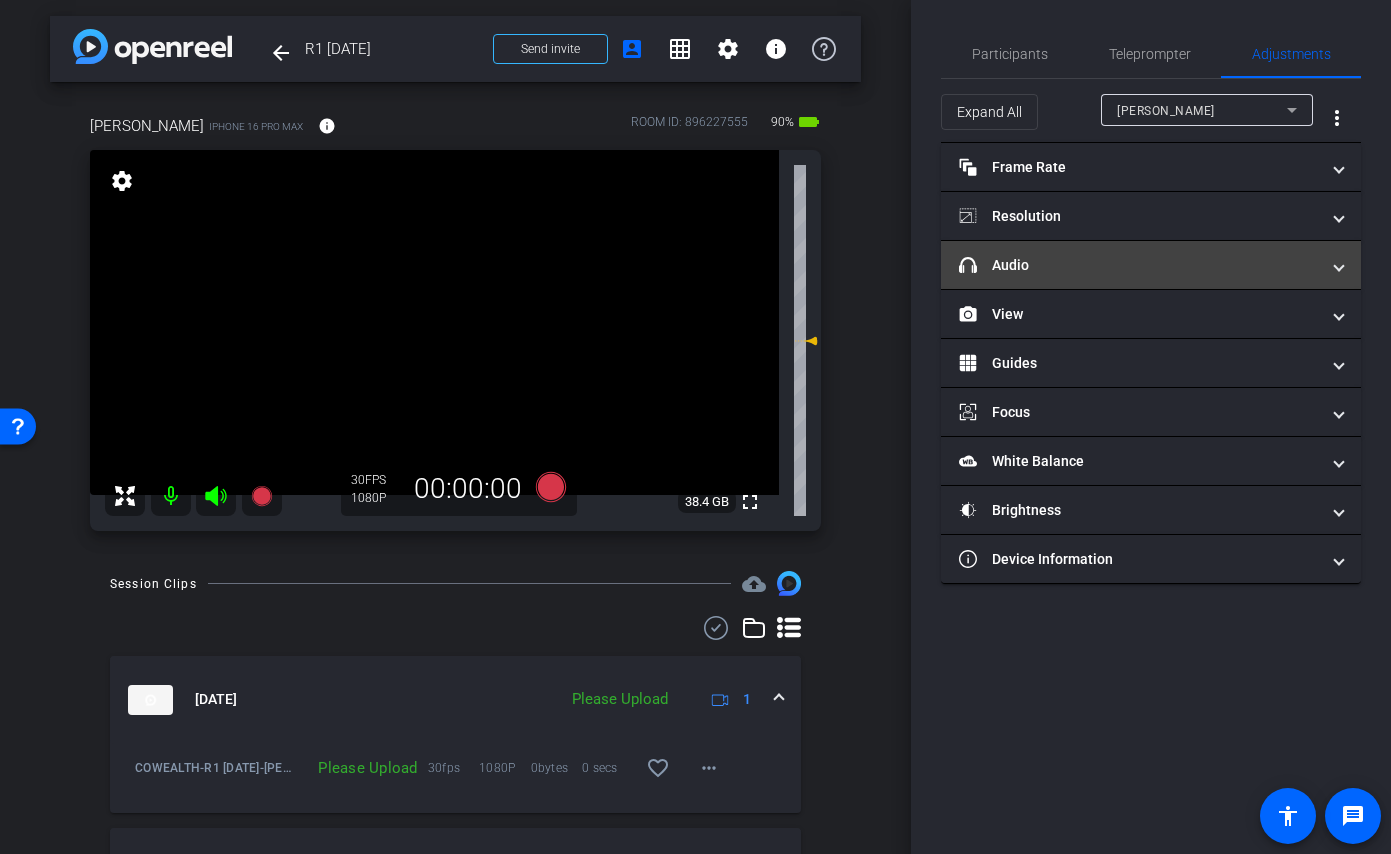 click on "headphone icon
Audio" at bounding box center (1151, 265) 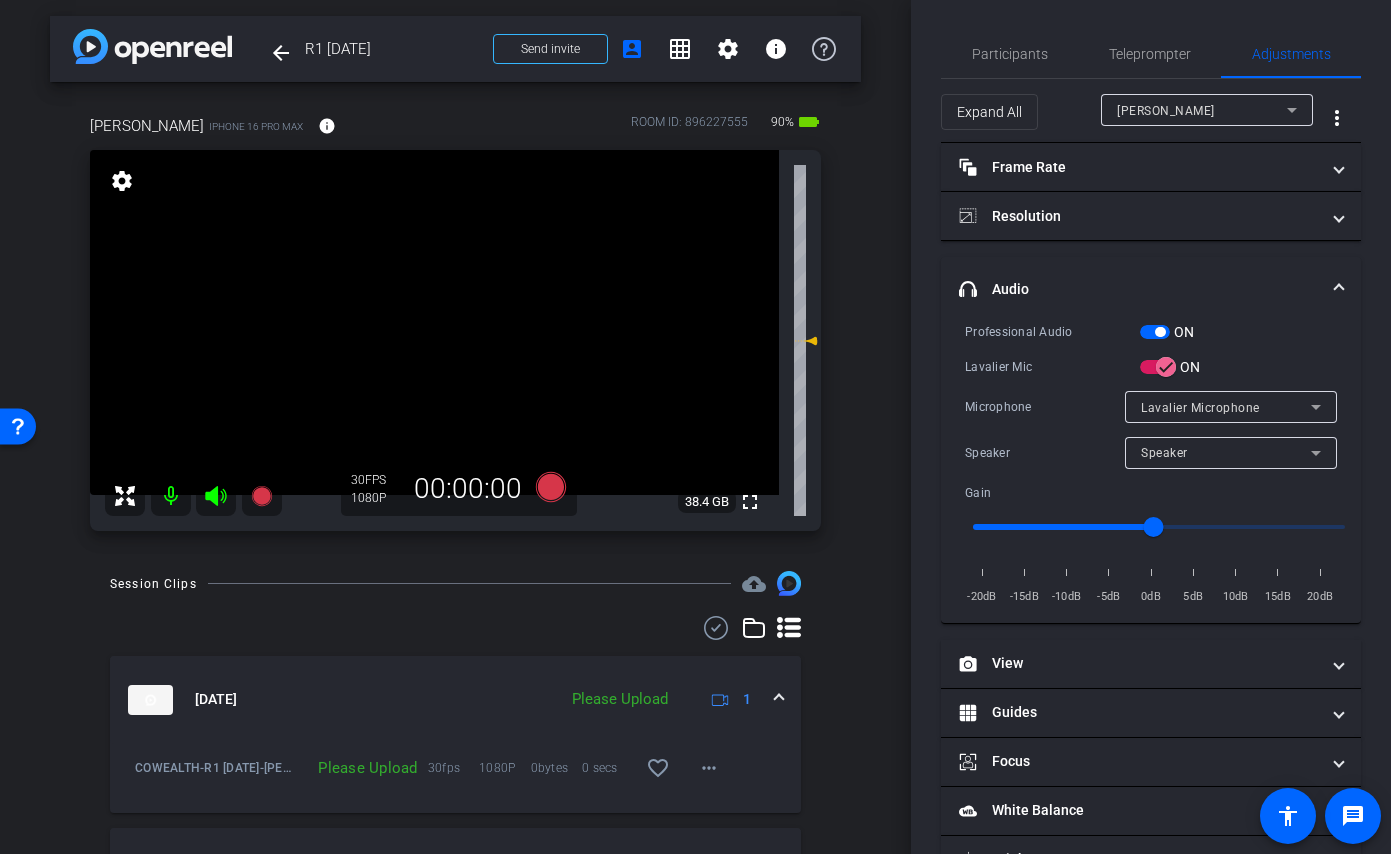 click at bounding box center [1155, 332] 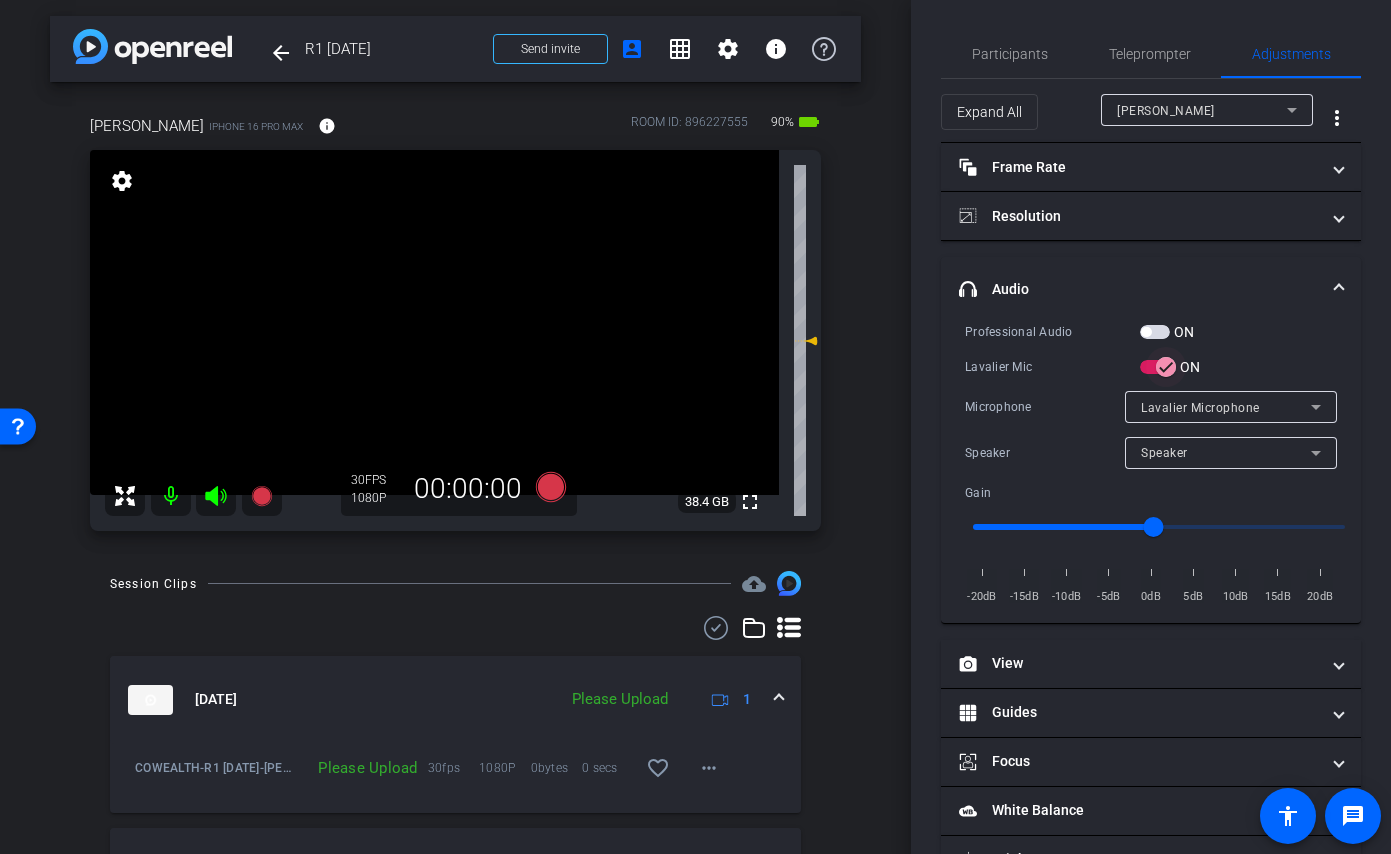click at bounding box center (1166, 367) 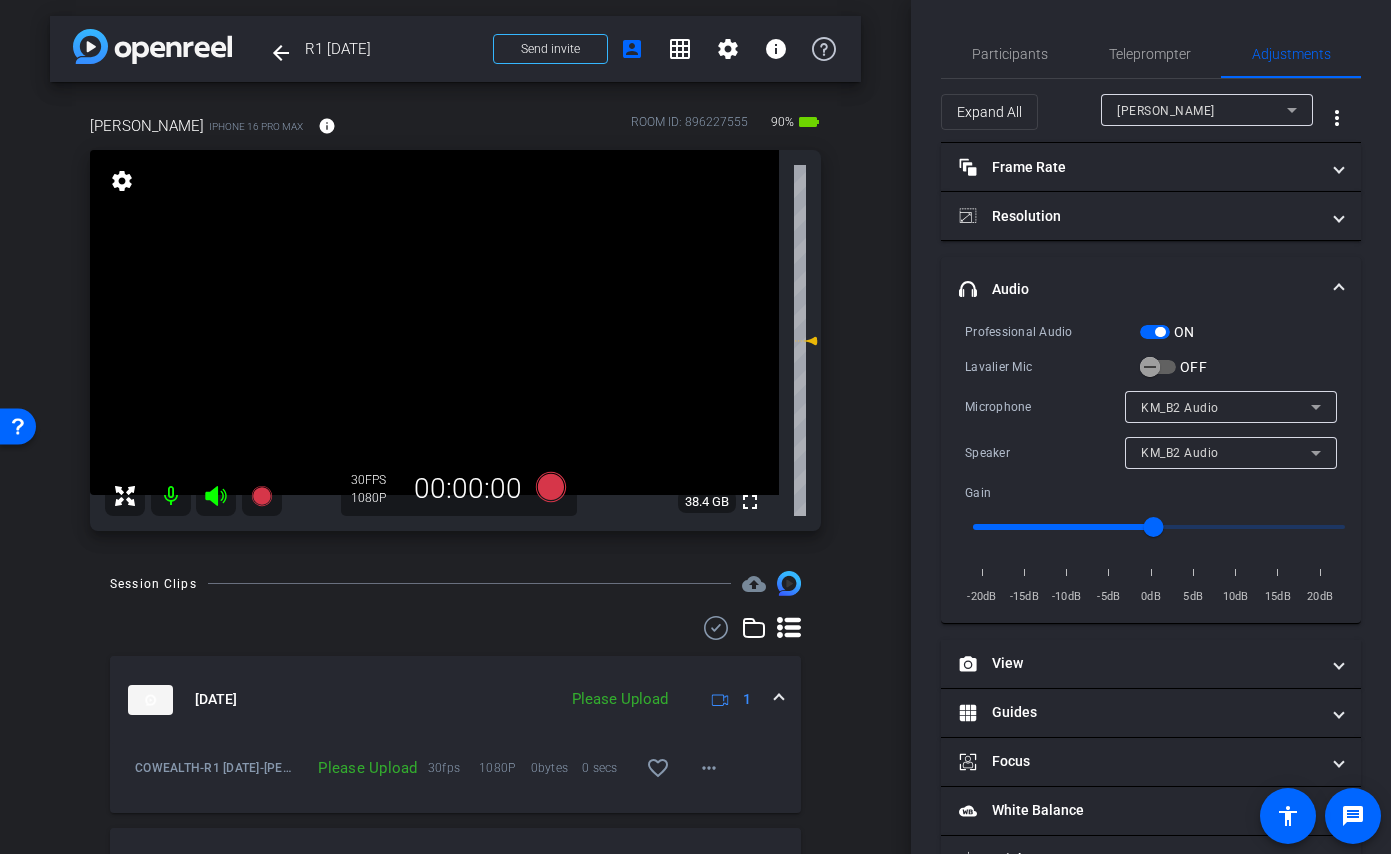 click on "headphone icon
Audio" at bounding box center (1151, 289) 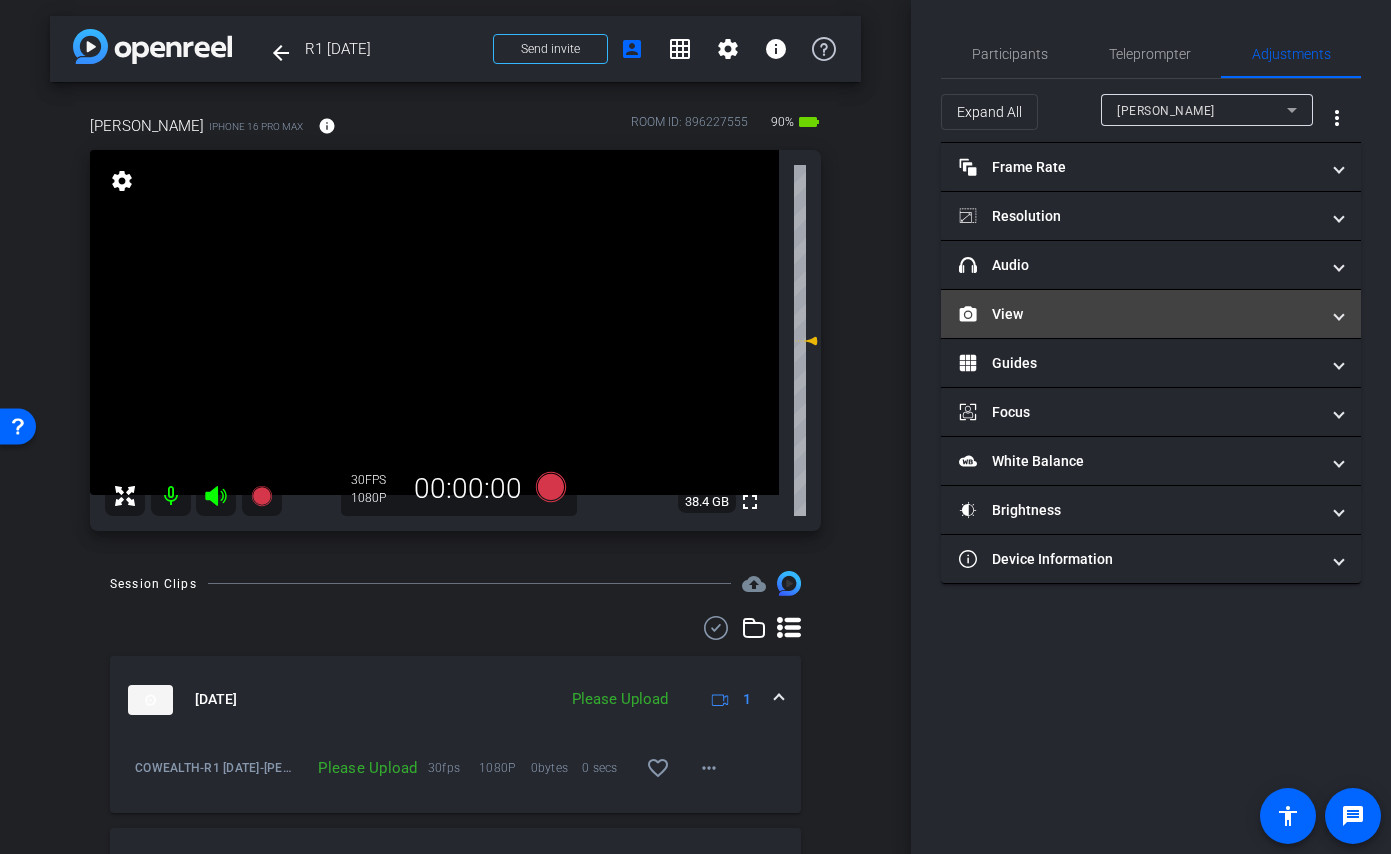 click on "View" at bounding box center (1139, 314) 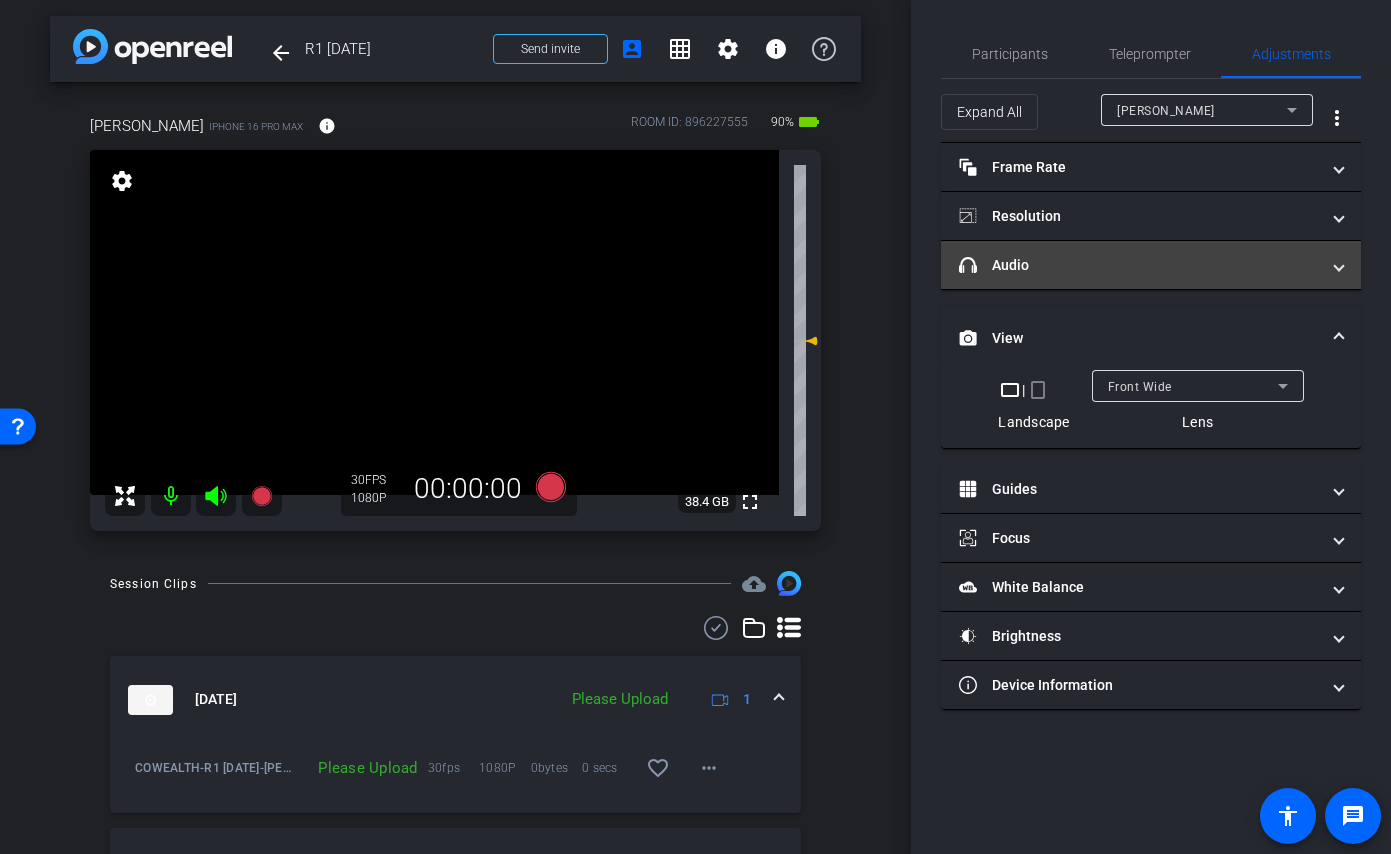 click on "headphone icon
Audio" at bounding box center [1139, 265] 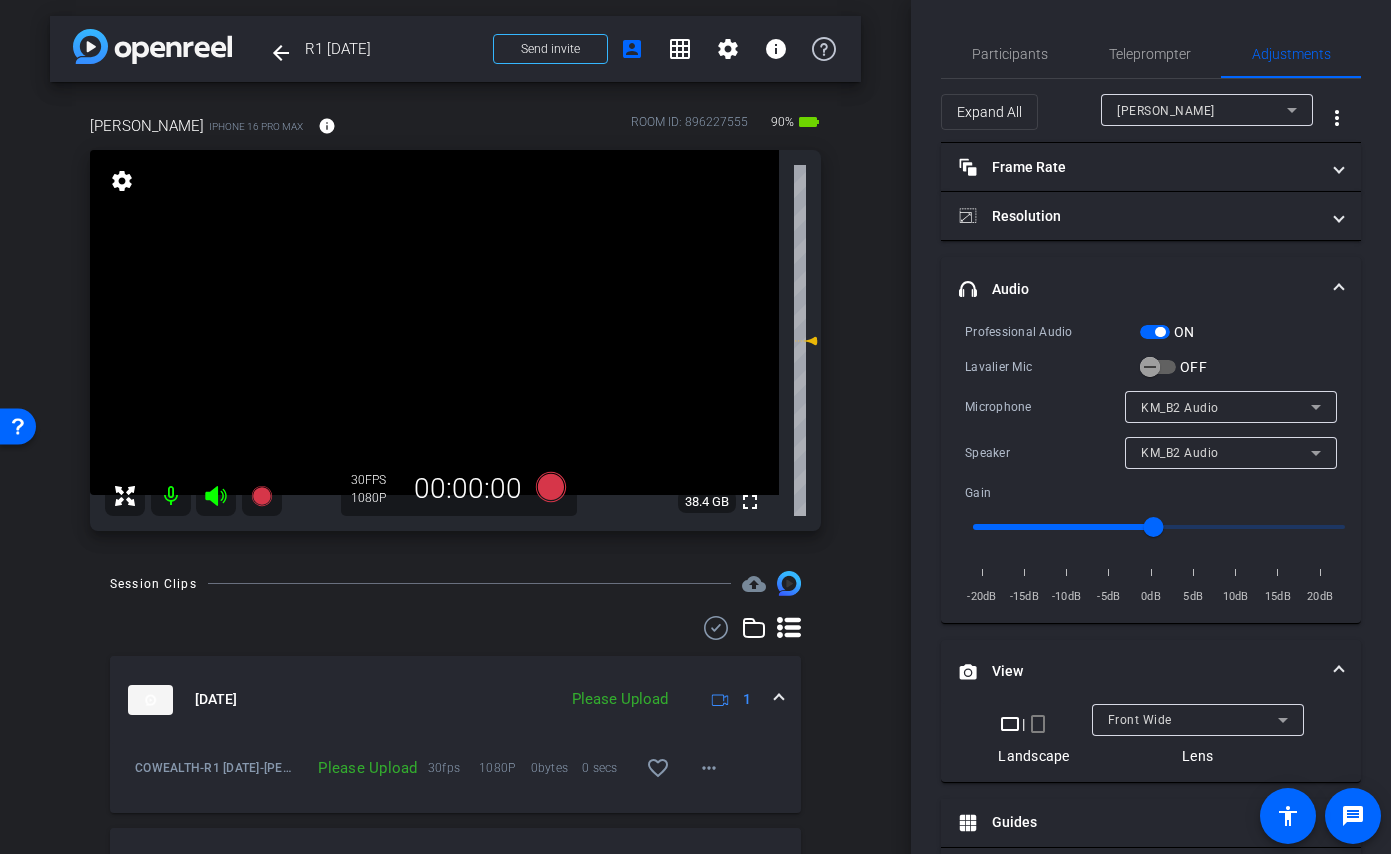 click at bounding box center (1155, 332) 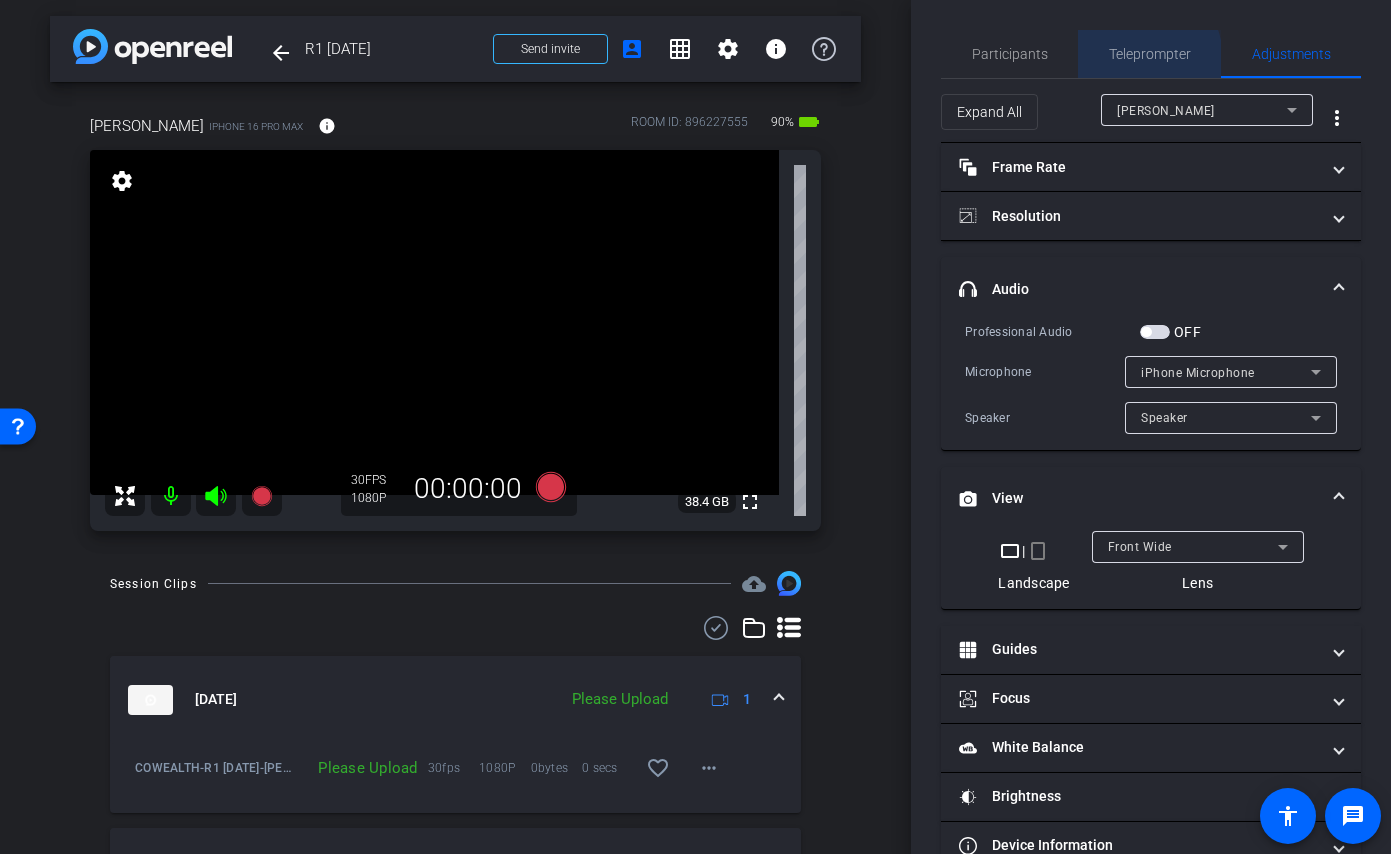 click on "Teleprompter" at bounding box center [1150, 54] 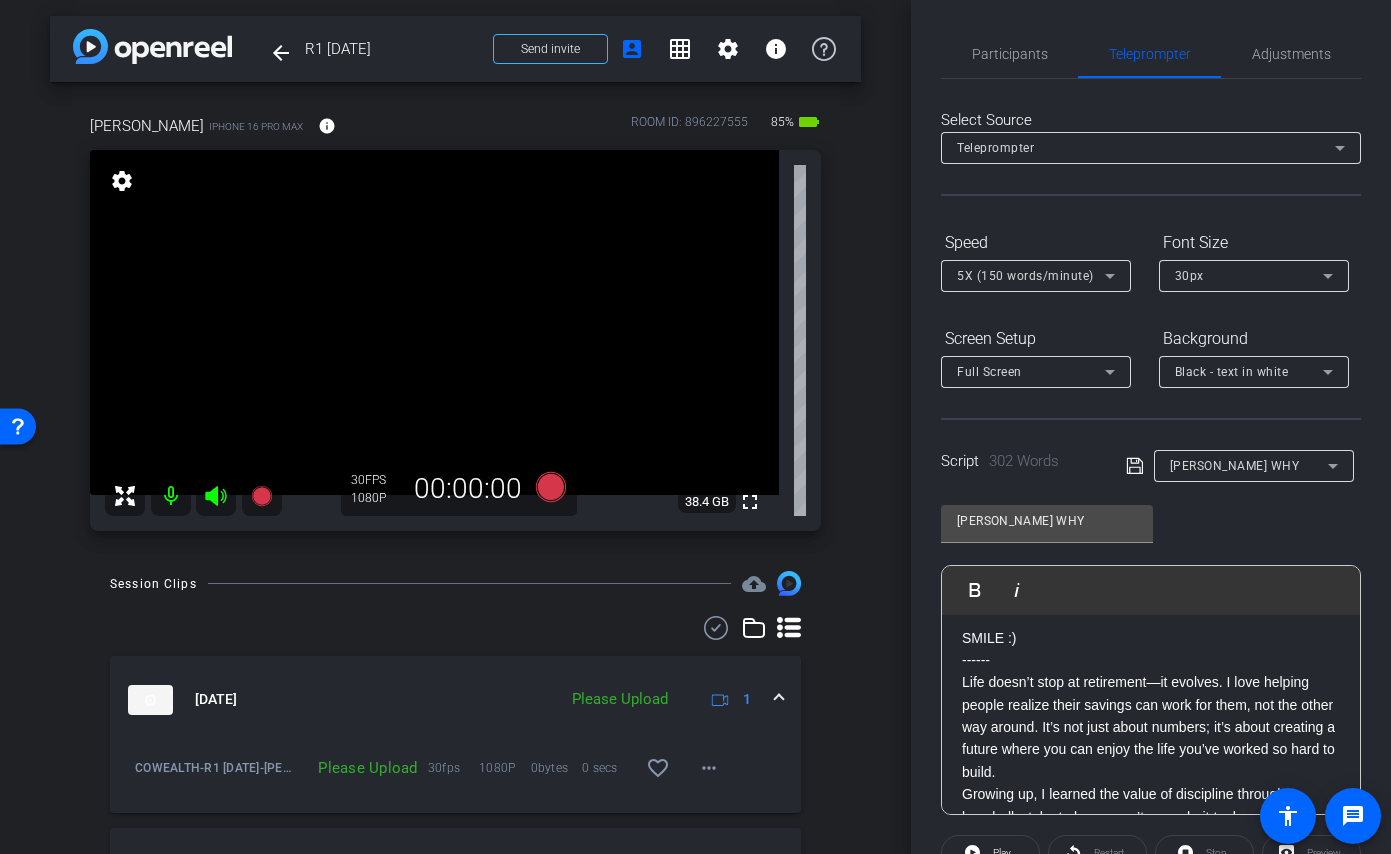 scroll, scrollTop: 12, scrollLeft: 0, axis: vertical 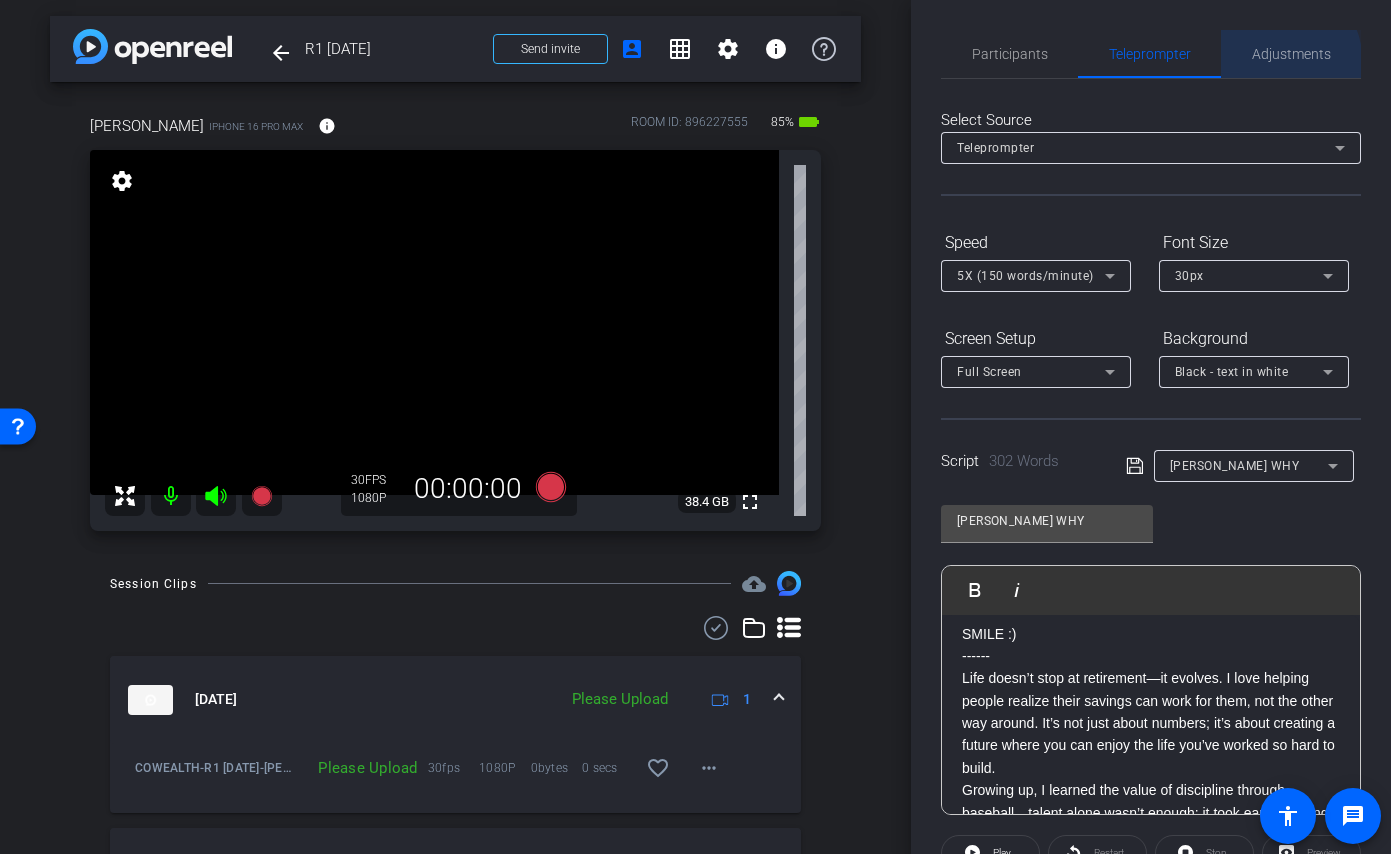 click on "Adjustments" at bounding box center (1291, 54) 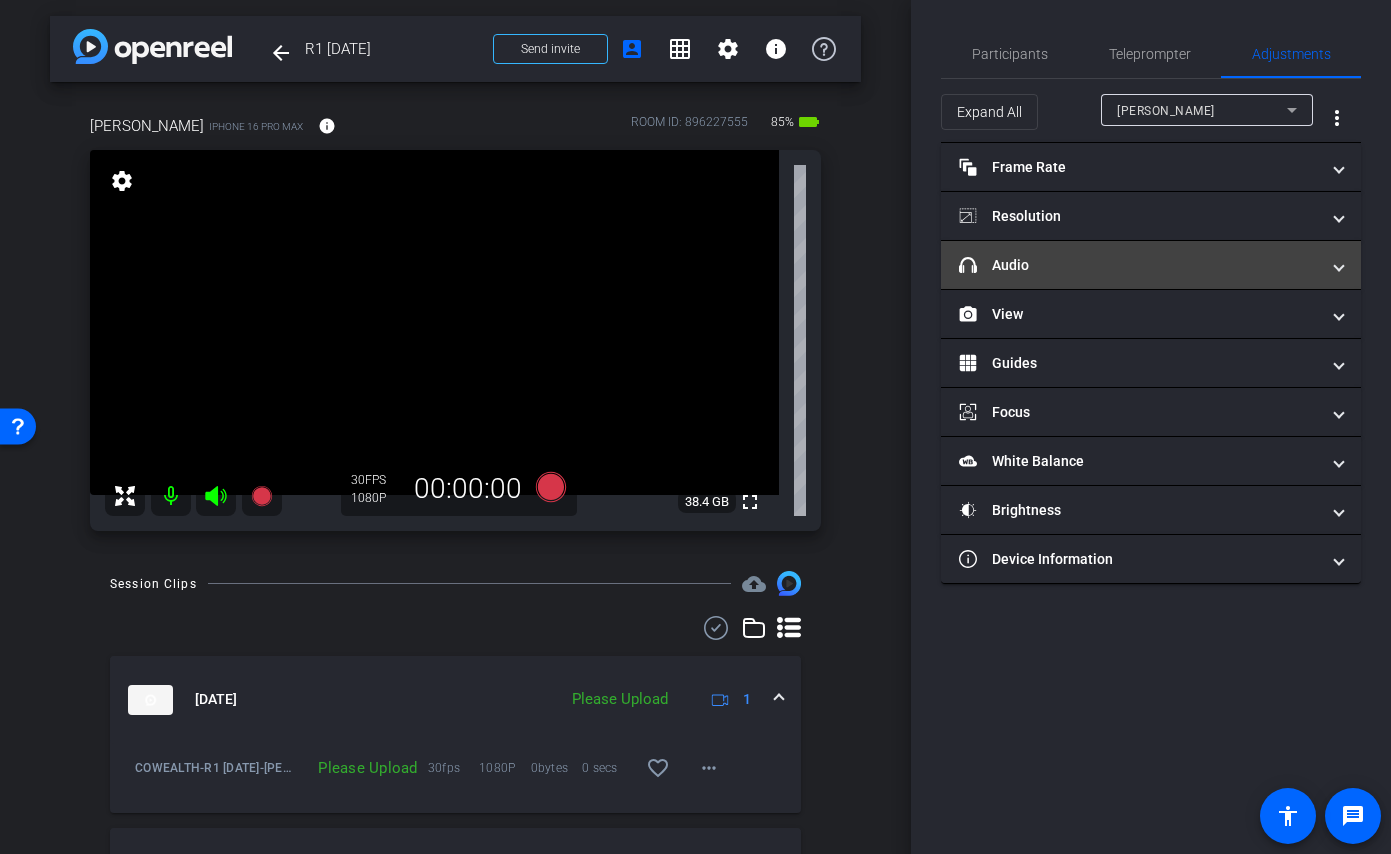 click on "headphone icon
Audio" at bounding box center (1139, 265) 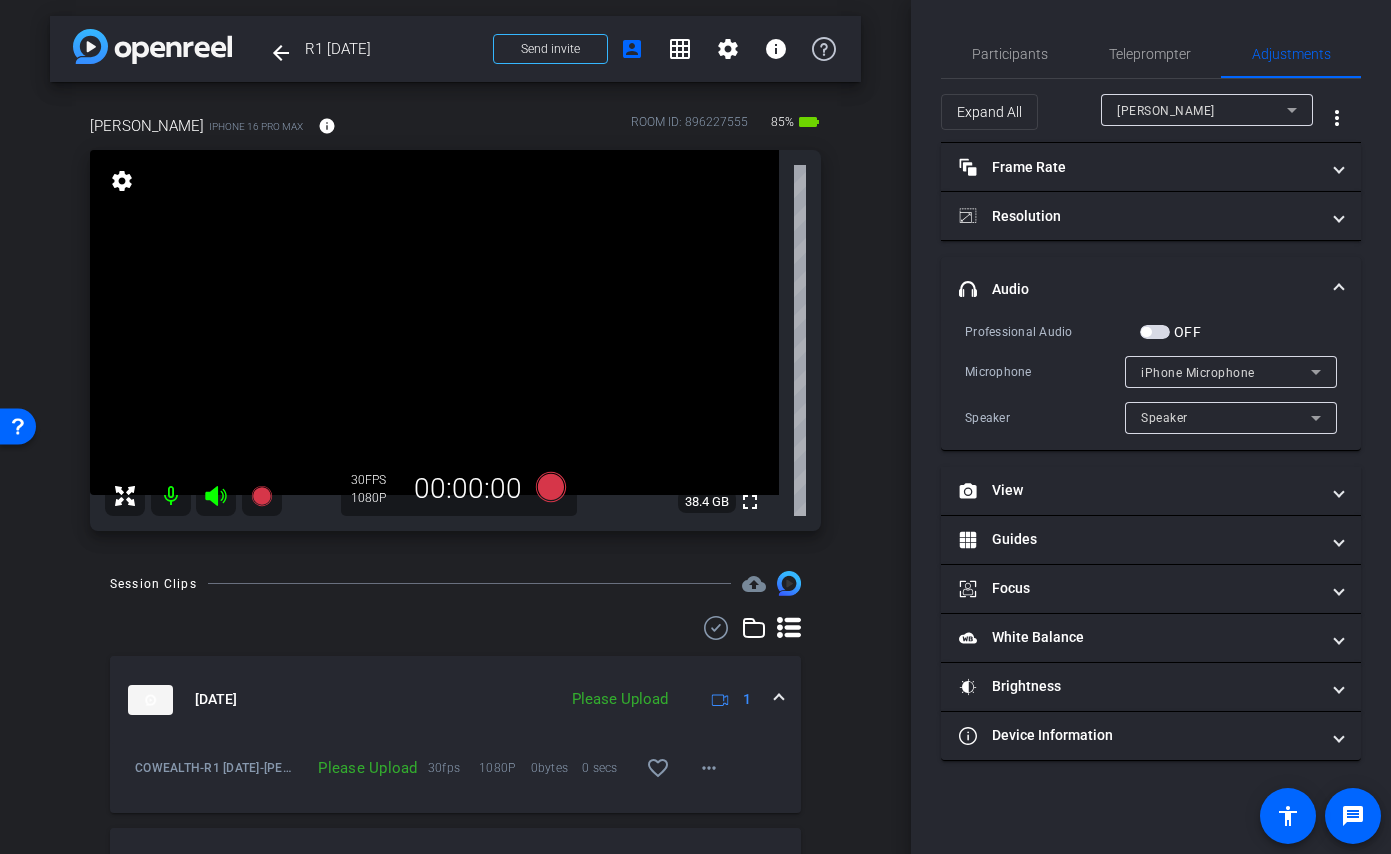 click at bounding box center [1155, 332] 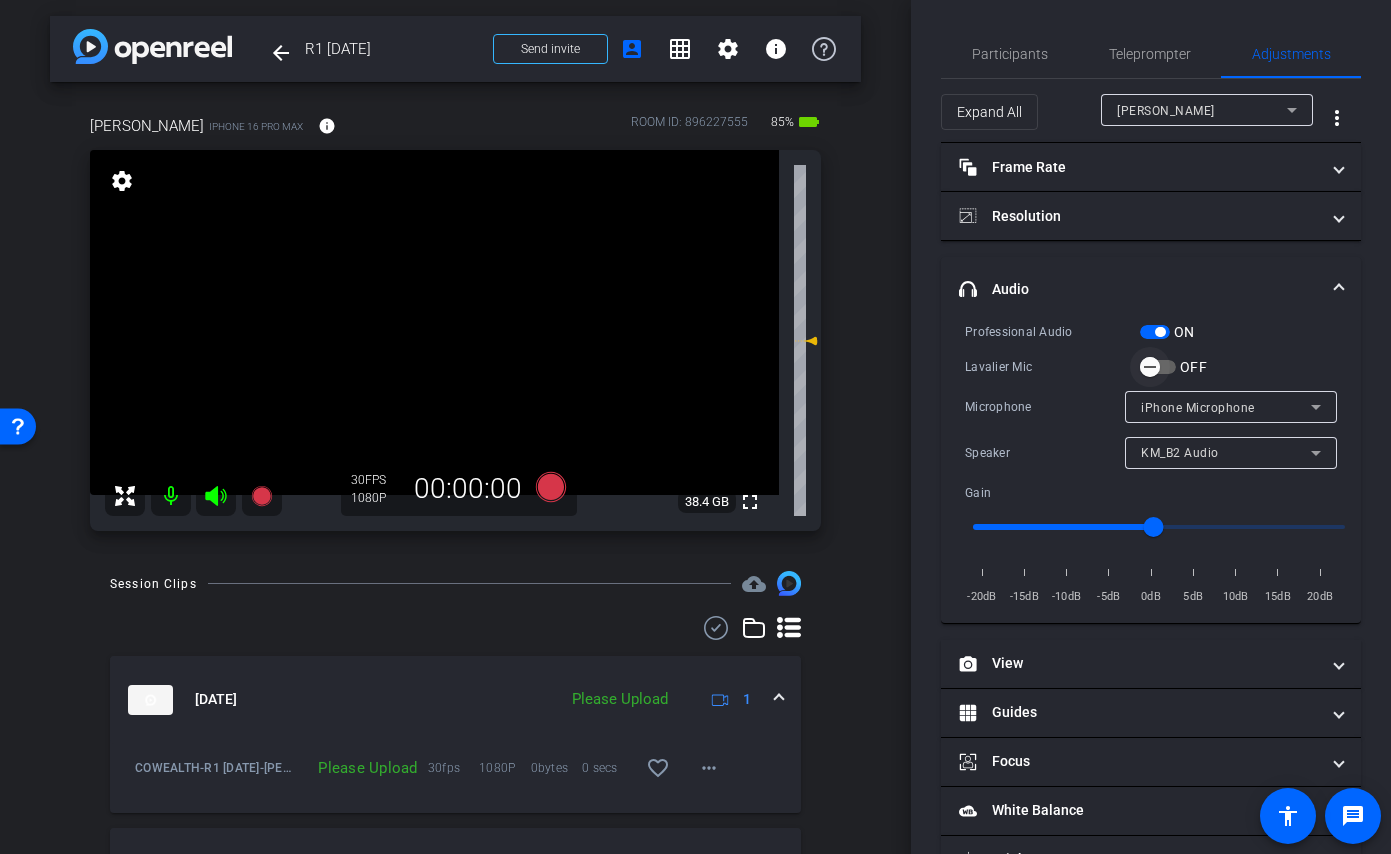click at bounding box center [1150, 367] 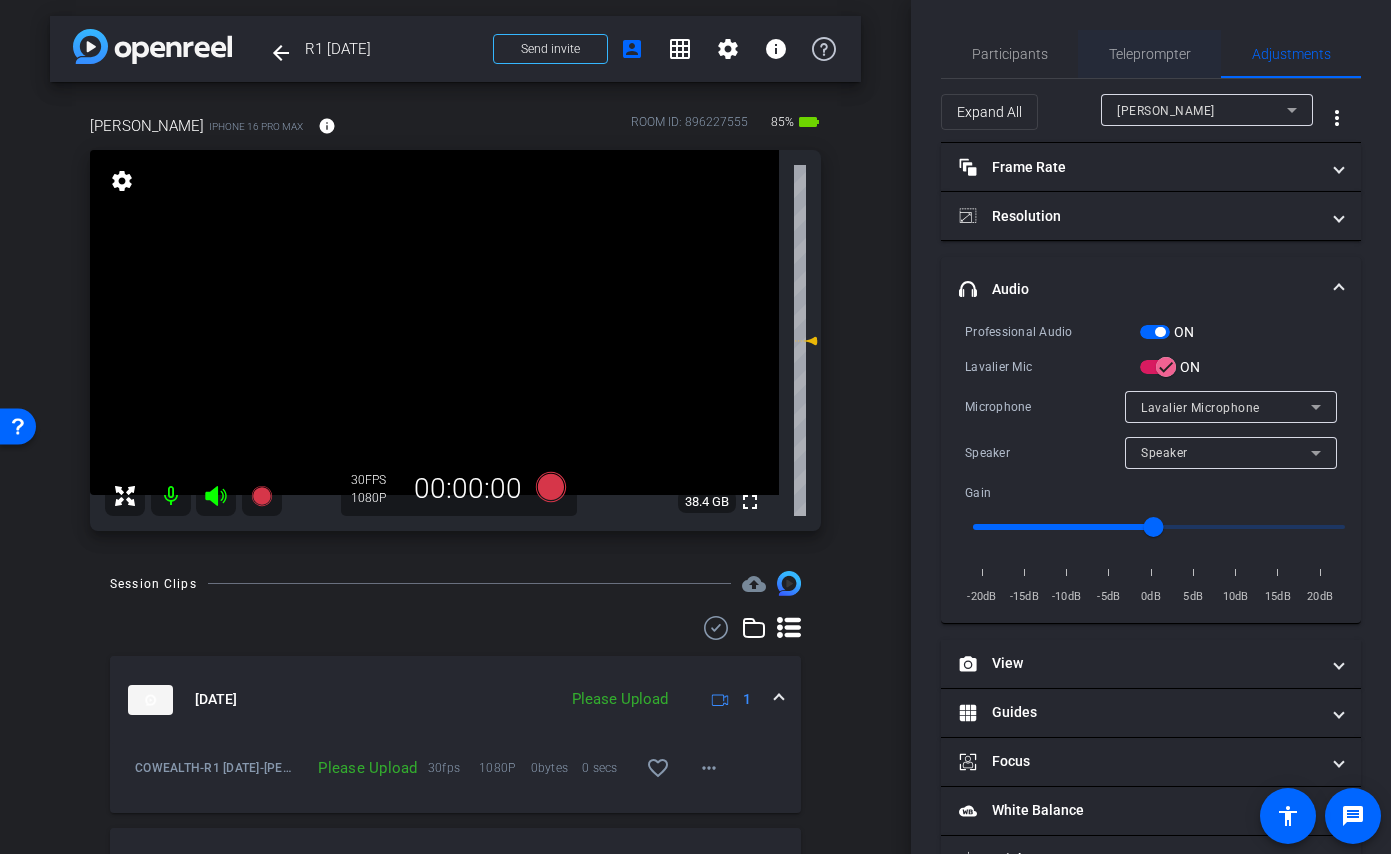 click on "Teleprompter" at bounding box center [1150, 54] 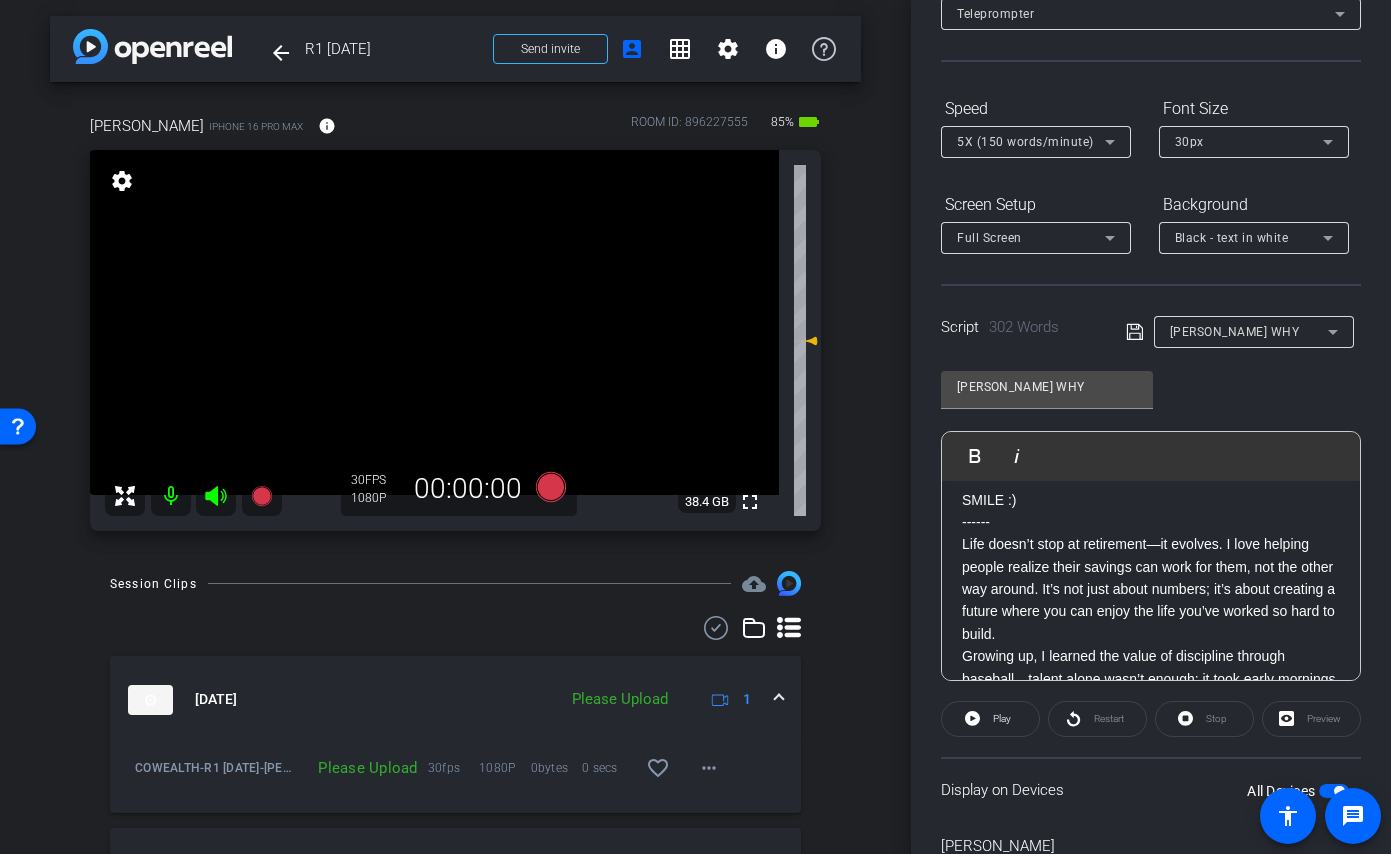 scroll, scrollTop: 239, scrollLeft: 0, axis: vertical 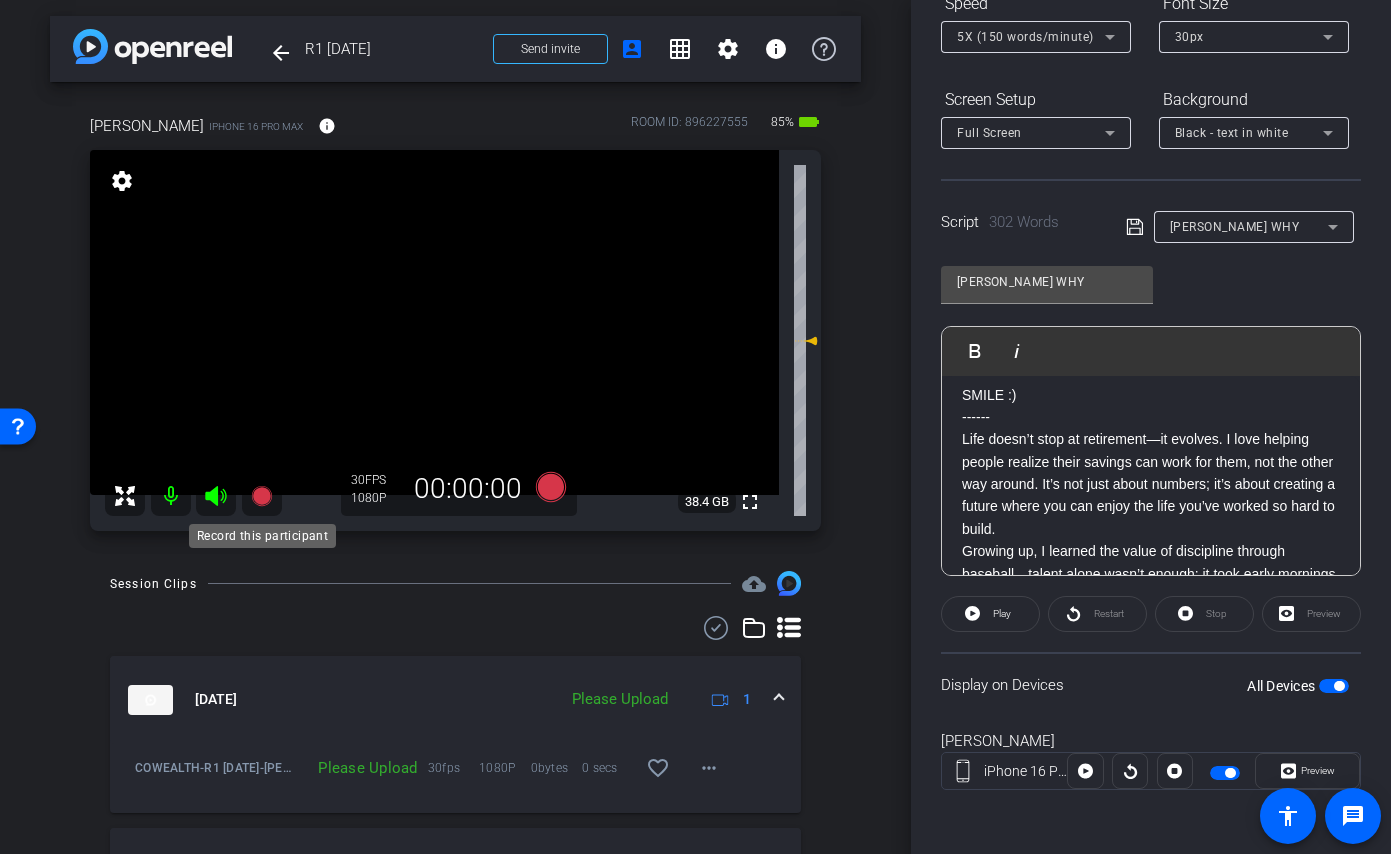 click at bounding box center [262, 496] 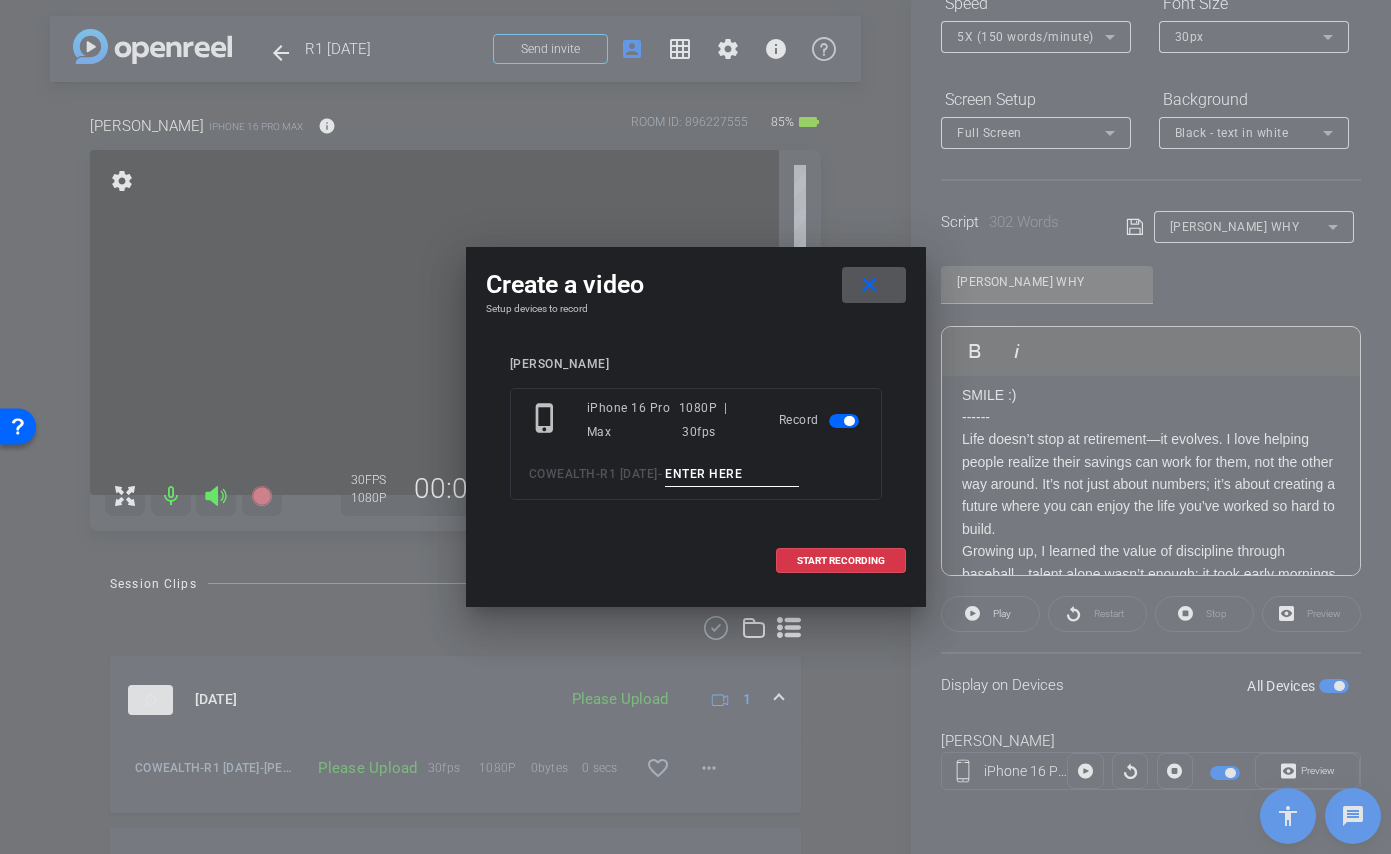 click at bounding box center (732, 474) 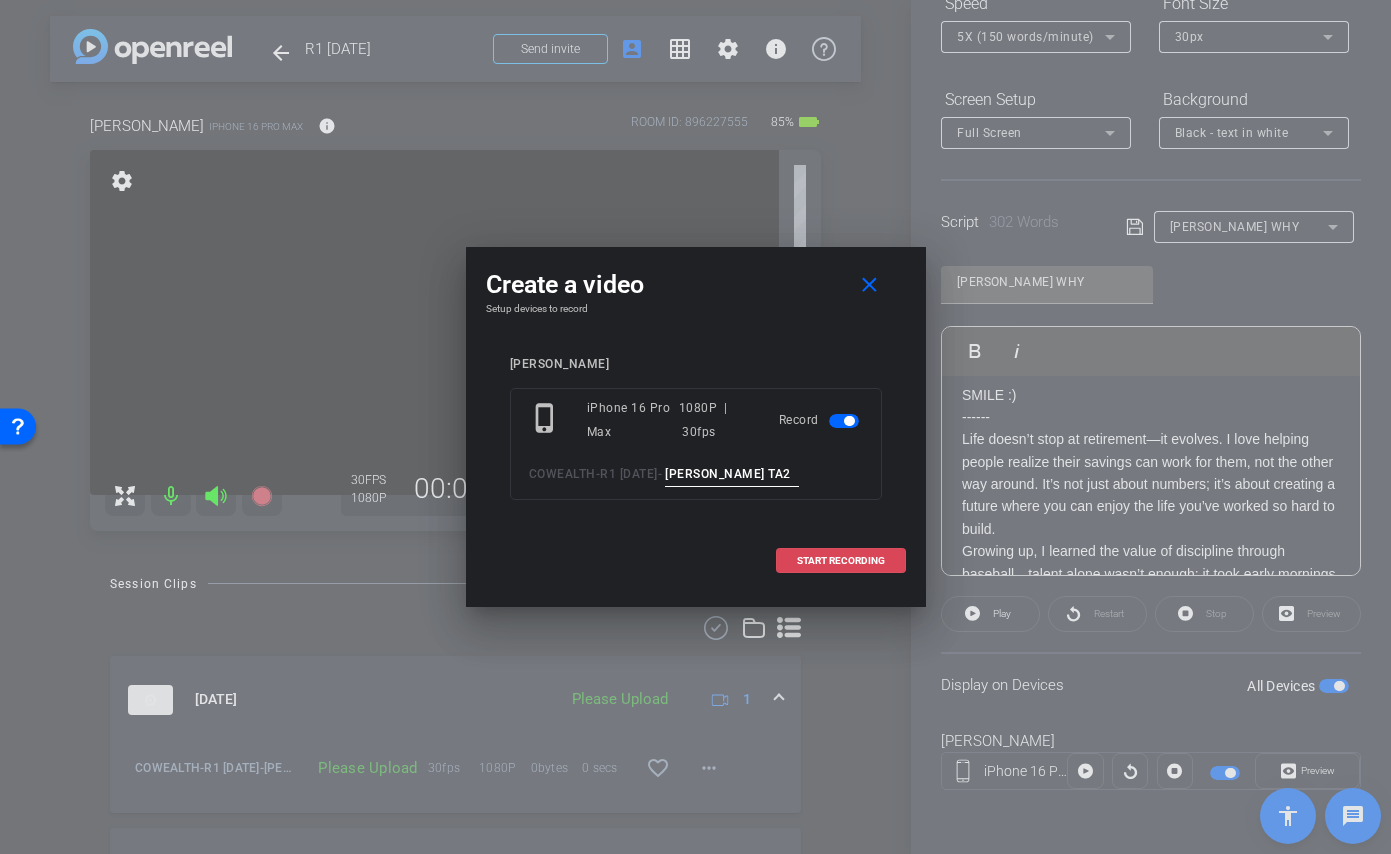 type on "Craig TA2" 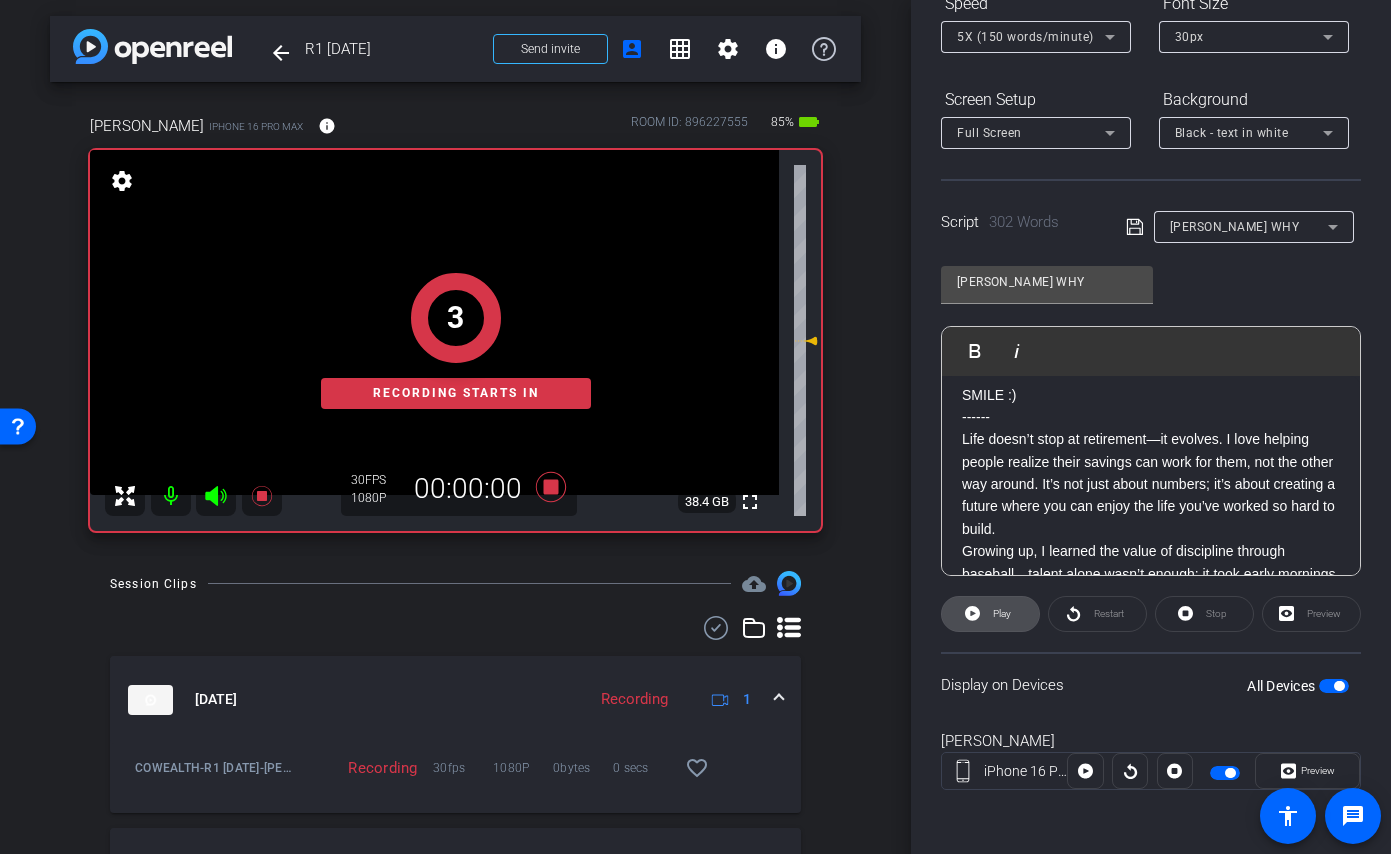 click on "Play" 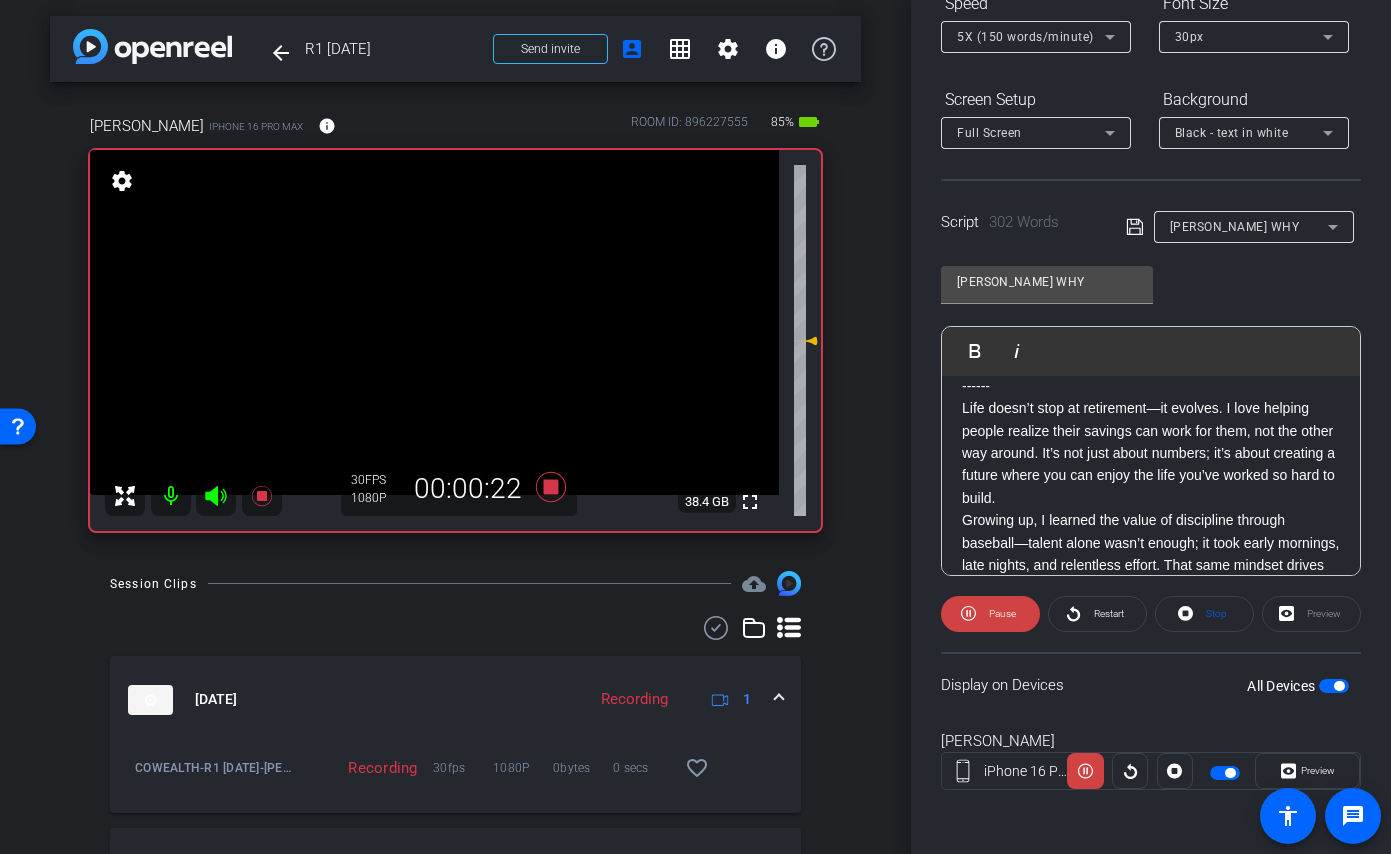 scroll, scrollTop: 136, scrollLeft: 0, axis: vertical 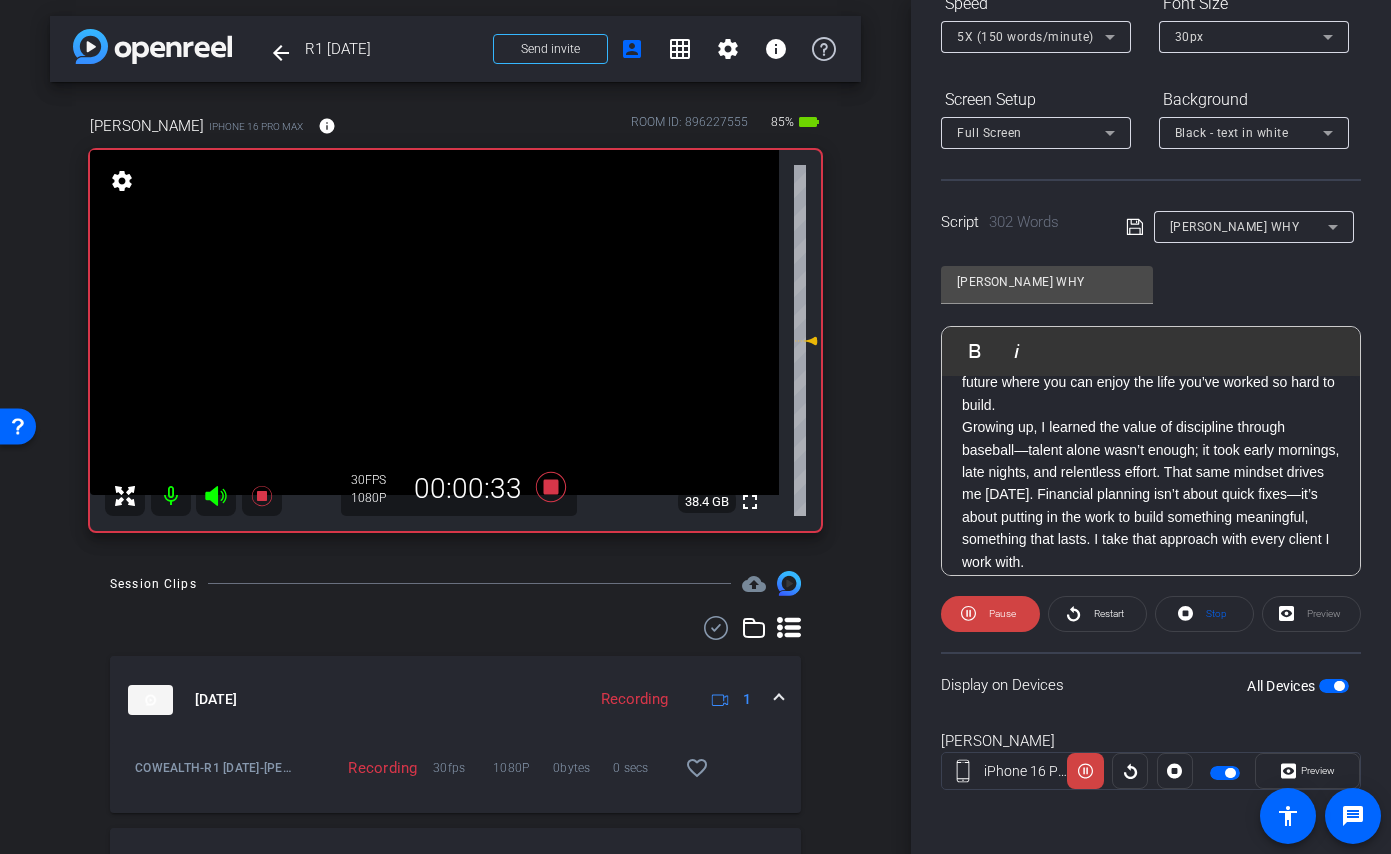 click 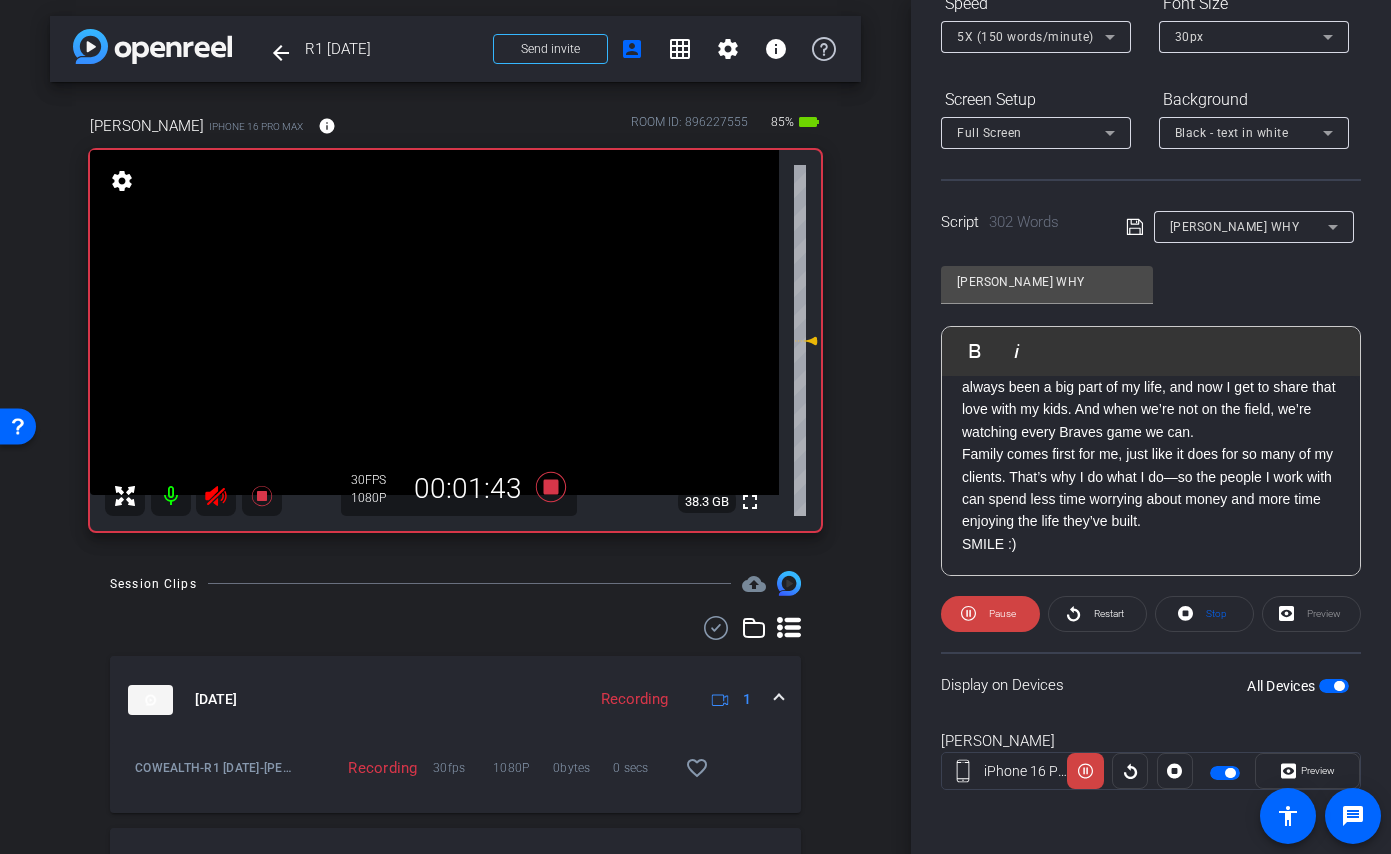 scroll, scrollTop: 646, scrollLeft: 0, axis: vertical 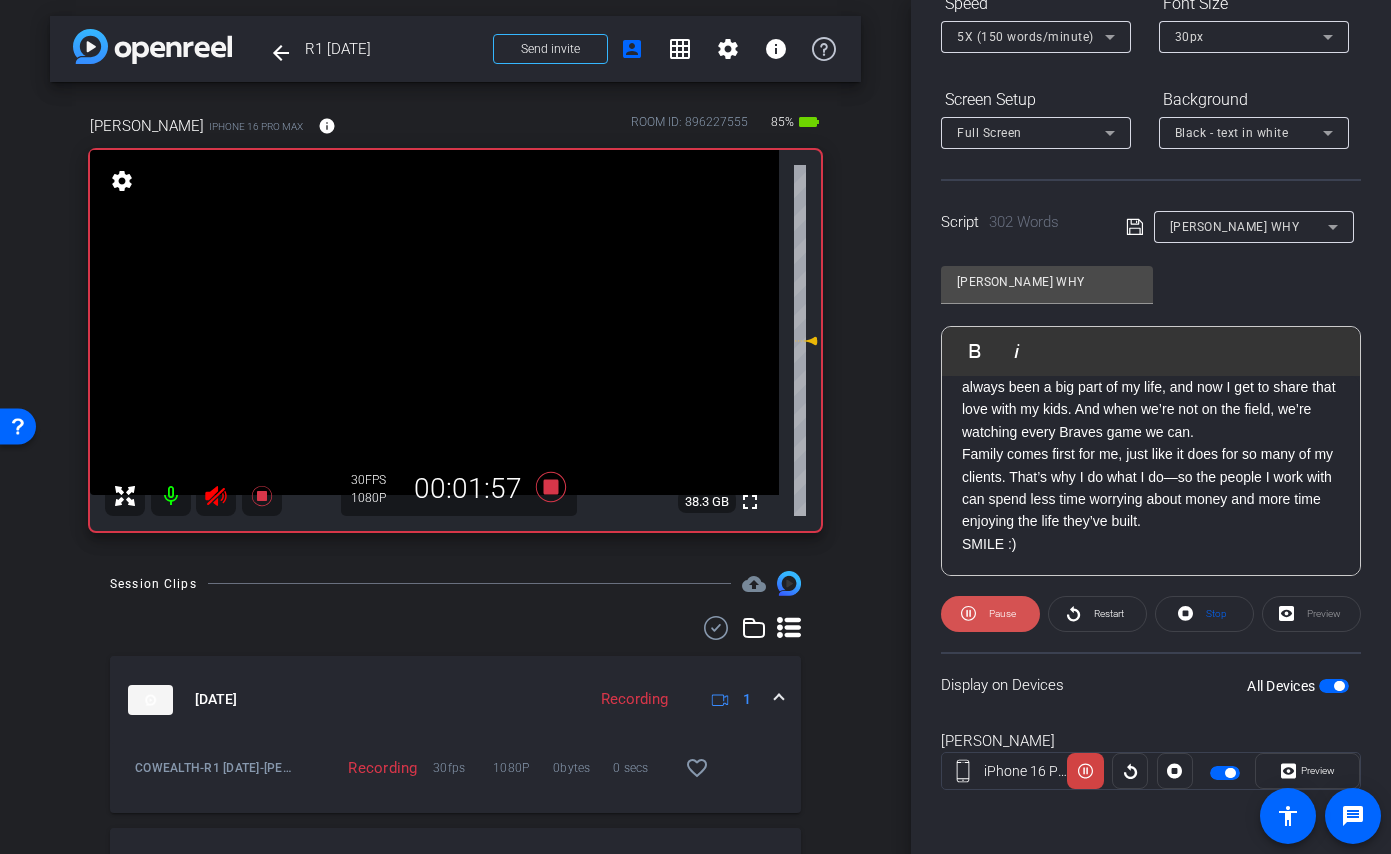click 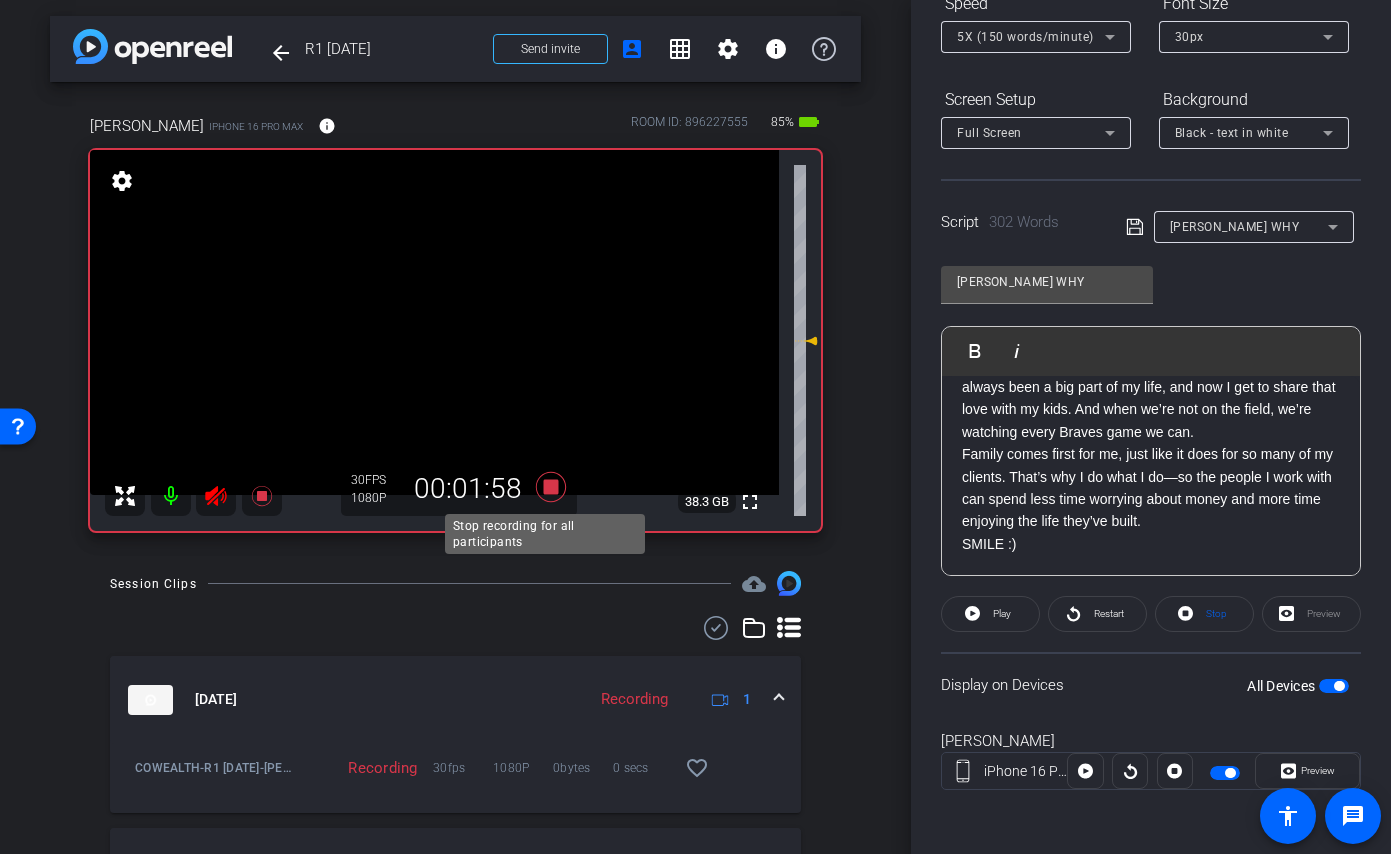 click 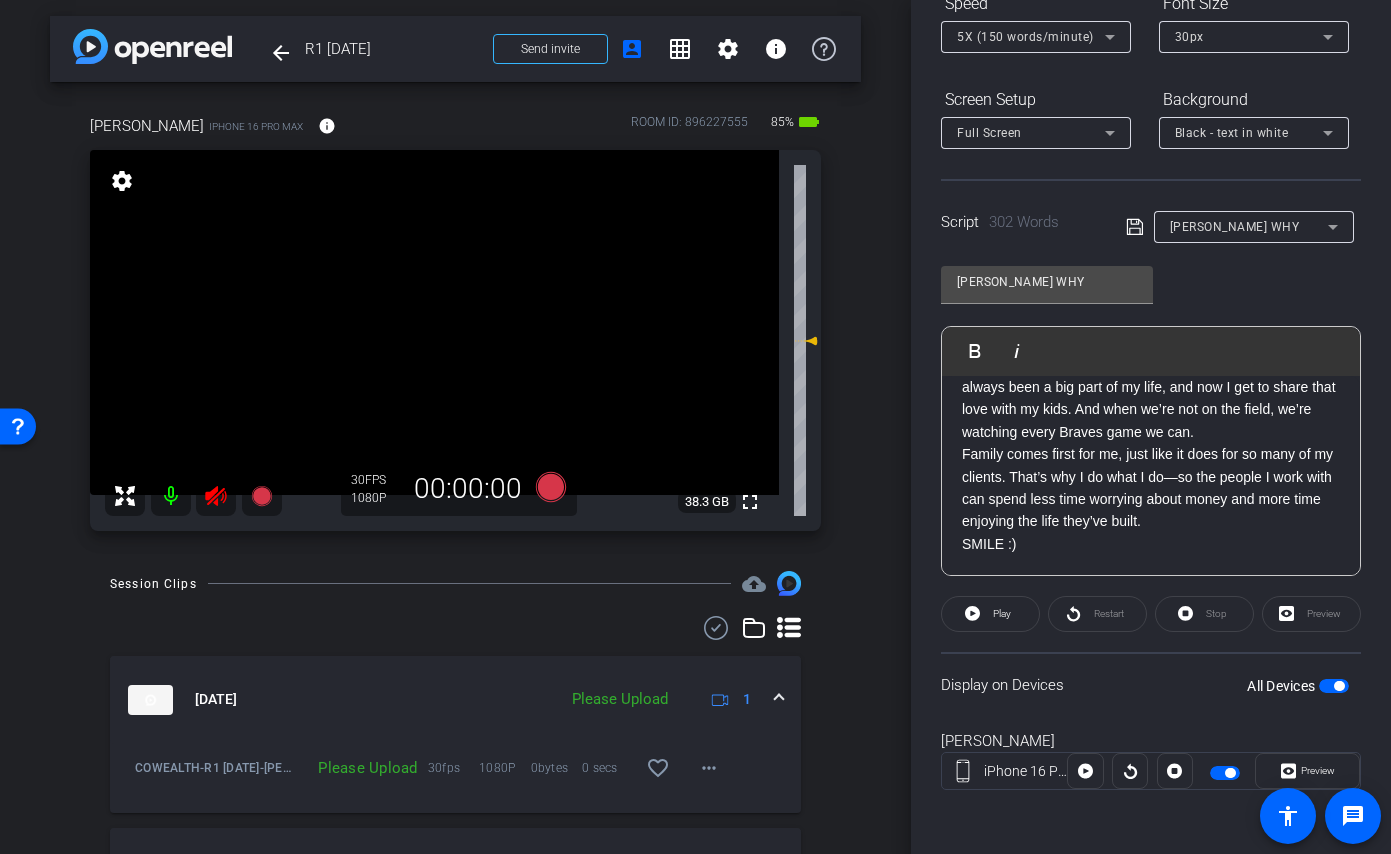 click 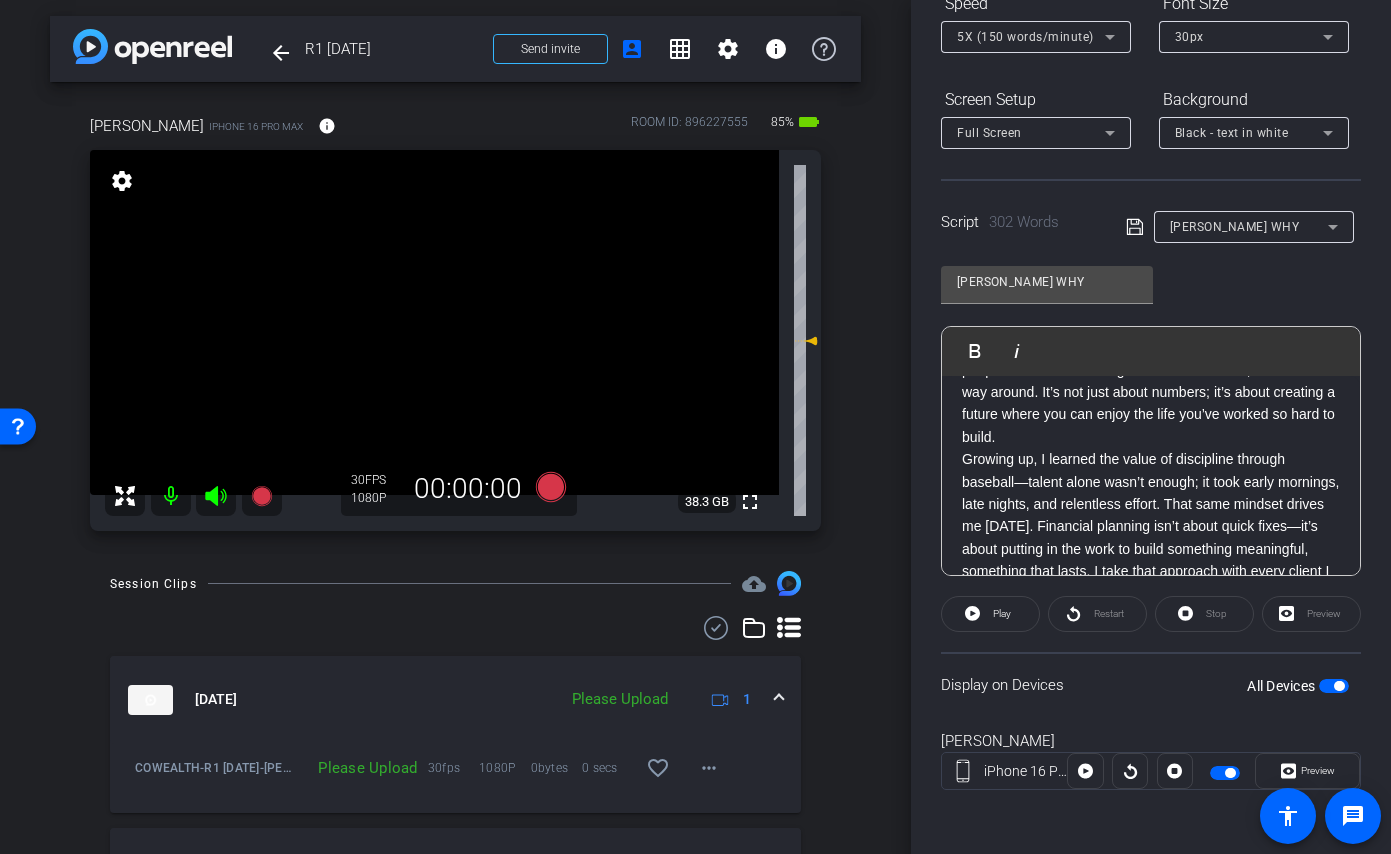 scroll, scrollTop: 0, scrollLeft: 0, axis: both 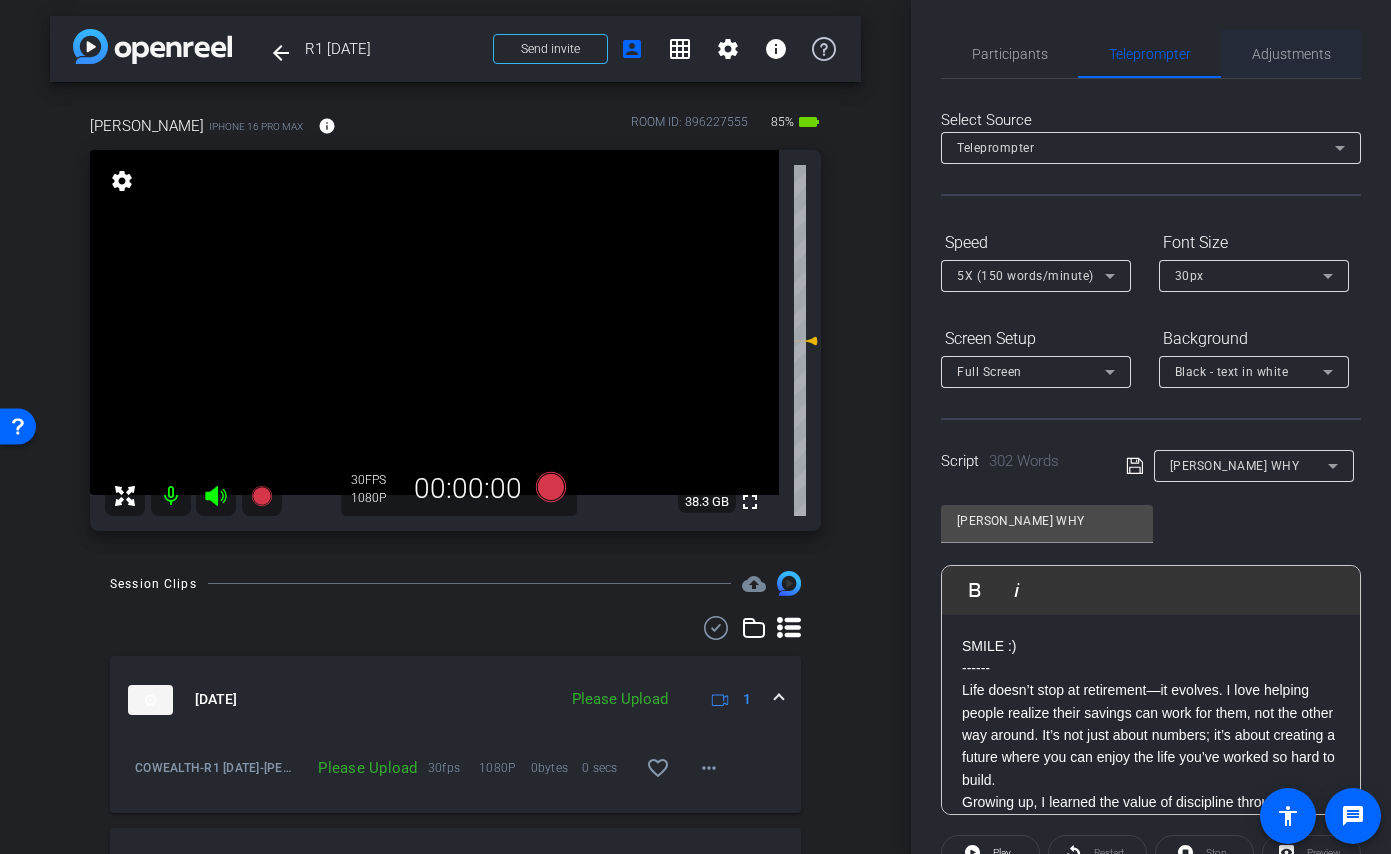 click on "Adjustments" at bounding box center (1291, 54) 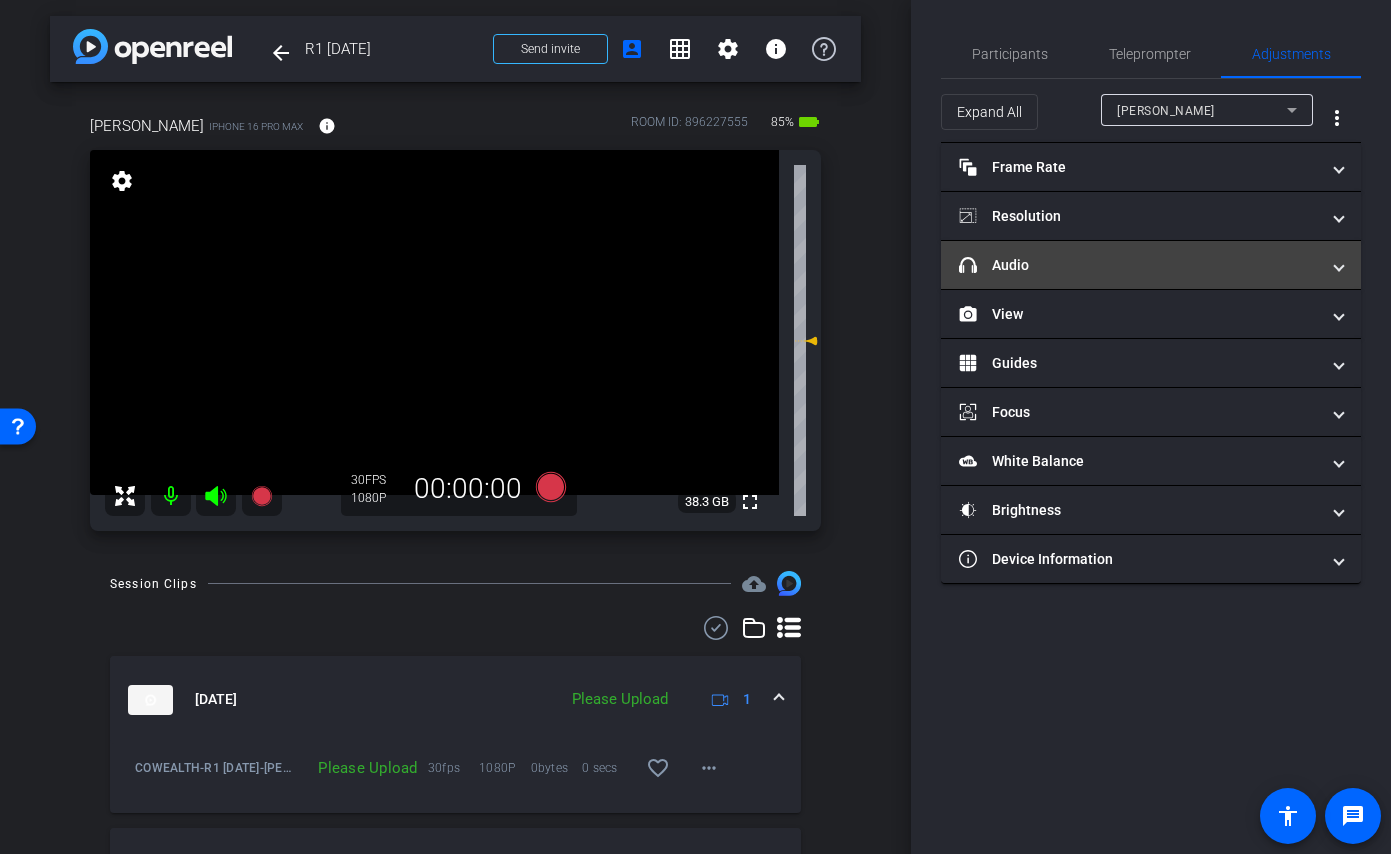 click on "headphone icon
Audio" at bounding box center (1139, 265) 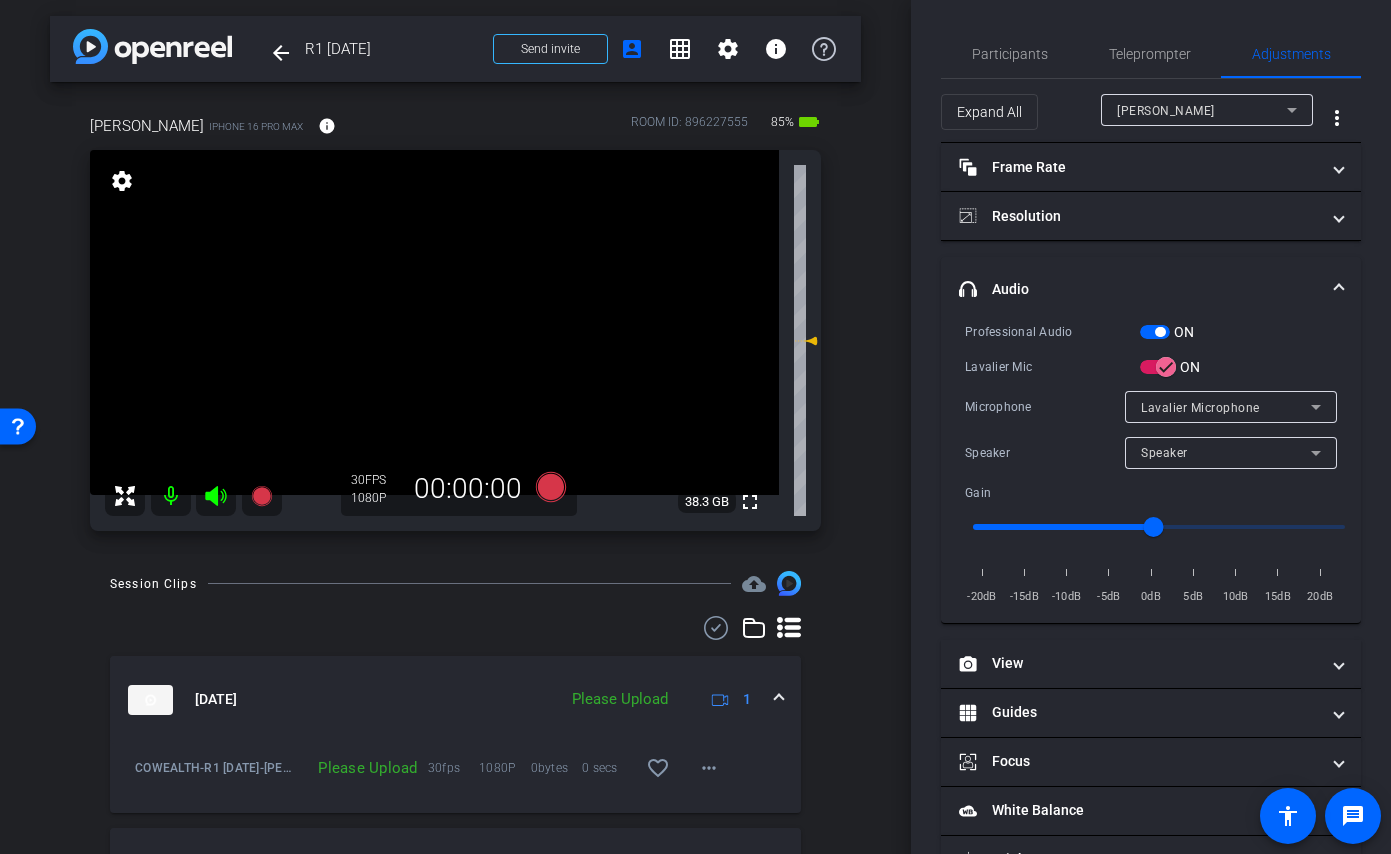 click at bounding box center [1155, 332] 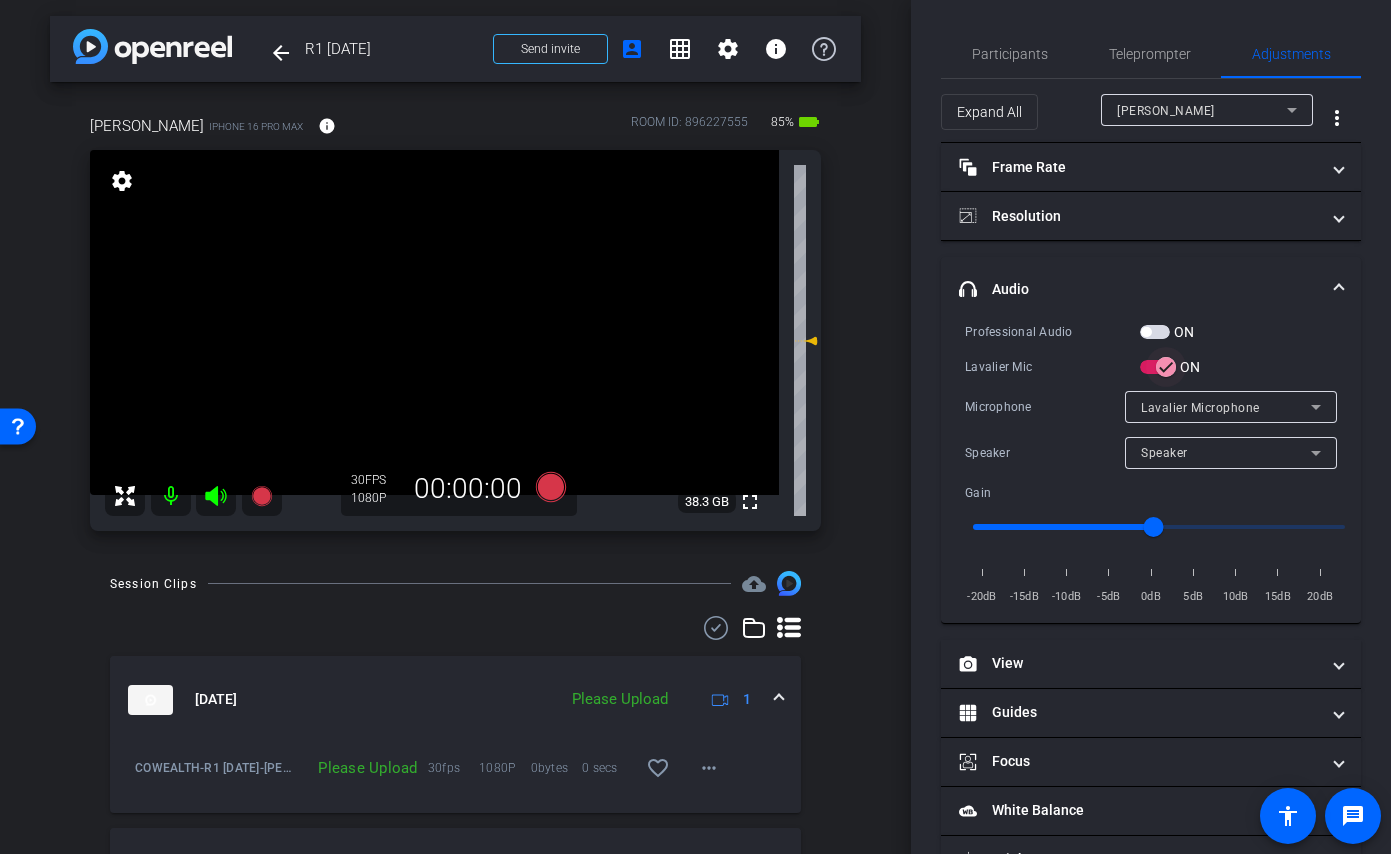 click at bounding box center (1166, 367) 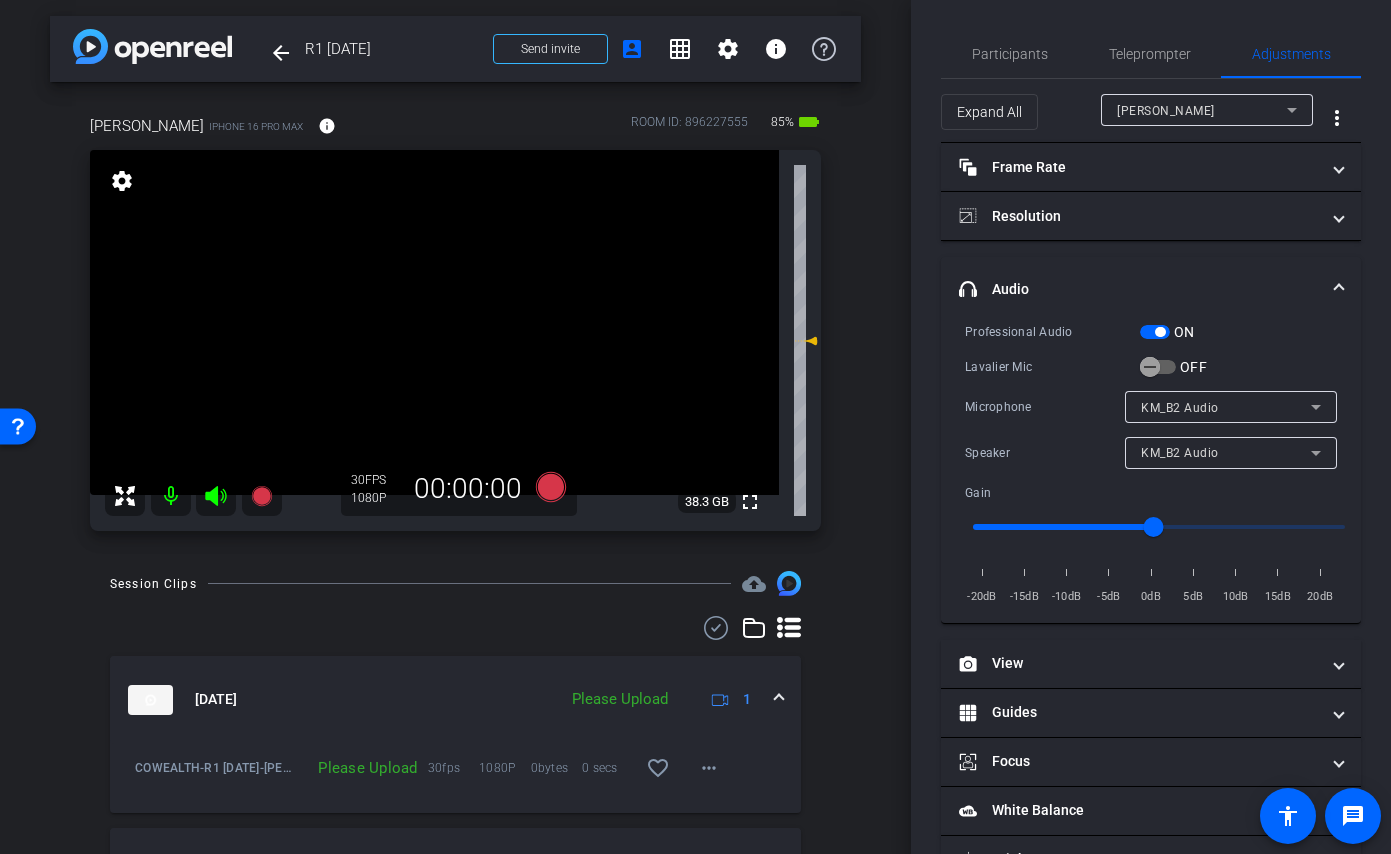 click at bounding box center (1155, 332) 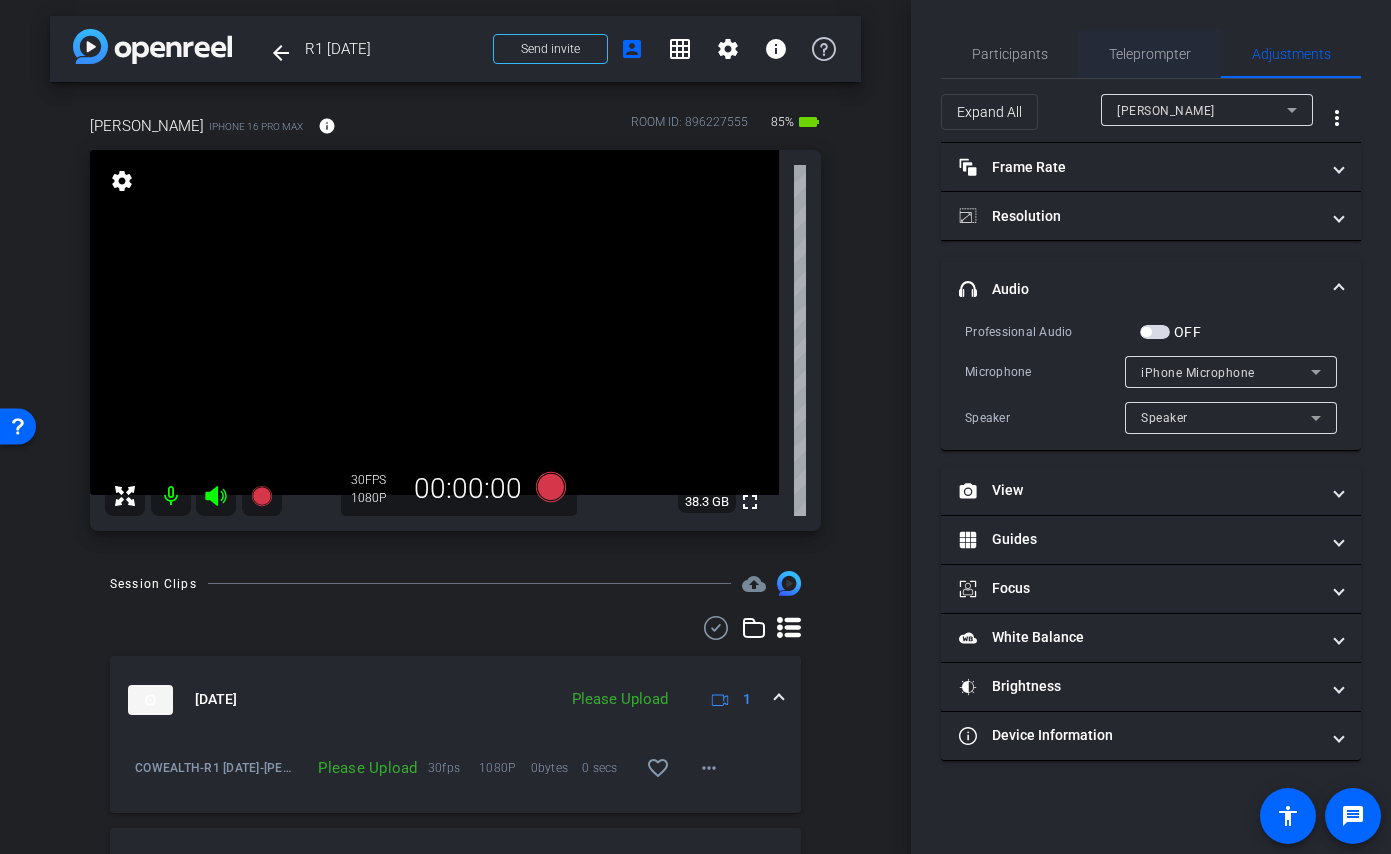 click on "Teleprompter" at bounding box center (1150, 54) 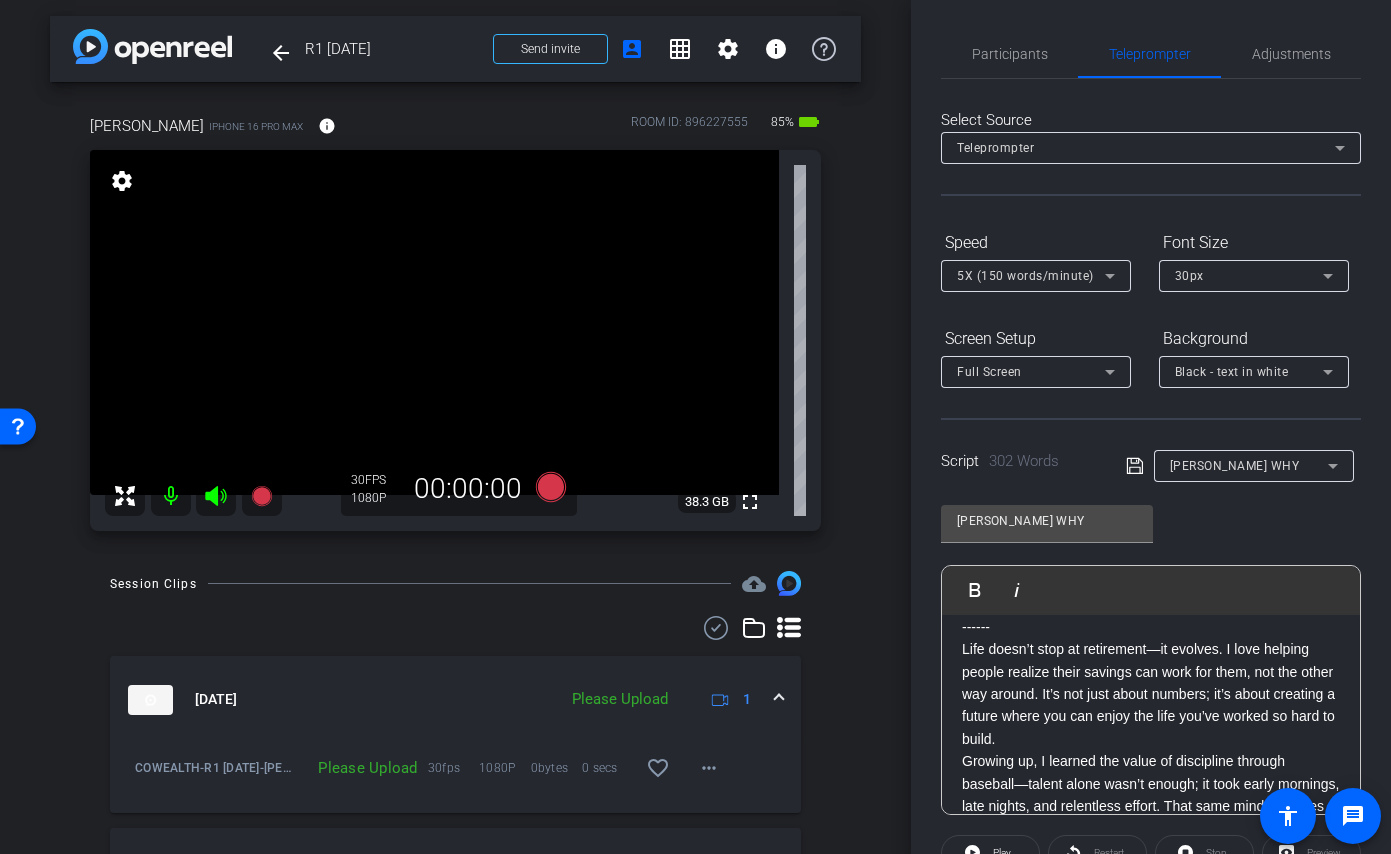 scroll, scrollTop: 145, scrollLeft: 0, axis: vertical 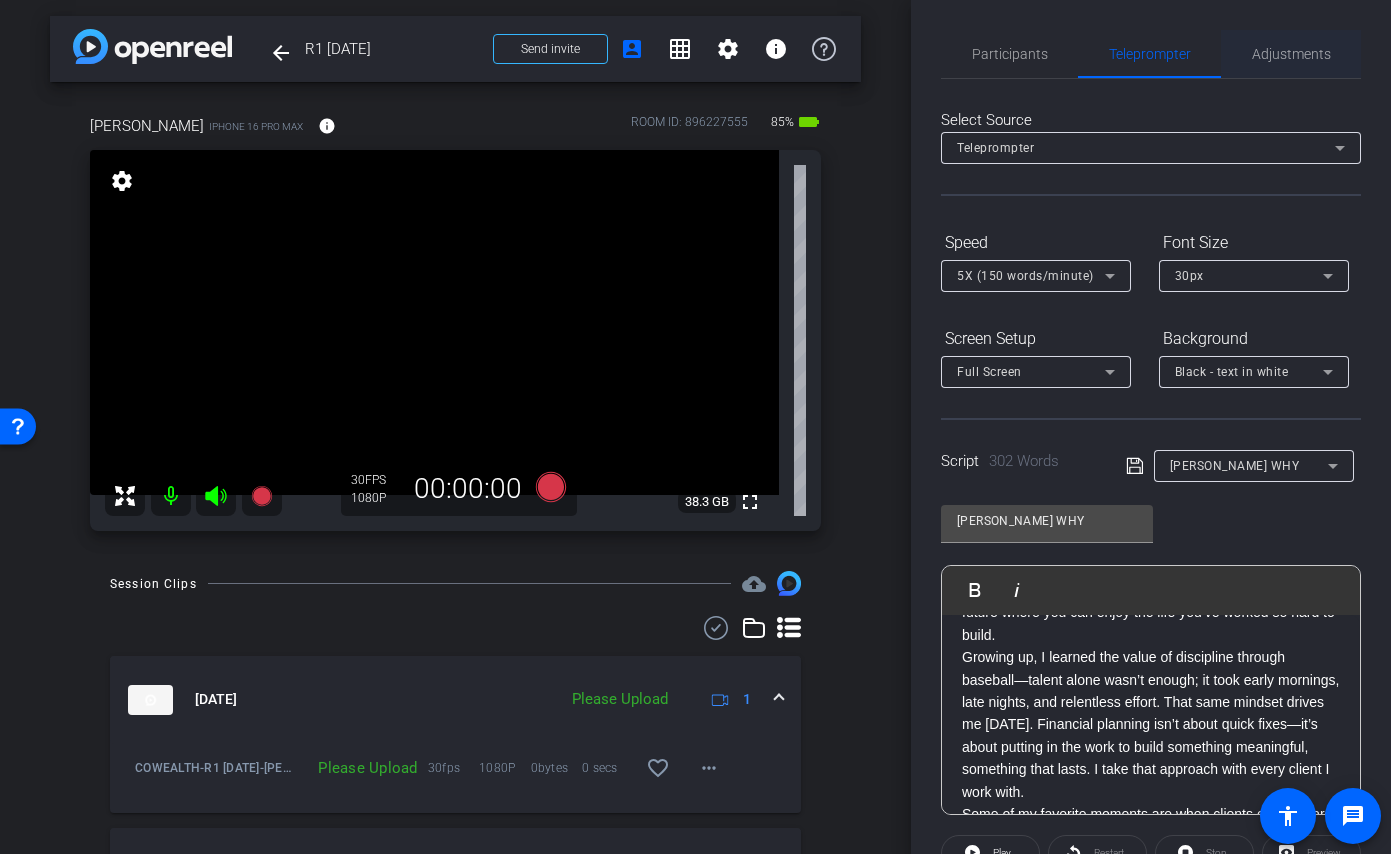click on "Adjustments" at bounding box center (1291, 54) 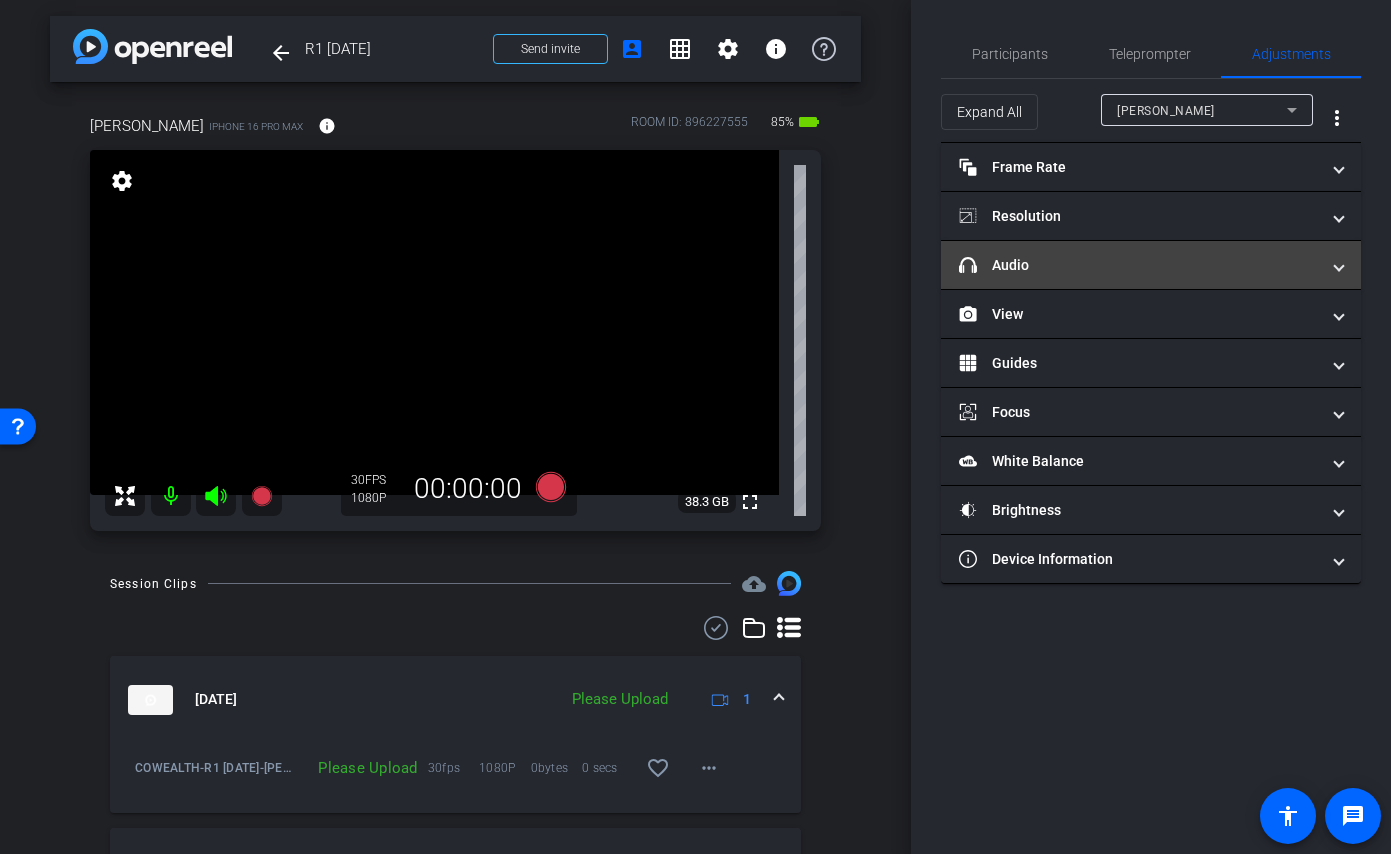 click on "headphone icon
Audio" at bounding box center [1139, 265] 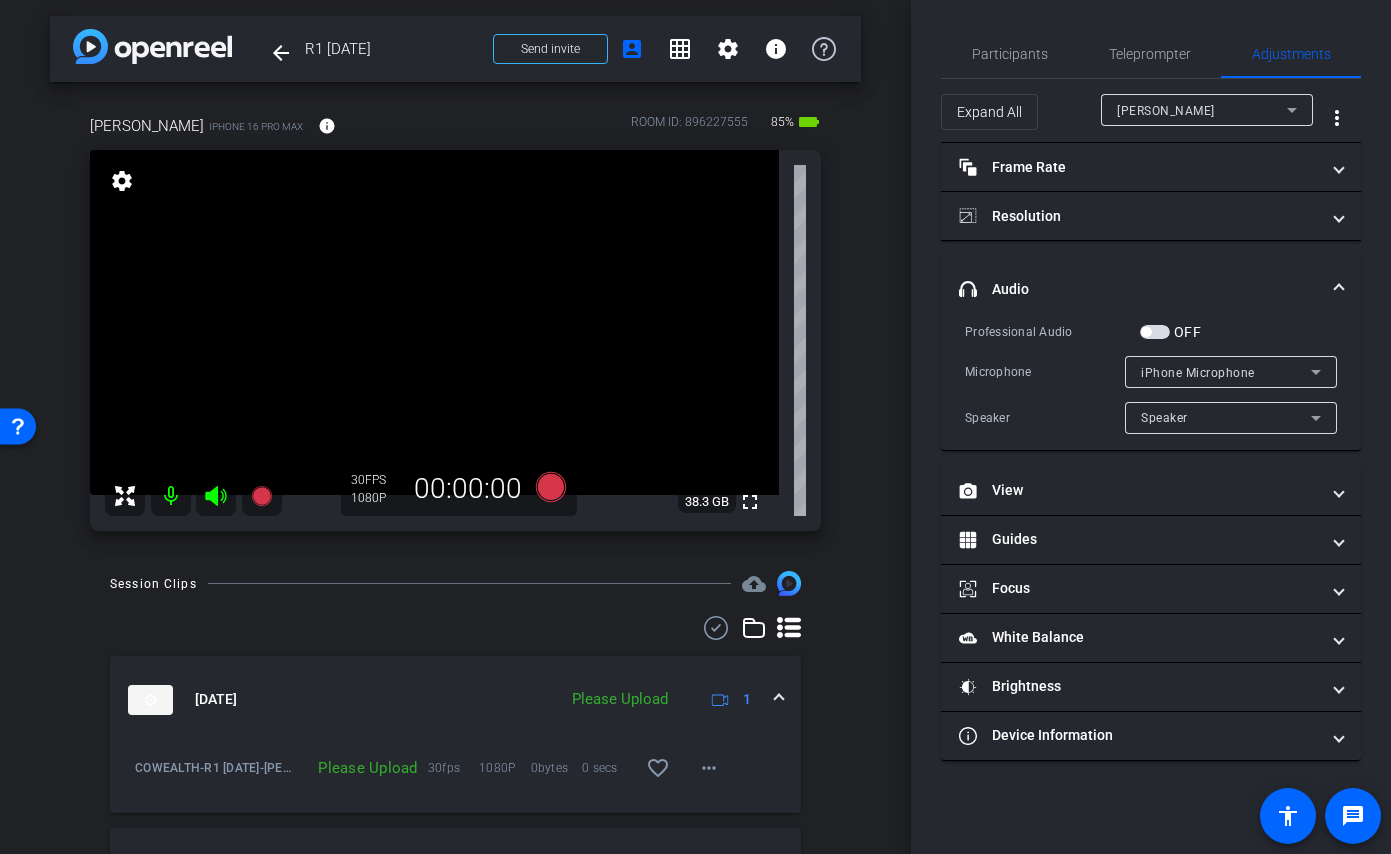click at bounding box center [1155, 332] 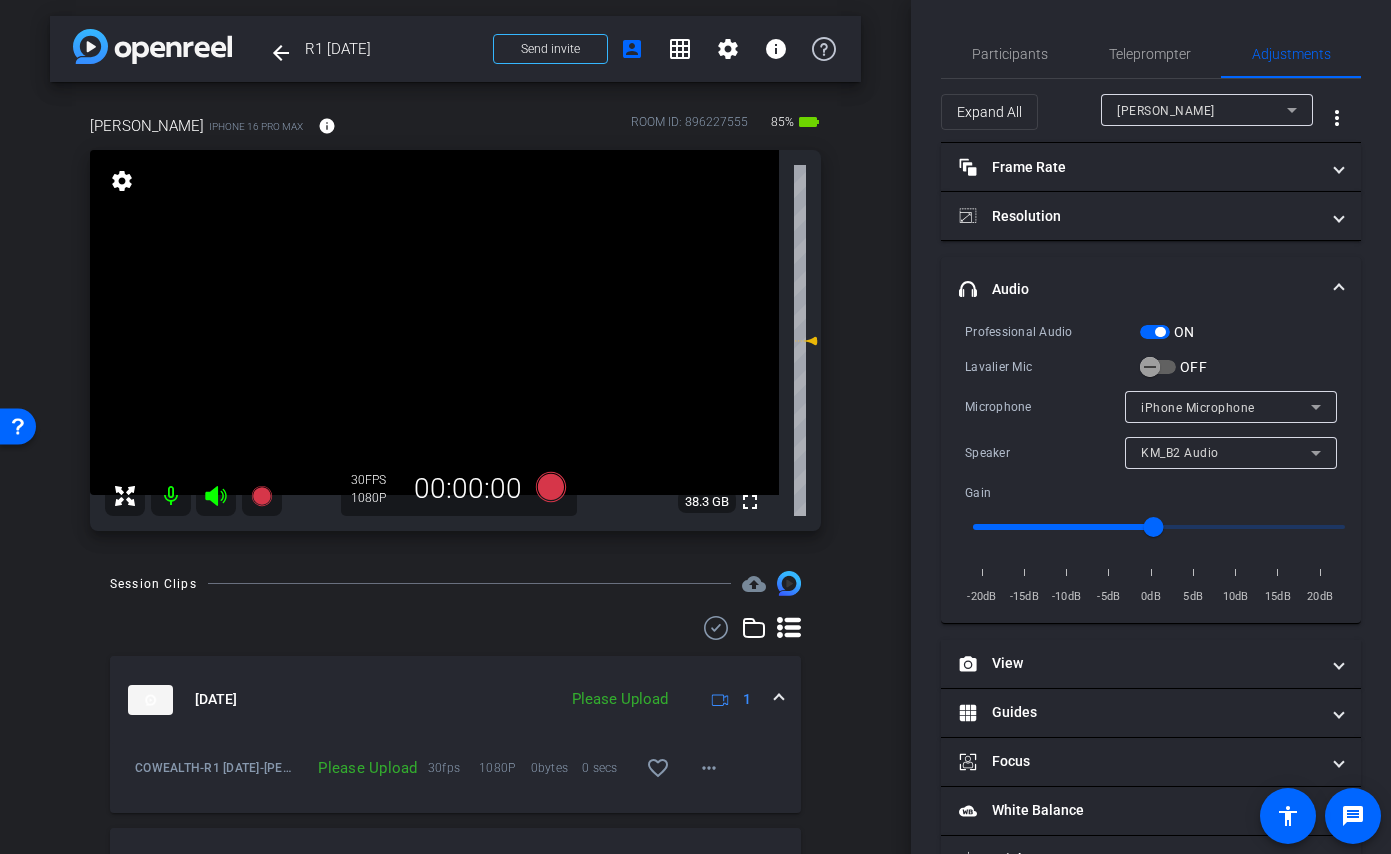 click at bounding box center [1155, 332] 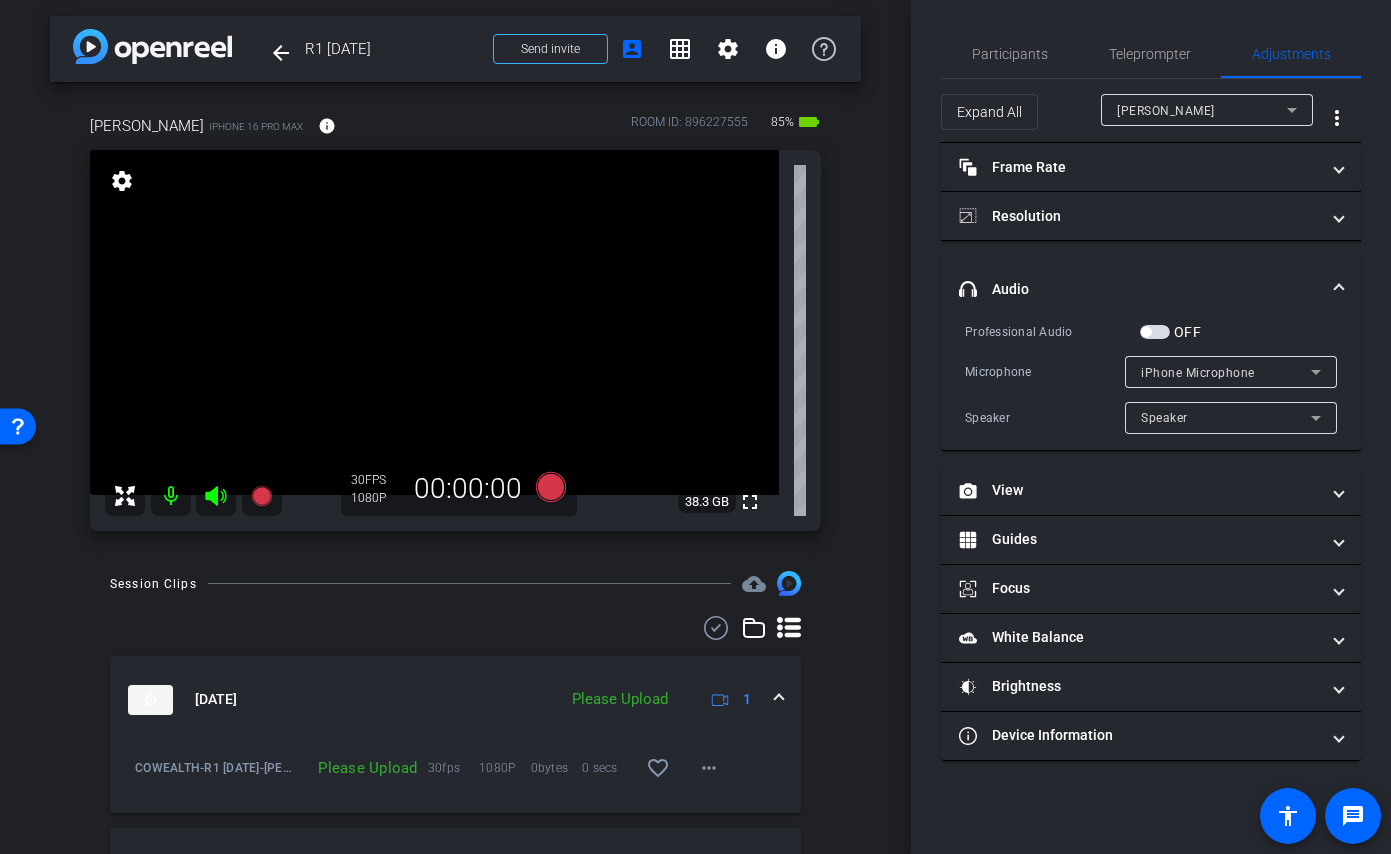 click at bounding box center [1155, 332] 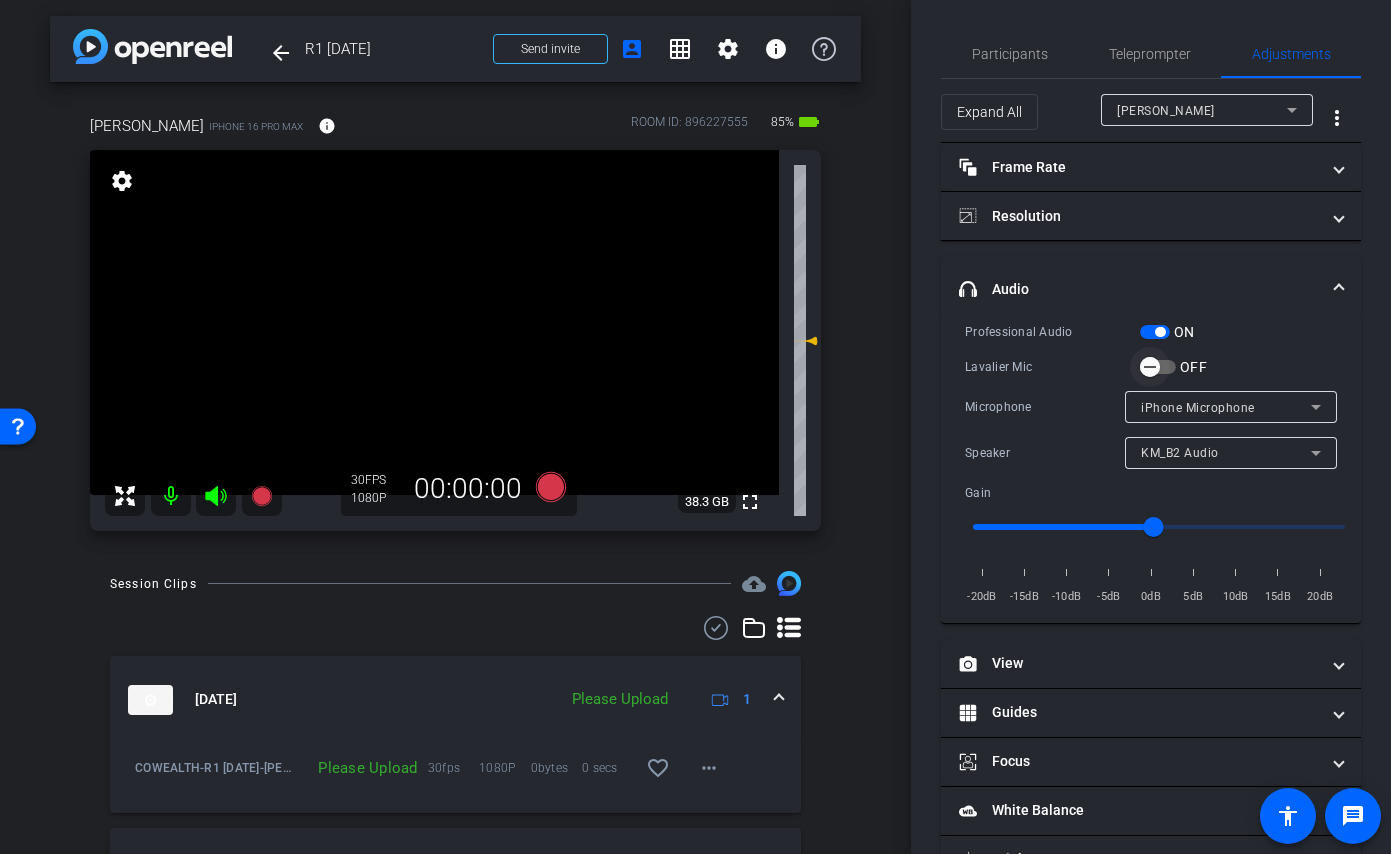 click at bounding box center (1150, 367) 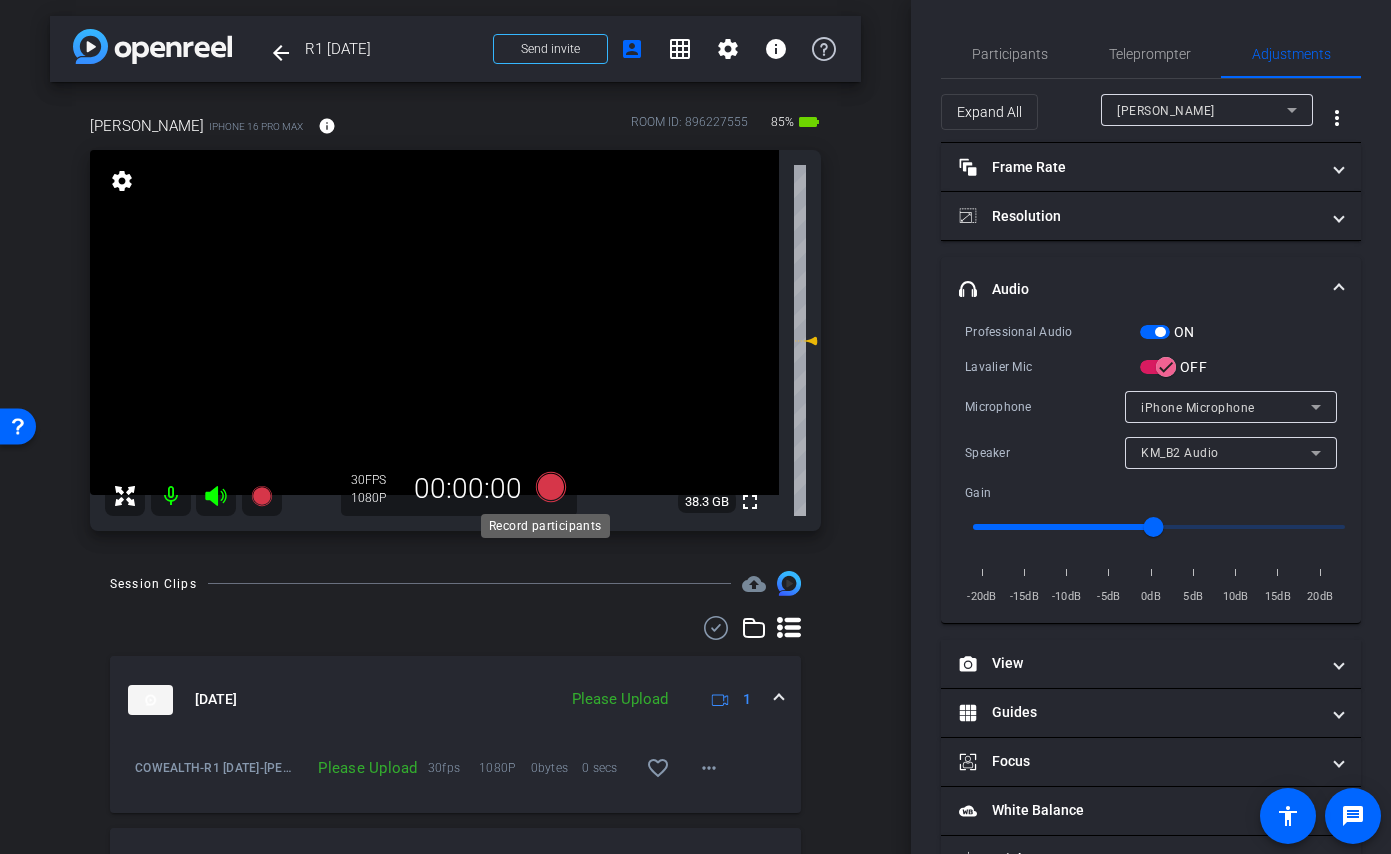 click 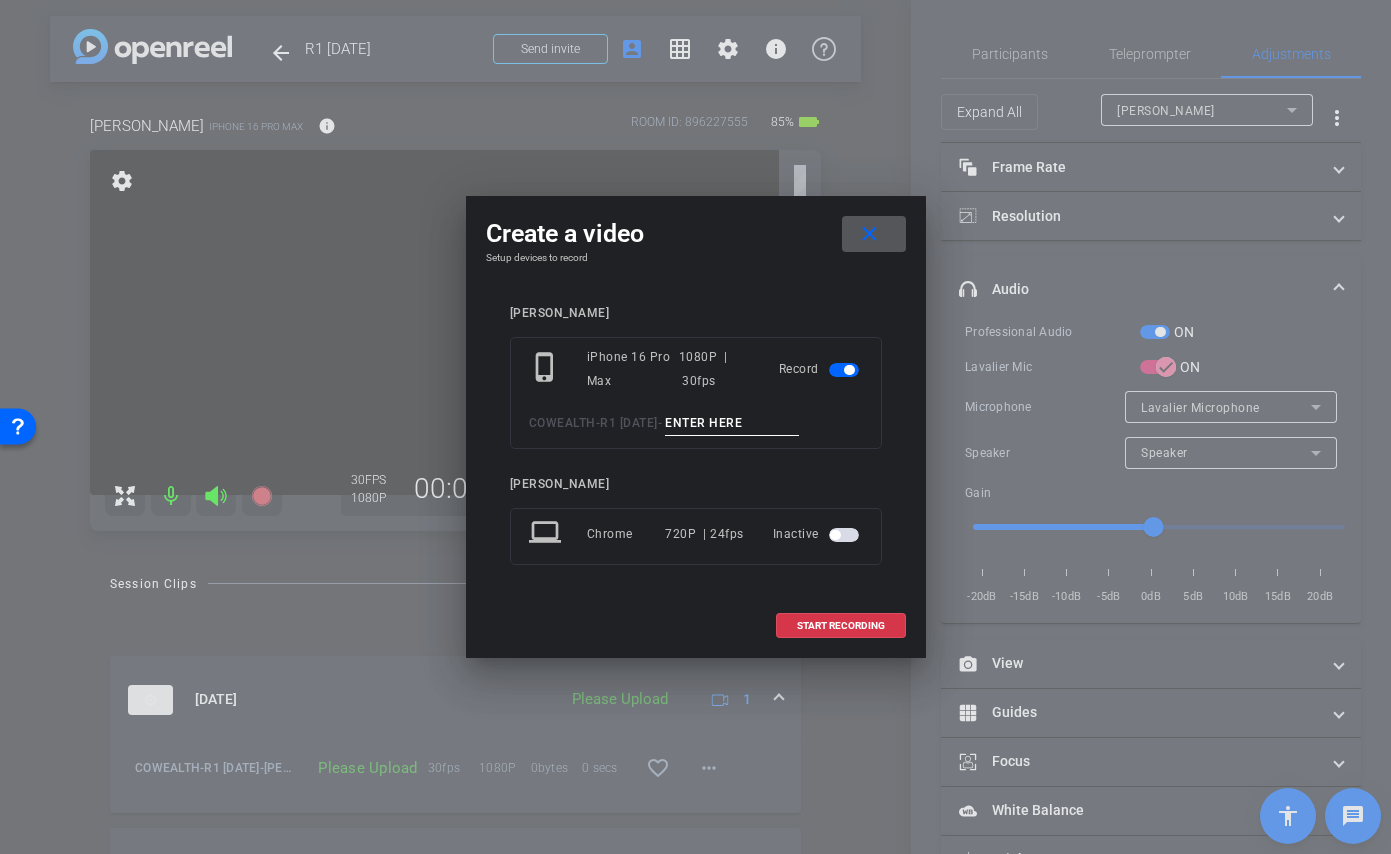 click at bounding box center (732, 423) 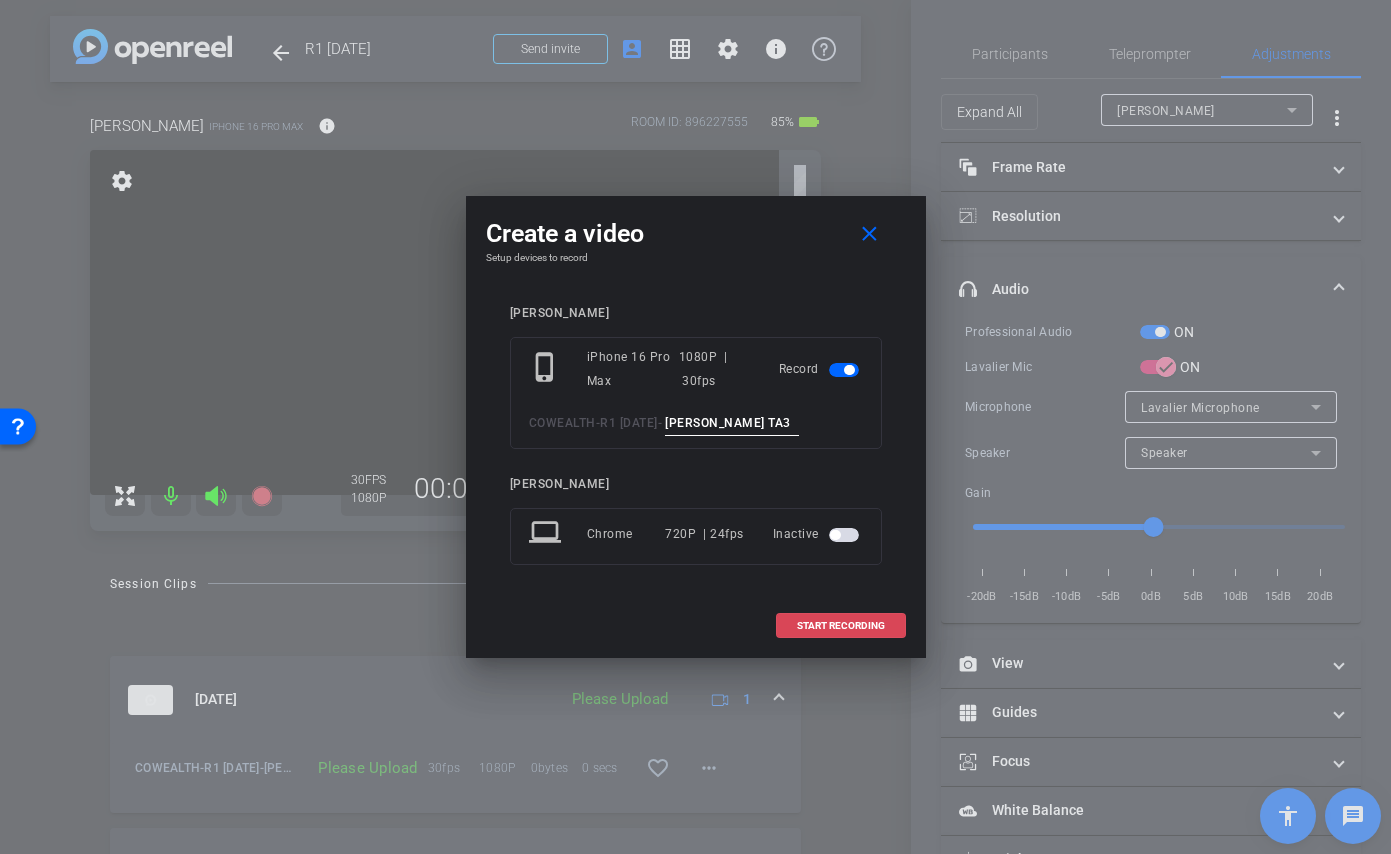 type on "Craig TA3" 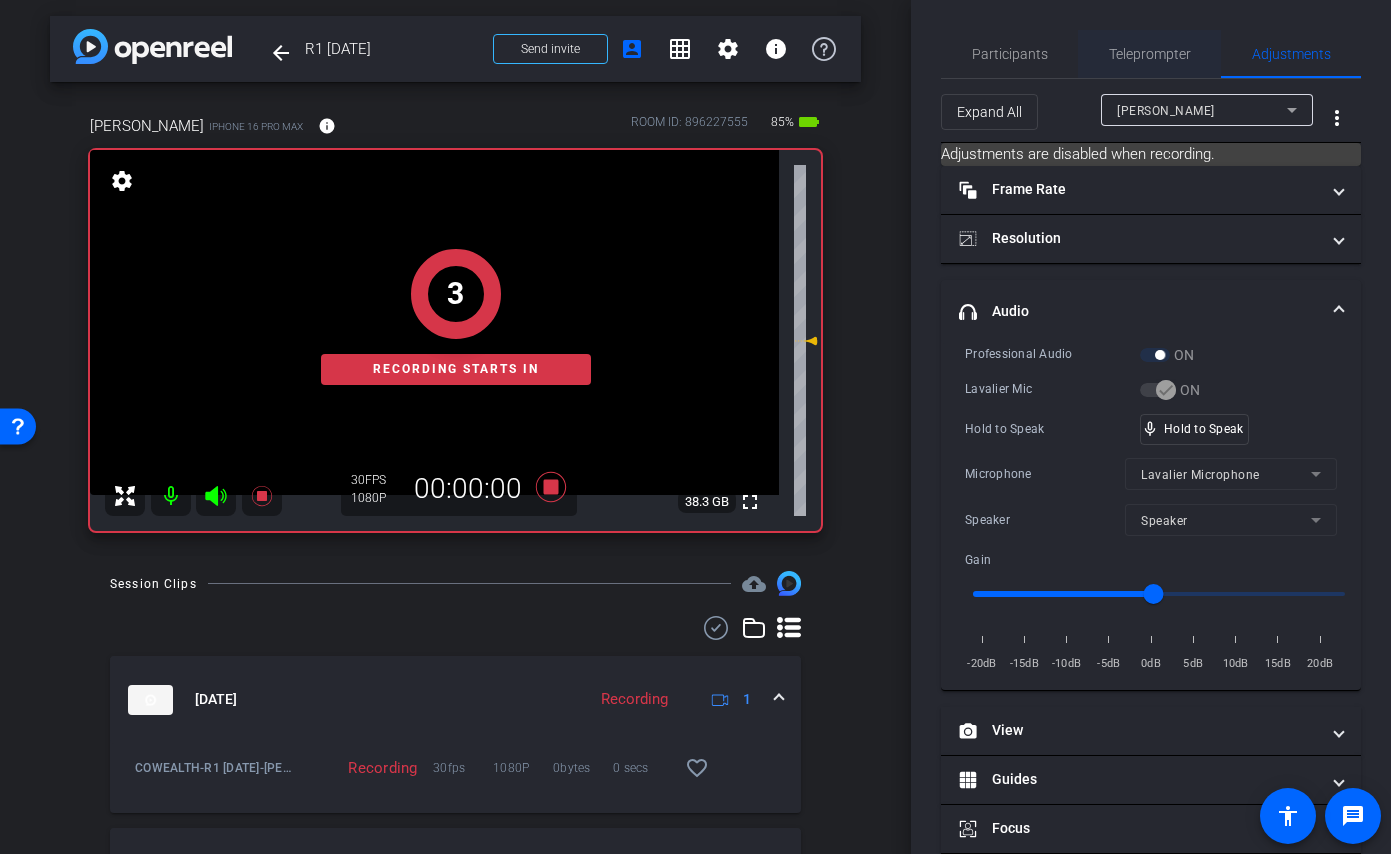 click on "Teleprompter" at bounding box center [1150, 54] 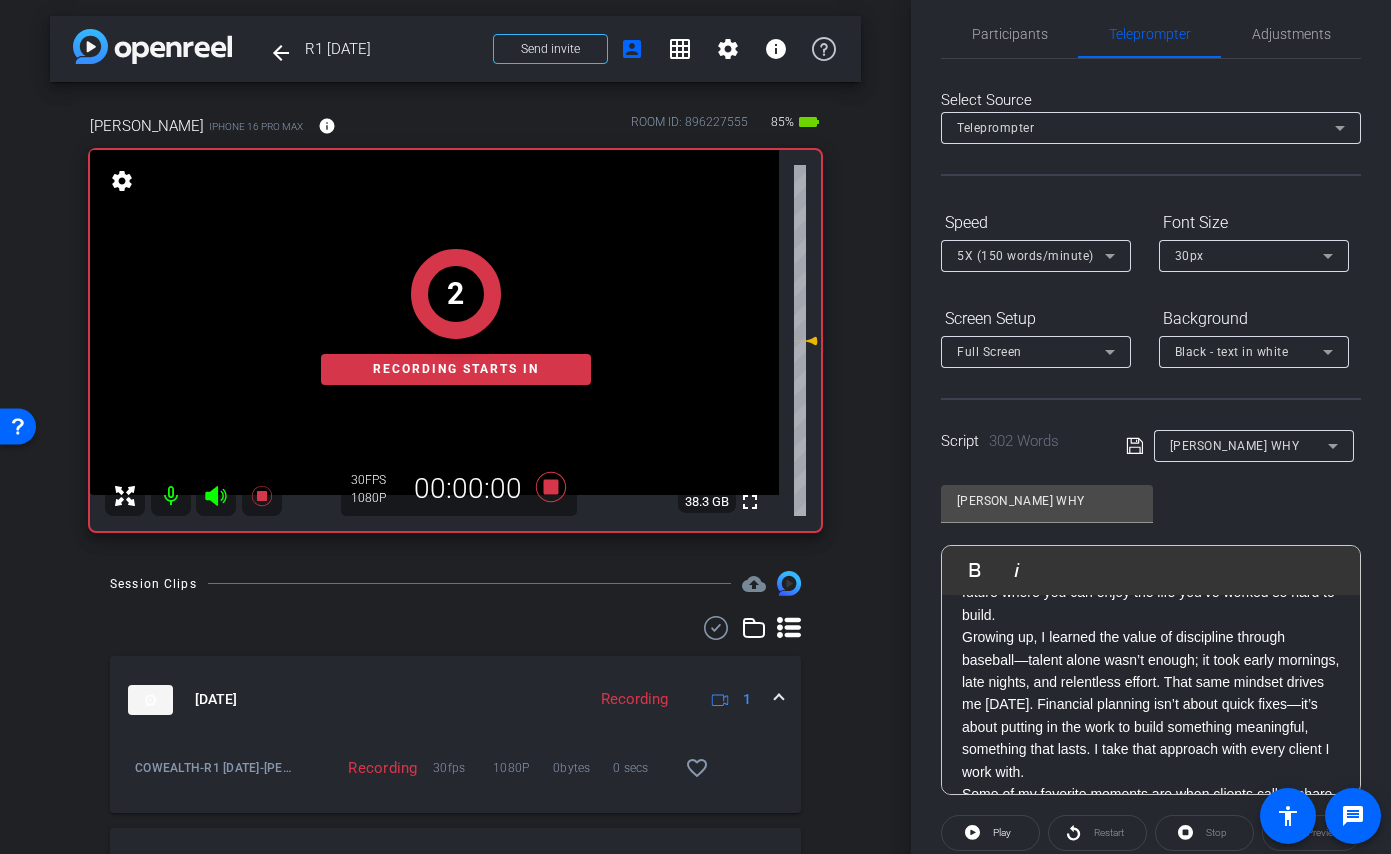 scroll, scrollTop: 22, scrollLeft: 0, axis: vertical 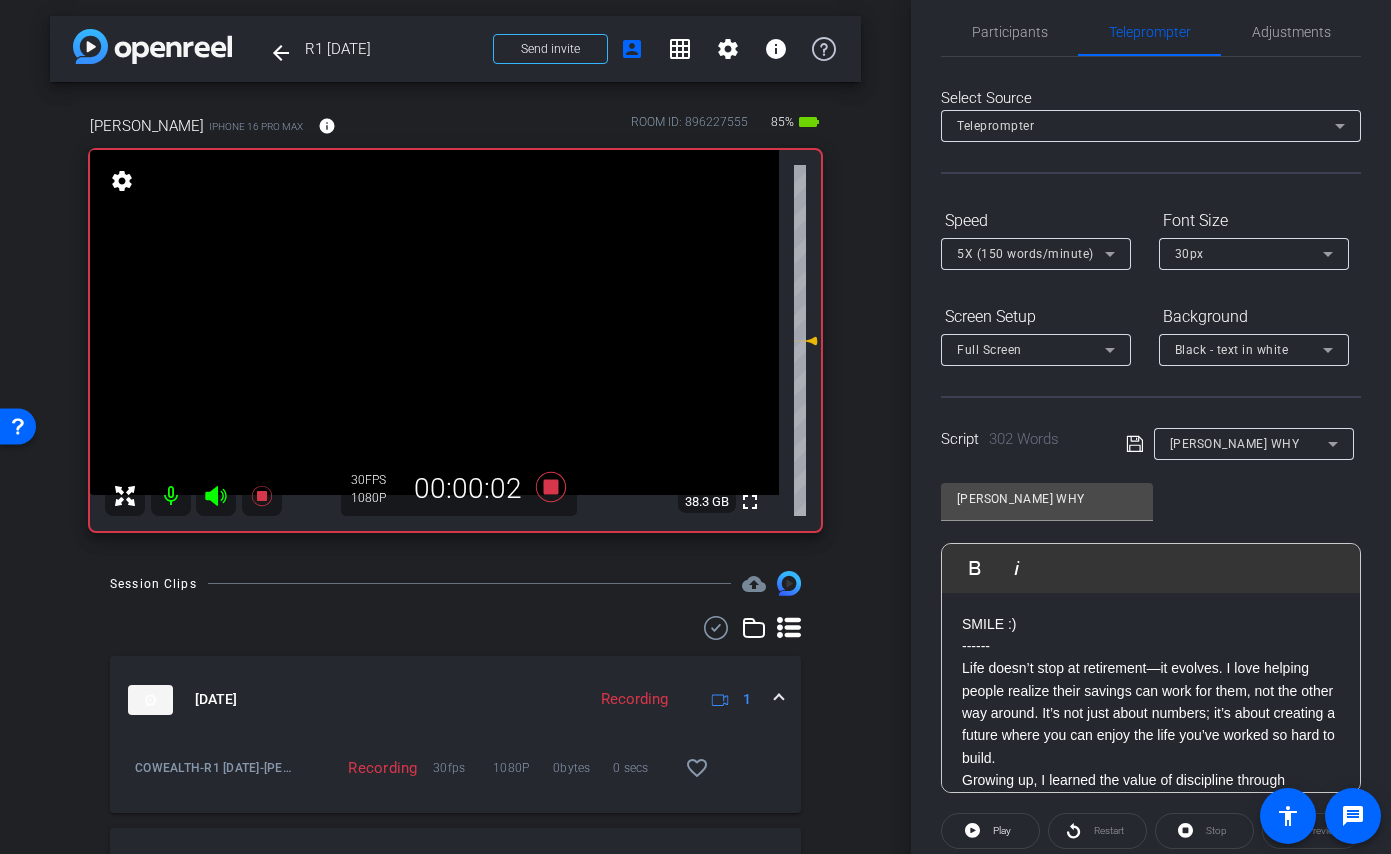 click 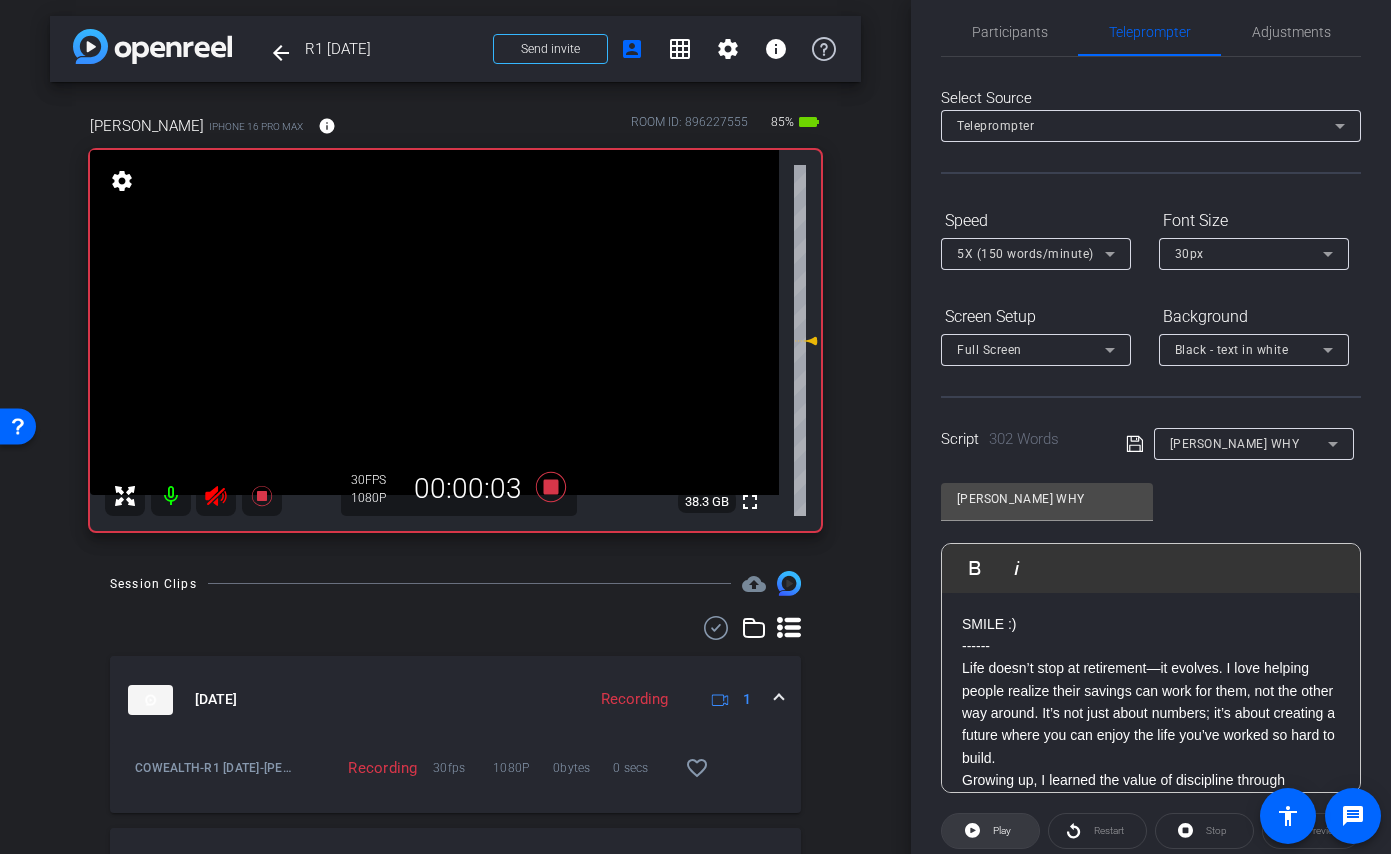 click 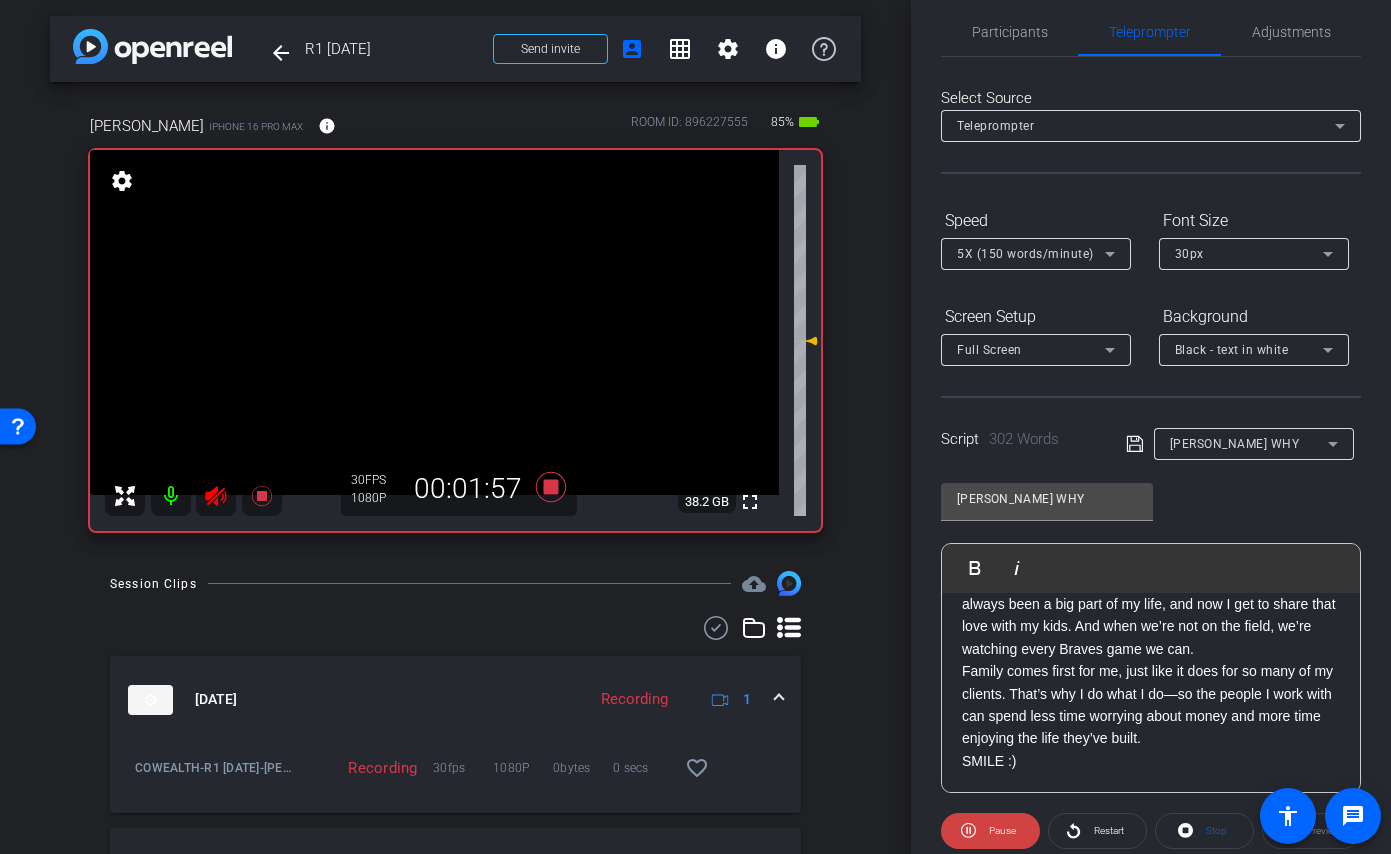 scroll, scrollTop: 646, scrollLeft: 0, axis: vertical 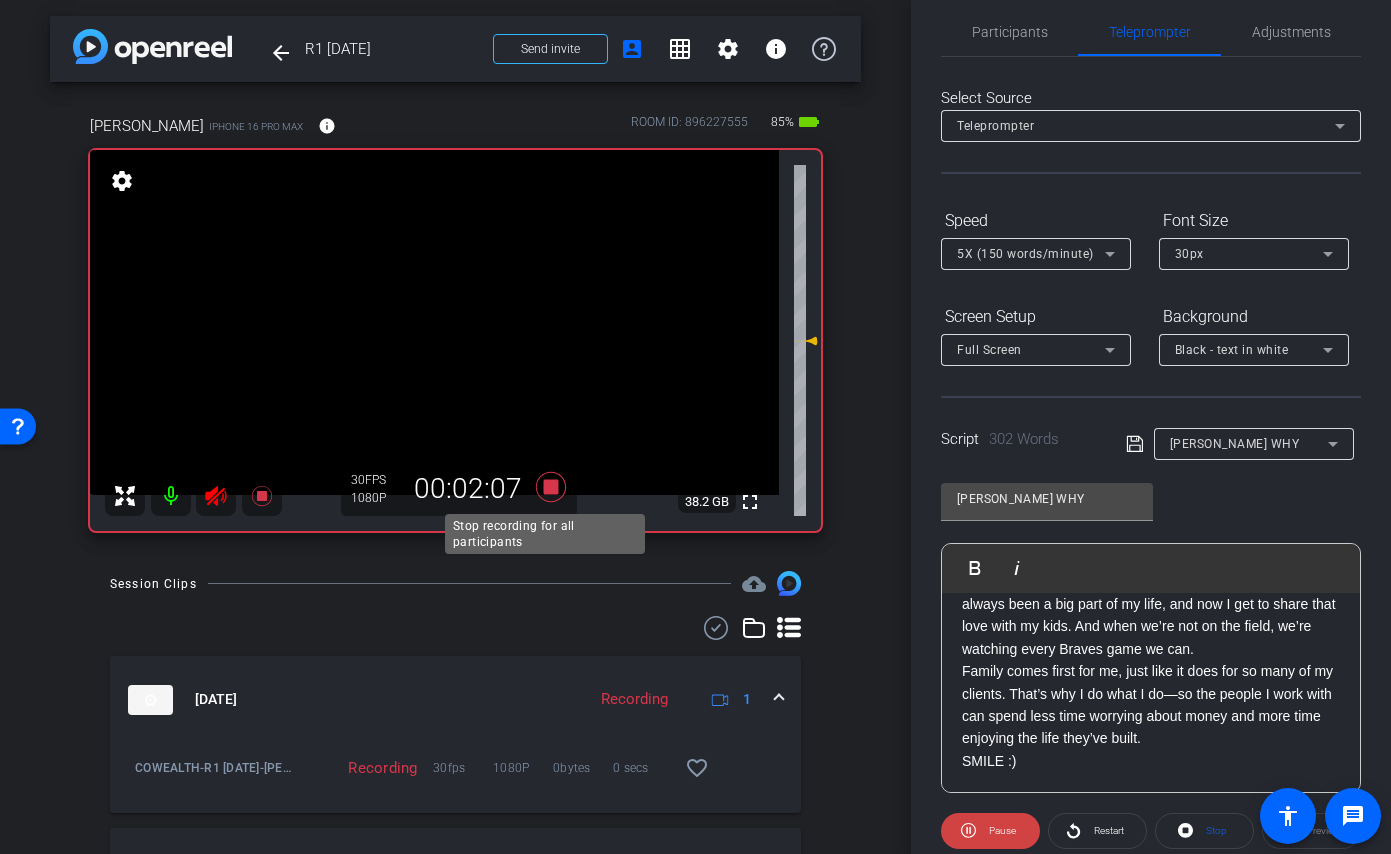 click 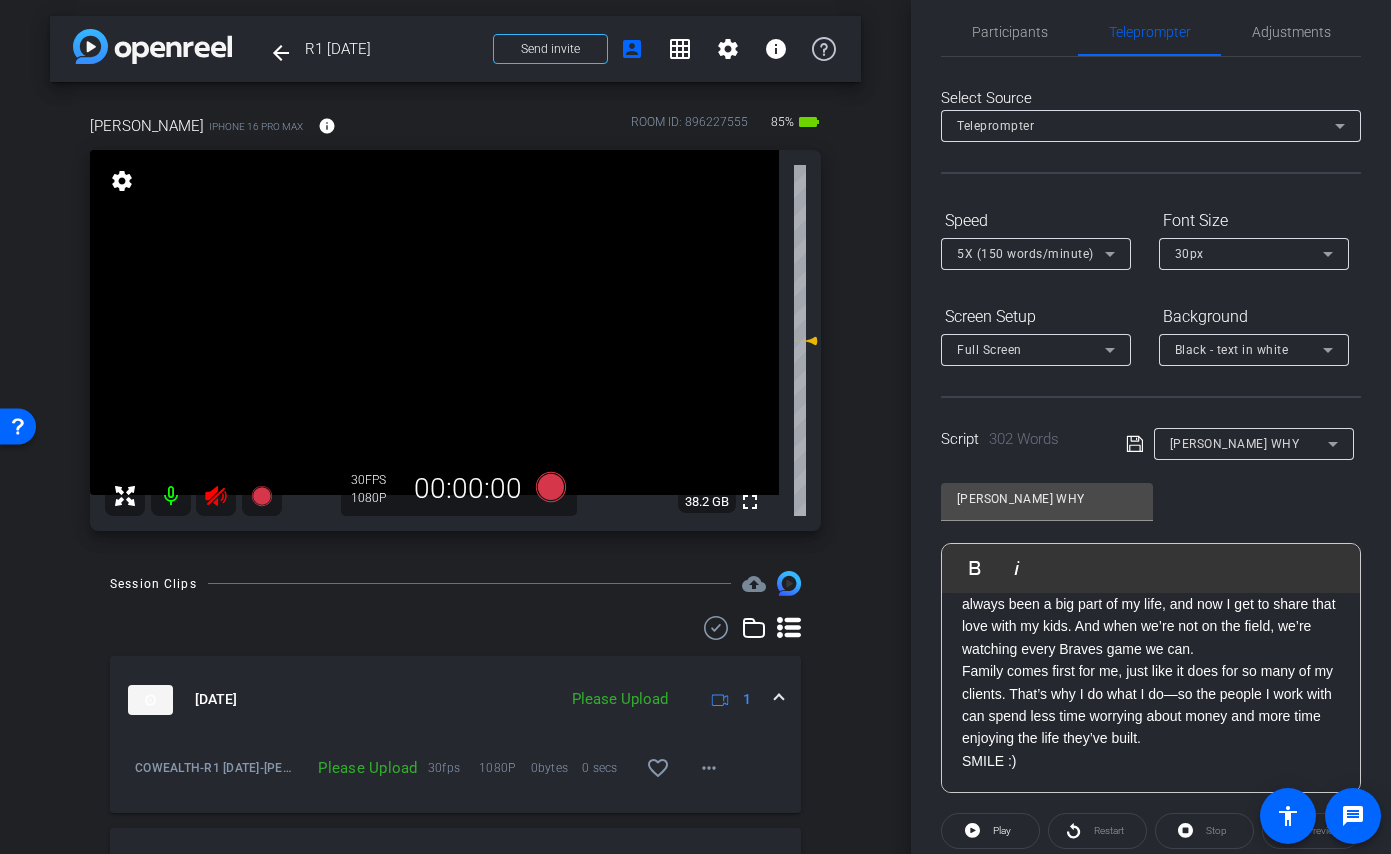 click 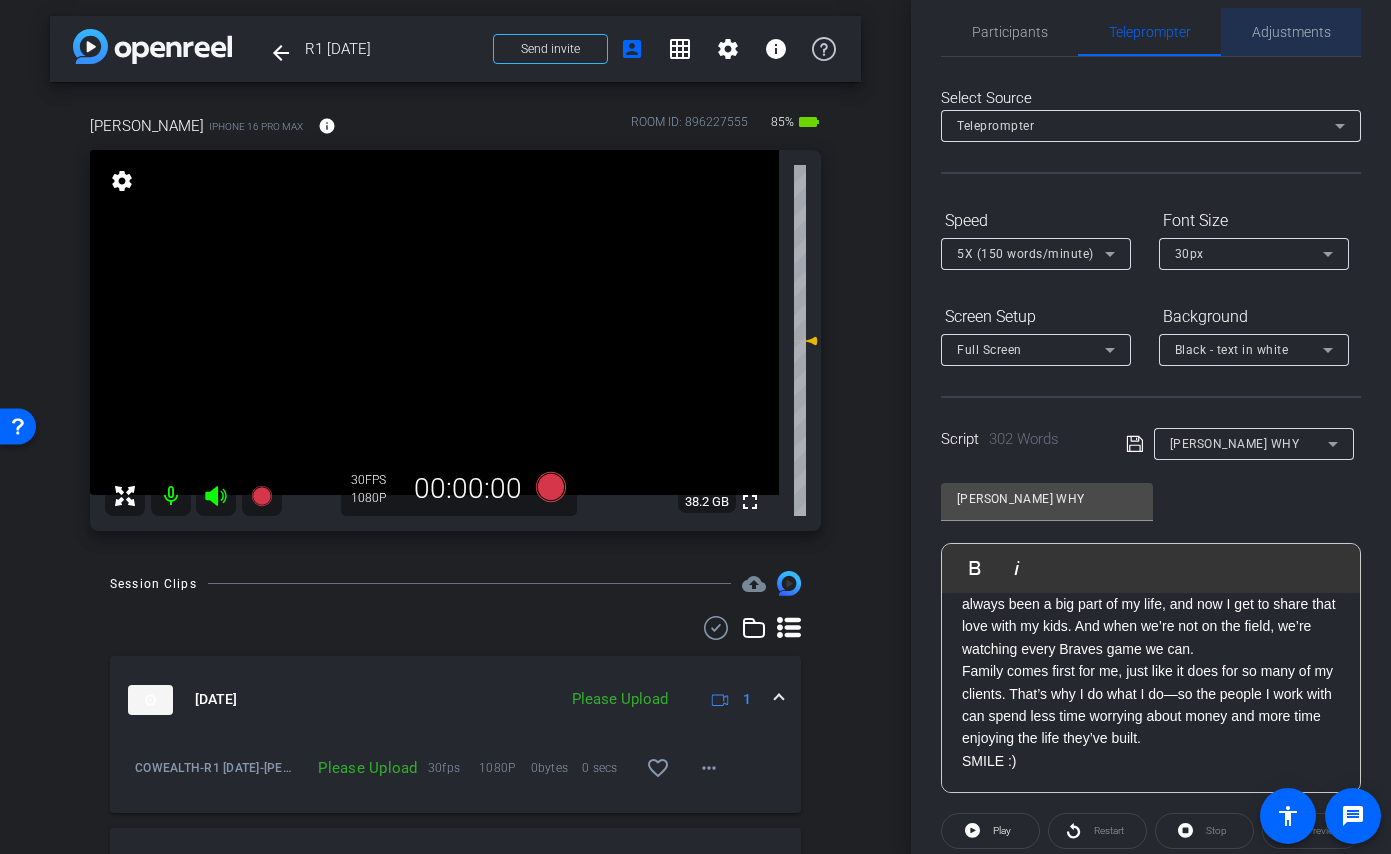 click on "Adjustments" at bounding box center [1291, 32] 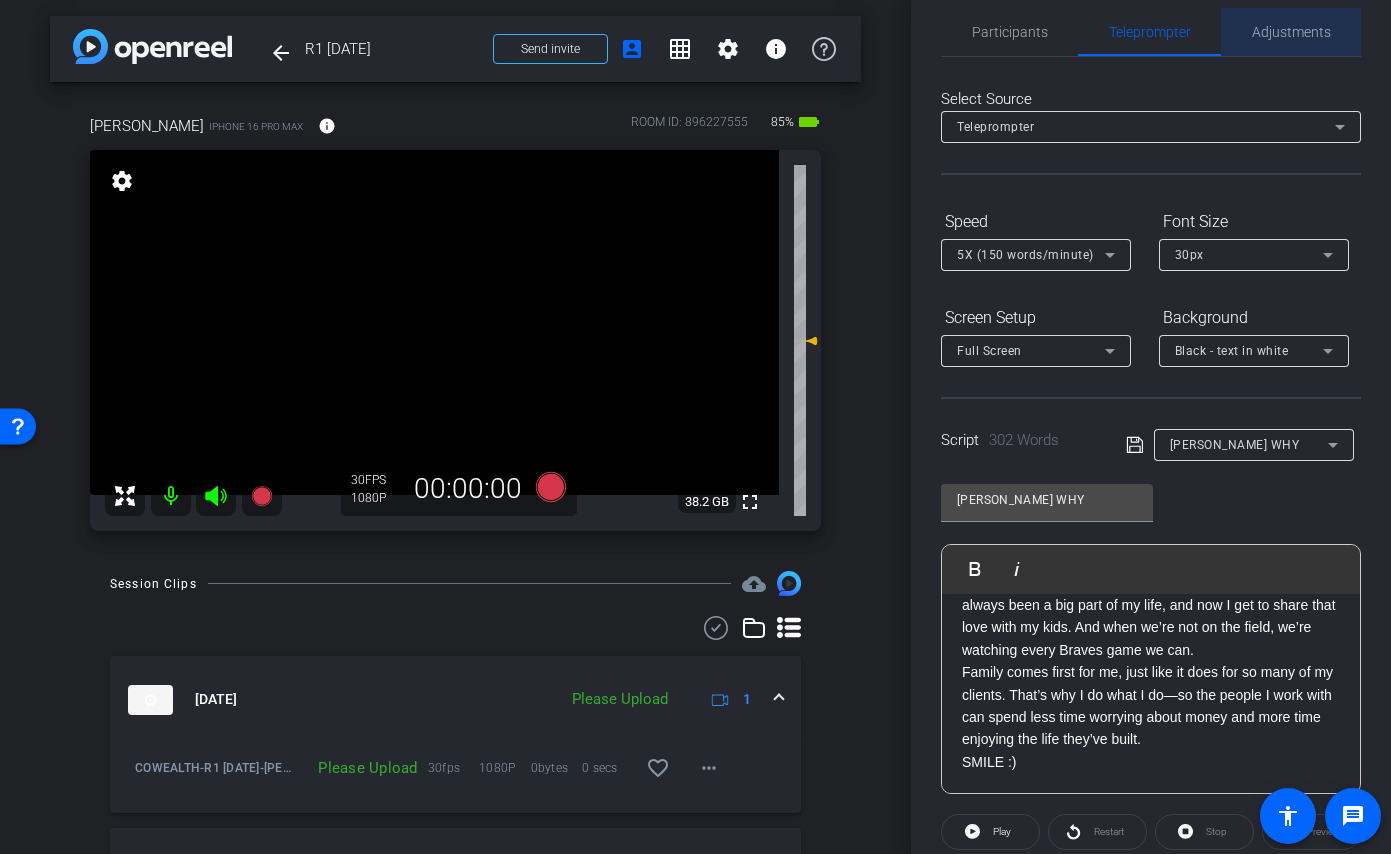scroll, scrollTop: 0, scrollLeft: 0, axis: both 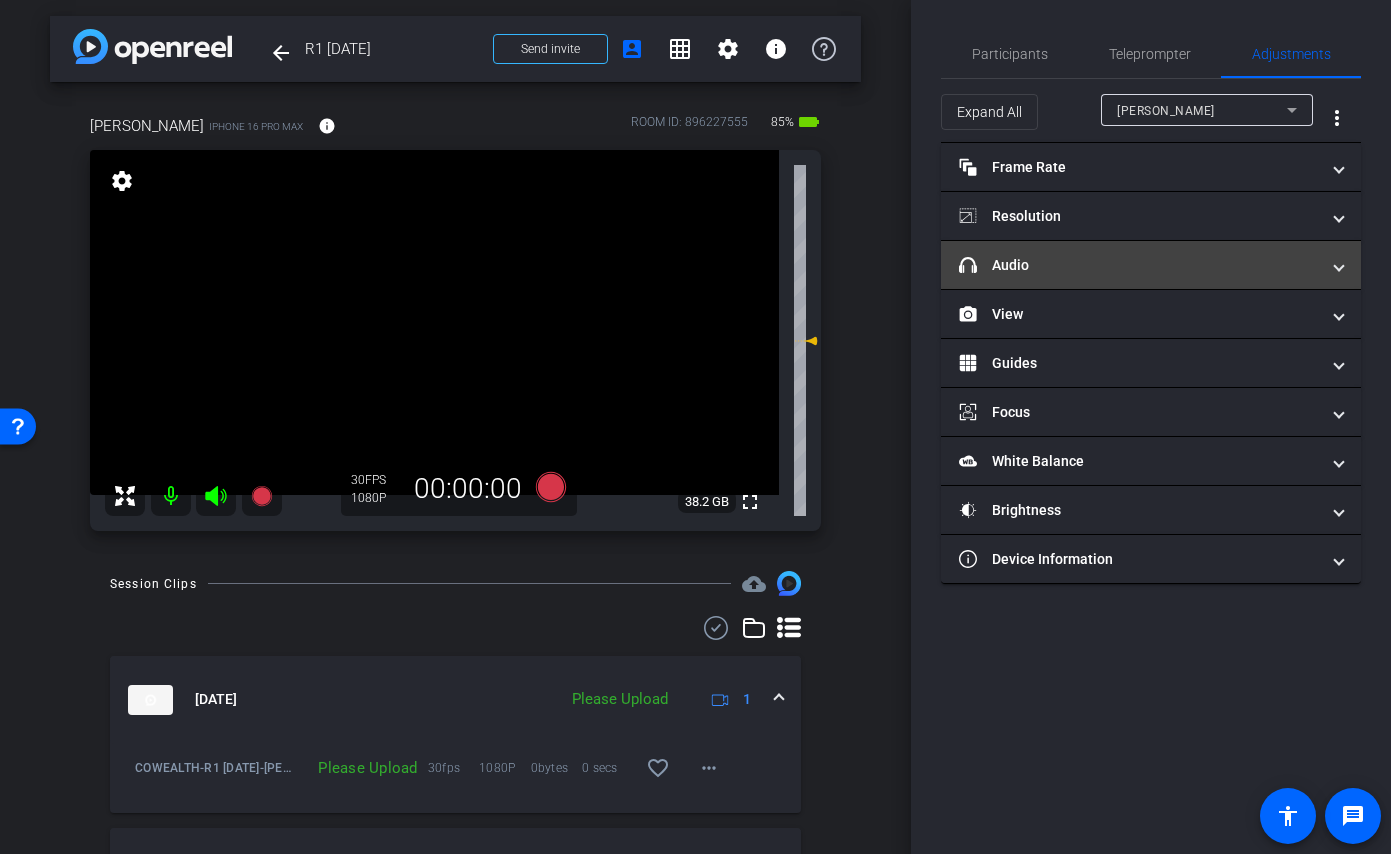click on "headphone icon
Audio" at bounding box center [1151, 265] 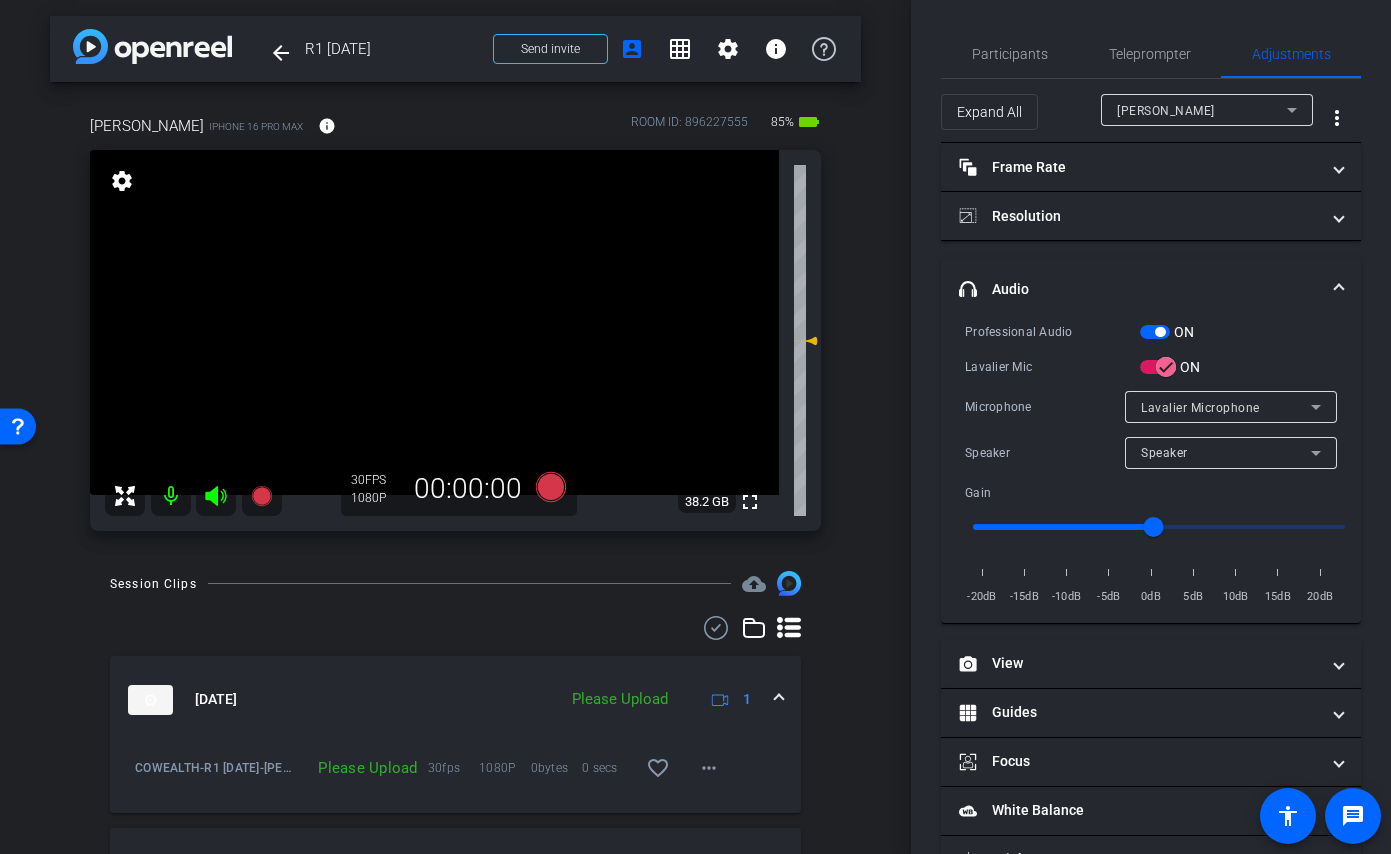 click at bounding box center (1155, 332) 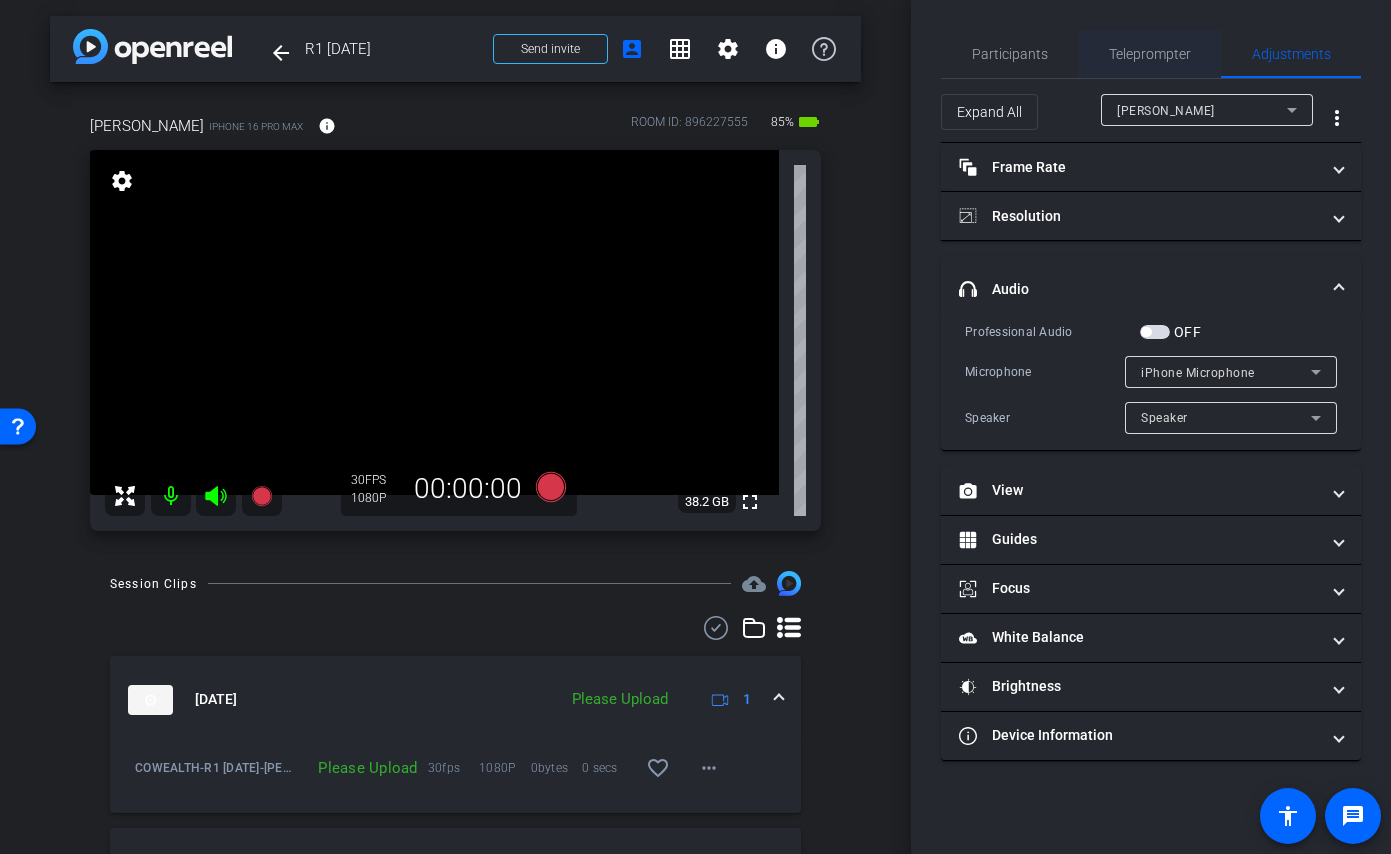 click on "Teleprompter" at bounding box center [1150, 54] 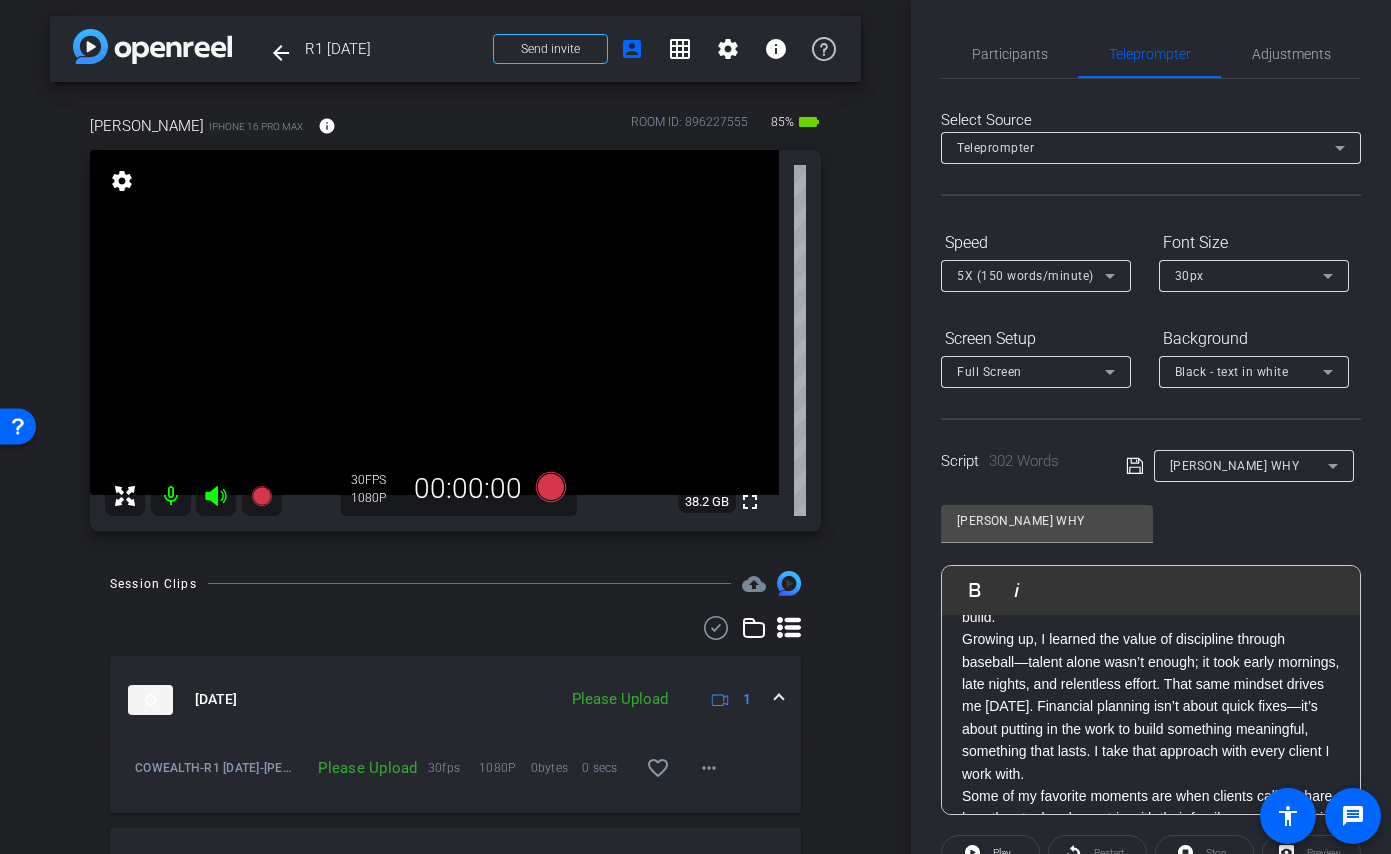 scroll, scrollTop: 153, scrollLeft: 0, axis: vertical 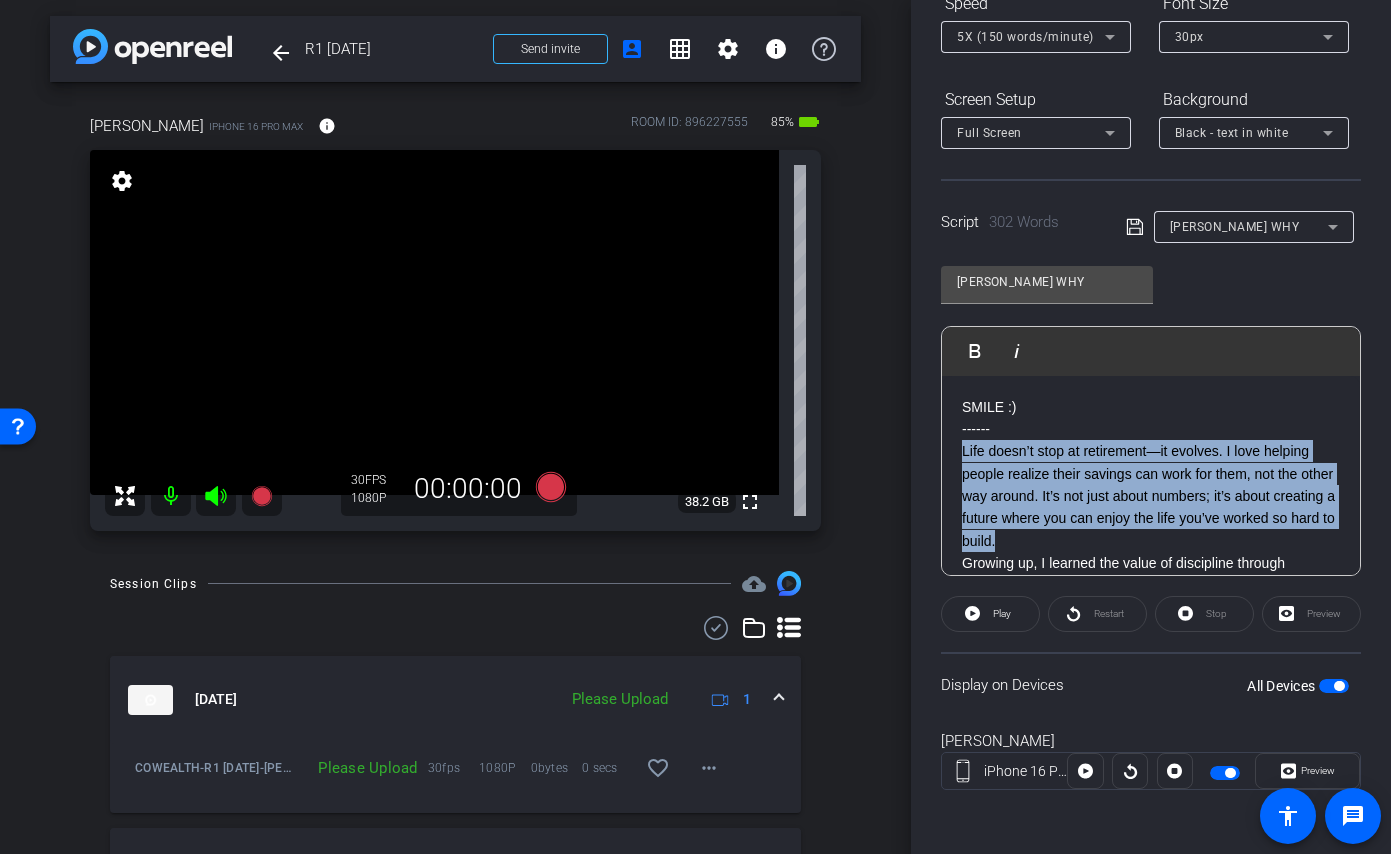 drag, startPoint x: 1148, startPoint y: 540, endPoint x: 960, endPoint y: 454, distance: 206.73654 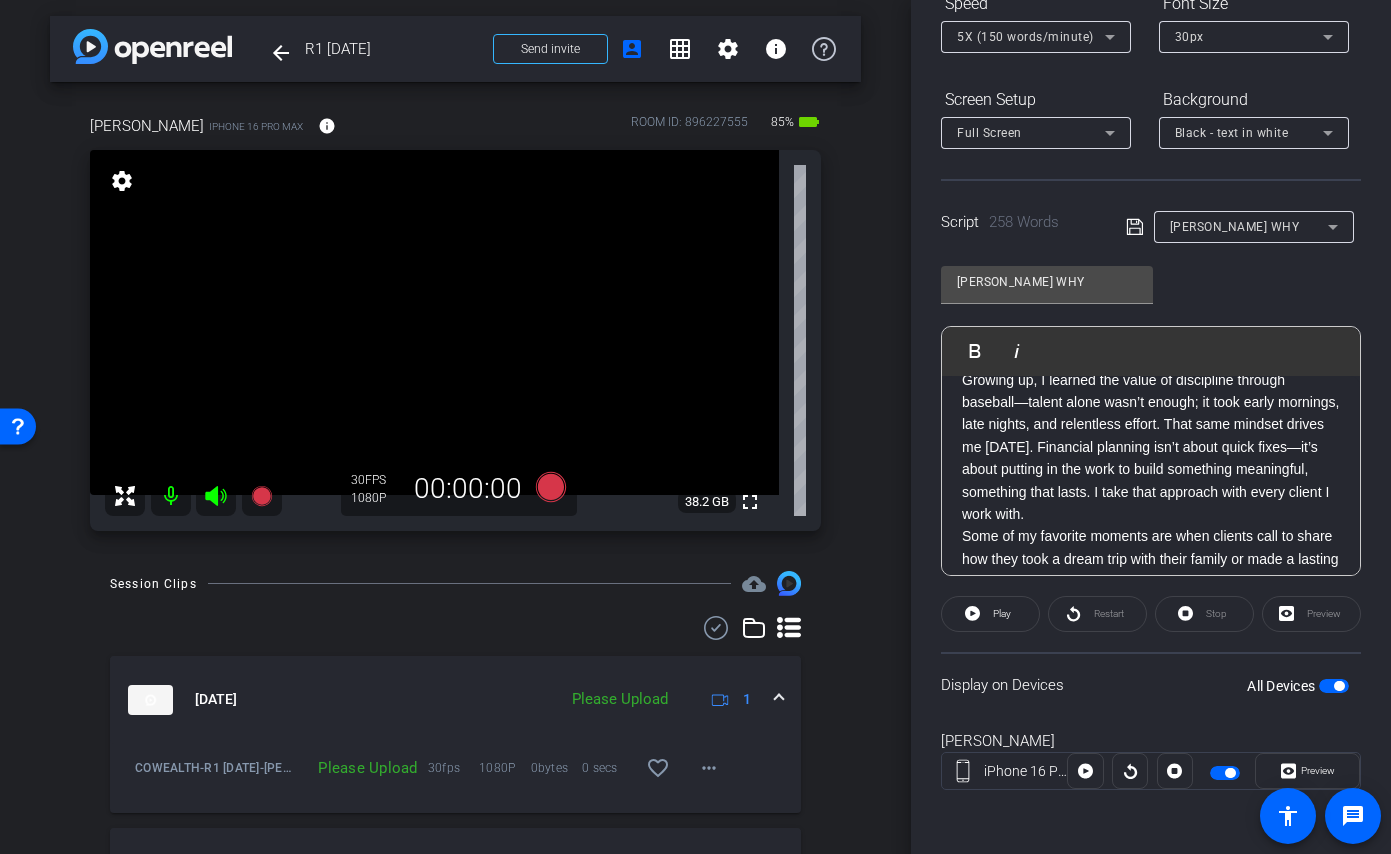 scroll, scrollTop: 111, scrollLeft: 0, axis: vertical 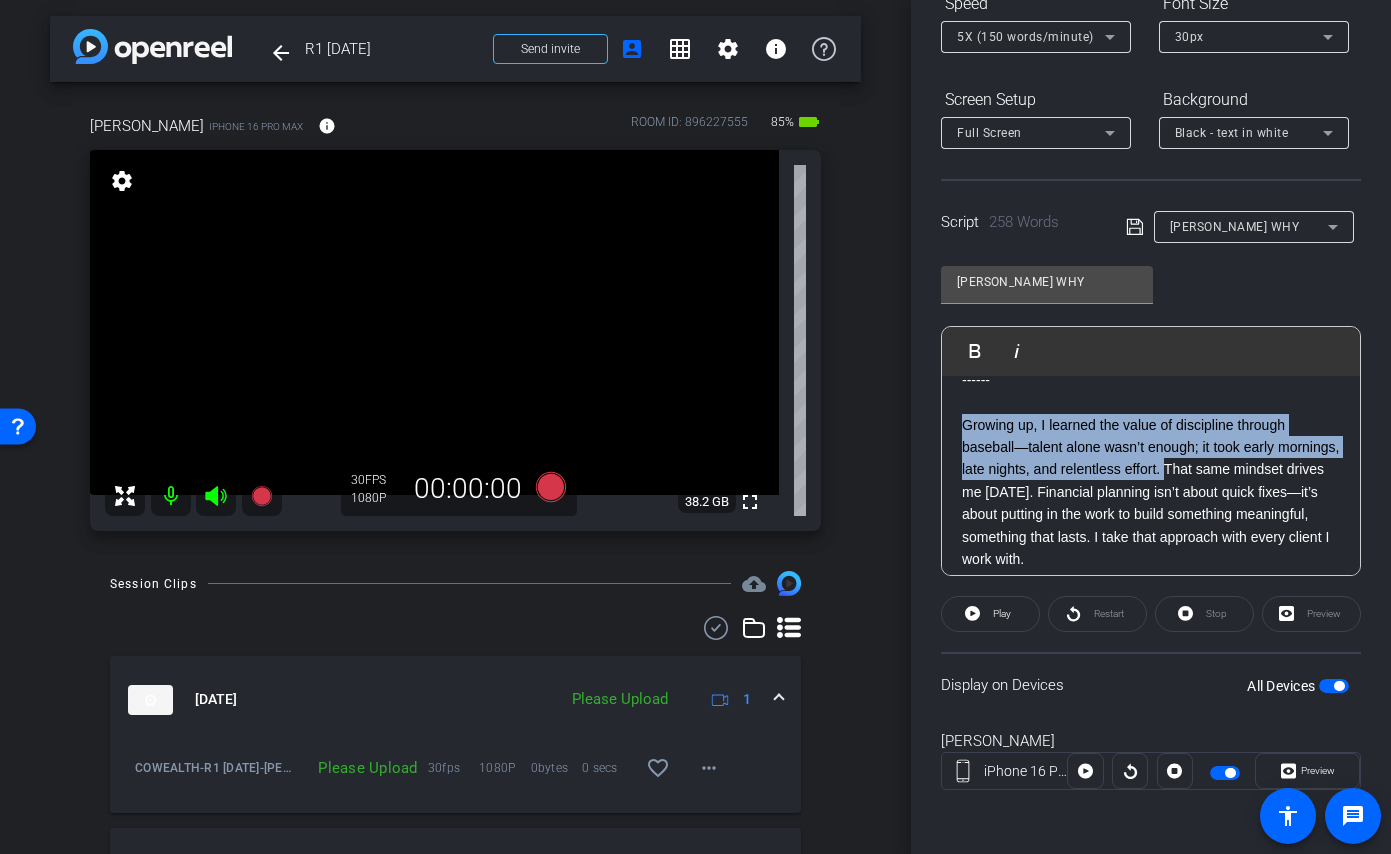 drag, startPoint x: 1231, startPoint y: 409, endPoint x: 937, endPoint y: 414, distance: 294.0425 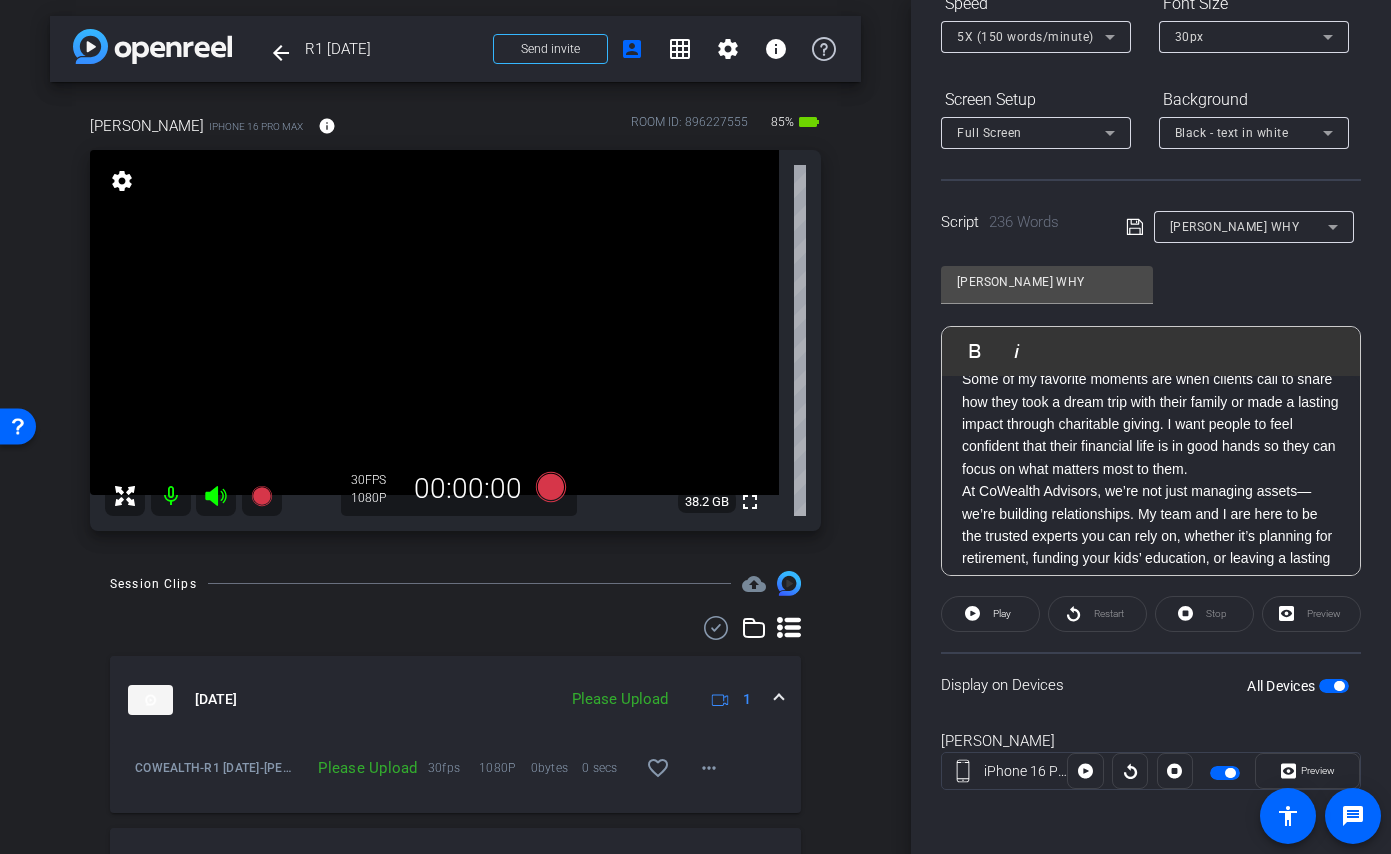 scroll, scrollTop: 185, scrollLeft: 0, axis: vertical 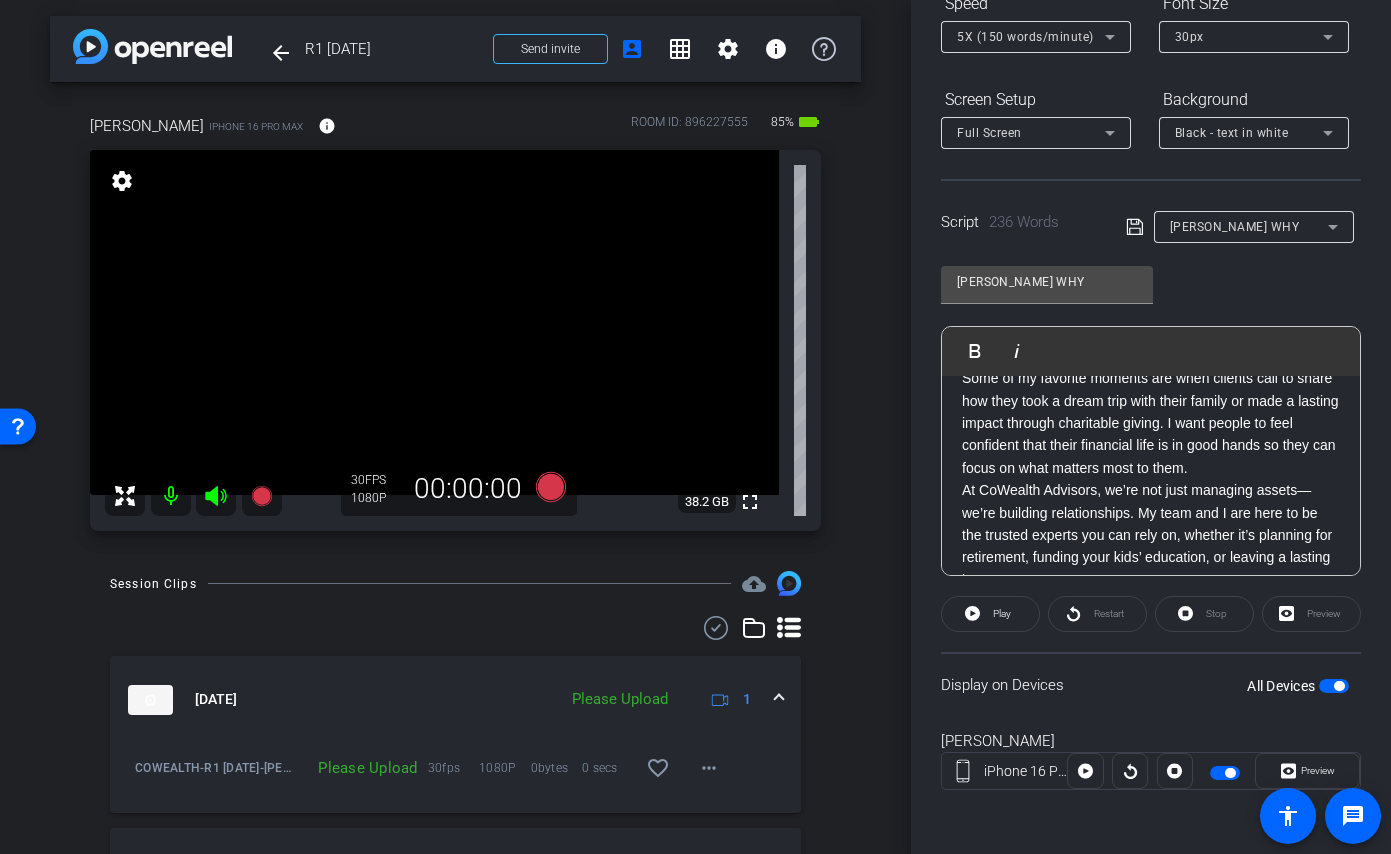 click on "Some of my favorite moments are when clients call to share how they took a dream trip with their family or made a lasting impact through charitable giving. I want people to feel confident that their financial life is in good hands so they can focus on what matters most to them." 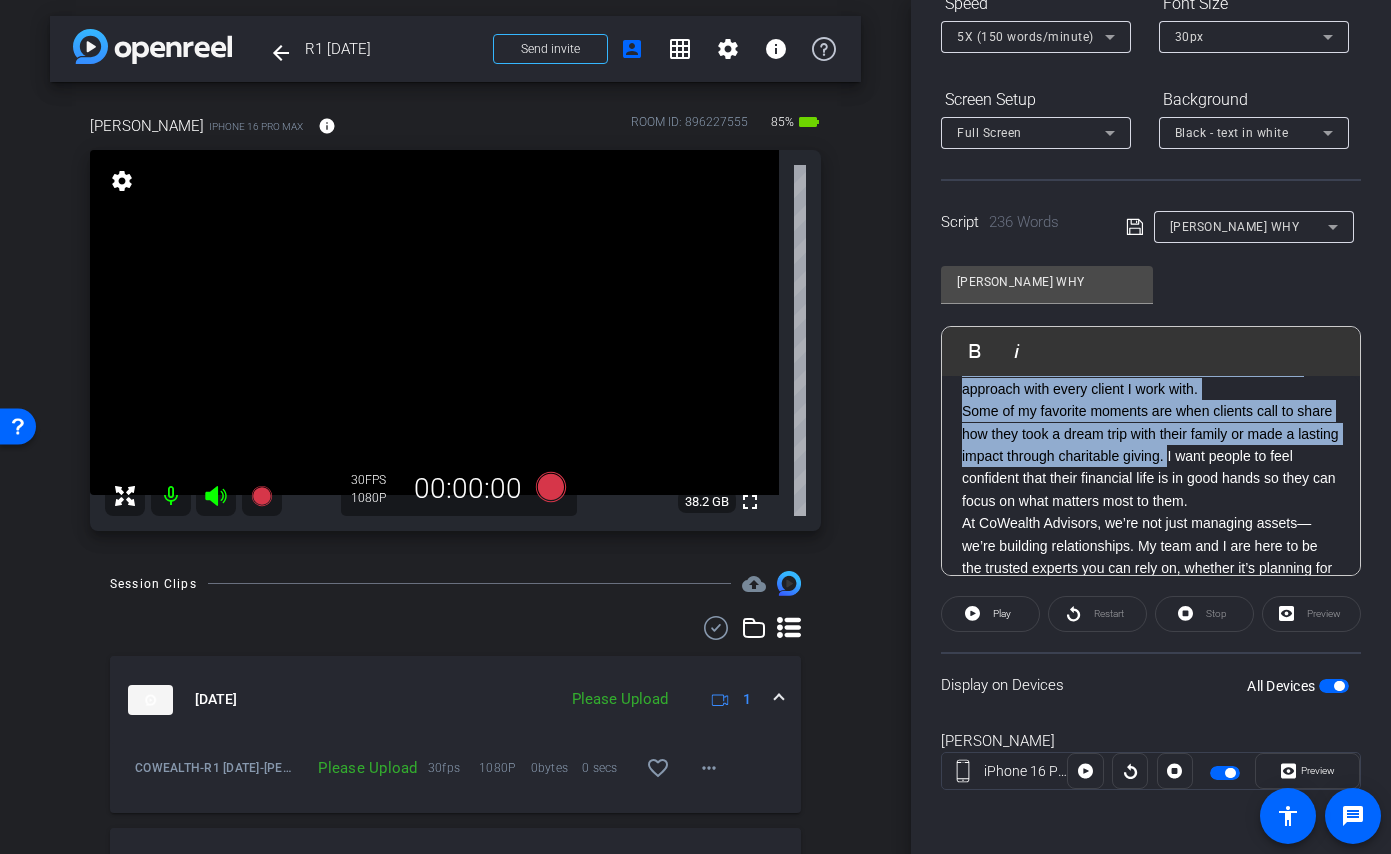 scroll, scrollTop: 90, scrollLeft: 0, axis: vertical 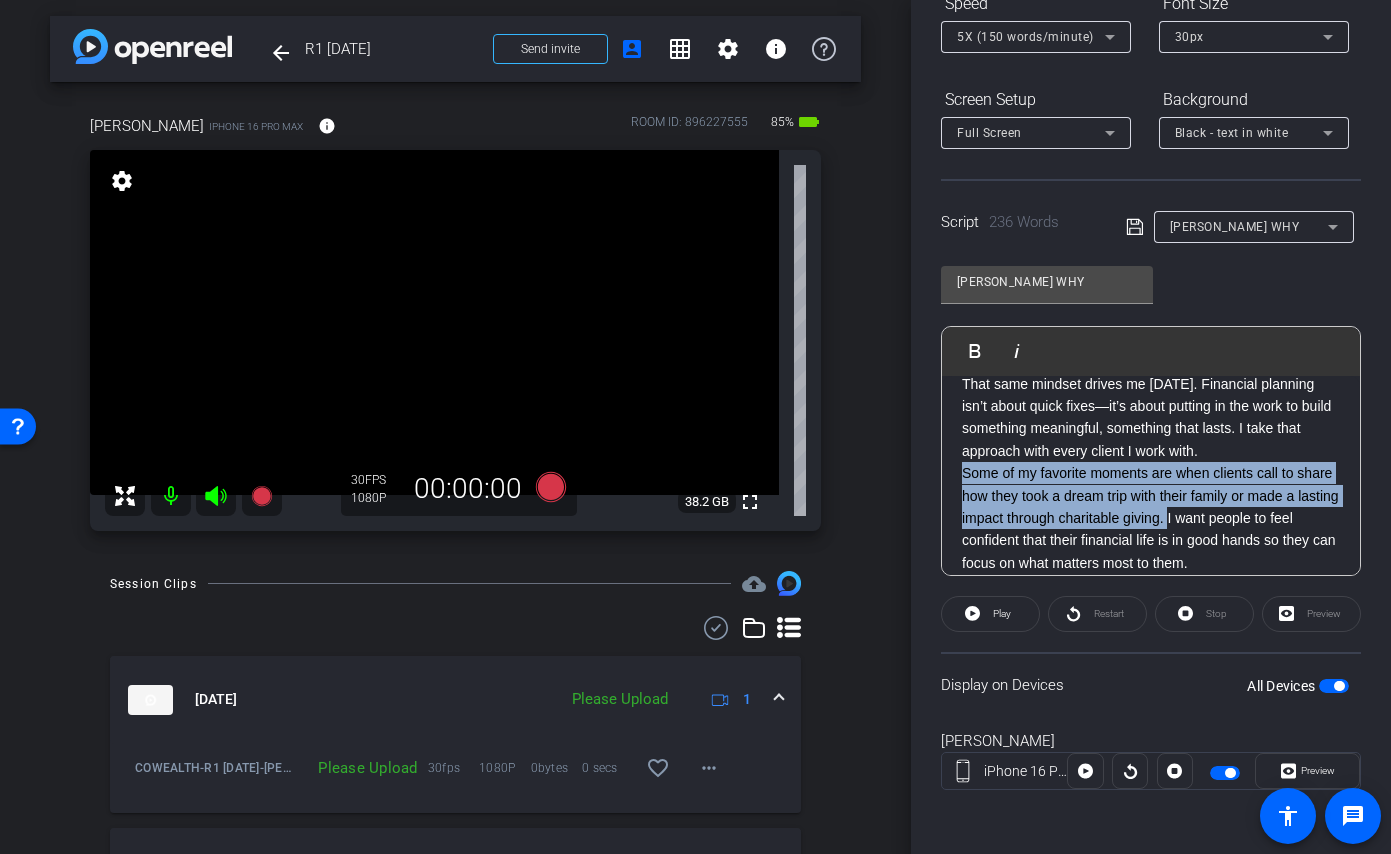 drag, startPoint x: 1266, startPoint y: 426, endPoint x: 961, endPoint y: 465, distance: 307.48334 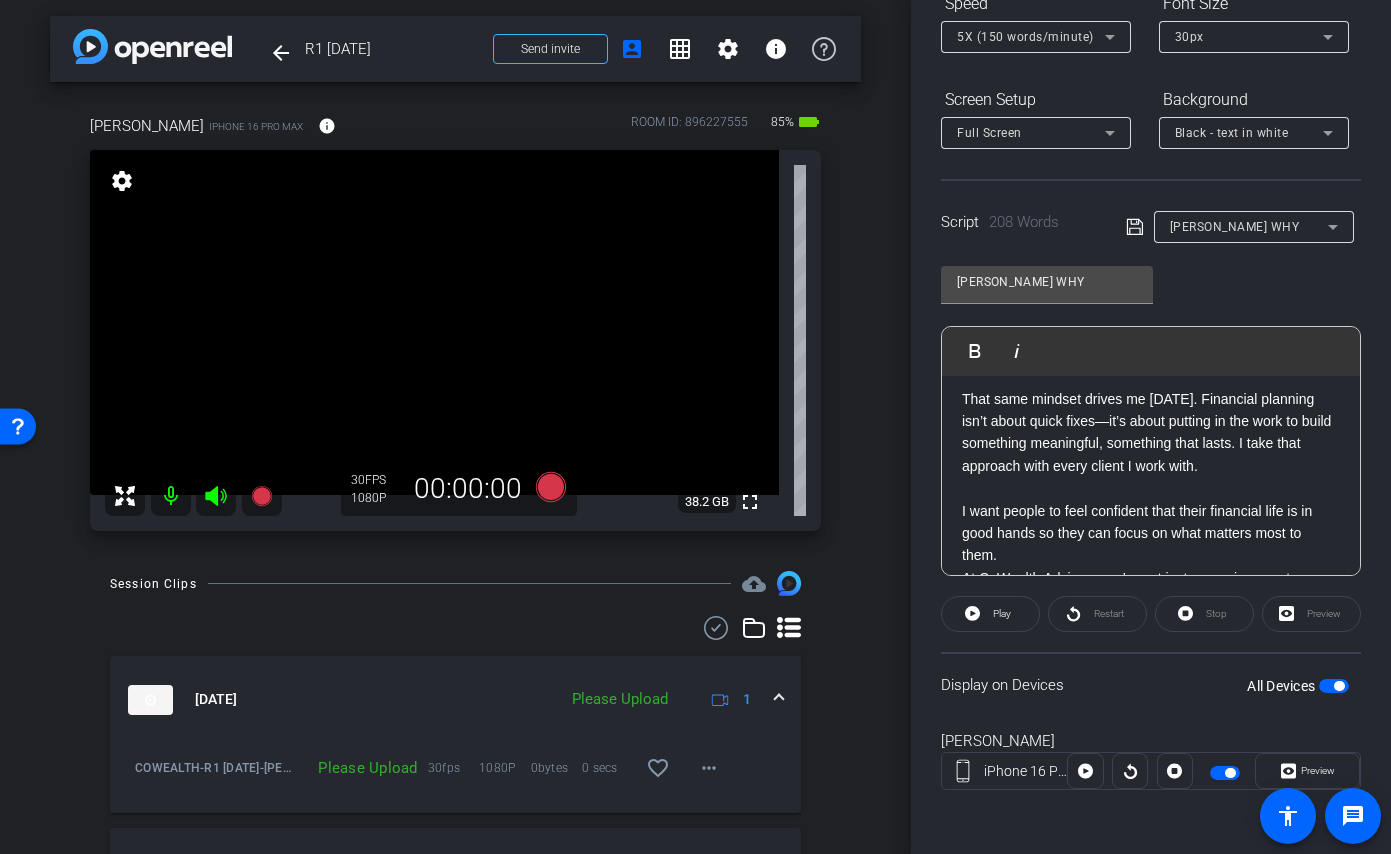 scroll, scrollTop: 103, scrollLeft: 0, axis: vertical 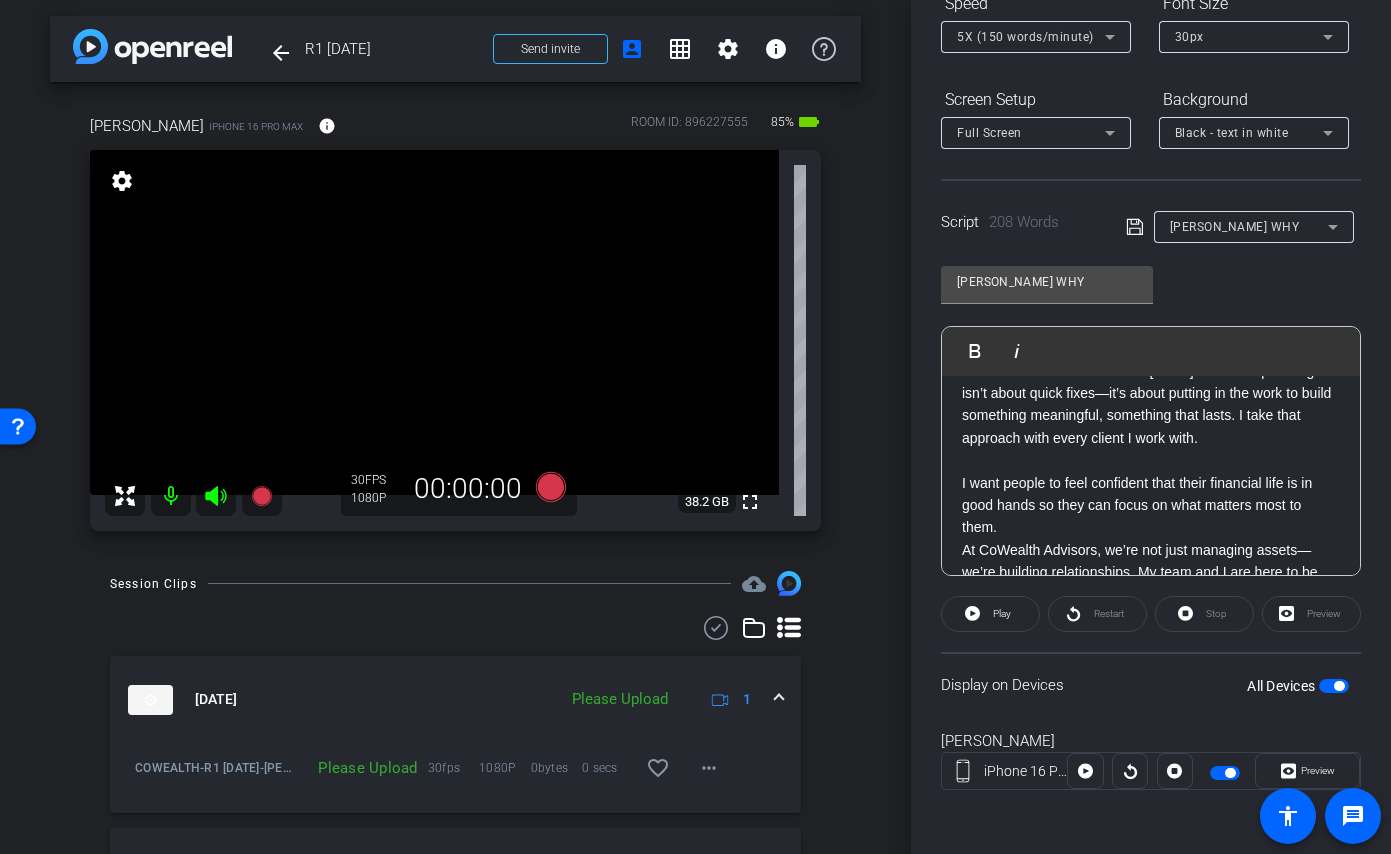 click on "I want people to feel confident that their financial life is in good hands so they can focus on what matters most to them." 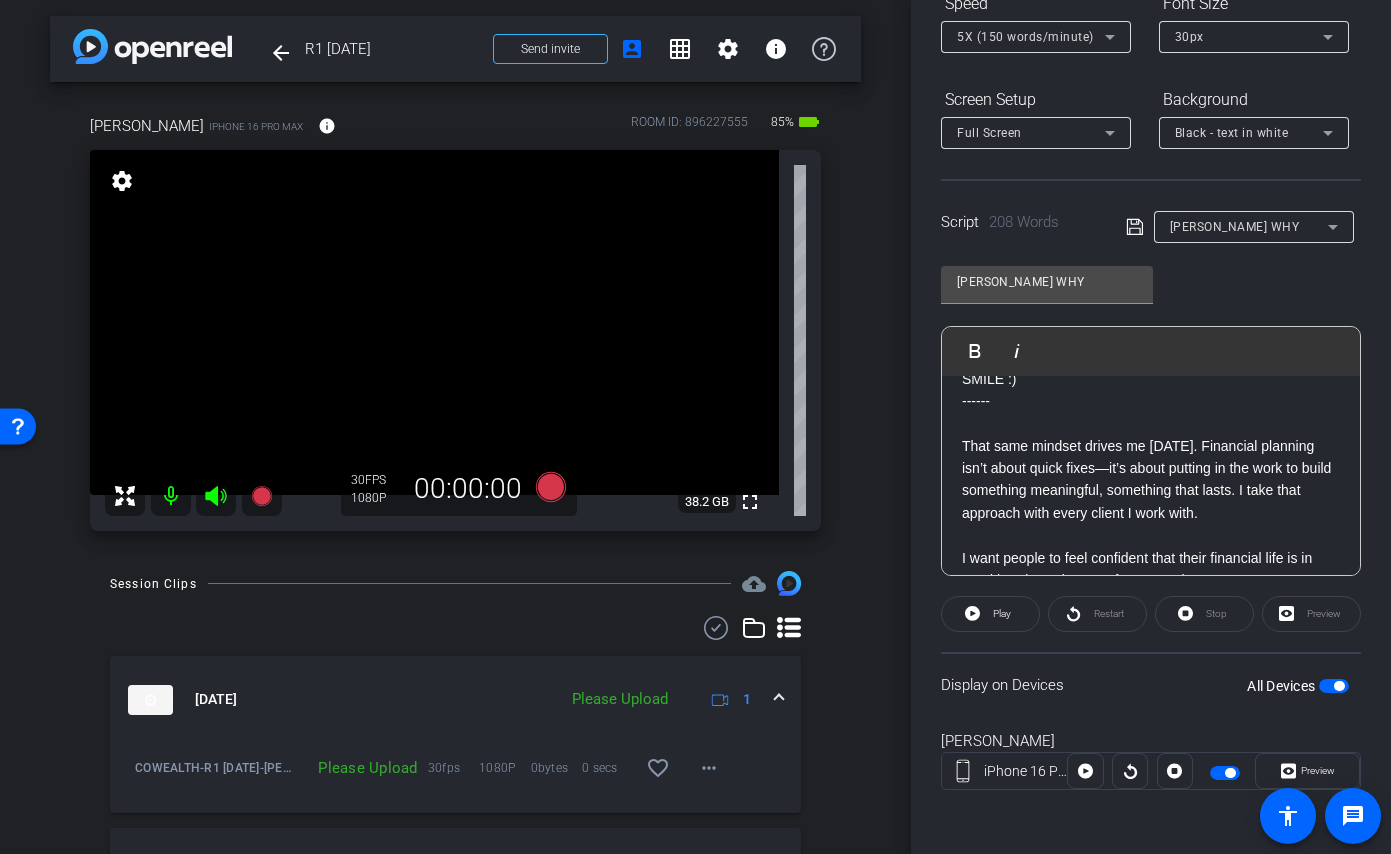 scroll, scrollTop: 30, scrollLeft: 0, axis: vertical 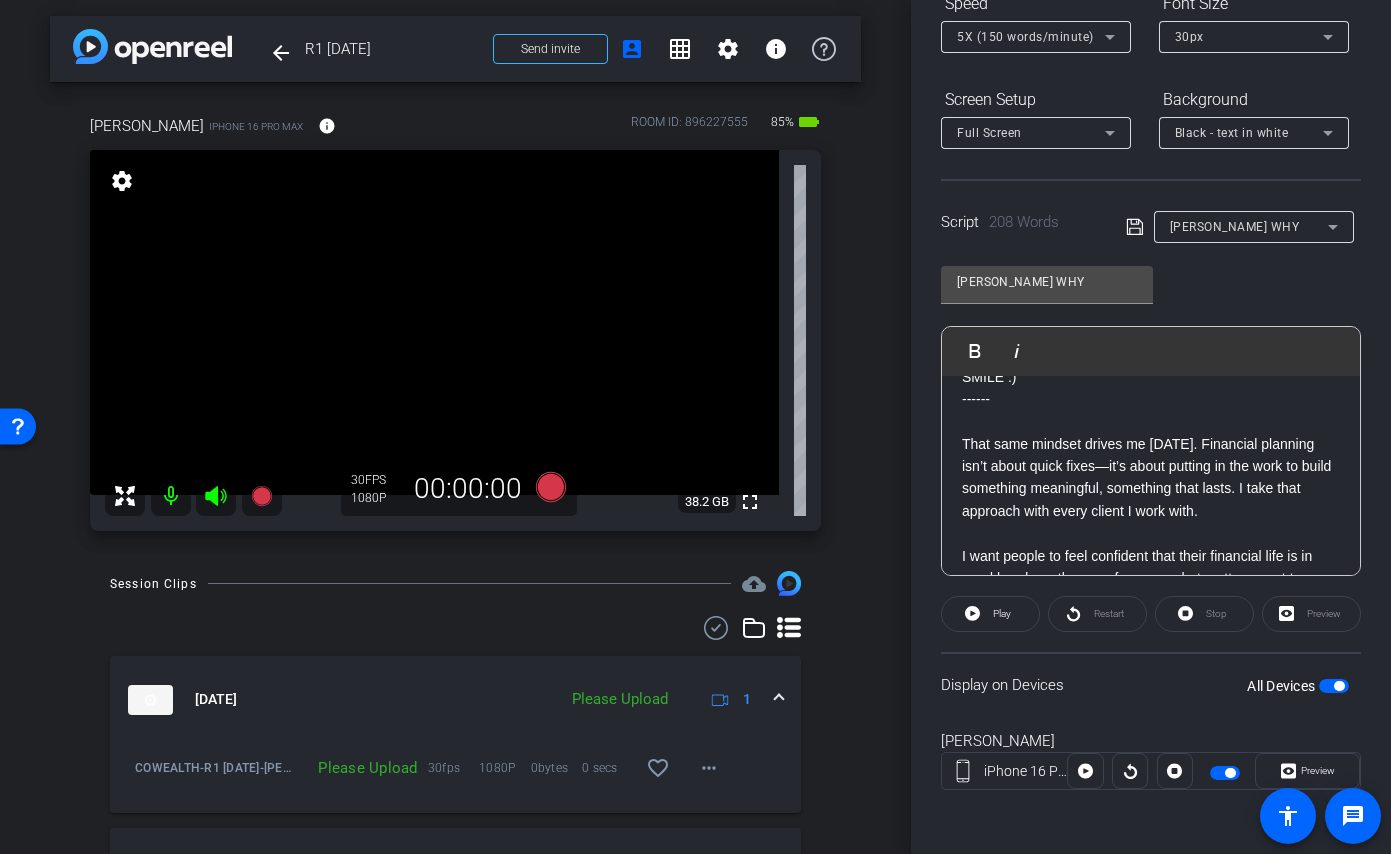 click 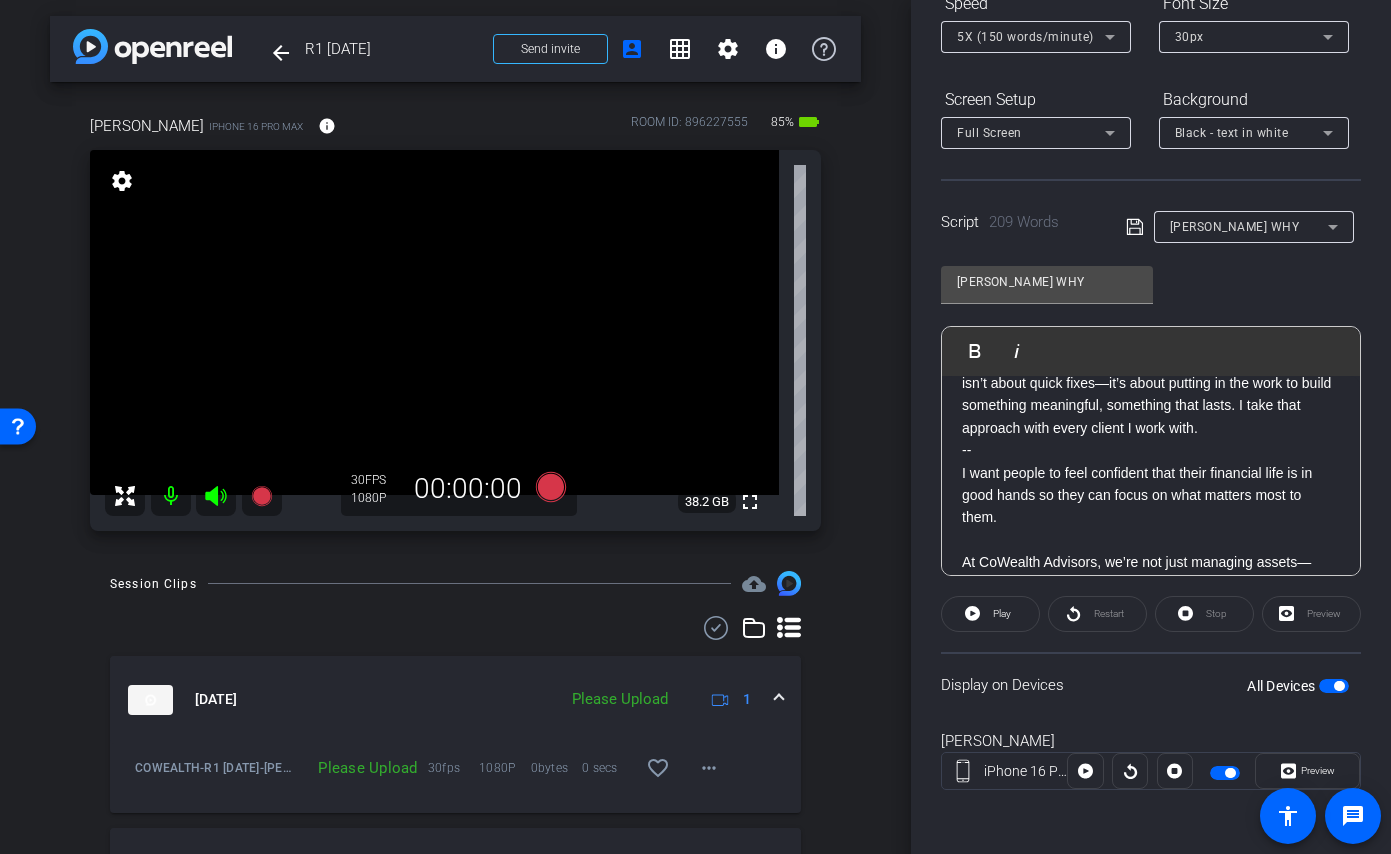 scroll, scrollTop: 130, scrollLeft: 0, axis: vertical 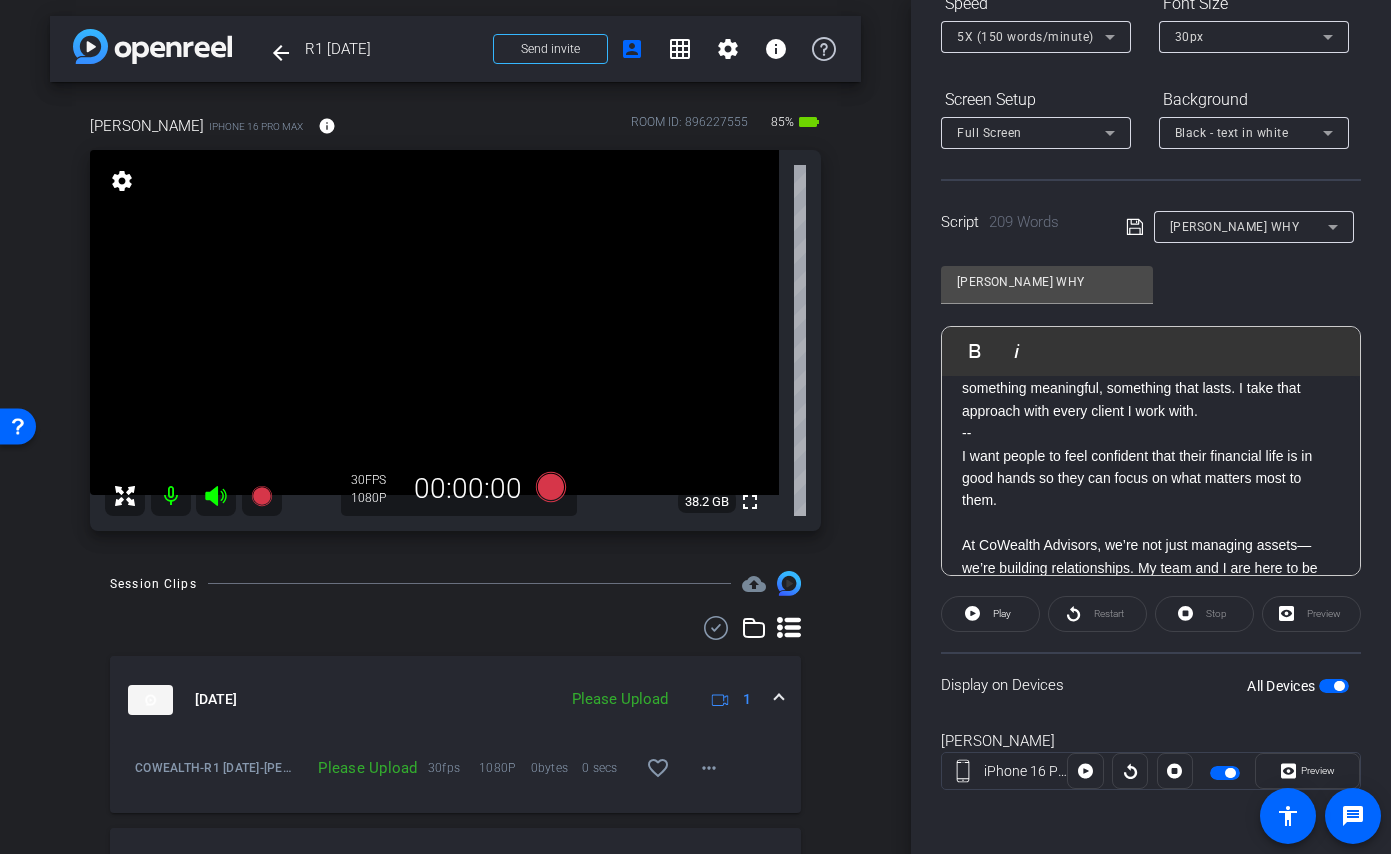 click 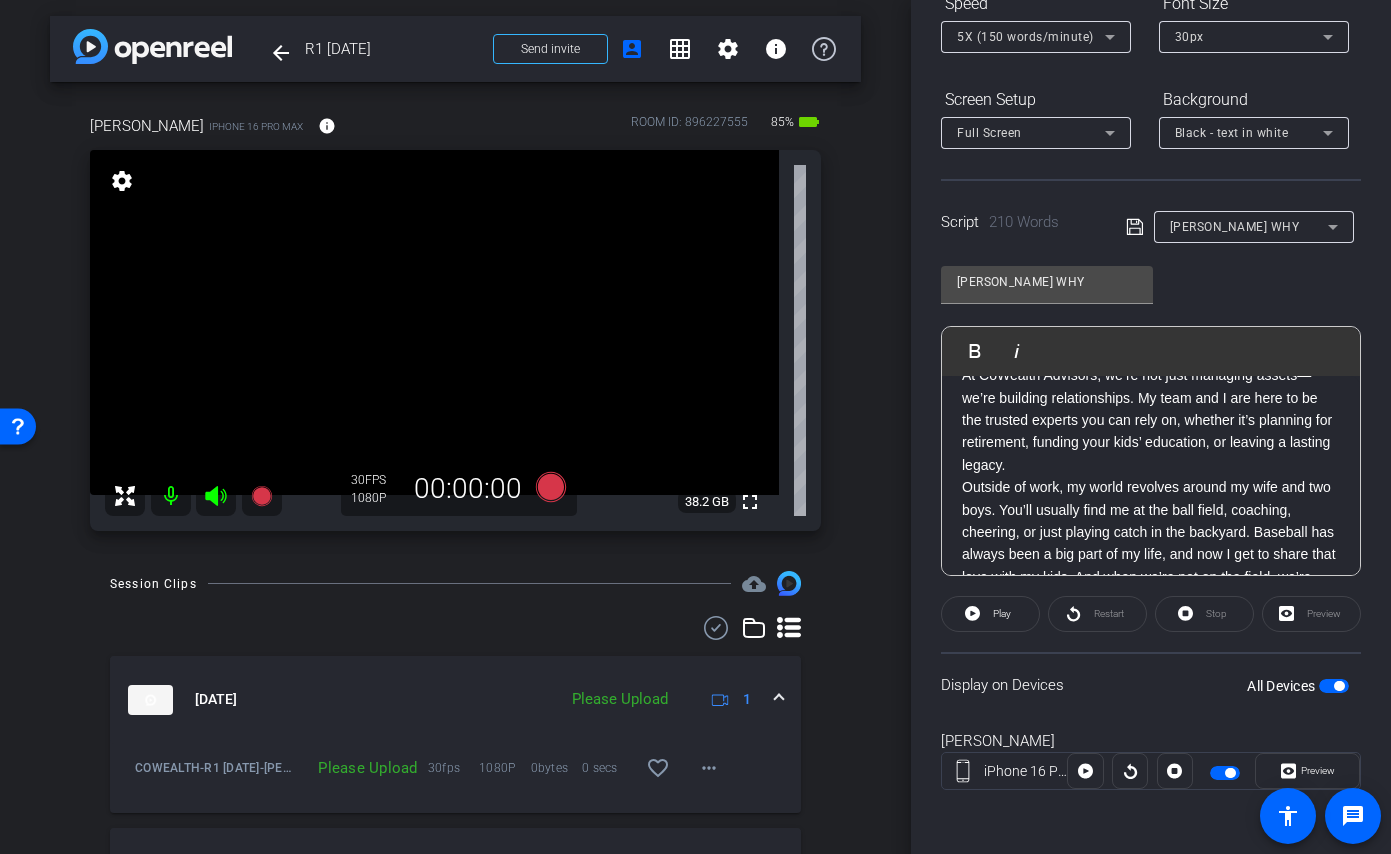 scroll, scrollTop: 300, scrollLeft: 0, axis: vertical 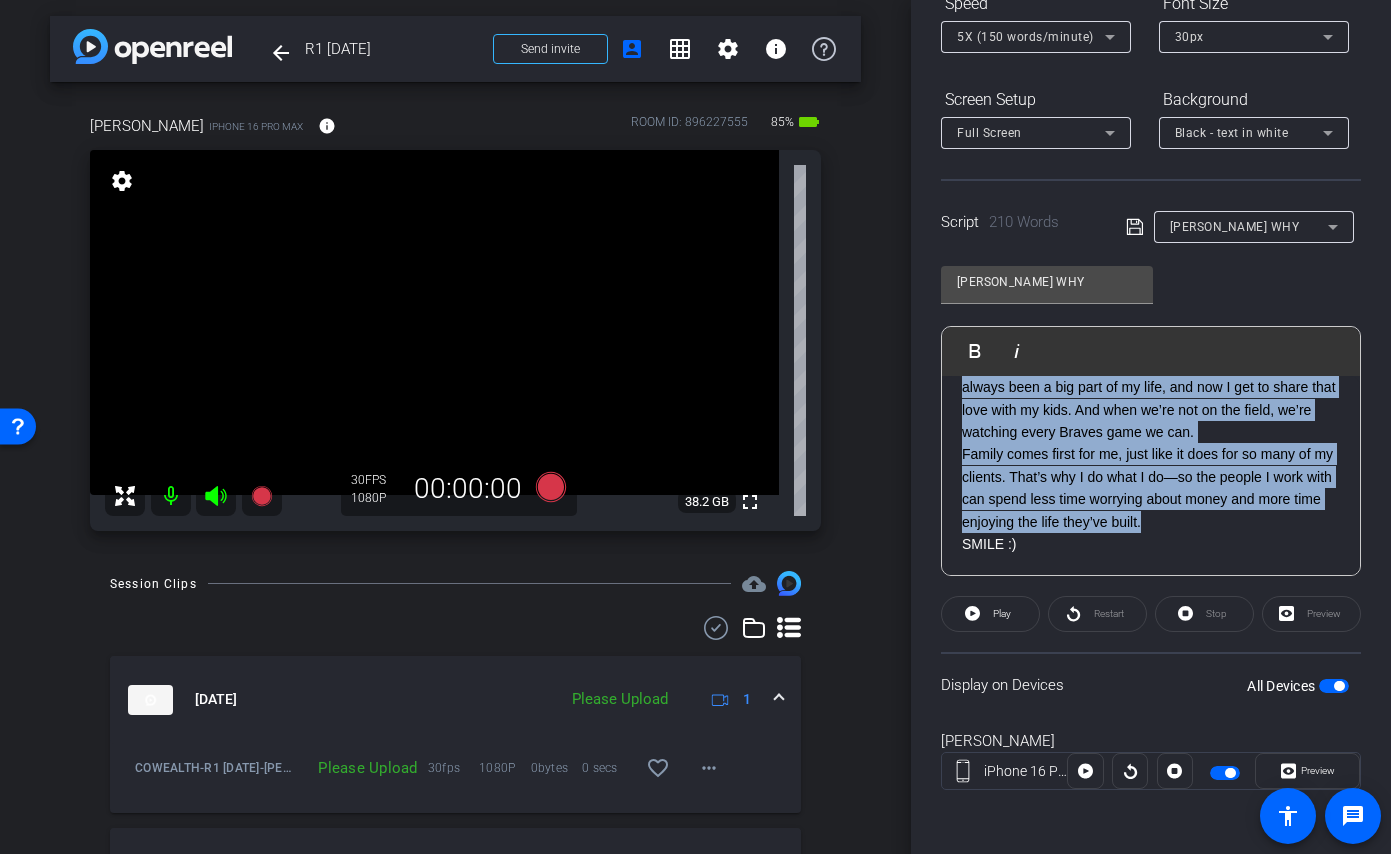 drag, startPoint x: 1129, startPoint y: 463, endPoint x: 1247, endPoint y: 524, distance: 132.83449 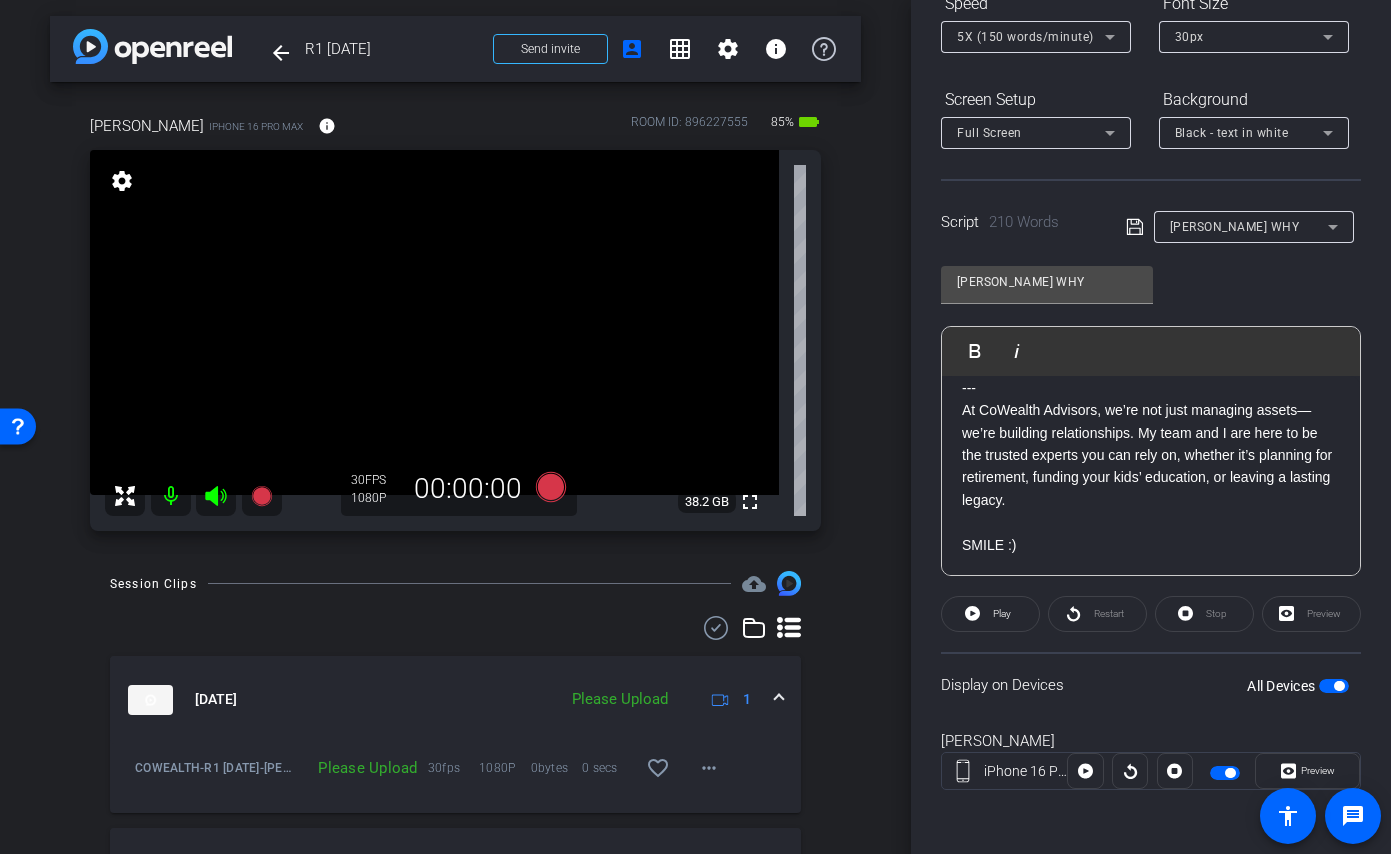 scroll, scrollTop: 265, scrollLeft: 0, axis: vertical 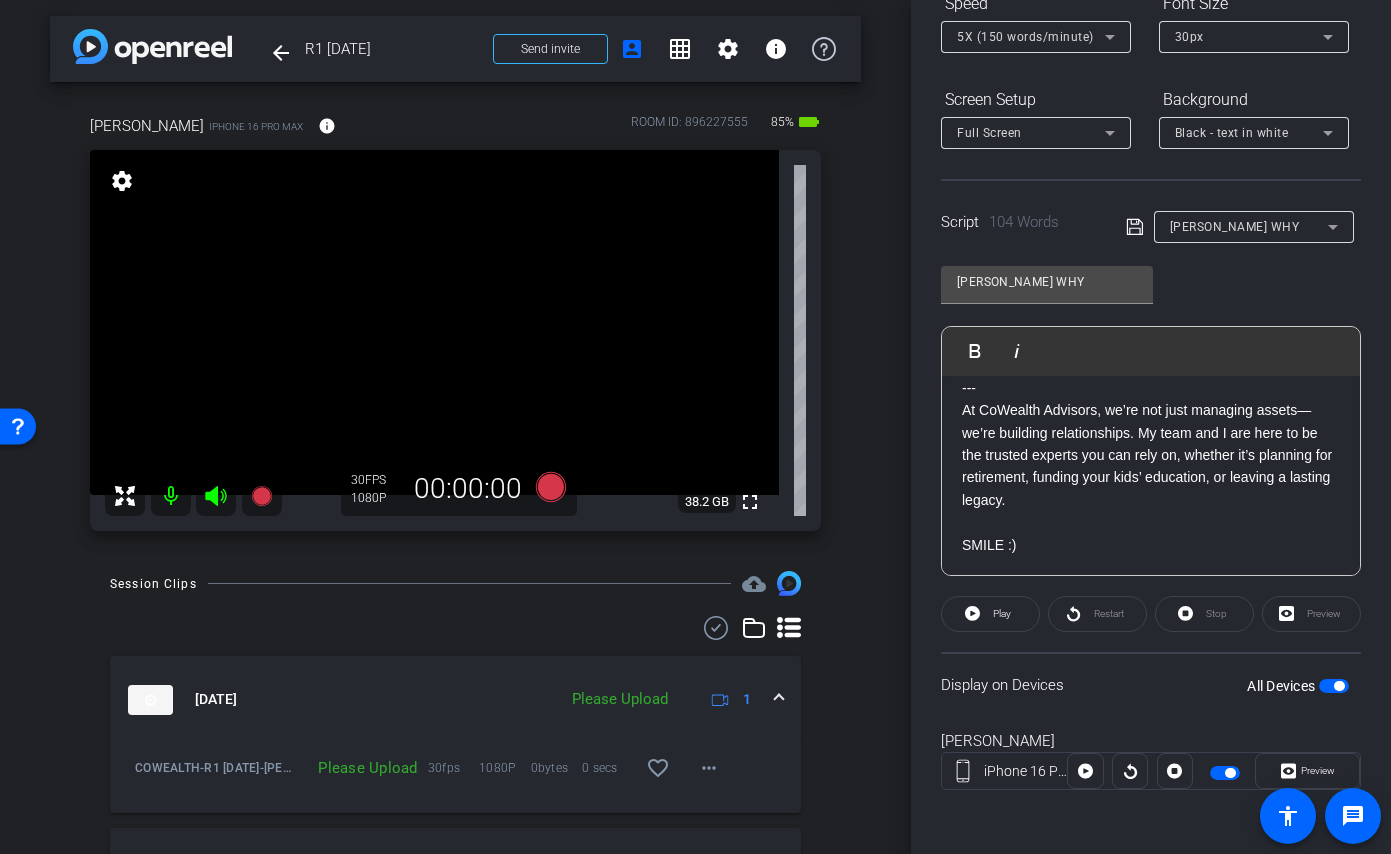 click at bounding box center (1334, 686) 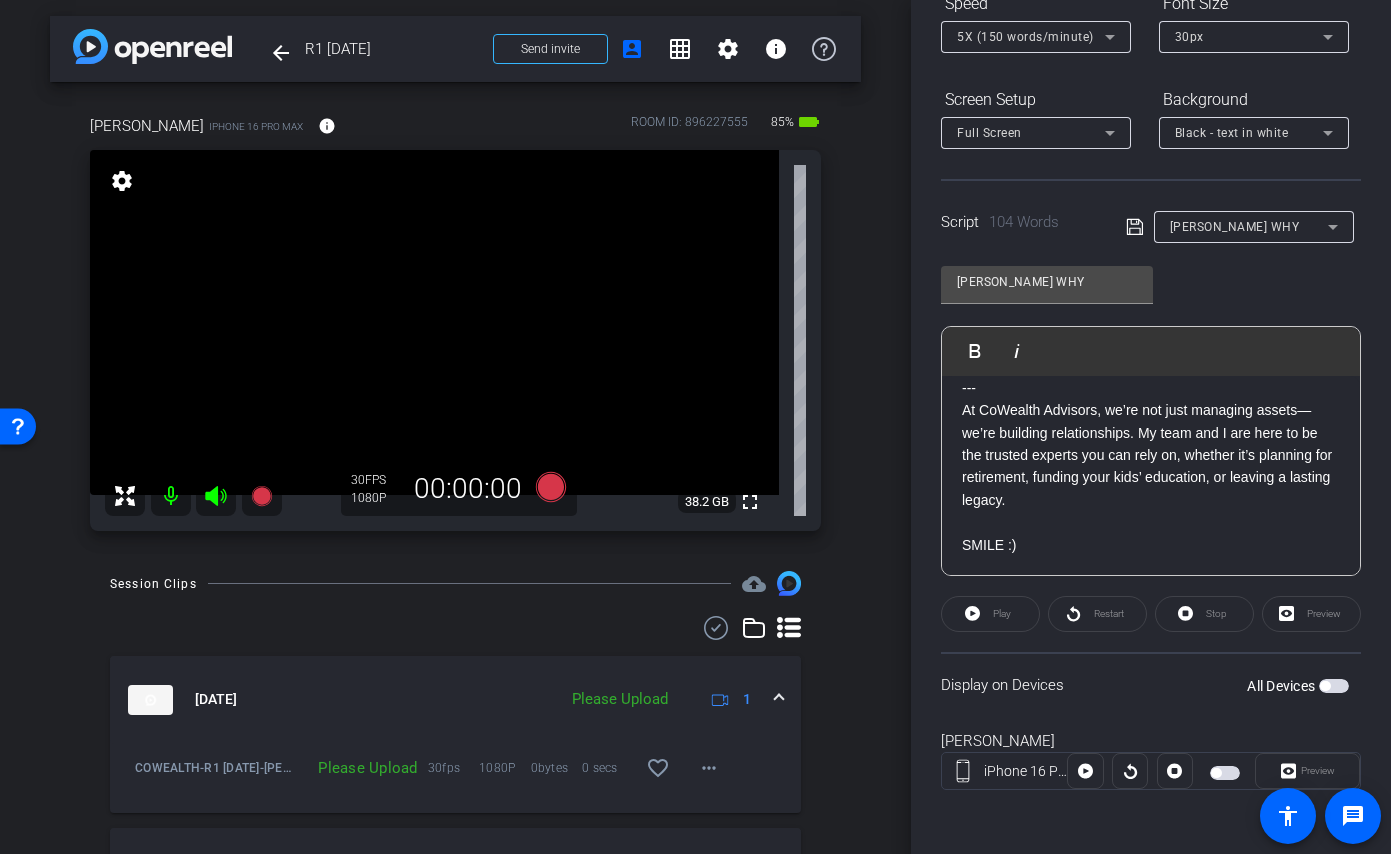 click at bounding box center [1334, 686] 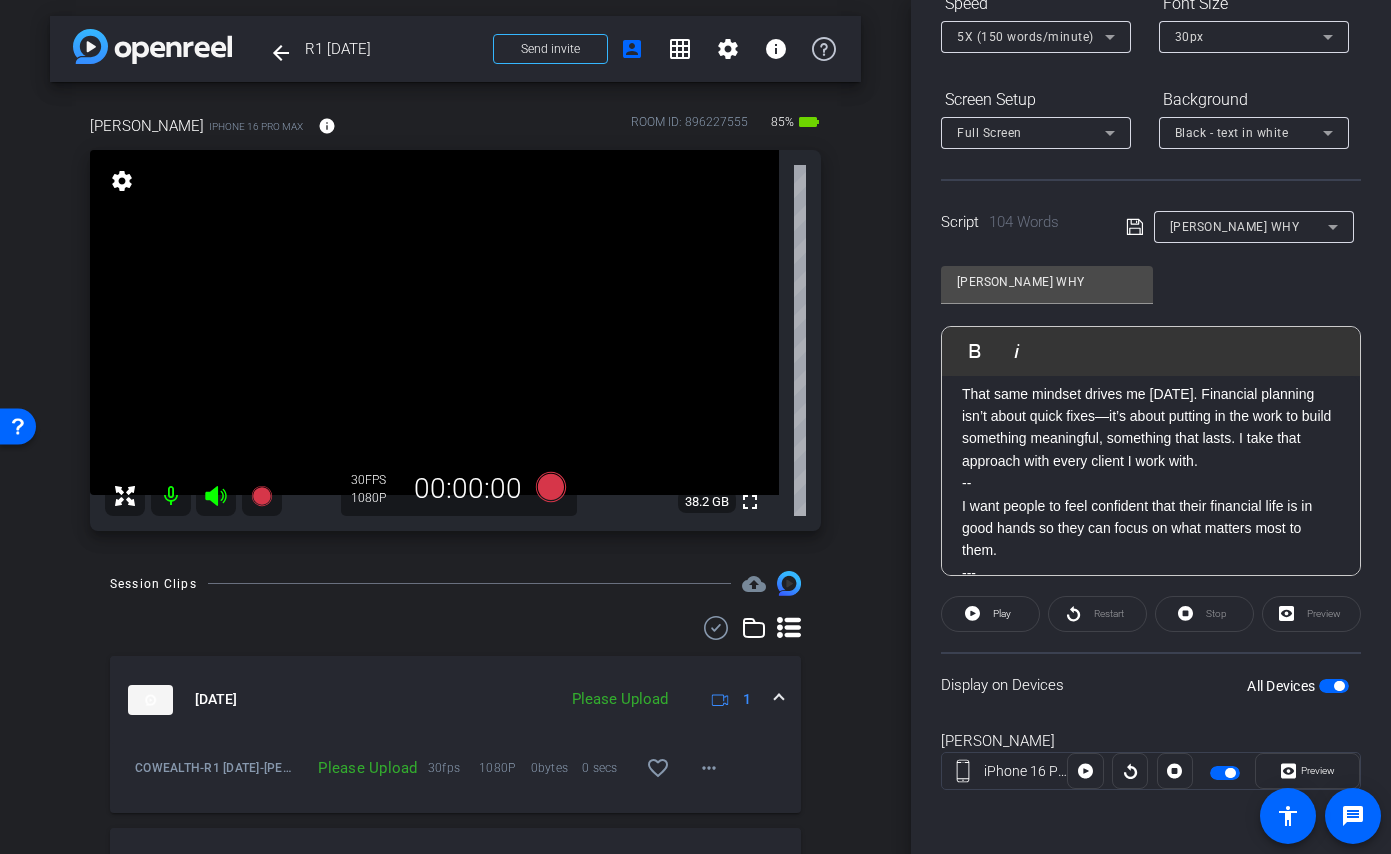 scroll, scrollTop: 76, scrollLeft: 0, axis: vertical 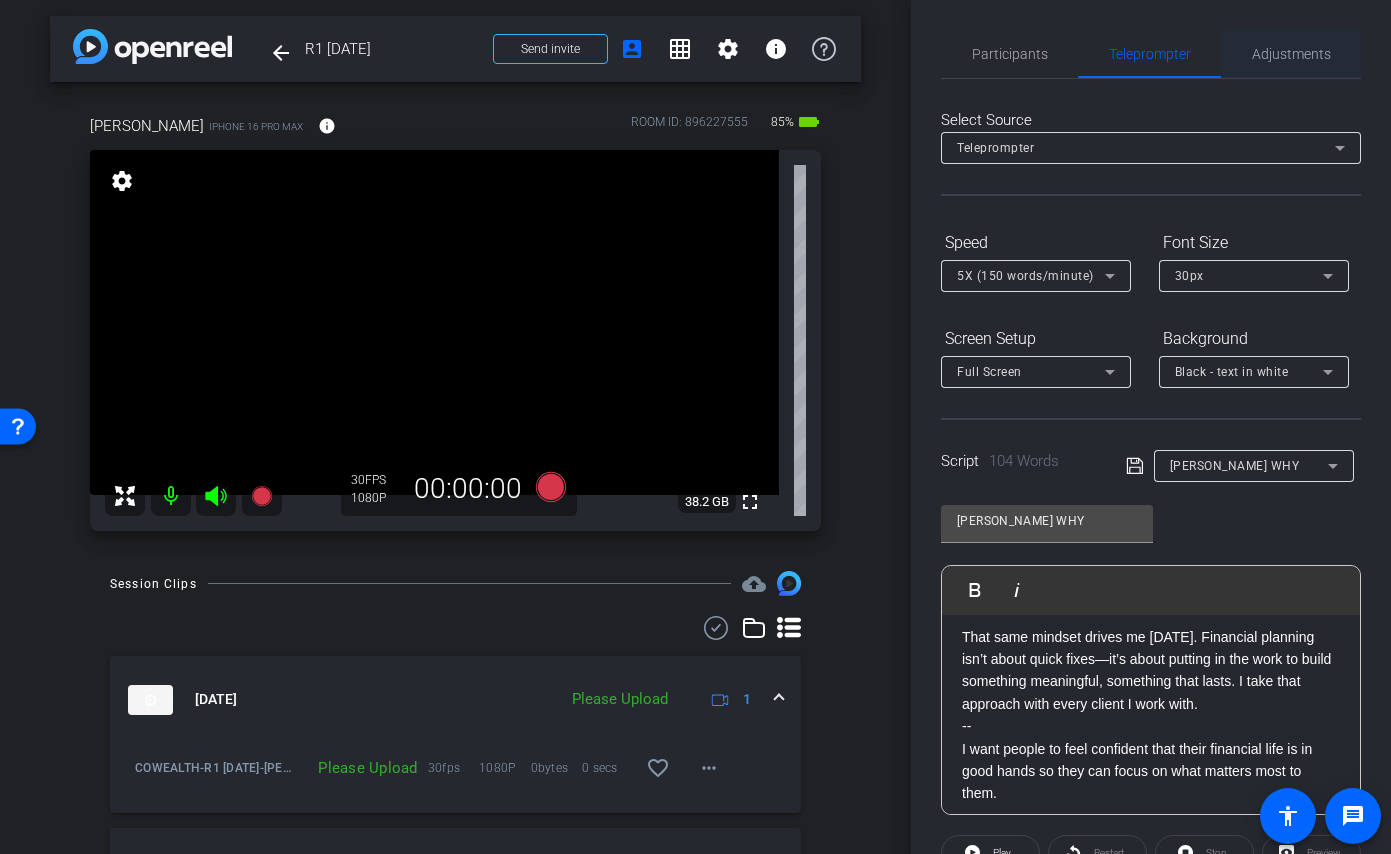 click on "Adjustments" at bounding box center [1291, 54] 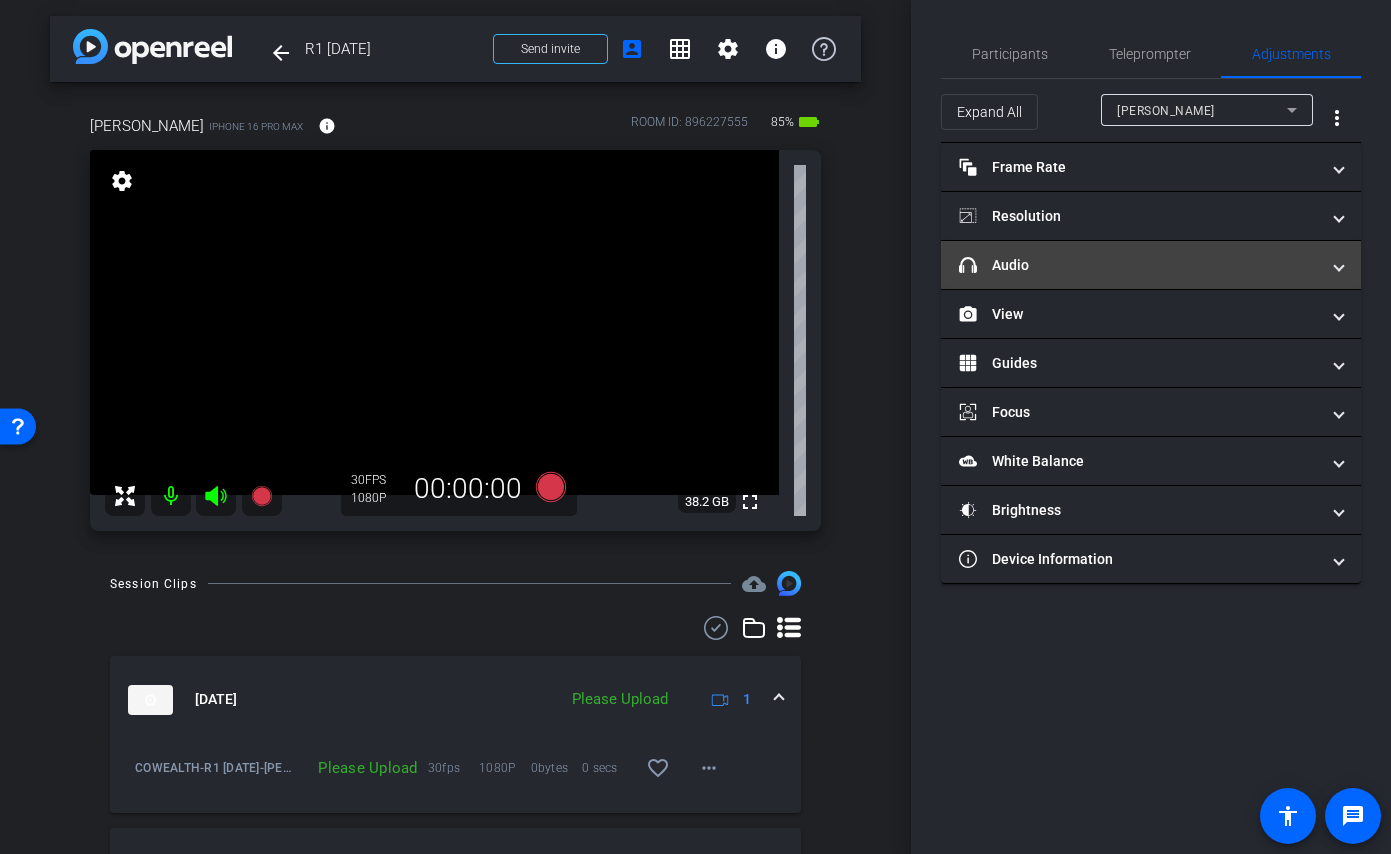 click on "headphone icon
Audio" at bounding box center [1151, 265] 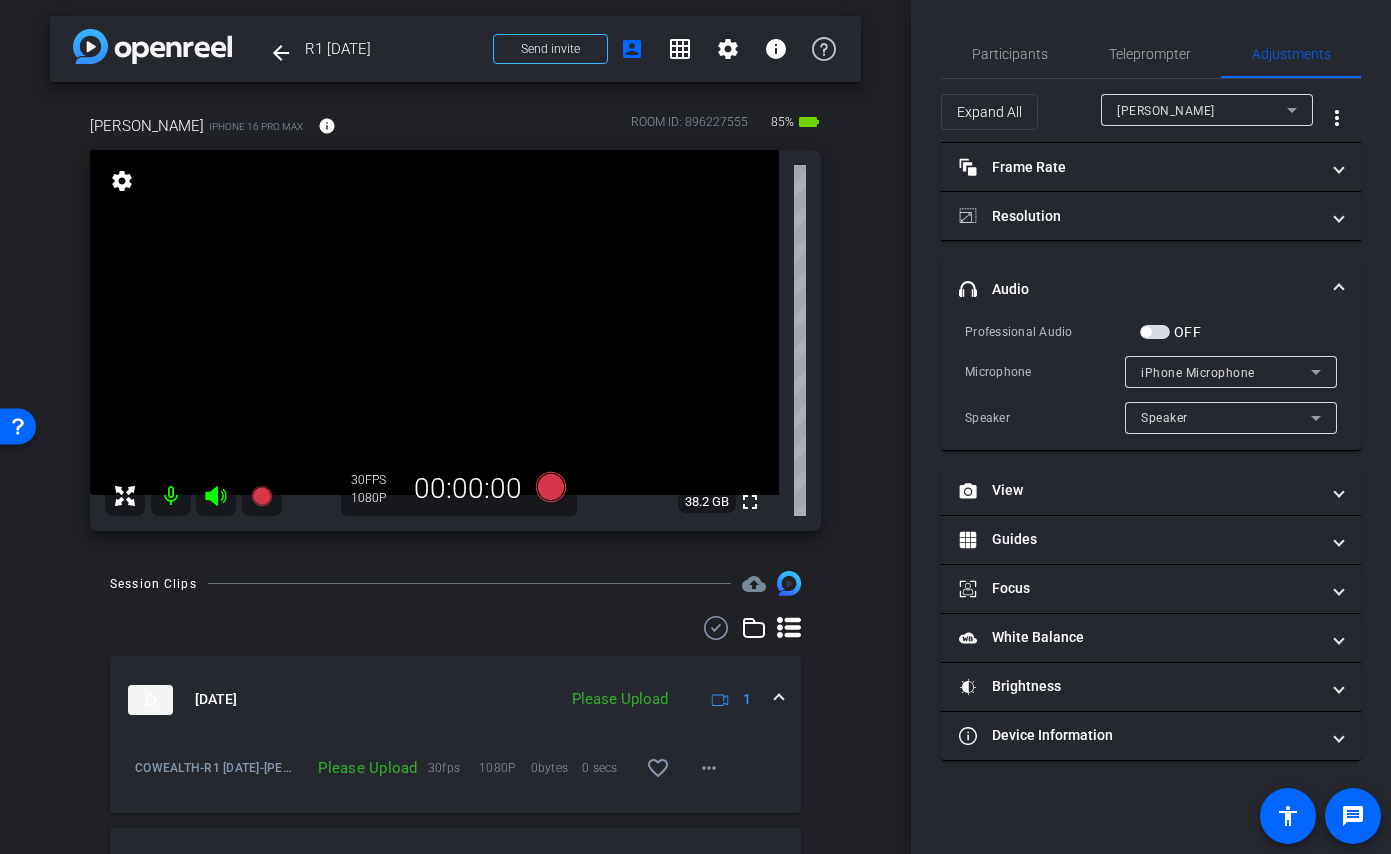 click at bounding box center [1155, 332] 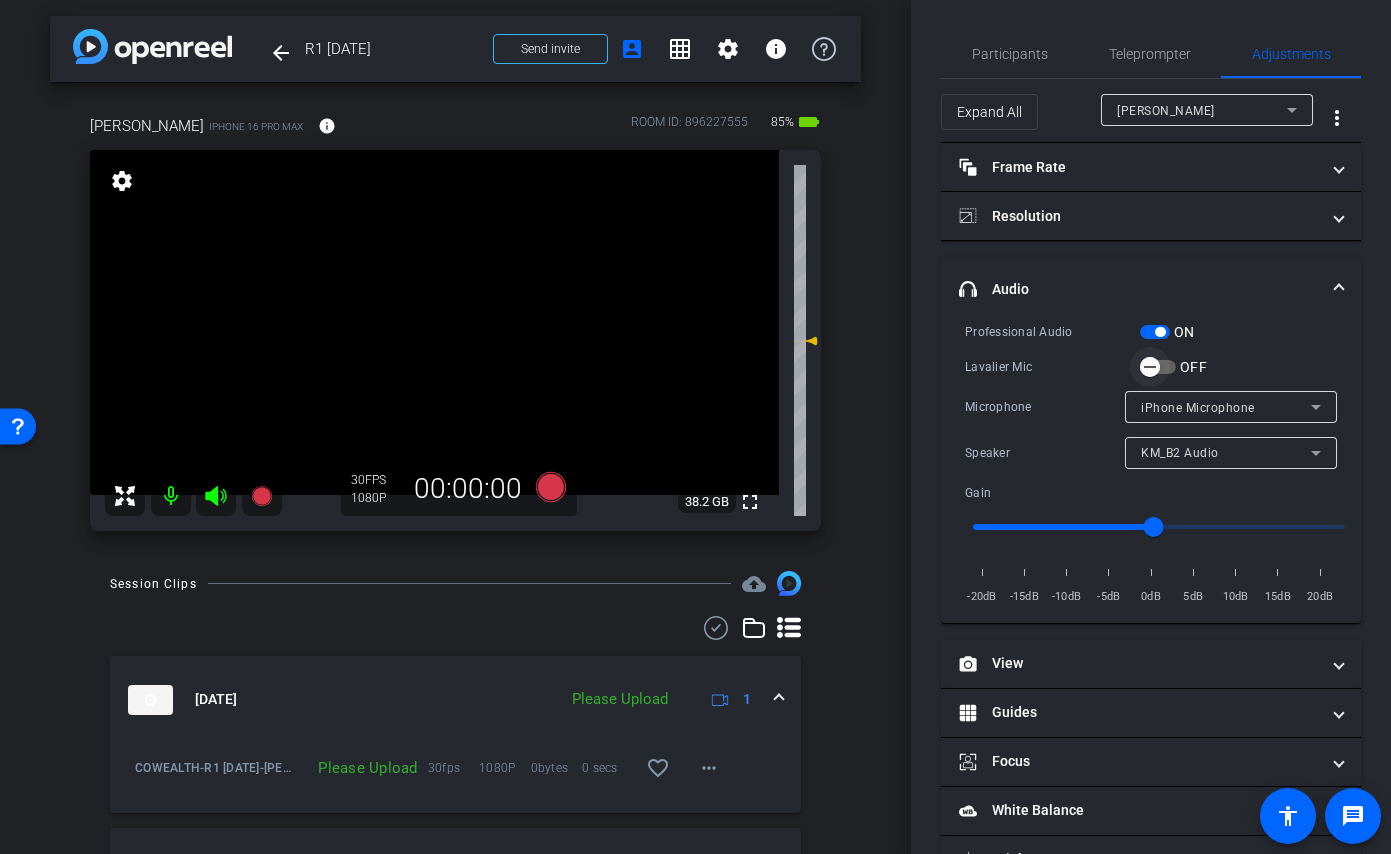 click at bounding box center [1150, 367] 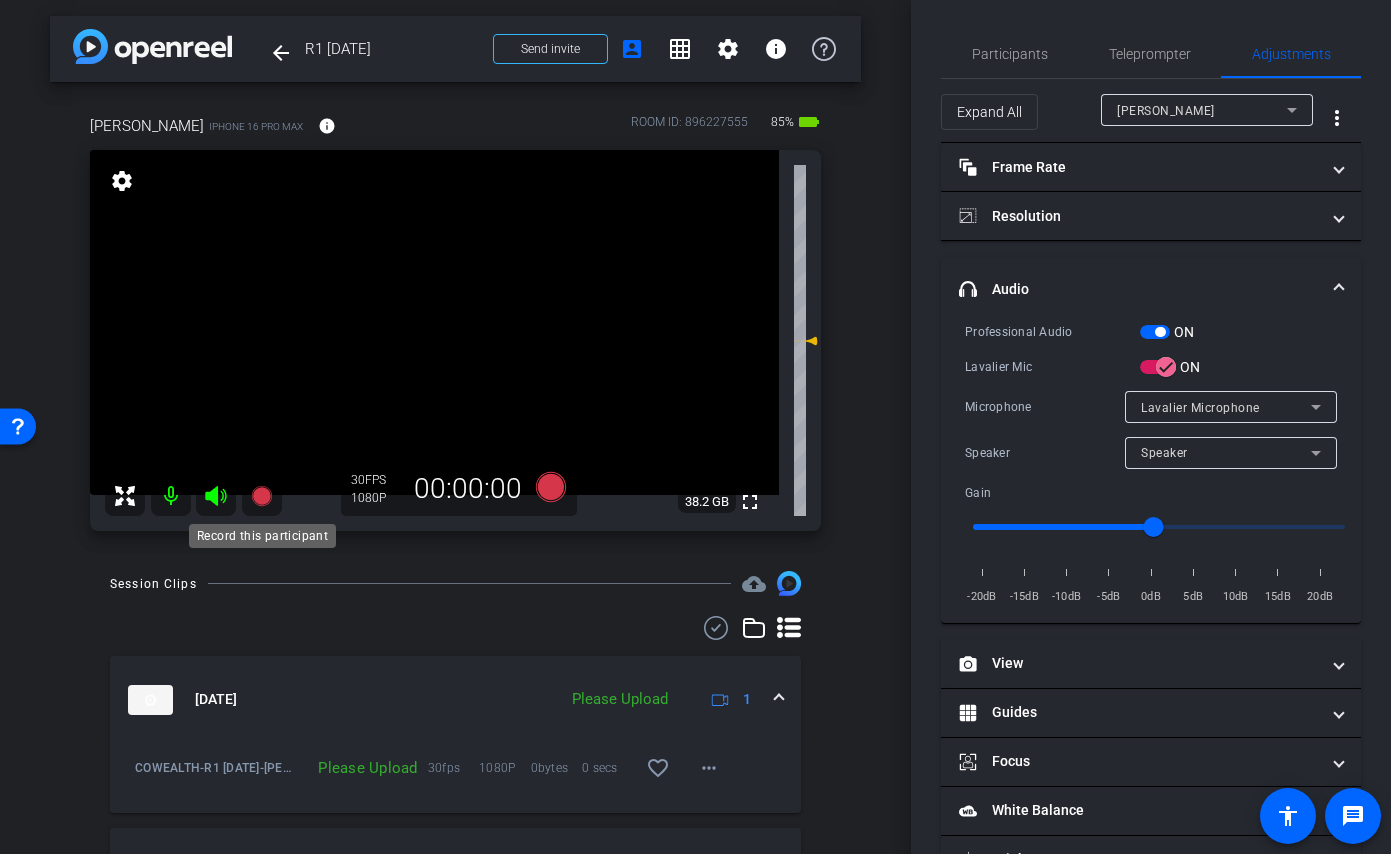 click 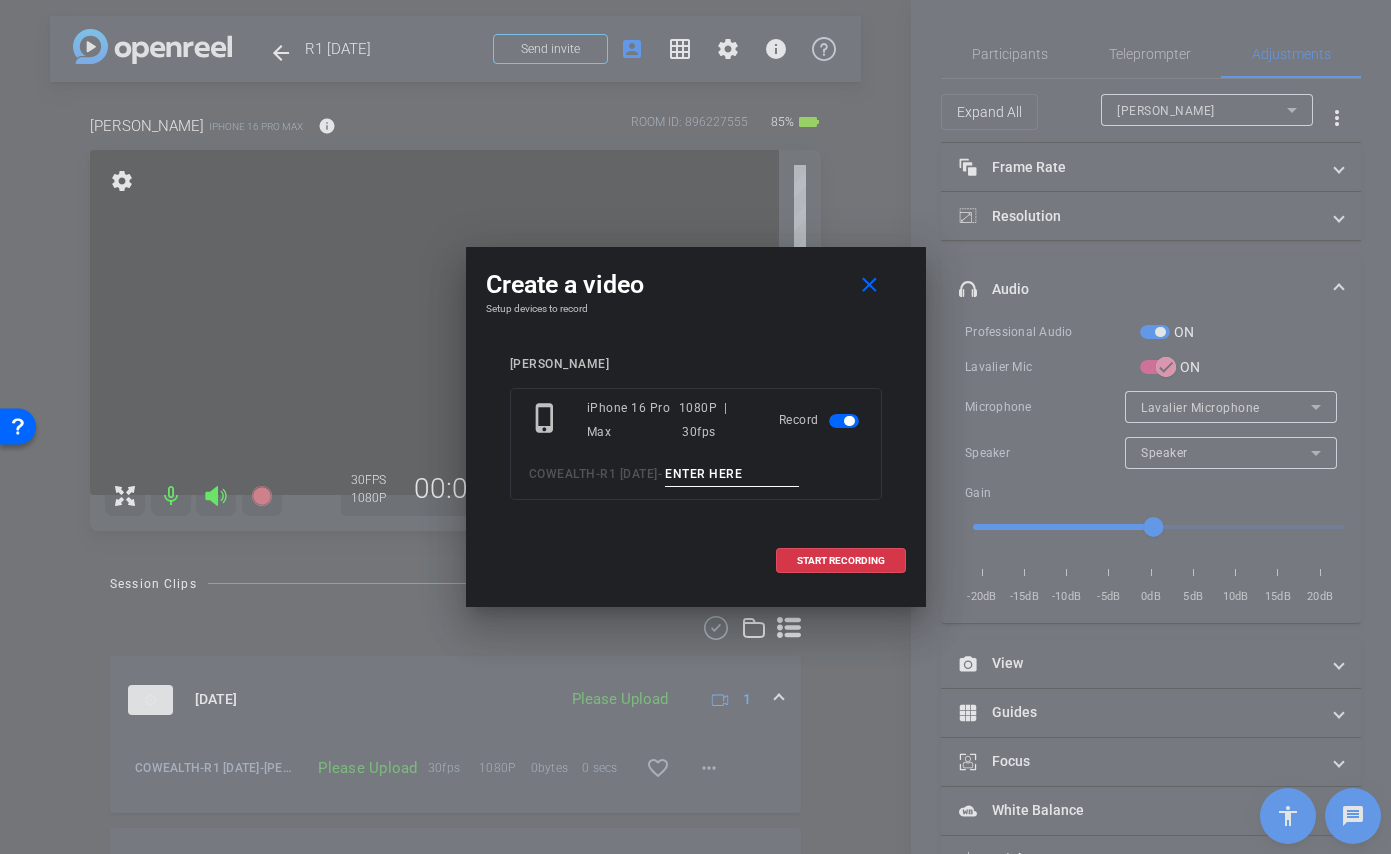 click at bounding box center [732, 474] 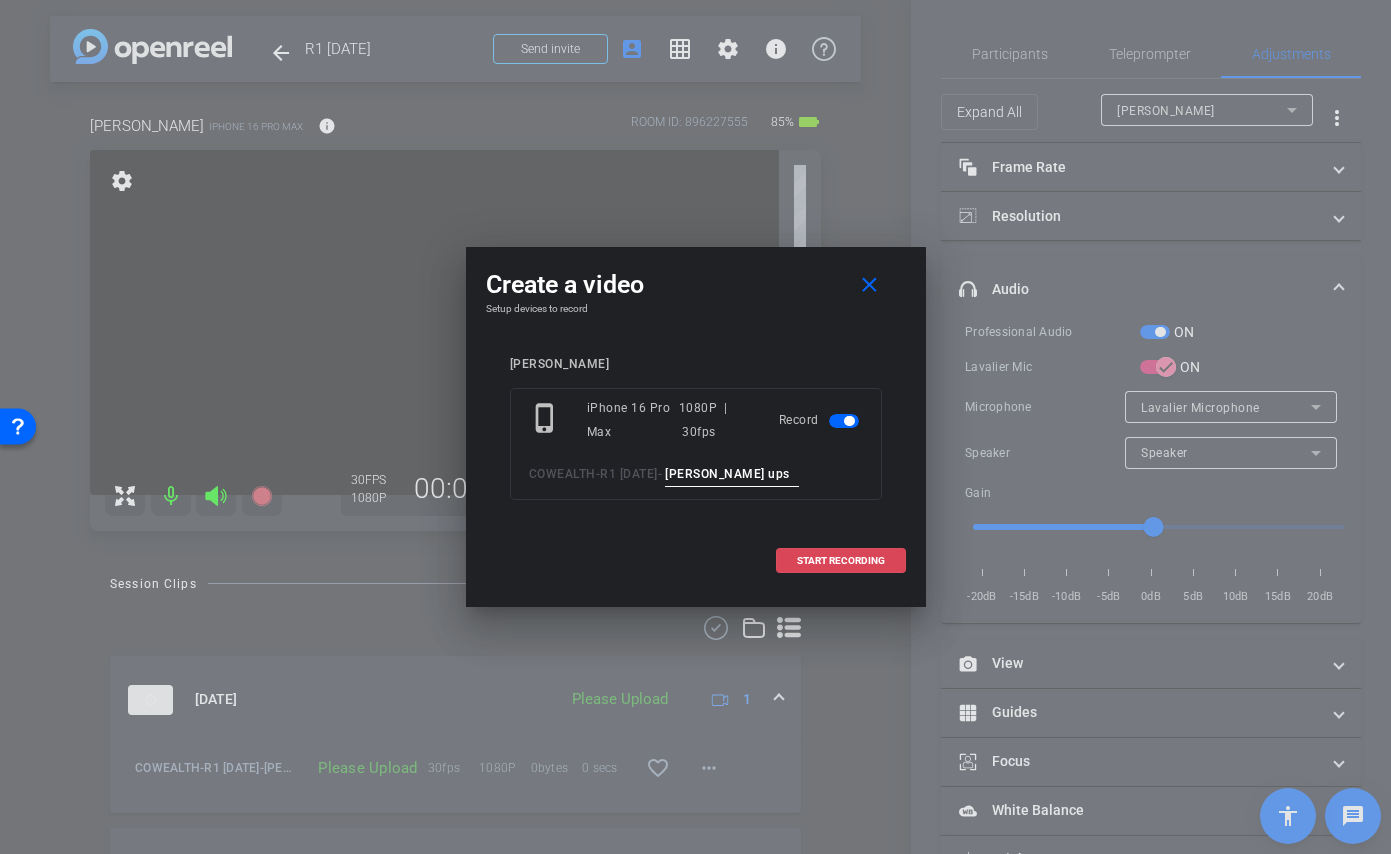type on "Craig Pick ups" 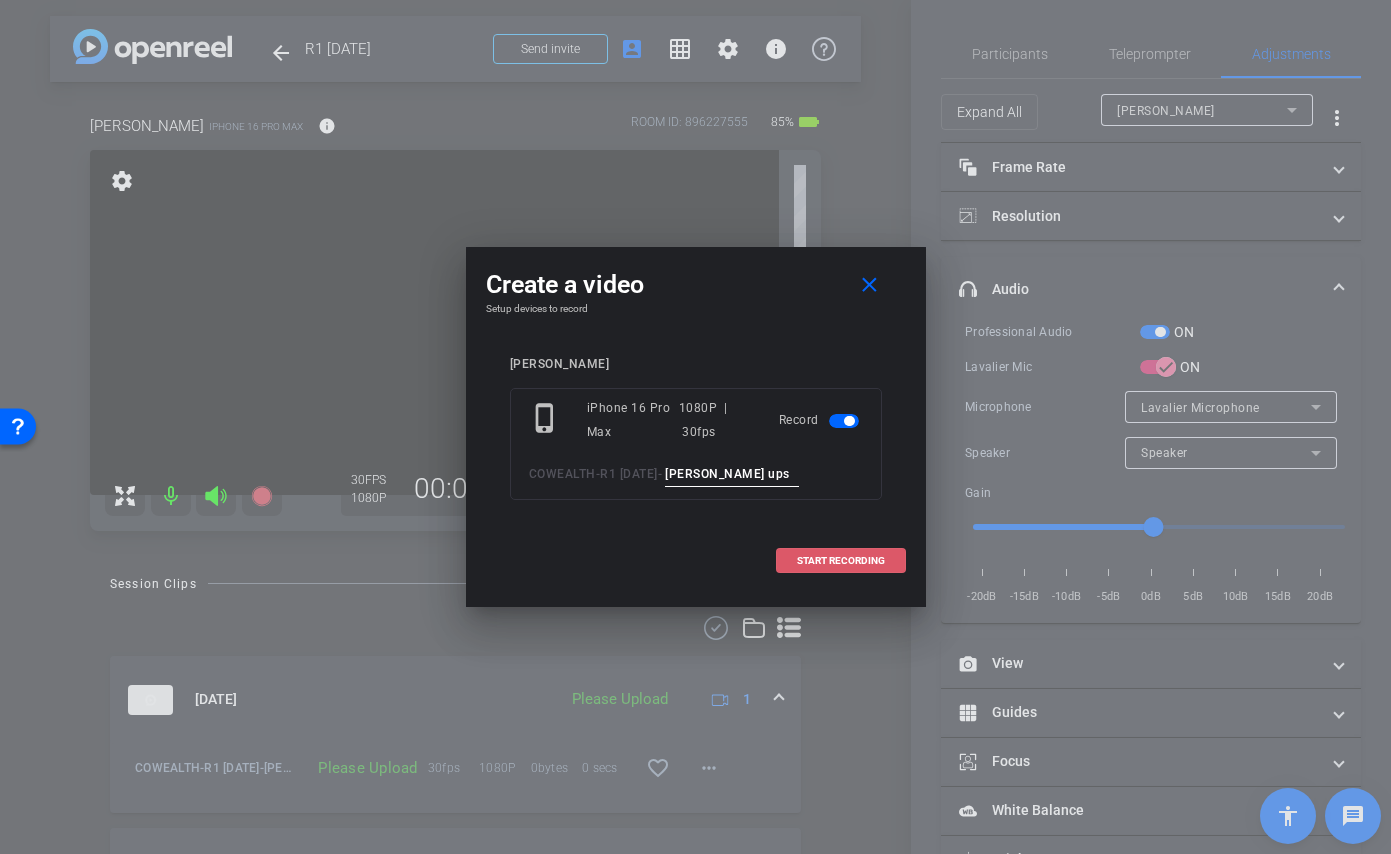 click at bounding box center [841, 561] 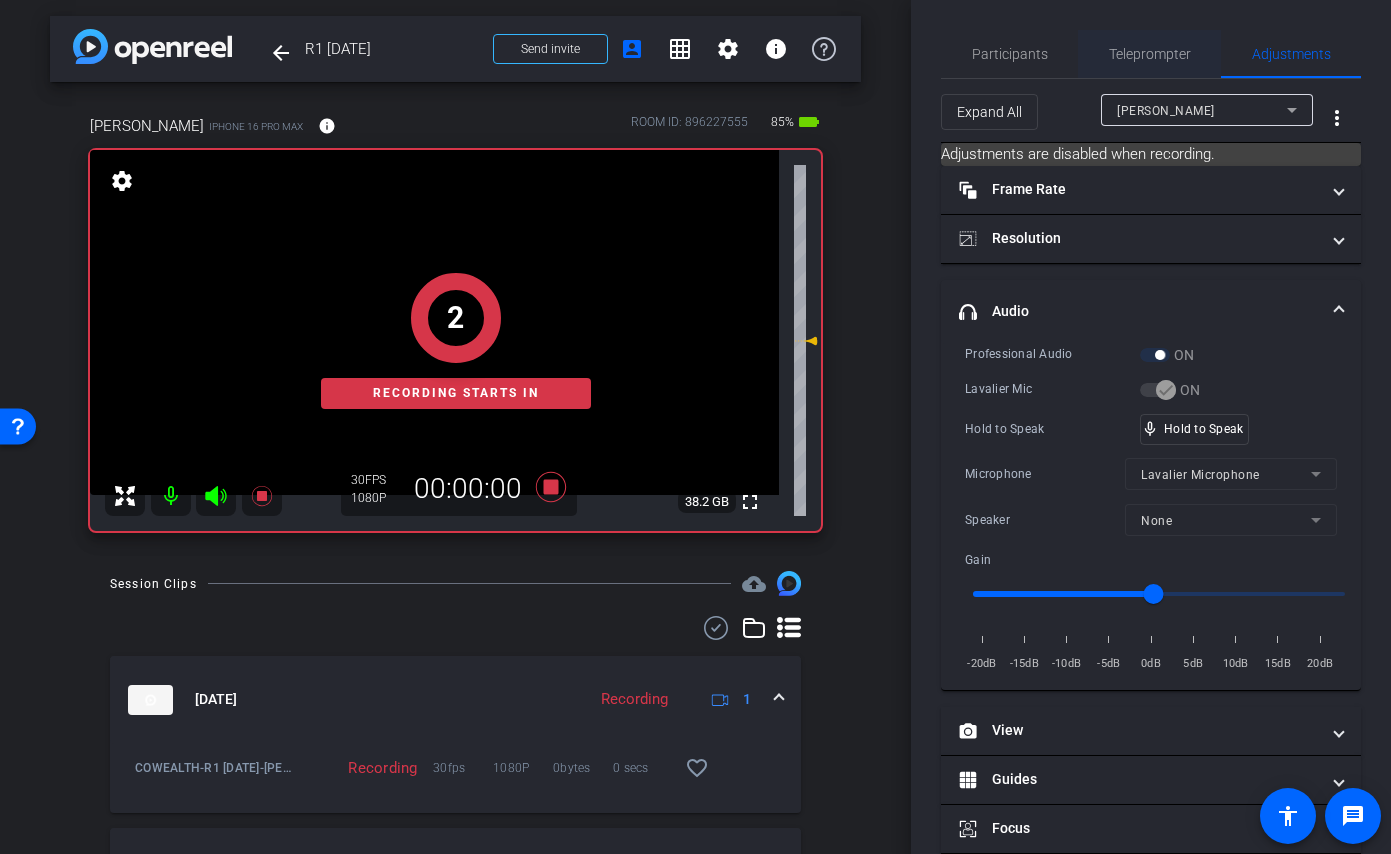 drag, startPoint x: 1139, startPoint y: 58, endPoint x: 1118, endPoint y: 139, distance: 83.677956 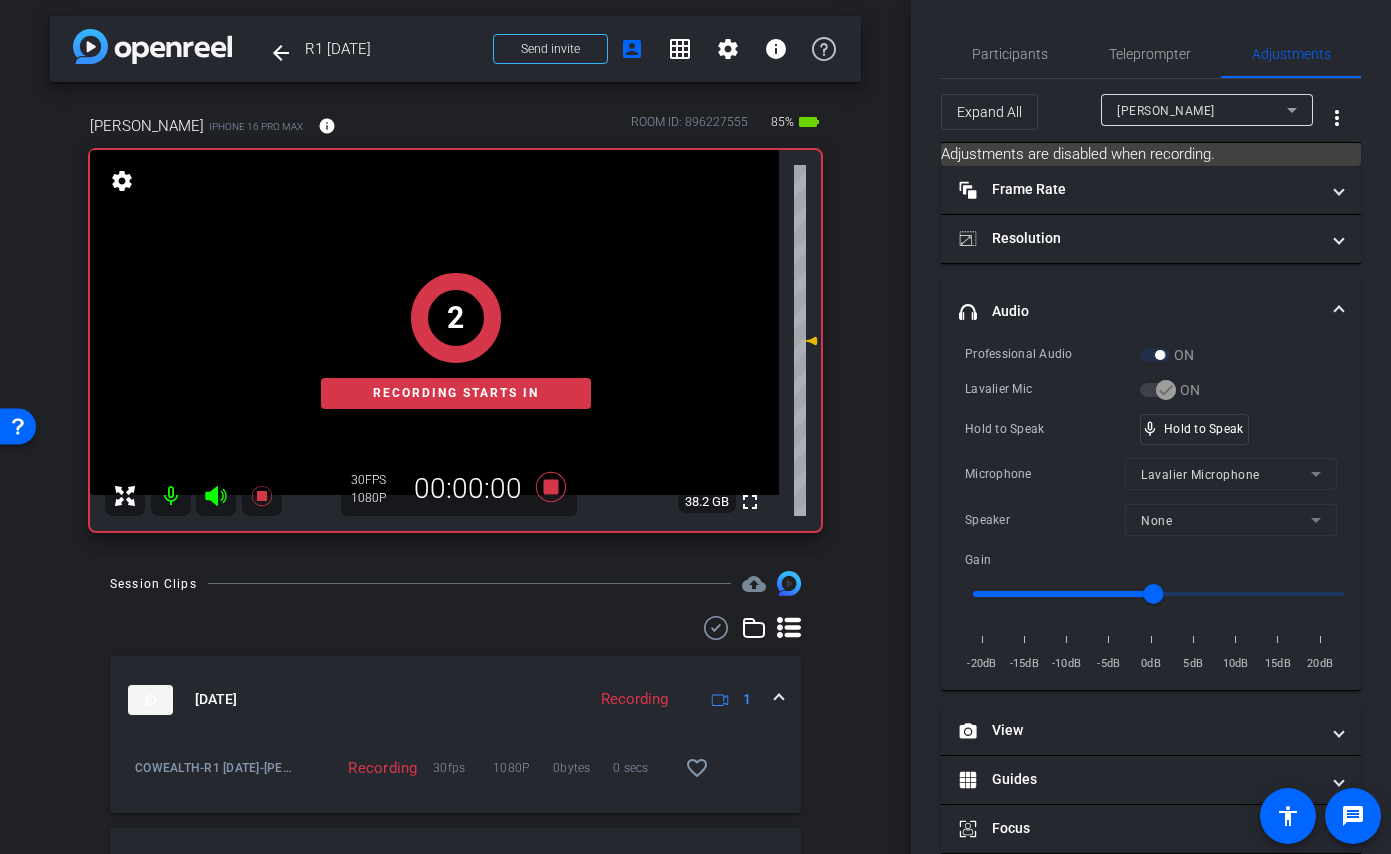 click on "Teleprompter" at bounding box center [1150, 54] 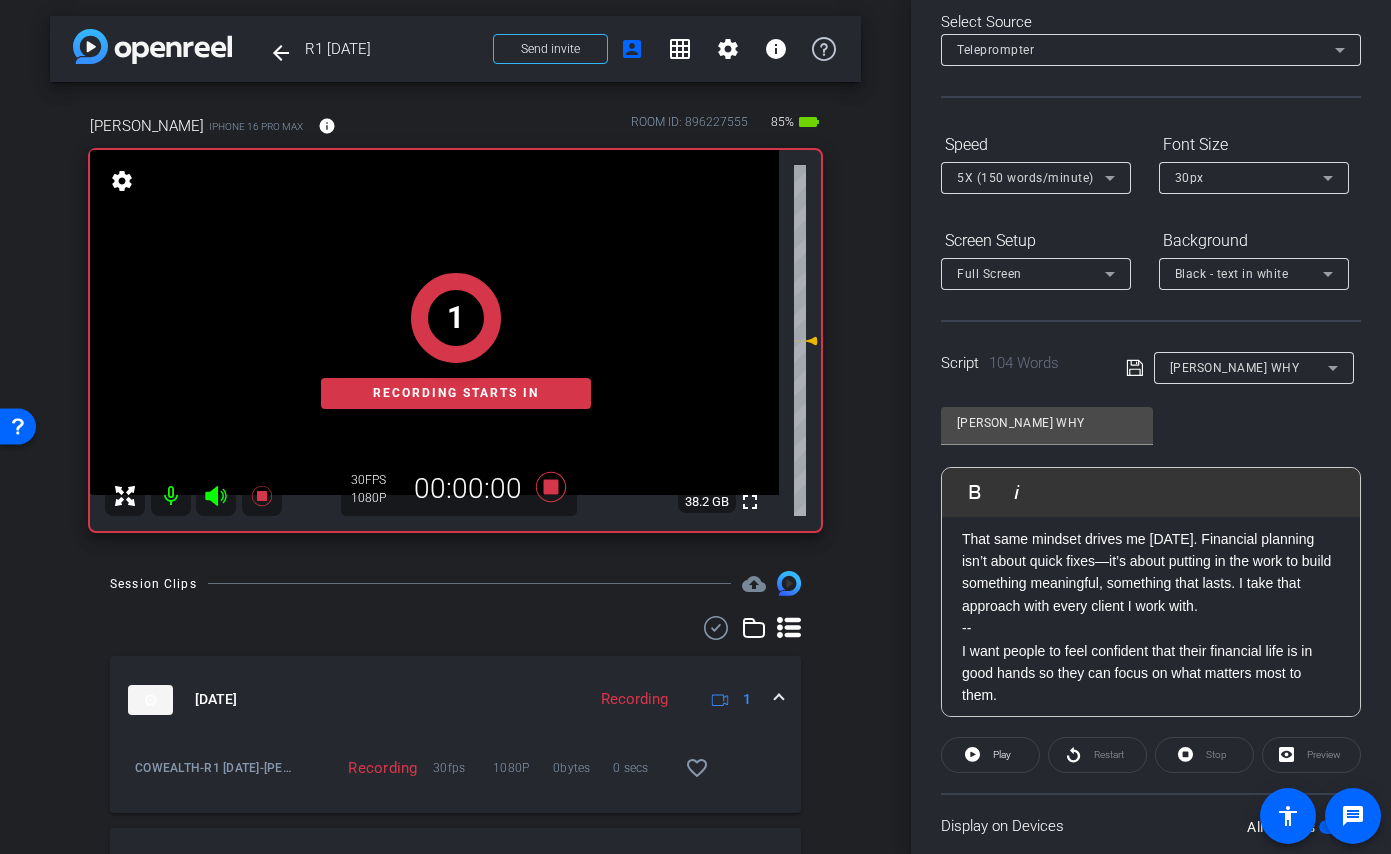 scroll, scrollTop: 239, scrollLeft: 0, axis: vertical 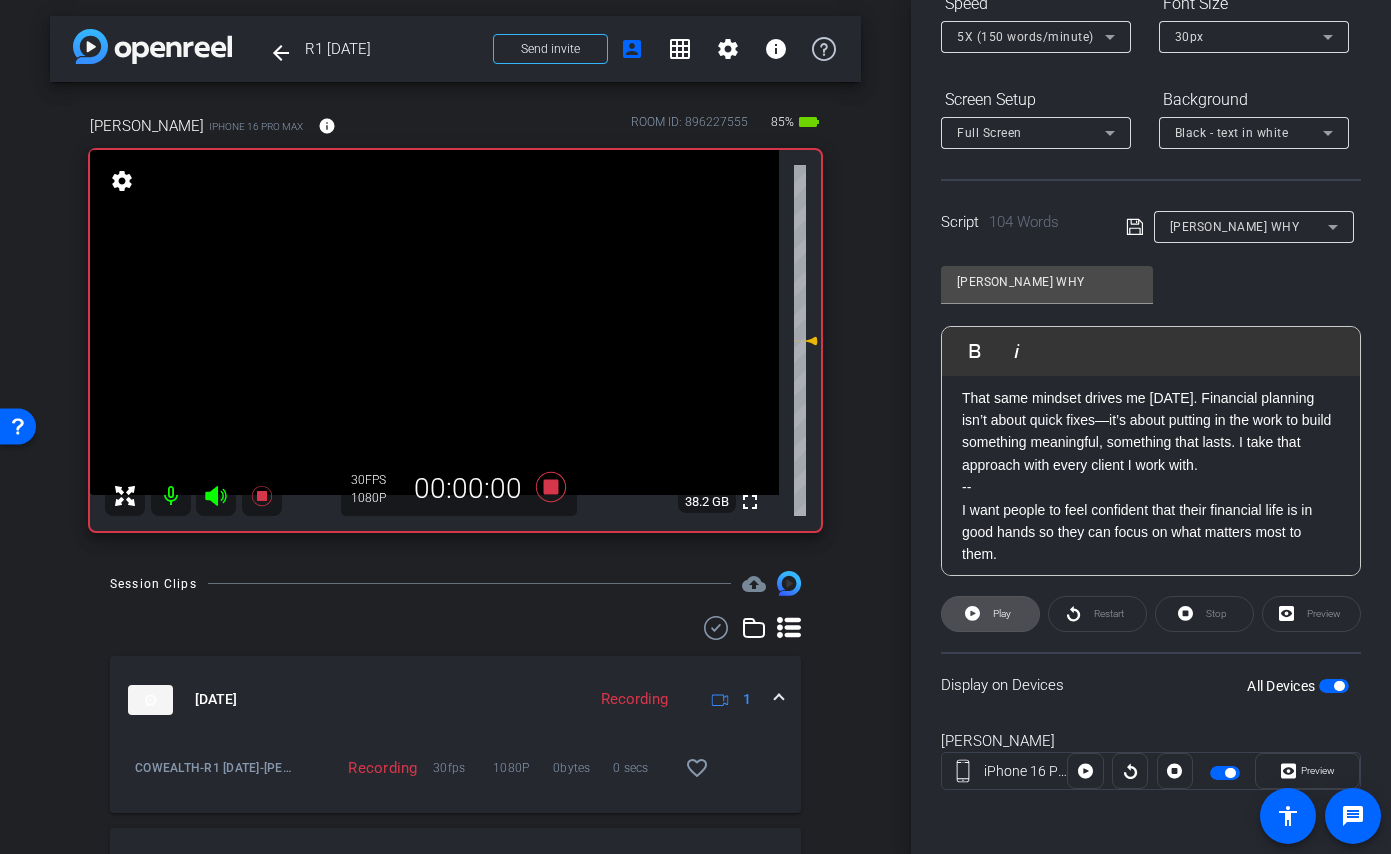click on "Play" 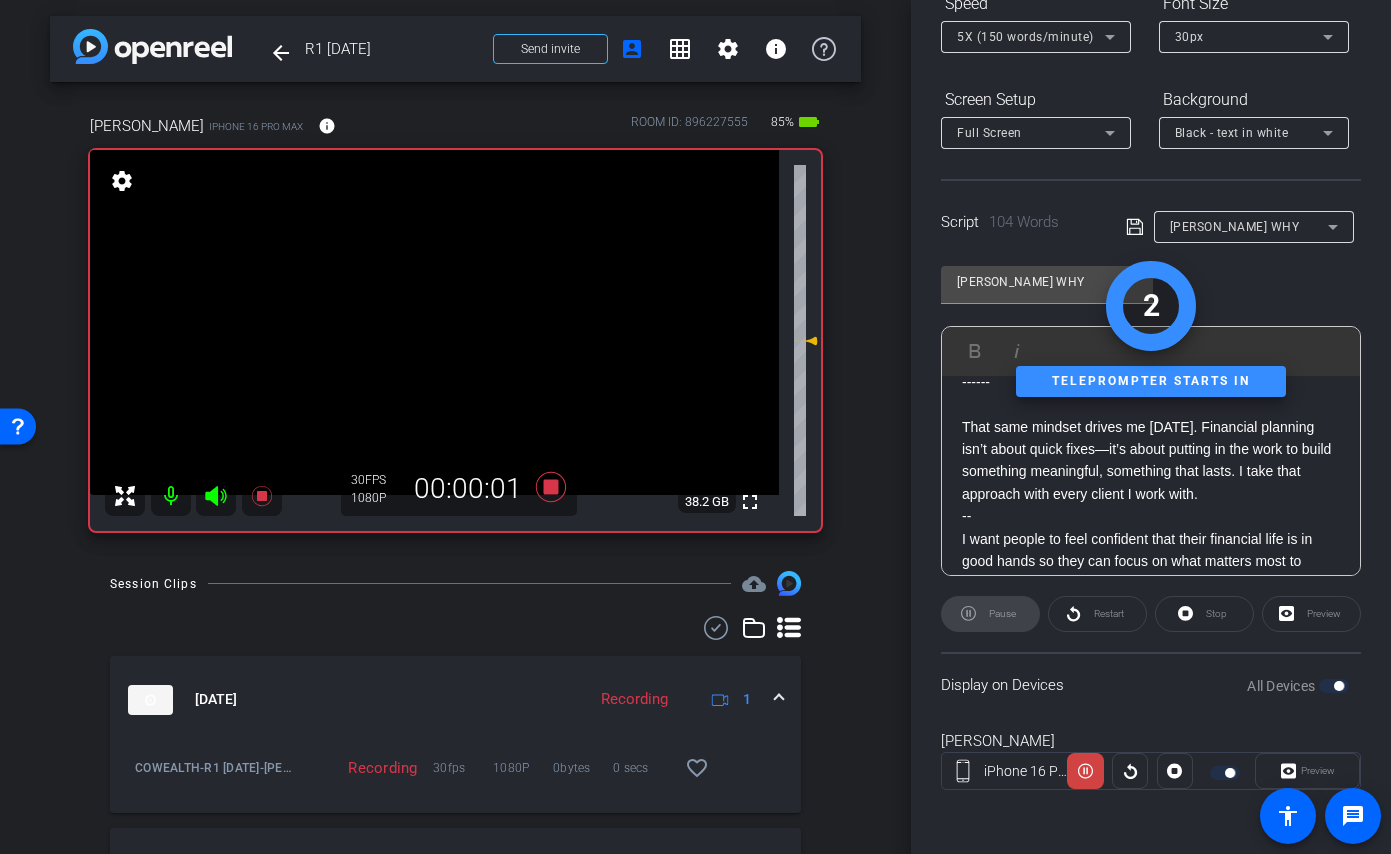 scroll, scrollTop: 48, scrollLeft: 0, axis: vertical 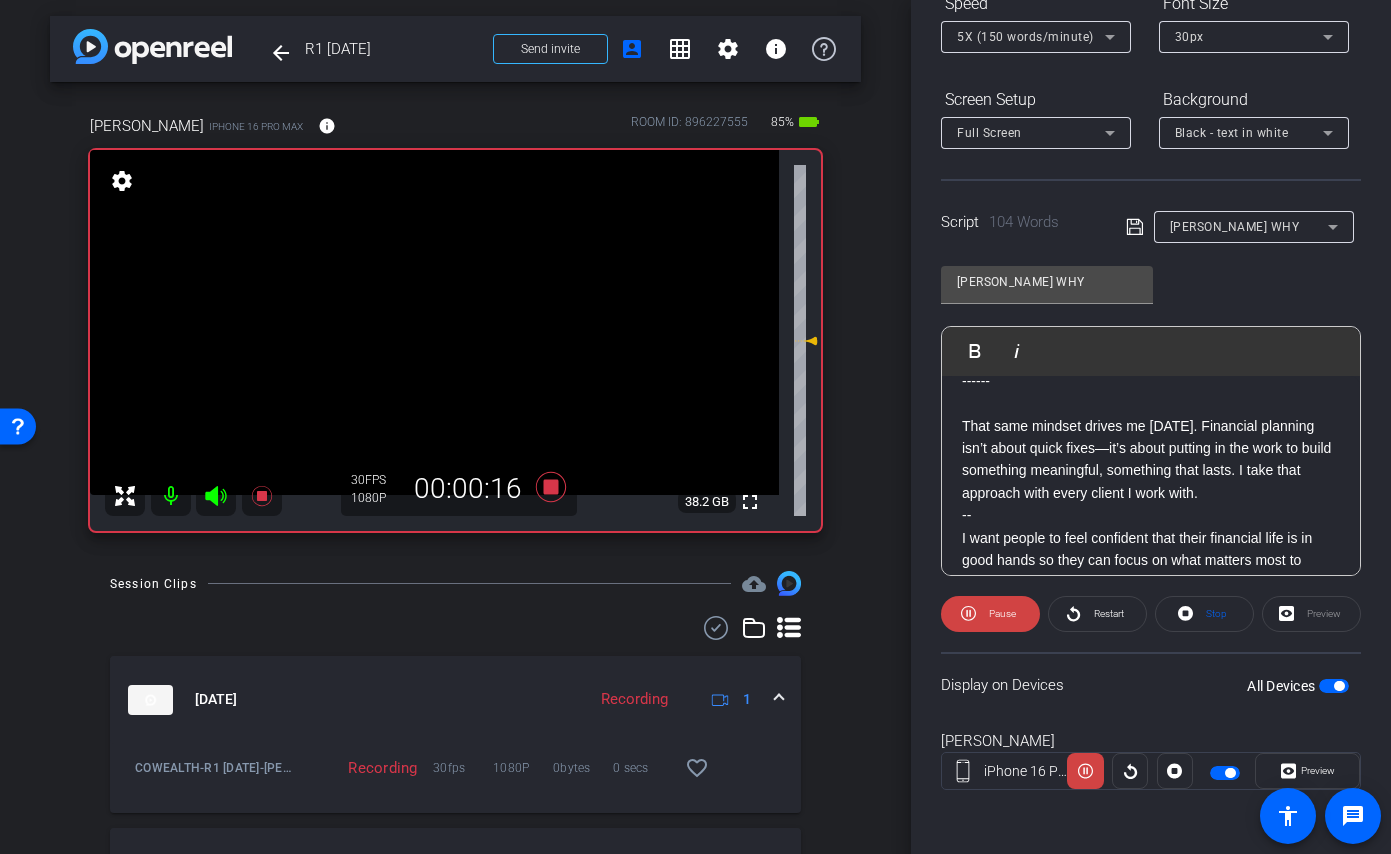 click 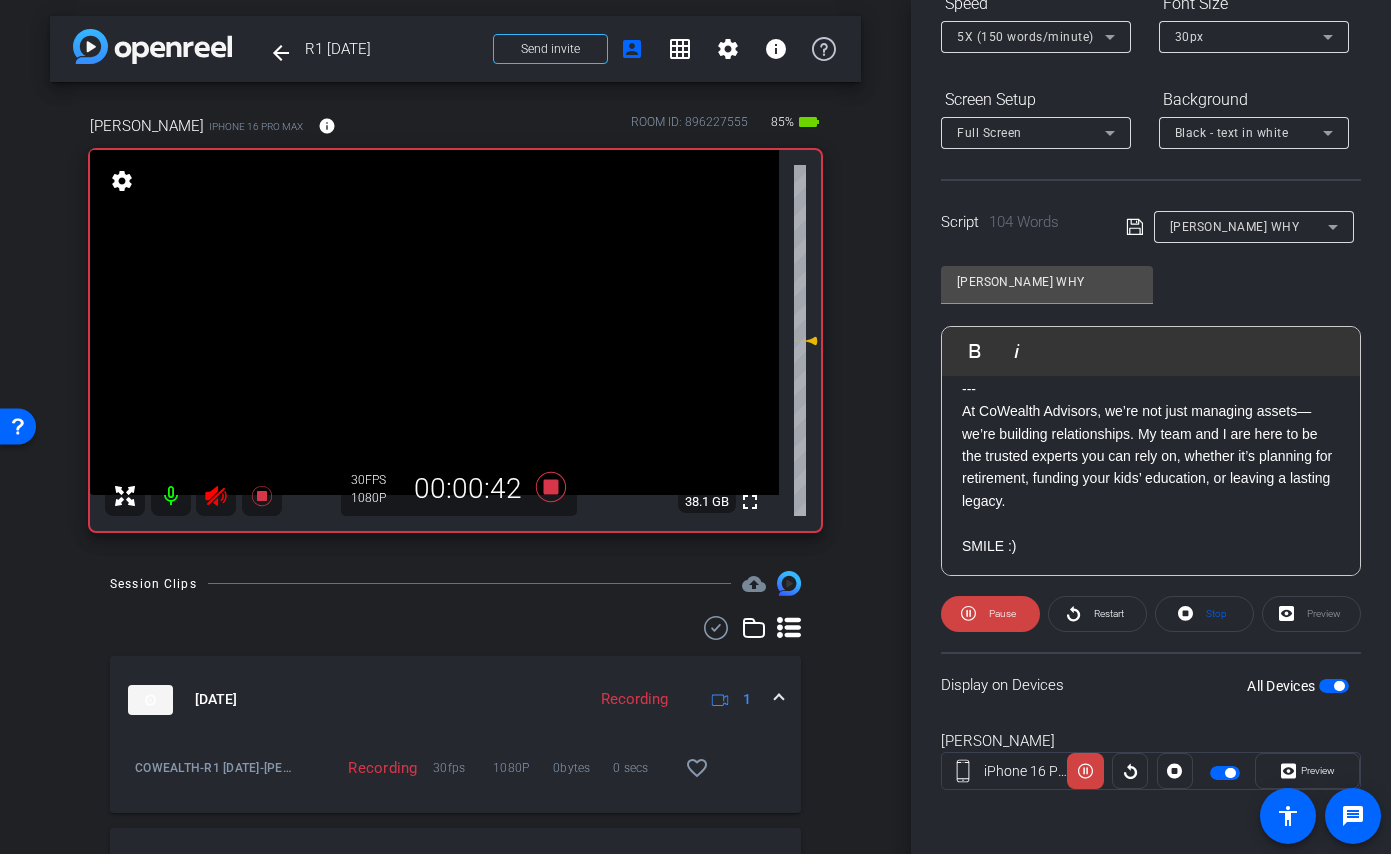 scroll, scrollTop: 265, scrollLeft: 0, axis: vertical 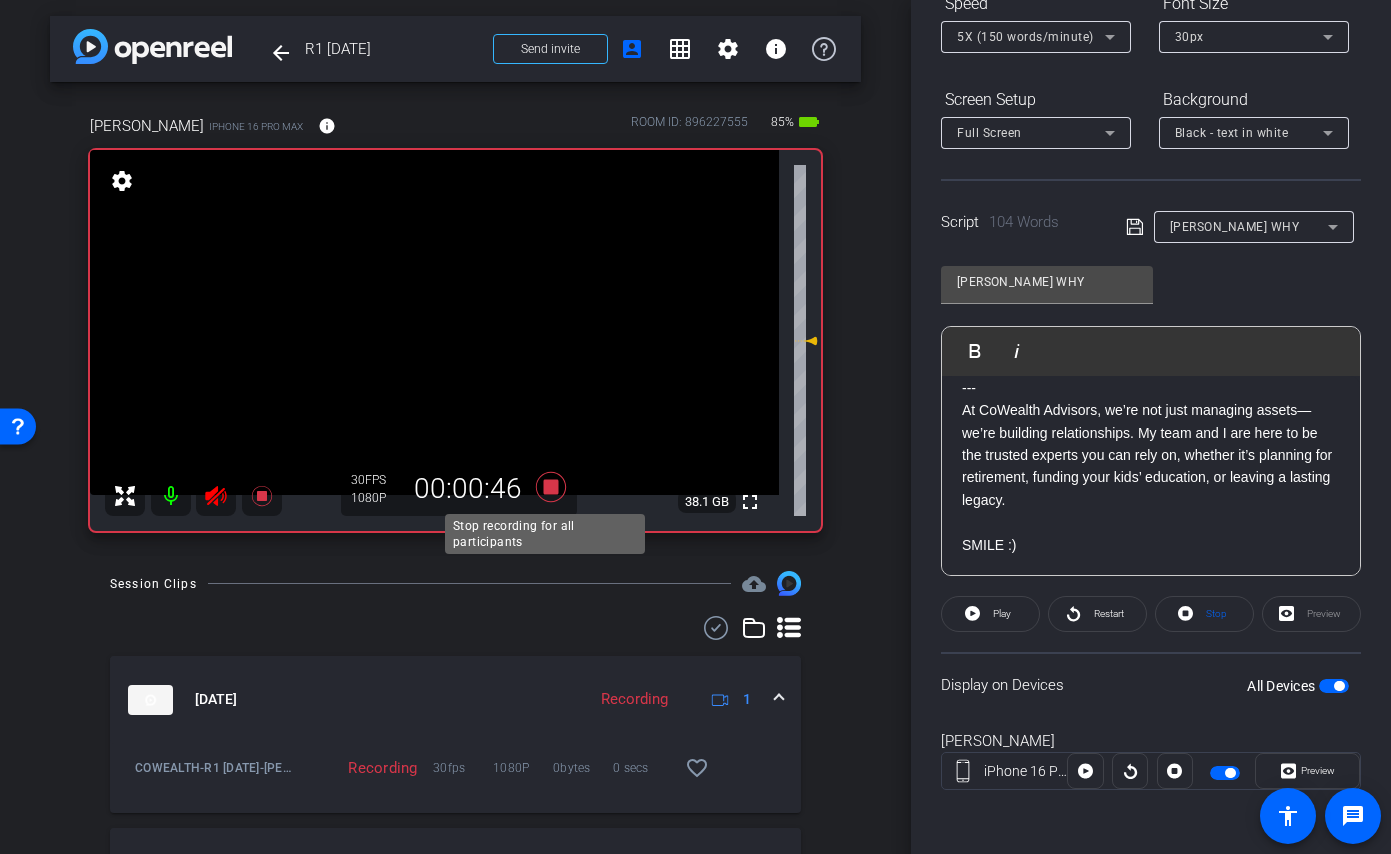 click 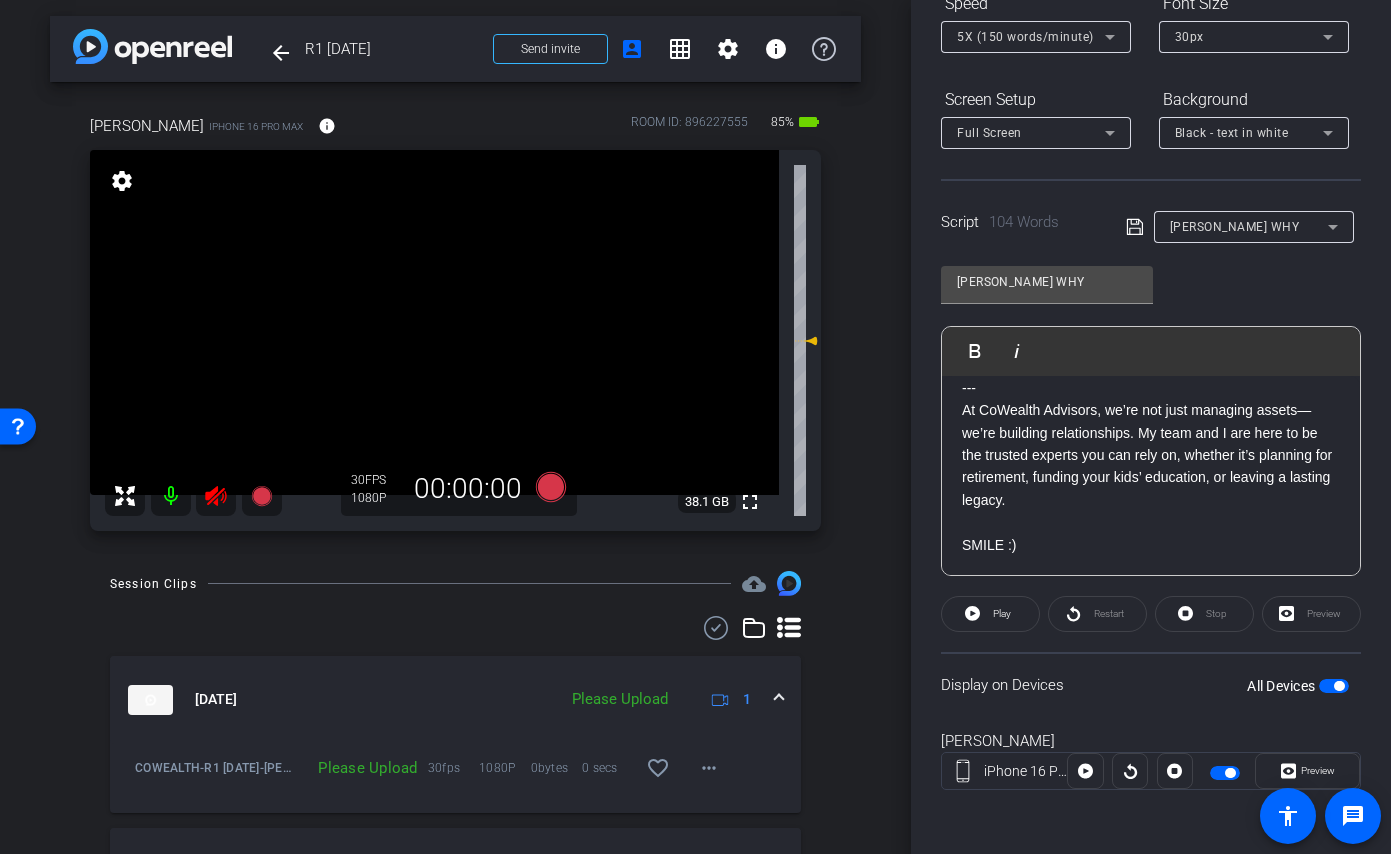 click 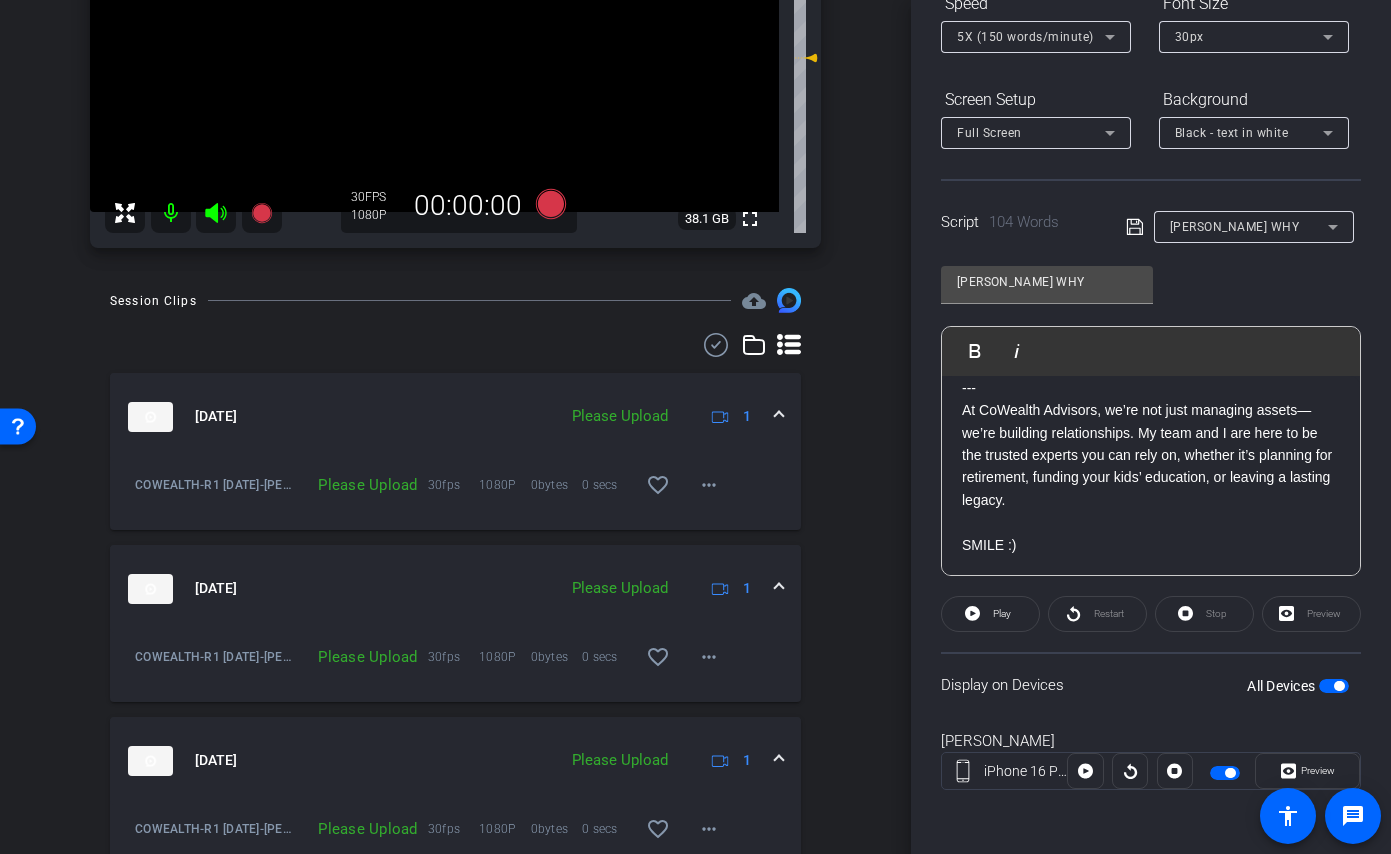 scroll, scrollTop: 400, scrollLeft: 0, axis: vertical 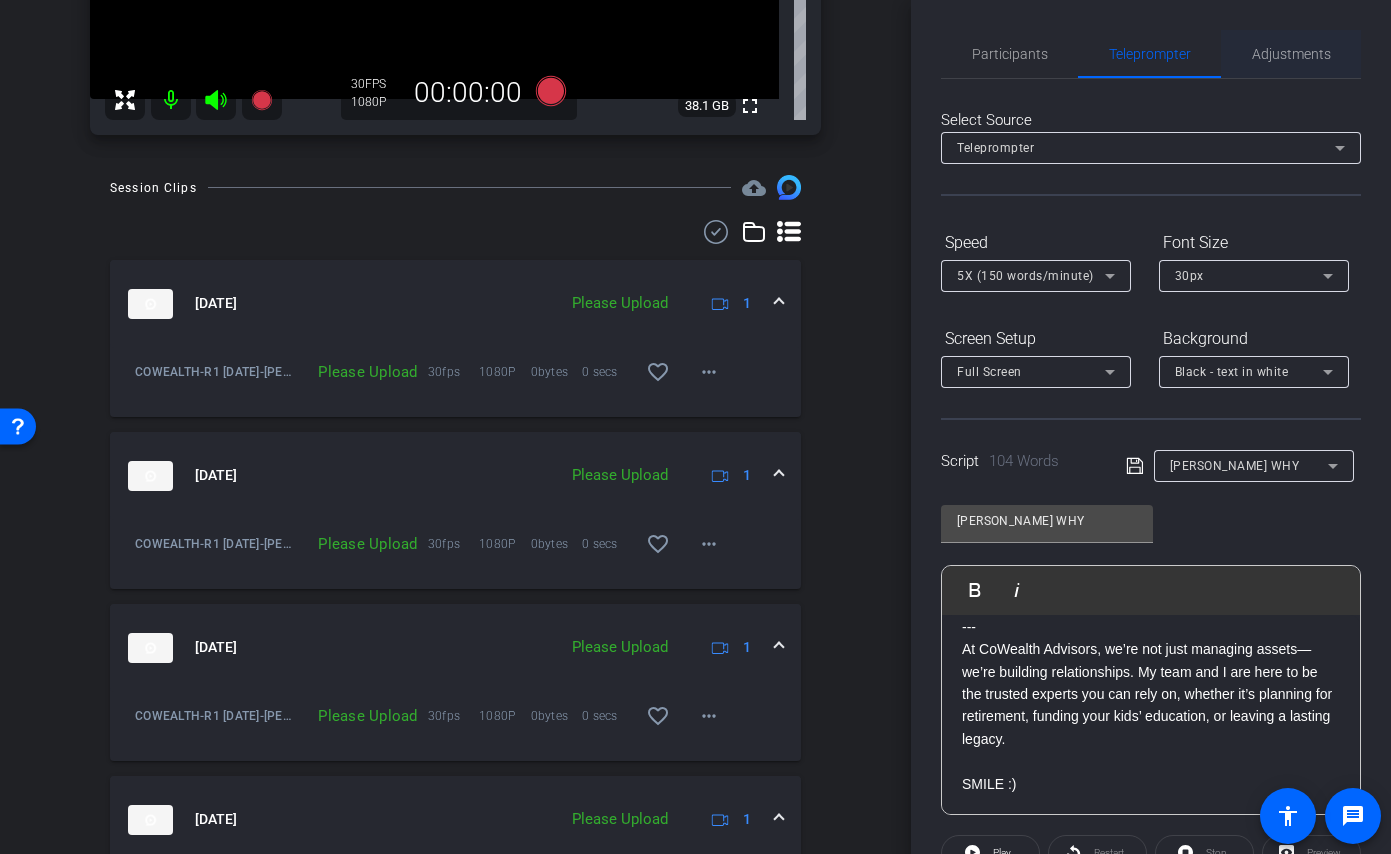 click on "Adjustments" at bounding box center (1291, 54) 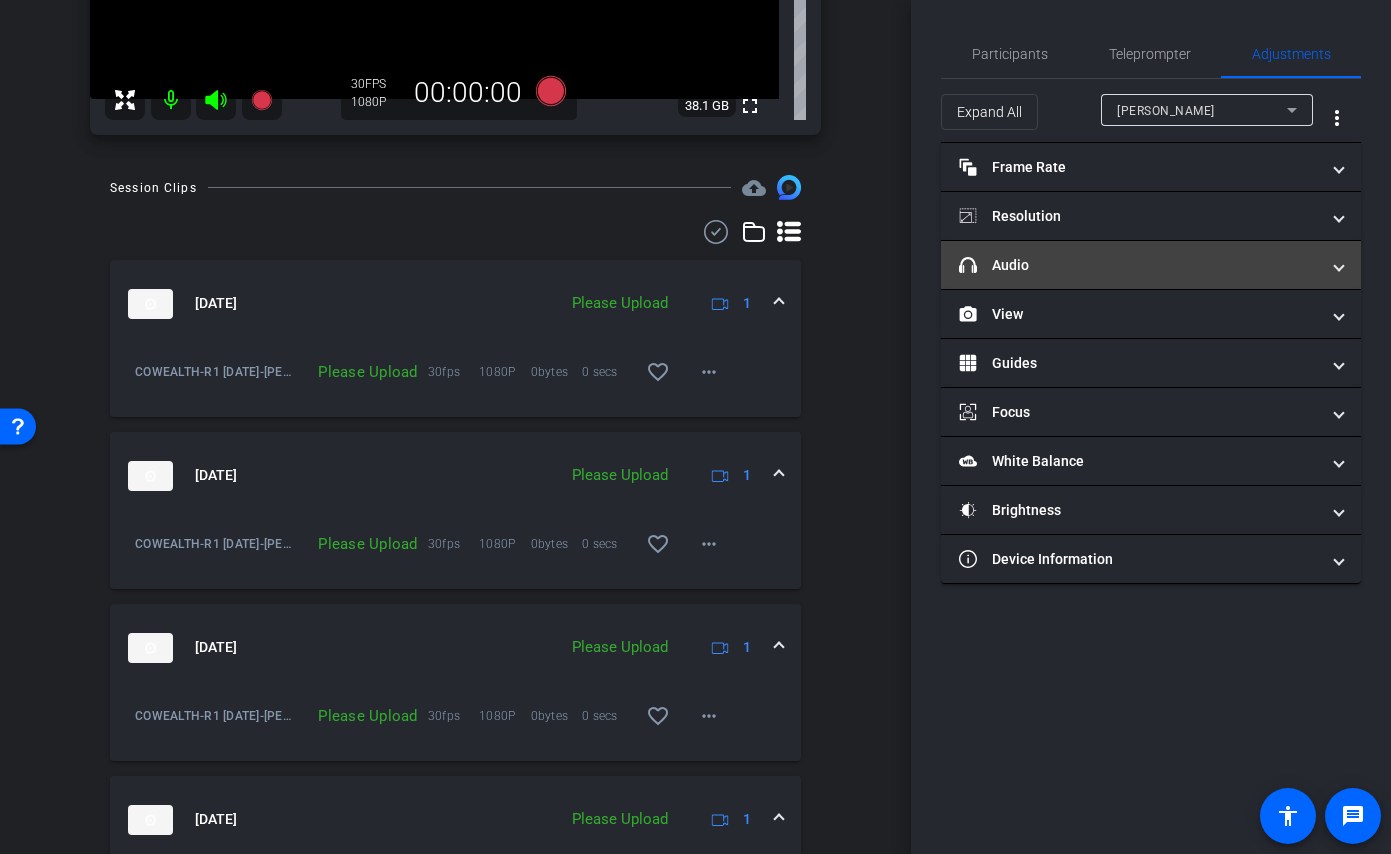 click on "headphone icon
Audio" at bounding box center (1139, 265) 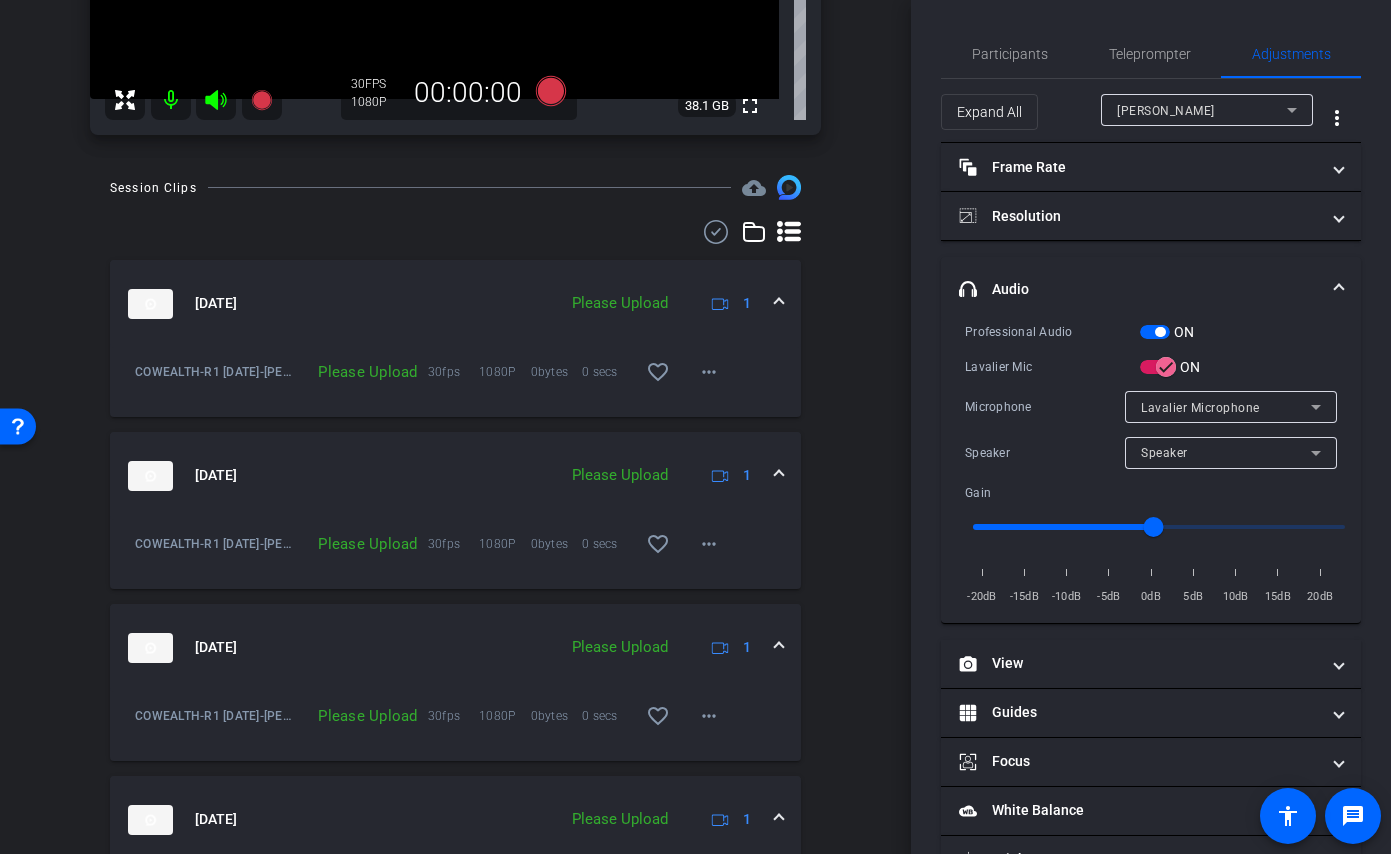 click at bounding box center (1155, 332) 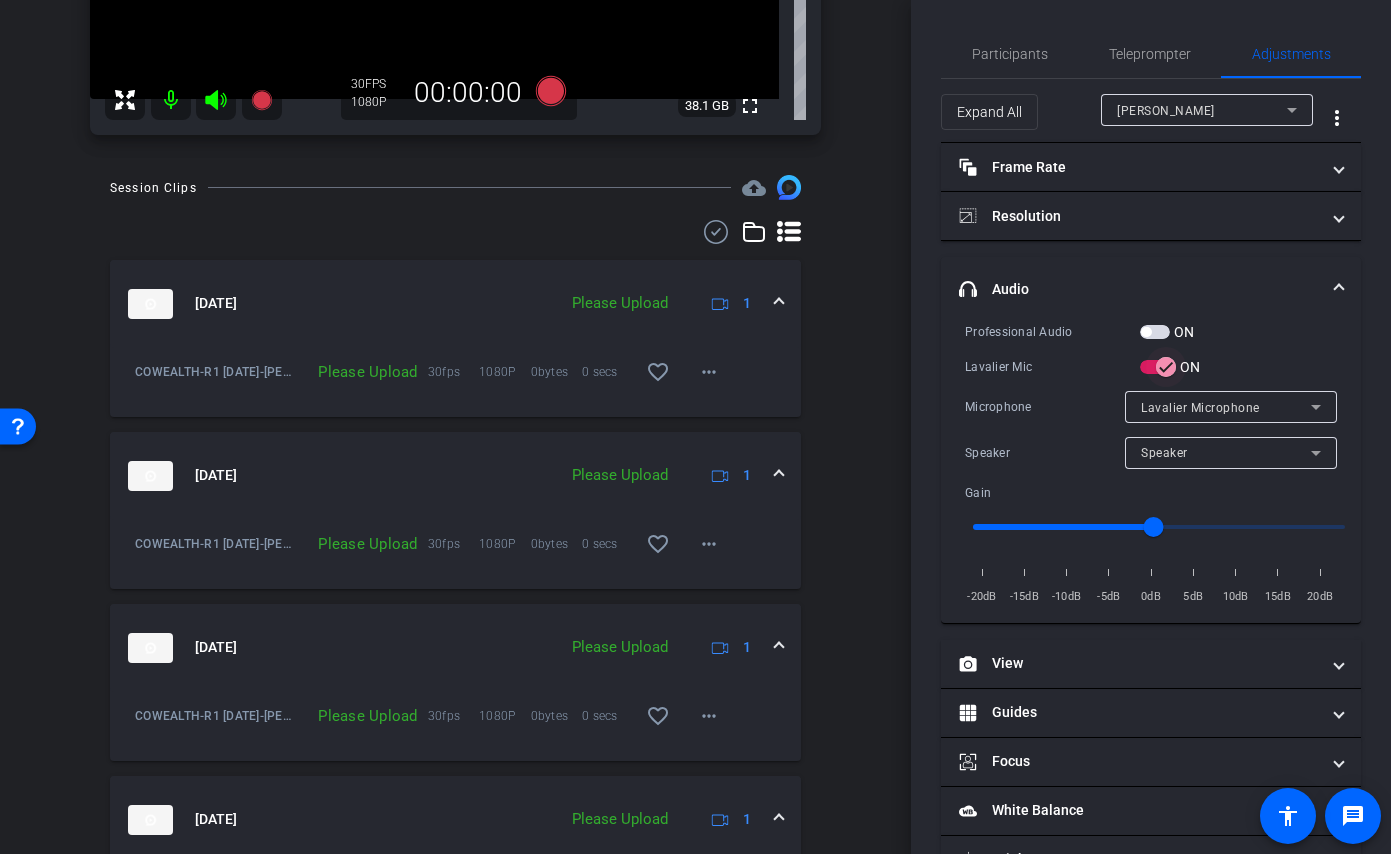 click at bounding box center [1166, 367] 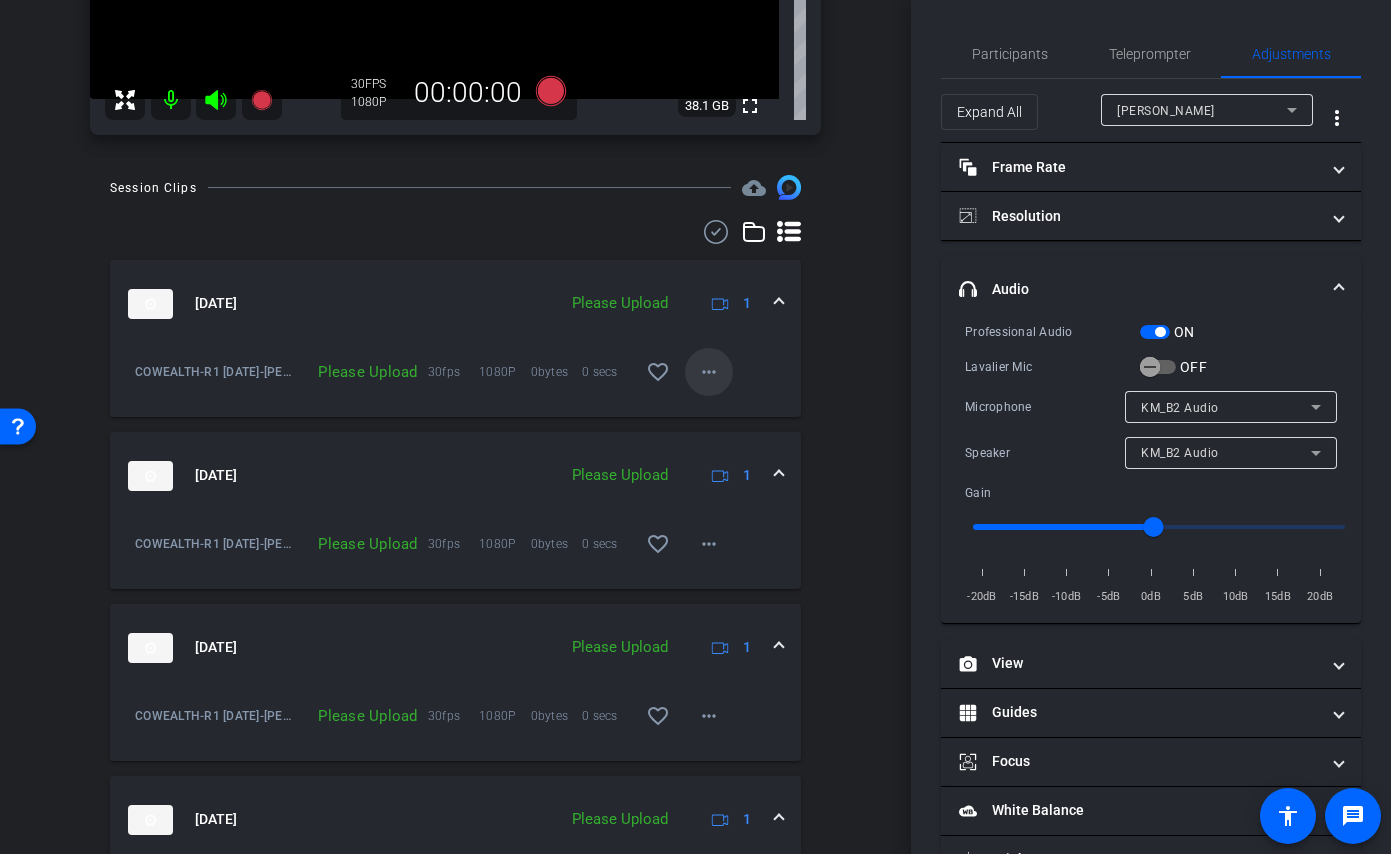 click on "more_horiz" at bounding box center [709, 372] 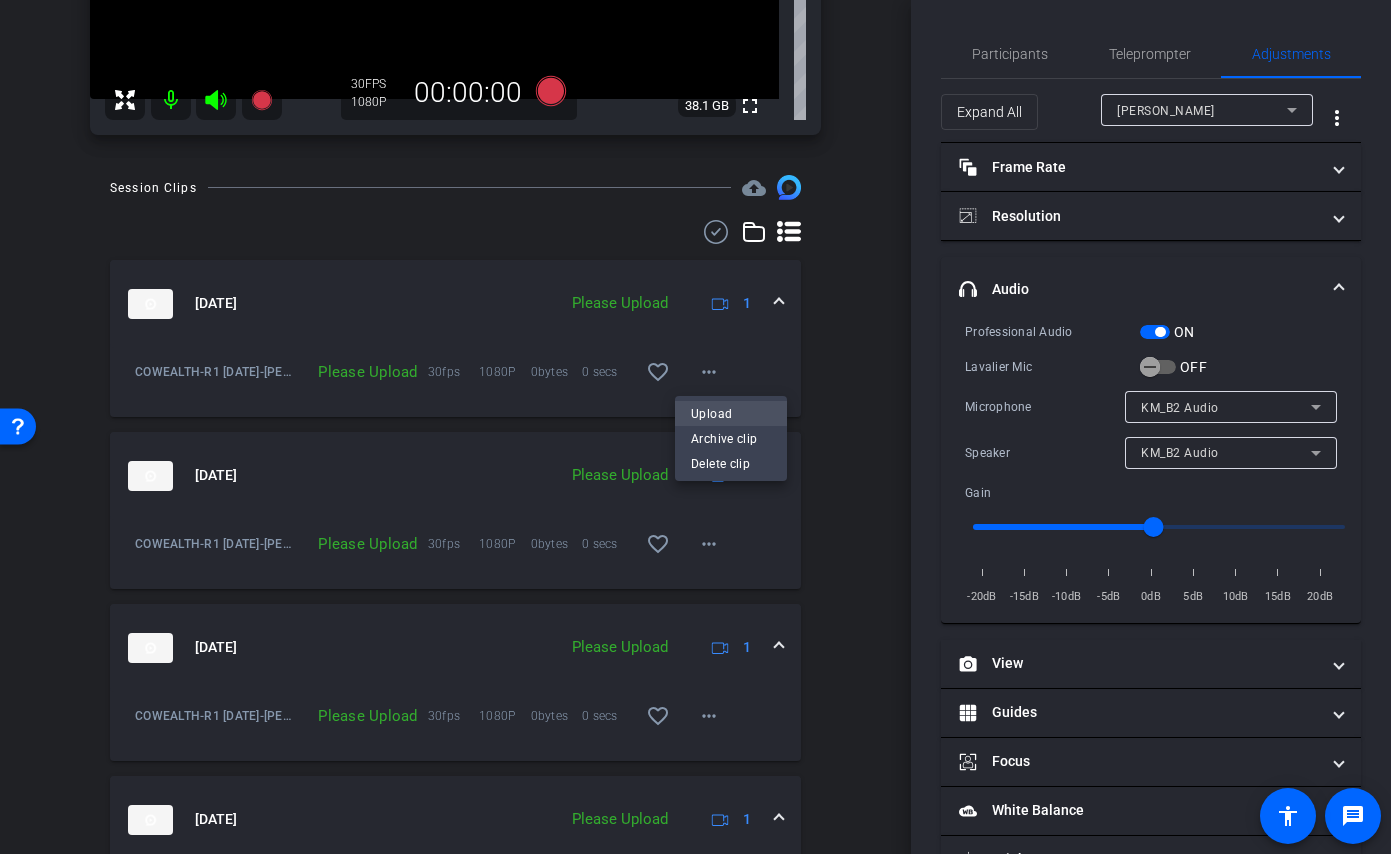 click on "Upload" at bounding box center [731, 413] 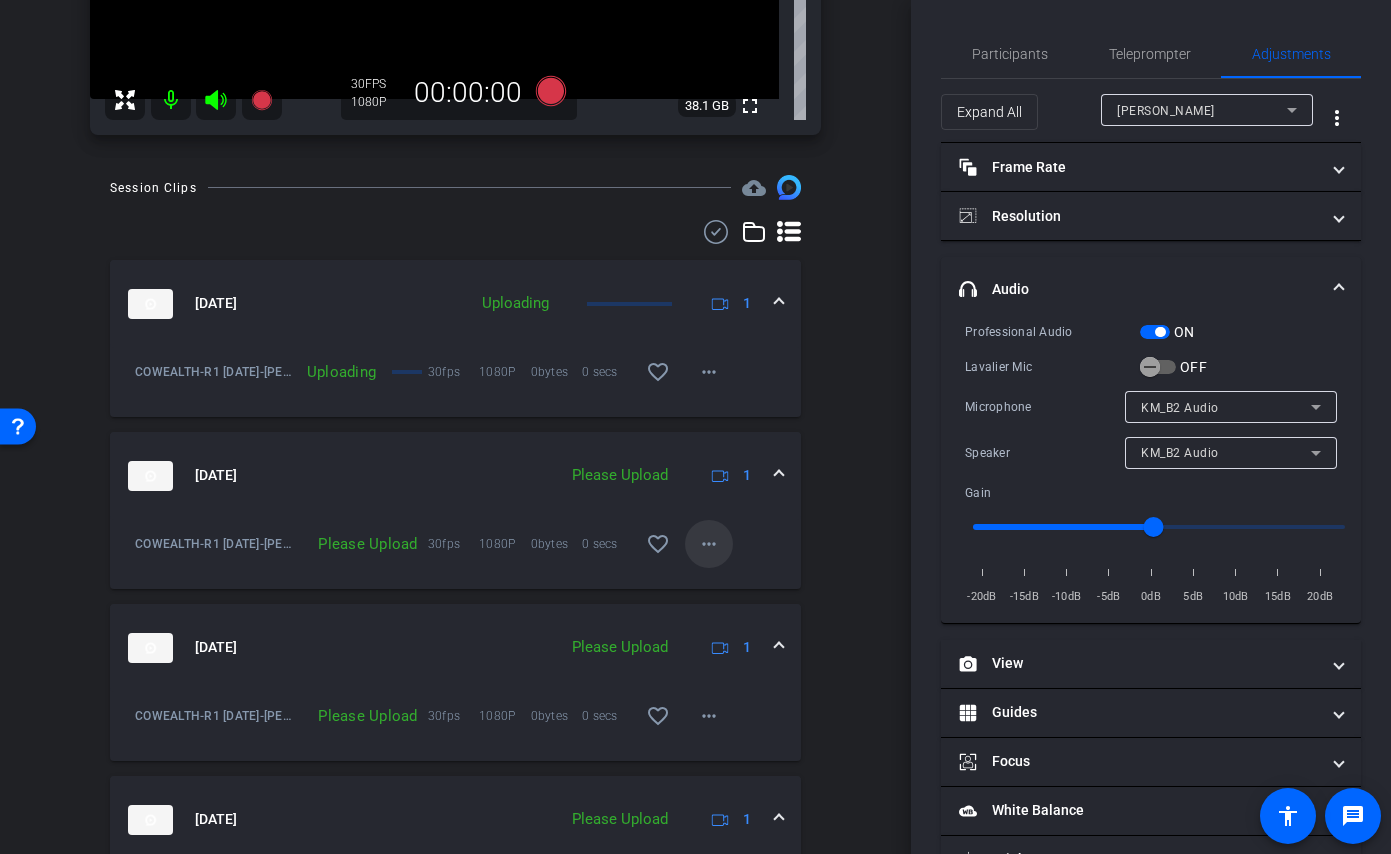 click on "more_horiz" at bounding box center (709, 544) 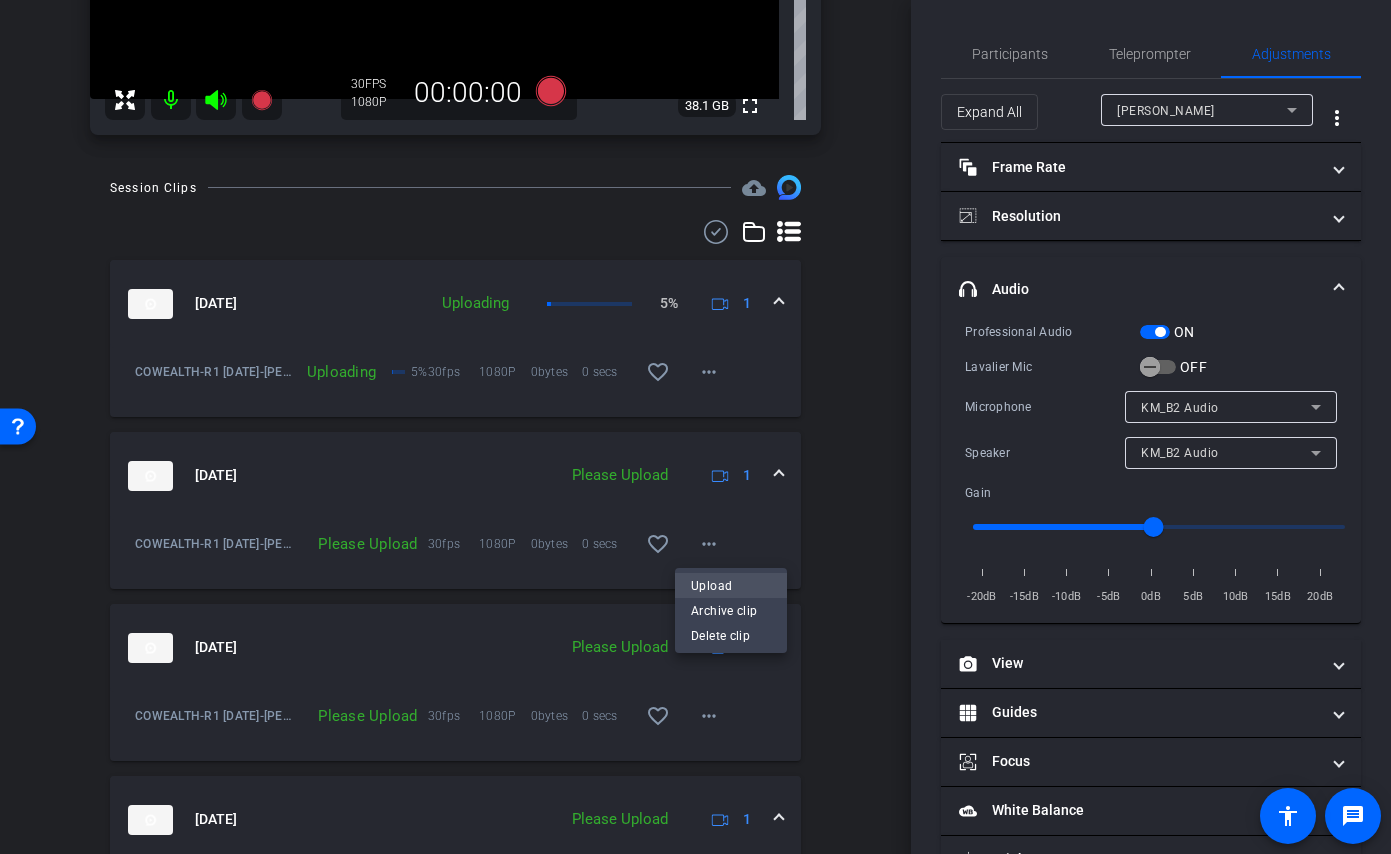 click on "Upload" at bounding box center (731, 585) 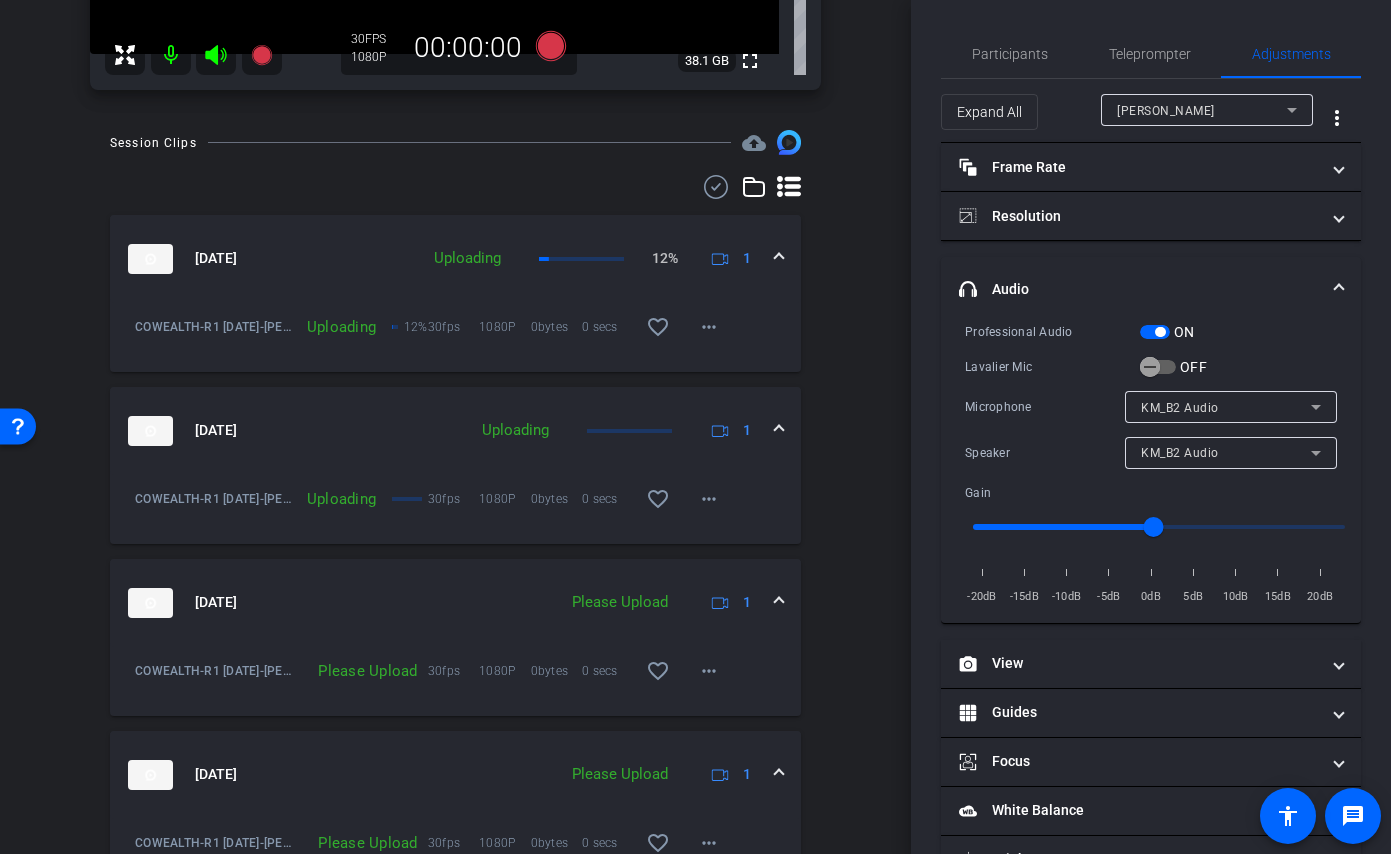 scroll, scrollTop: 555, scrollLeft: 0, axis: vertical 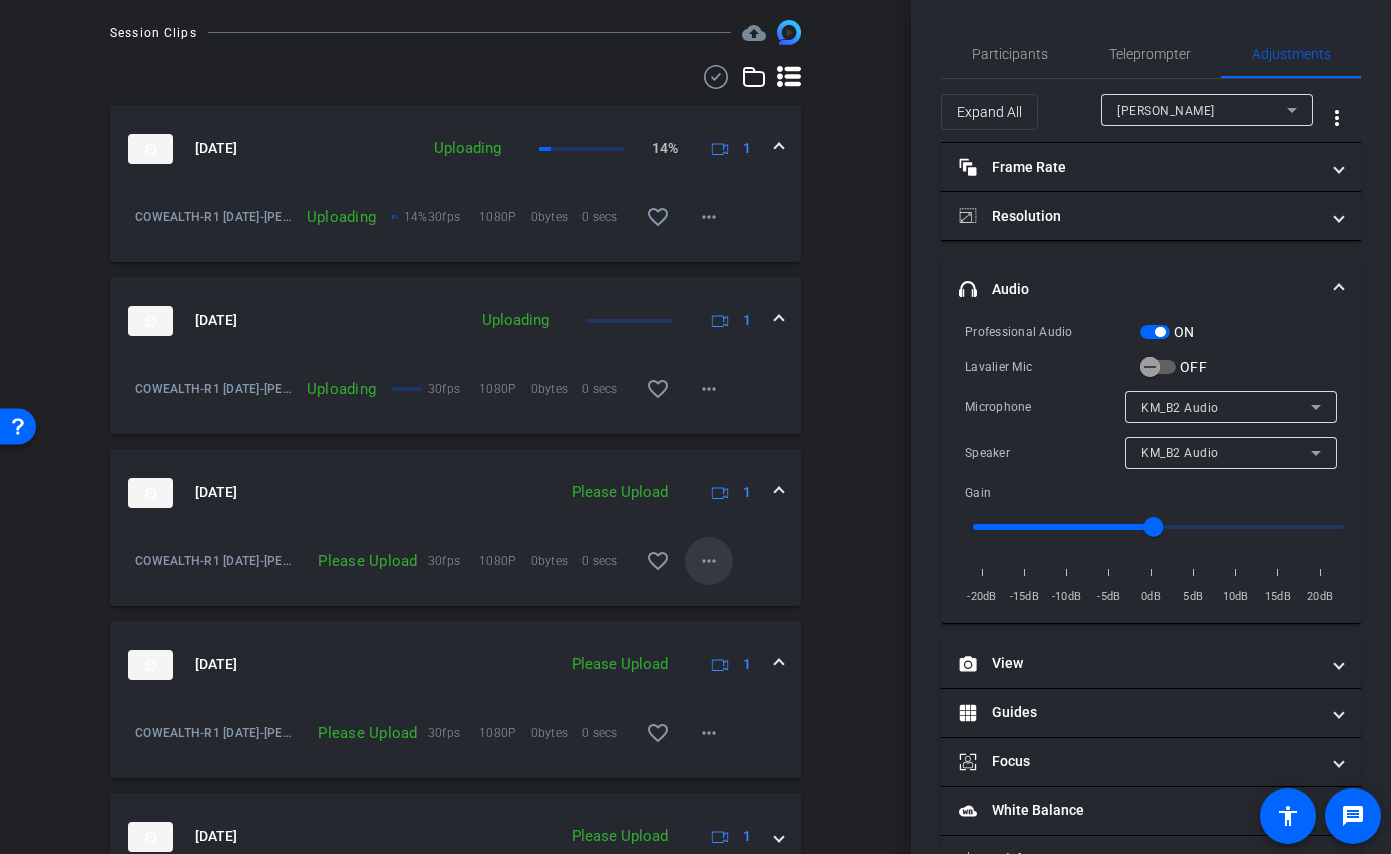 click on "more_horiz" at bounding box center [709, 561] 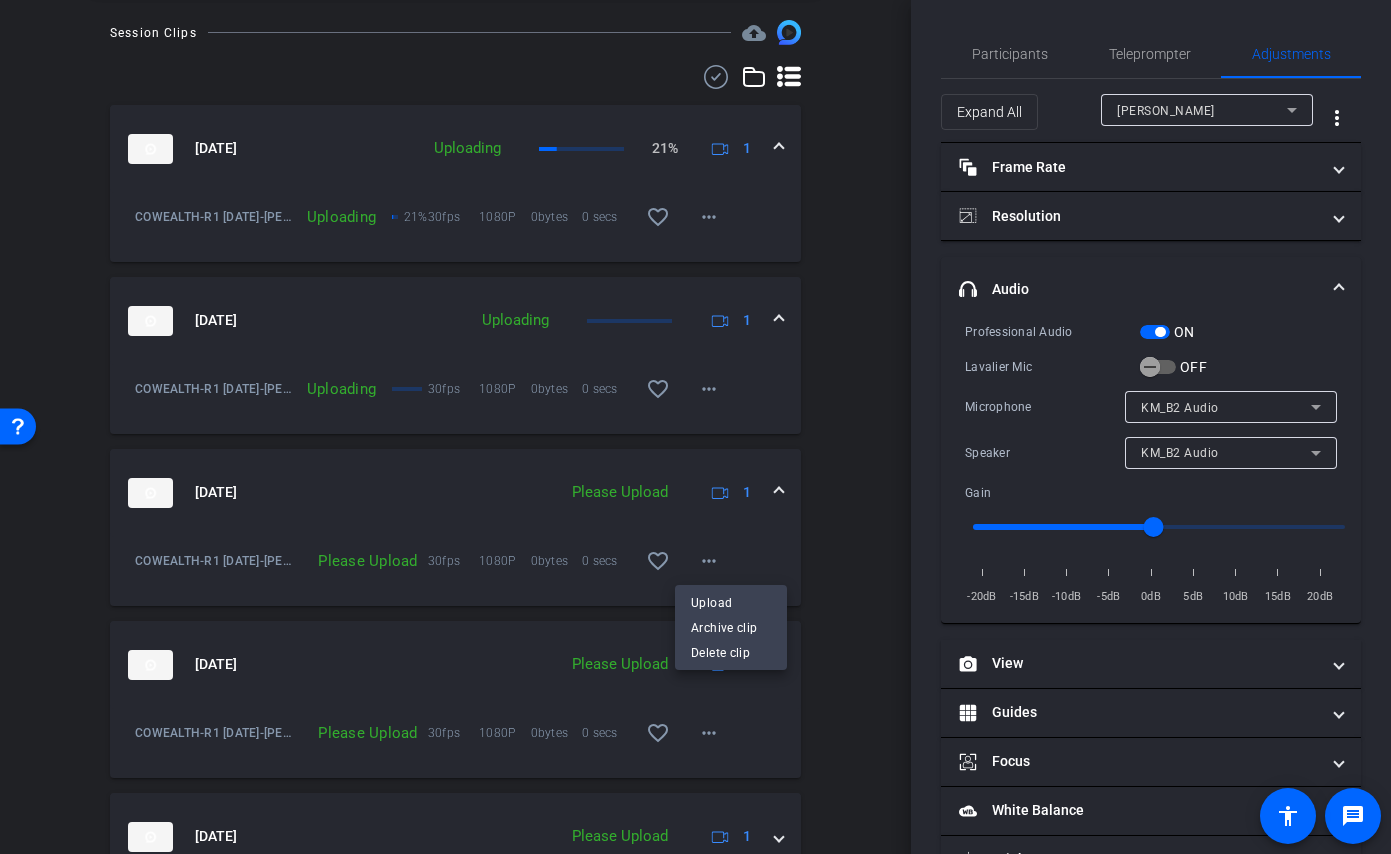 click at bounding box center (695, 427) 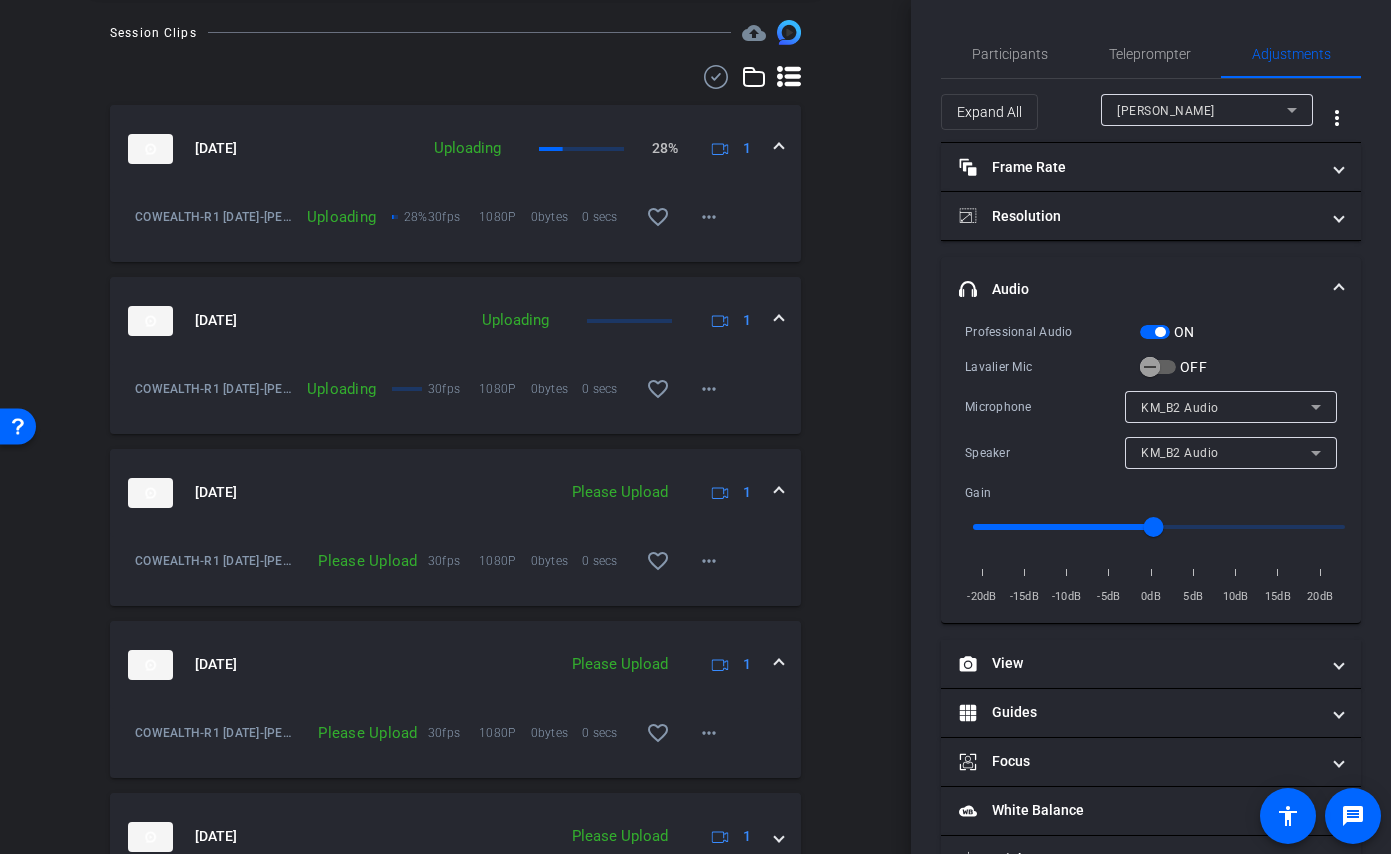 click at bounding box center [1155, 332] 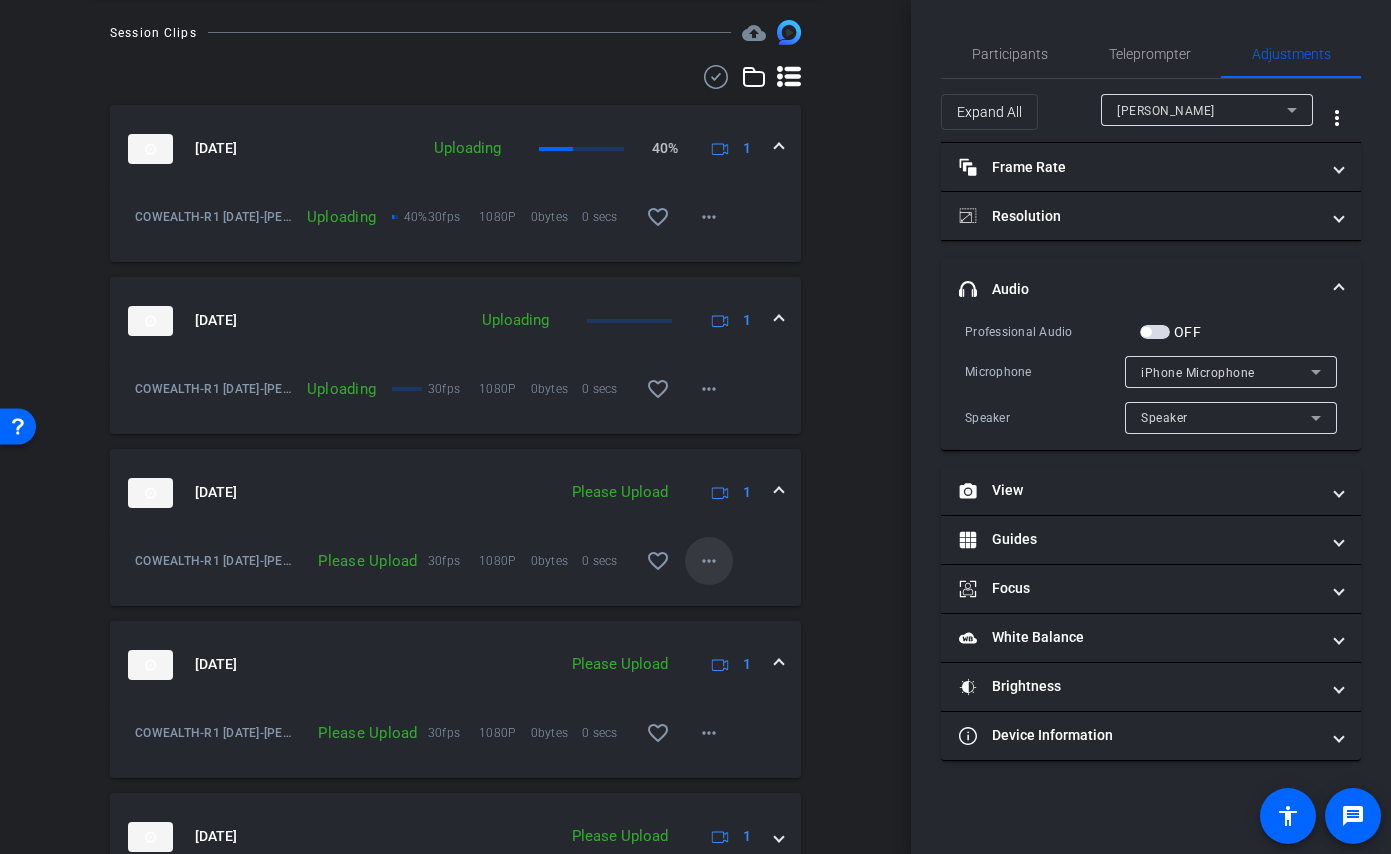click on "more_horiz" at bounding box center (709, 561) 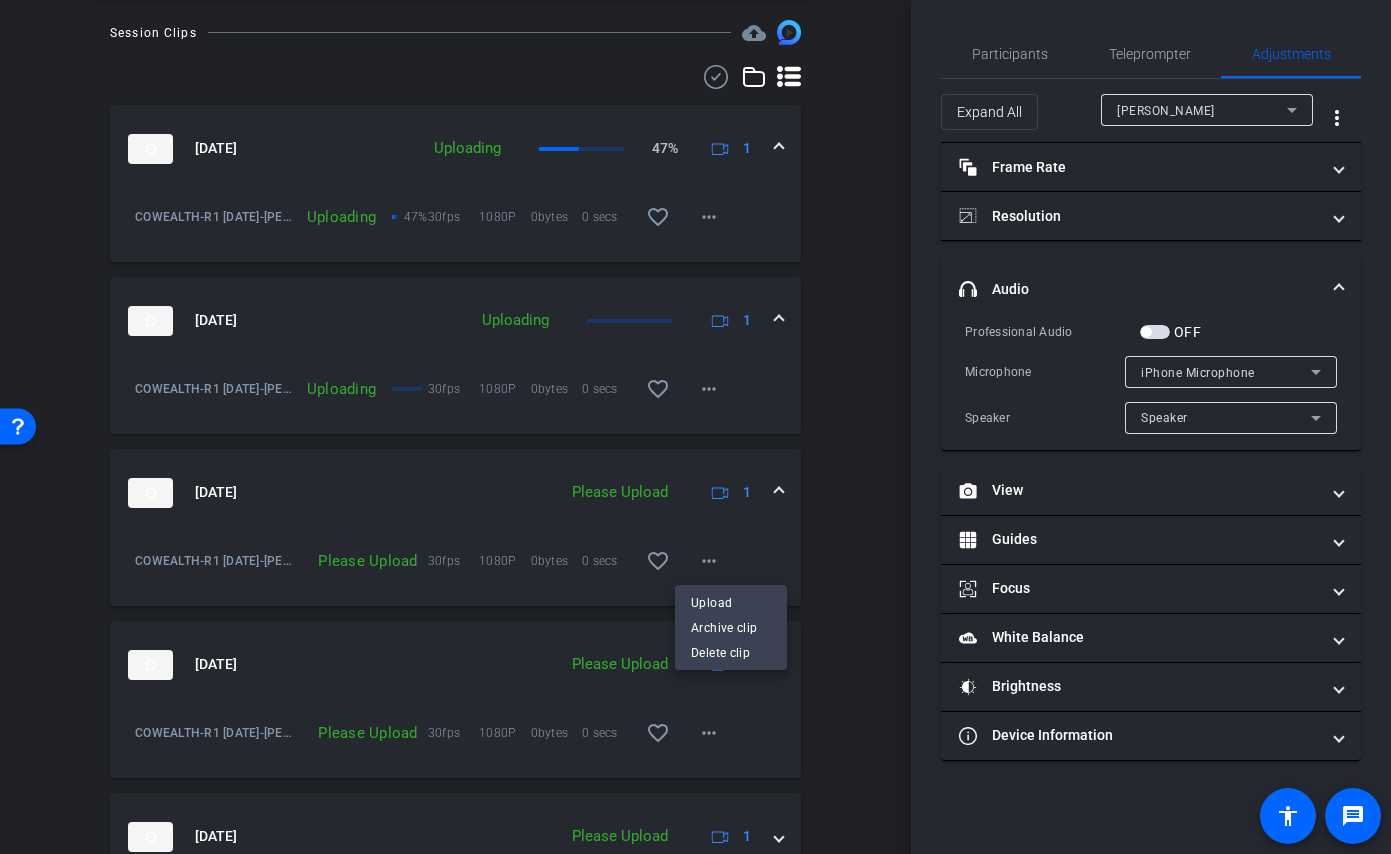click on "Upload   Archive clip   Delete clip" at bounding box center [731, 627] 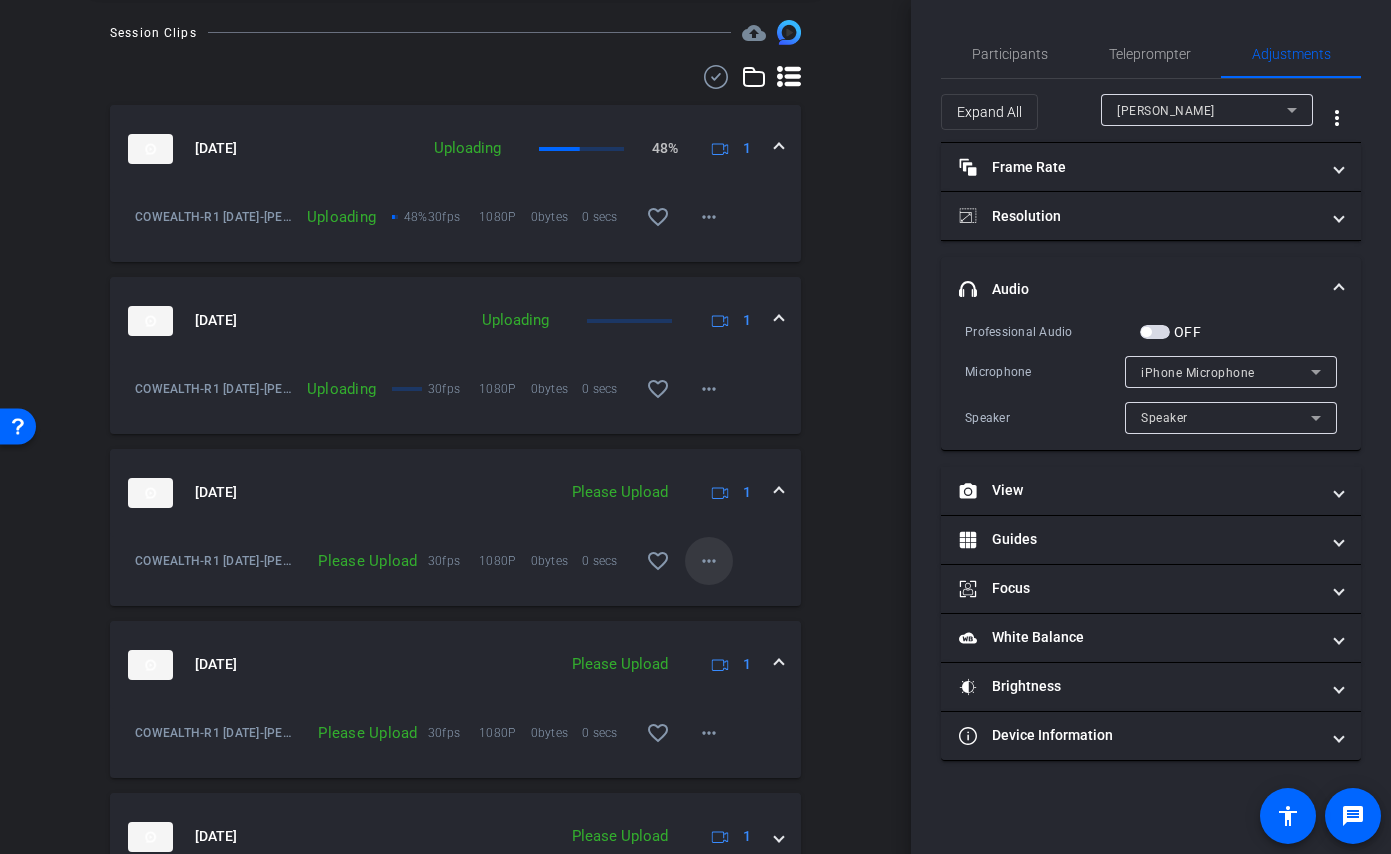 click on "more_horiz" at bounding box center [709, 561] 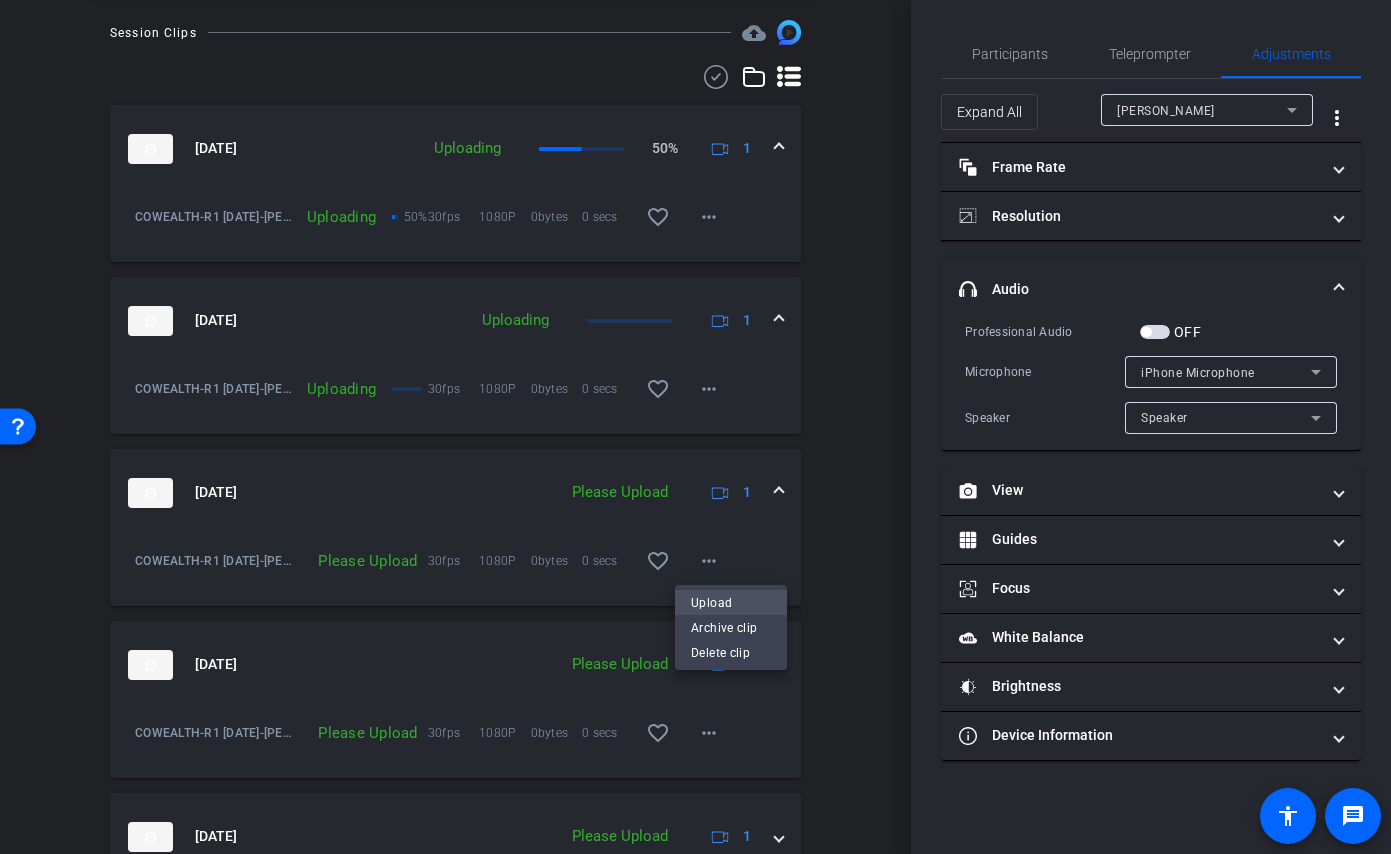 click on "Upload" at bounding box center [731, 602] 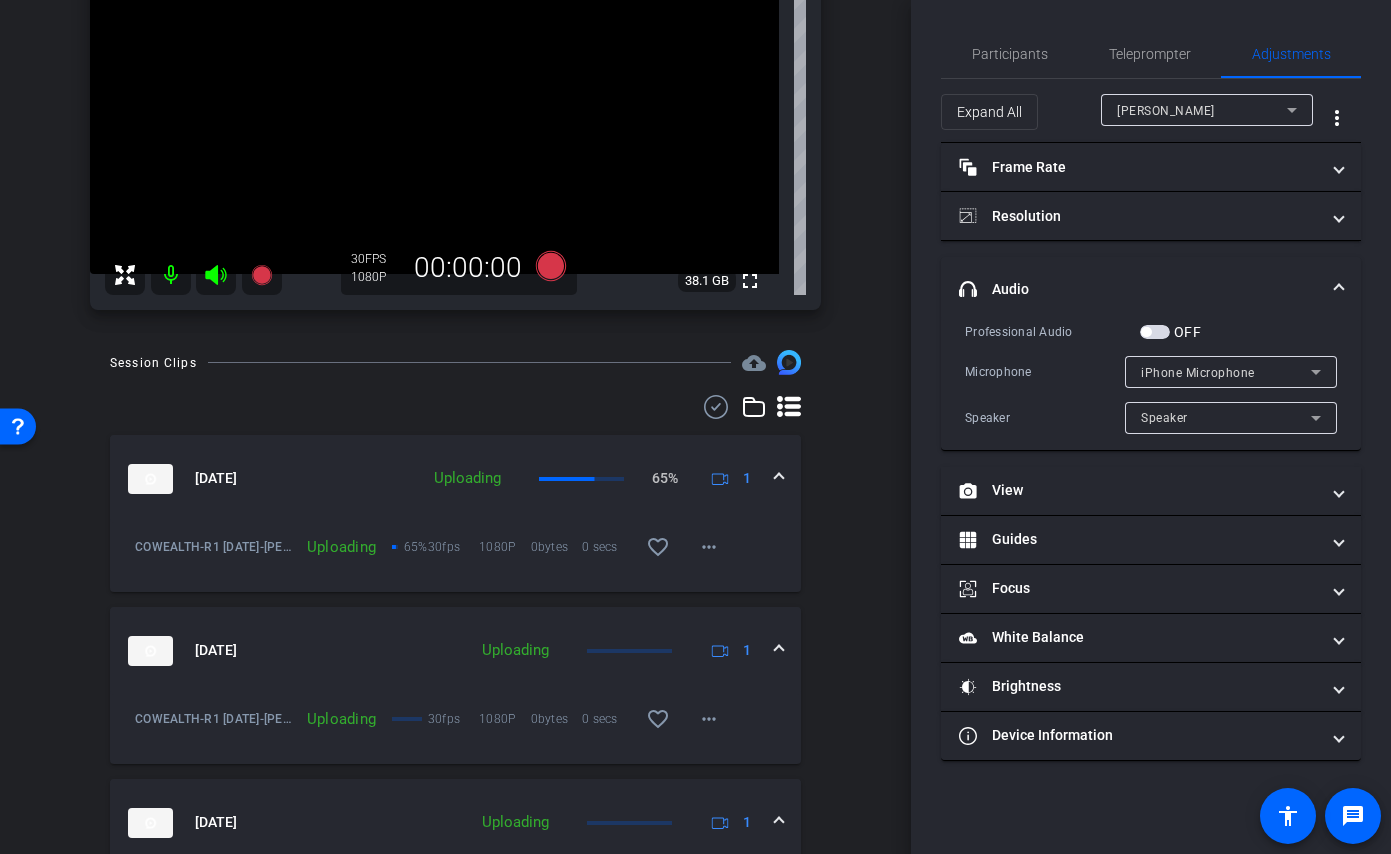 scroll, scrollTop: 579, scrollLeft: 0, axis: vertical 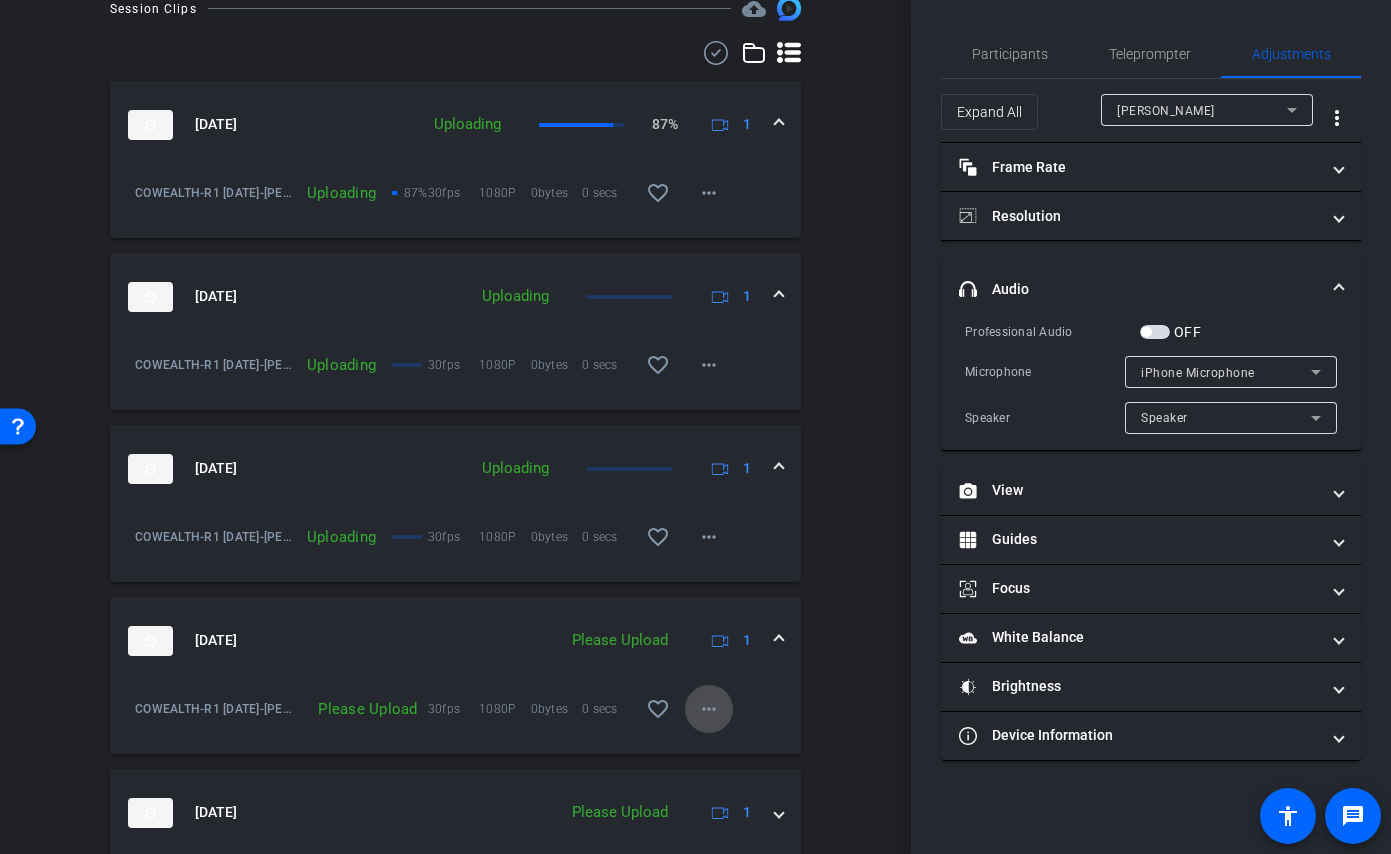 click on "more_horiz" at bounding box center (709, 709) 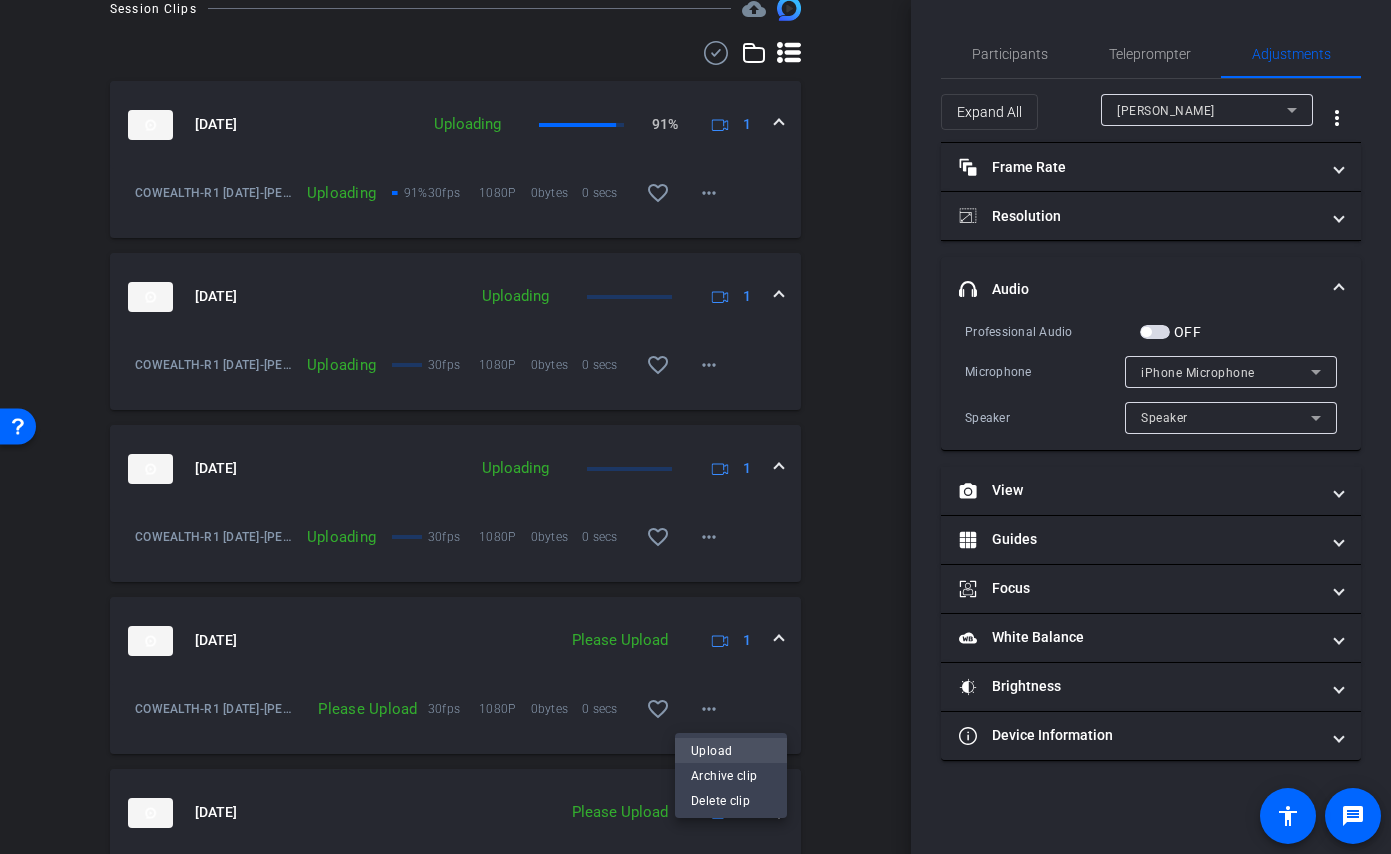 click on "Upload" at bounding box center [731, 750] 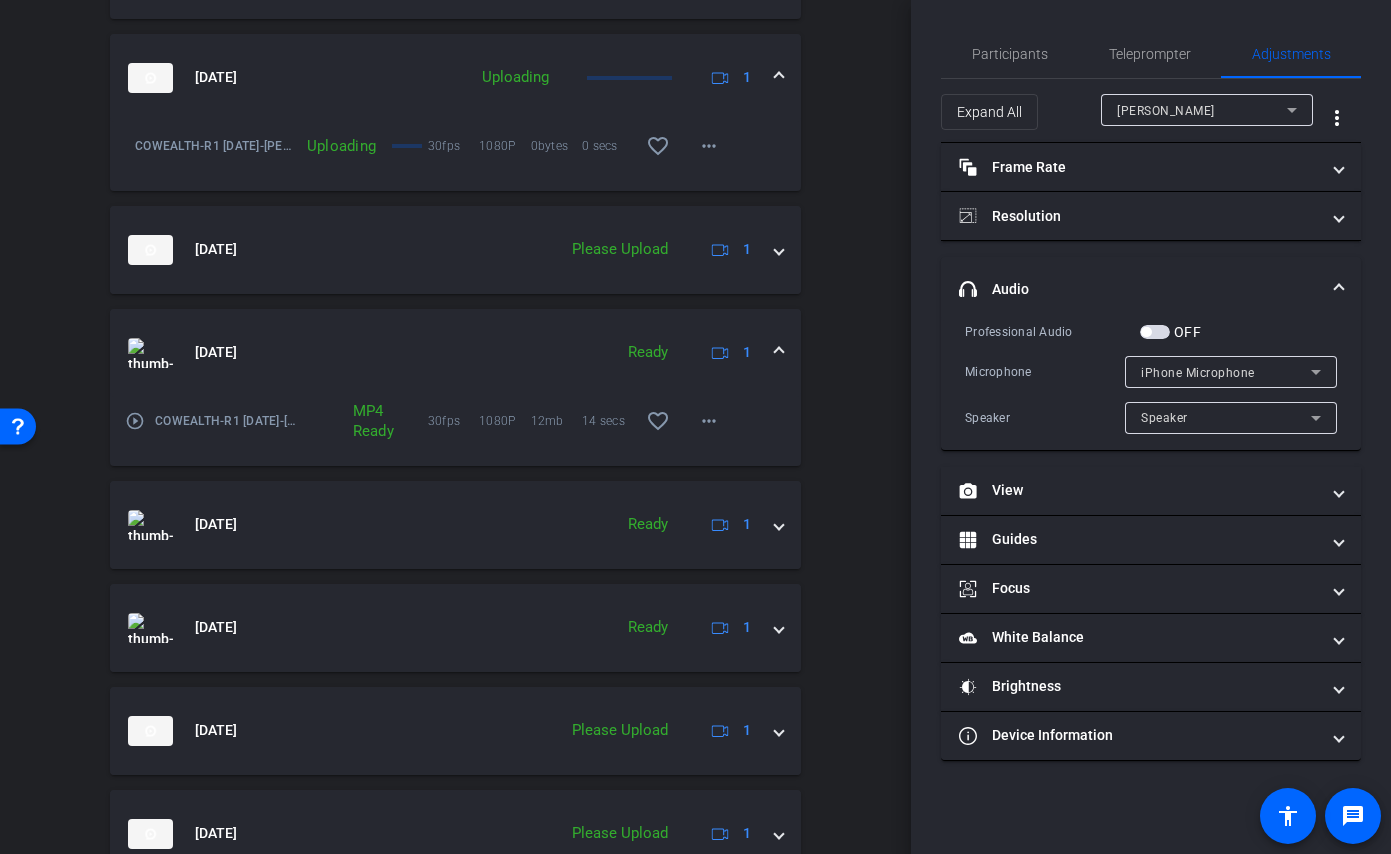 scroll, scrollTop: 1150, scrollLeft: 0, axis: vertical 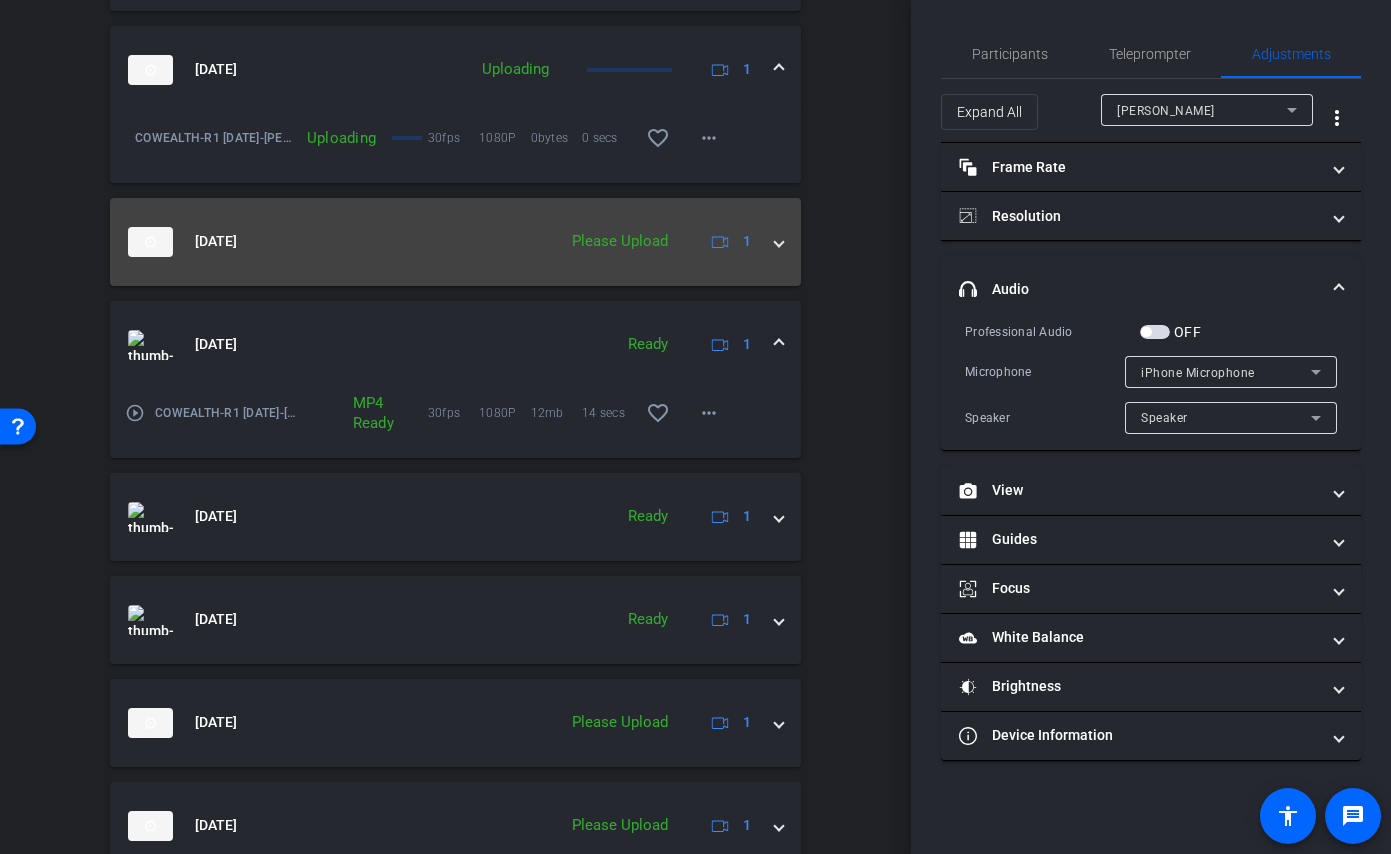 click at bounding box center (779, 241) 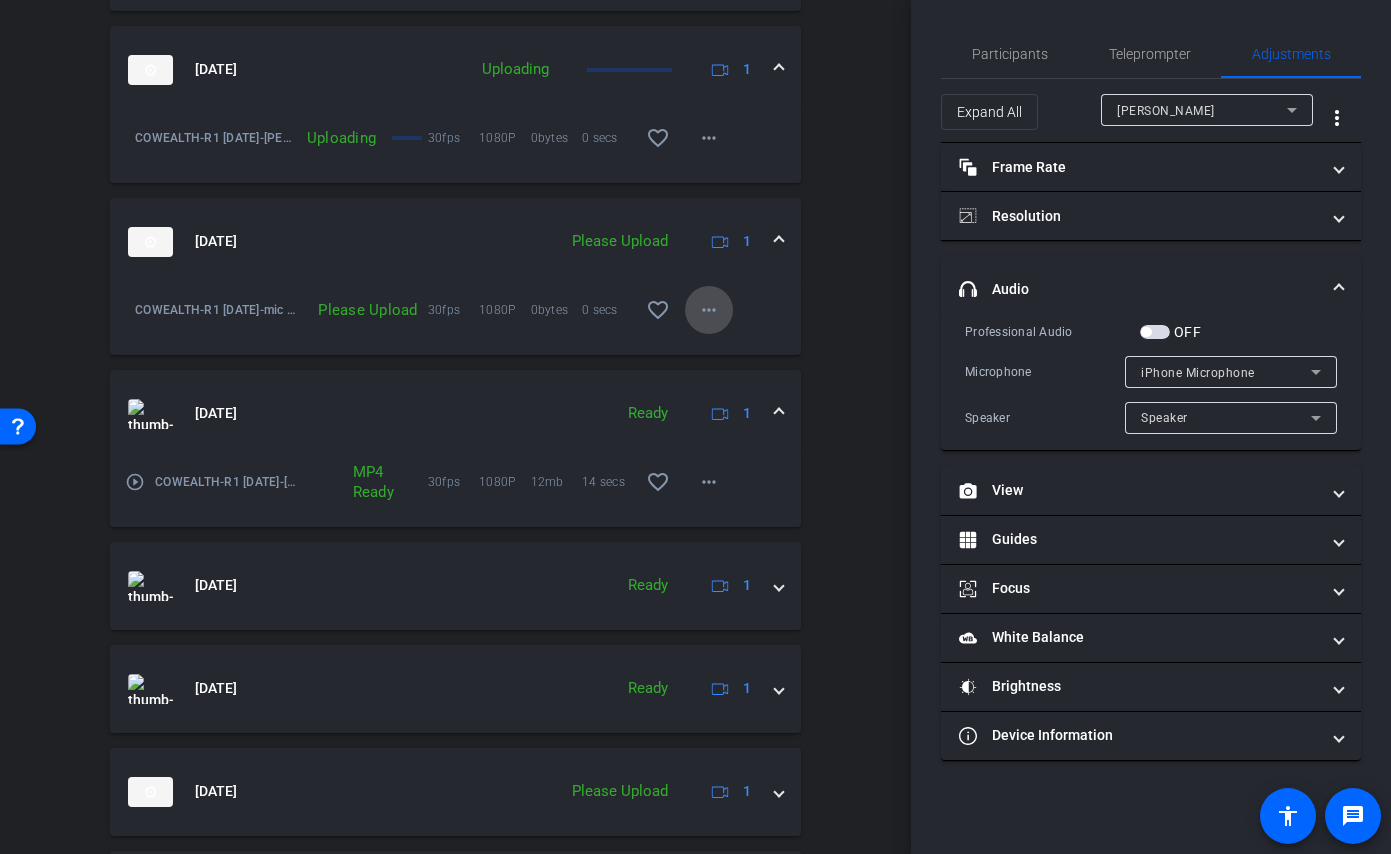 click on "more_horiz" at bounding box center (709, 310) 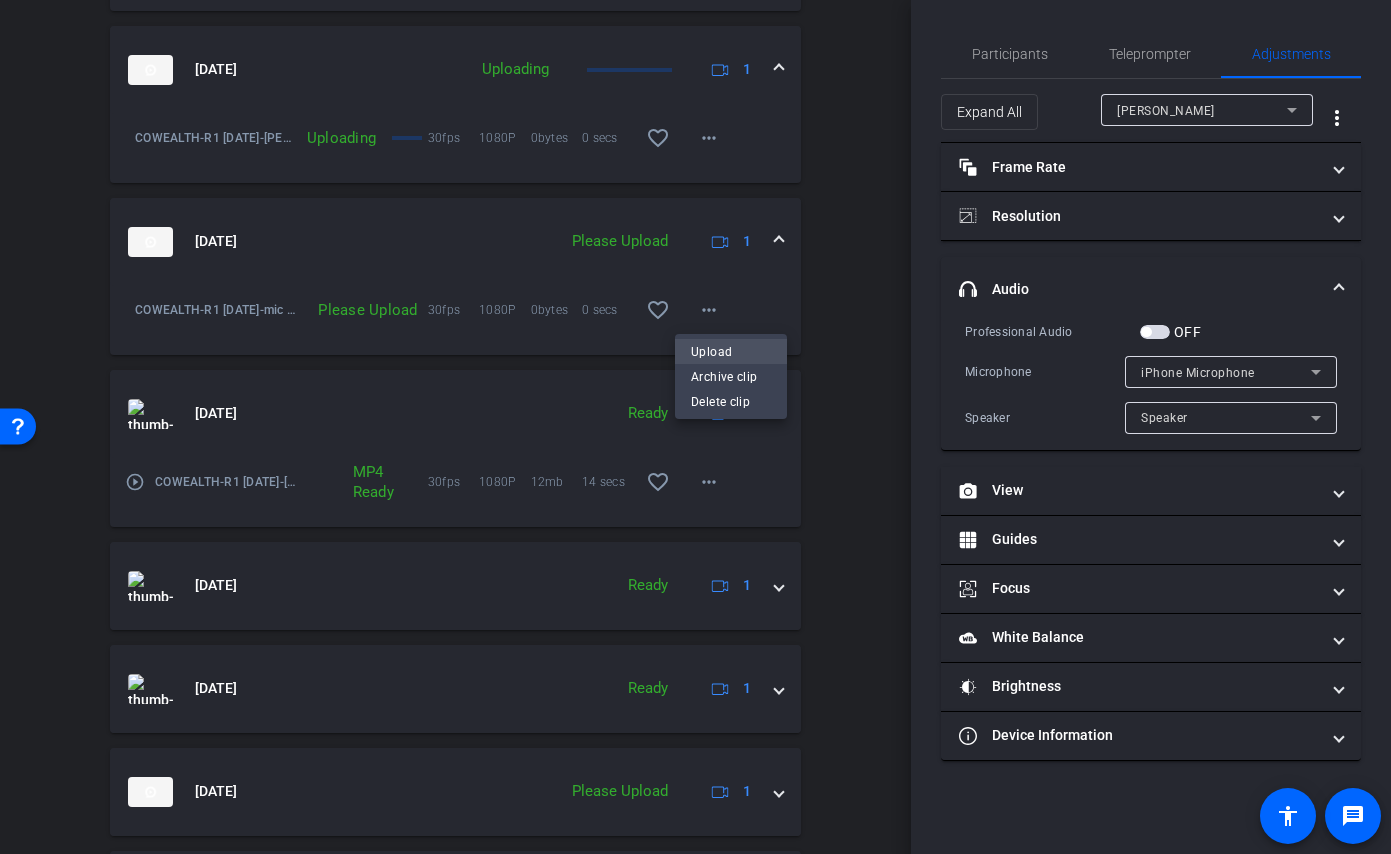 click on "Upload" at bounding box center [731, 351] 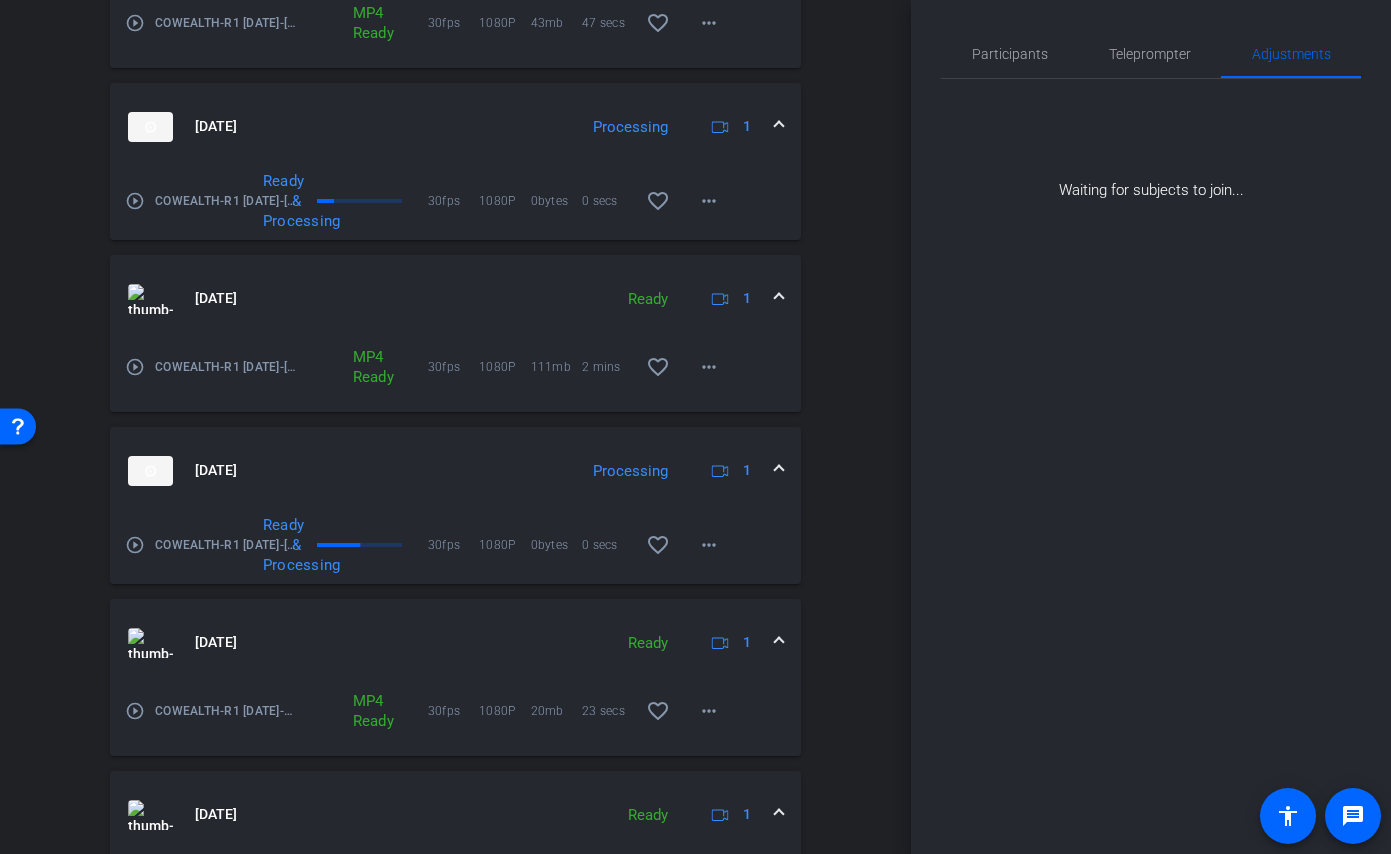 scroll, scrollTop: 1097, scrollLeft: 0, axis: vertical 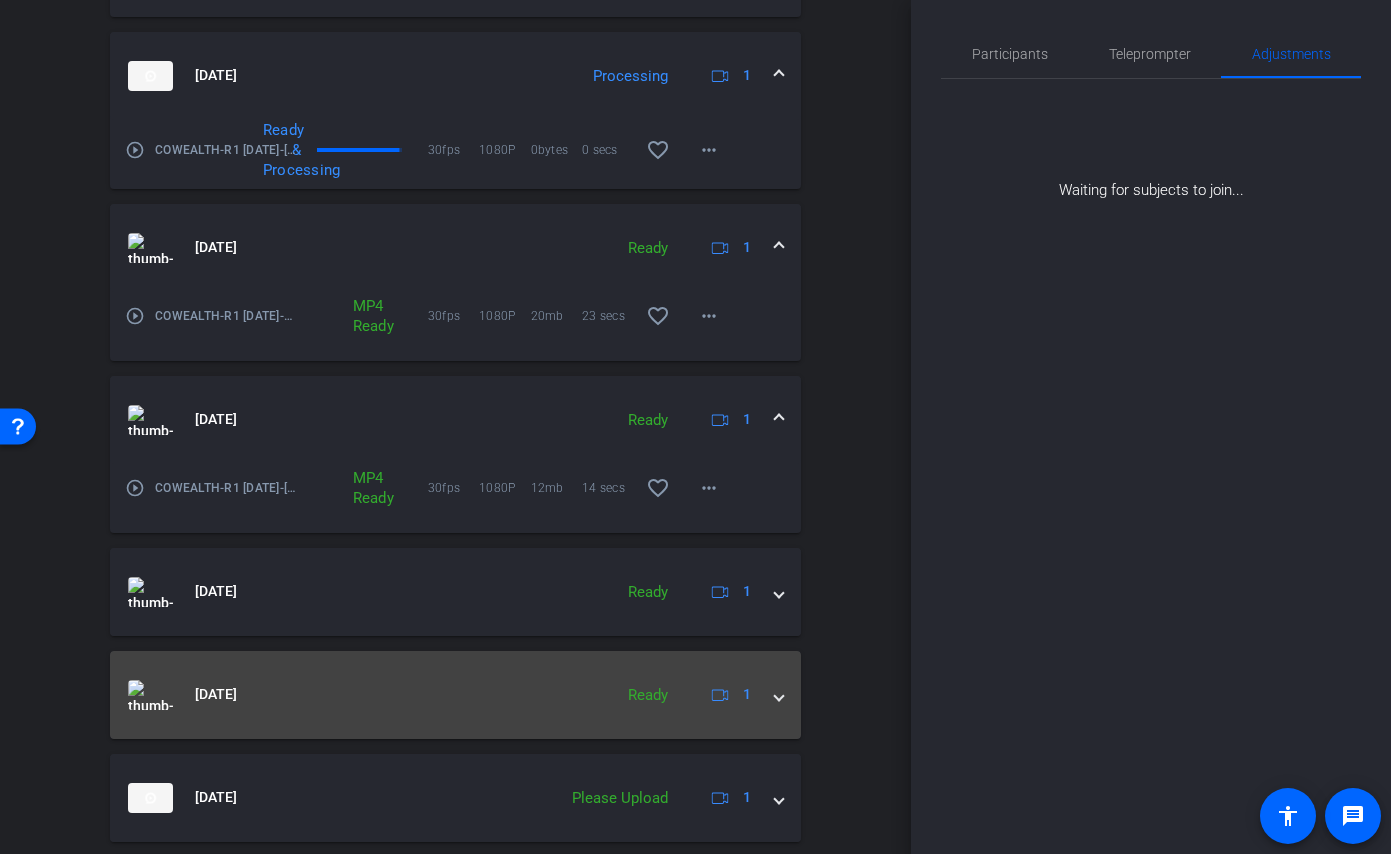 click on "Jul 7, 2025   Ready
1" at bounding box center [455, 695] 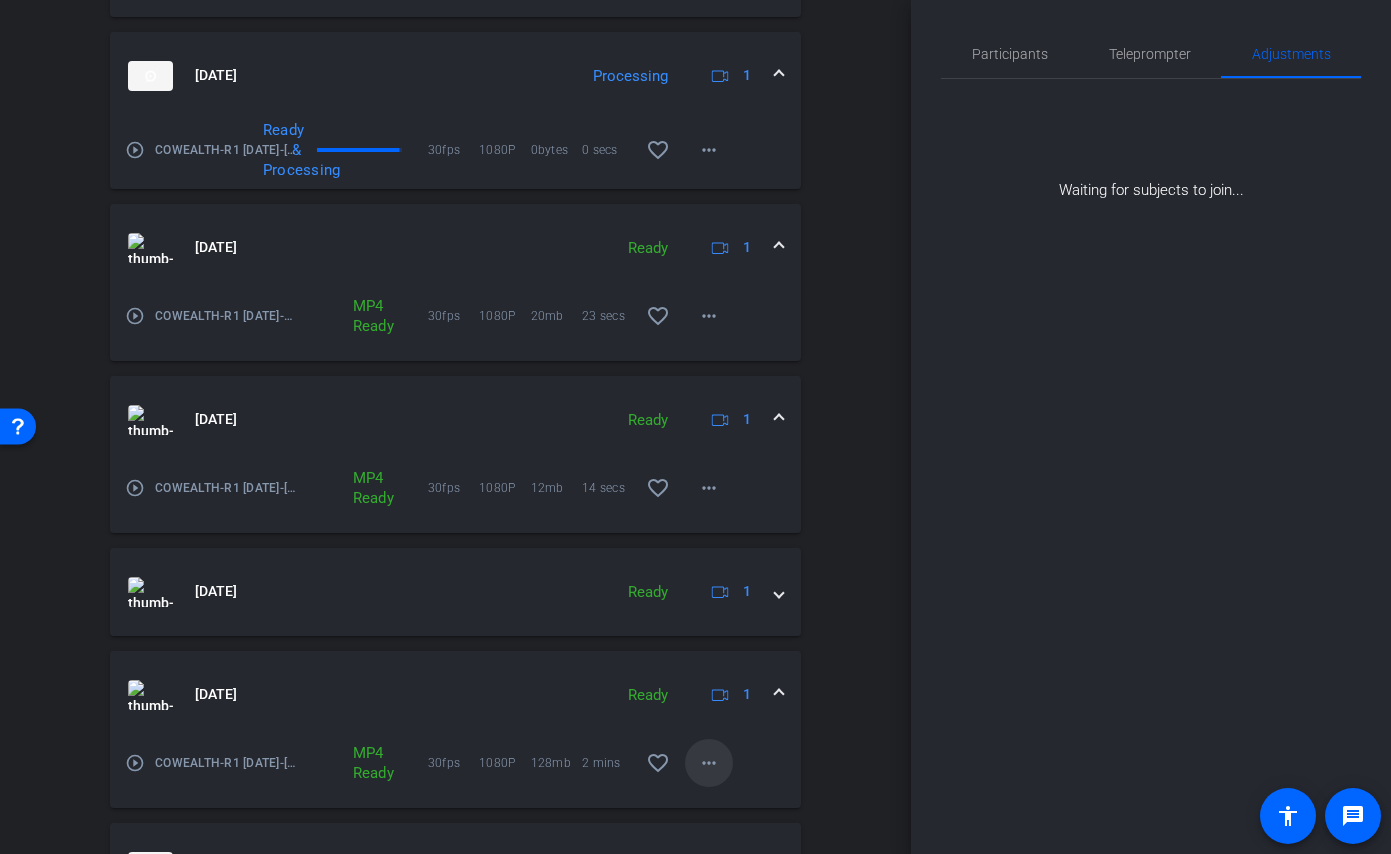 click on "more_horiz" at bounding box center (709, 763) 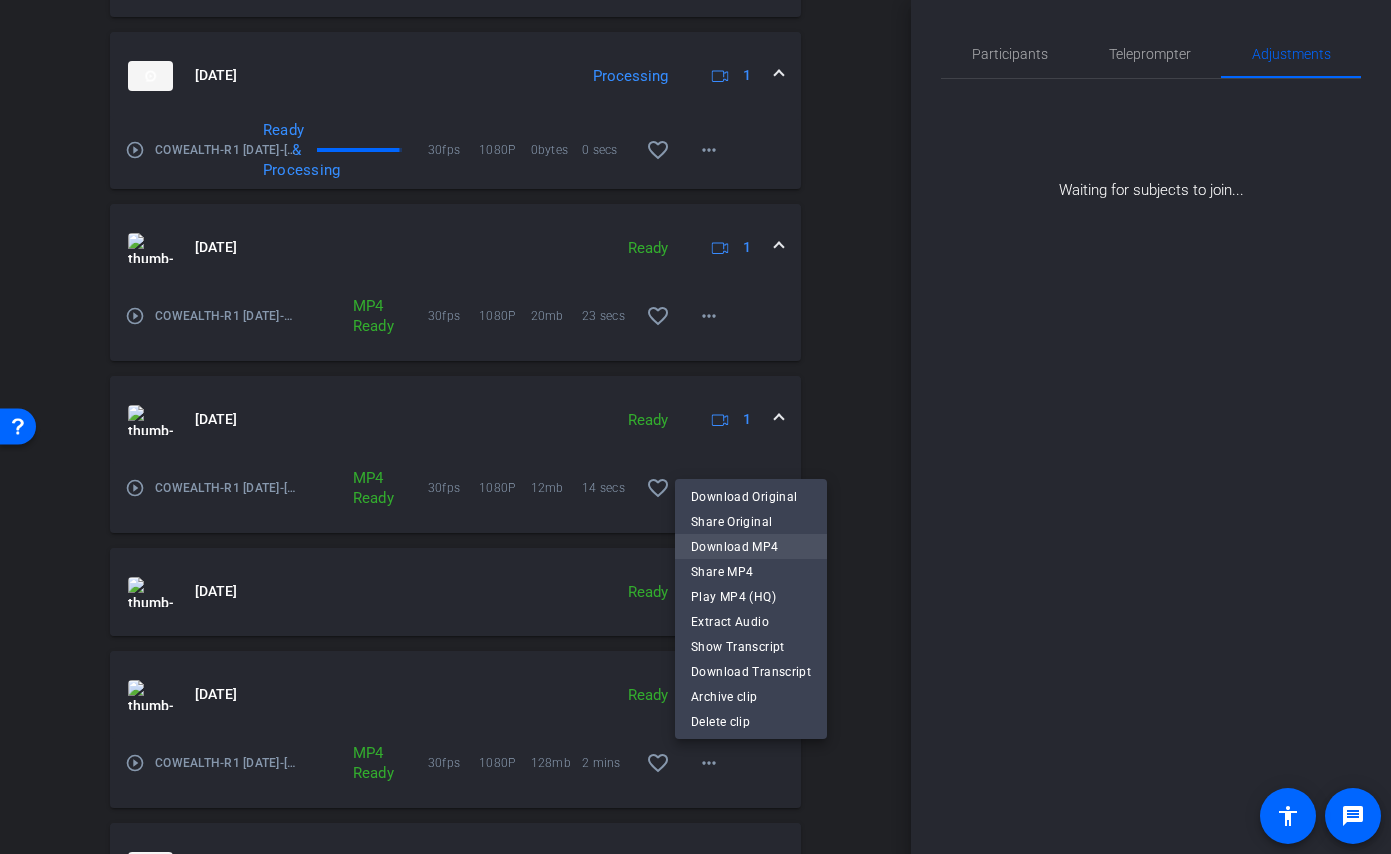 click on "Download MP4" at bounding box center (751, 547) 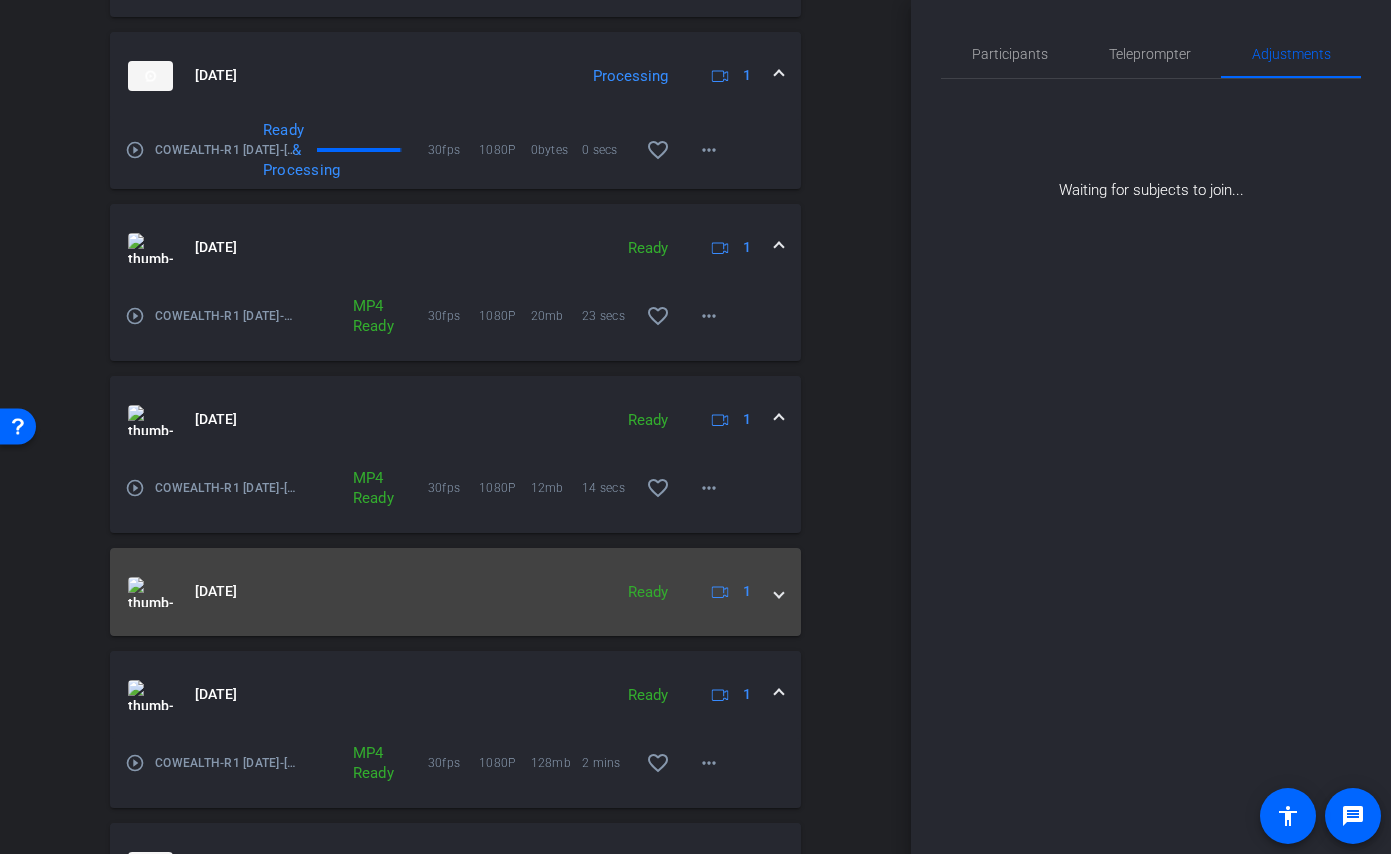 click at bounding box center [779, 591] 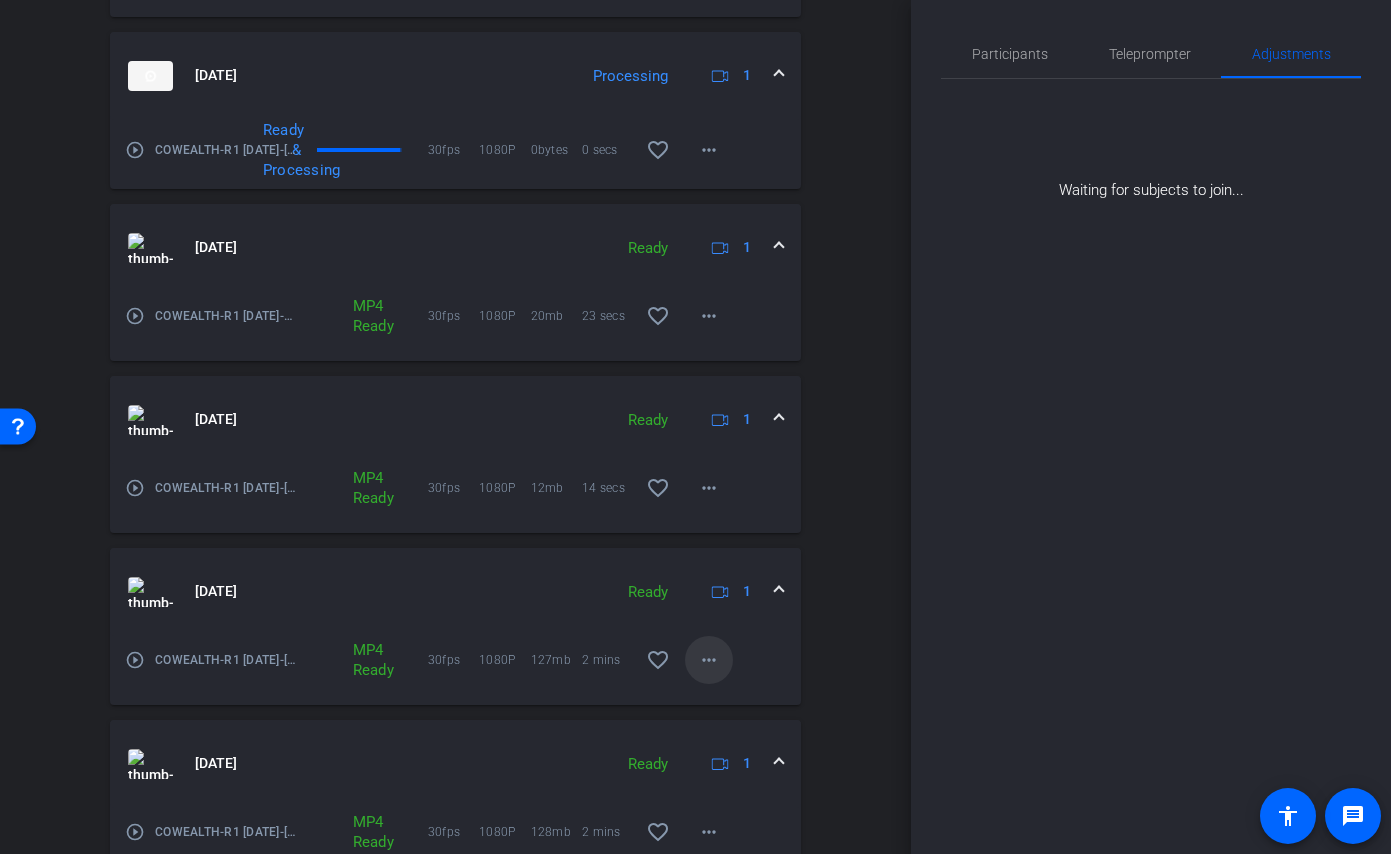 click on "more_horiz" at bounding box center (709, 660) 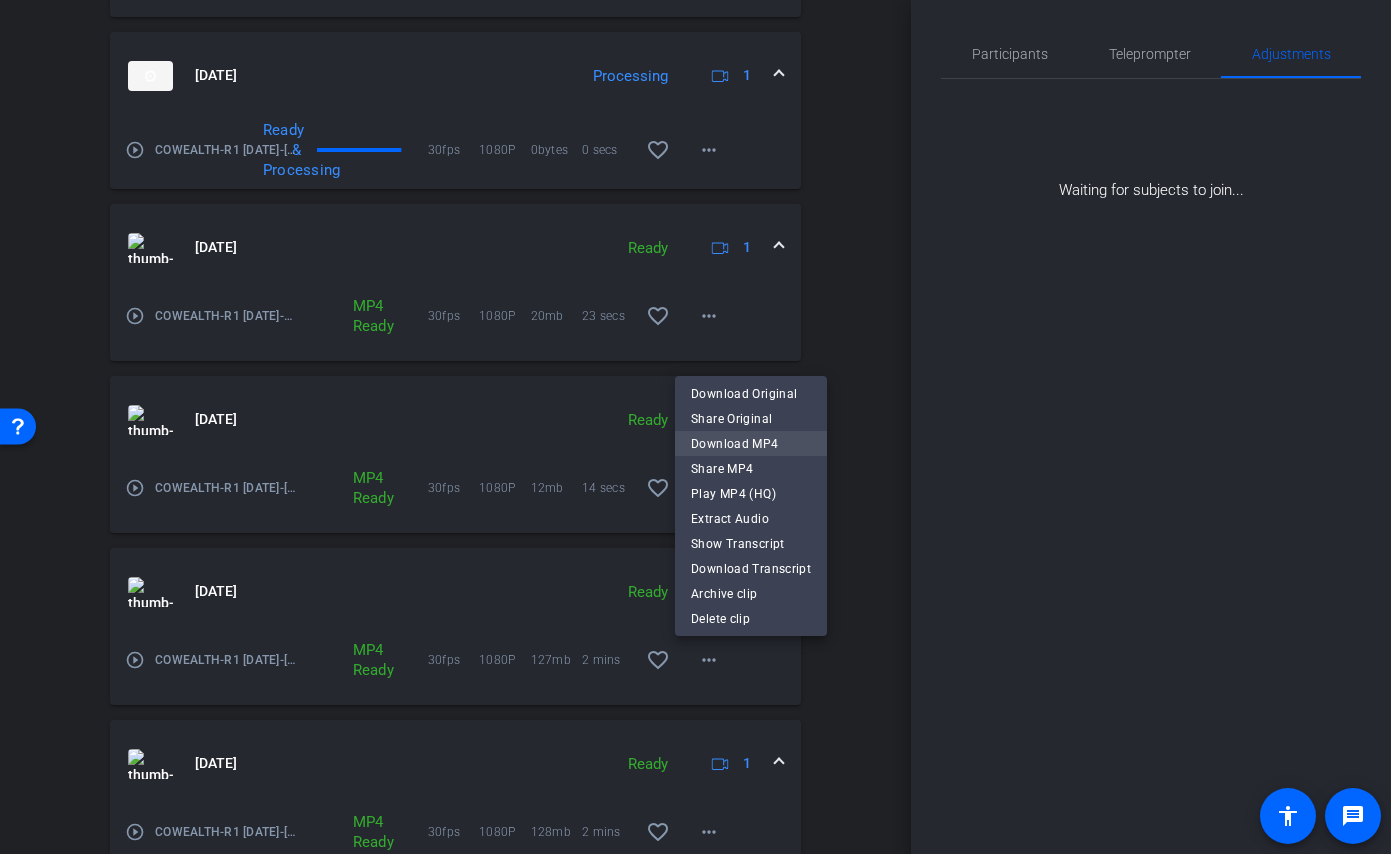 click on "Download MP4" at bounding box center [751, 444] 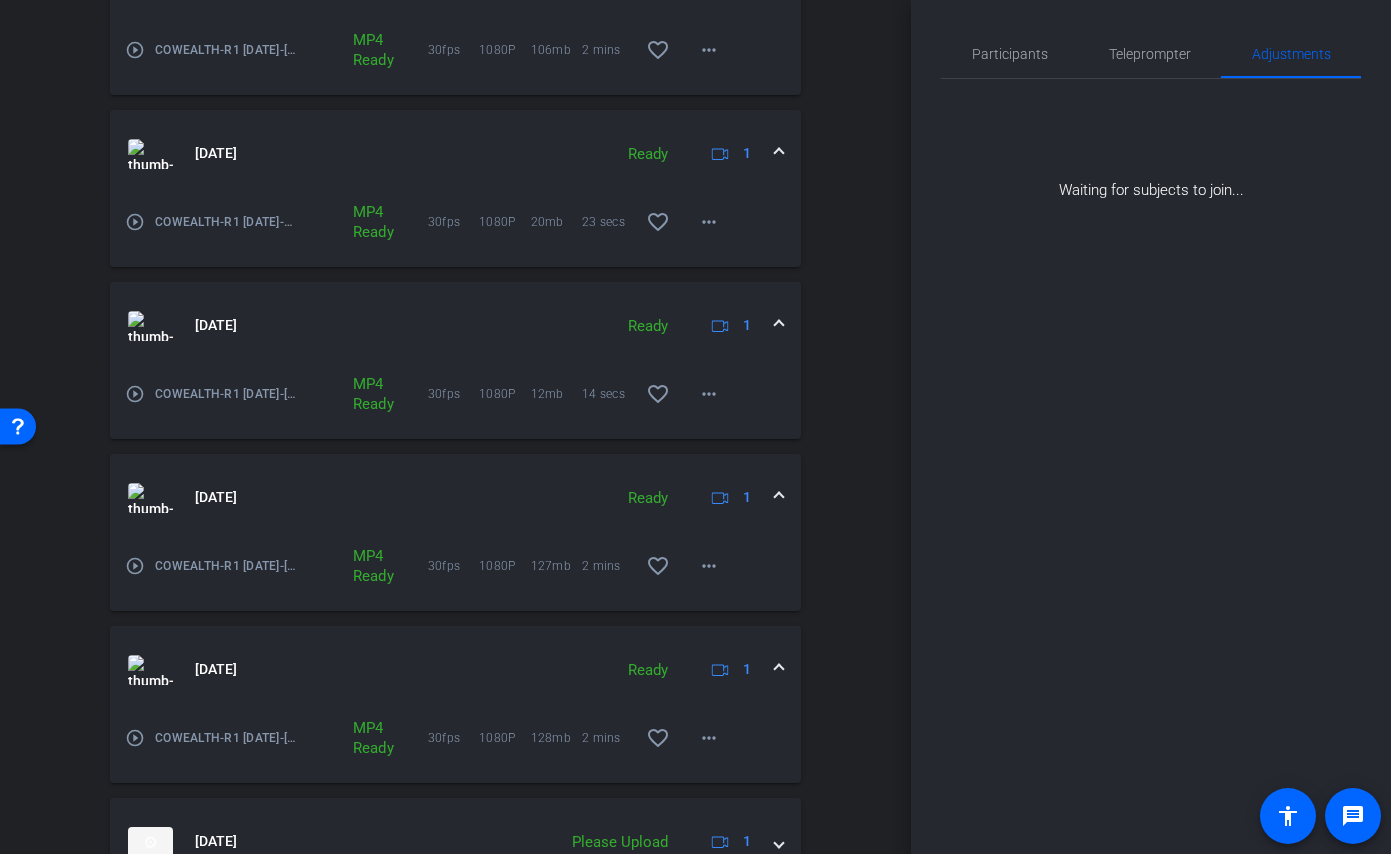 scroll, scrollTop: 1185, scrollLeft: 0, axis: vertical 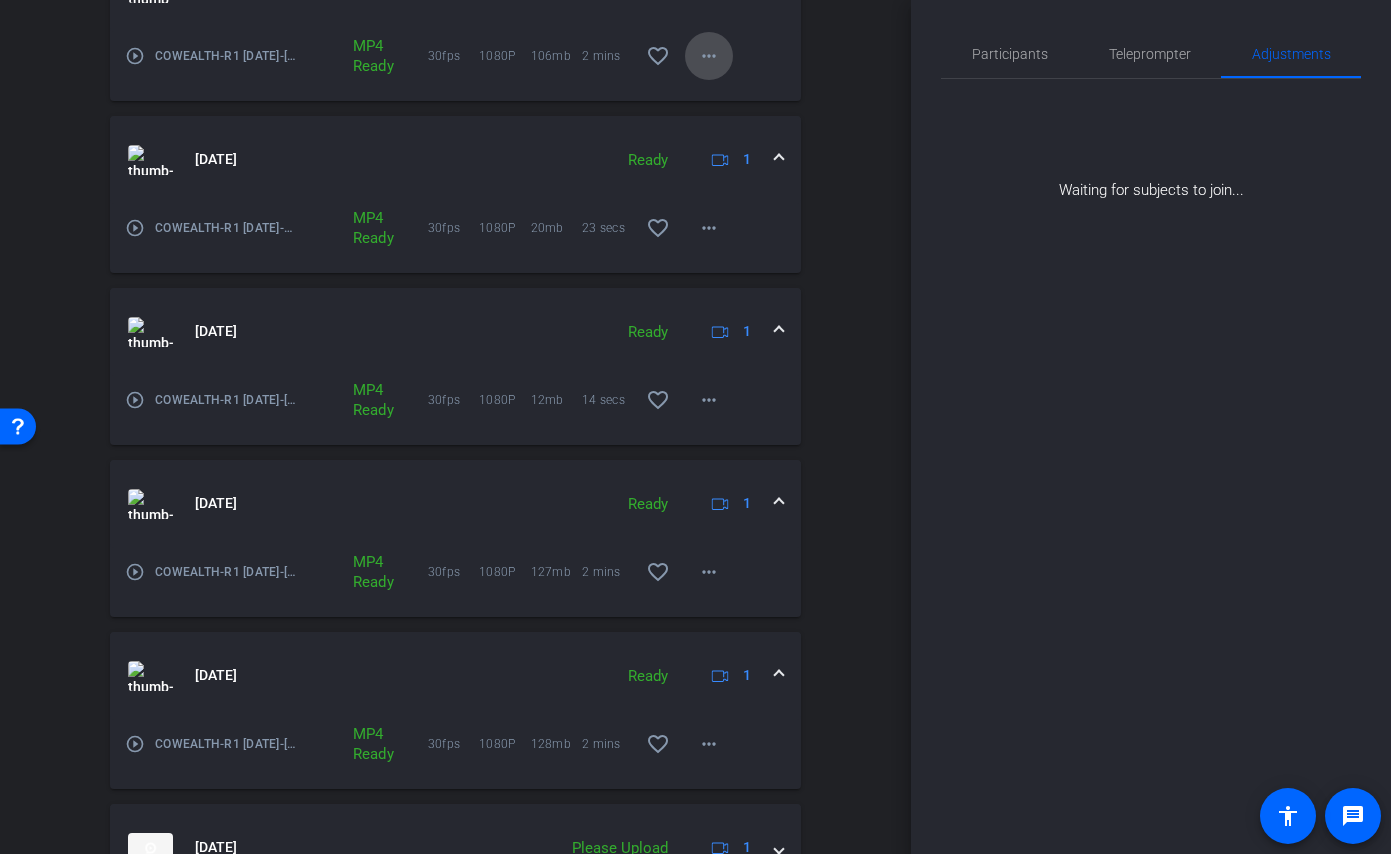 click on "more_horiz" at bounding box center [709, 56] 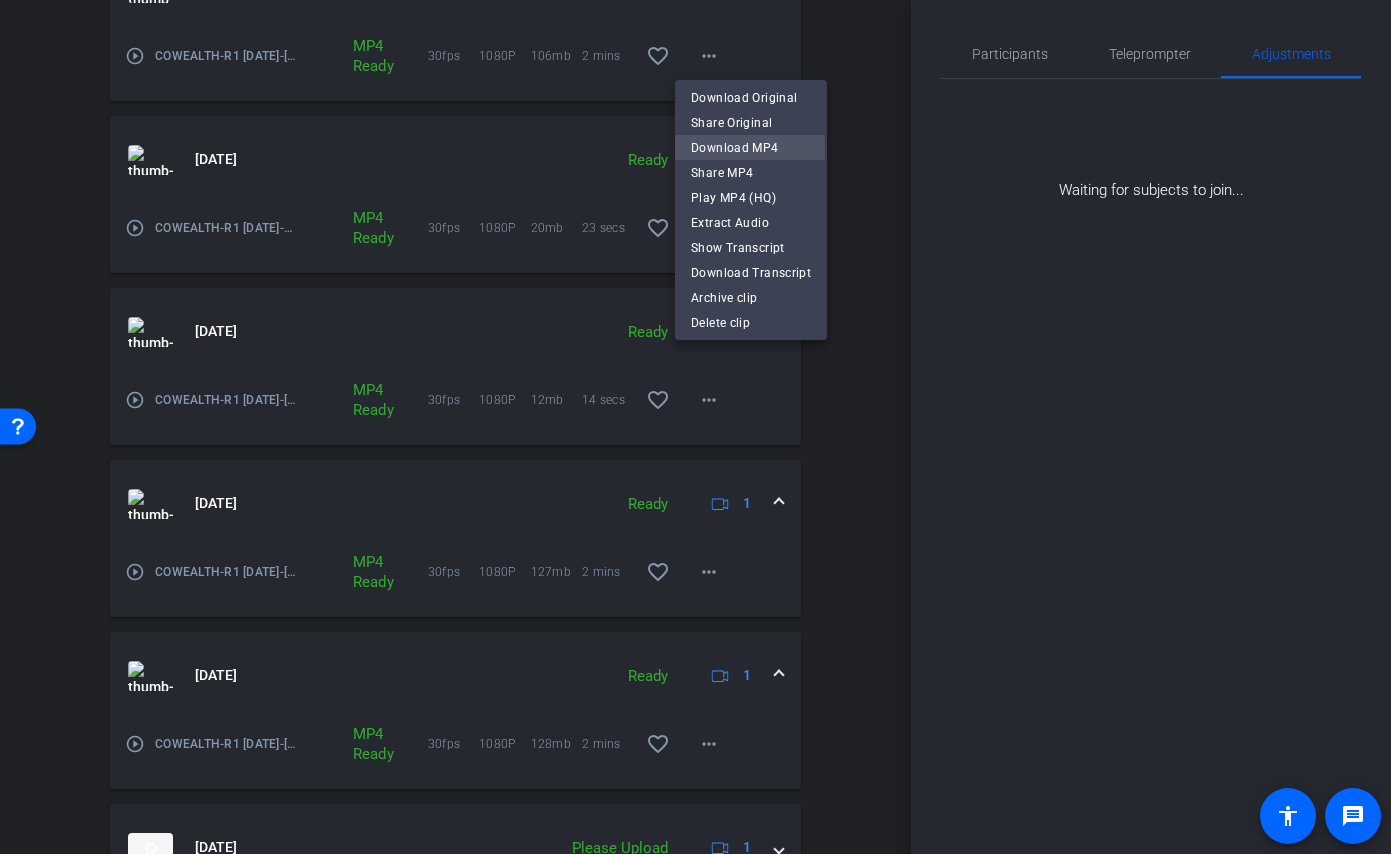 click on "Download MP4" at bounding box center (751, 148) 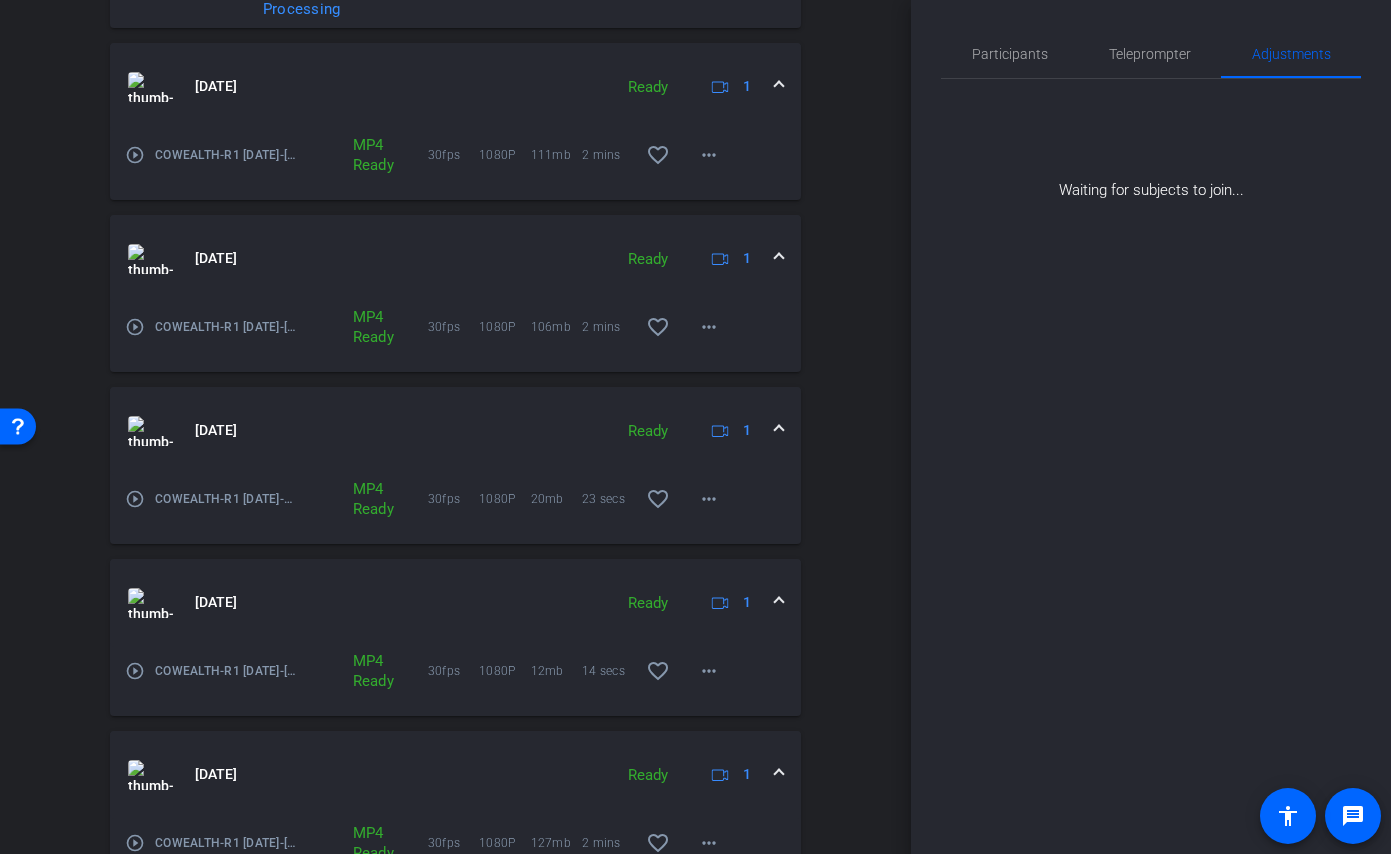 scroll, scrollTop: 441, scrollLeft: 0, axis: vertical 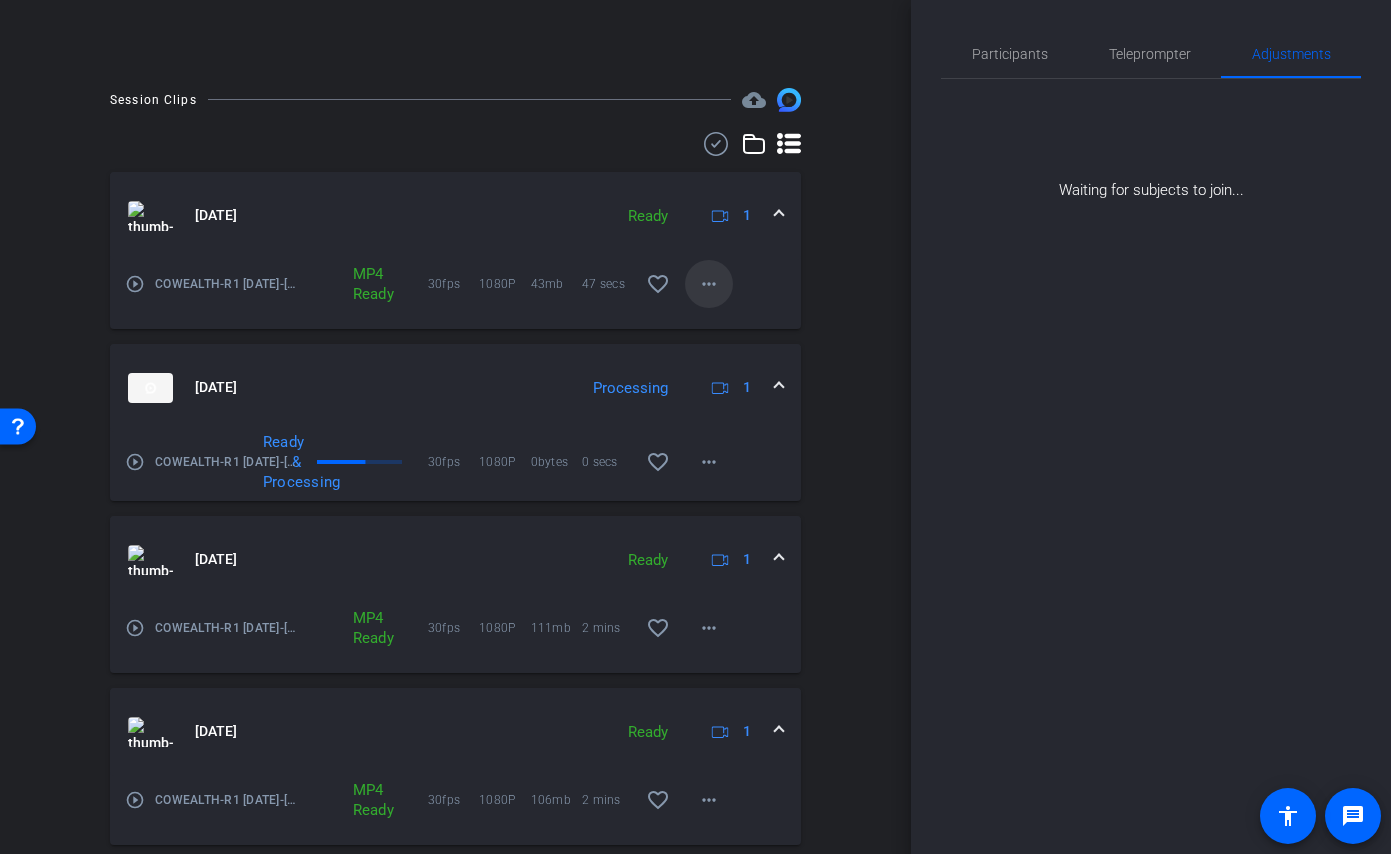 click at bounding box center [709, 284] 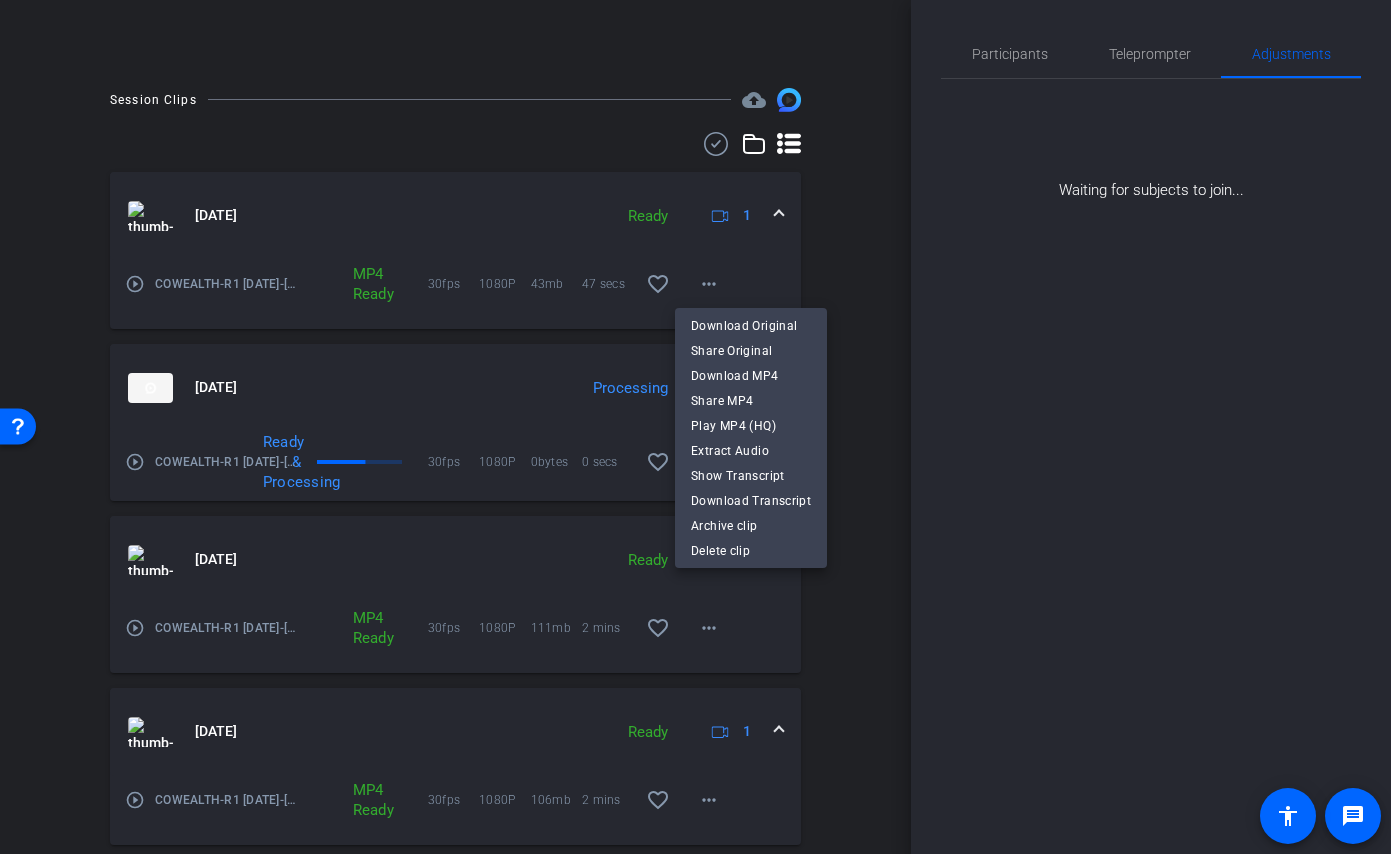 click on "Download MP4" at bounding box center (751, 376) 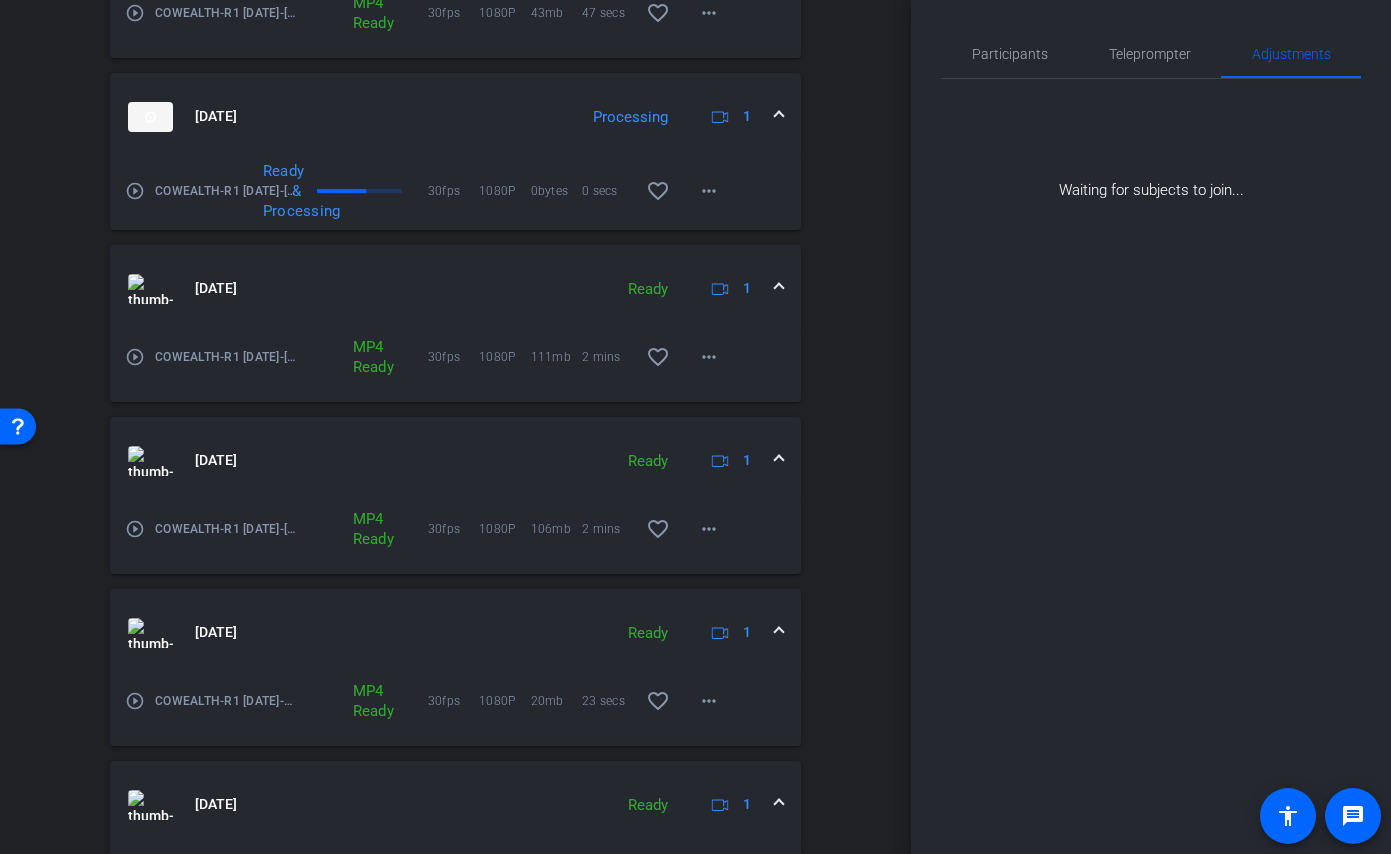 scroll, scrollTop: 1397, scrollLeft: 0, axis: vertical 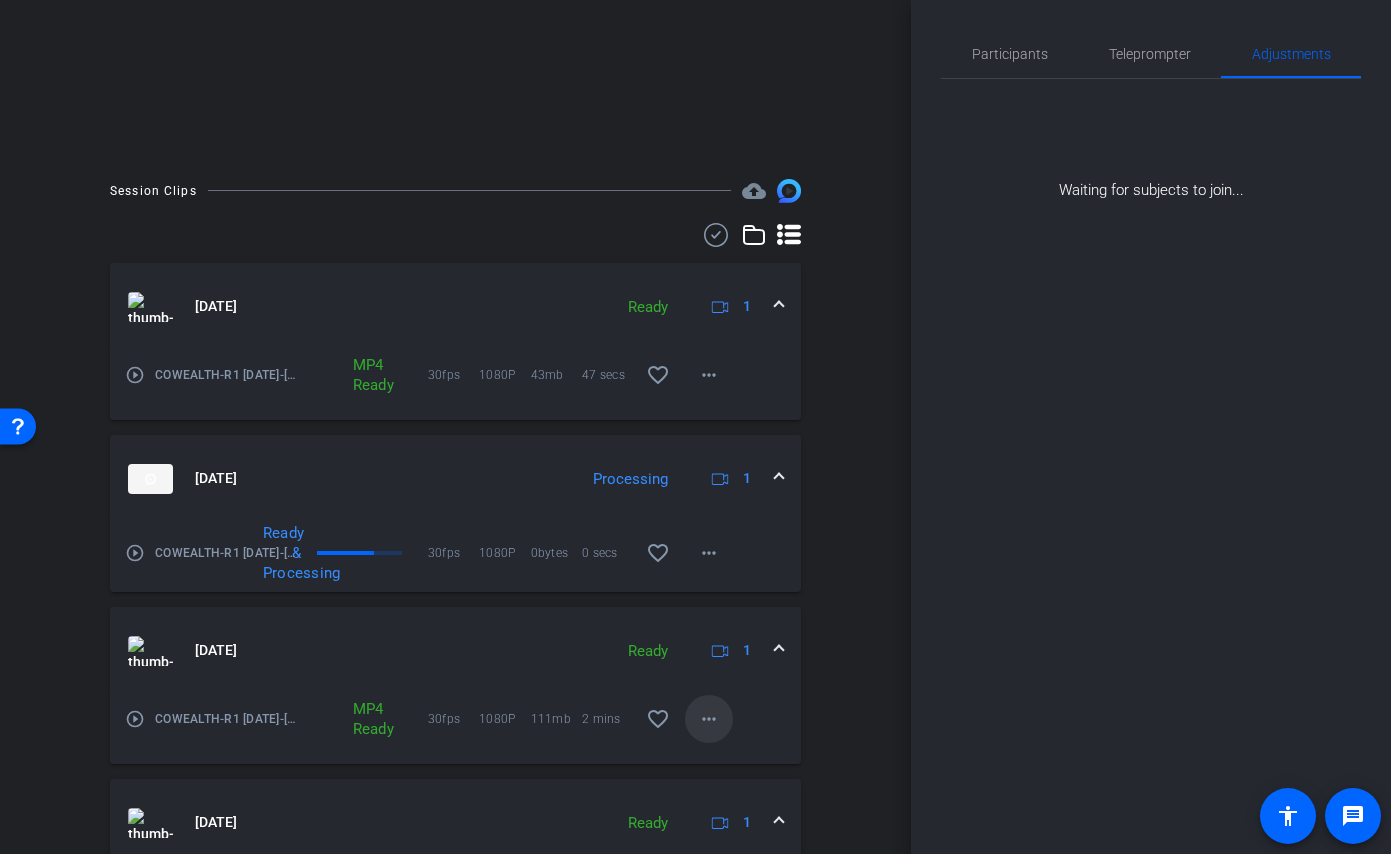 click on "more_horiz" at bounding box center (709, 719) 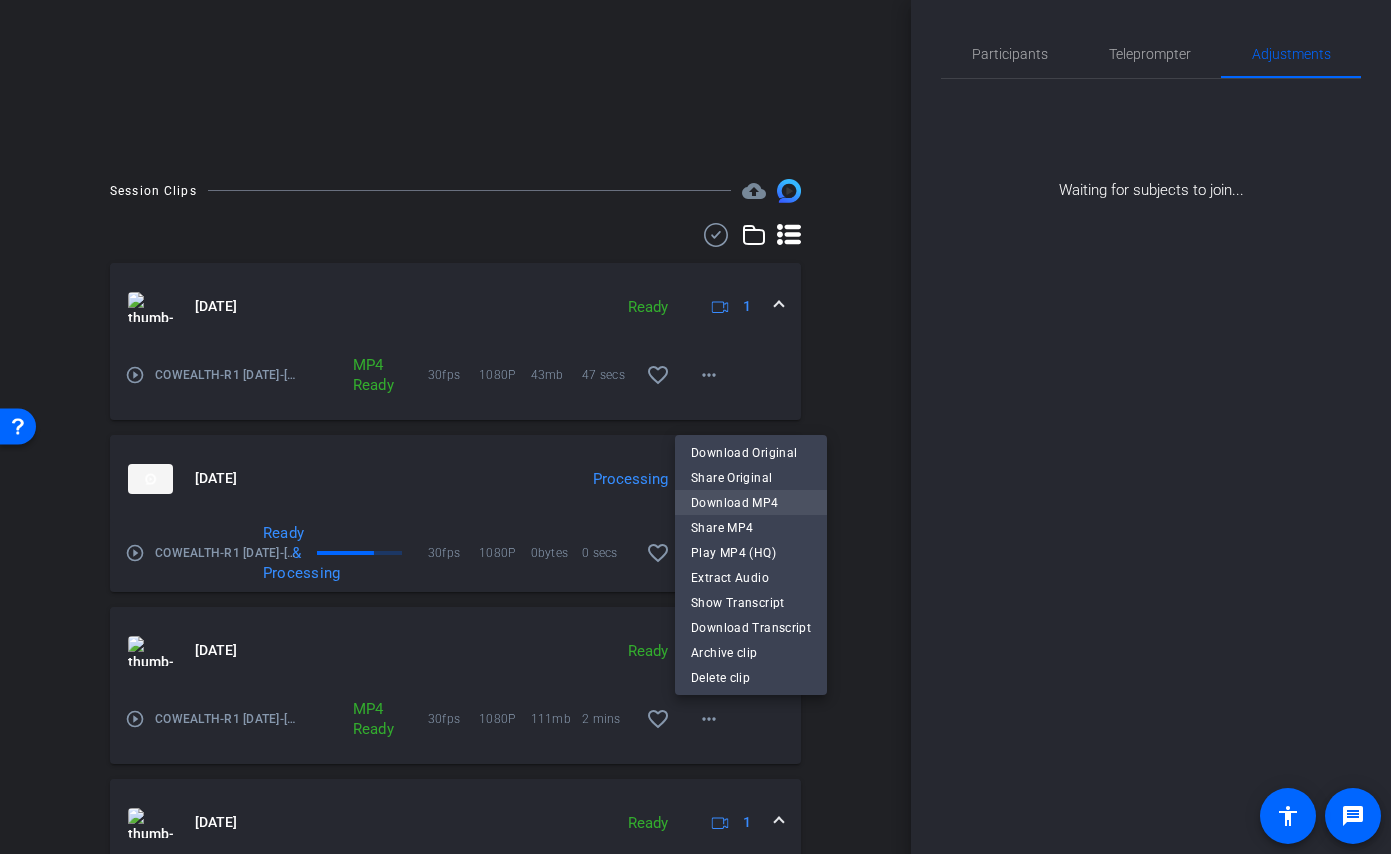 click on "Download MP4" at bounding box center [751, 502] 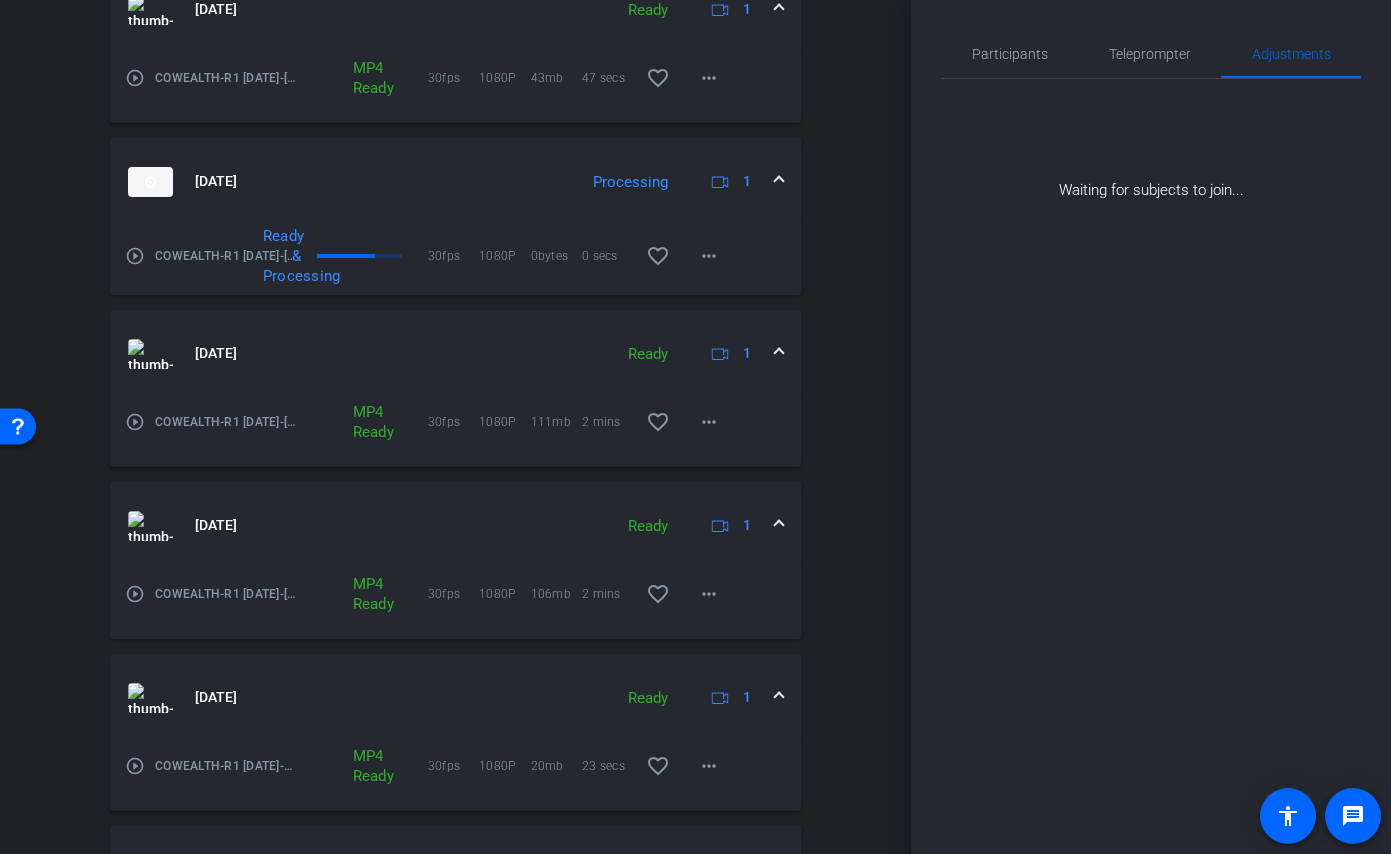 scroll, scrollTop: 1222, scrollLeft: 0, axis: vertical 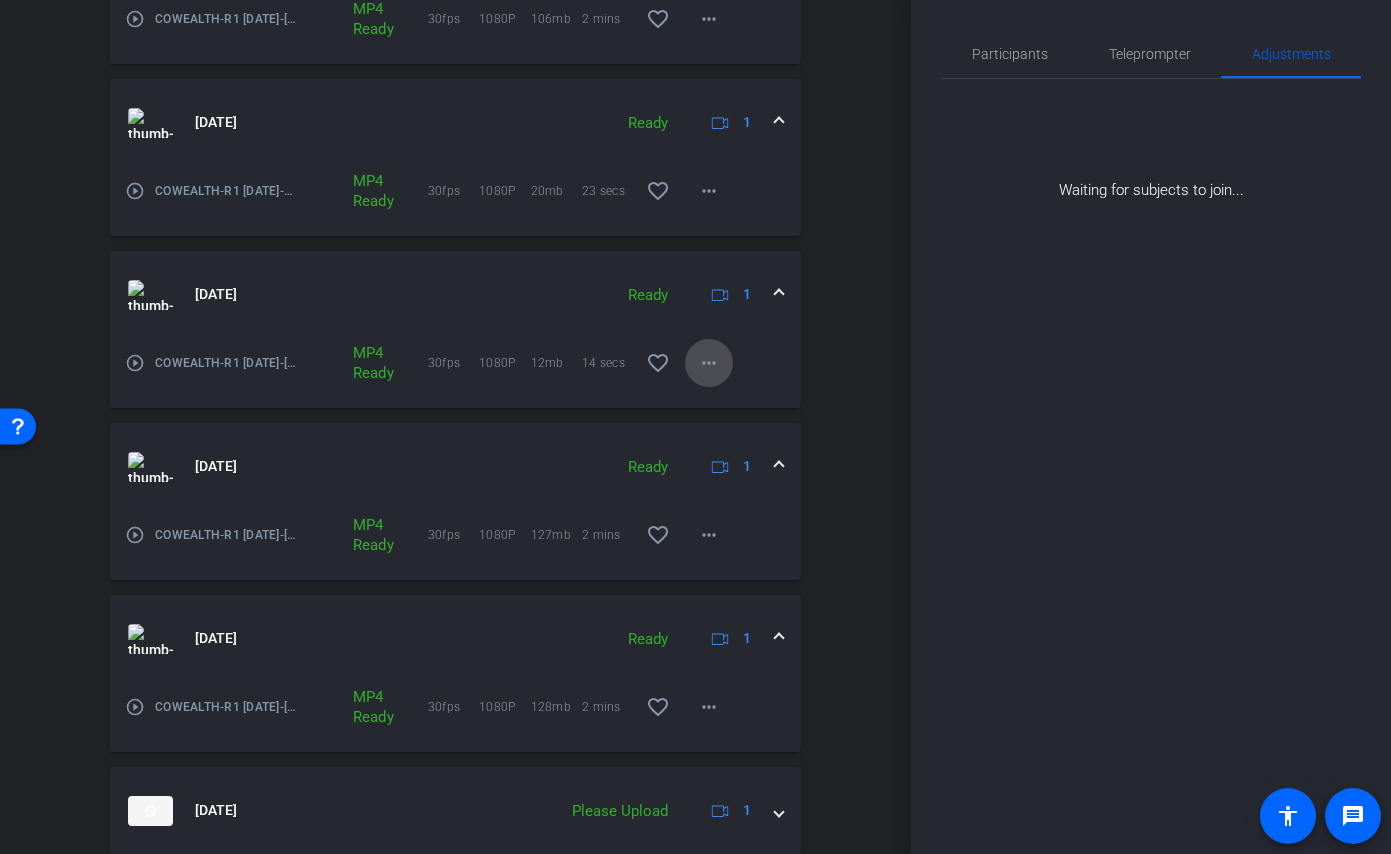 click on "more_horiz" at bounding box center [709, 363] 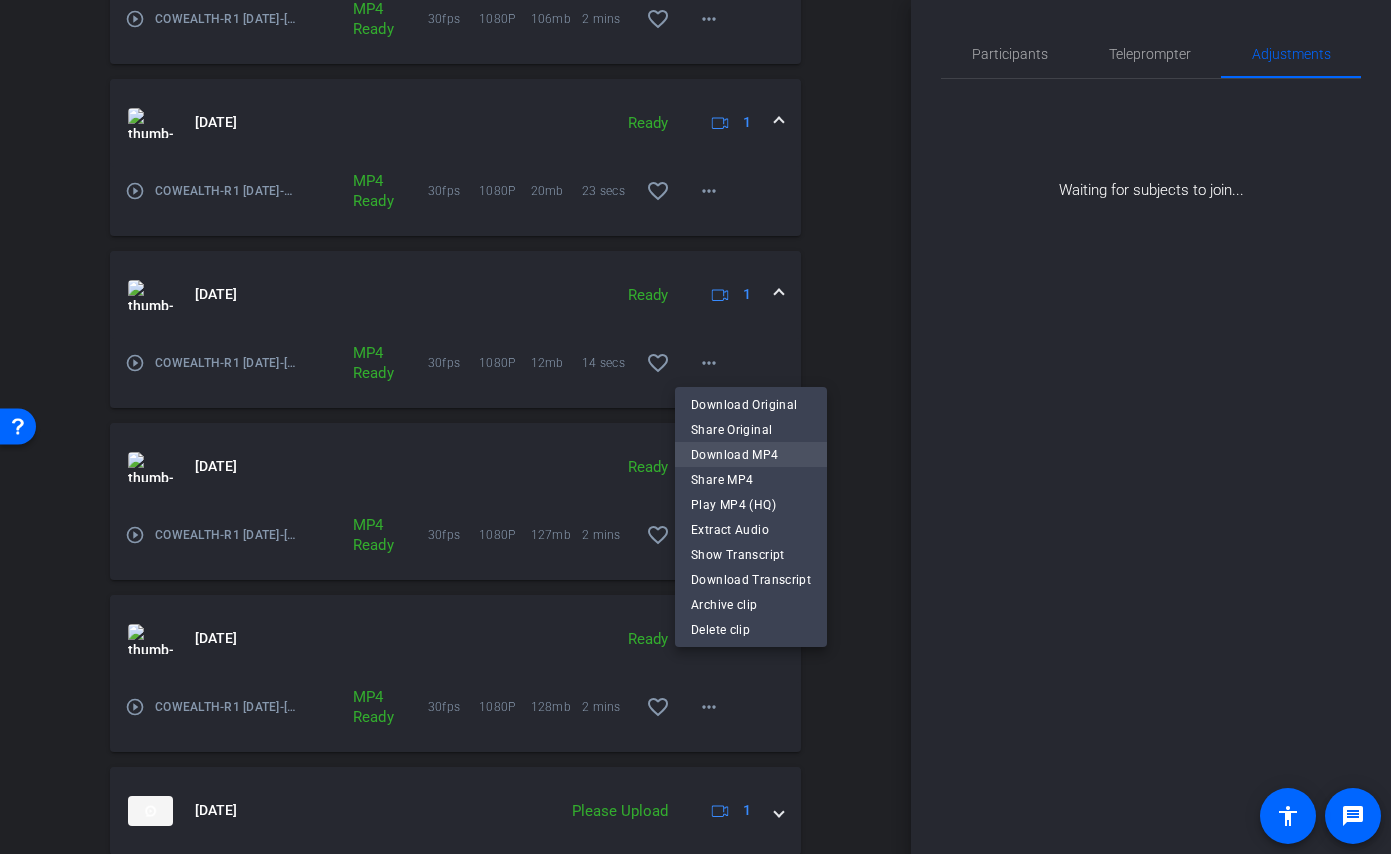 click on "Download MP4" at bounding box center (751, 454) 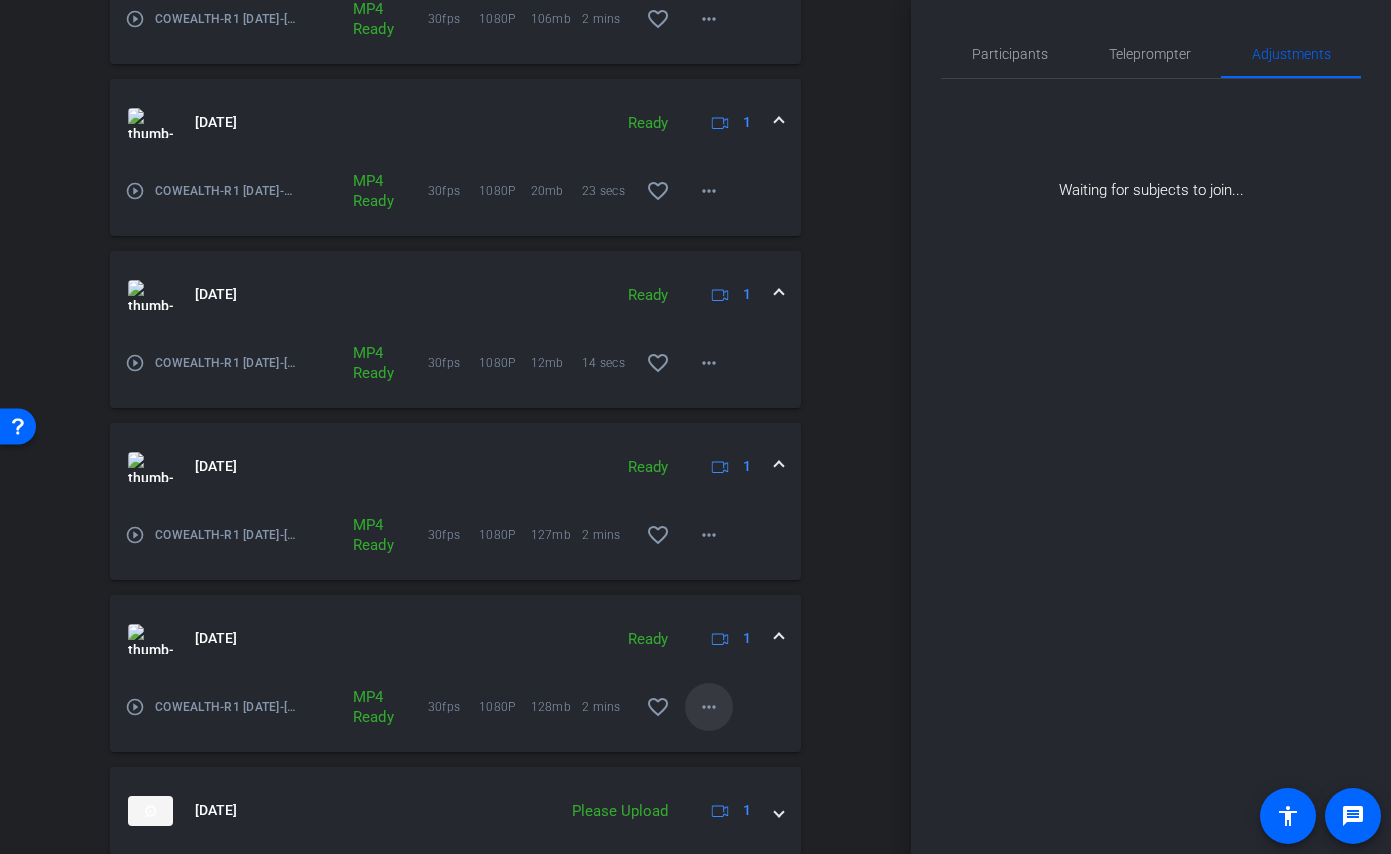 click on "more_horiz" at bounding box center (709, 707) 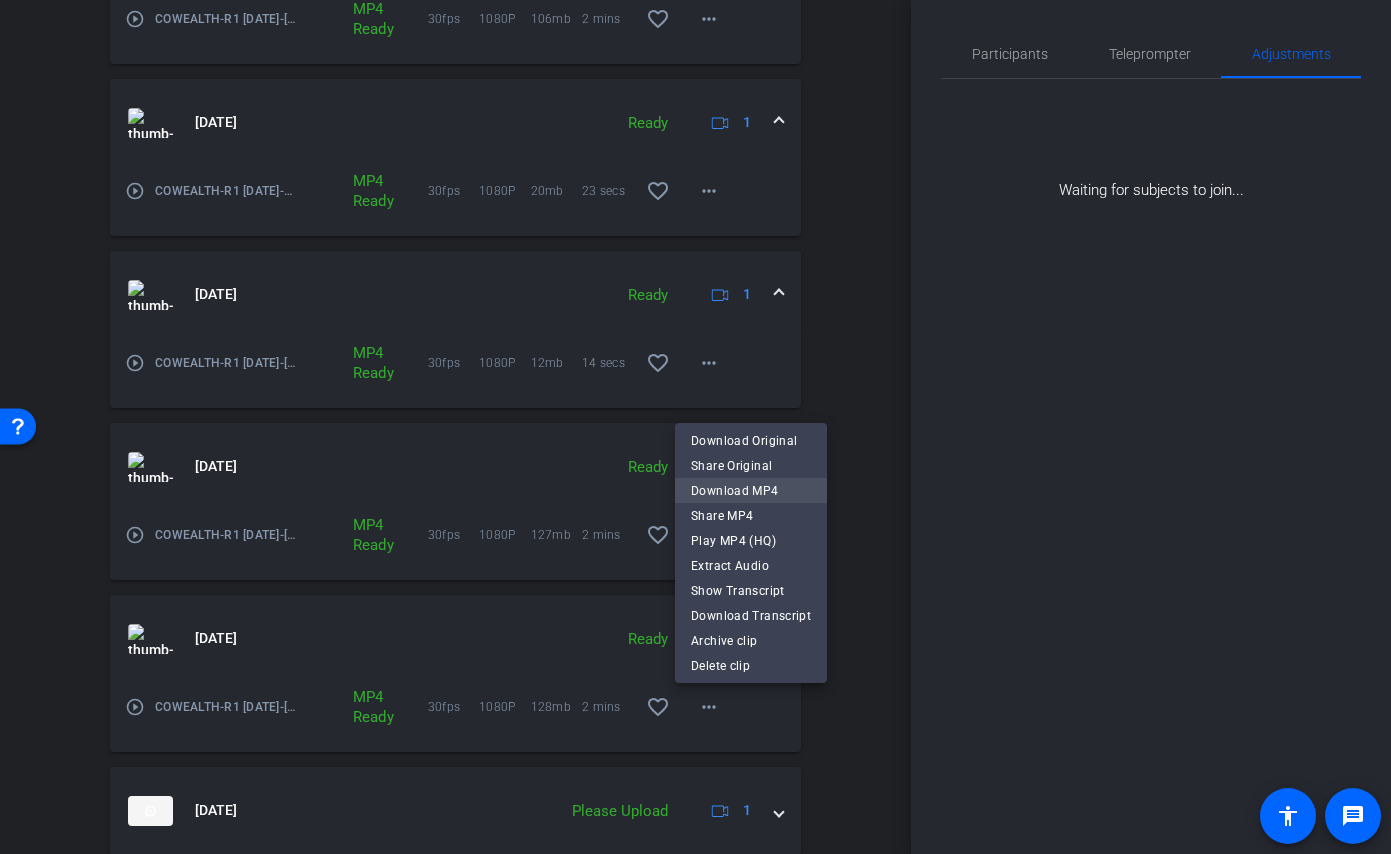 click on "Download MP4" at bounding box center [751, 490] 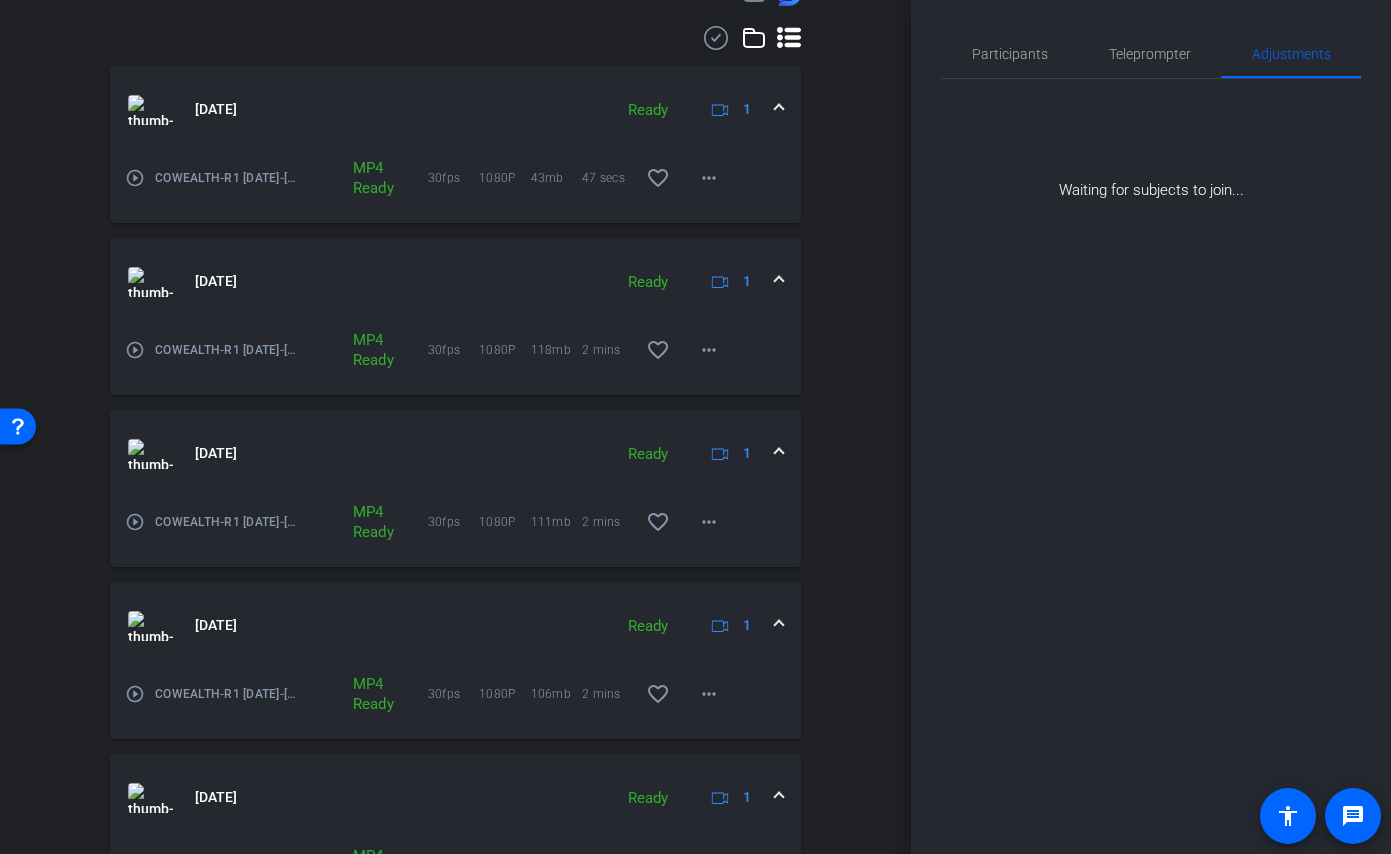 scroll, scrollTop: 468, scrollLeft: 0, axis: vertical 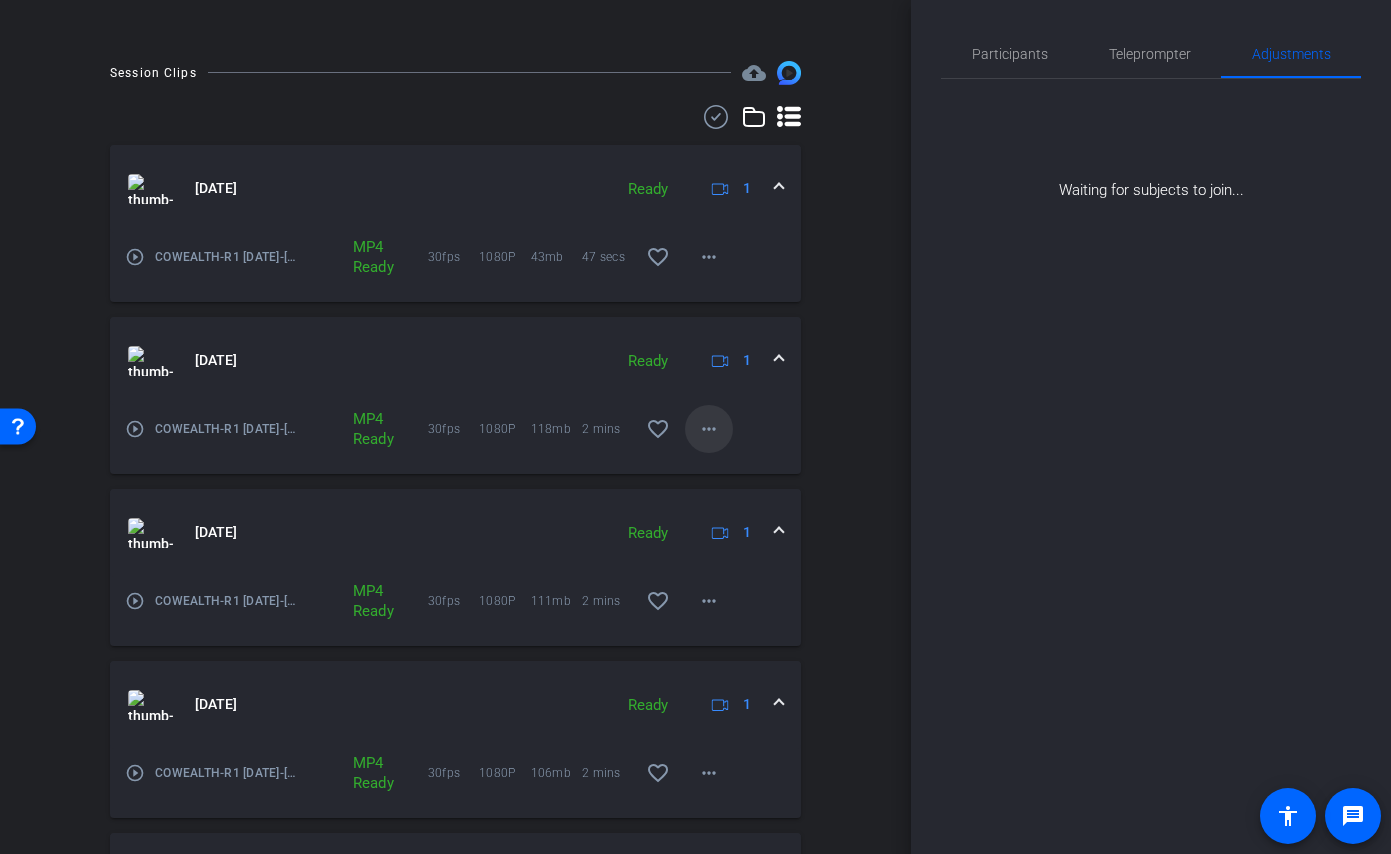 click on "more_horiz" at bounding box center [709, 429] 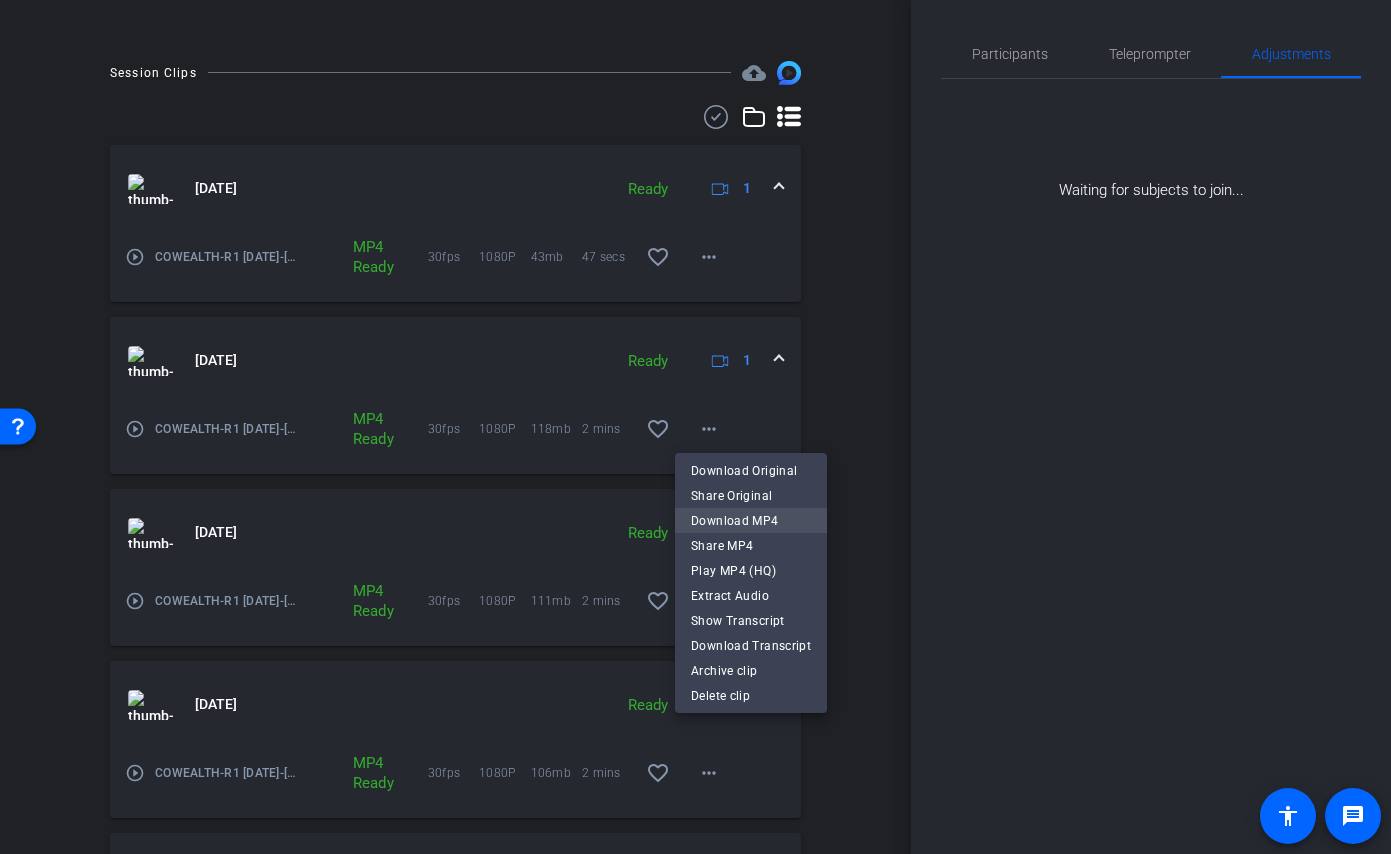 click on "Download MP4" at bounding box center (751, 520) 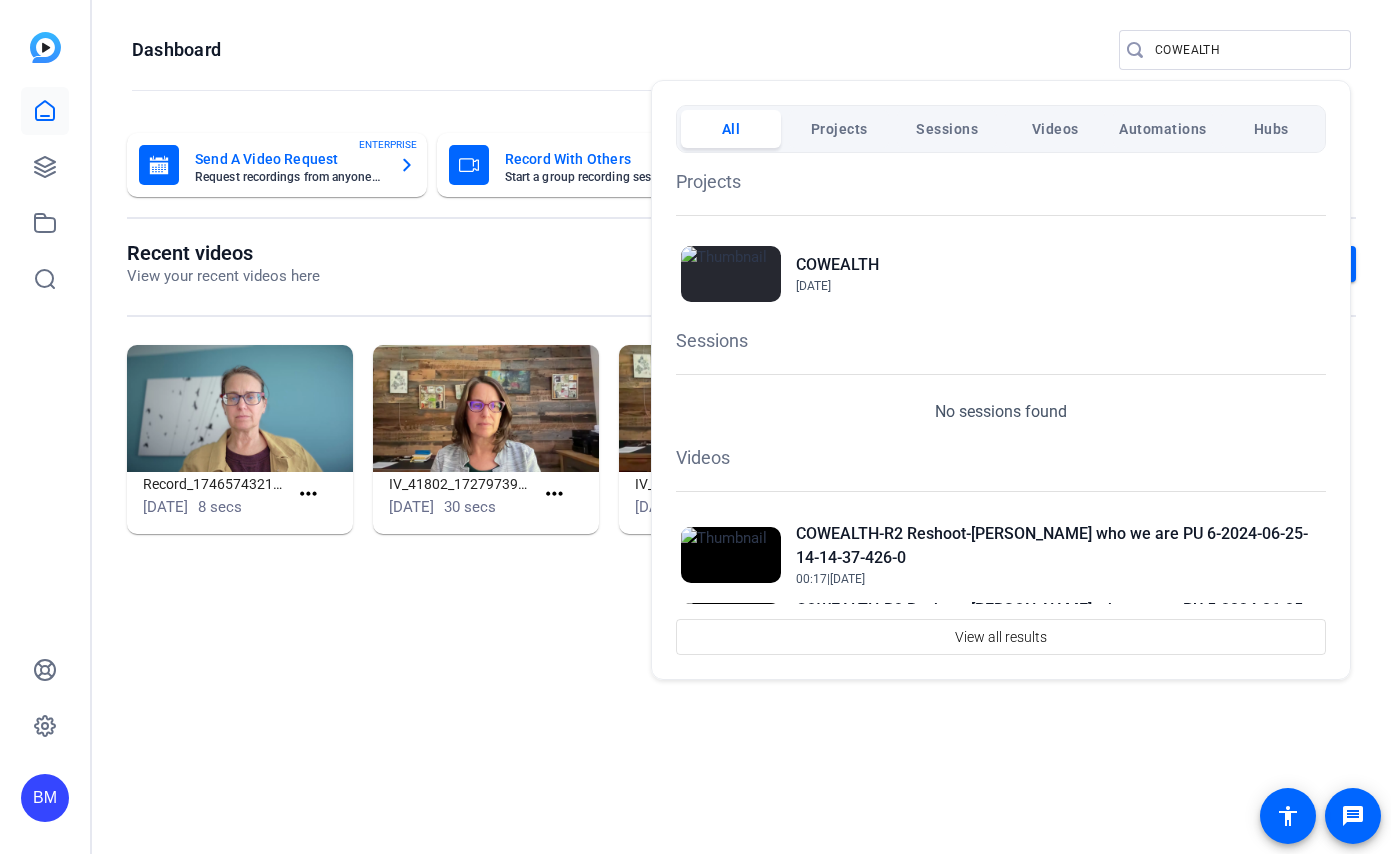 scroll, scrollTop: 0, scrollLeft: 0, axis: both 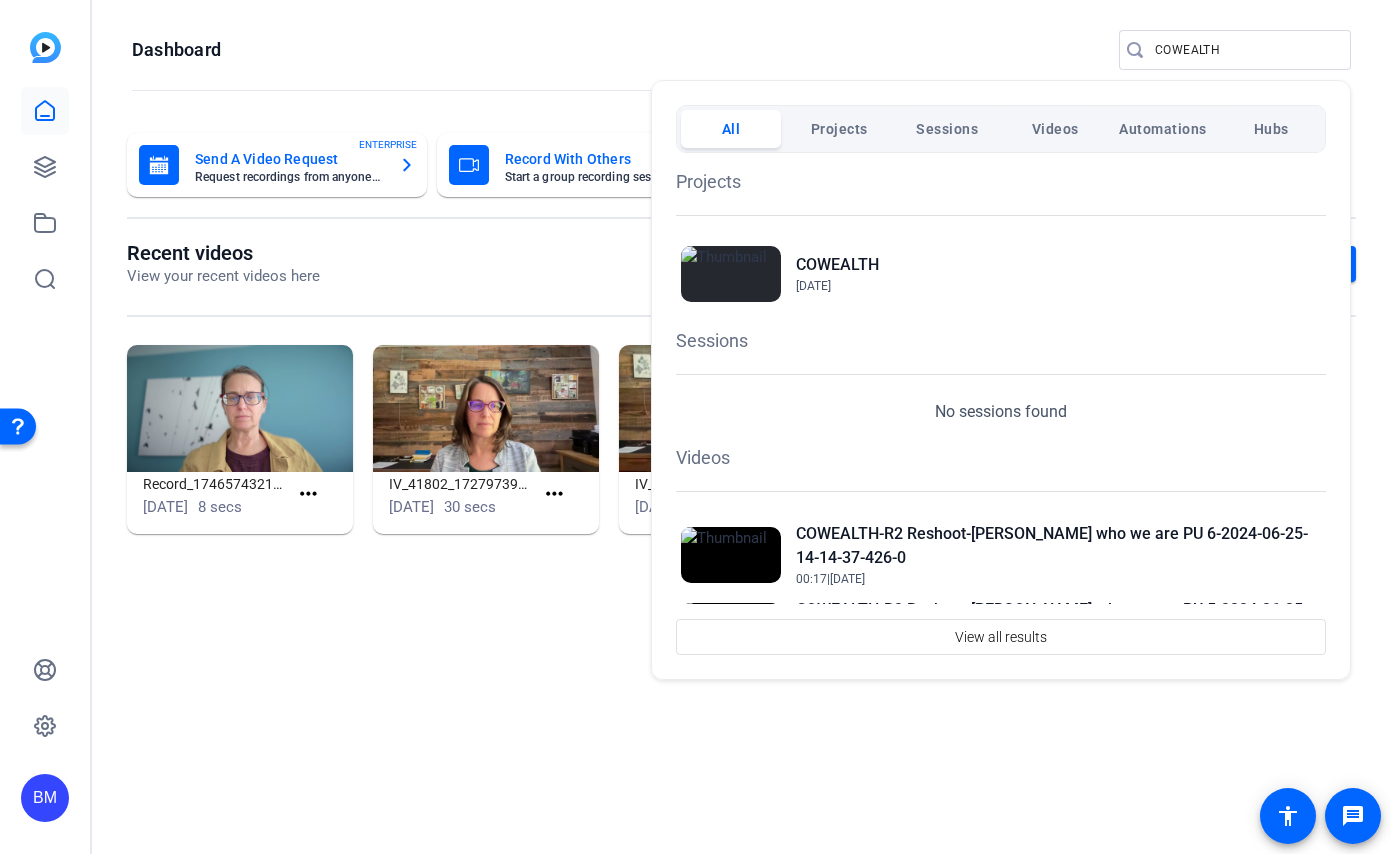 click at bounding box center [695, 427] 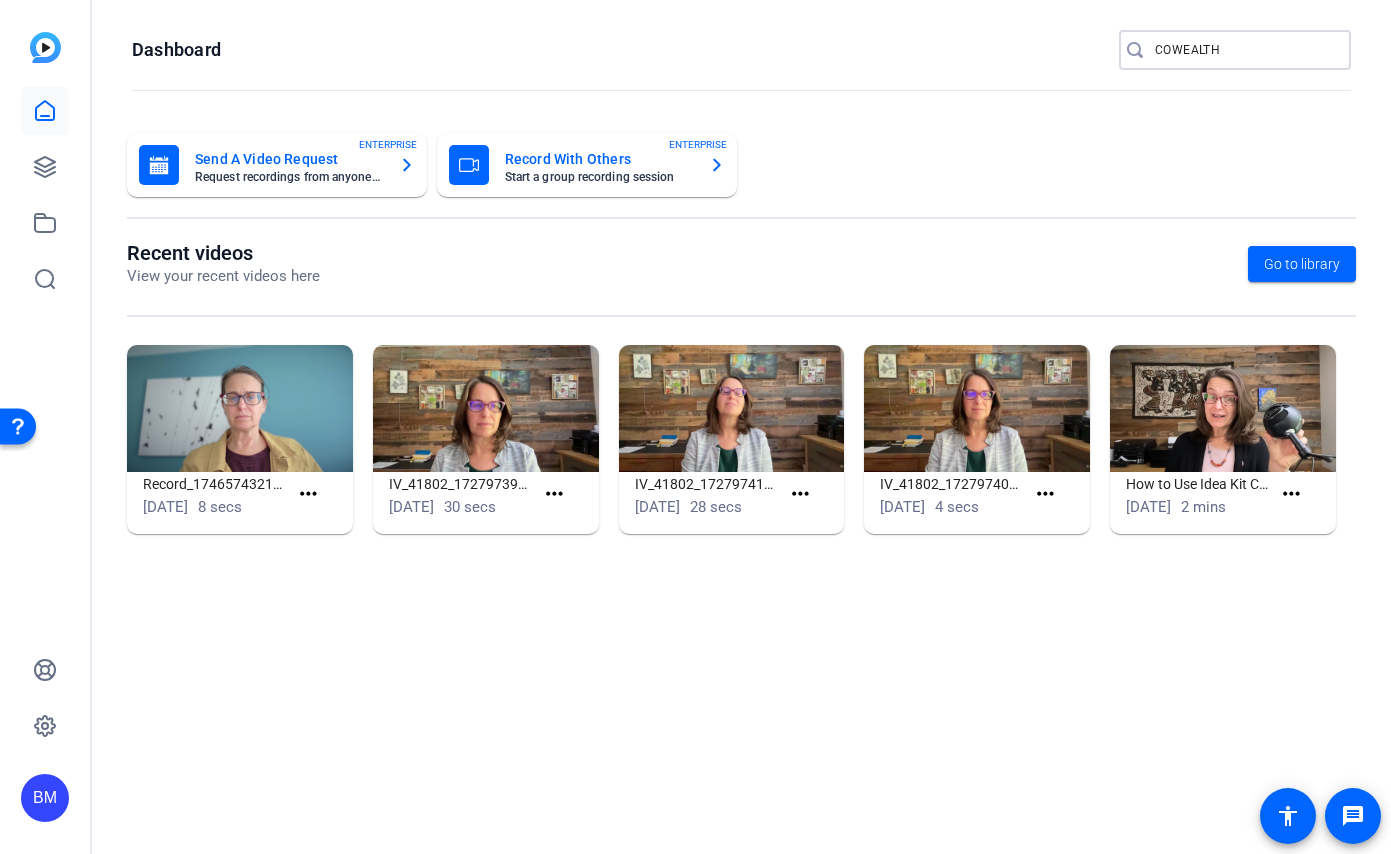 drag, startPoint x: 1221, startPoint y: 50, endPoint x: 1127, endPoint y: 48, distance: 94.02127 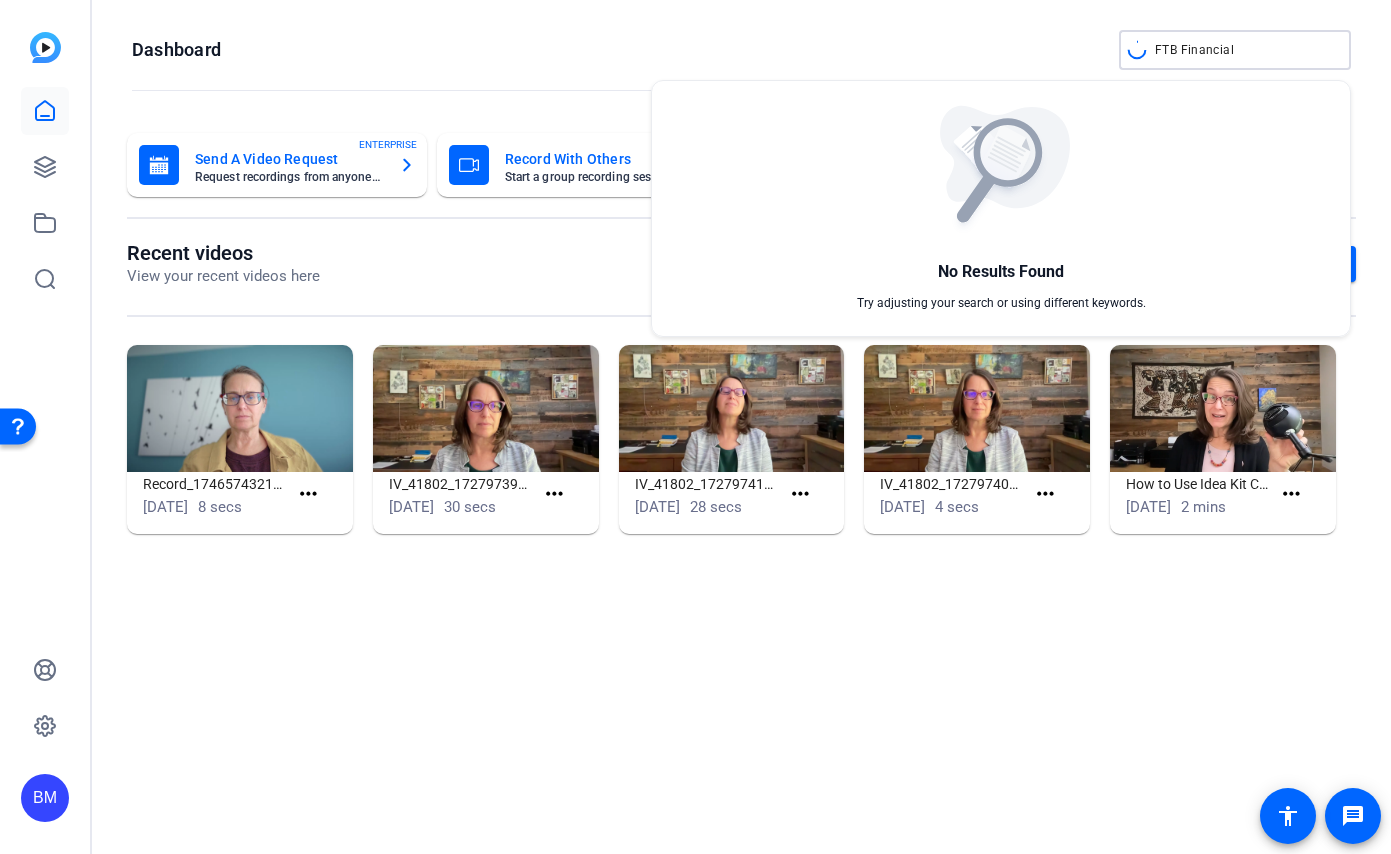 type on "FTB Financial" 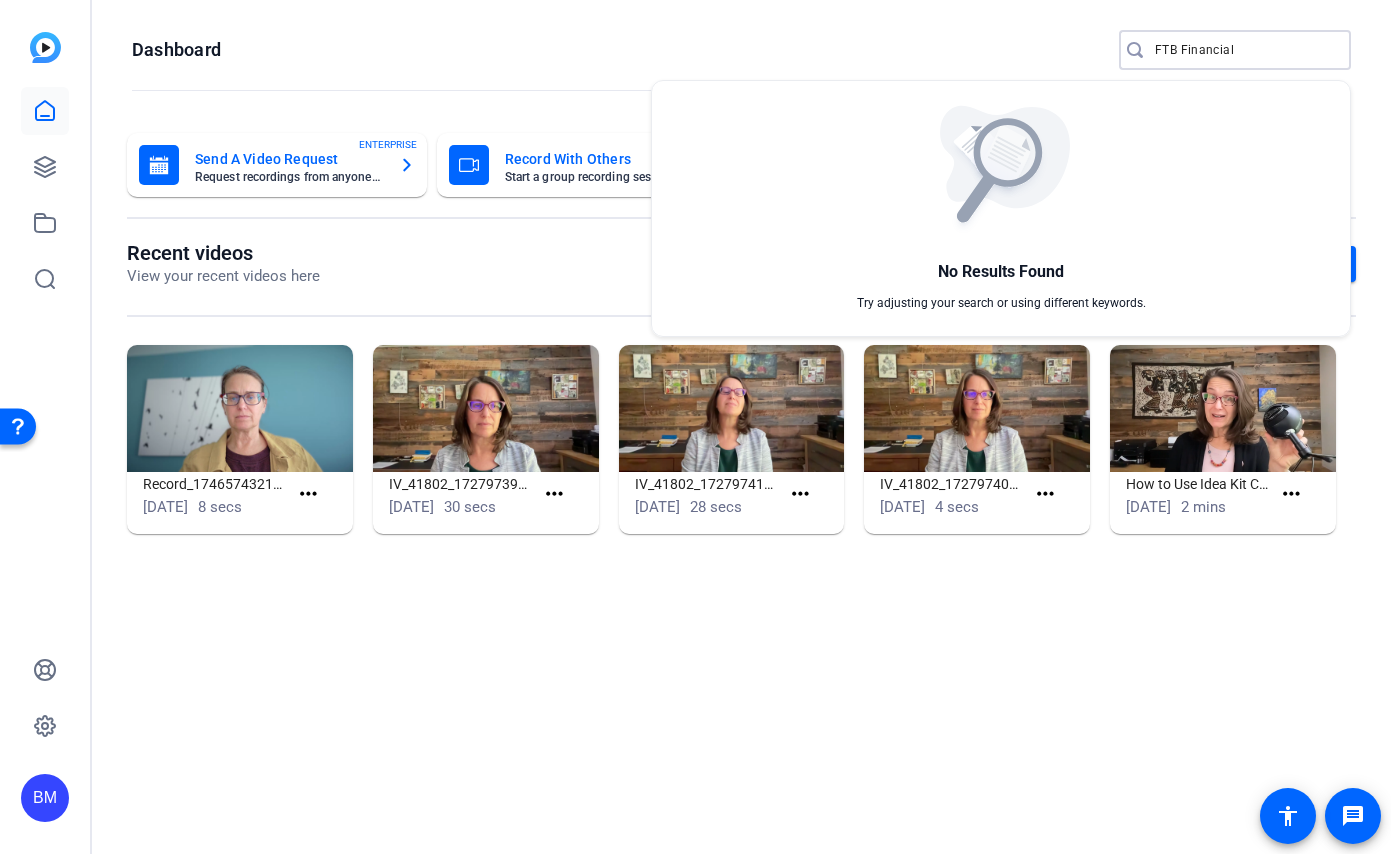 click at bounding box center (695, 427) 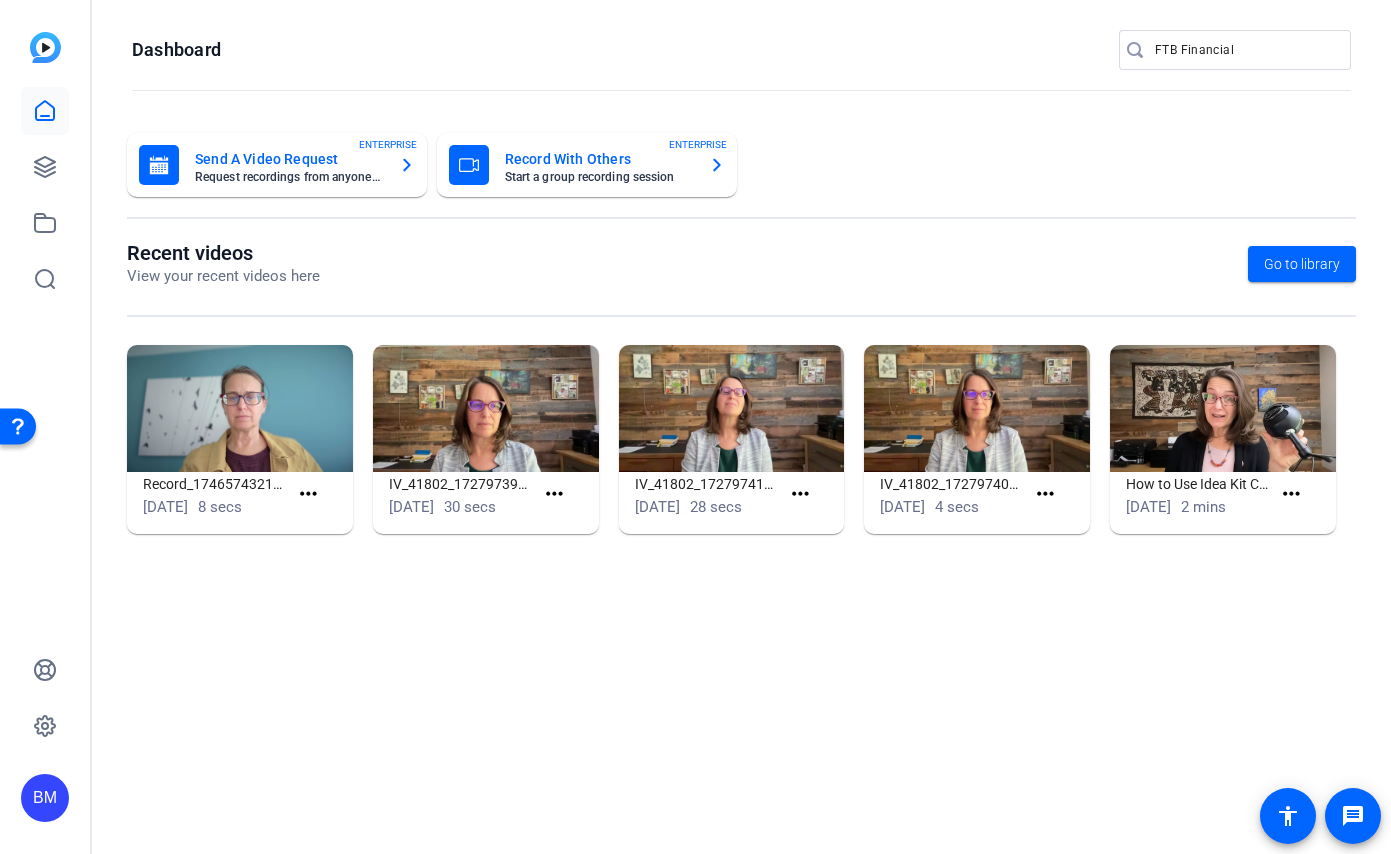 click on "FTB Financial" at bounding box center [1245, 50] 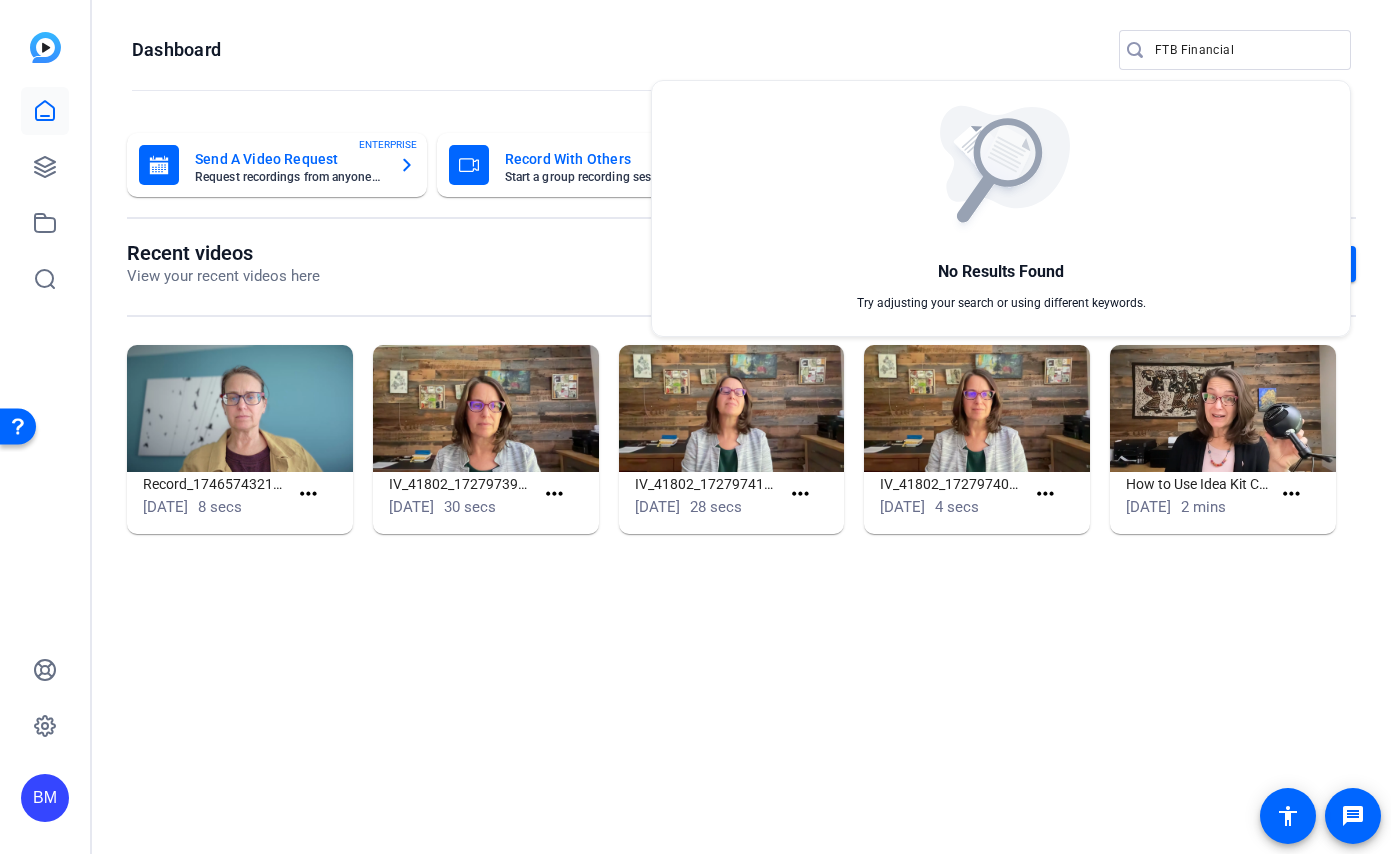 drag, startPoint x: 1256, startPoint y: 47, endPoint x: 1156, endPoint y: 47, distance: 100 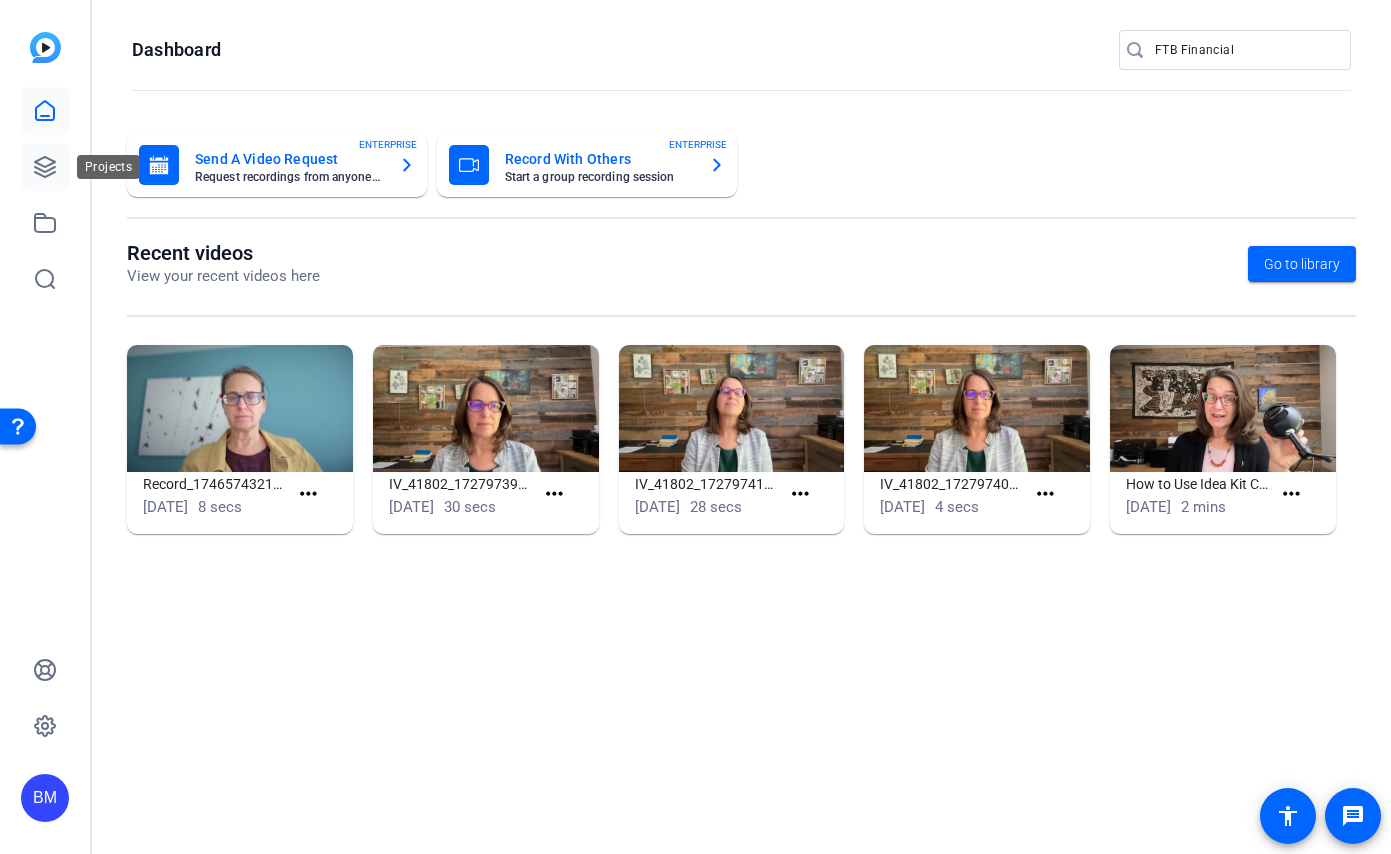 click 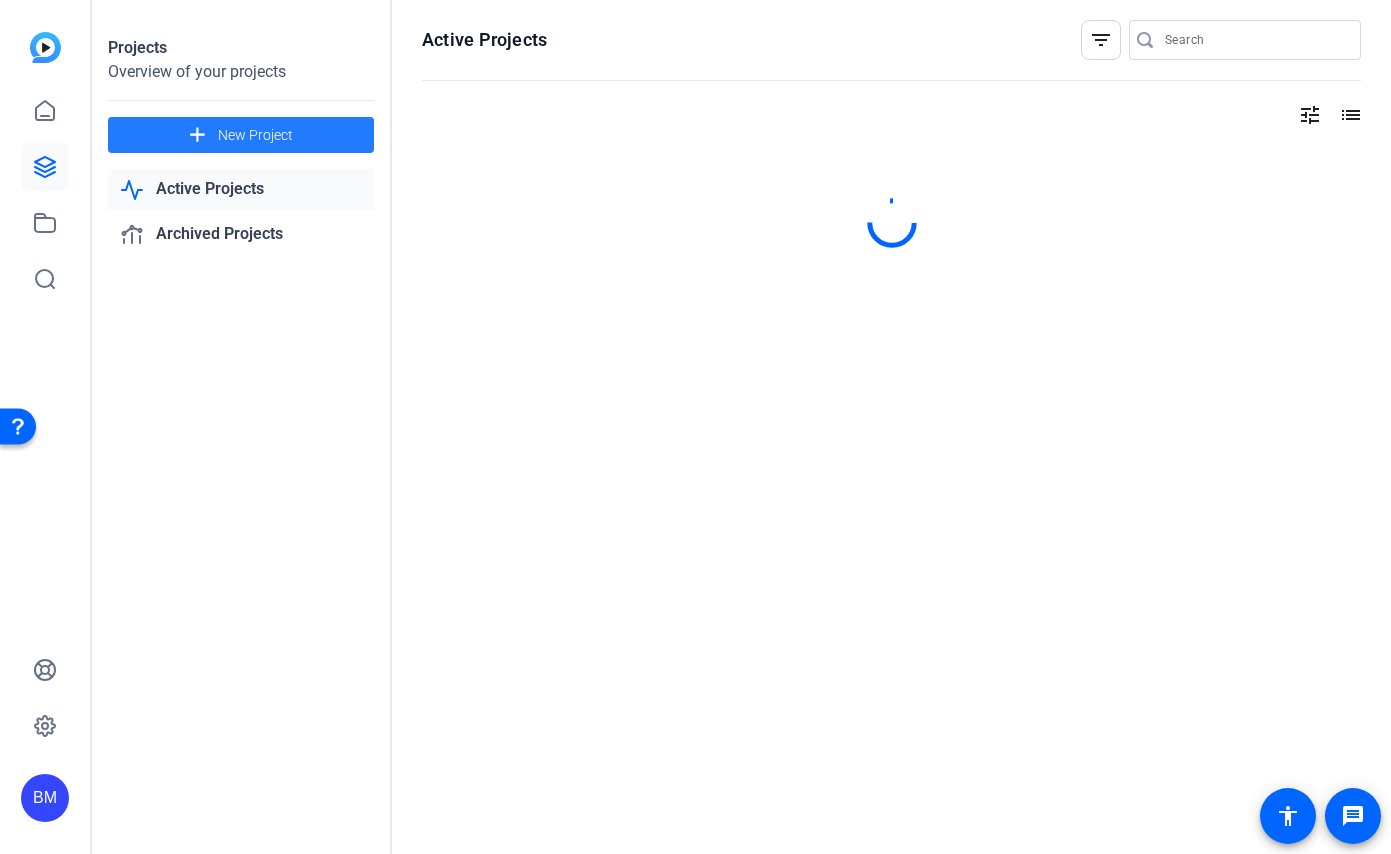 click 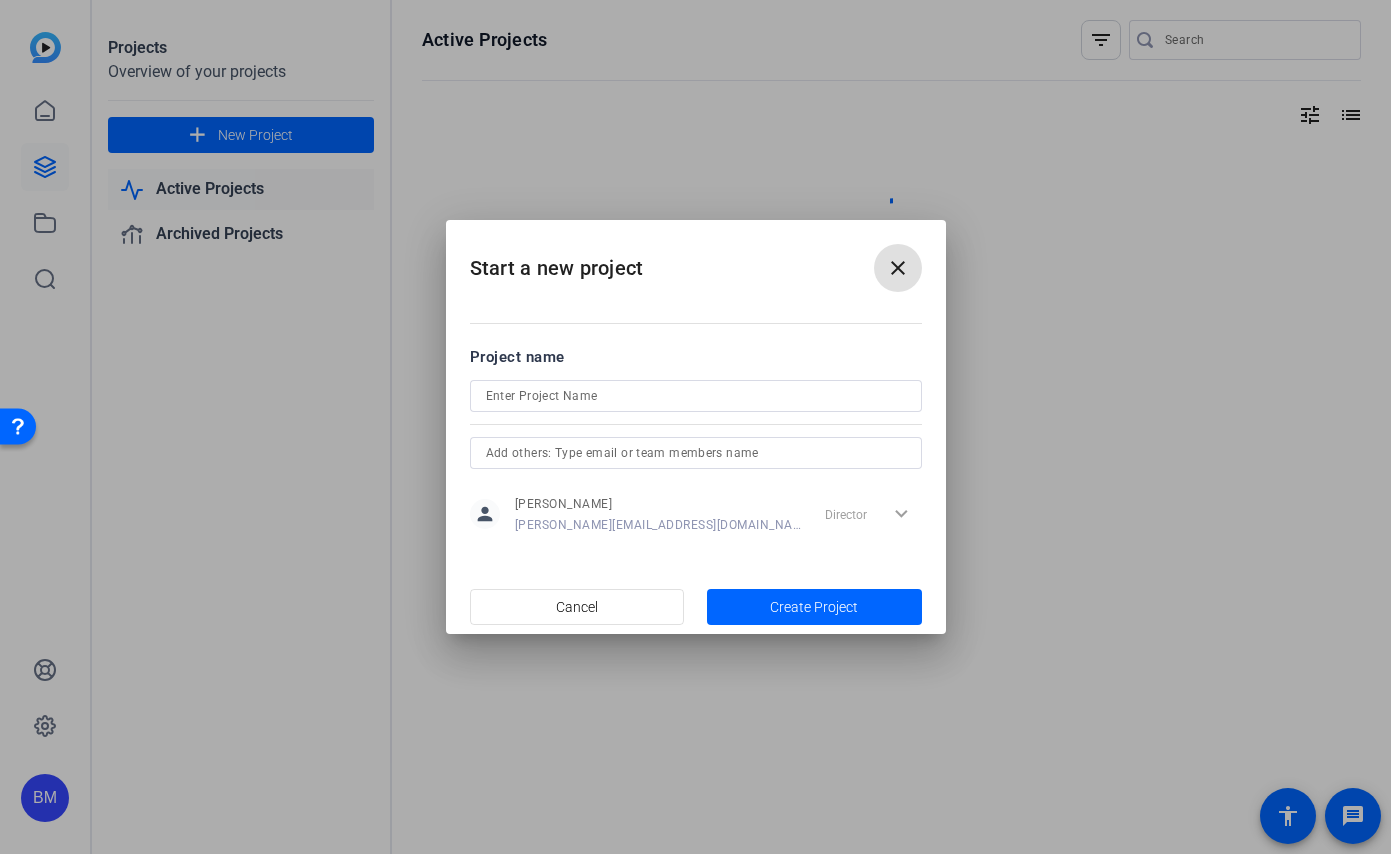 click at bounding box center [696, 396] 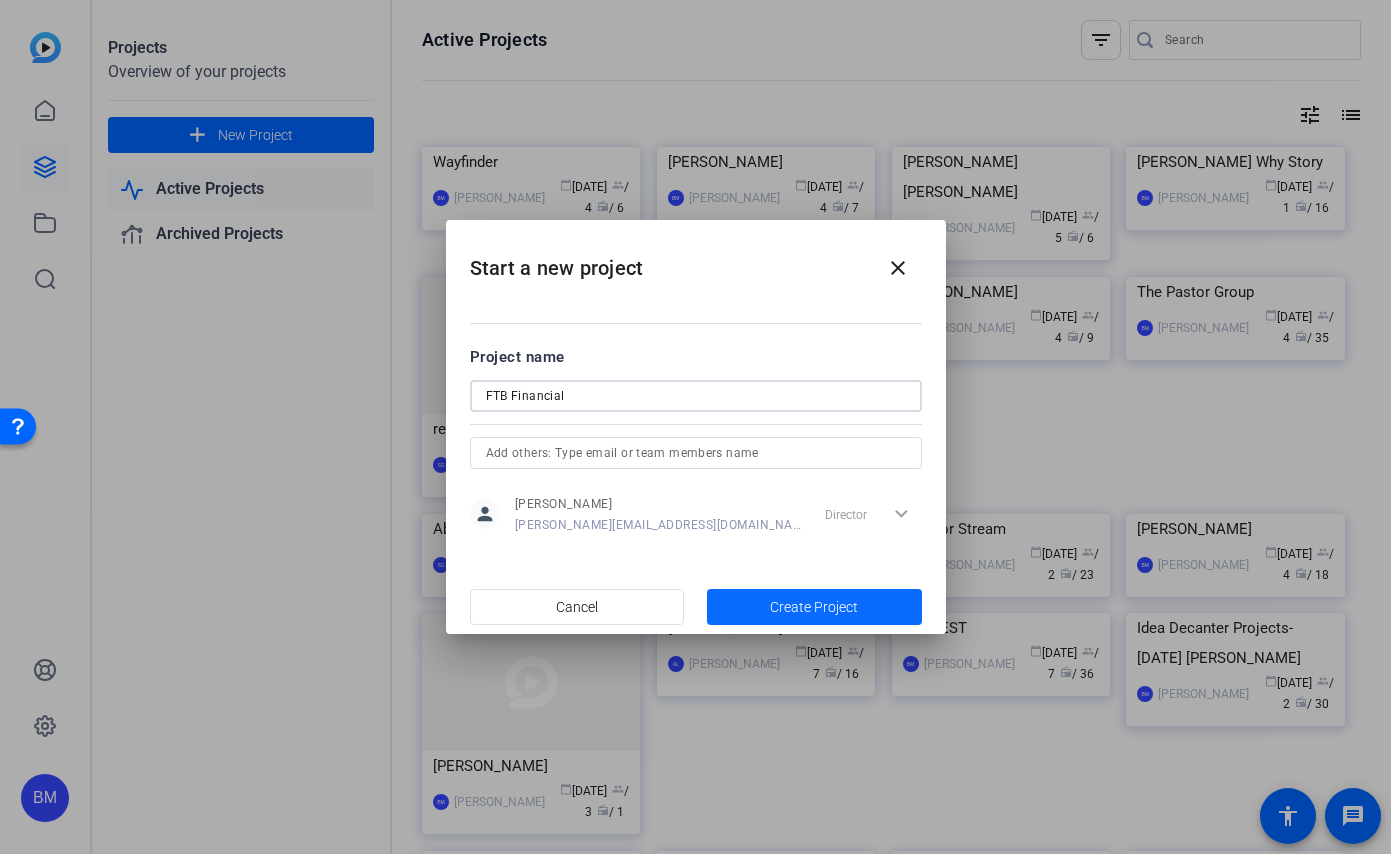 type on "FTB Financial" 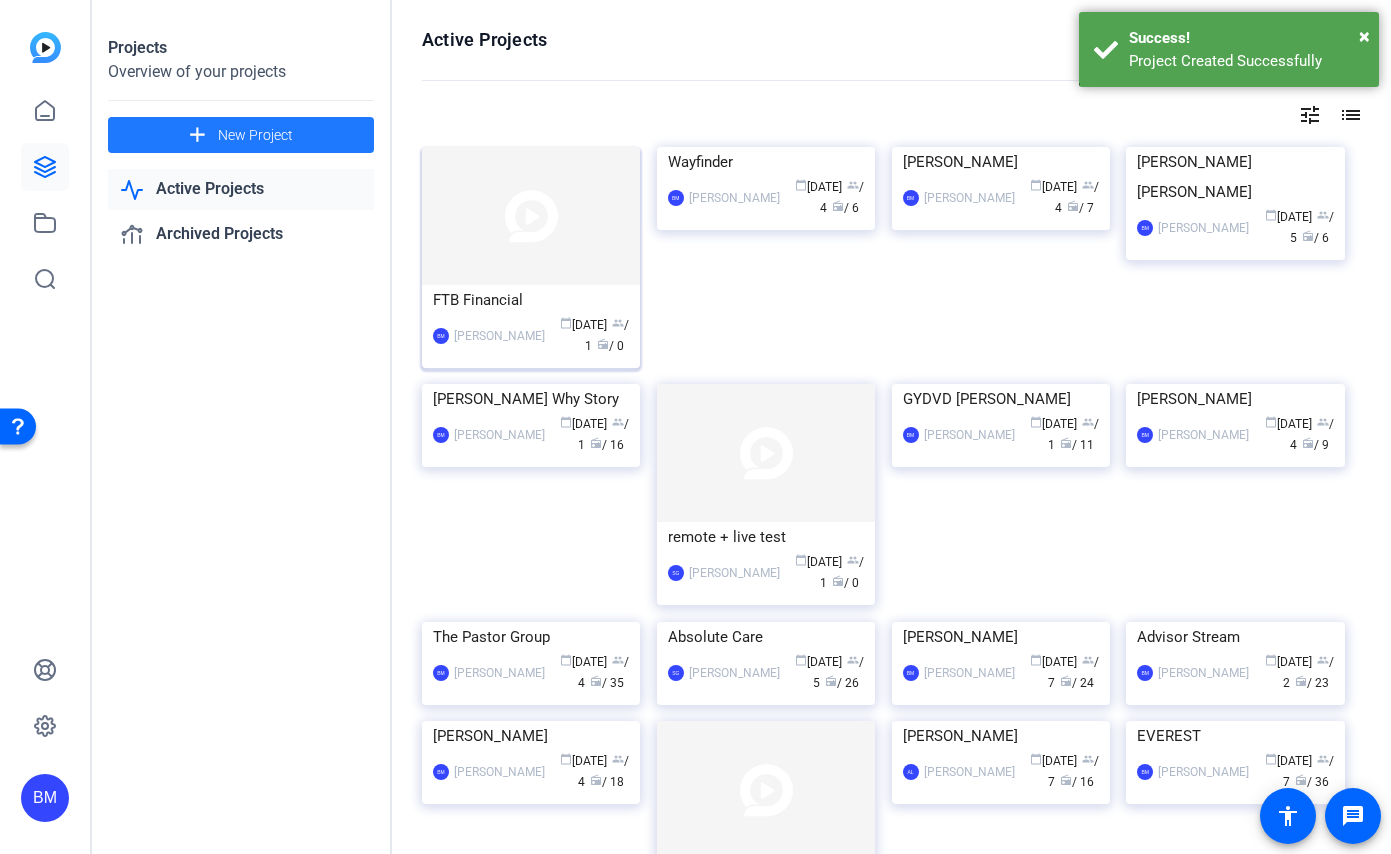 click on "FTB Financial" 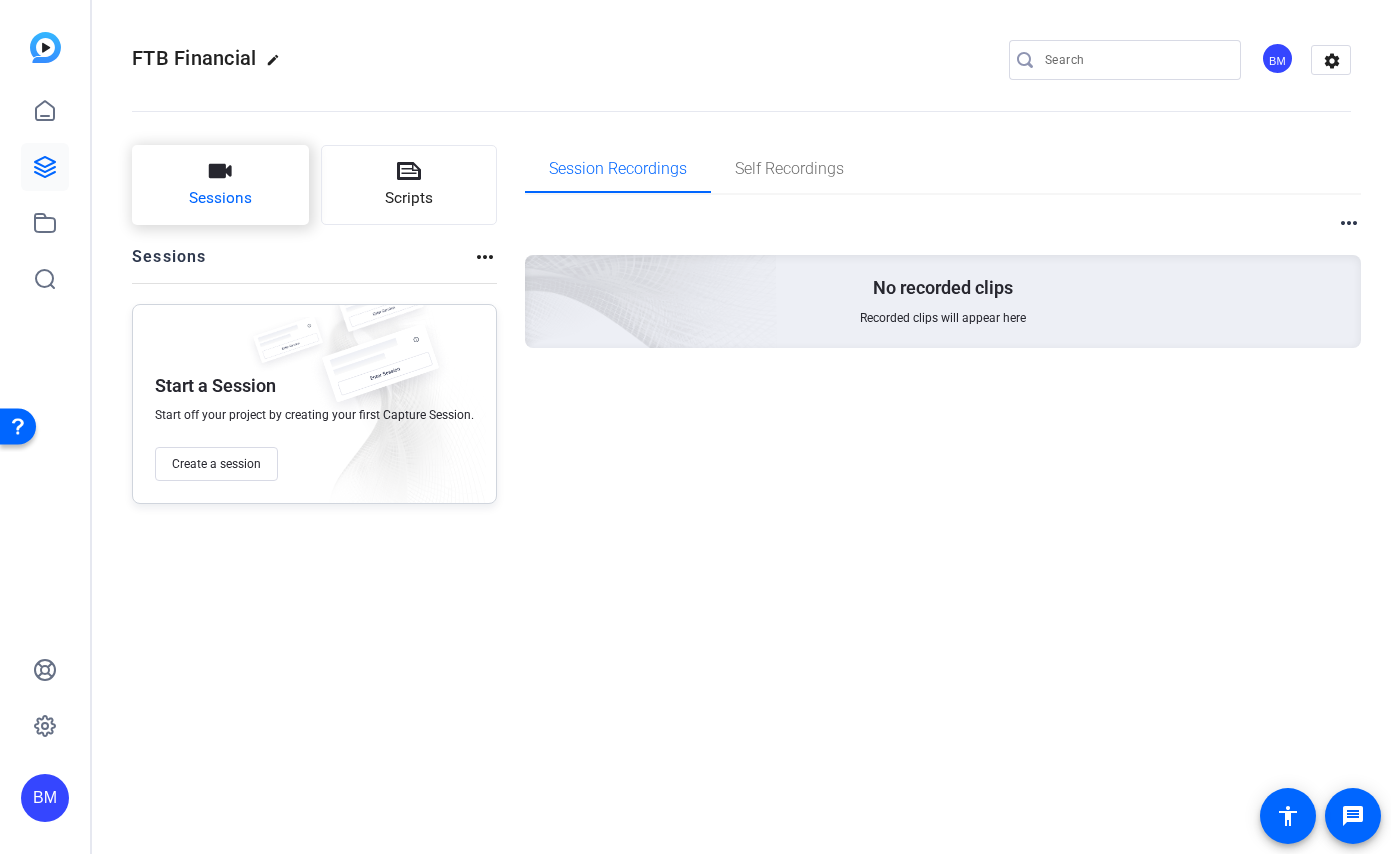 click on "Sessions" 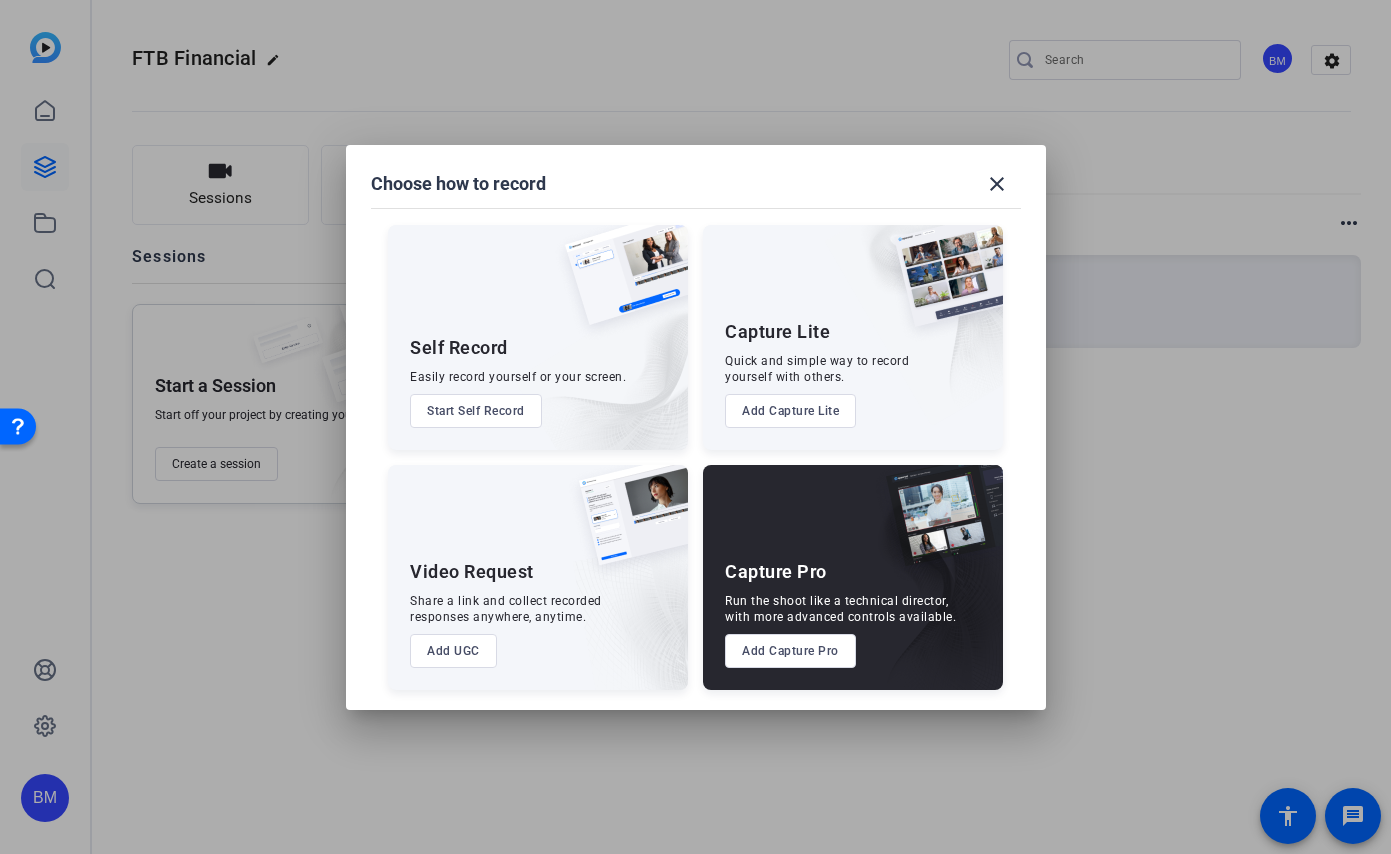 click on "Add Capture Pro" at bounding box center [790, 651] 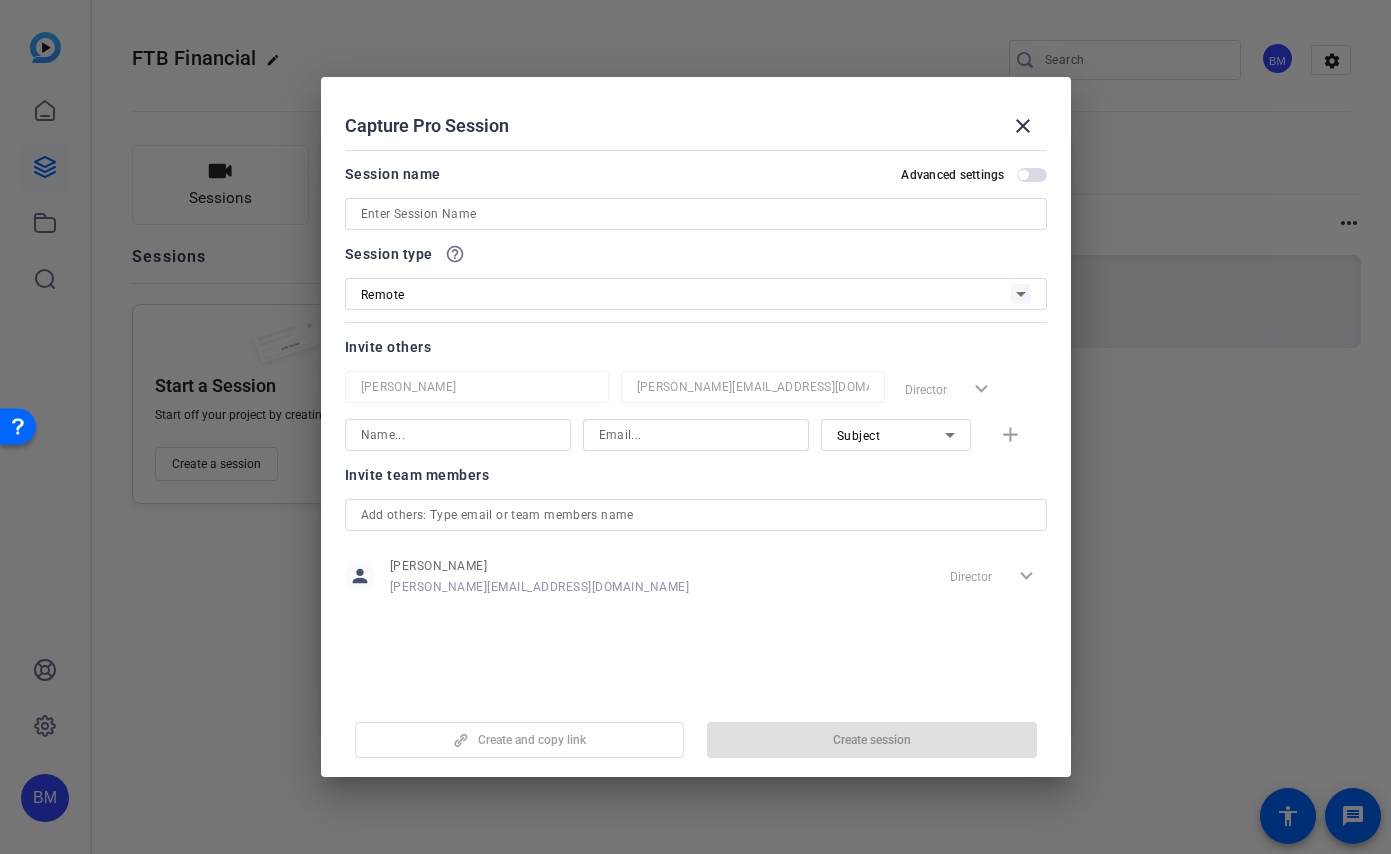 click at bounding box center [696, 214] 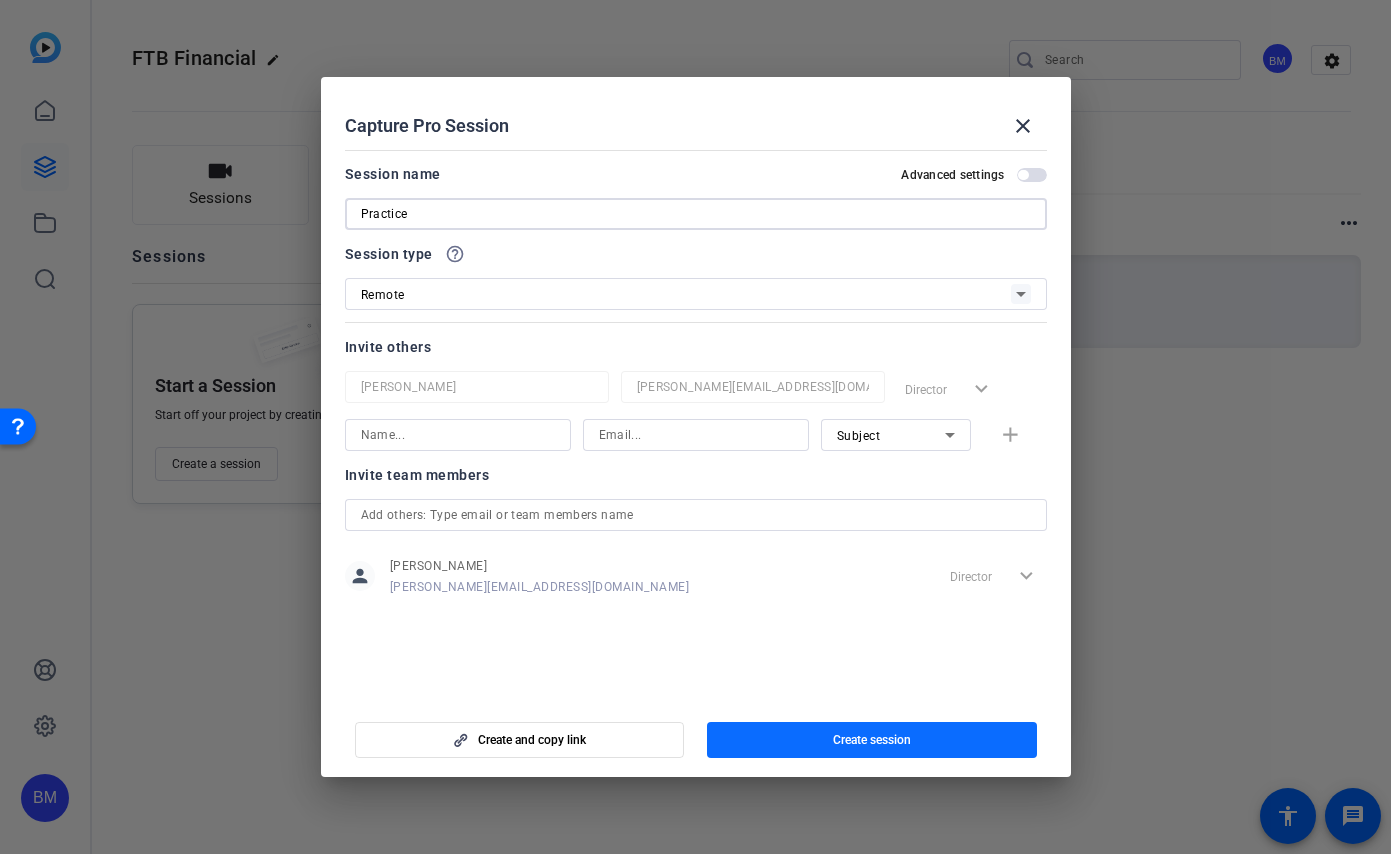 type on "Practice" 